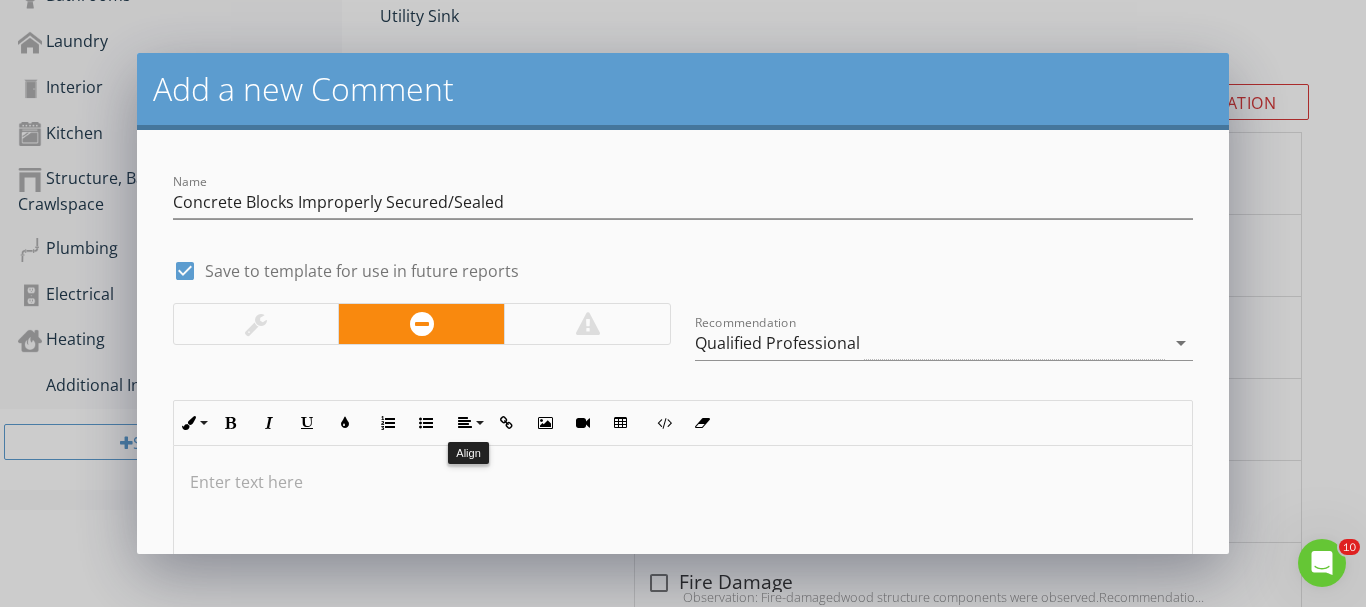 scroll, scrollTop: 0, scrollLeft: 0, axis: both 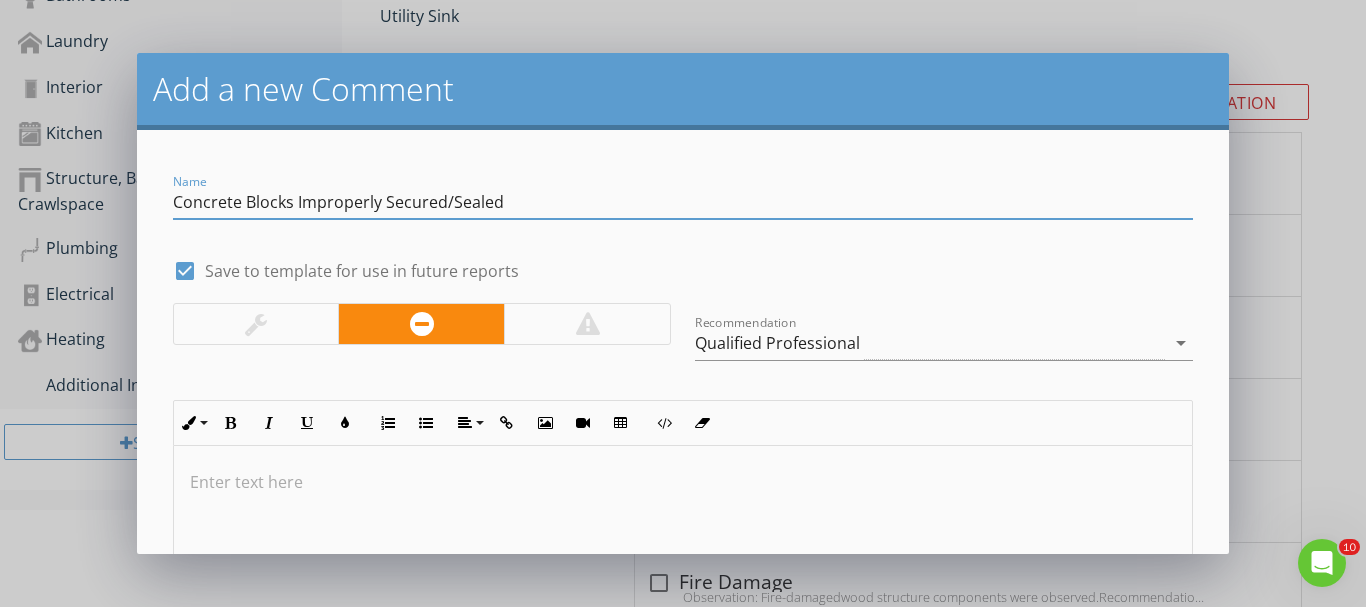 click on "Concrete Blocks Improperly Secured/Sealed" at bounding box center [683, 202] 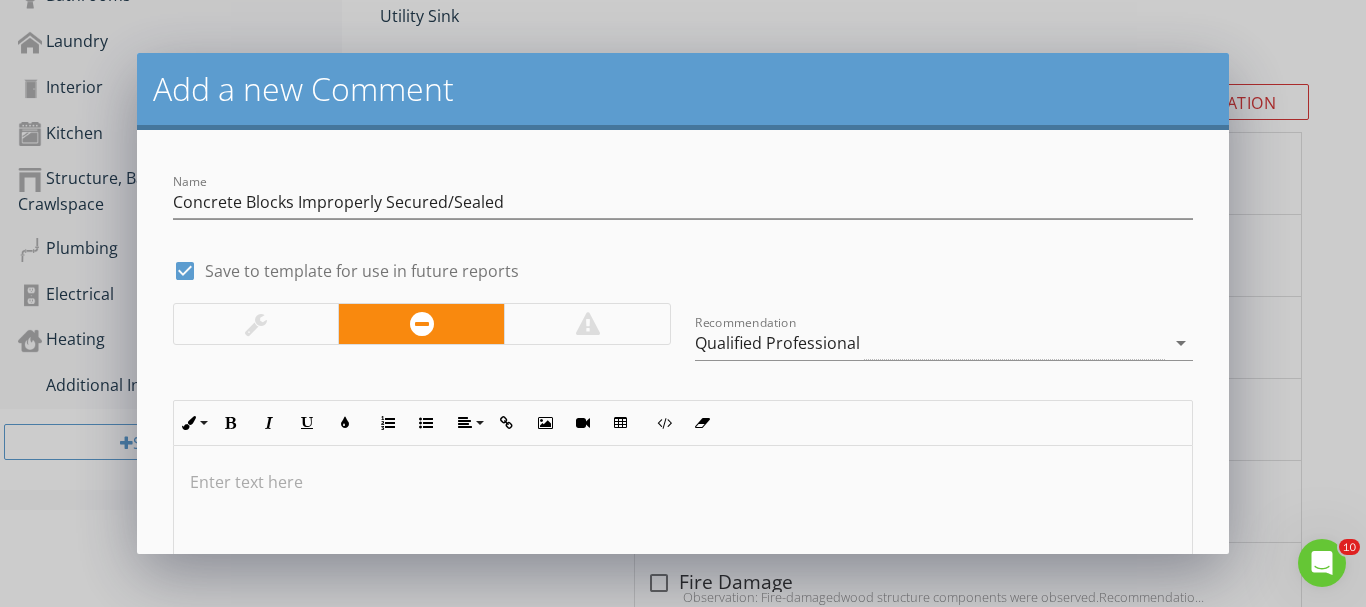type 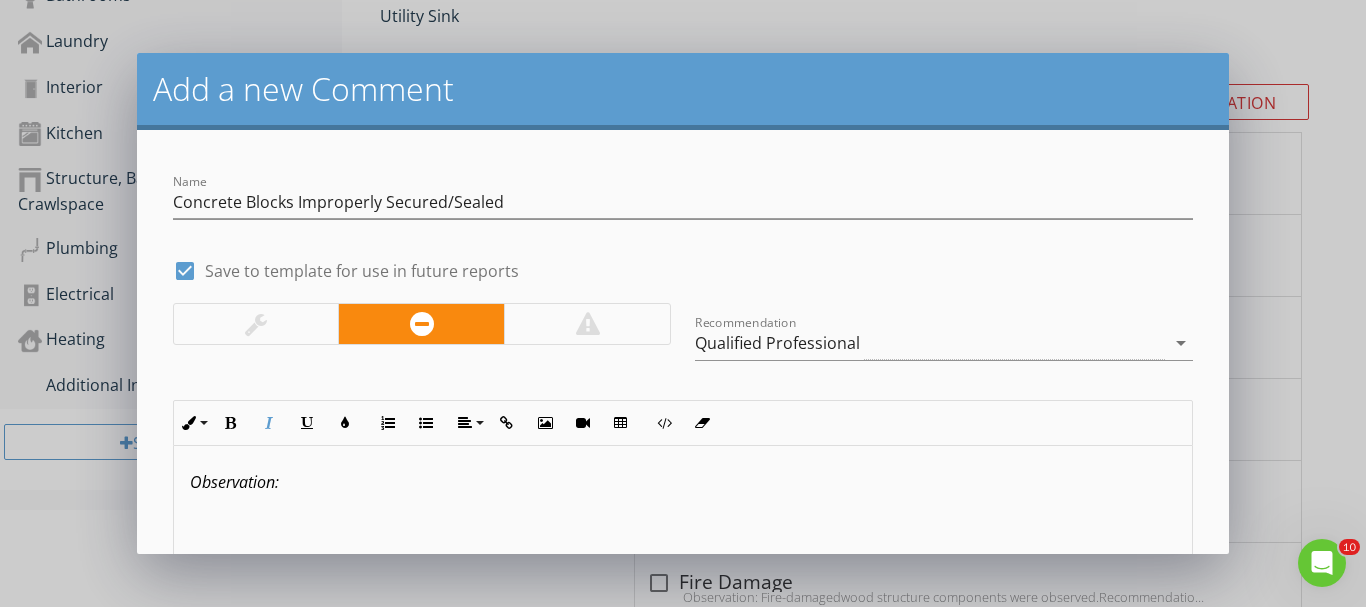 click on "Observation:" at bounding box center (683, 482) 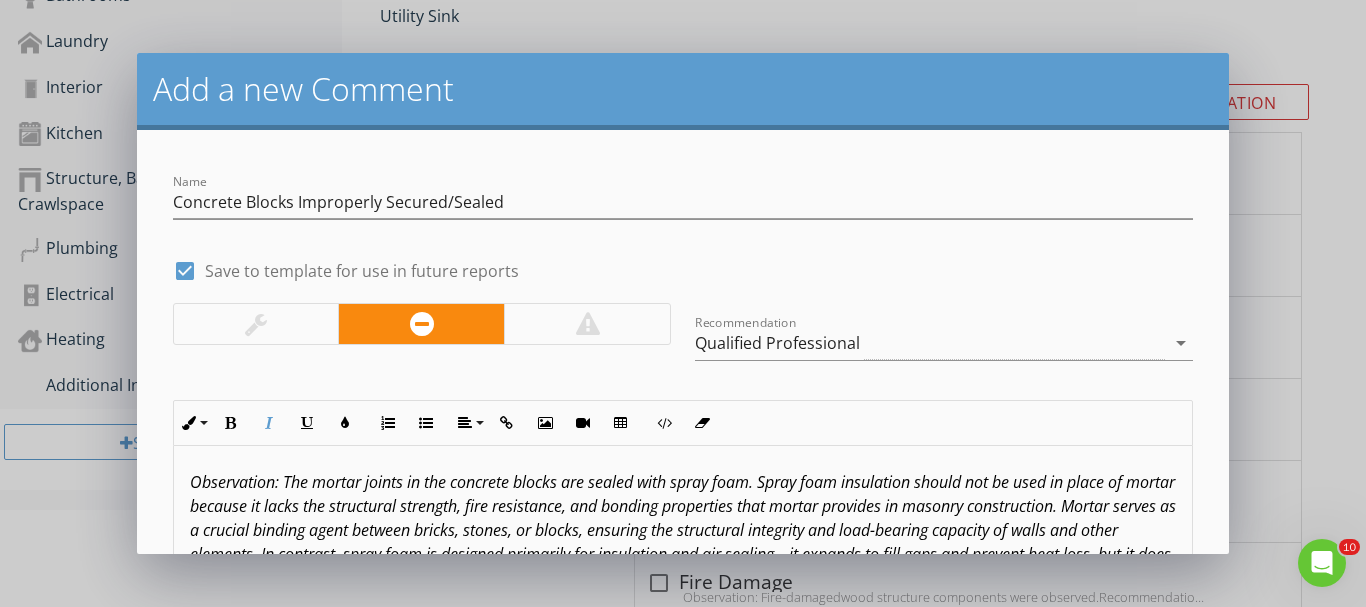 scroll, scrollTop: 215, scrollLeft: 0, axis: vertical 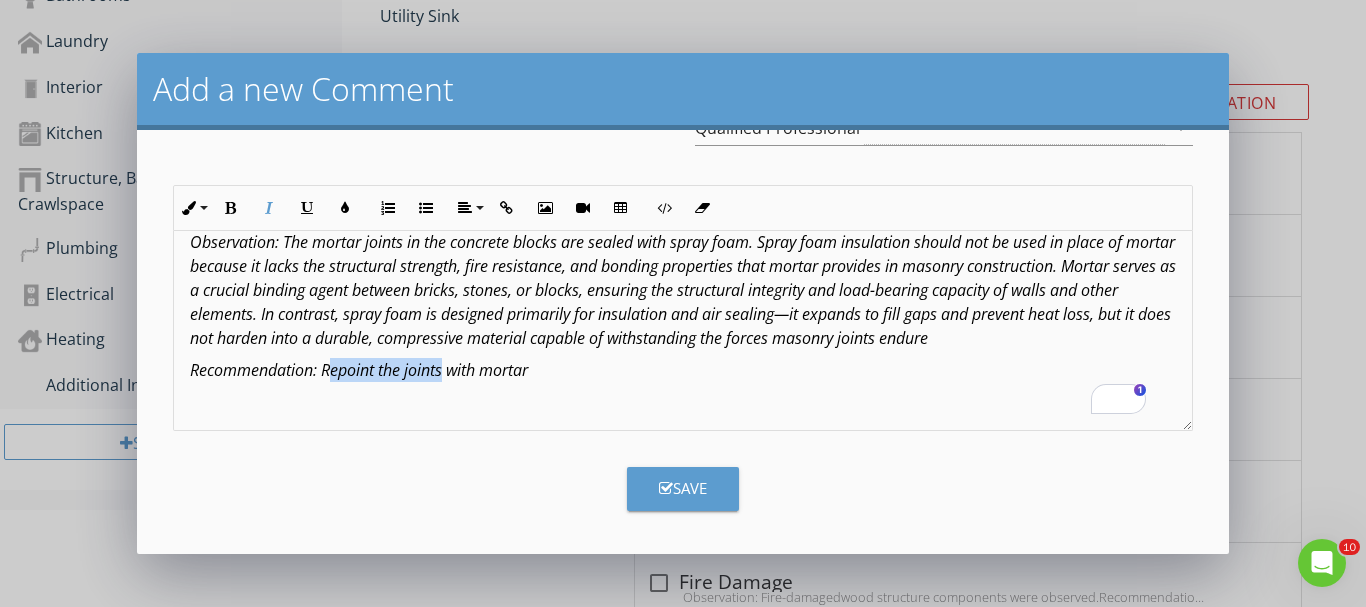 drag, startPoint x: 328, startPoint y: 414, endPoint x: 446, endPoint y: 413, distance: 118.004234 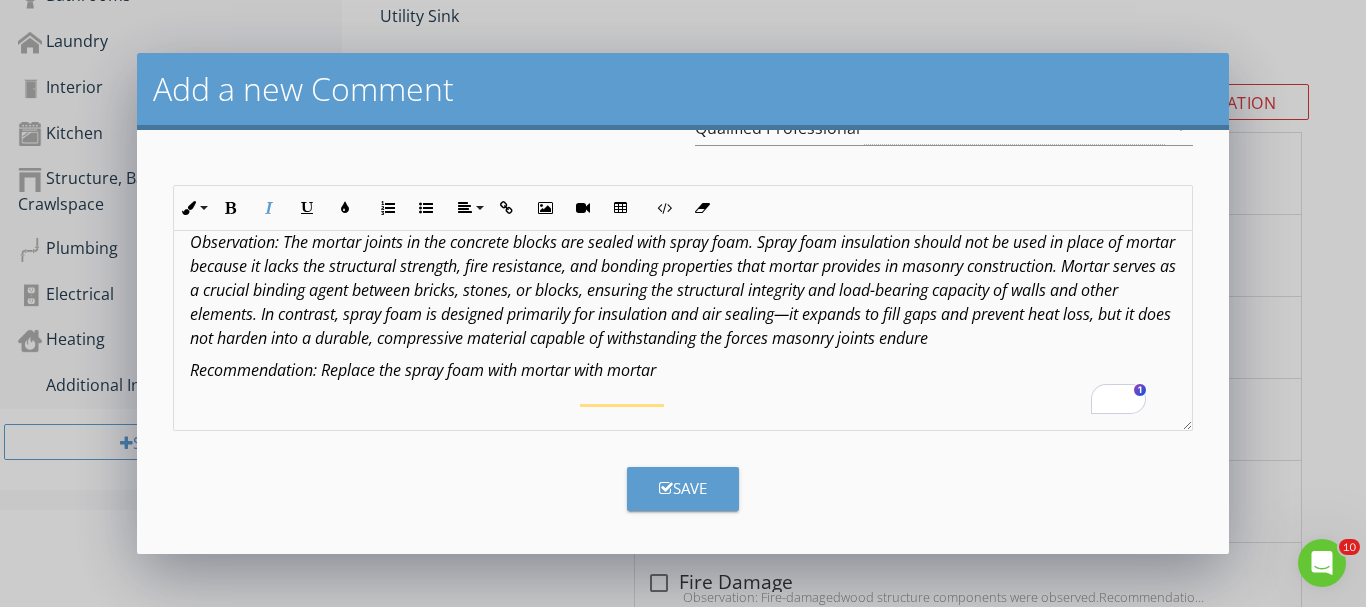 drag, startPoint x: 1126, startPoint y: 267, endPoint x: 1082, endPoint y: 359, distance: 101.98039 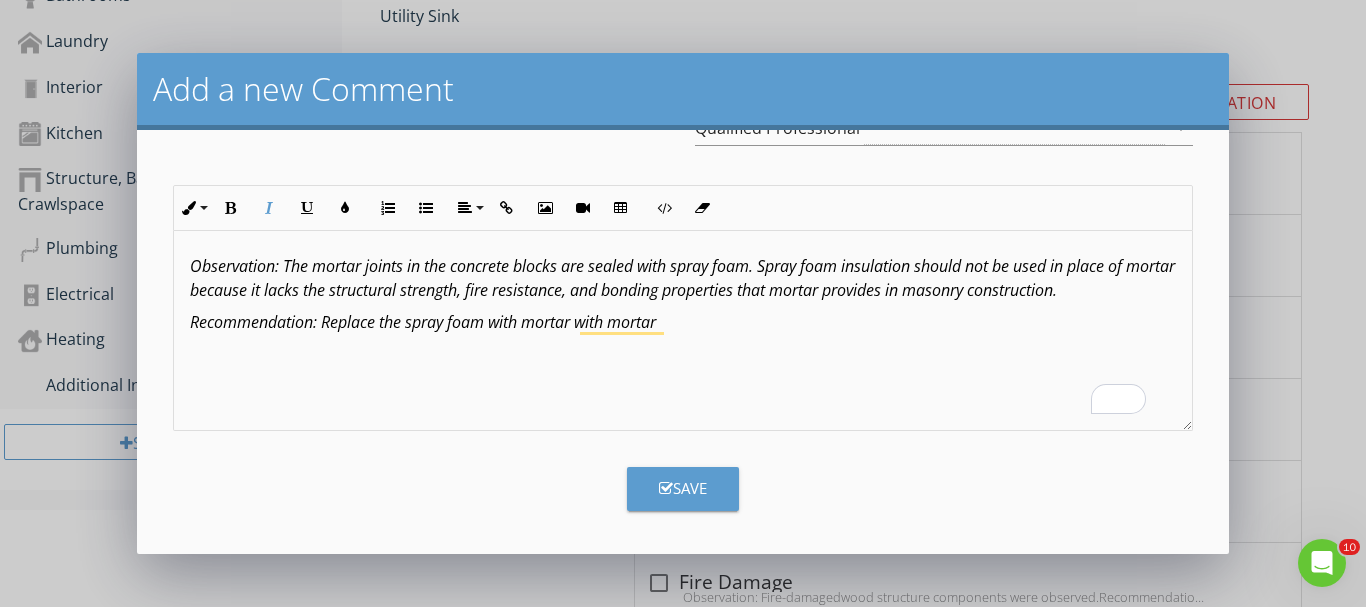 scroll, scrollTop: 1, scrollLeft: 0, axis: vertical 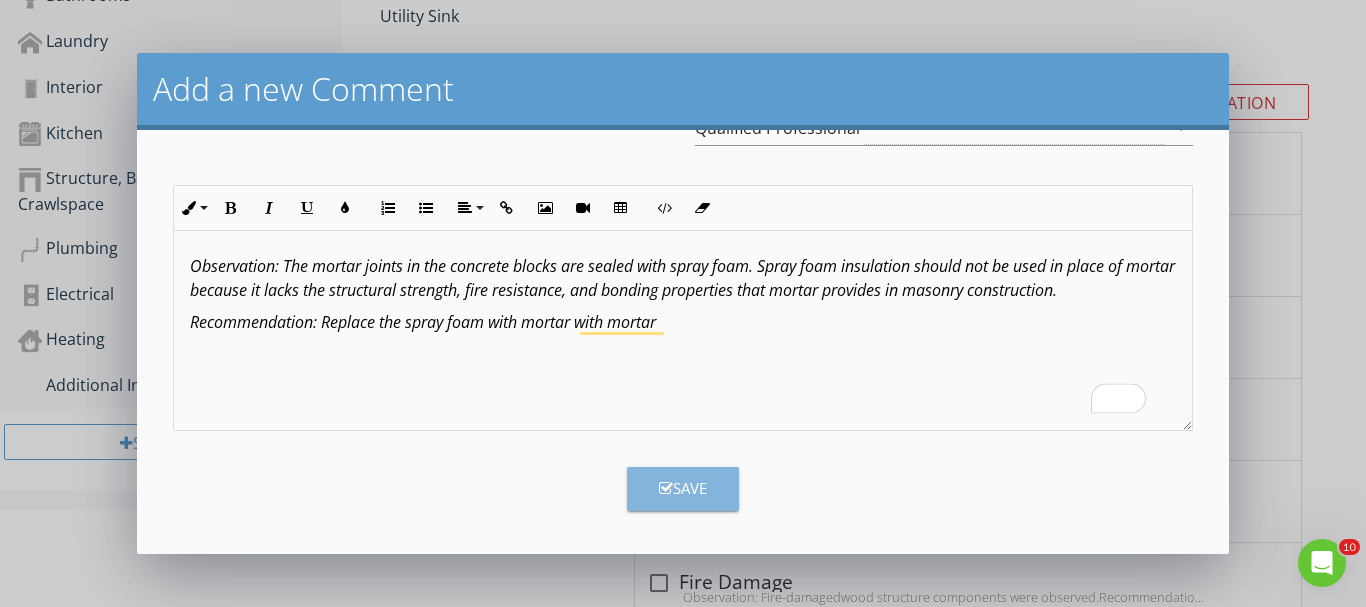 click on "Save" at bounding box center [683, 489] 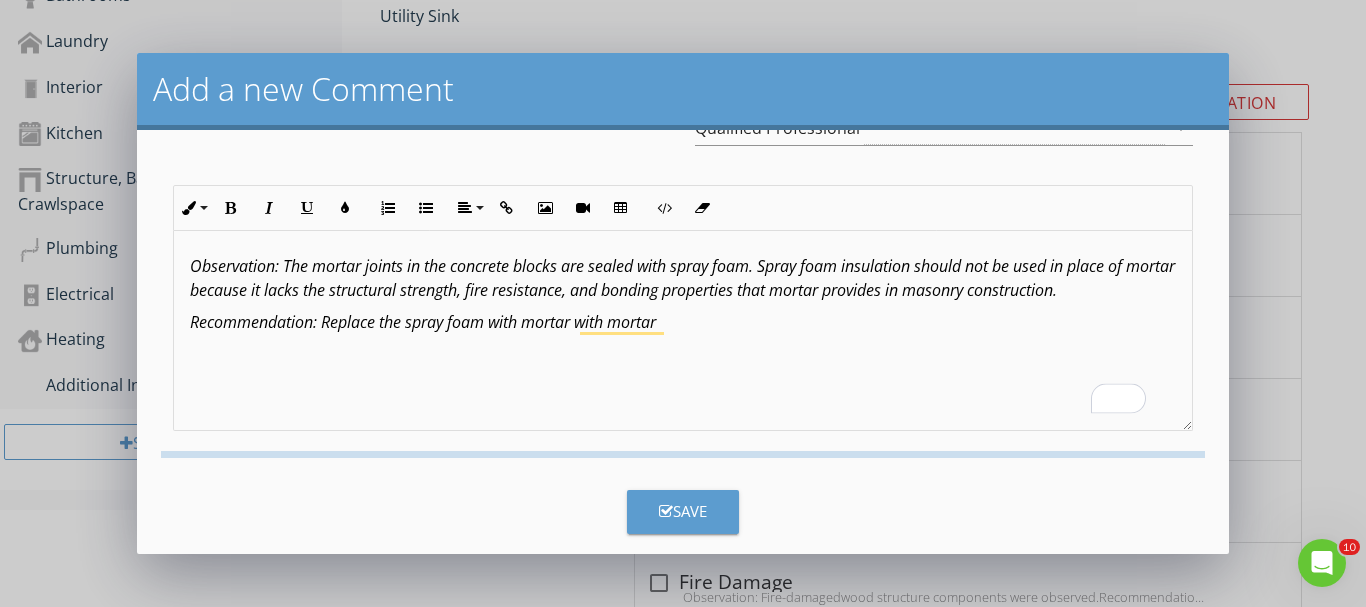 checkbox on "false" 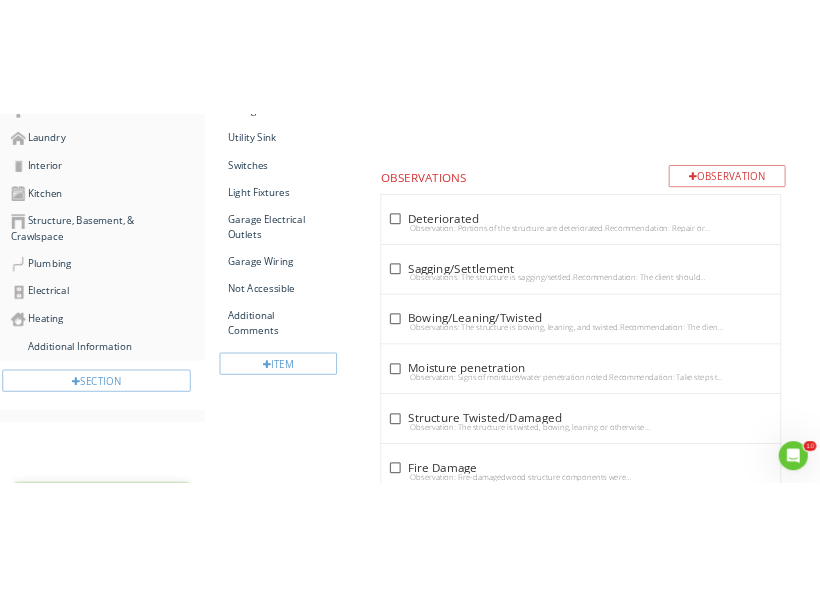 scroll, scrollTop: 21, scrollLeft: 0, axis: vertical 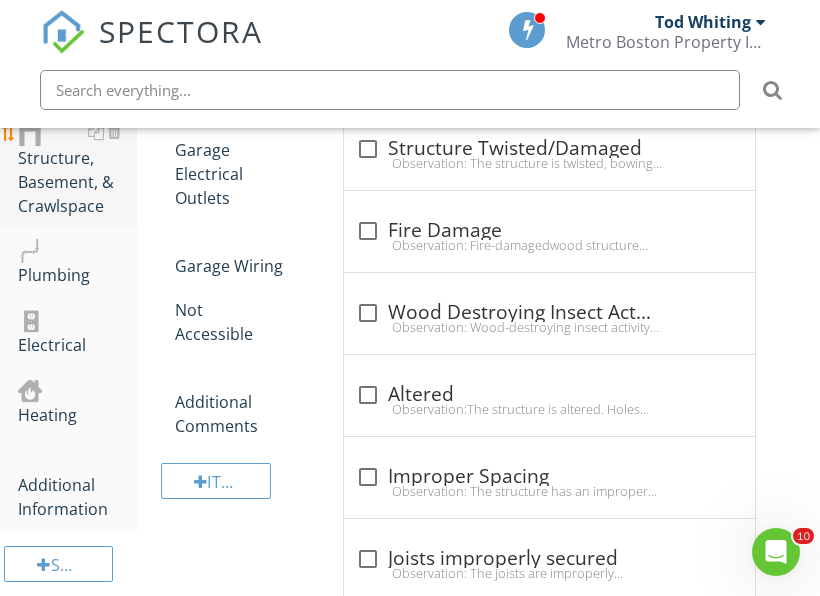 click on "Structure, Basement, & Crawlspace" at bounding box center [77, 169] 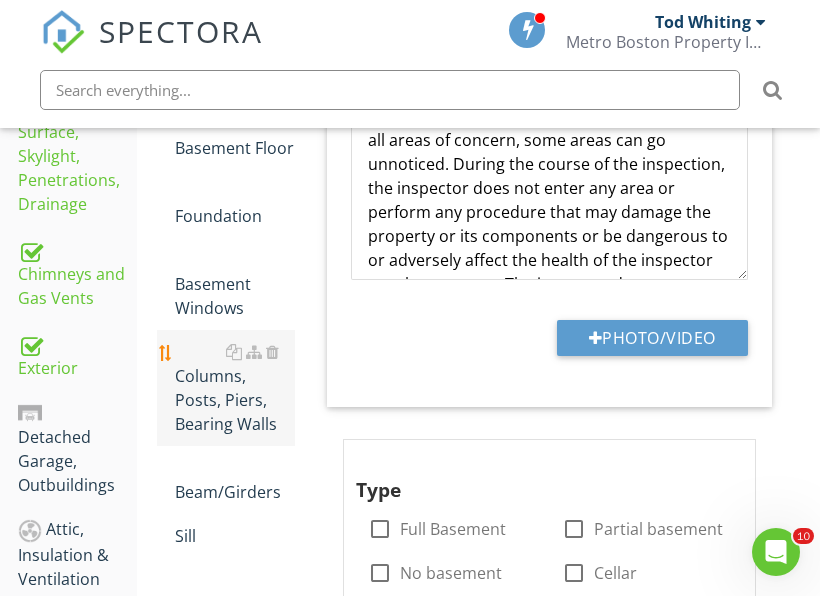 scroll, scrollTop: 755, scrollLeft: 0, axis: vertical 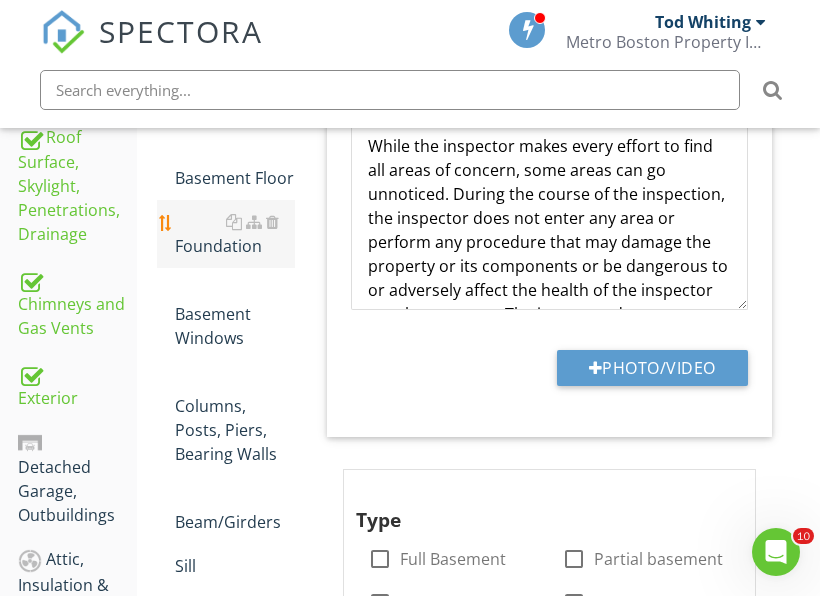 click on "Foundation" at bounding box center [235, 234] 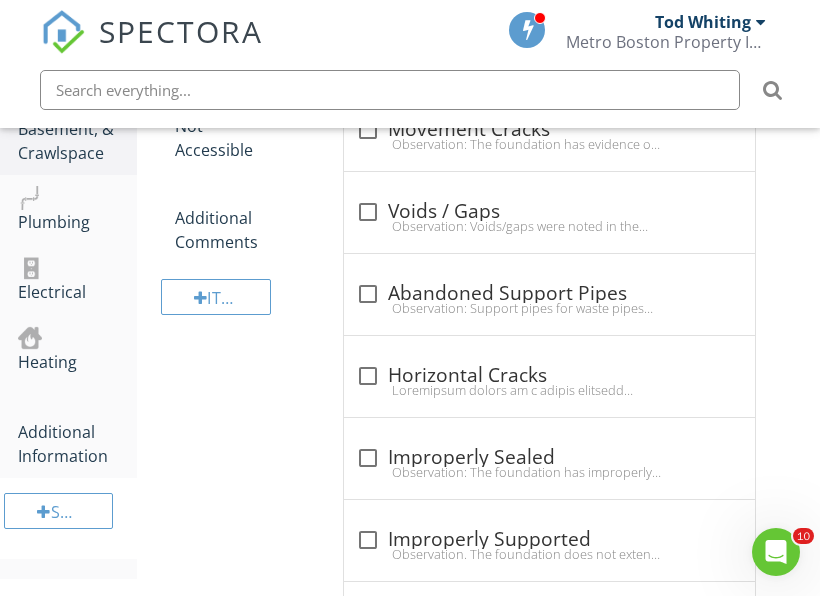 scroll, scrollTop: 1655, scrollLeft: 0, axis: vertical 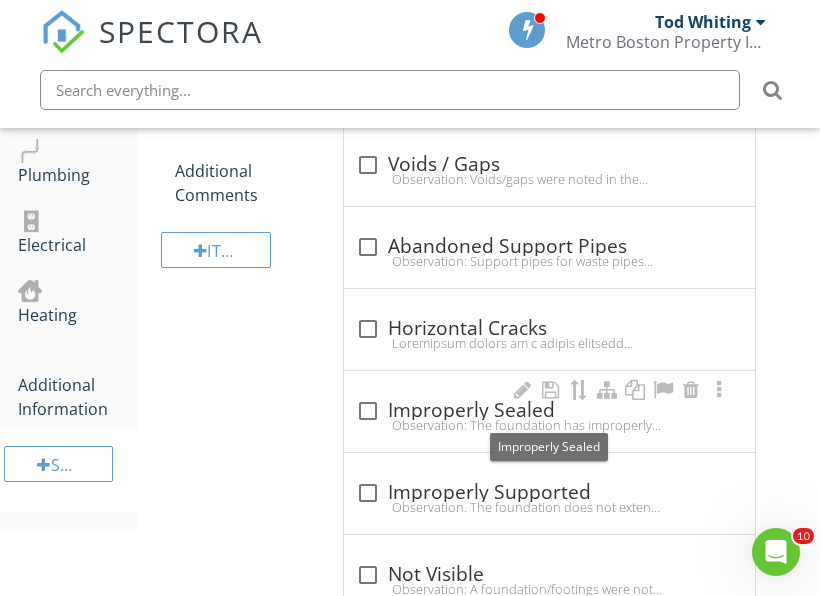 click at bounding box center (368, 411) 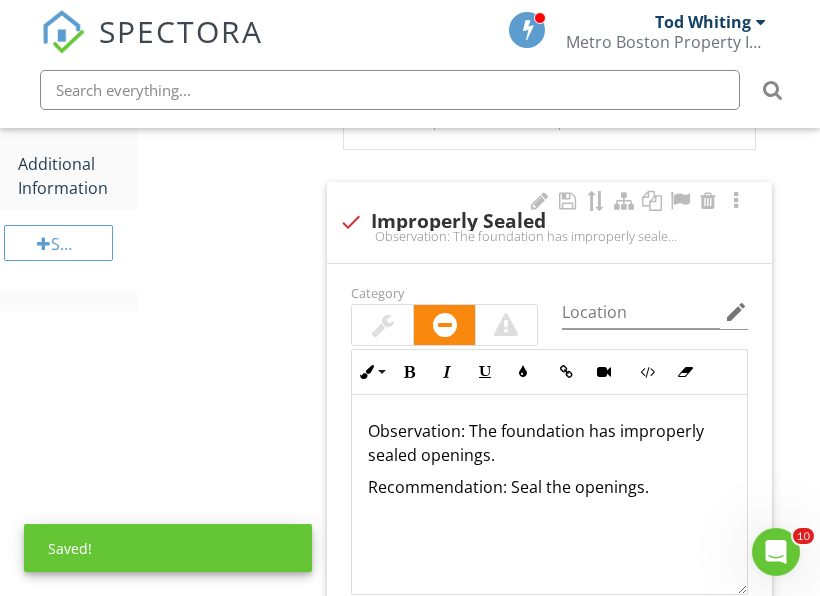 scroll, scrollTop: 1955, scrollLeft: 0, axis: vertical 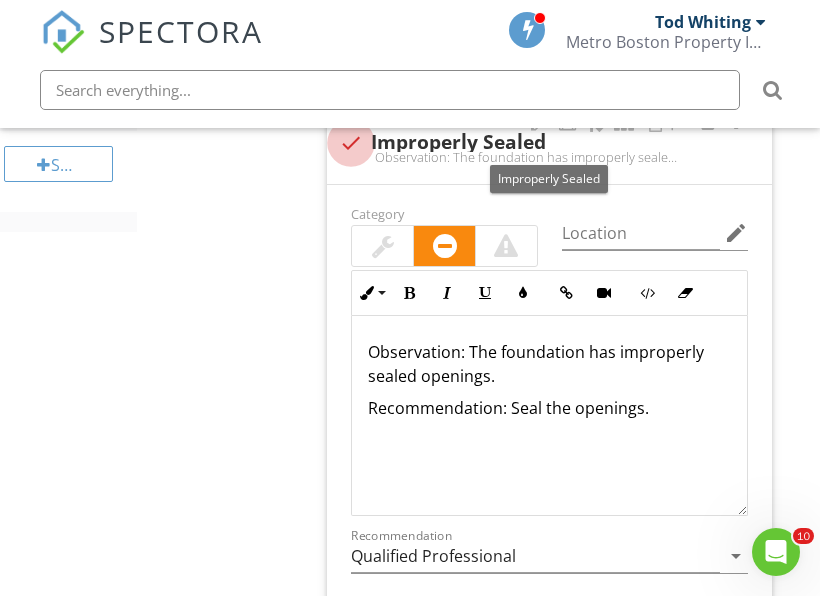 click at bounding box center [351, 143] 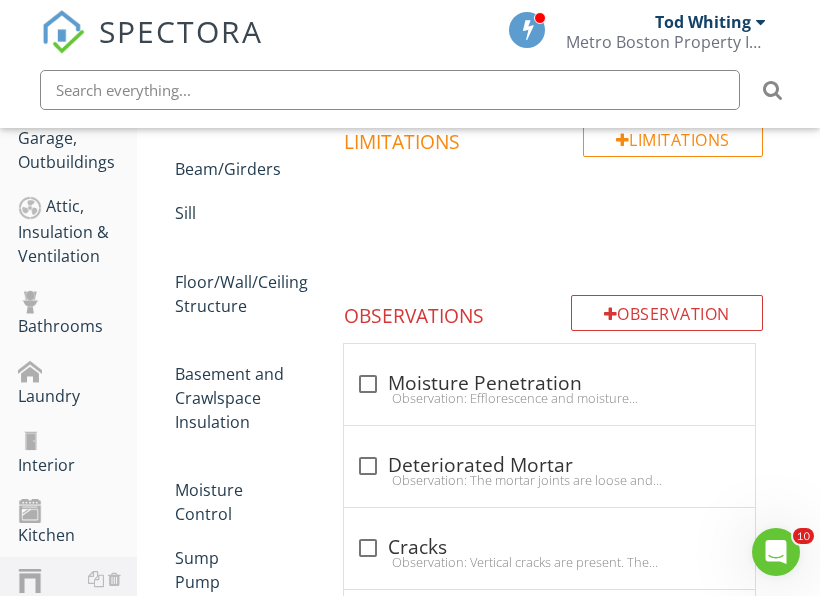 scroll, scrollTop: 782, scrollLeft: 0, axis: vertical 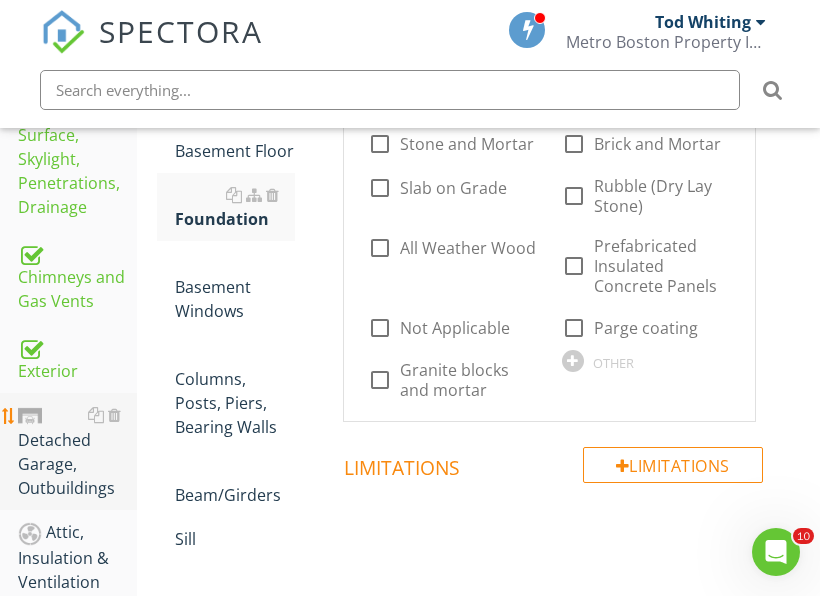 click on "Detached Garage, Outbuildings" at bounding box center [77, 452] 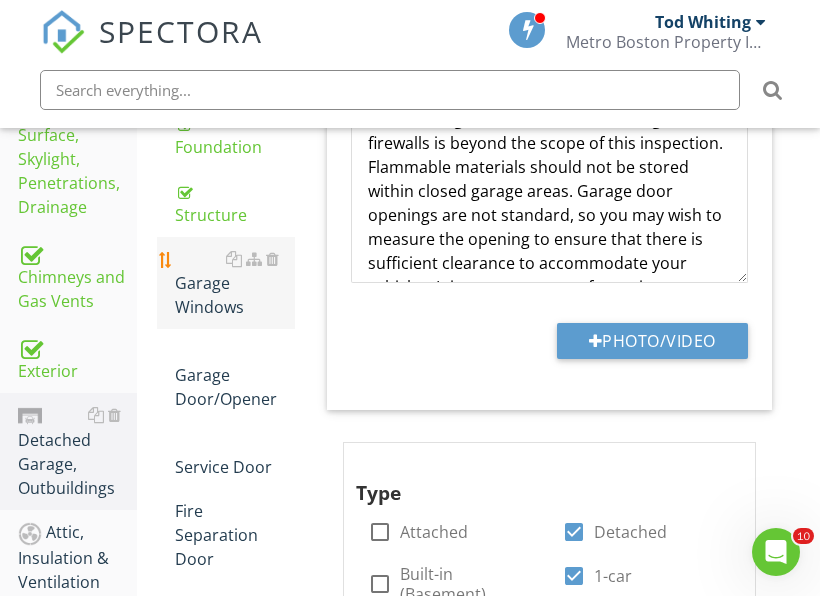 click on "Garage Windows" at bounding box center (235, 283) 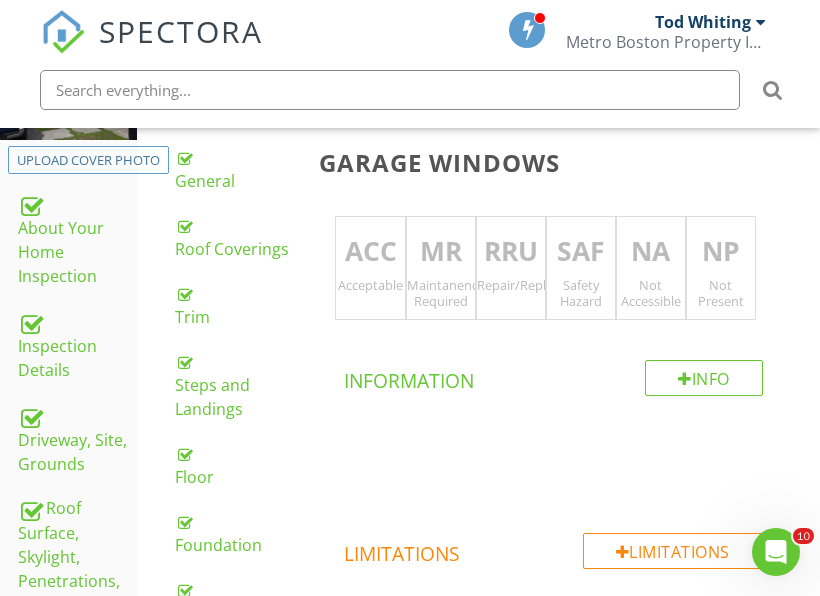 scroll, scrollTop: 382, scrollLeft: 0, axis: vertical 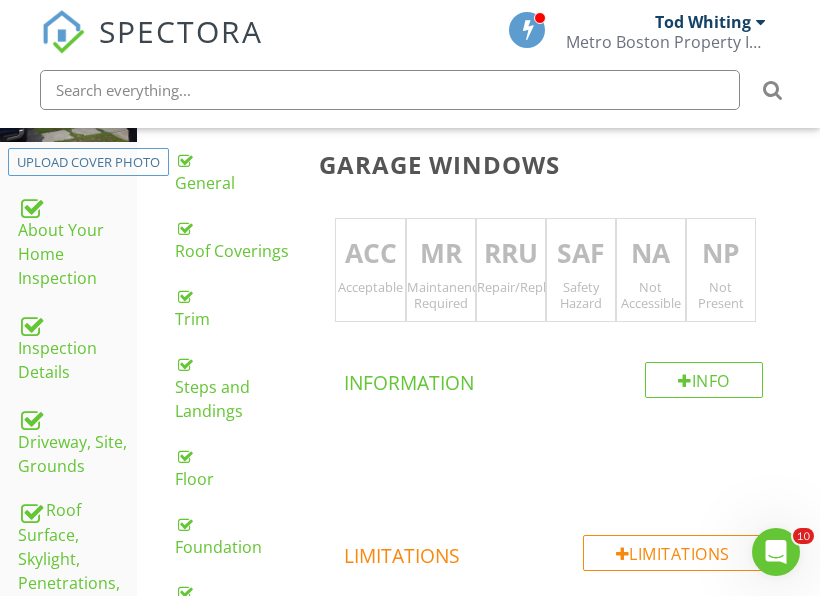 click on "Acceptable" at bounding box center [370, 287] 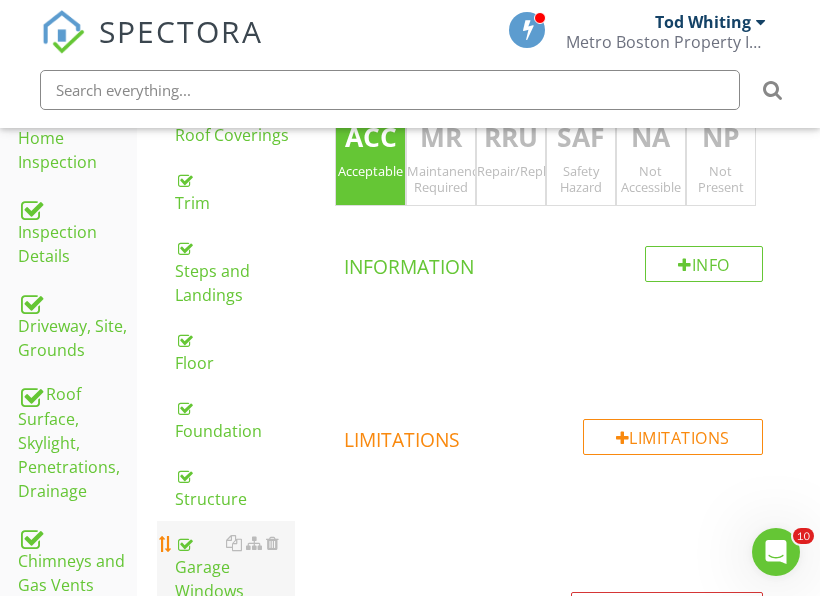 scroll, scrollTop: 782, scrollLeft: 0, axis: vertical 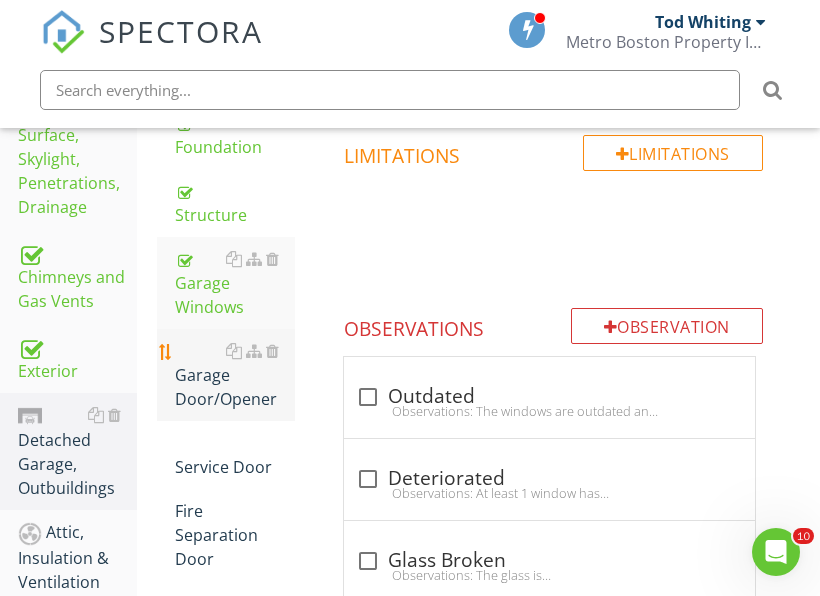click on "Garage Door/Opener" at bounding box center [235, 375] 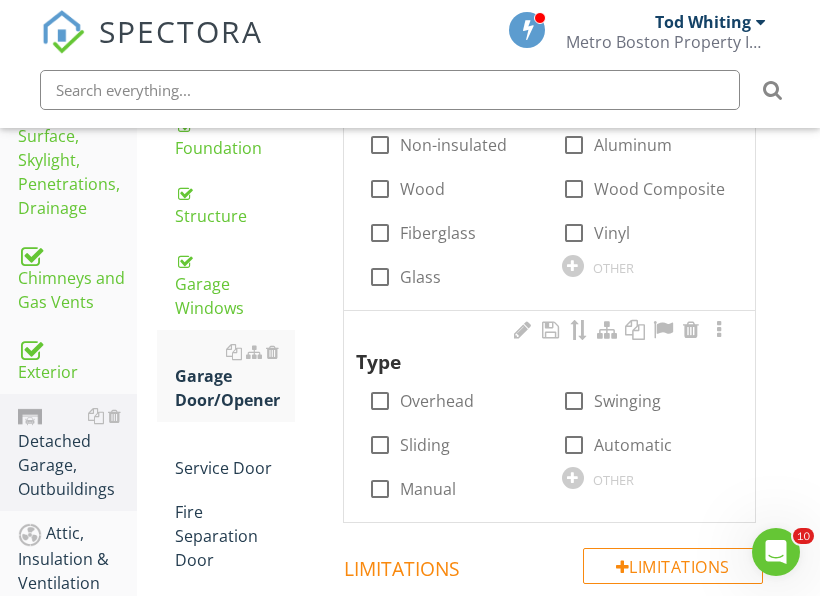scroll, scrollTop: 382, scrollLeft: 0, axis: vertical 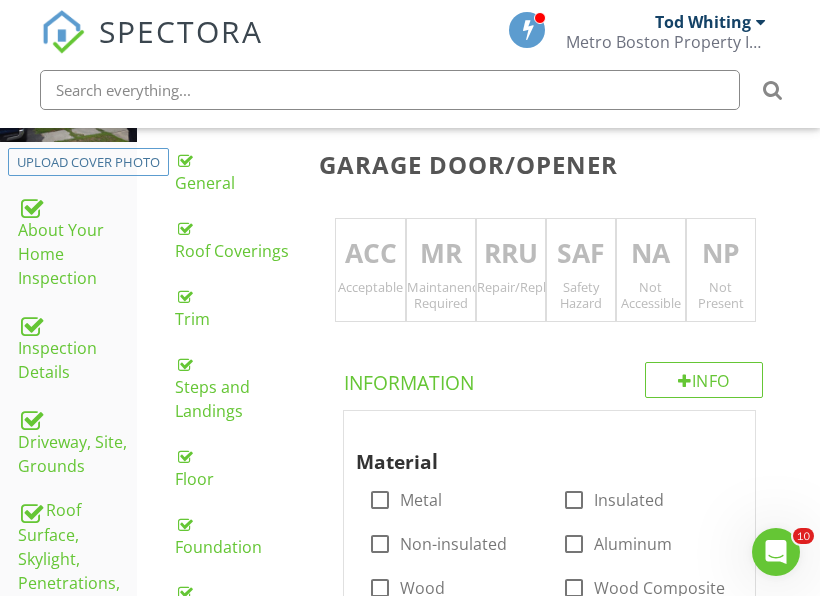 click on "Repair/Replace/Upgrade" at bounding box center (511, 287) 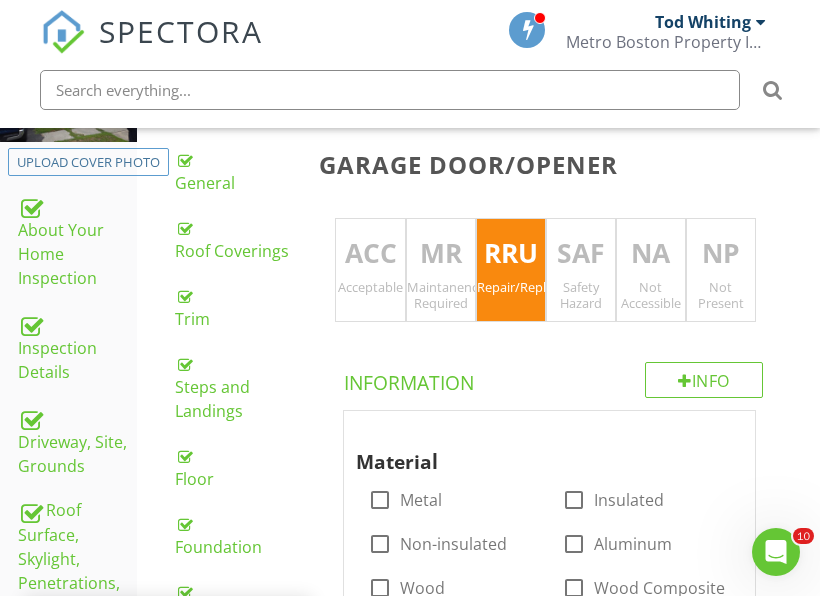 click on "RRU   Repair/Replace/Upgrade" at bounding box center [511, 270] 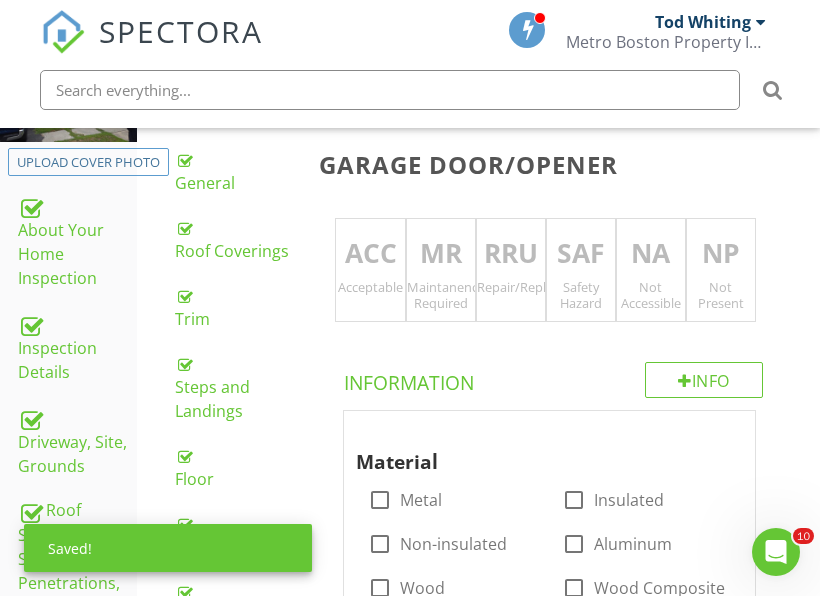 click on "Maintanence Required" at bounding box center (441, 295) 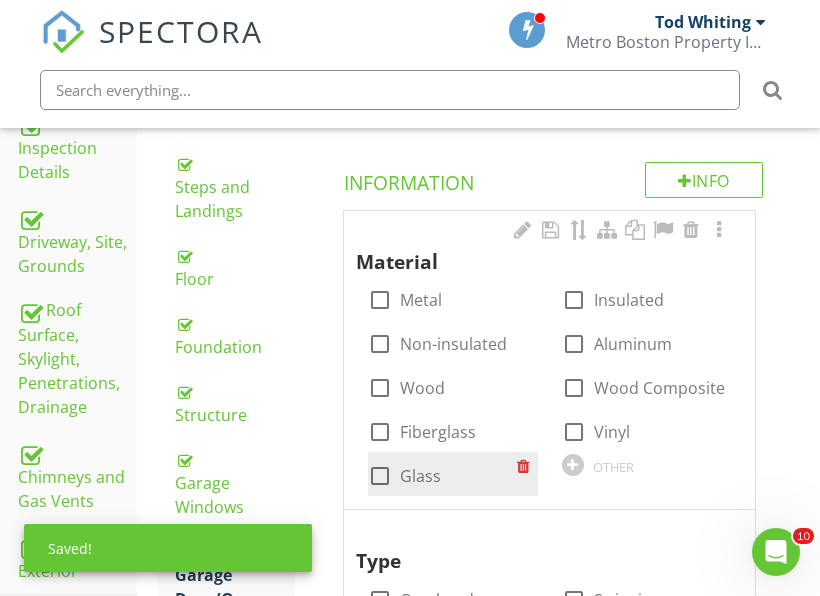 scroll, scrollTop: 682, scrollLeft: 0, axis: vertical 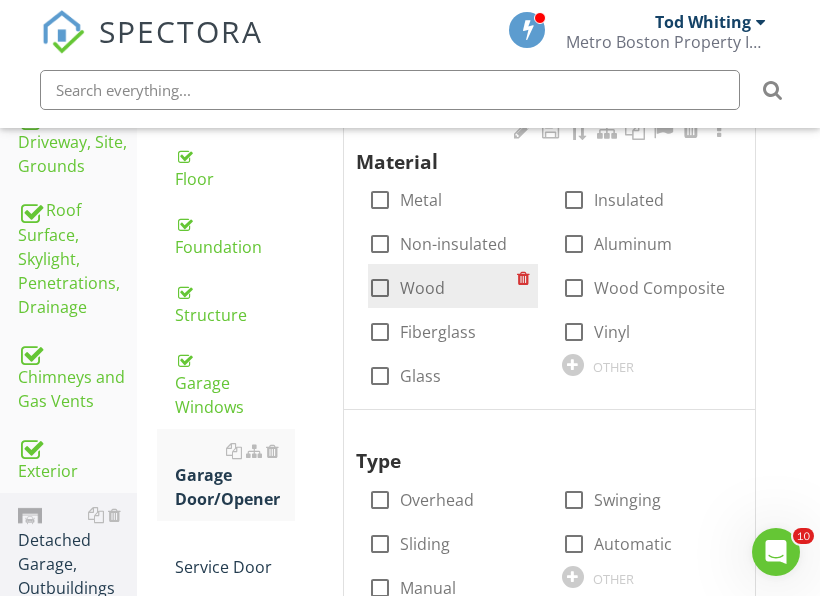 click on "Wood" at bounding box center [422, 288] 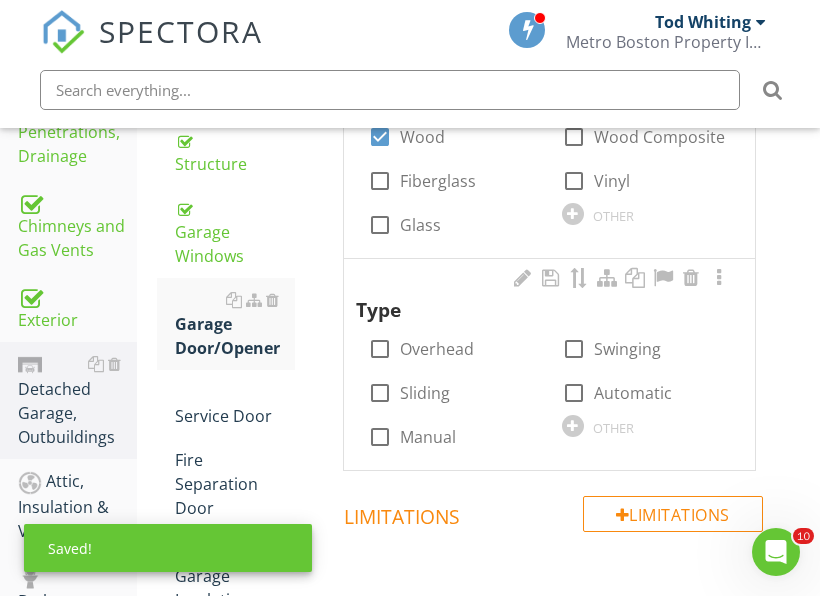 scroll, scrollTop: 882, scrollLeft: 0, axis: vertical 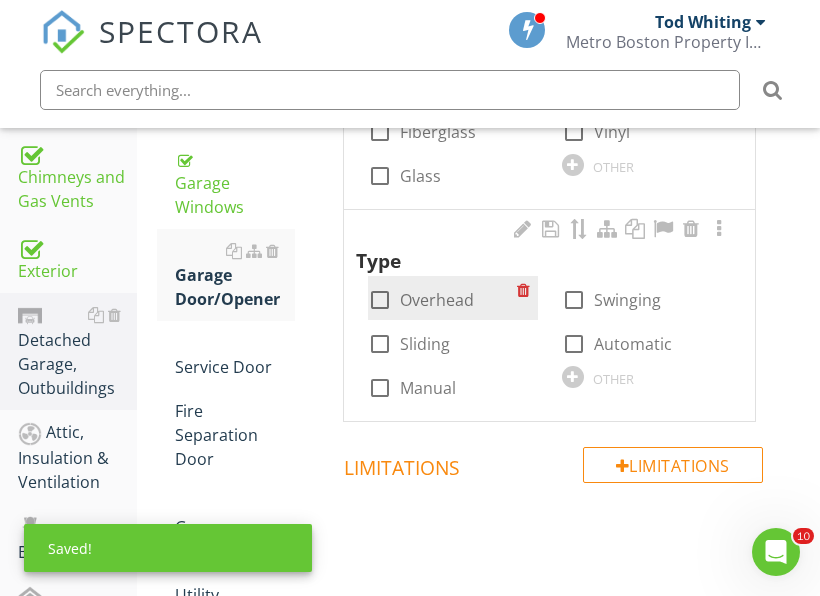 click on "Overhead" at bounding box center [437, 300] 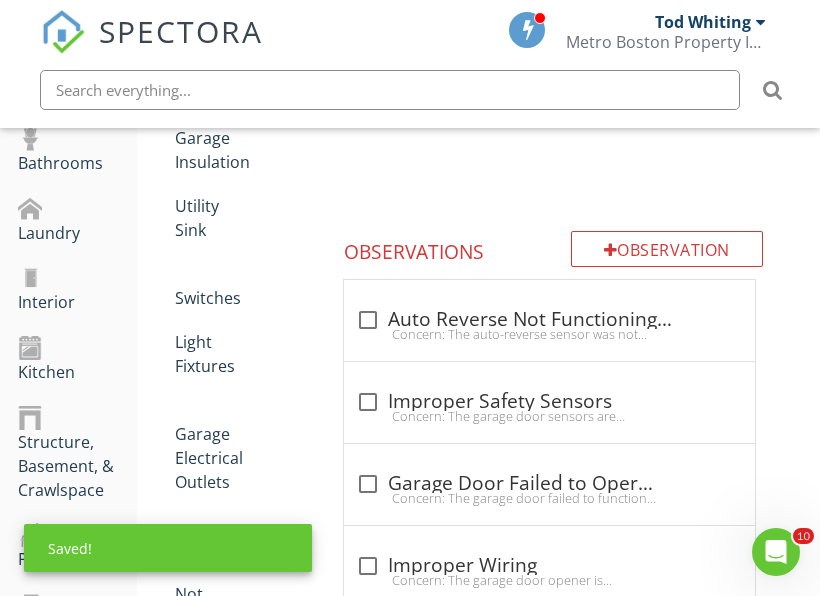 scroll, scrollTop: 1282, scrollLeft: 0, axis: vertical 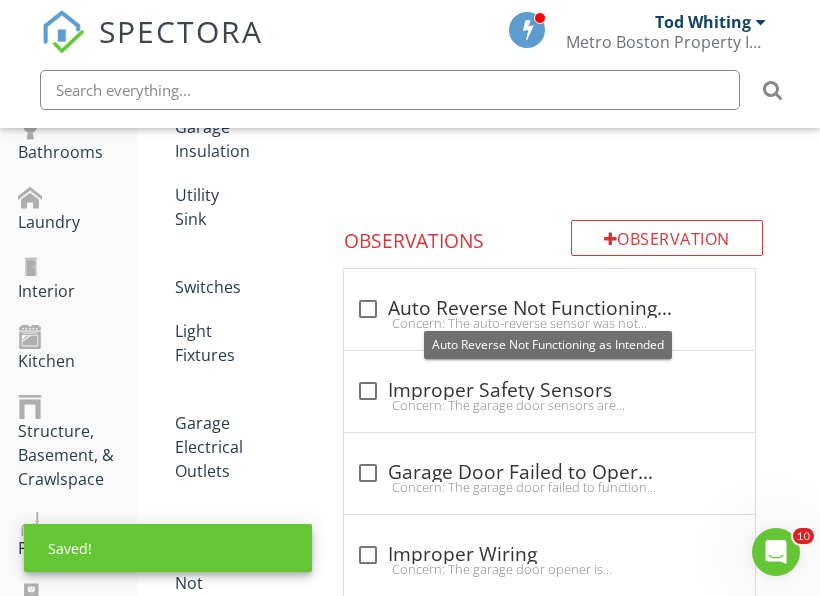 click on "check_box_outline_blank
Auto Reverse Not Functioning as Intended" at bounding box center (549, 309) 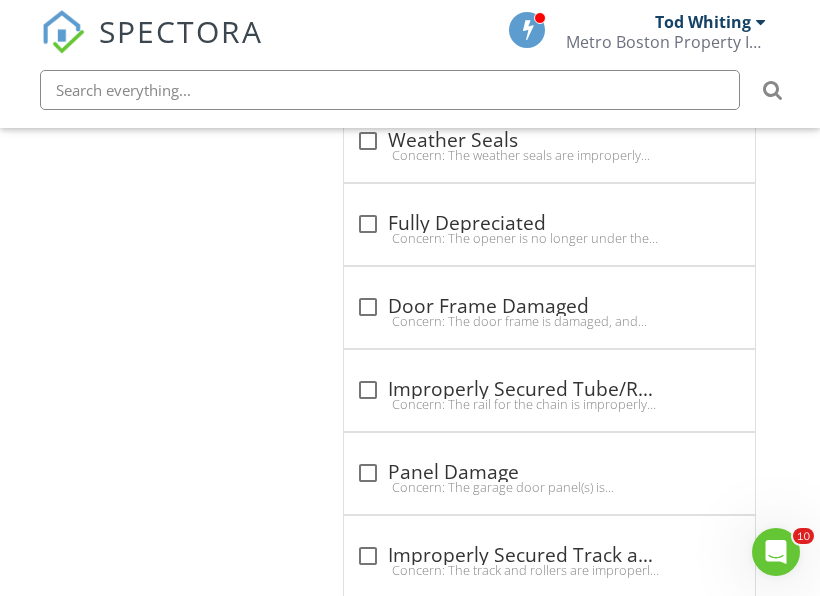 scroll, scrollTop: 2882, scrollLeft: 0, axis: vertical 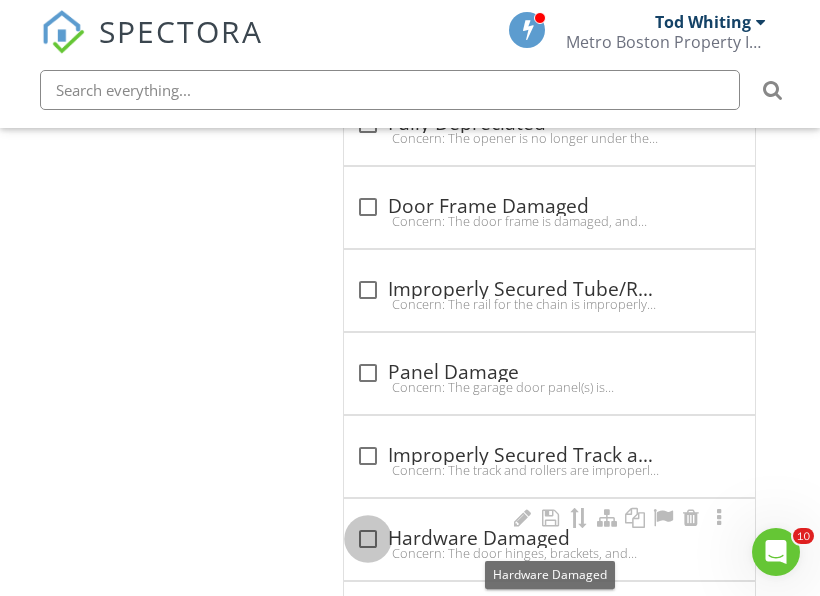 click at bounding box center (368, 539) 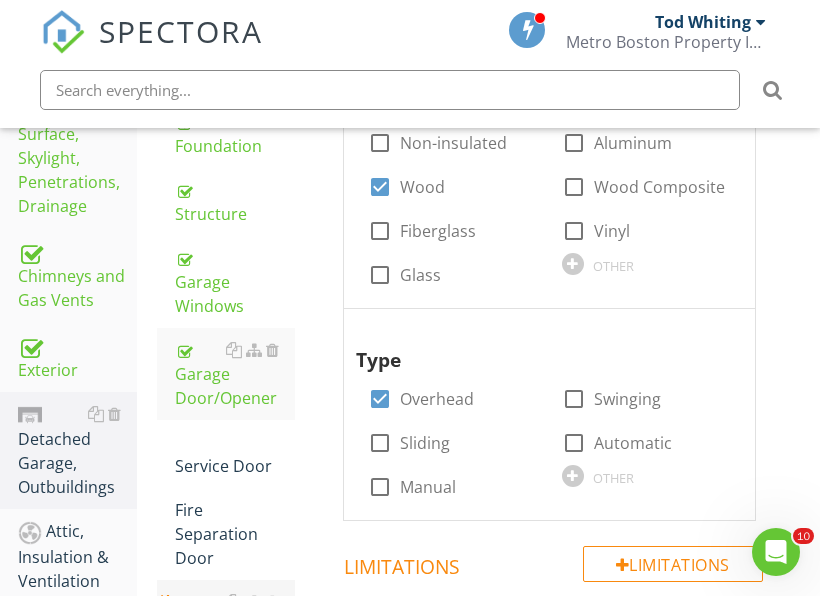 scroll, scrollTop: 782, scrollLeft: 0, axis: vertical 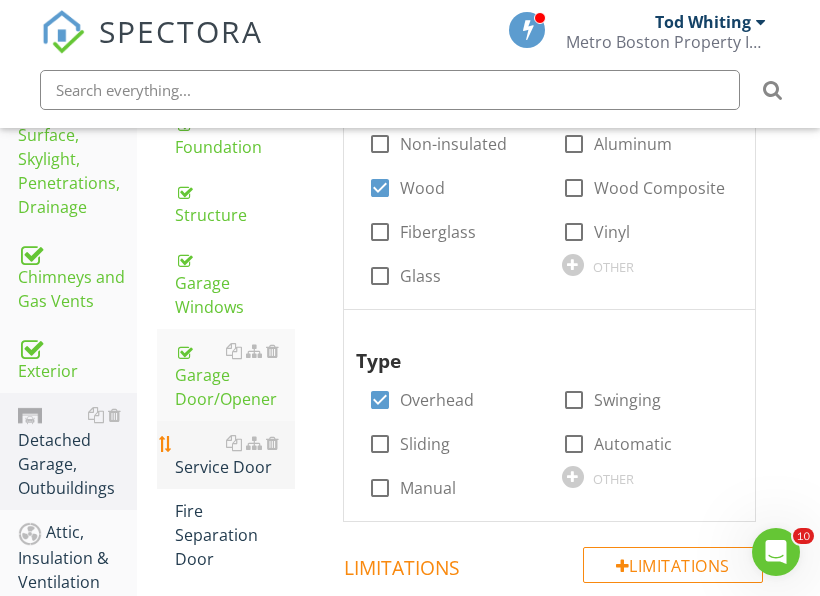 click on "Service Door" at bounding box center [235, 455] 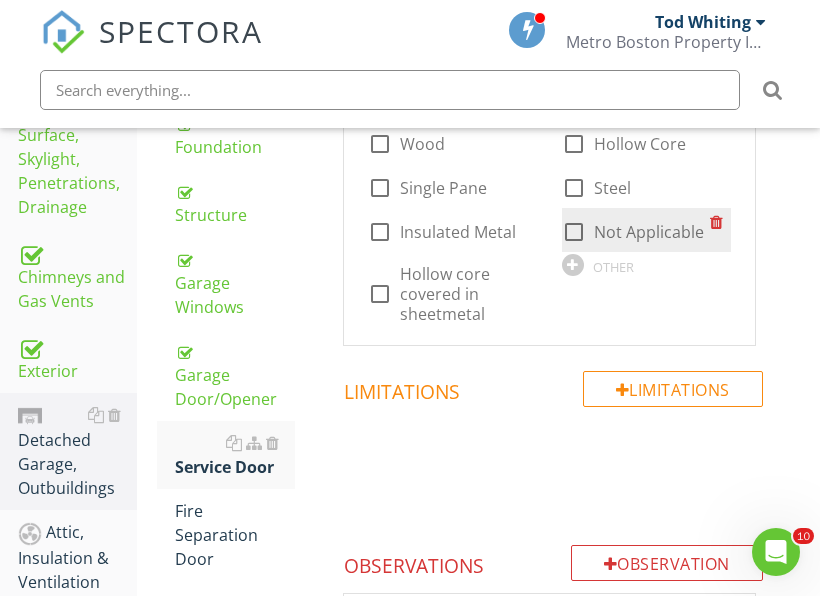 click on "Not Applicable" at bounding box center [649, 232] 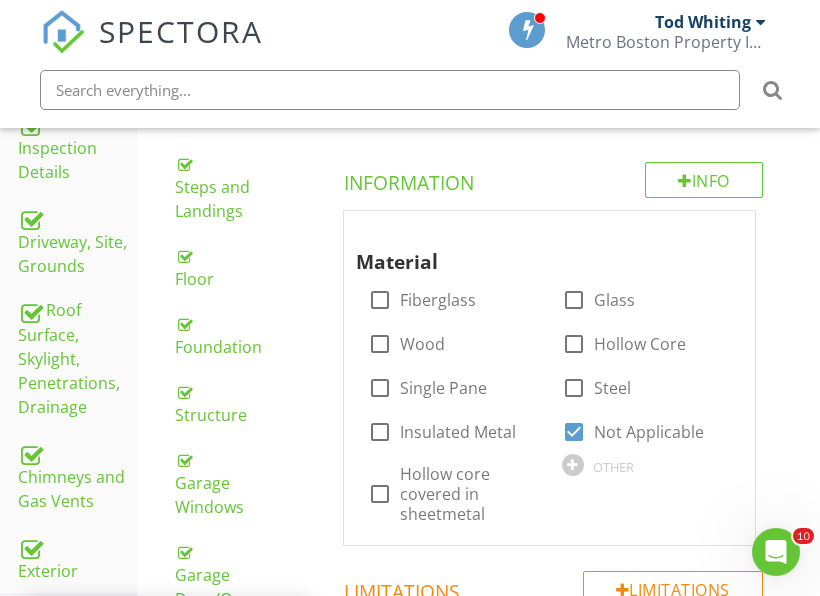 scroll, scrollTop: 482, scrollLeft: 0, axis: vertical 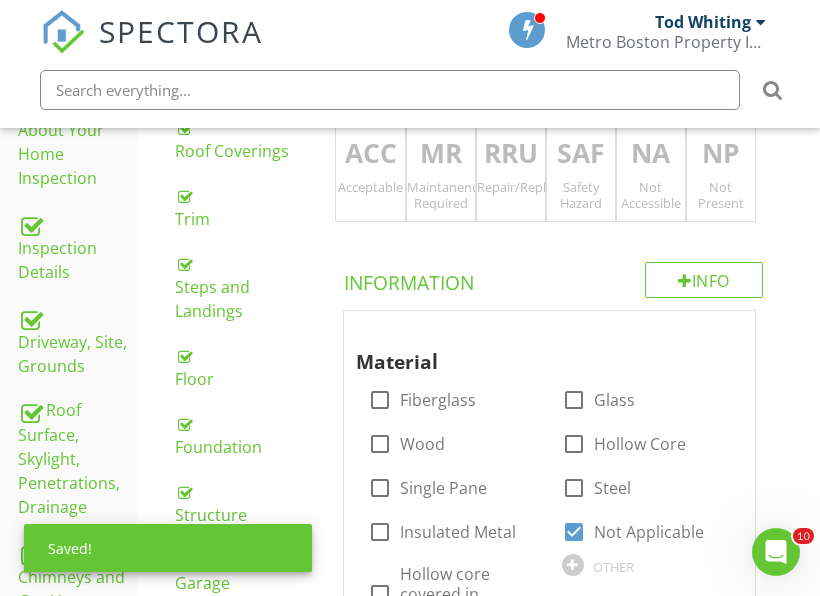 click on "NP   Not Present" at bounding box center (721, 170) 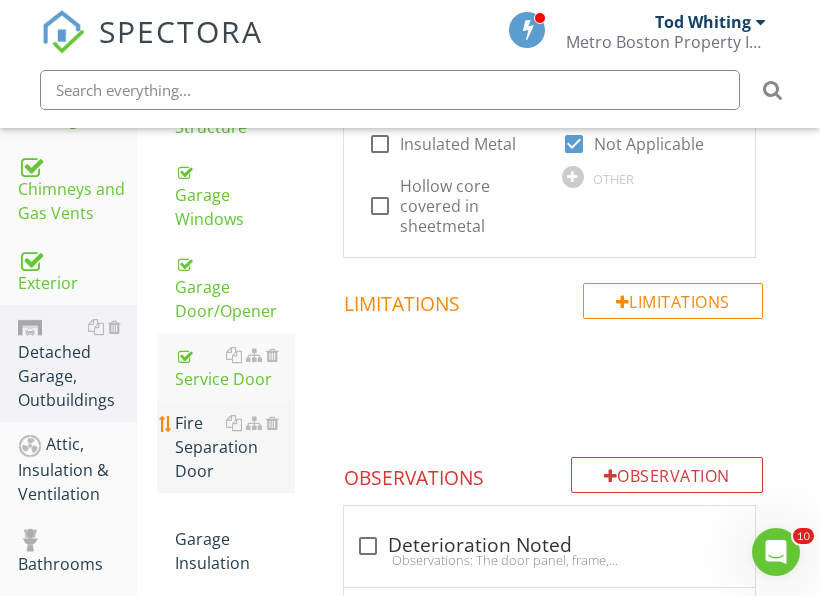 scroll, scrollTop: 882, scrollLeft: 0, axis: vertical 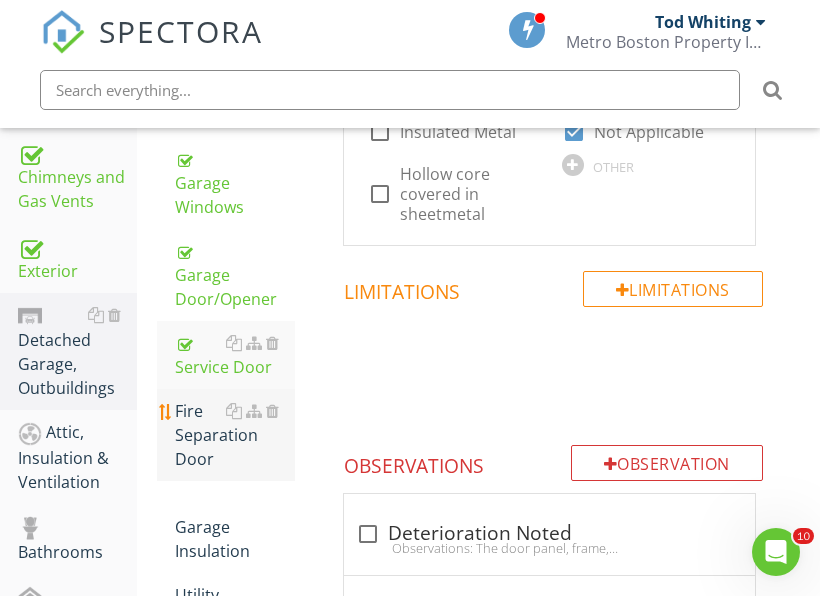 click on "Fire Separation Door" at bounding box center (235, 435) 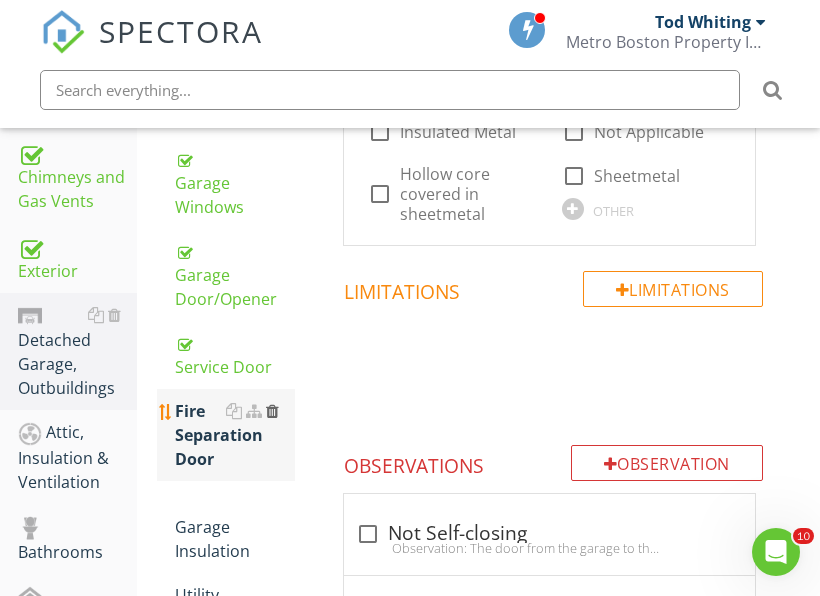 click at bounding box center [272, 411] 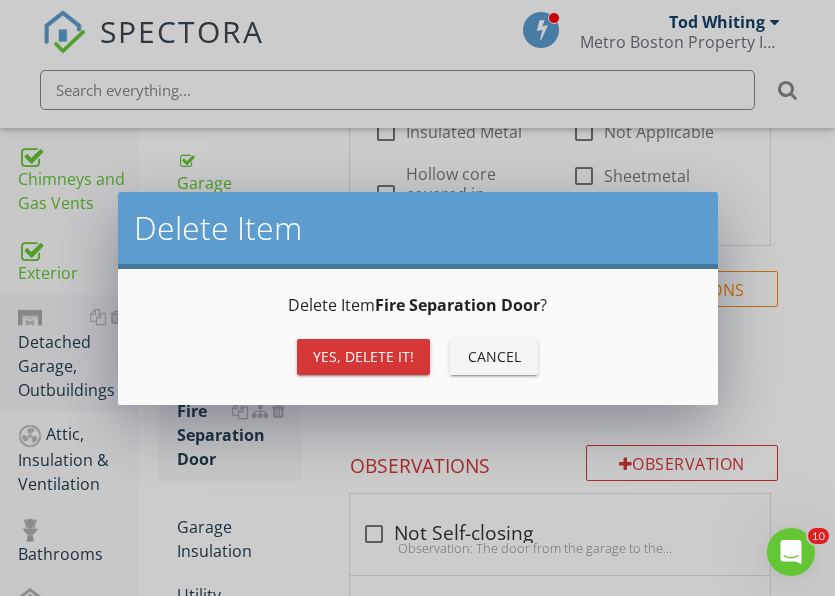 click on "Yes, Delete it!" at bounding box center (363, 356) 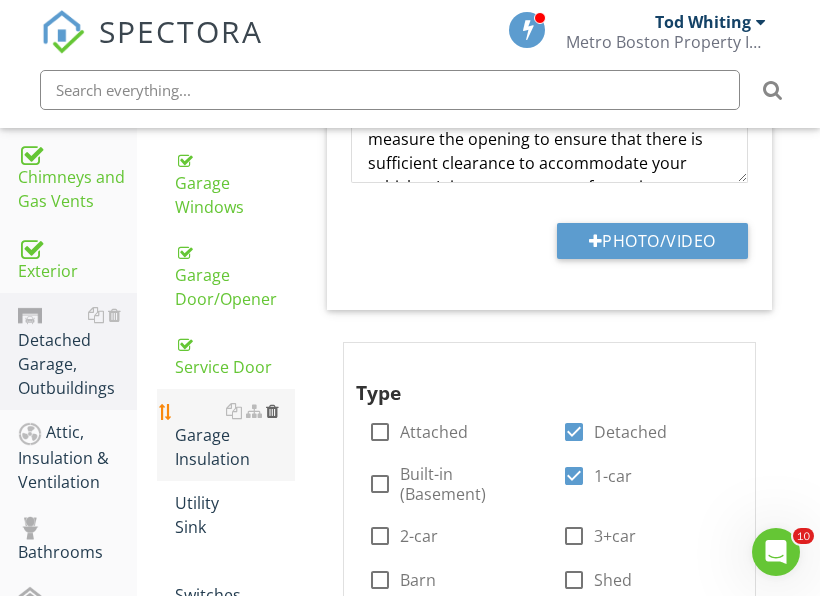 click at bounding box center [272, 411] 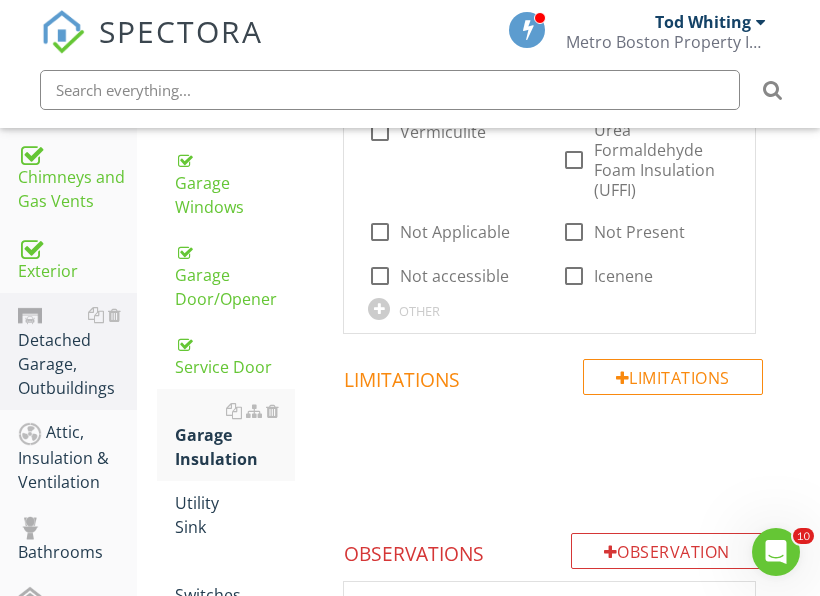click at bounding box center (410, 298) 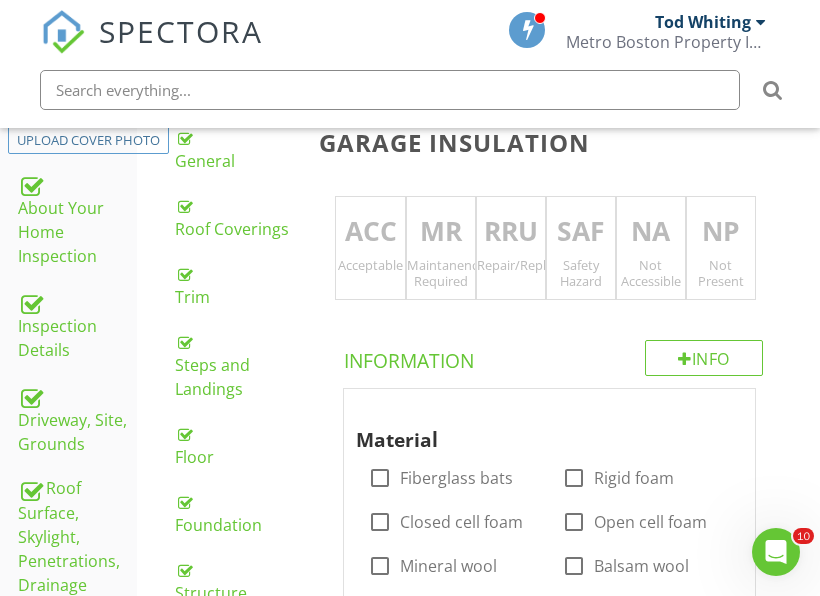 scroll, scrollTop: 382, scrollLeft: 0, axis: vertical 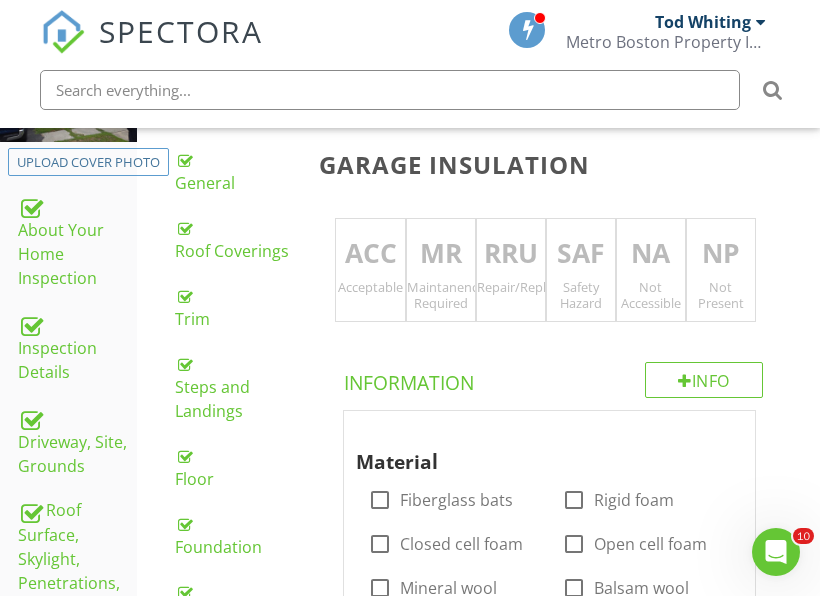 click on "Not Present" at bounding box center [721, 295] 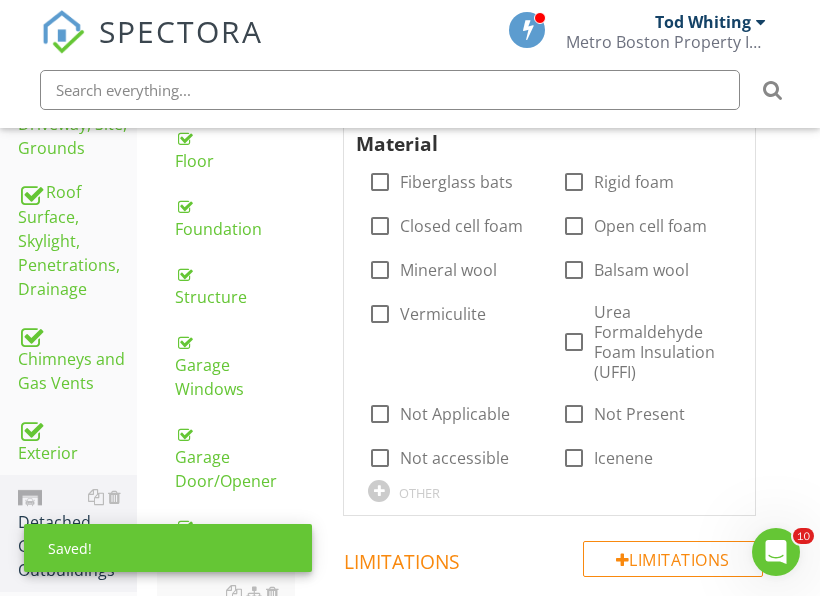 scroll, scrollTop: 782, scrollLeft: 0, axis: vertical 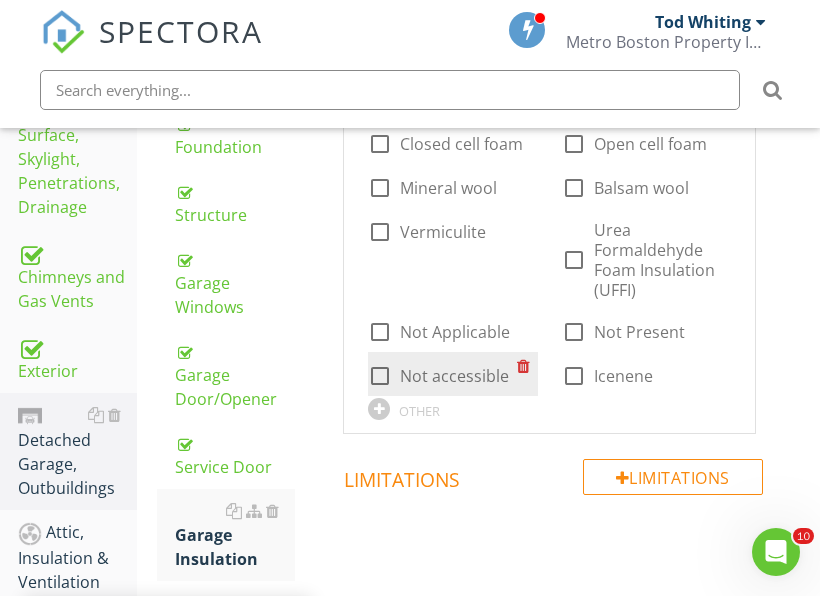 click on "Not accessible" at bounding box center [454, 376] 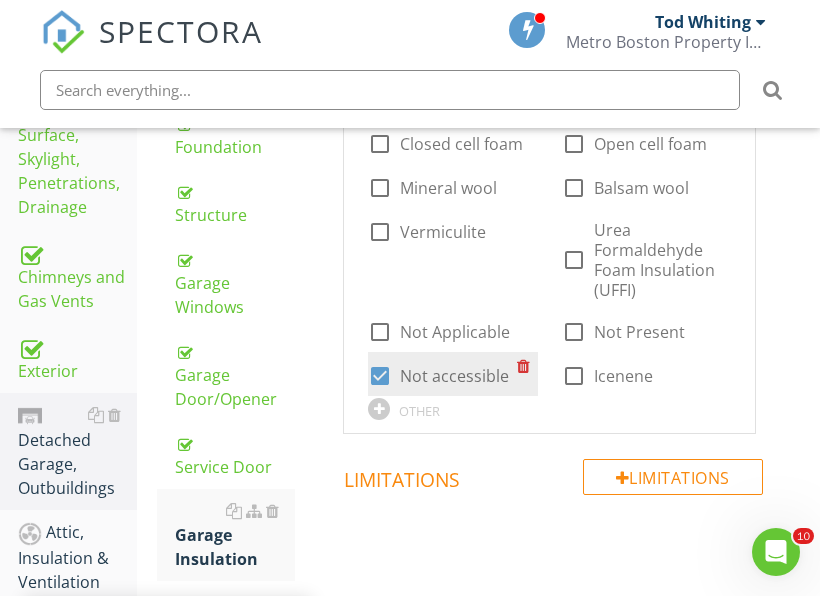 click on "Not accessible" at bounding box center (454, 376) 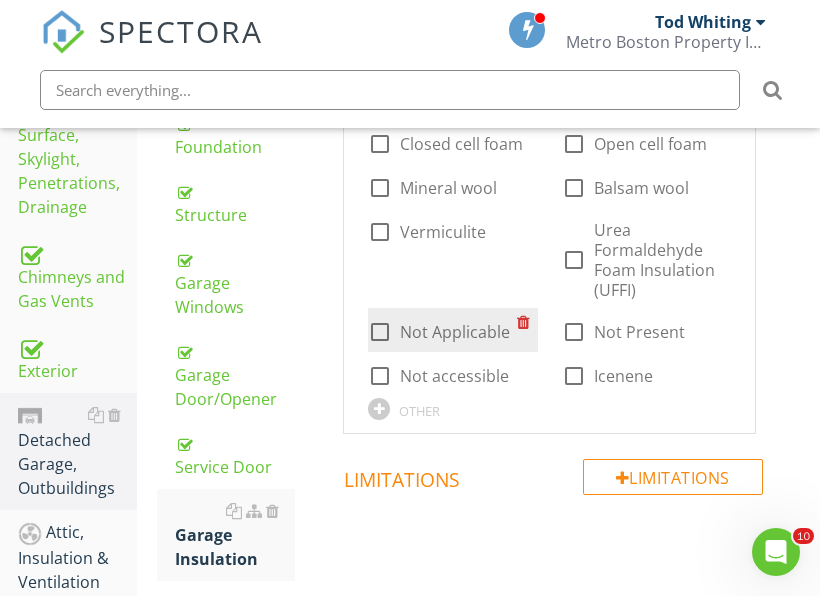 click on "Not Applicable" at bounding box center [455, 332] 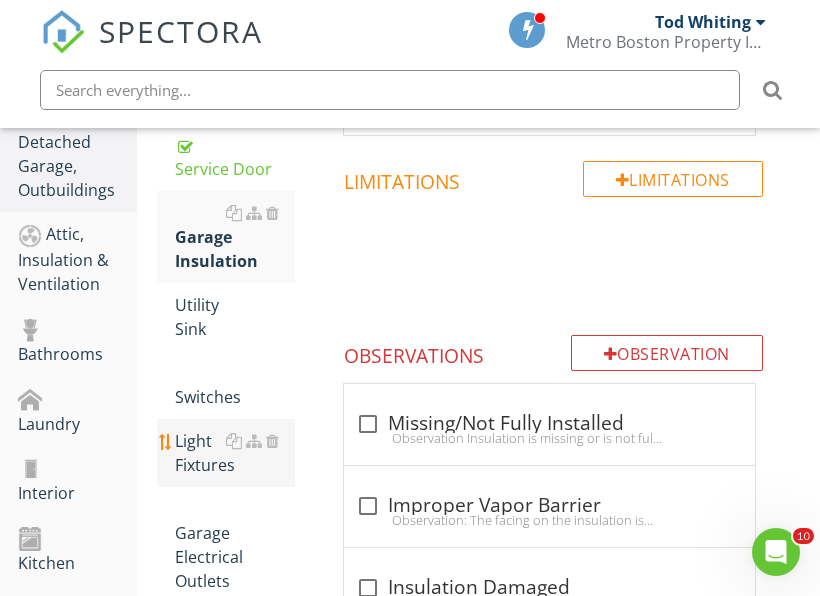 scroll, scrollTop: 1082, scrollLeft: 0, axis: vertical 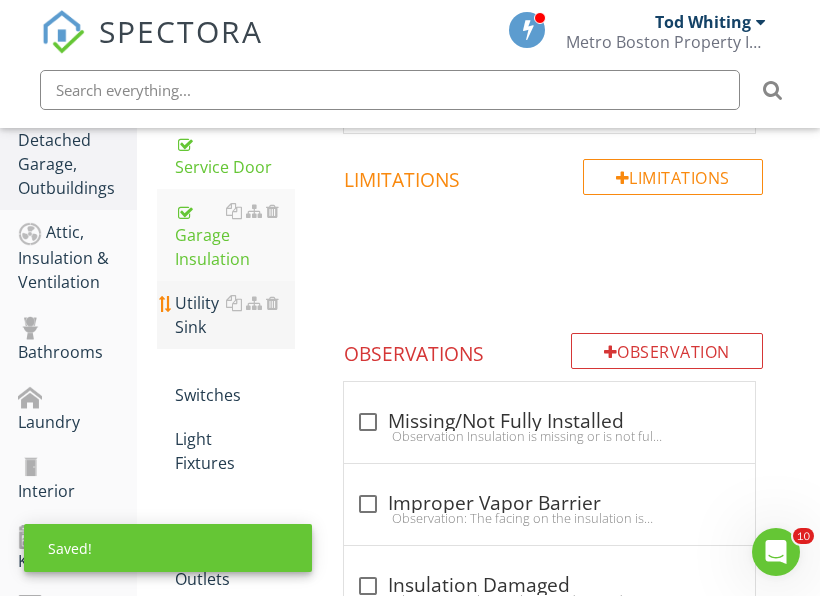 click on "Utility Sink" at bounding box center [235, 315] 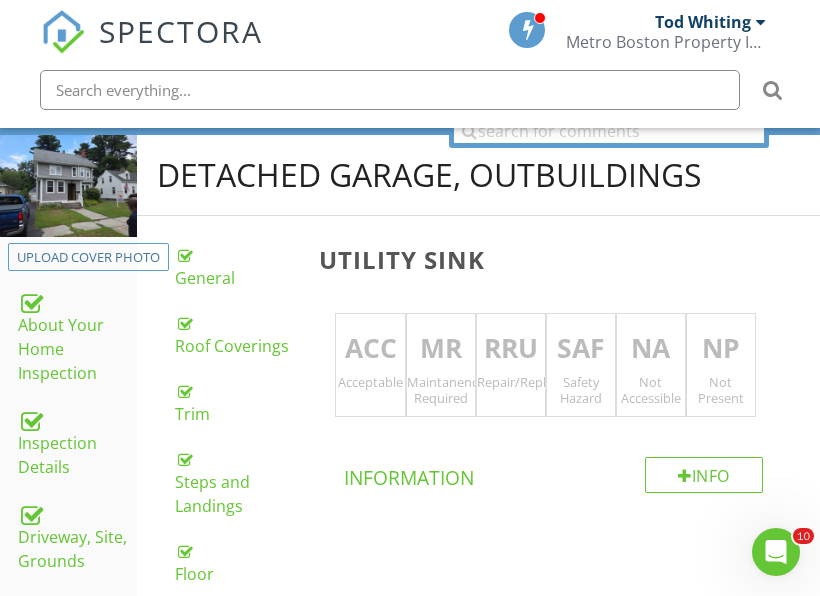 scroll, scrollTop: 282, scrollLeft: 0, axis: vertical 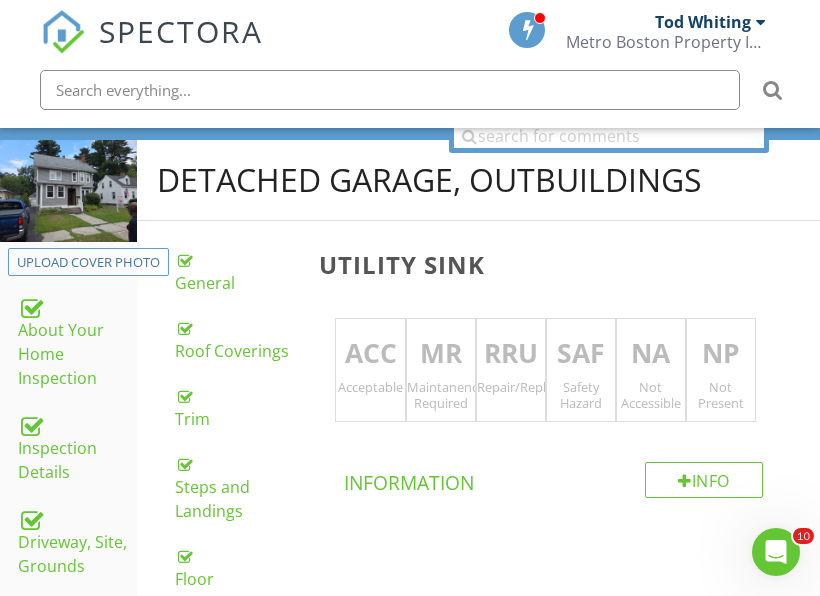 click on "NP" at bounding box center (721, 354) 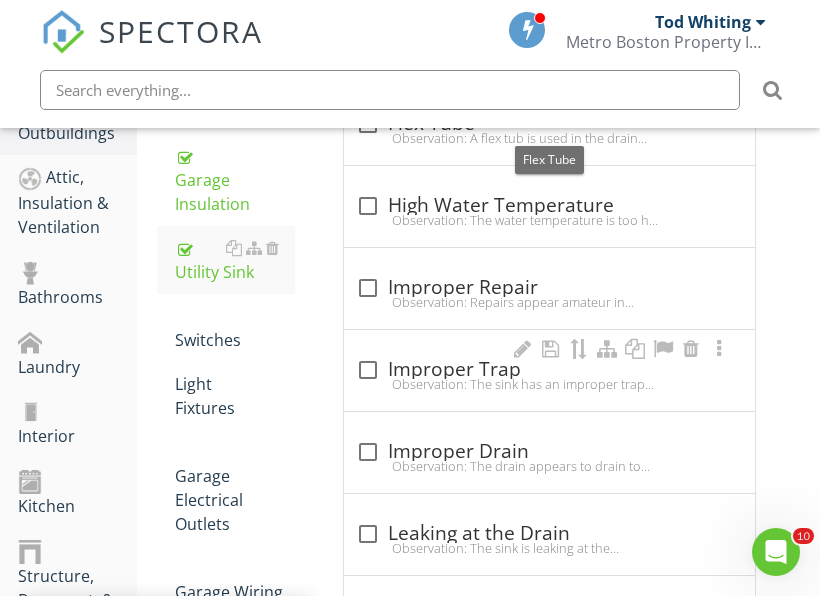 scroll, scrollTop: 1182, scrollLeft: 0, axis: vertical 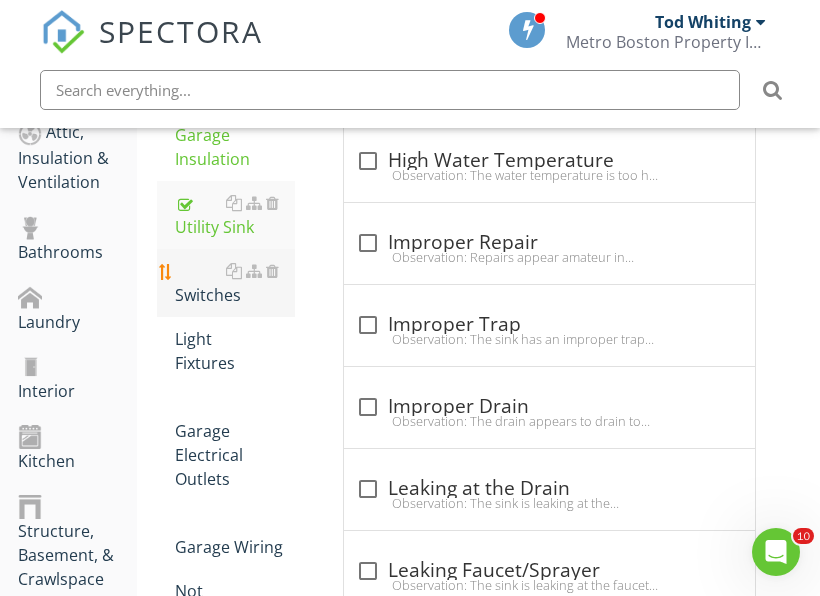 click on "Switches" at bounding box center [235, 283] 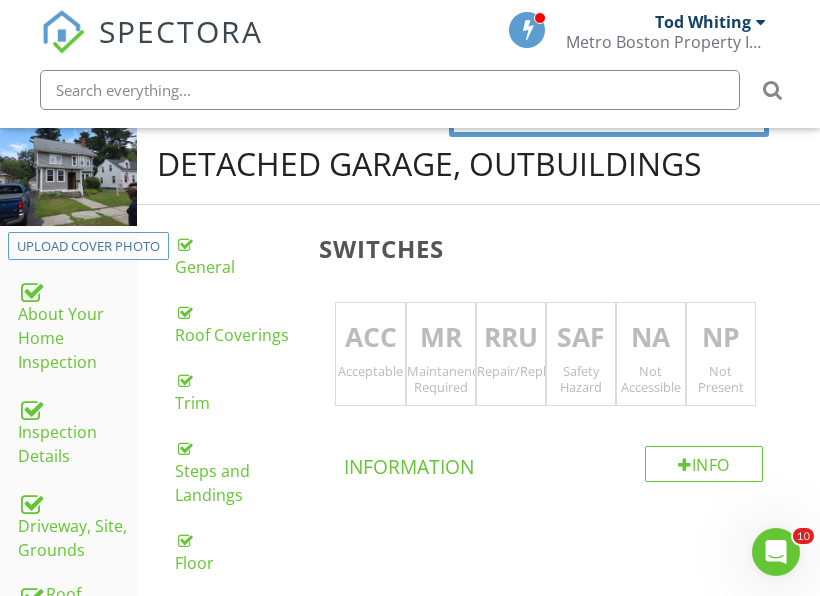 scroll, scrollTop: 282, scrollLeft: 0, axis: vertical 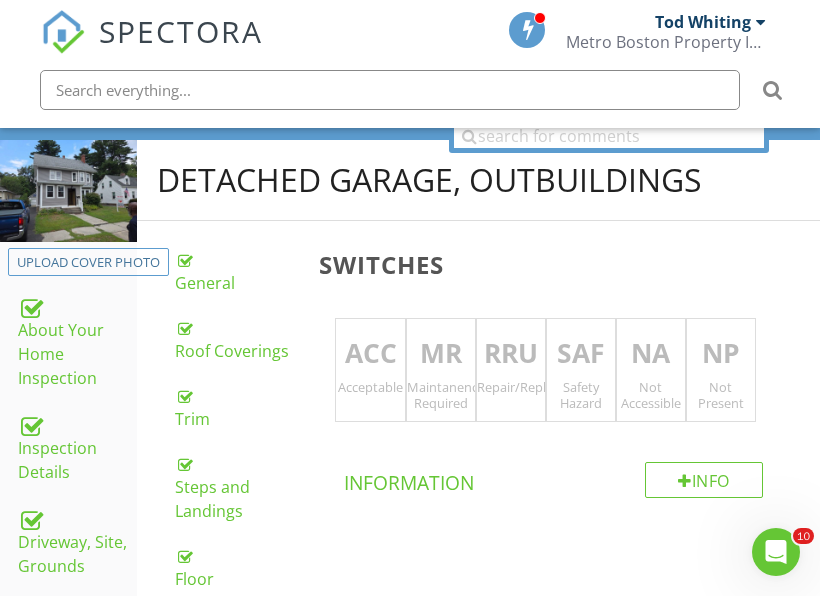 click on "ACC" at bounding box center (370, 354) 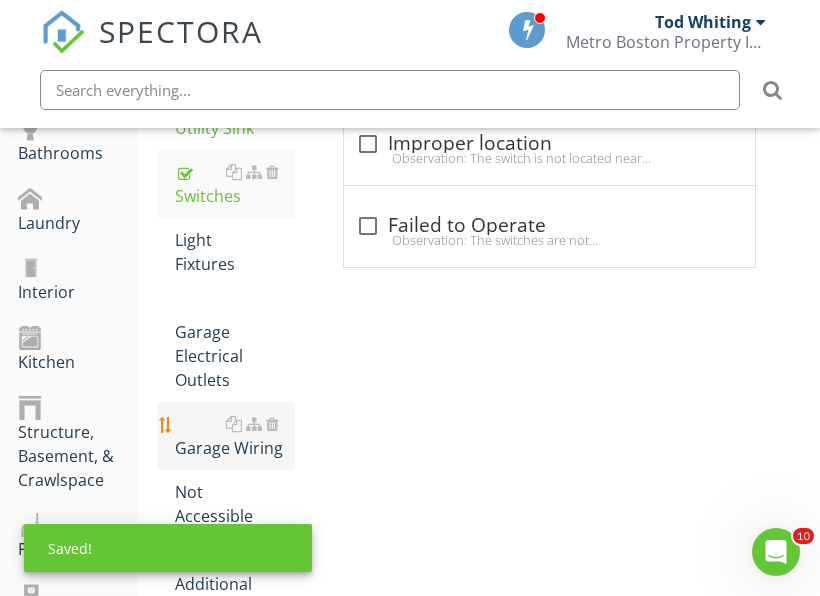 scroll, scrollTop: 1282, scrollLeft: 0, axis: vertical 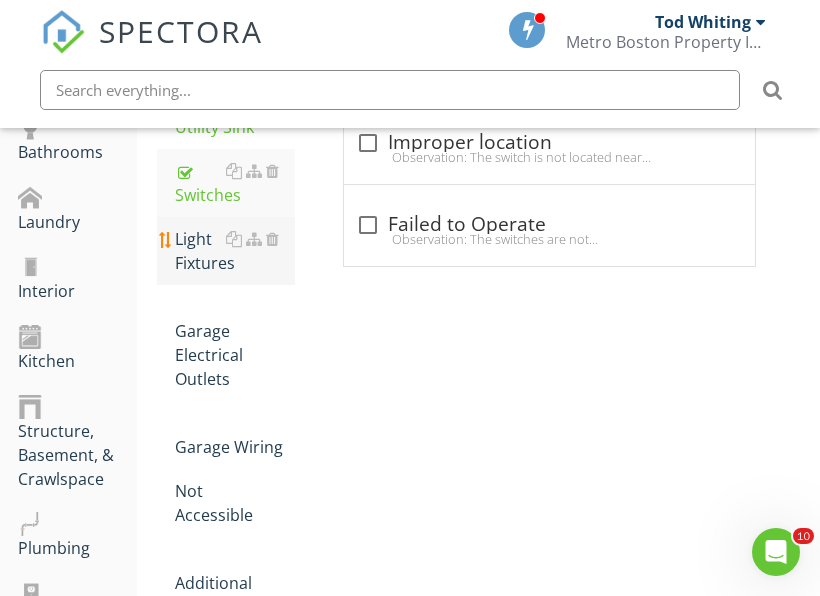 click on "Light Fixtures" at bounding box center (235, 251) 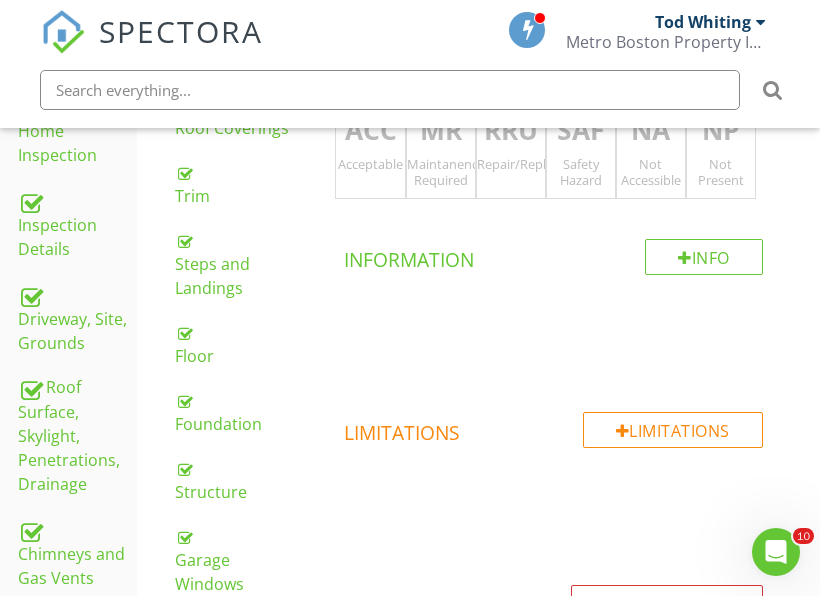 scroll, scrollTop: 382, scrollLeft: 0, axis: vertical 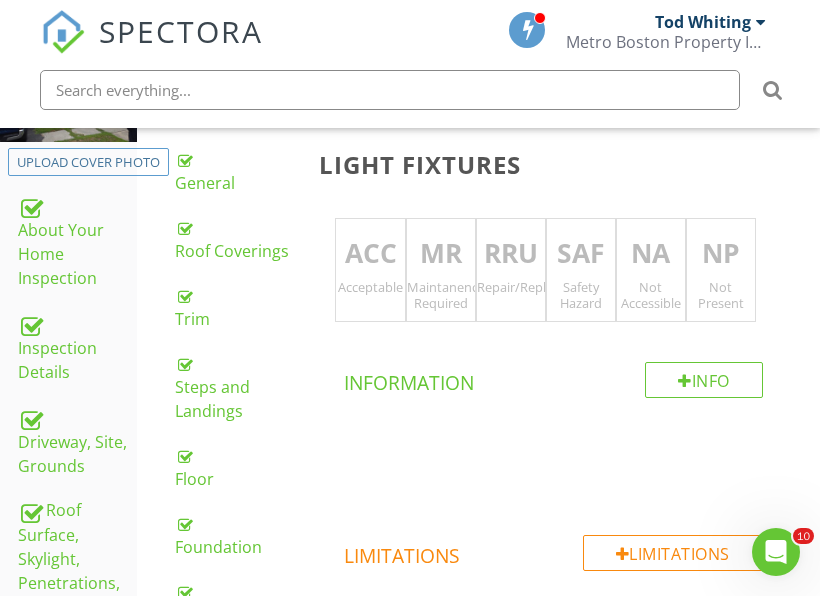click on "Acceptable" at bounding box center [370, 287] 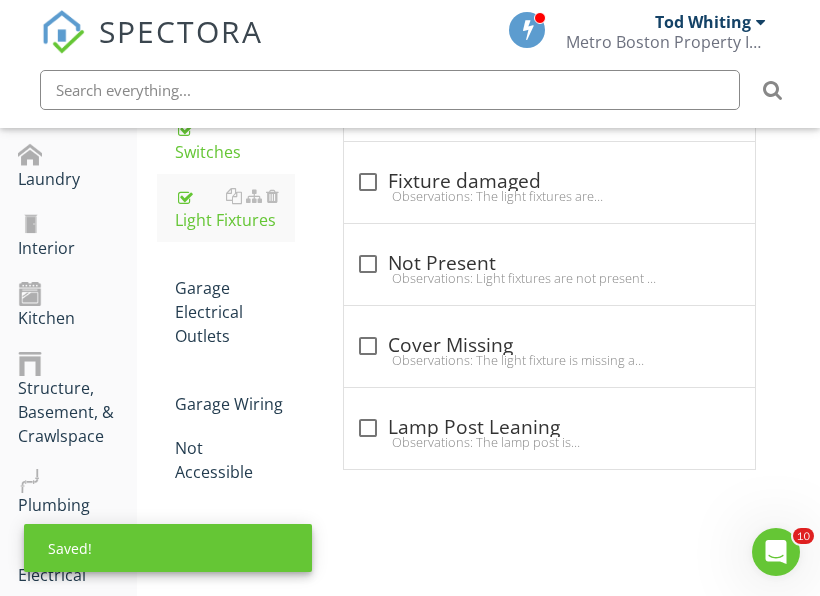 scroll, scrollTop: 1382, scrollLeft: 0, axis: vertical 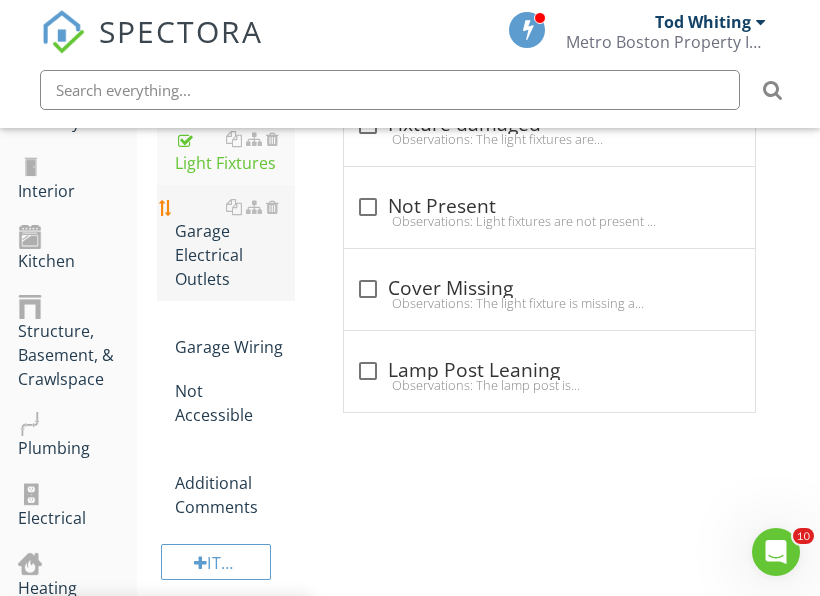 click on "Garage Electrical Outlets" at bounding box center [235, 243] 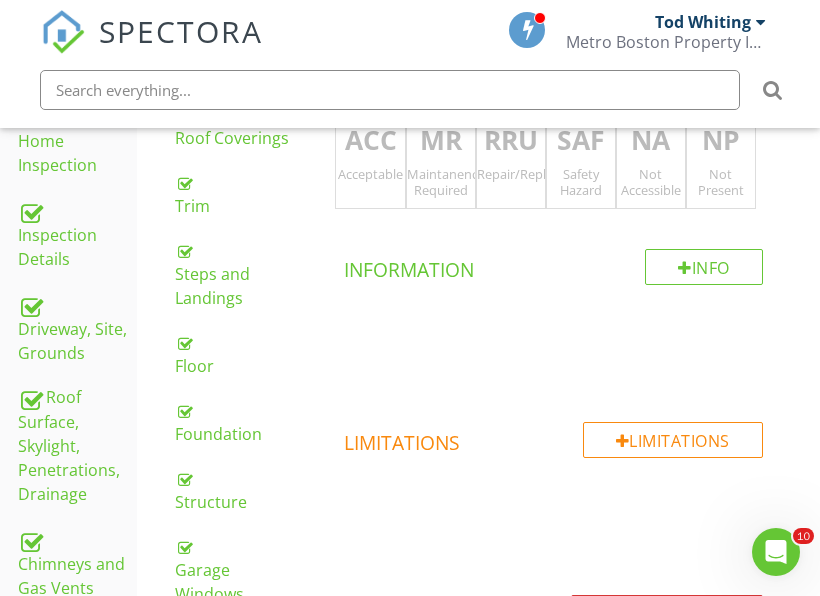 scroll, scrollTop: 382, scrollLeft: 0, axis: vertical 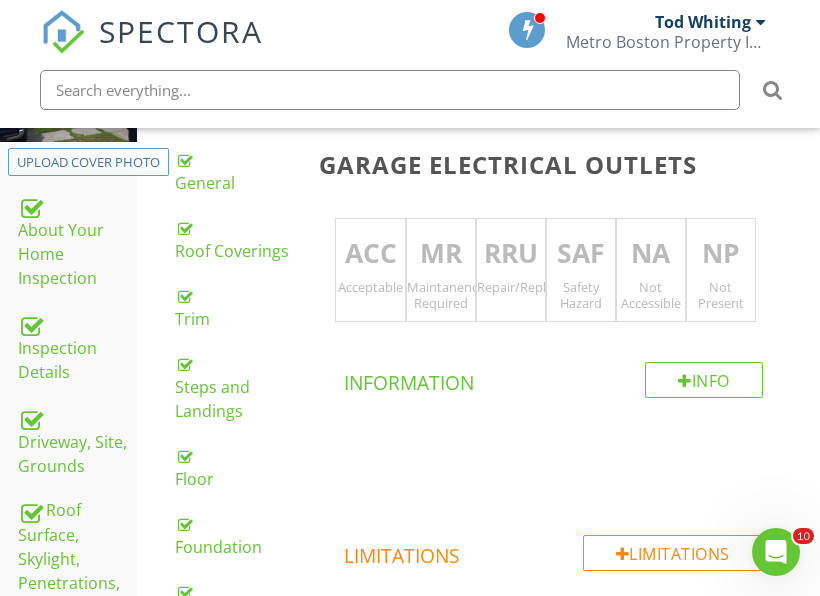 click on "SAF" at bounding box center [581, 254] 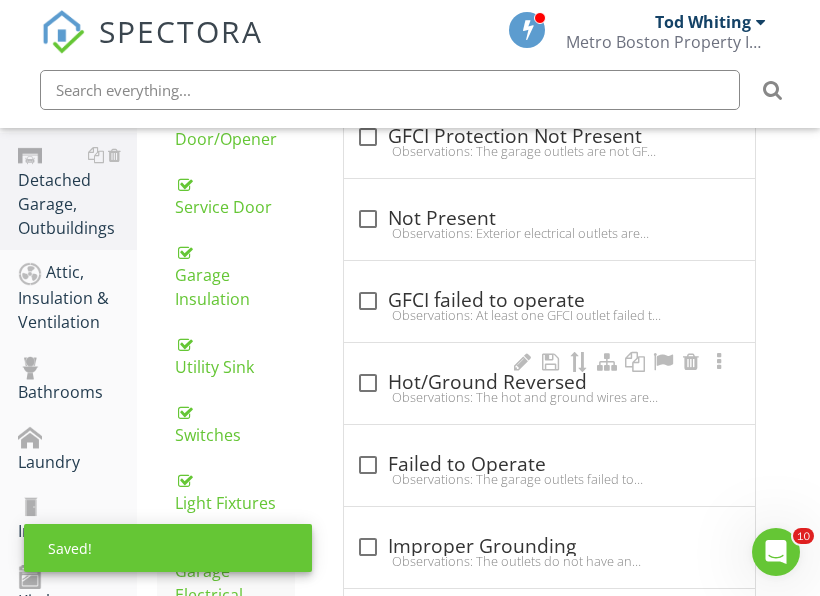 scroll, scrollTop: 1082, scrollLeft: 0, axis: vertical 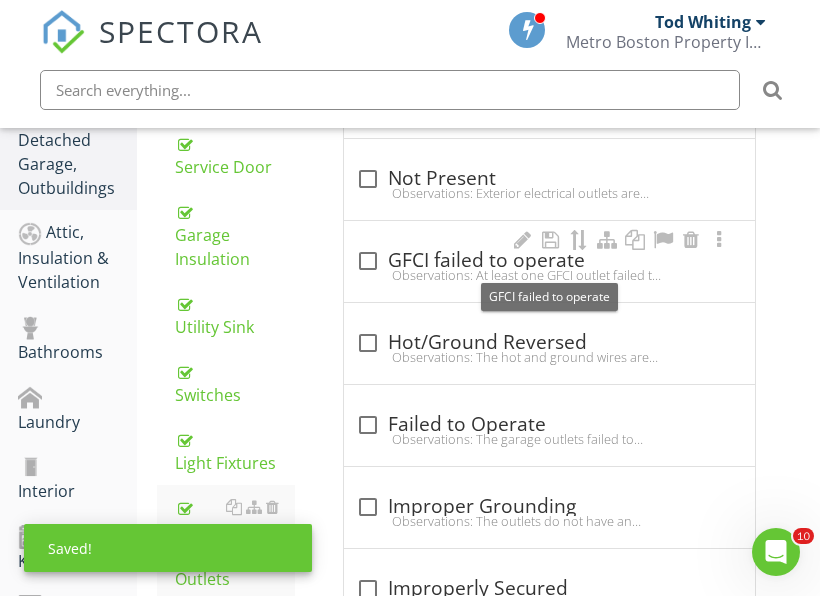 click on "check_box_outline_blank
GFCI failed to operate" at bounding box center (549, 261) 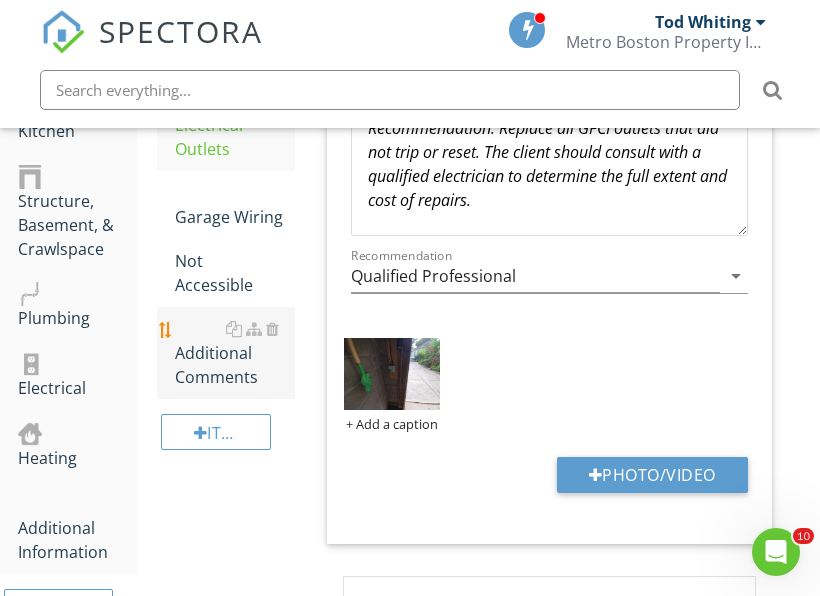 scroll, scrollTop: 1582, scrollLeft: 0, axis: vertical 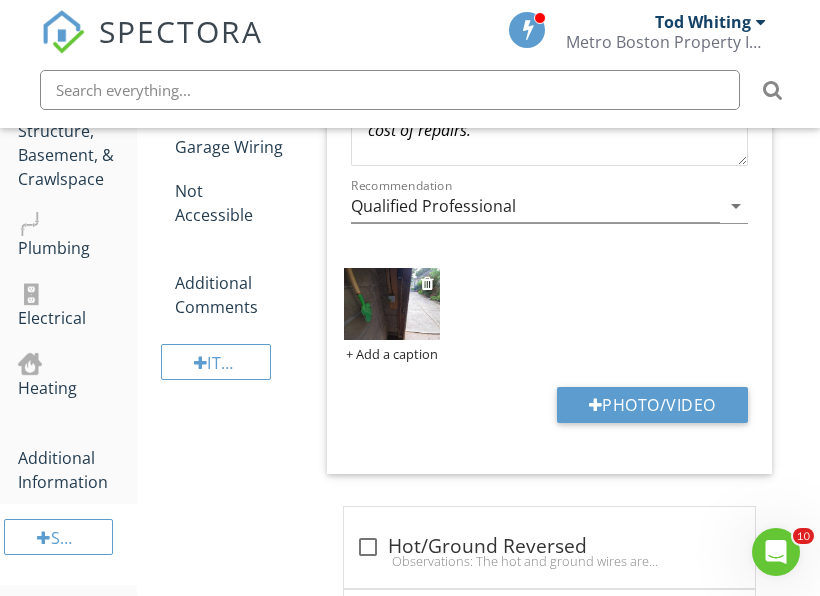 click at bounding box center (391, 303) 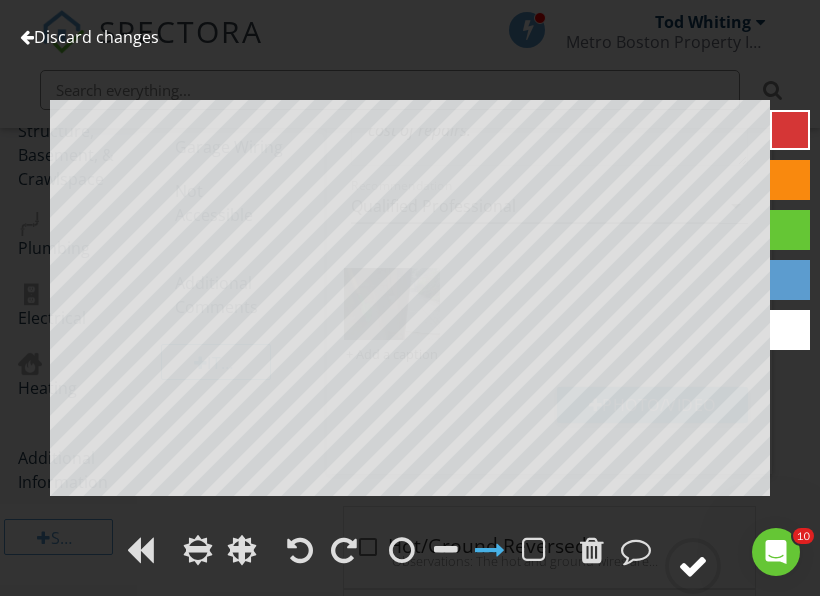click 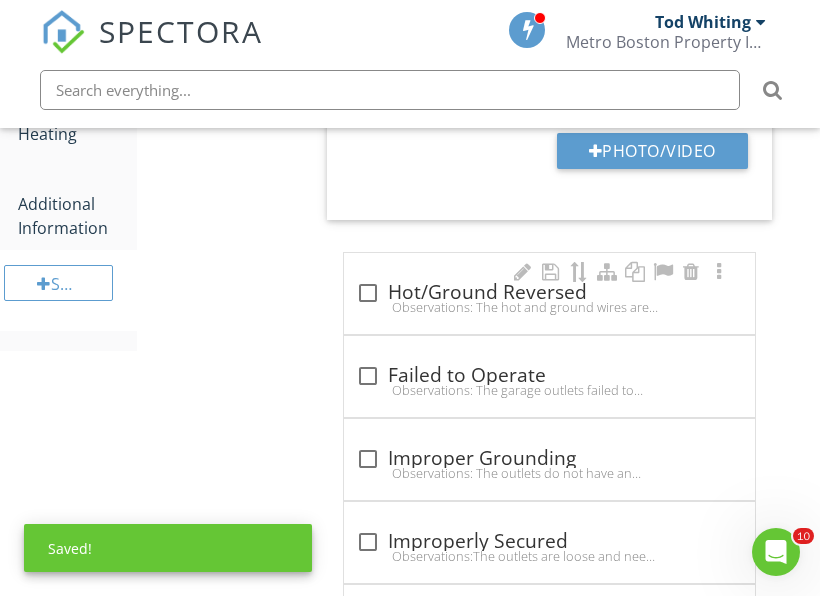 scroll, scrollTop: 1882, scrollLeft: 0, axis: vertical 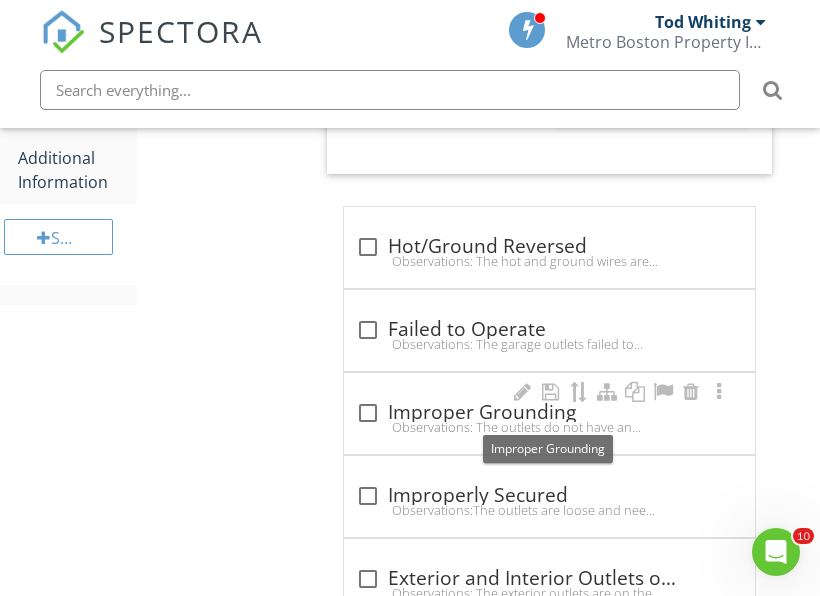 click at bounding box center [368, 413] 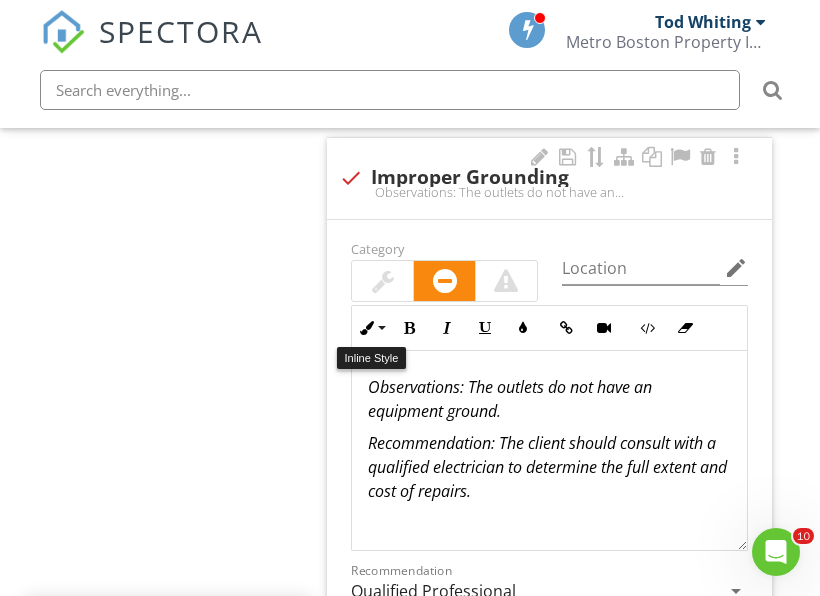 scroll, scrollTop: 2182, scrollLeft: 0, axis: vertical 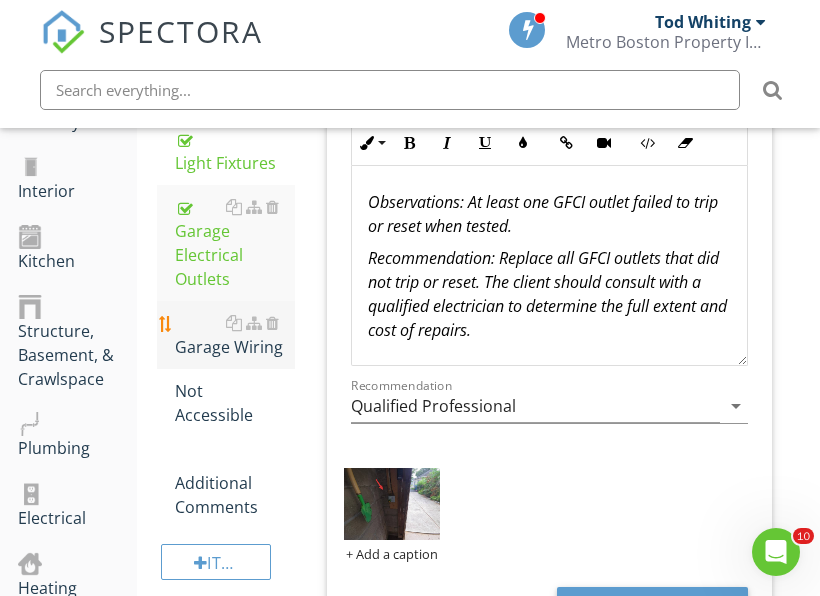 click on "Garage Wiring" at bounding box center (235, 335) 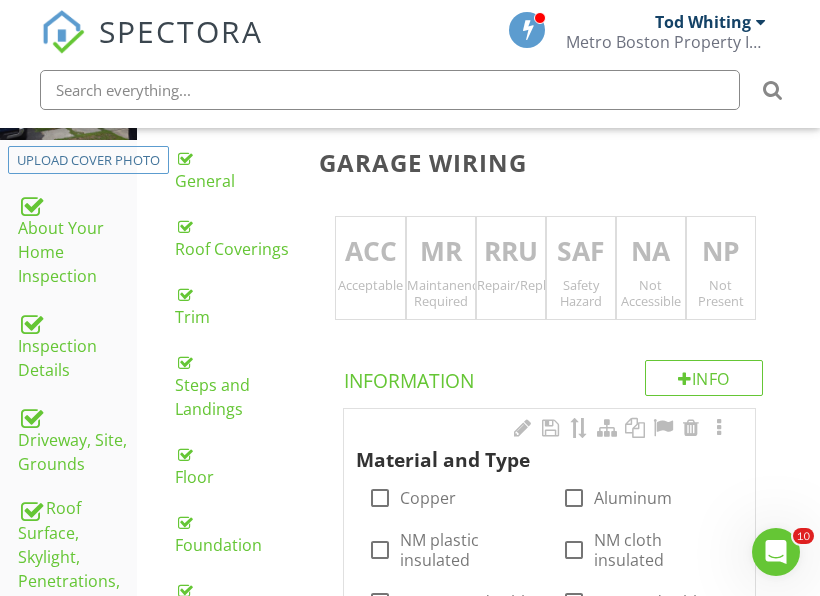 scroll, scrollTop: 382, scrollLeft: 0, axis: vertical 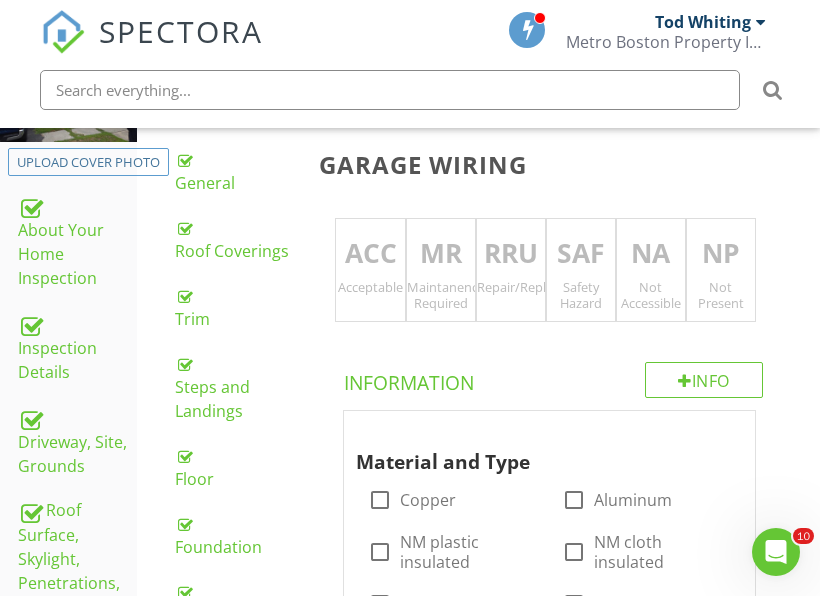 click on "Acceptable" at bounding box center [370, 287] 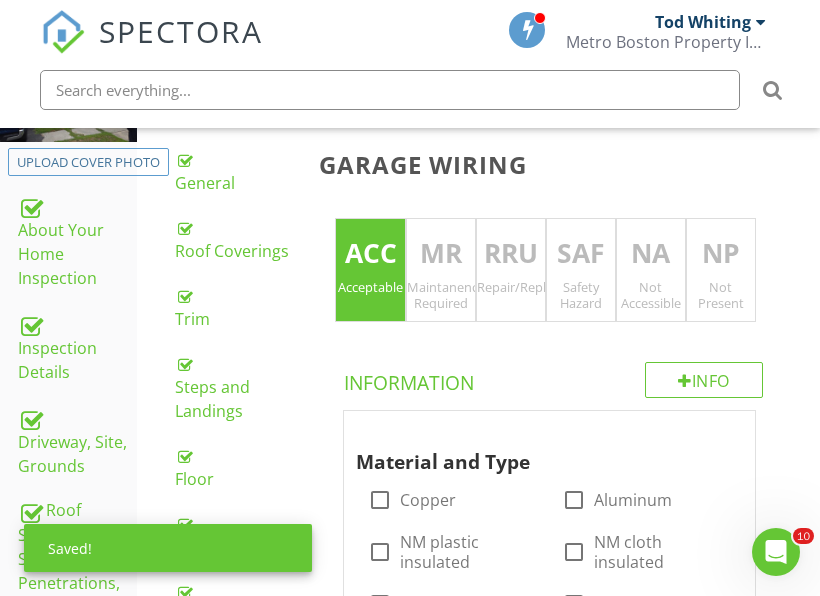 click on "Not Accessible" at bounding box center [651, 295] 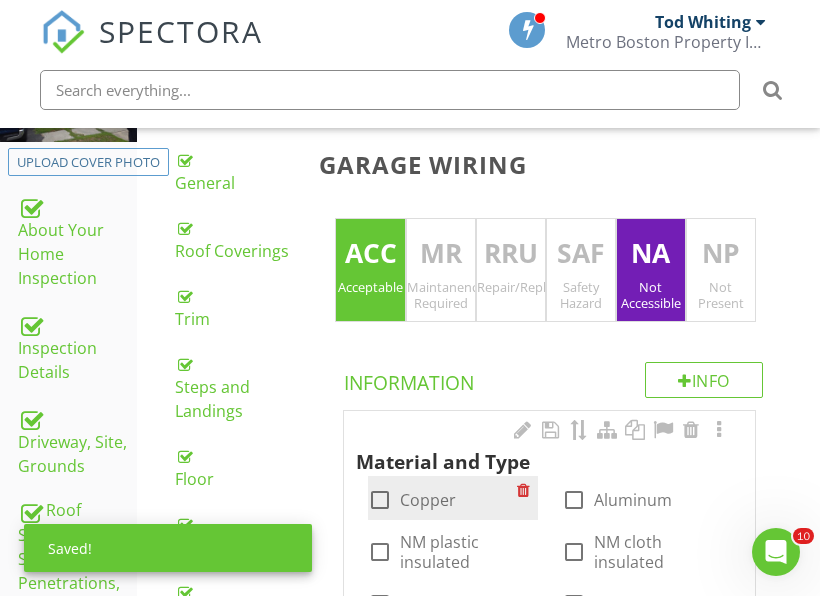click on "check_box_outline_blank Copper" at bounding box center [442, 498] 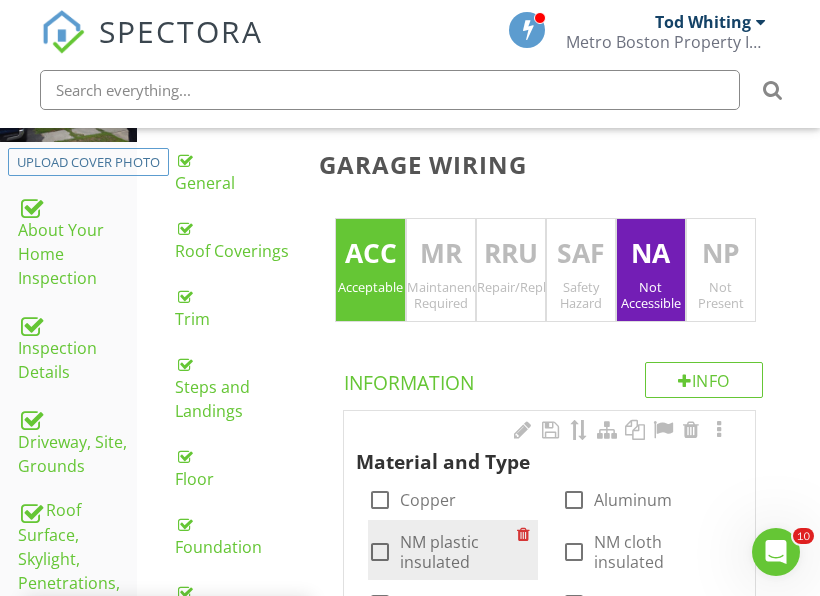 click on "NM plastic insulated" at bounding box center [458, 552] 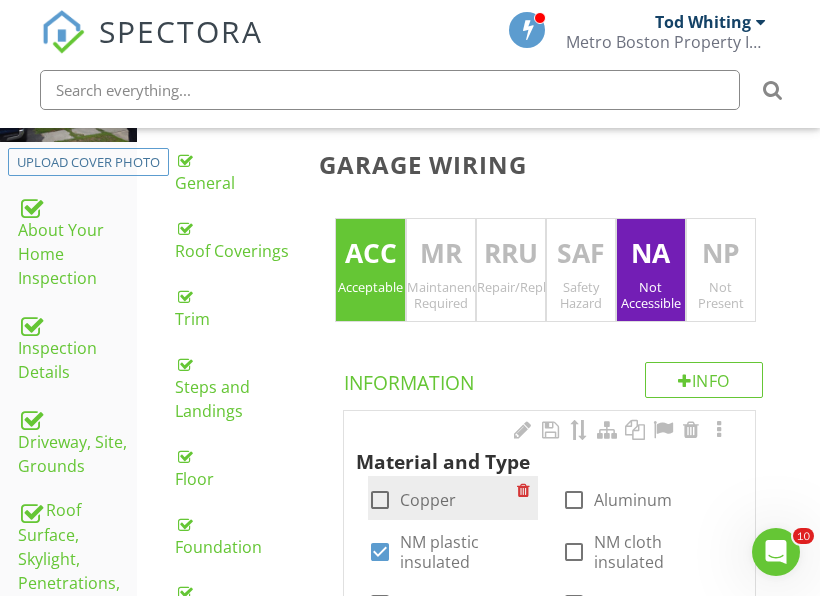click on "check_box_outline_blank Copper" at bounding box center (452, 498) 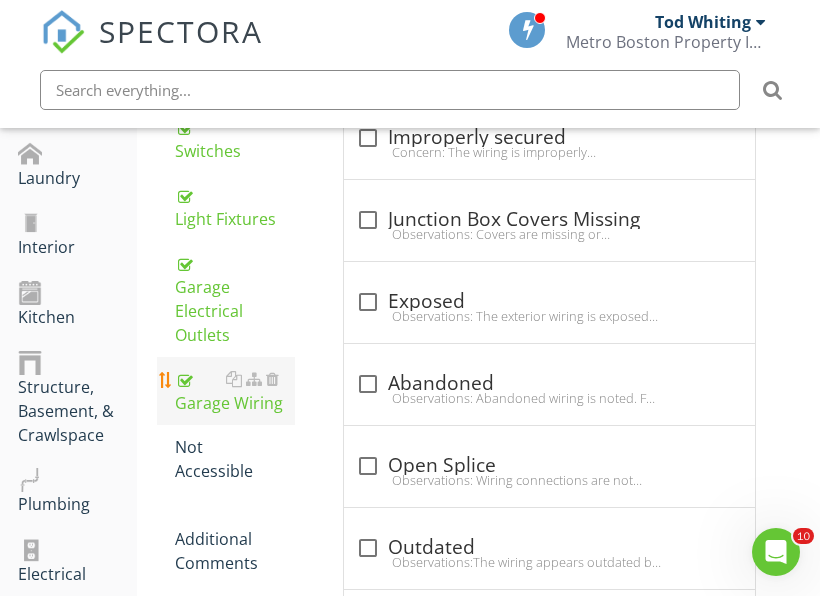 scroll, scrollTop: 1382, scrollLeft: 0, axis: vertical 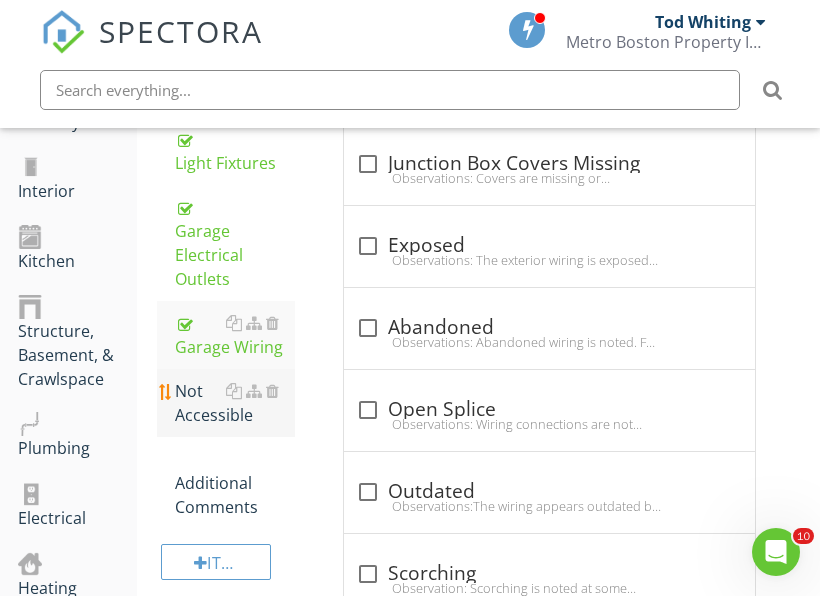 click on "Not Accessible" at bounding box center (235, 403) 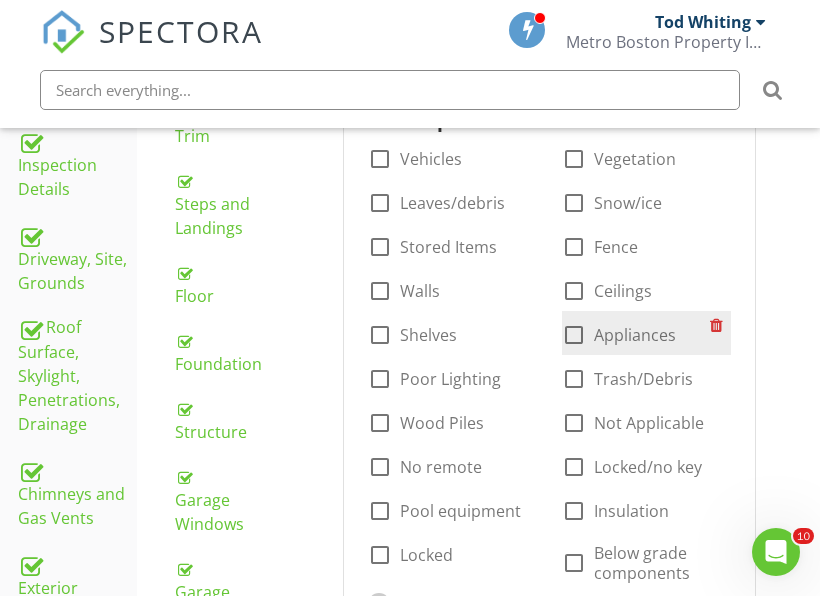 scroll, scrollTop: 582, scrollLeft: 0, axis: vertical 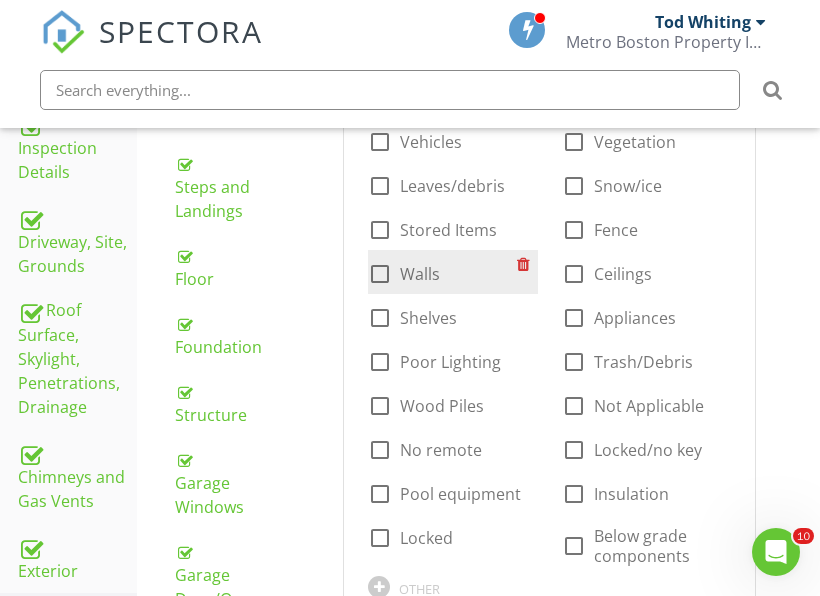click at bounding box center [380, 274] 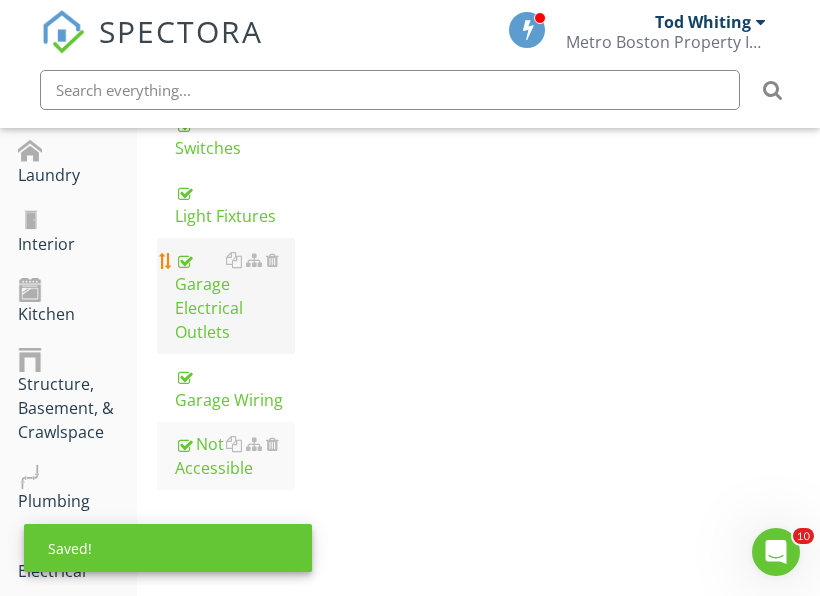 scroll, scrollTop: 1382, scrollLeft: 0, axis: vertical 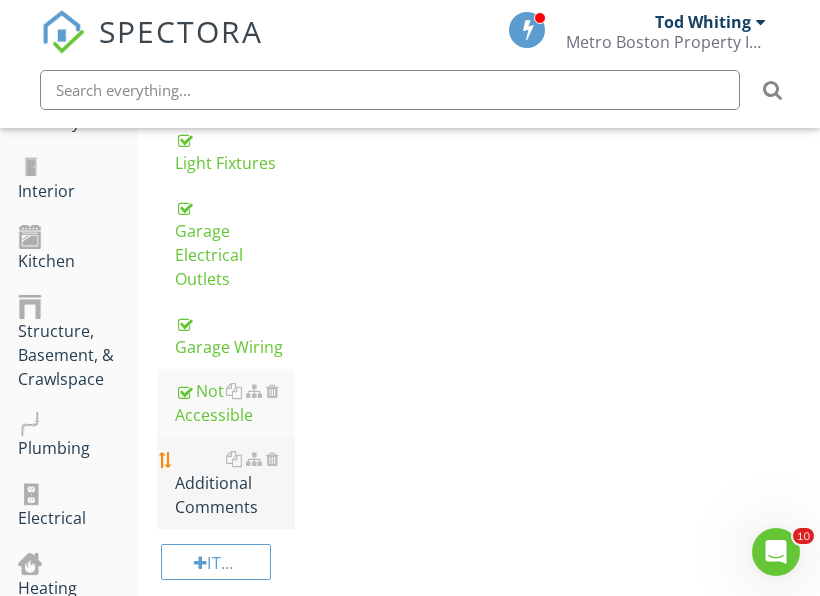 click on "Additional Comments" at bounding box center (235, 483) 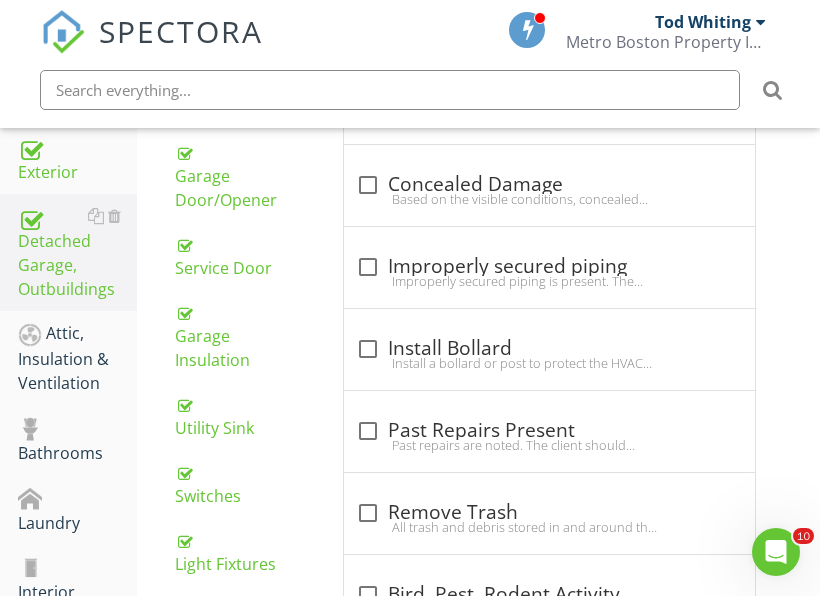 scroll, scrollTop: 382, scrollLeft: 0, axis: vertical 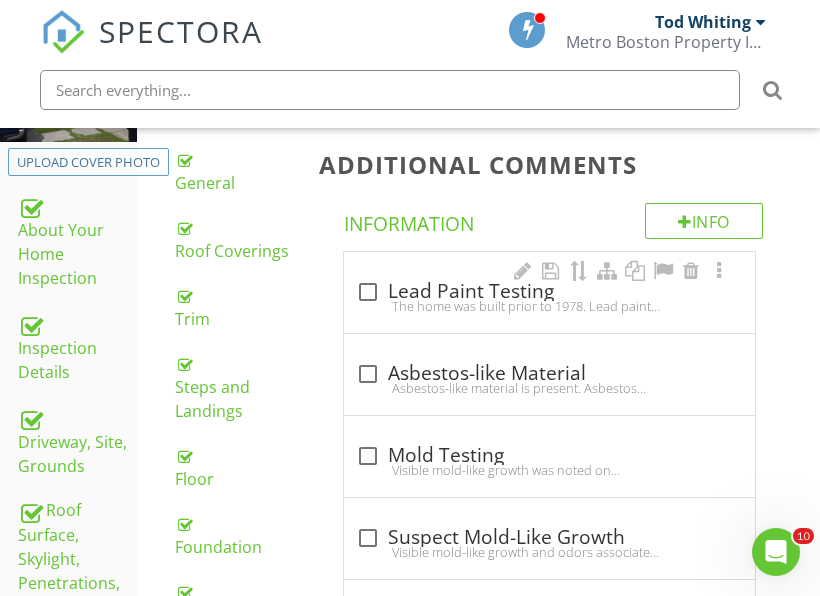 click on "The home was built prior to 1978. Lead paint testing is recommended on all homes built before 1978" at bounding box center (549, 306) 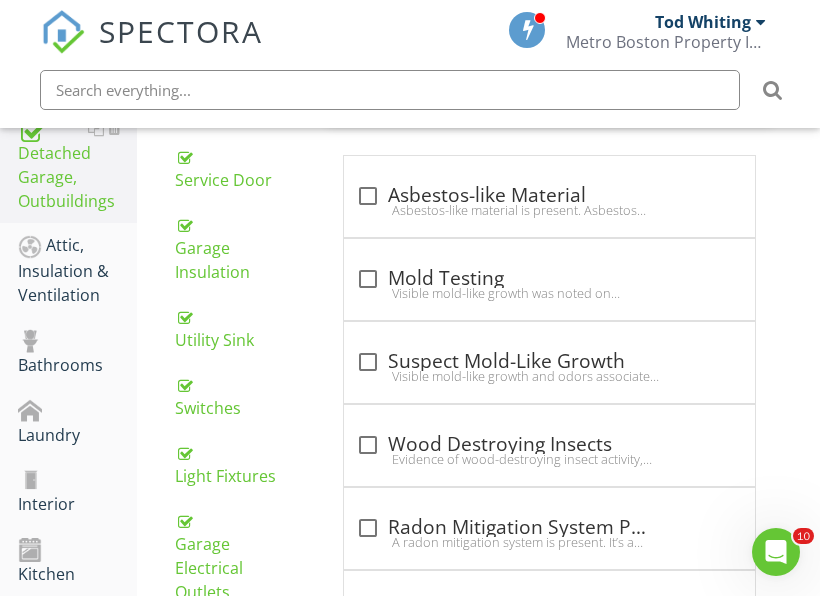 scroll, scrollTop: 982, scrollLeft: 0, axis: vertical 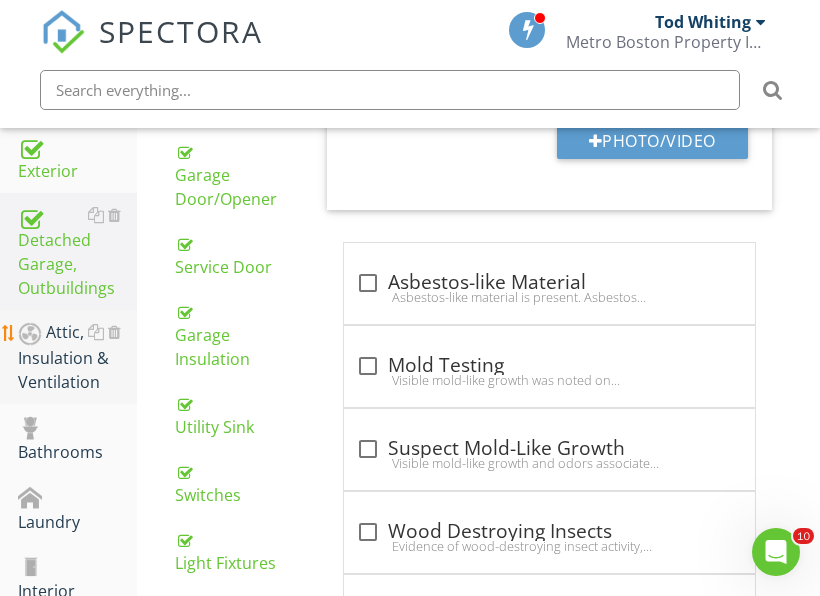 click on "Attic, Insulation & Ventilation" at bounding box center (77, 357) 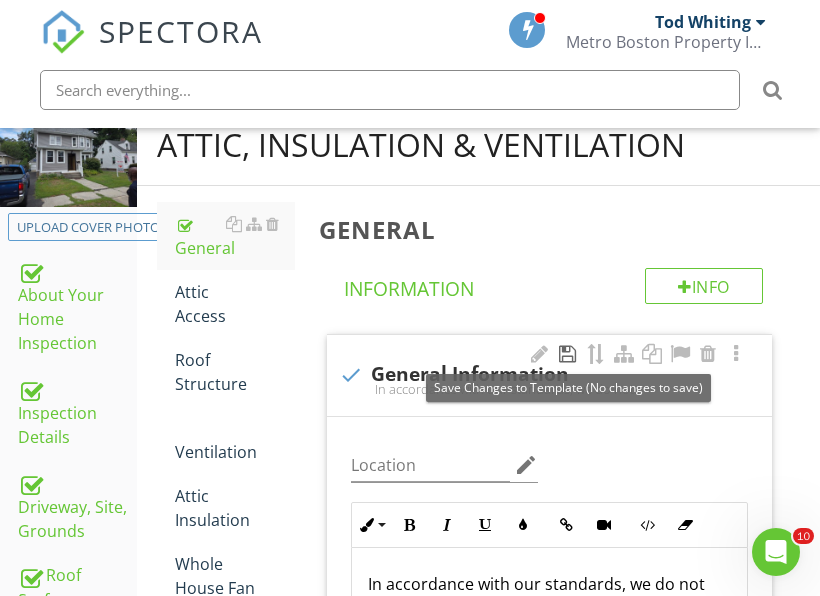 scroll, scrollTop: 282, scrollLeft: 0, axis: vertical 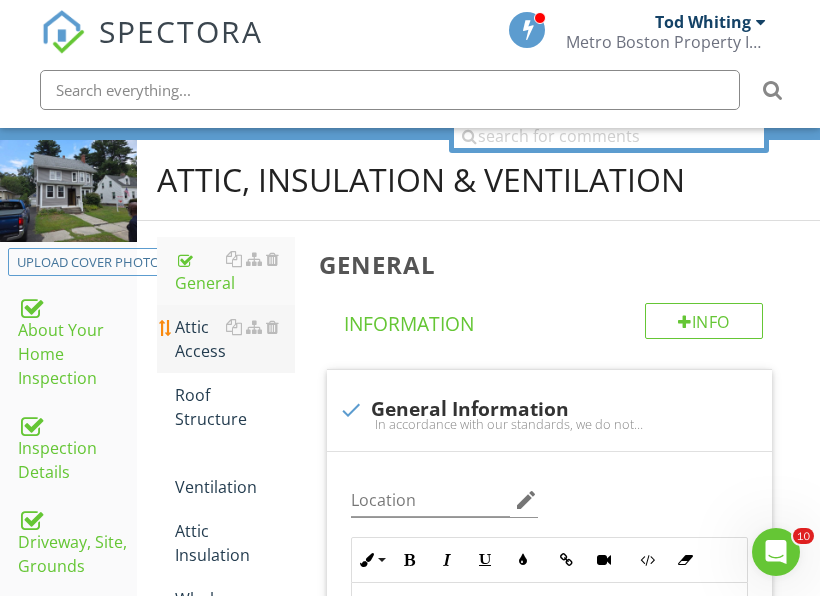 click on "Attic Access" at bounding box center [235, 339] 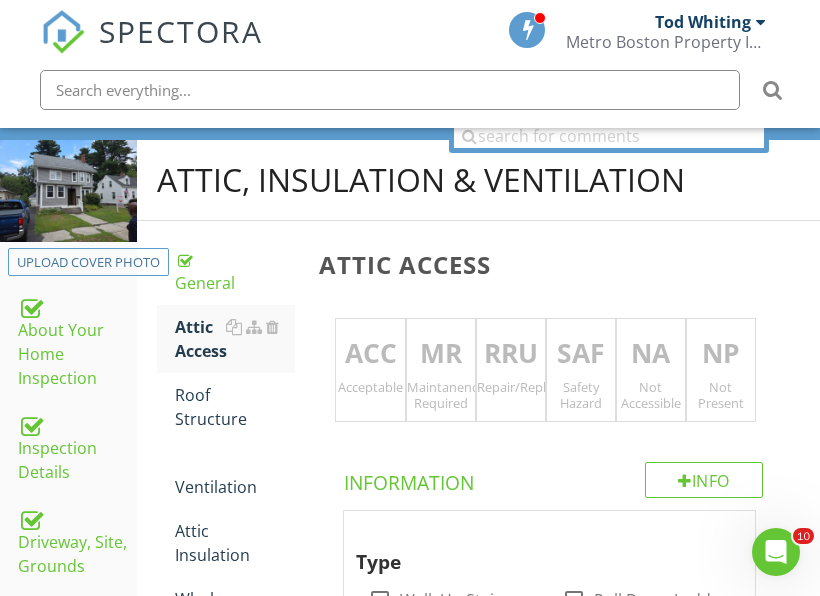 click on "Not Accessible" at bounding box center (651, 395) 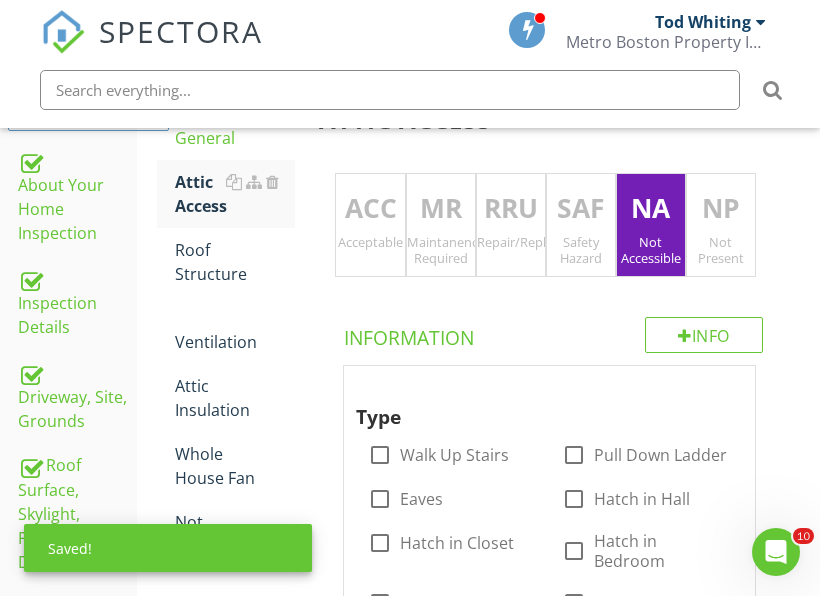 scroll, scrollTop: 382, scrollLeft: 0, axis: vertical 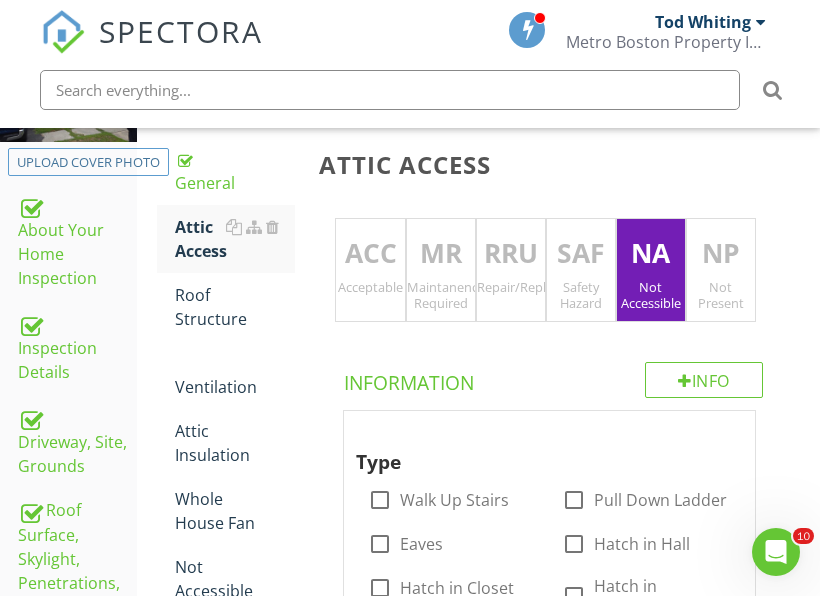 click on "NA   Not Accessible" at bounding box center (651, 270) 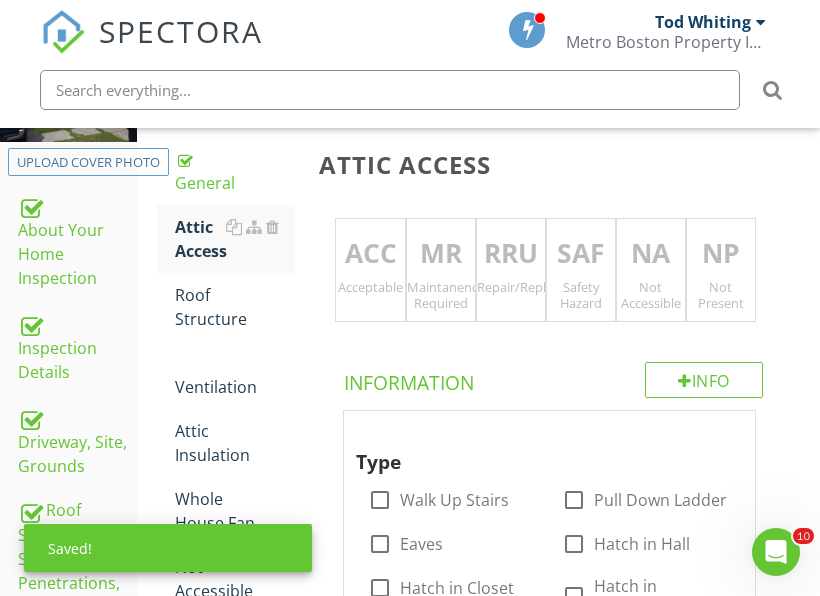 click on "Not Accessible" at bounding box center [651, 295] 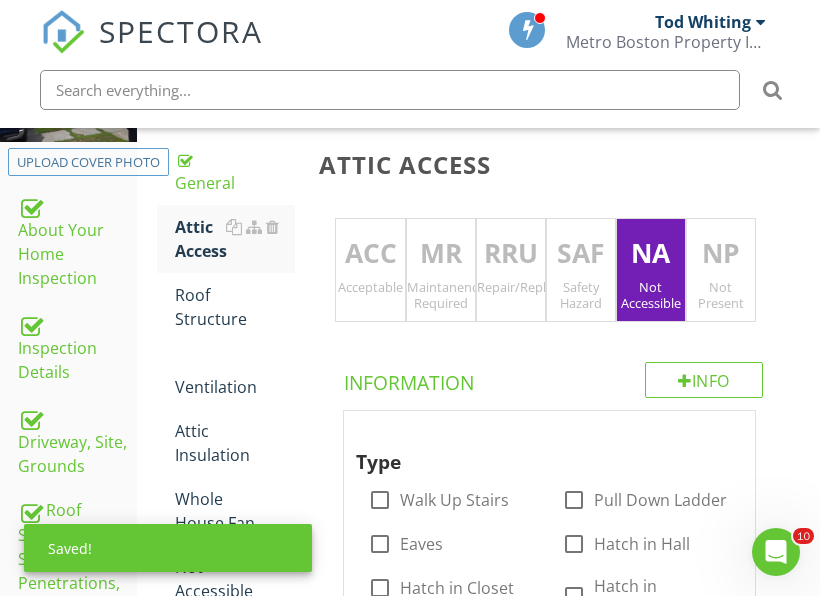 click on "Not Accessible" at bounding box center (651, 295) 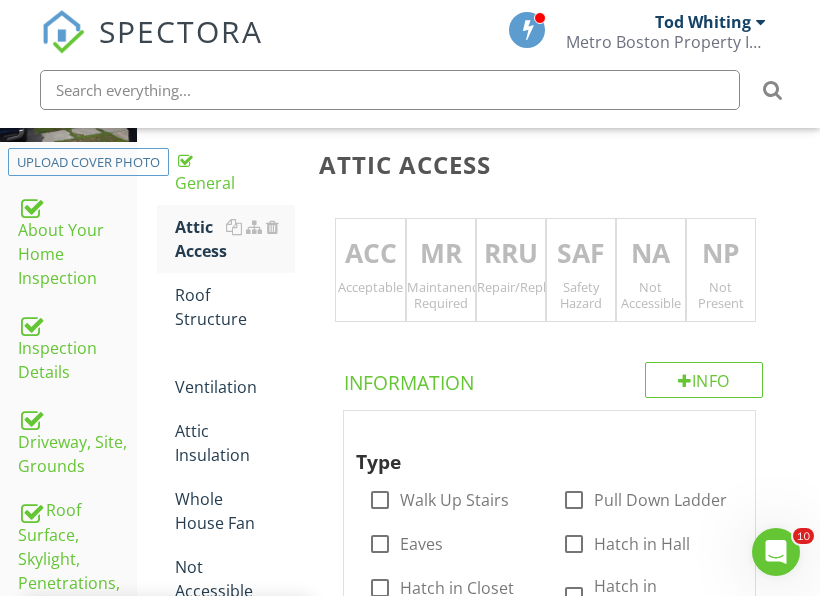 click on "Maintanence Required" at bounding box center [441, 295] 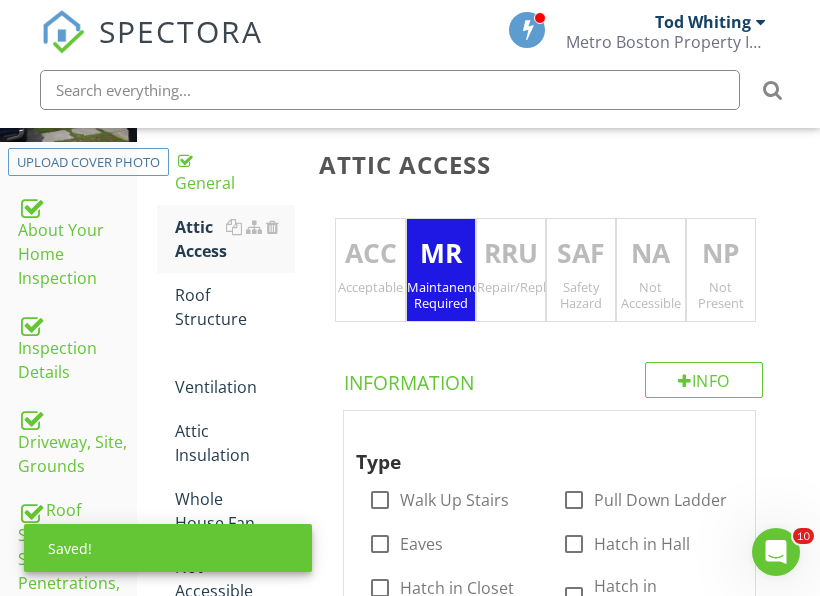 click on "Maintanence Required" at bounding box center [441, 295] 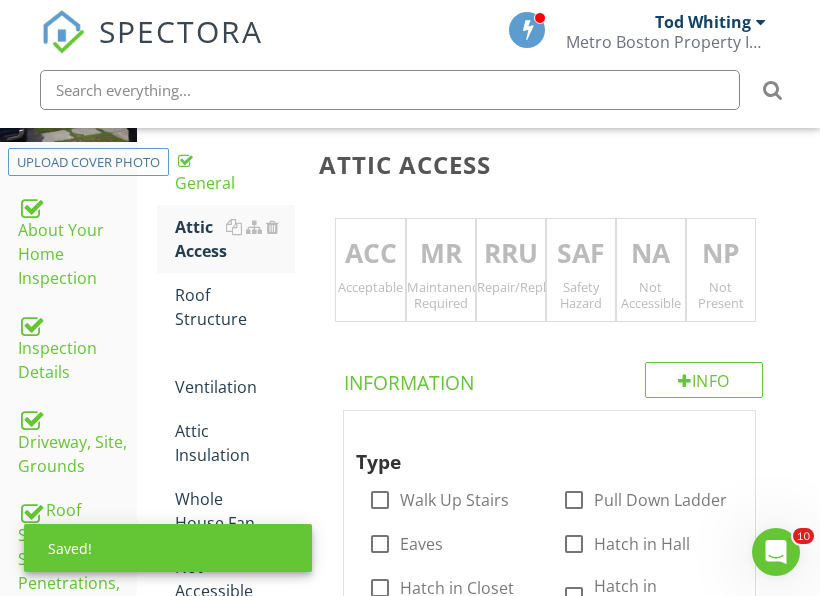 click on "Maintanence Required" at bounding box center [441, 295] 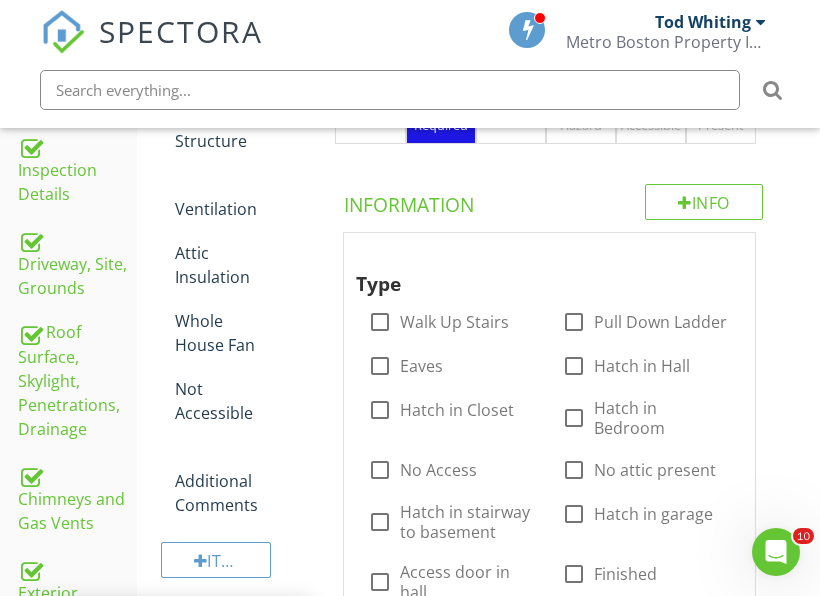 scroll, scrollTop: 582, scrollLeft: 0, axis: vertical 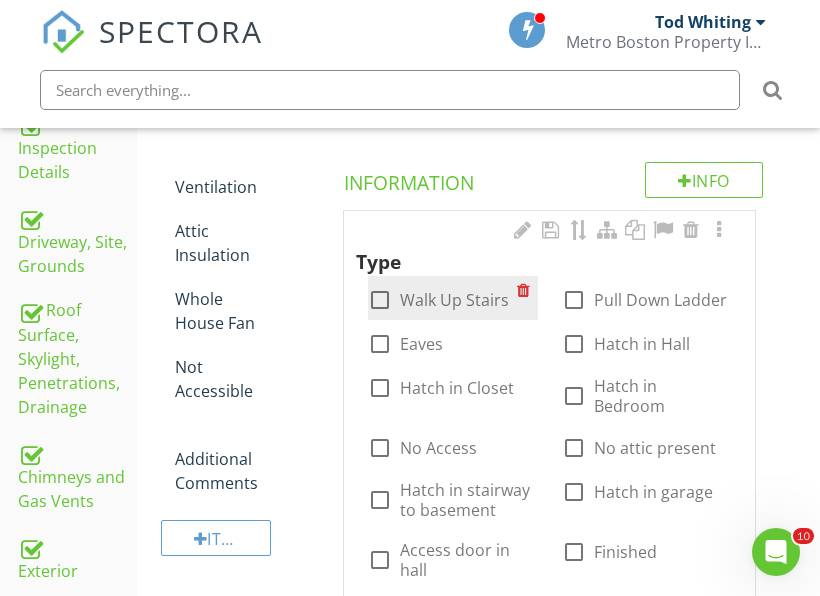 click on "Walk Up Stairs" at bounding box center [454, 300] 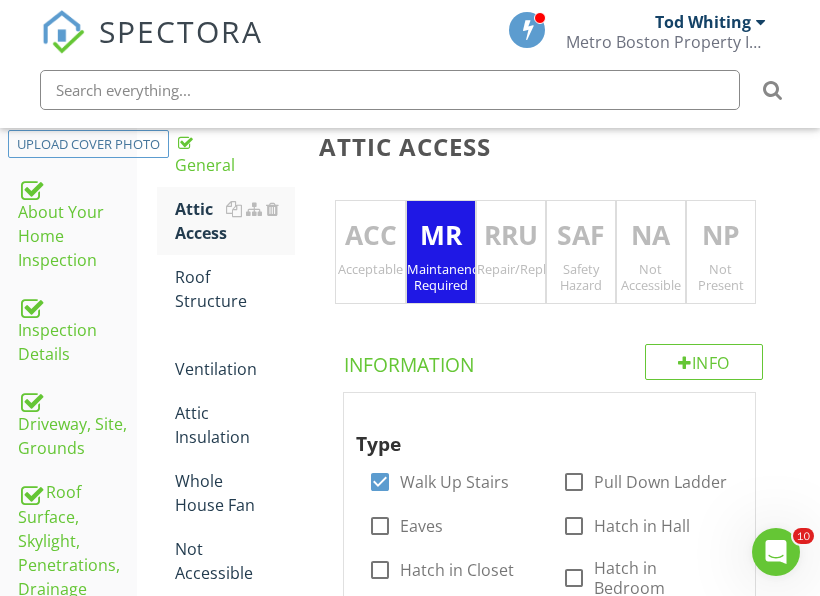 scroll, scrollTop: 382, scrollLeft: 0, axis: vertical 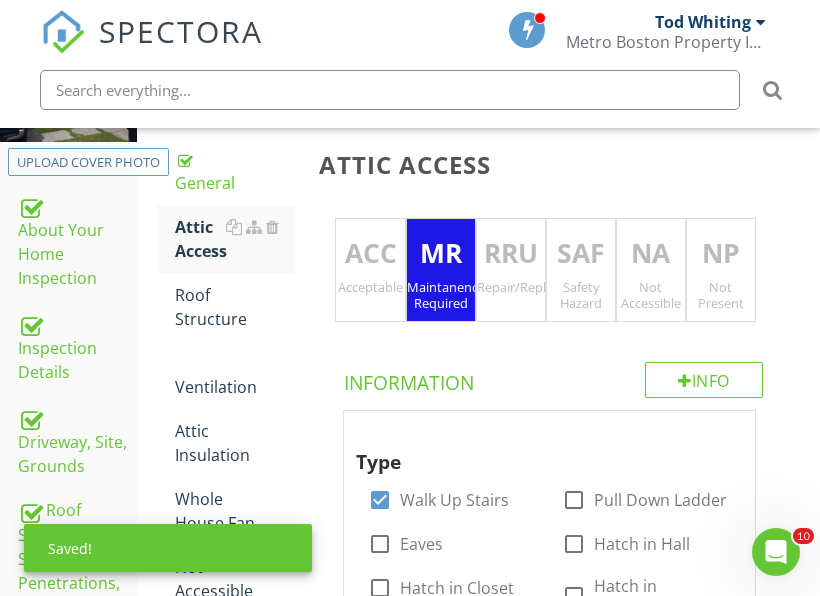 click on "RRU" at bounding box center [511, 254] 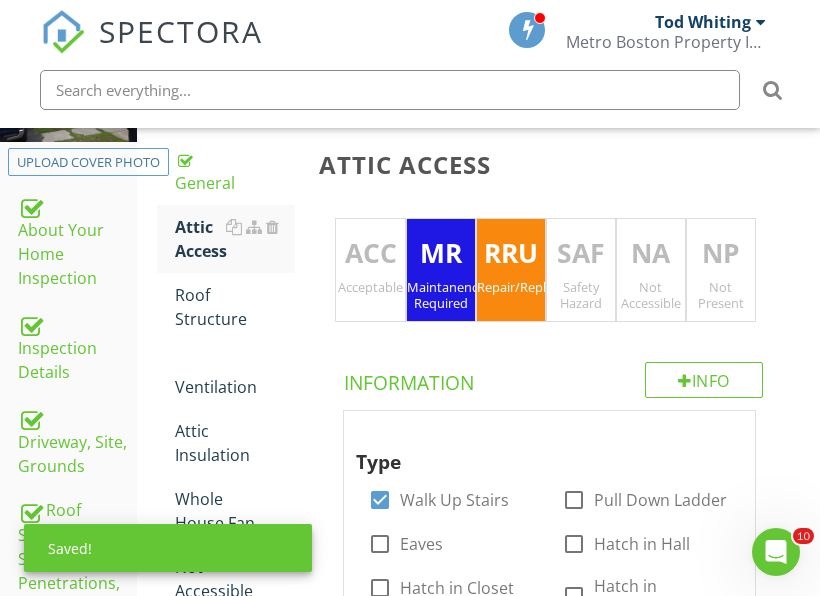 click on "MR" at bounding box center [441, 254] 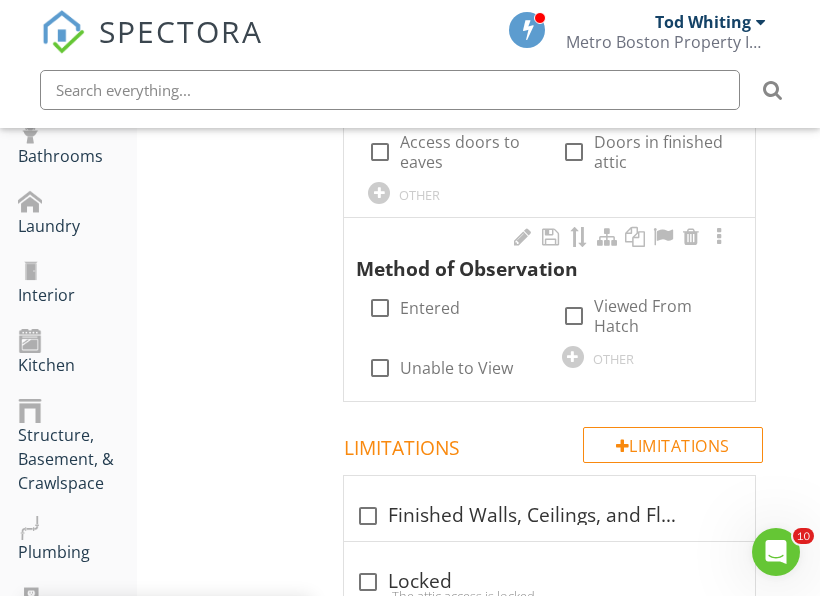scroll, scrollTop: 1382, scrollLeft: 0, axis: vertical 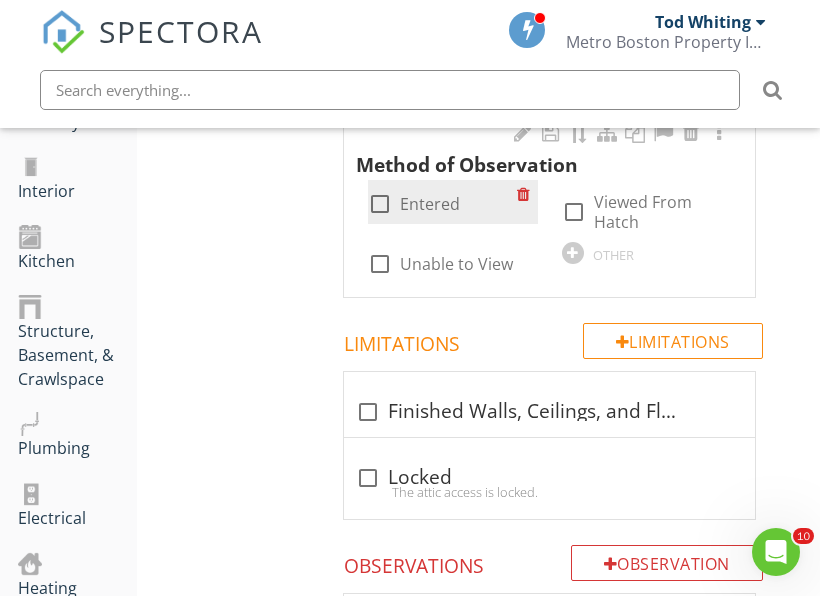 click on "Entered" at bounding box center [430, 204] 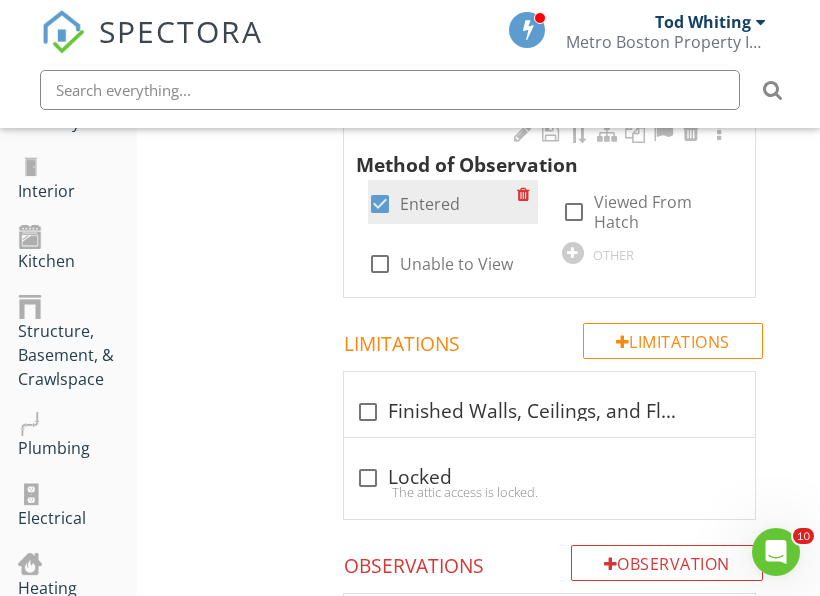 checkbox on "true" 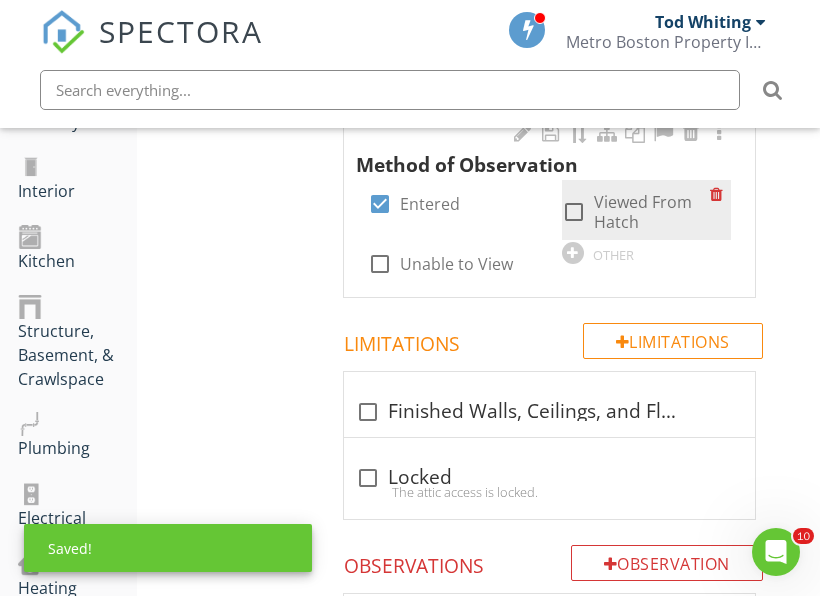 click on "Viewed From Hatch" at bounding box center (652, 212) 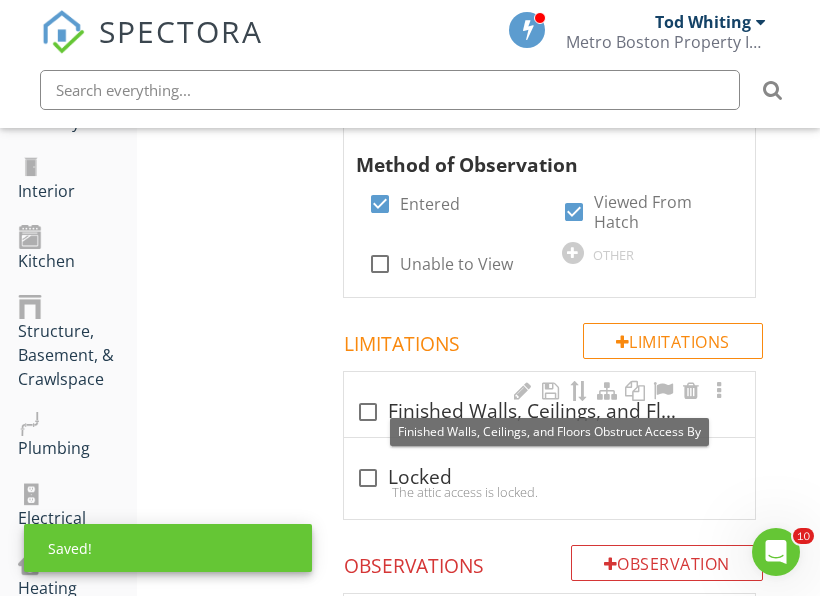 click on "check_box_outline_blank
Finished Walls, Ceilings, and Floors Obstruct Access By" at bounding box center (549, 412) 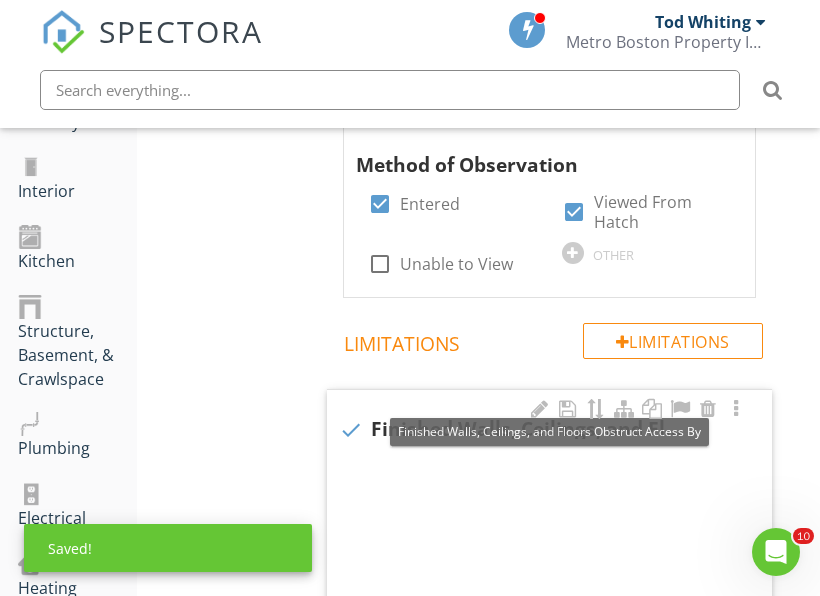 checkbox on "true" 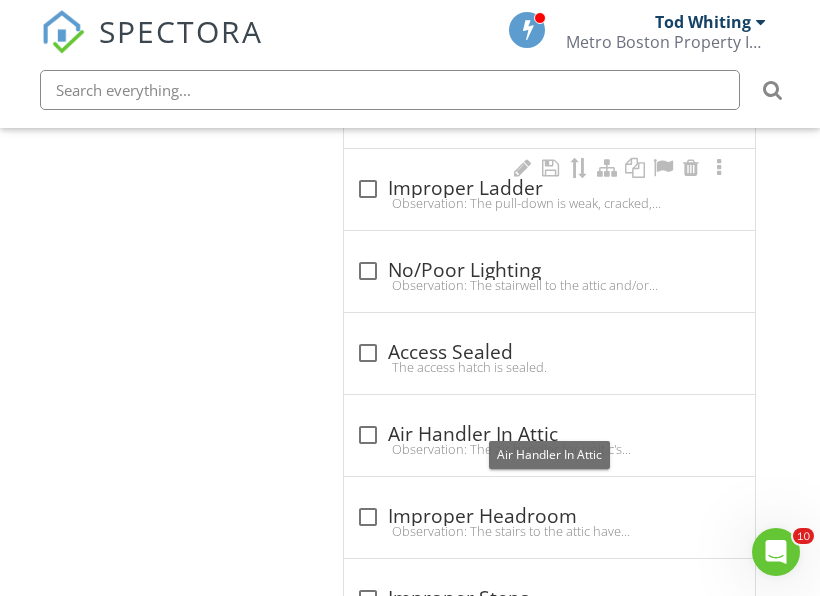 scroll, scrollTop: 2682, scrollLeft: 0, axis: vertical 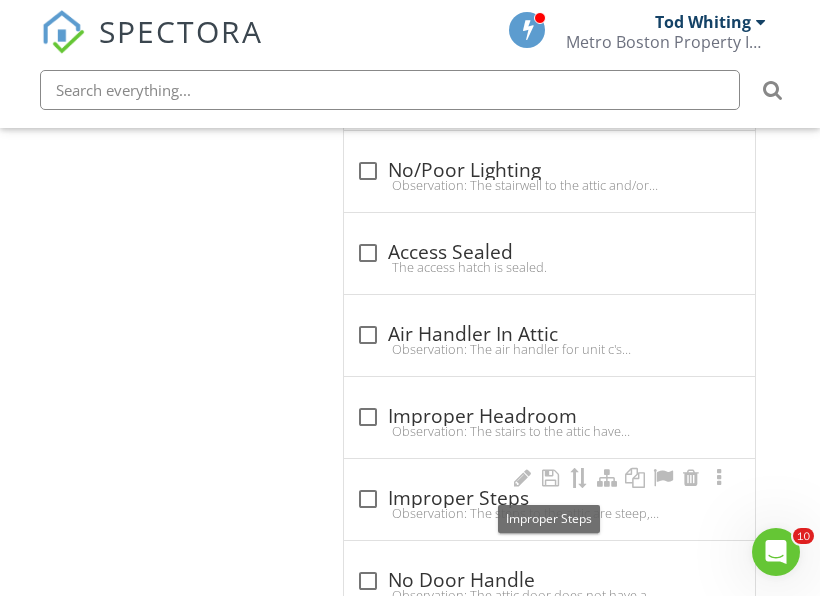 click on "check_box_outline_blank
Improper Steps" at bounding box center [549, 499] 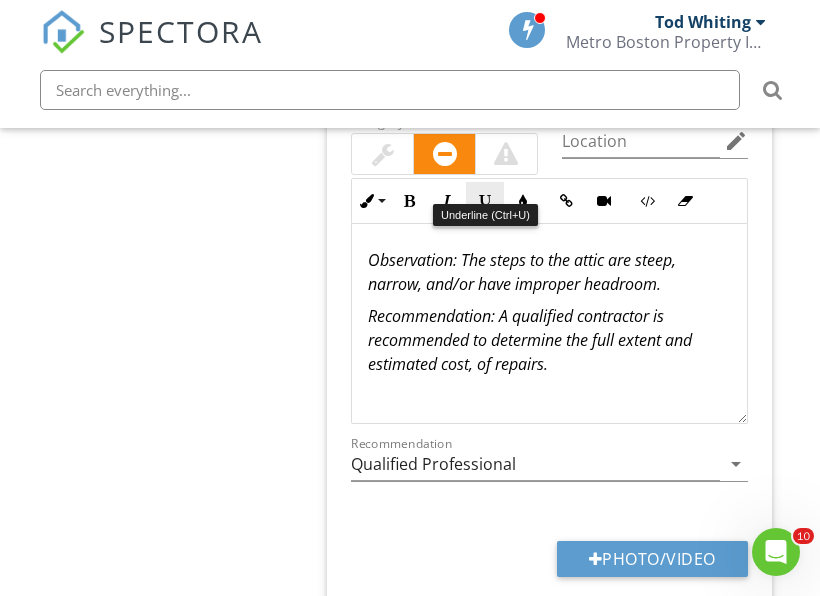 scroll, scrollTop: 3282, scrollLeft: 0, axis: vertical 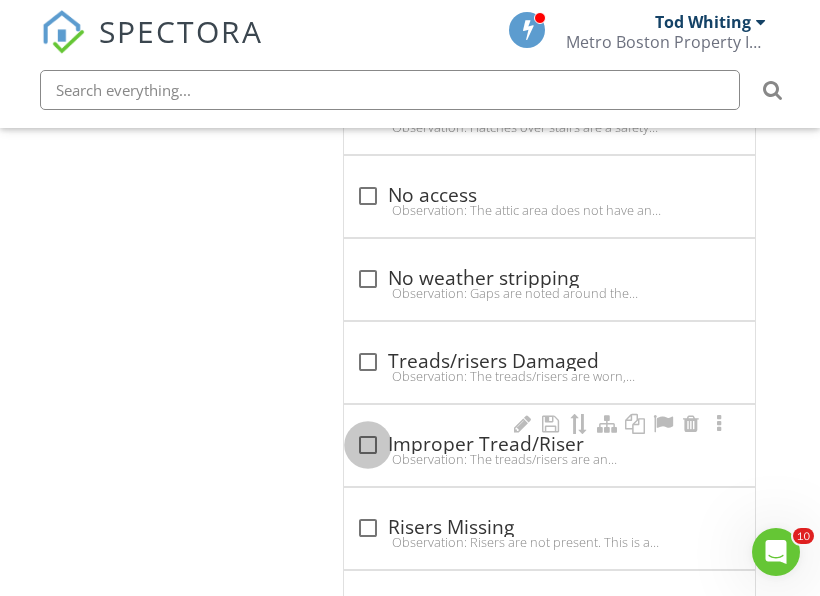 click at bounding box center [368, 445] 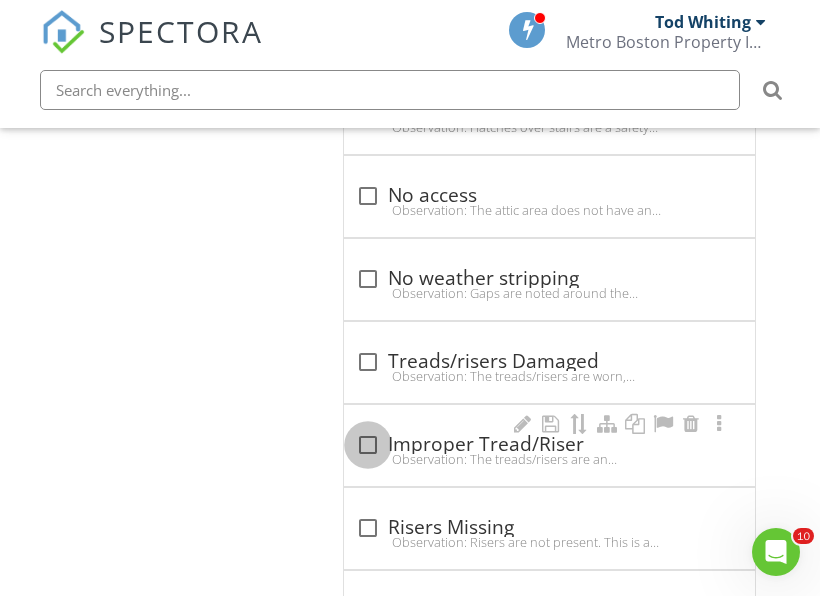 checkbox on "true" 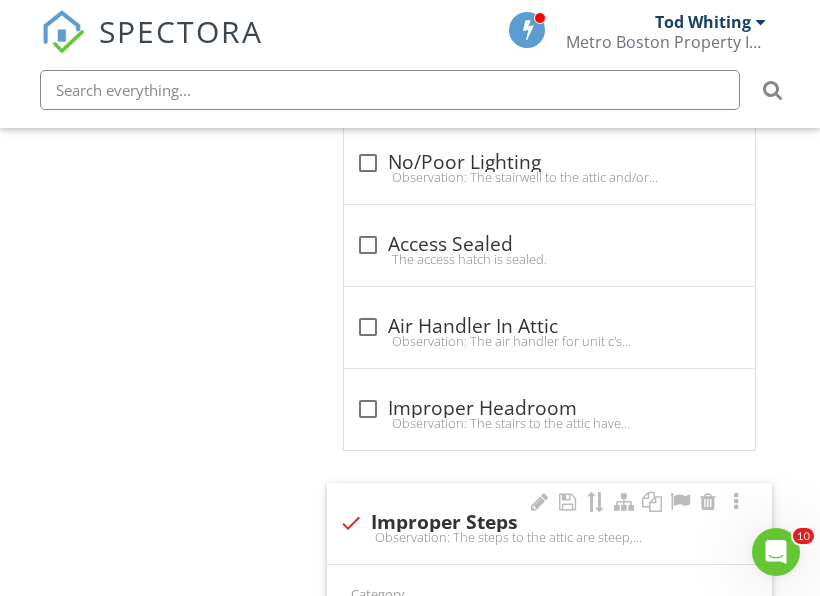 scroll, scrollTop: 2682, scrollLeft: 0, axis: vertical 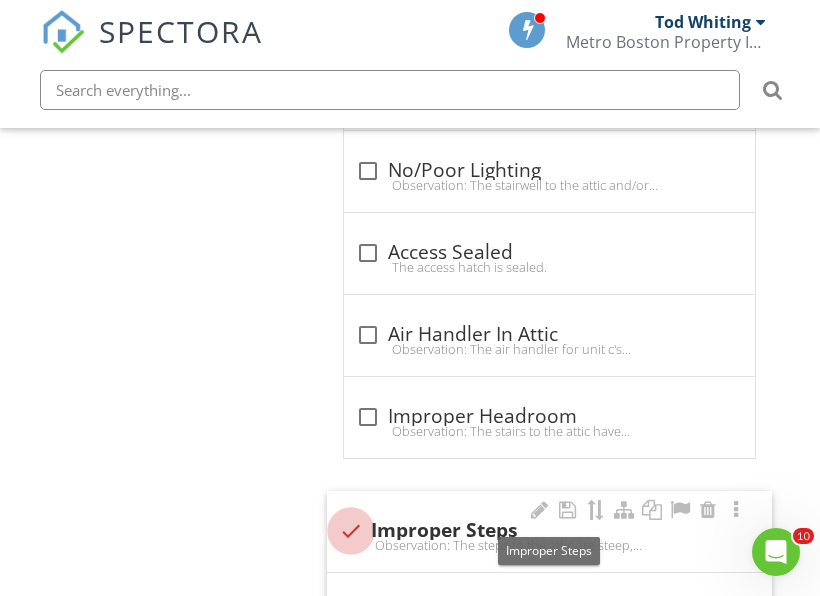 click at bounding box center [351, 531] 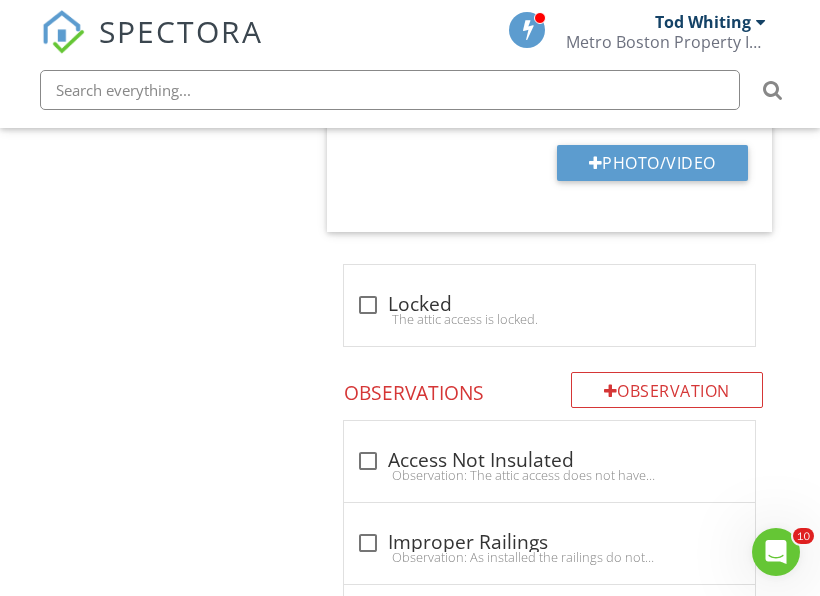 scroll, scrollTop: 2147, scrollLeft: 0, axis: vertical 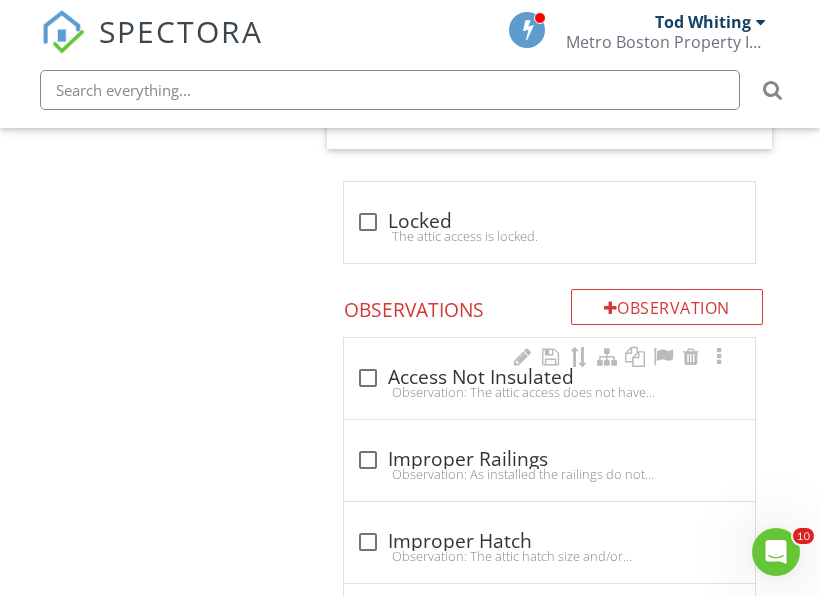 click on "Observation: The attic access does not have an insulated cover.Recommendation: Install a properly insulated cover." at bounding box center [549, 392] 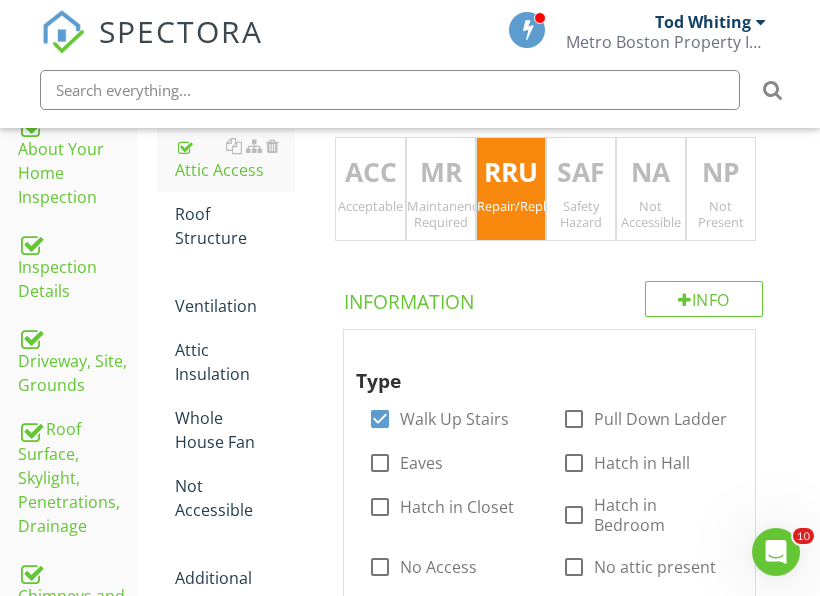 scroll, scrollTop: 447, scrollLeft: 0, axis: vertical 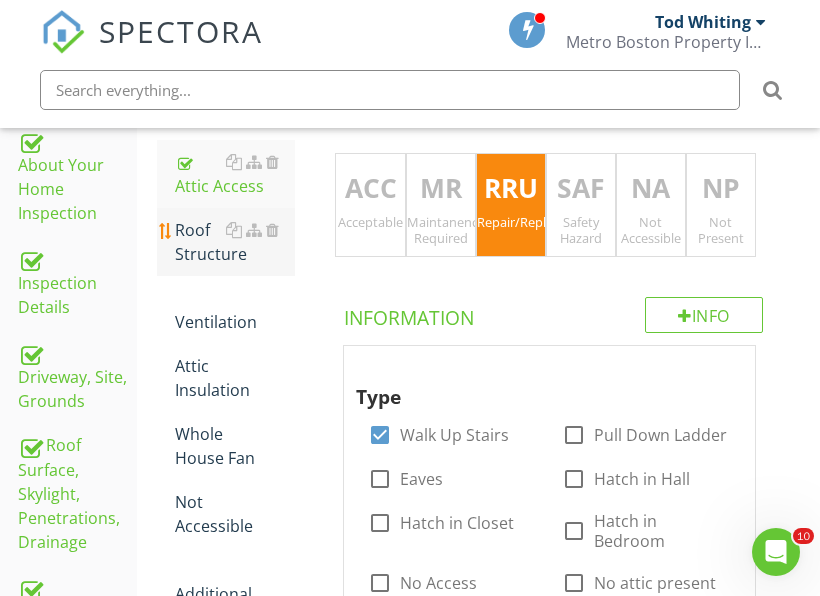 click on "Roof Structure" at bounding box center (235, 242) 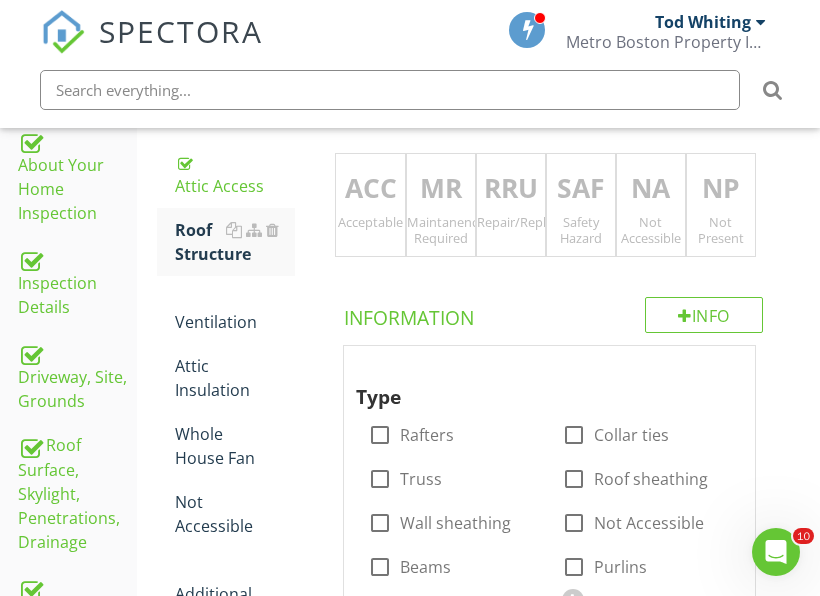 click on "Acceptable" at bounding box center [370, 222] 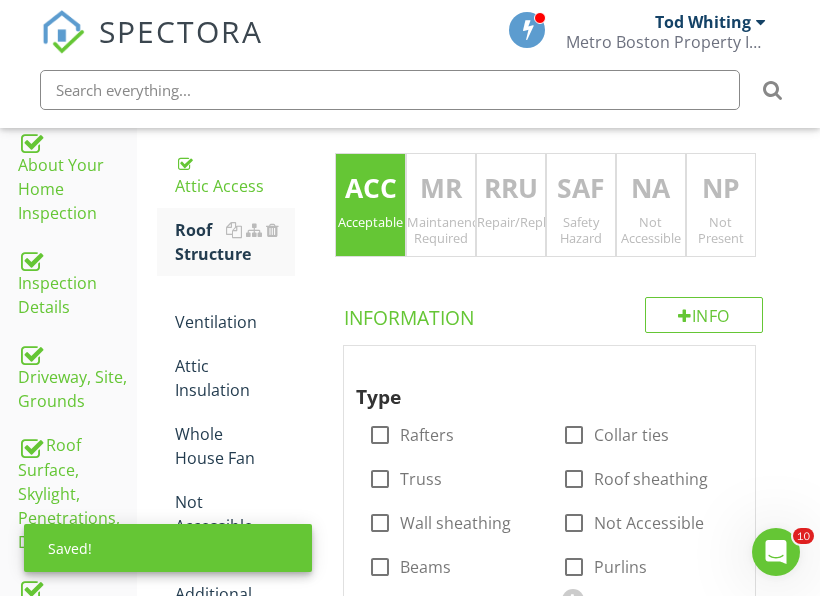 click on "Not Accessible" at bounding box center (651, 230) 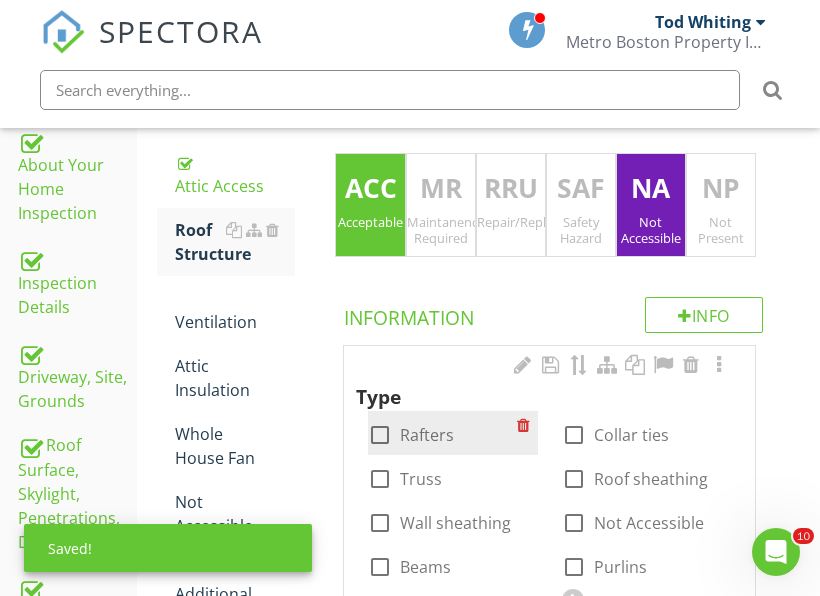 click on "Rafters" at bounding box center [427, 435] 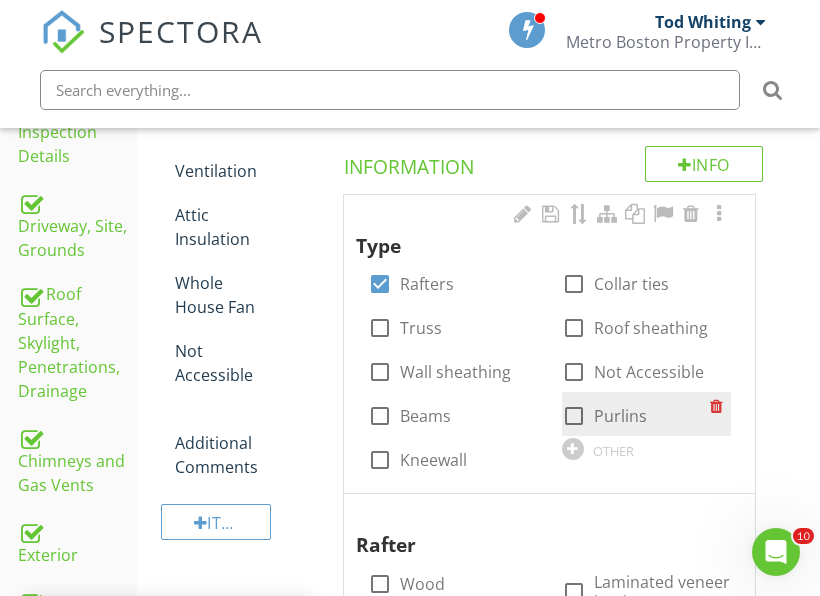 scroll, scrollTop: 647, scrollLeft: 0, axis: vertical 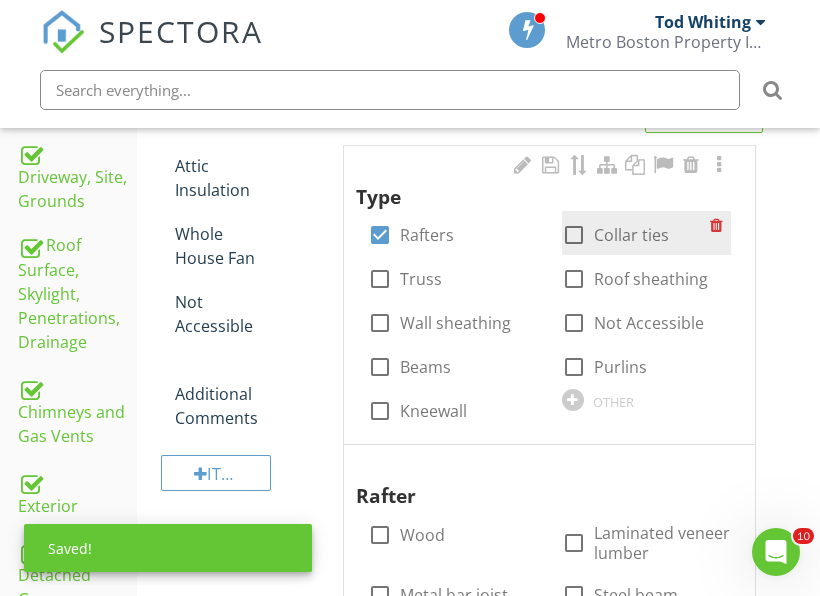 click on "check_box_outline_blank Collar ties" at bounding box center (636, 233) 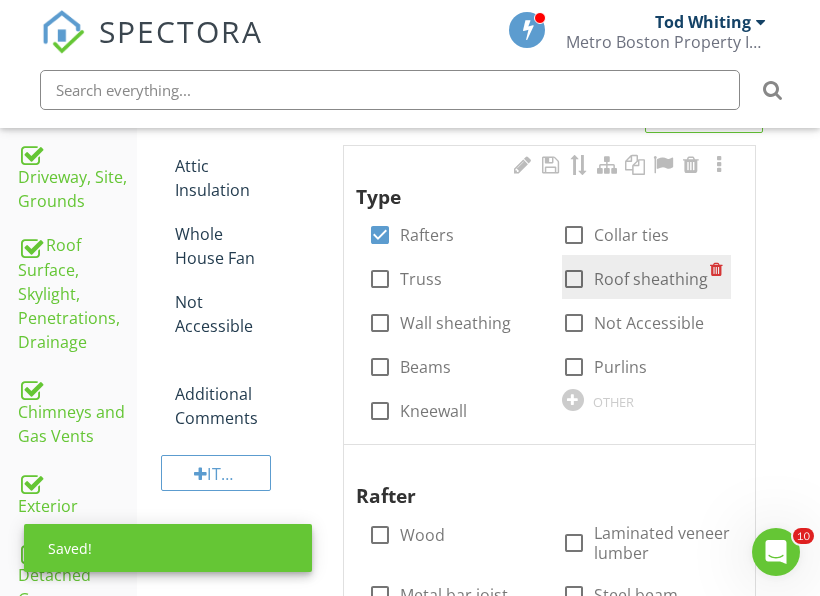 click on "Roof sheathing" at bounding box center (651, 279) 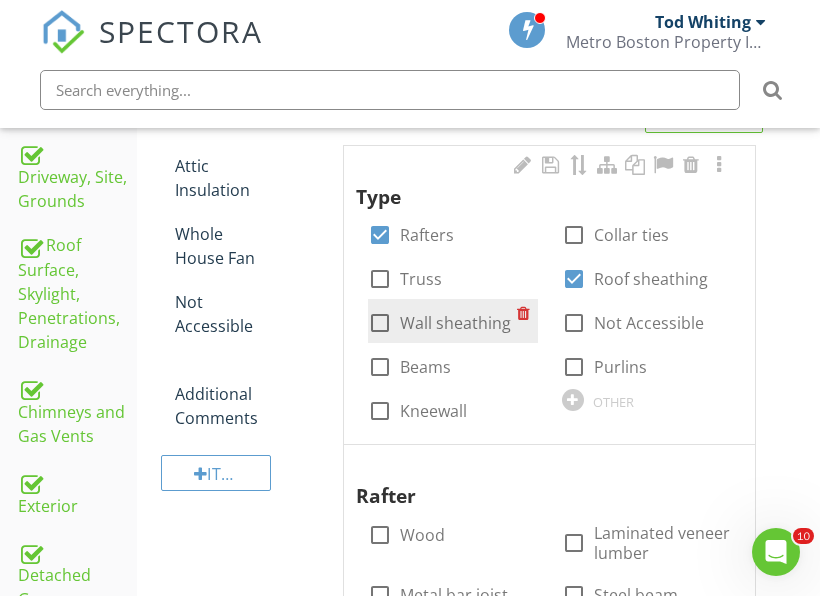 click on "Wall sheathing" at bounding box center (455, 323) 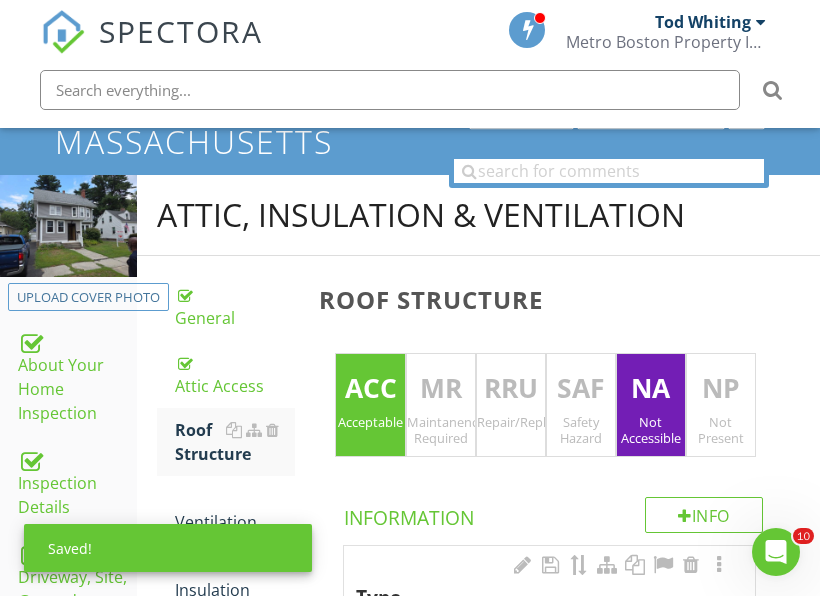scroll, scrollTop: 347, scrollLeft: 0, axis: vertical 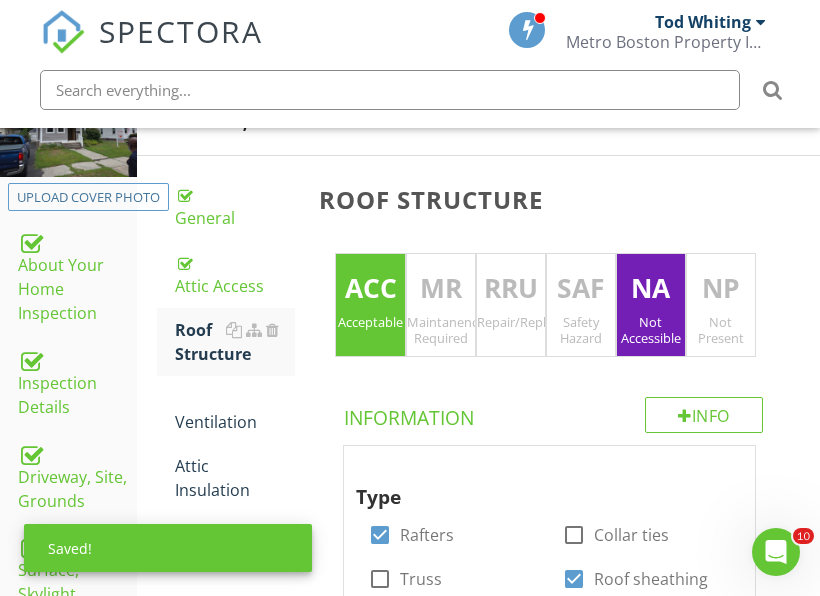 click on "MR   Maintanence Required" at bounding box center [441, 305] 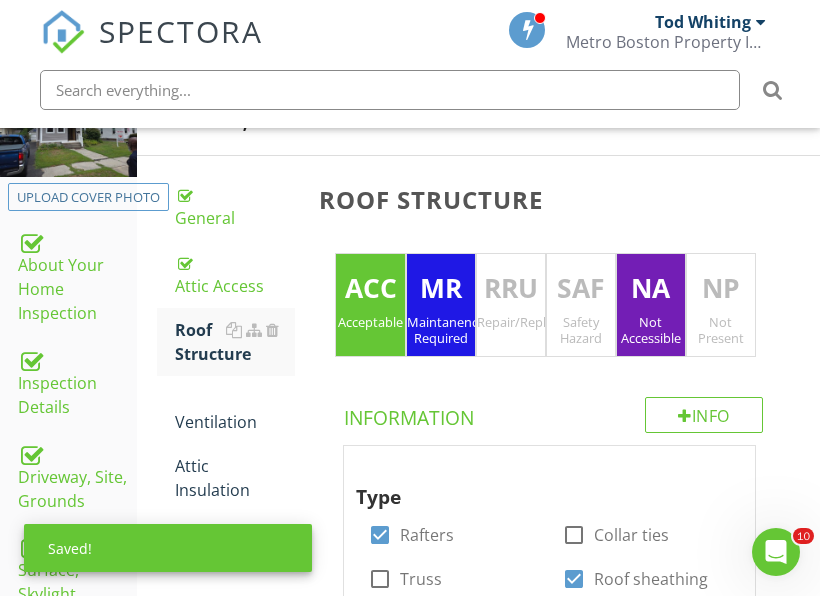 click on "ACC" at bounding box center [370, 289] 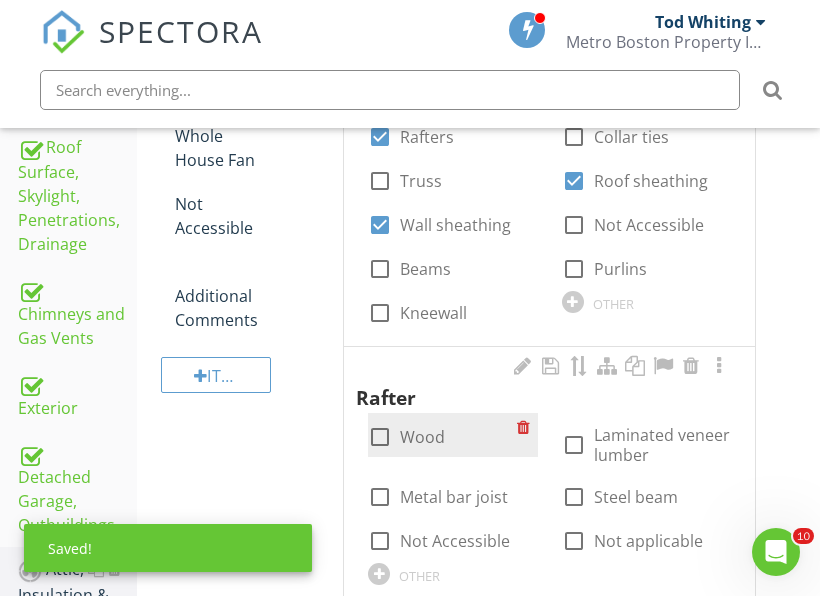 scroll, scrollTop: 847, scrollLeft: 0, axis: vertical 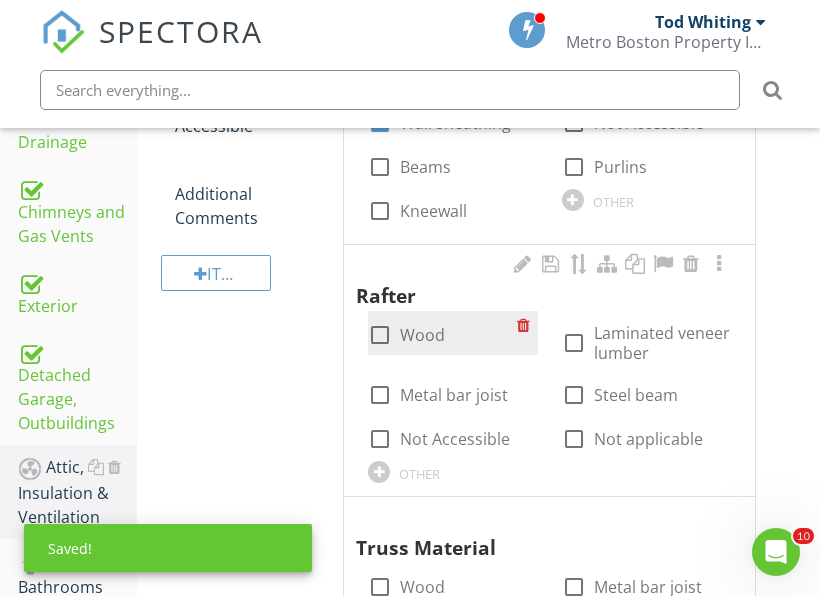 click on "Wood" at bounding box center (422, 335) 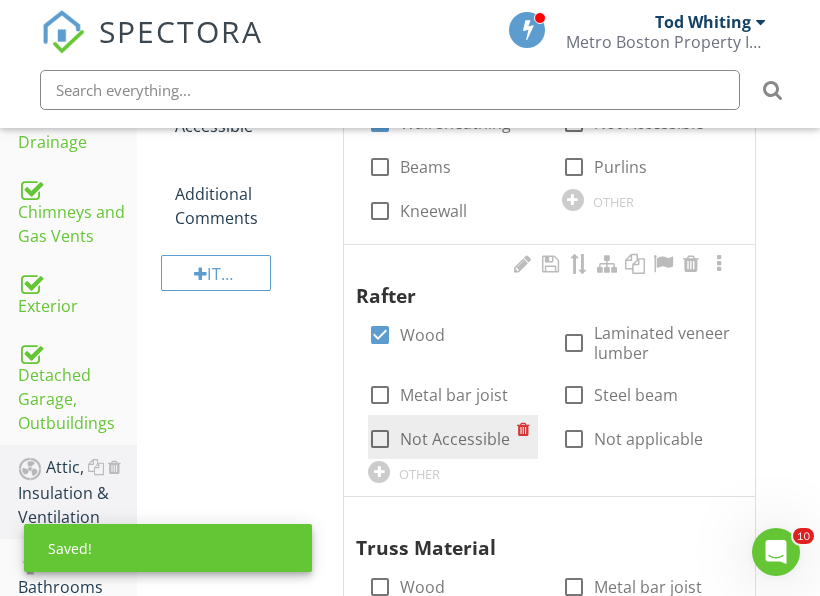 click on "Not Accessible" at bounding box center (455, 439) 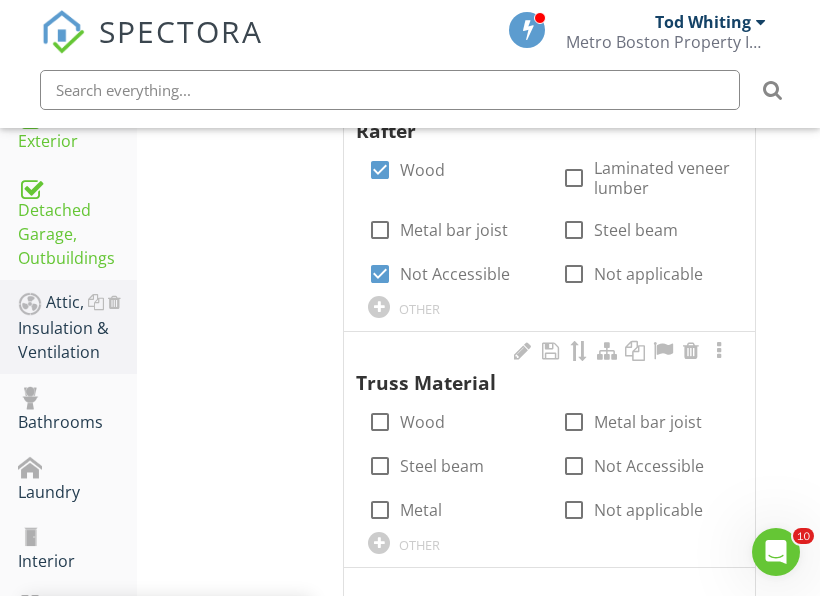 scroll, scrollTop: 1047, scrollLeft: 0, axis: vertical 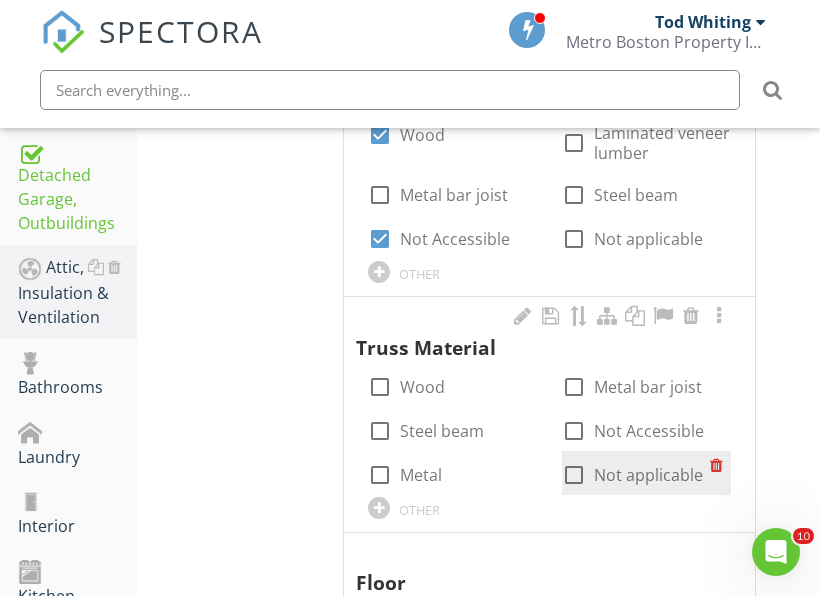 click on "Not applicable" at bounding box center [648, 475] 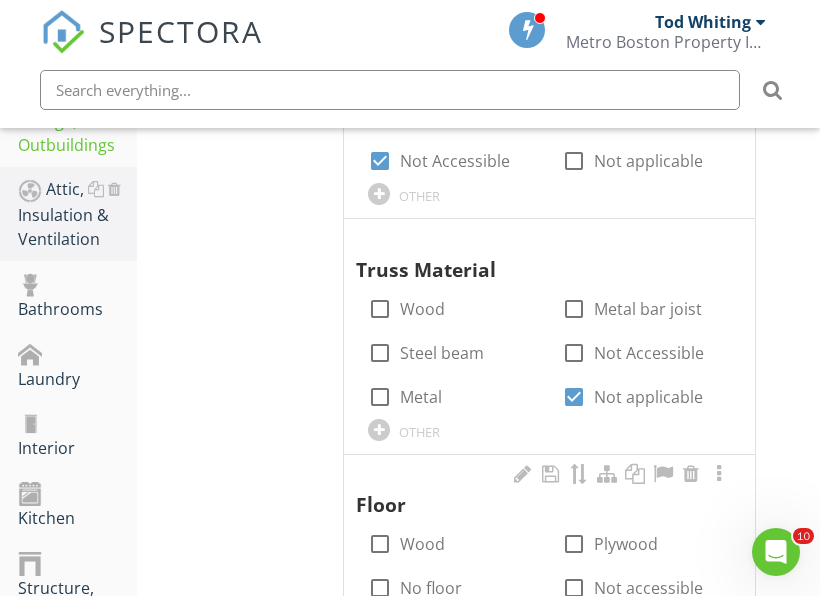 scroll, scrollTop: 1247, scrollLeft: 0, axis: vertical 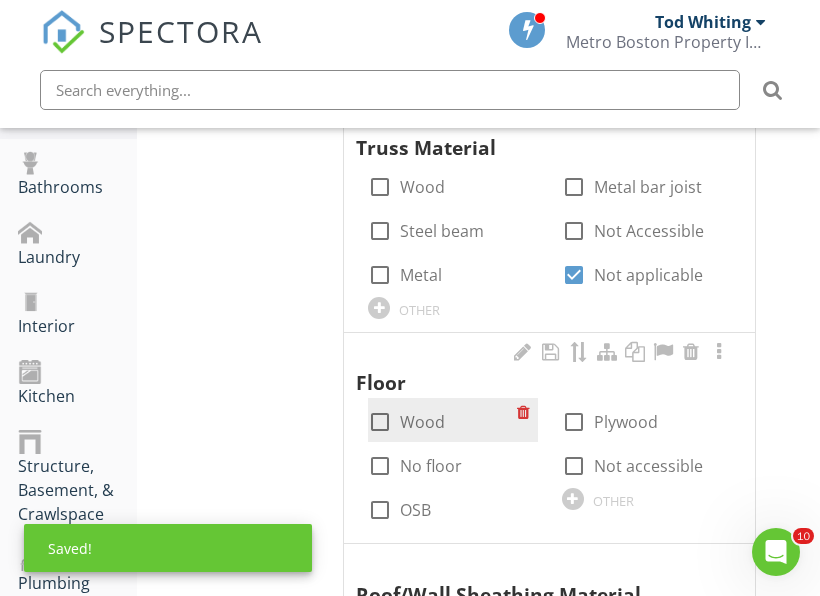 click at bounding box center (380, 422) 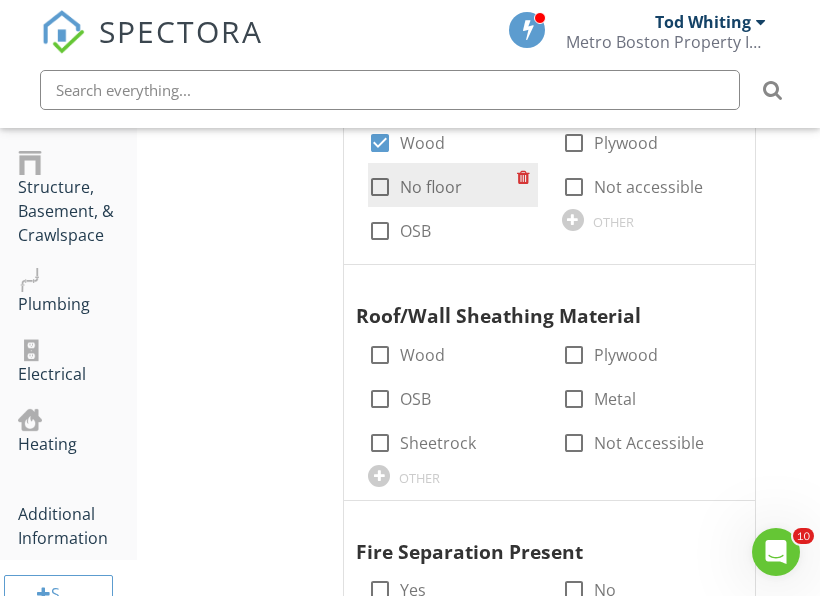 scroll, scrollTop: 1547, scrollLeft: 0, axis: vertical 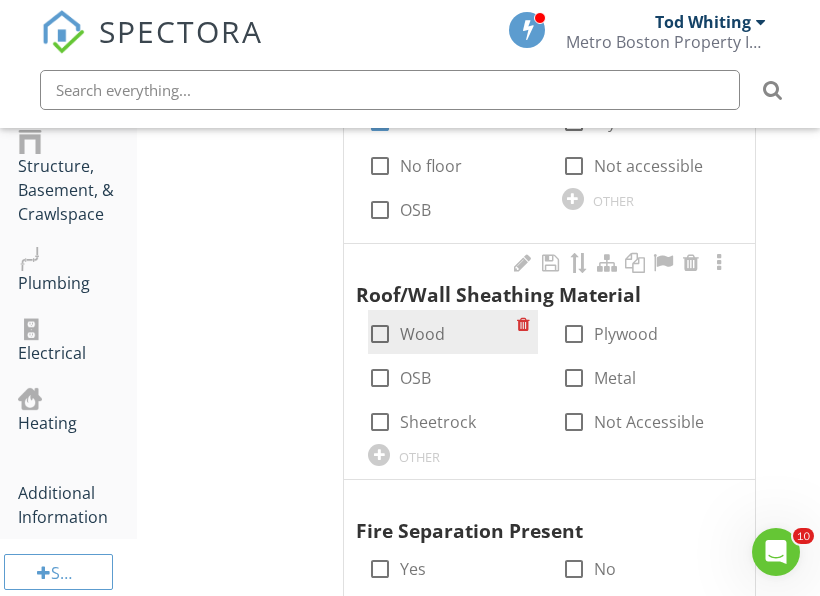 click on "Wood" at bounding box center [422, 334] 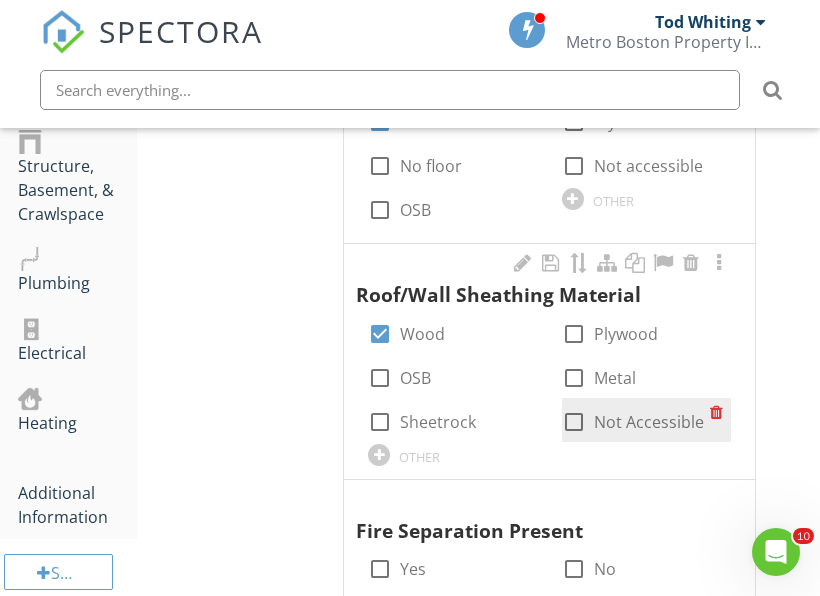 click on "Not Accessible" at bounding box center [649, 422] 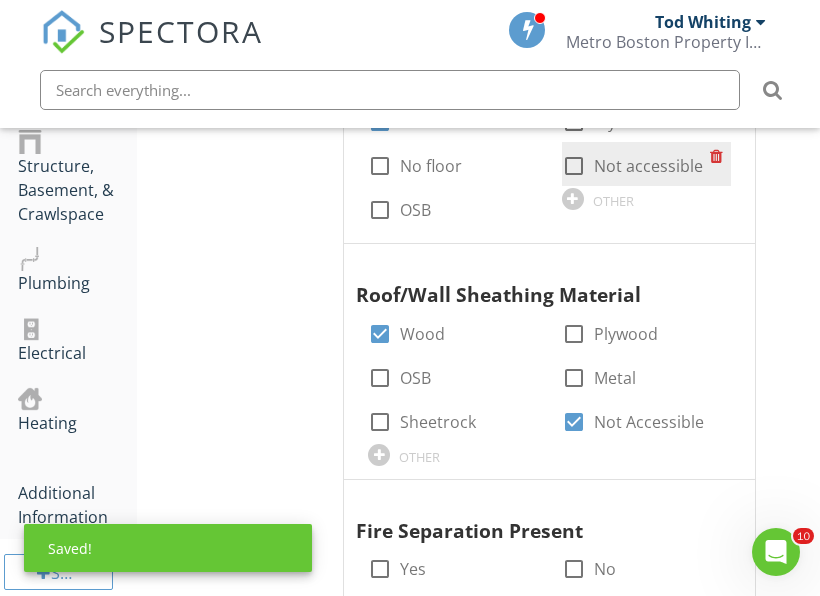 click on "Not accessible" at bounding box center (648, 166) 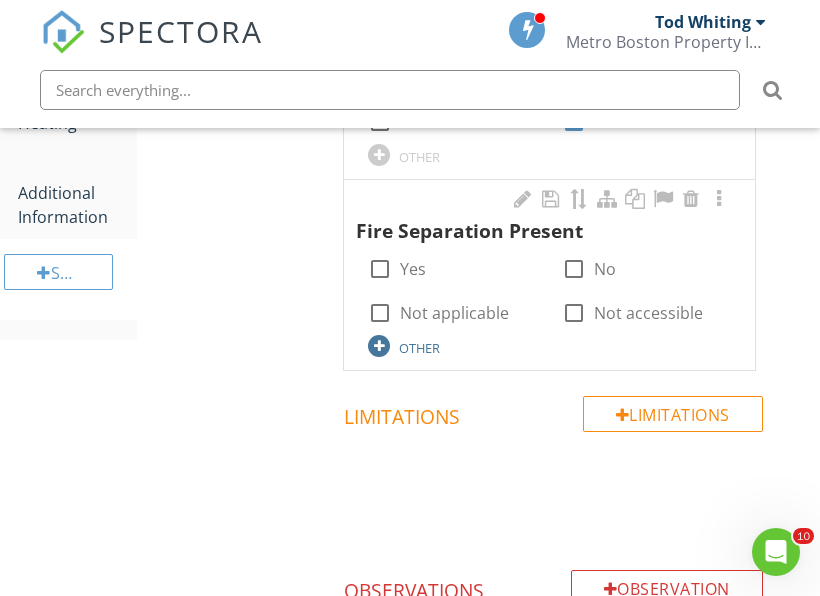 scroll, scrollTop: 1747, scrollLeft: 0, axis: vertical 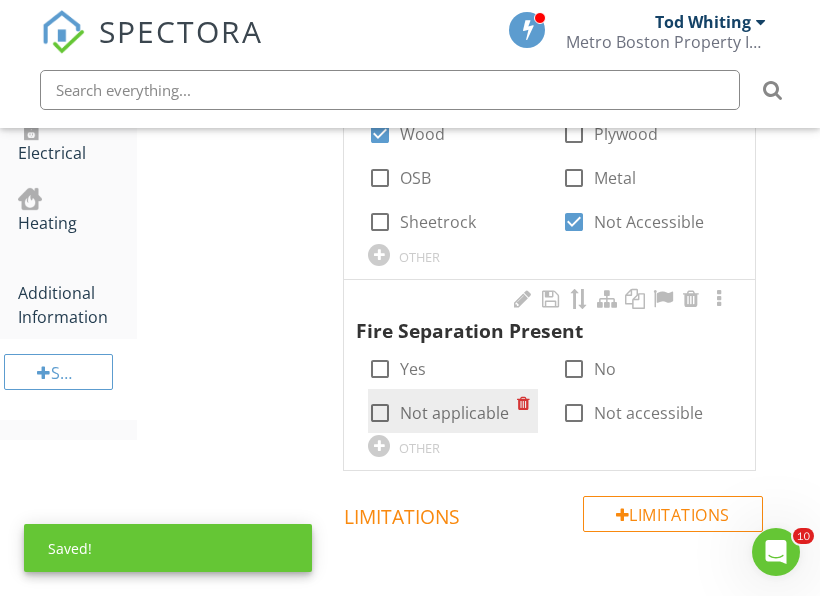 click on "Not applicable" at bounding box center [454, 413] 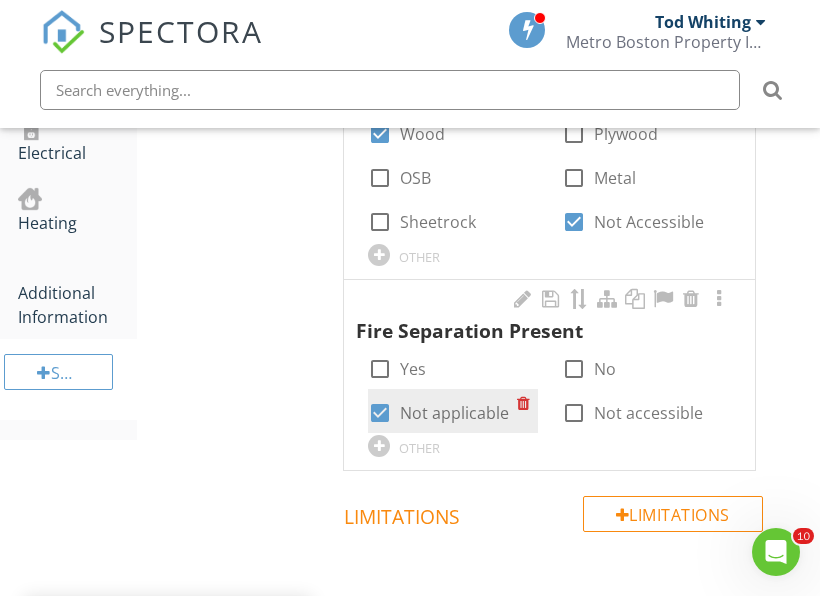 checkbox on "true" 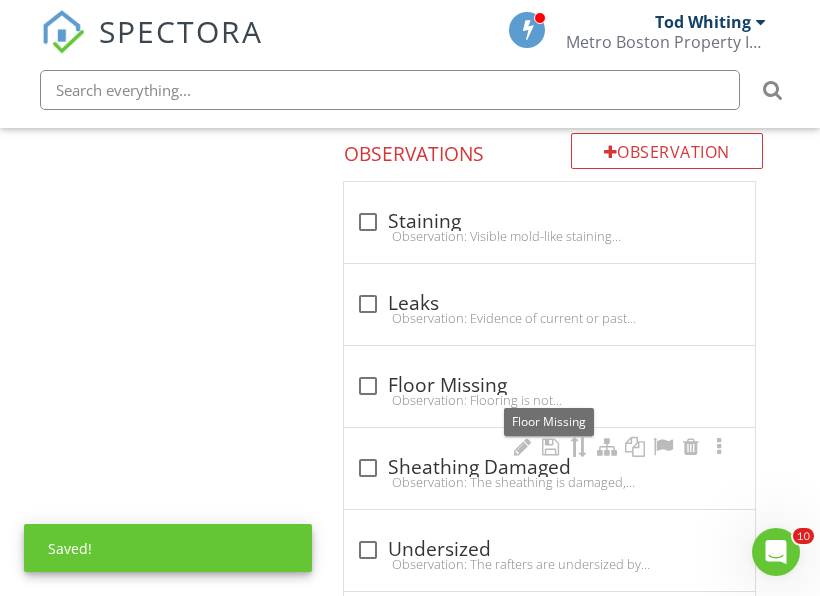 scroll, scrollTop: 2347, scrollLeft: 0, axis: vertical 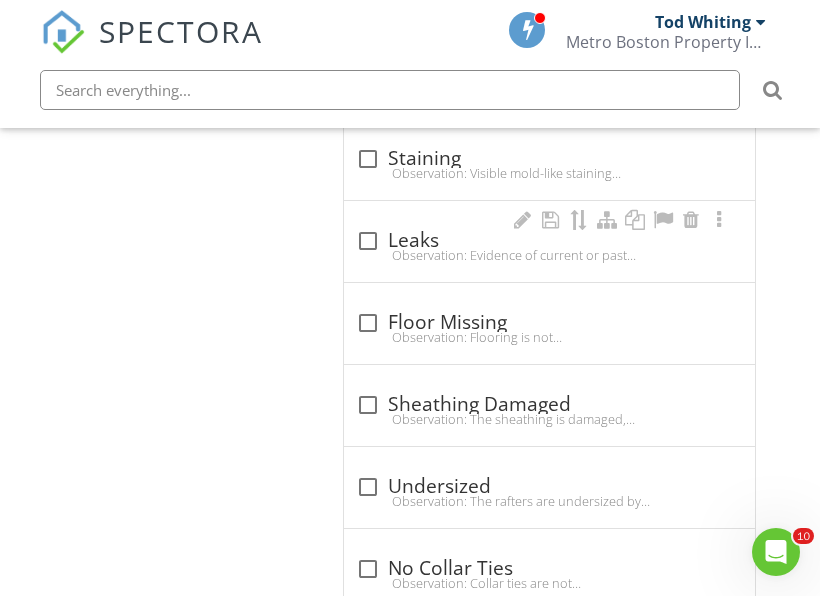 click on "check_box_outline_blank
Leaks" at bounding box center (549, 241) 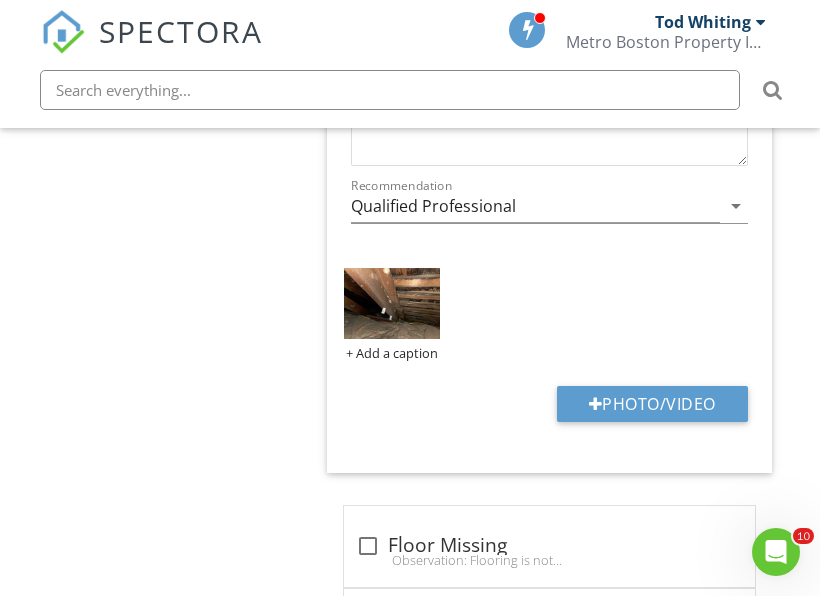 scroll, scrollTop: 2847, scrollLeft: 0, axis: vertical 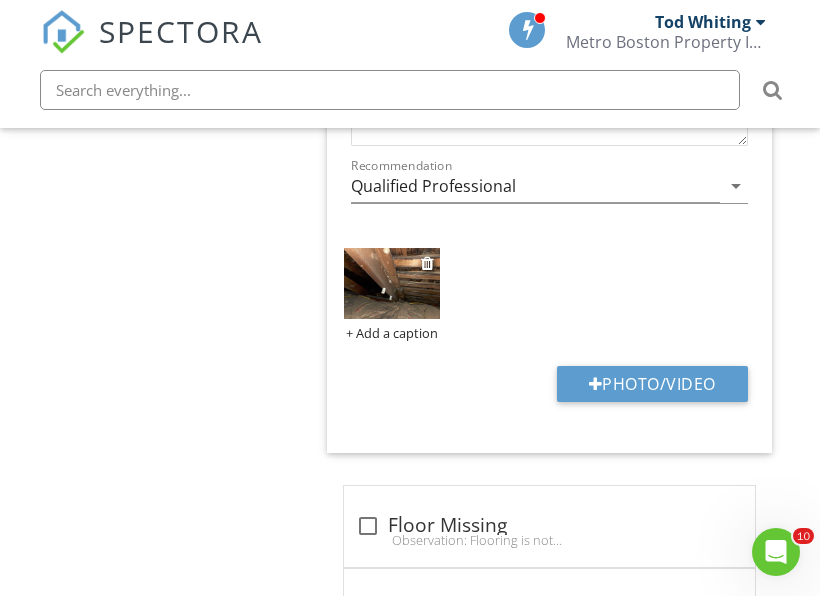 click at bounding box center [391, 283] 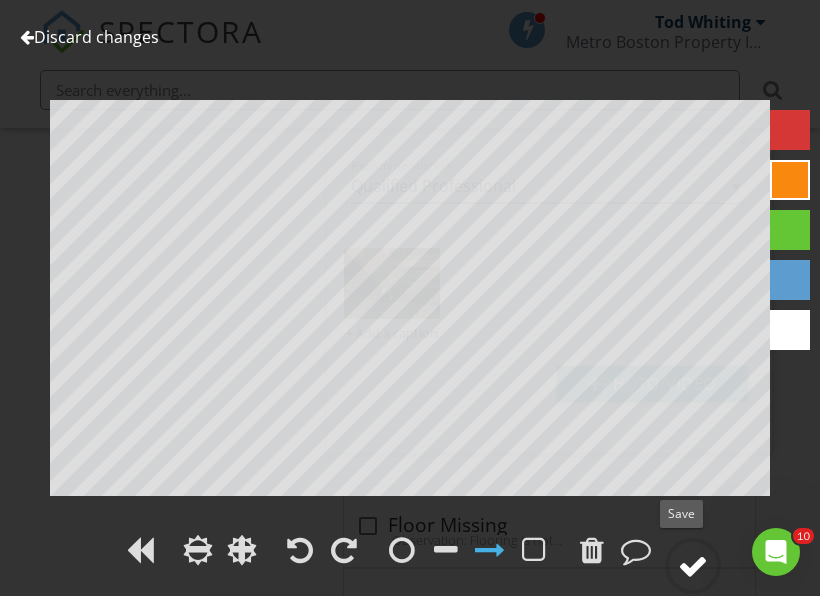 click at bounding box center [693, 566] 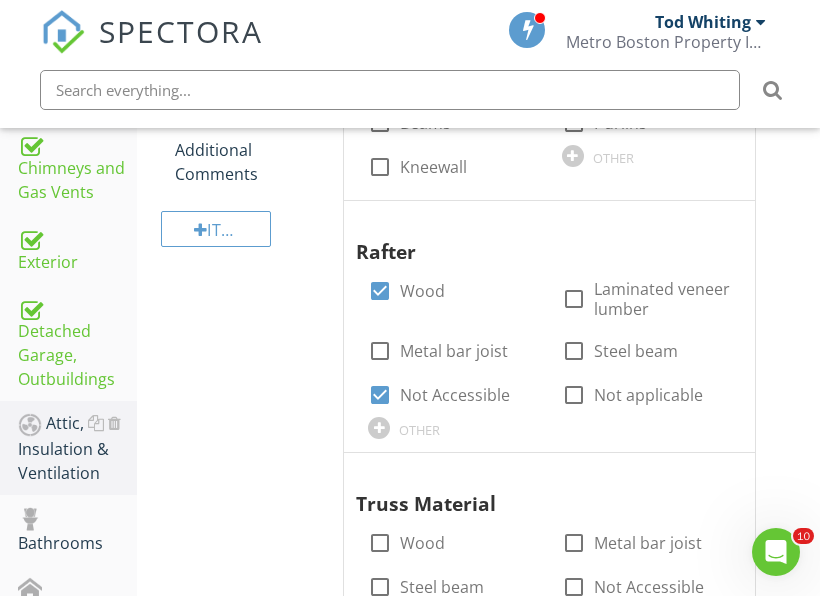 scroll, scrollTop: 547, scrollLeft: 0, axis: vertical 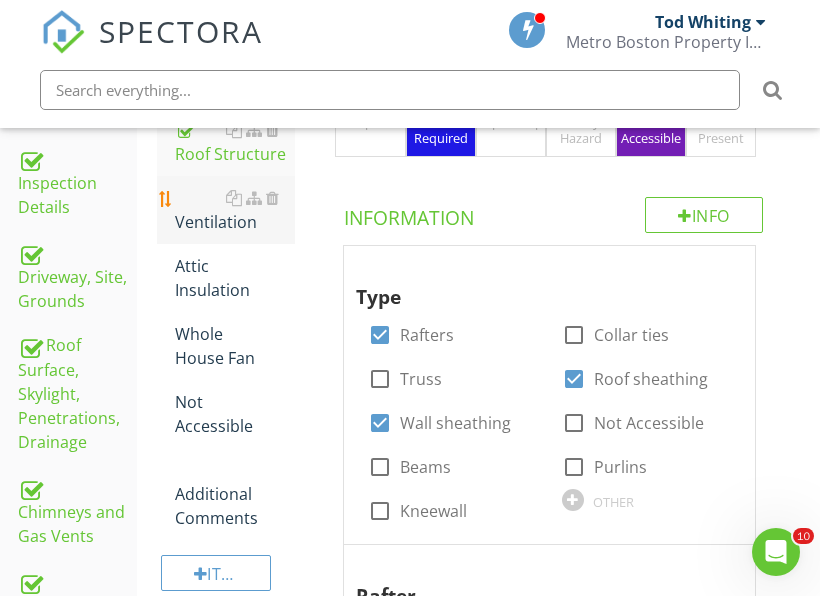 click on "Ventilation" at bounding box center (235, 210) 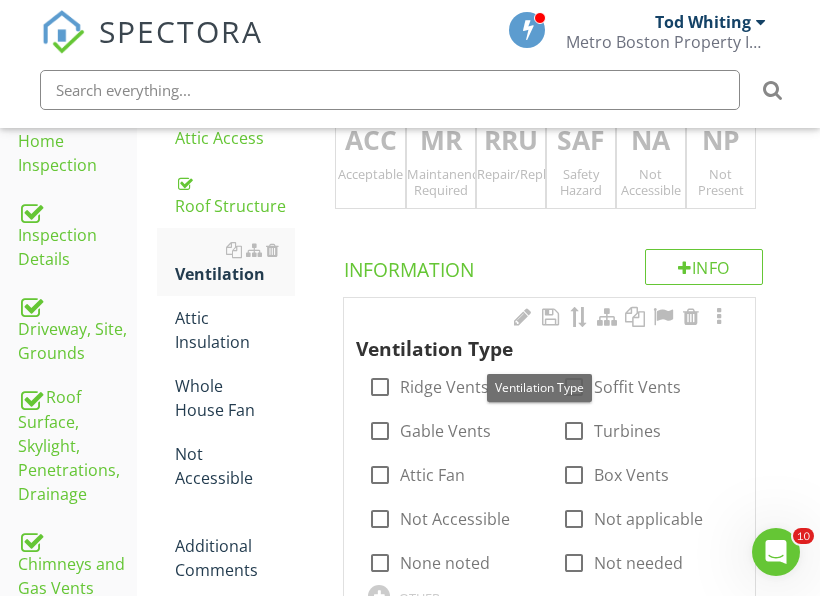 scroll, scrollTop: 447, scrollLeft: 0, axis: vertical 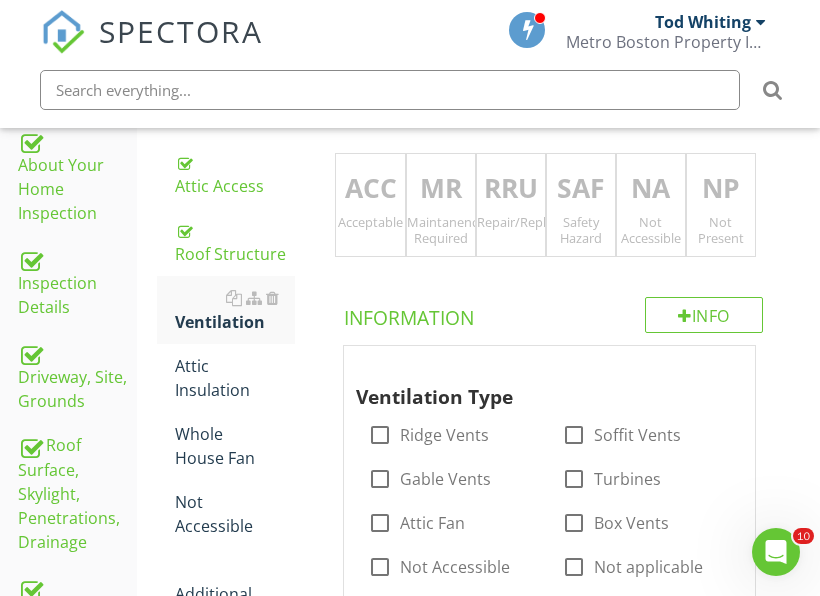 click on "Acceptable" at bounding box center [370, 222] 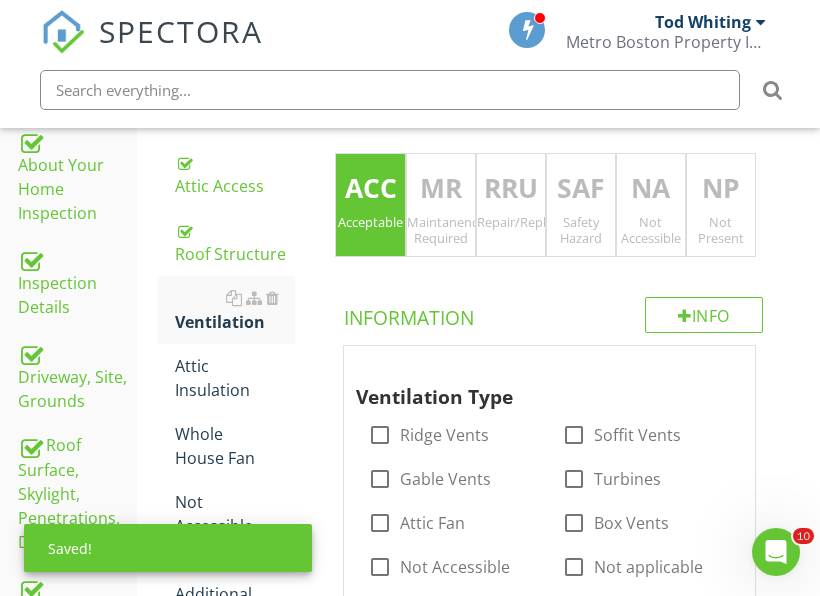 click on "Not Accessible" at bounding box center (651, 230) 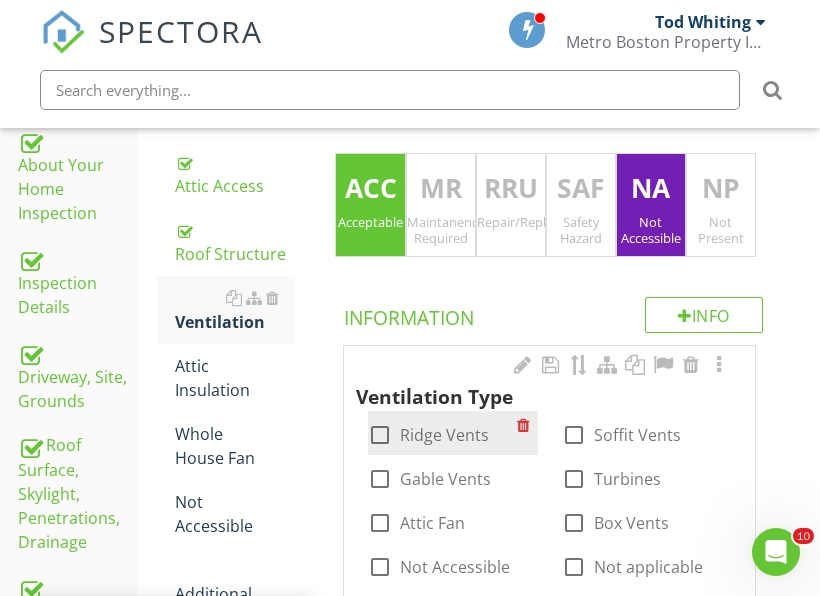 click on "check_box_outline_blank Ridge Vents" at bounding box center (442, 433) 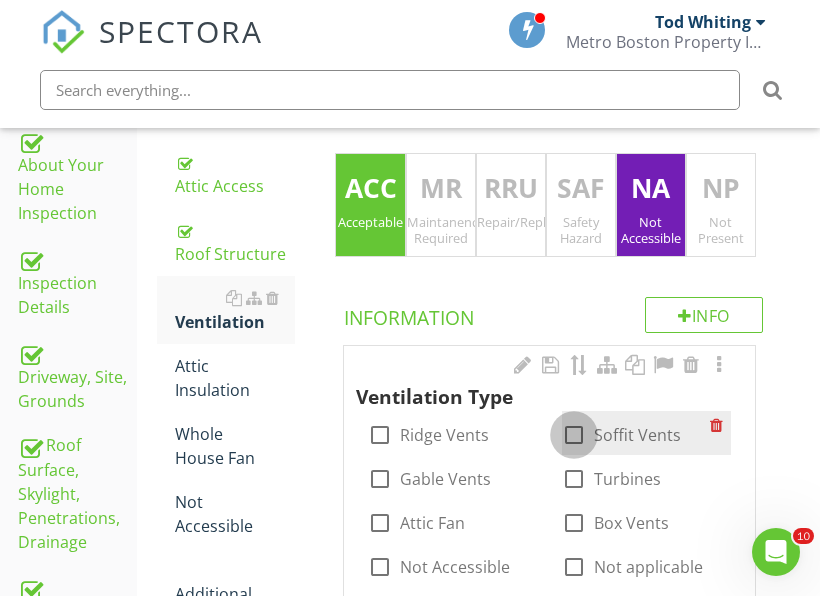 click at bounding box center [574, 435] 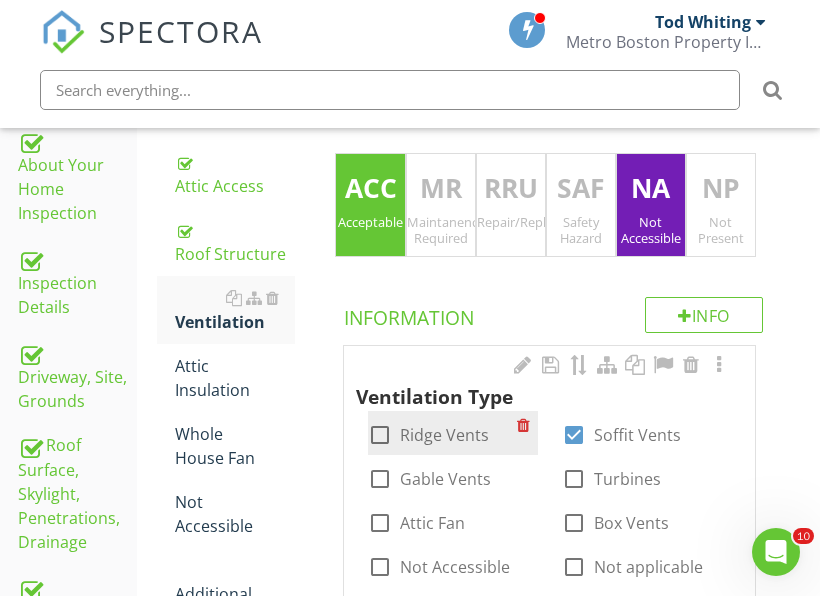 click on "Ridge Vents" at bounding box center [444, 435] 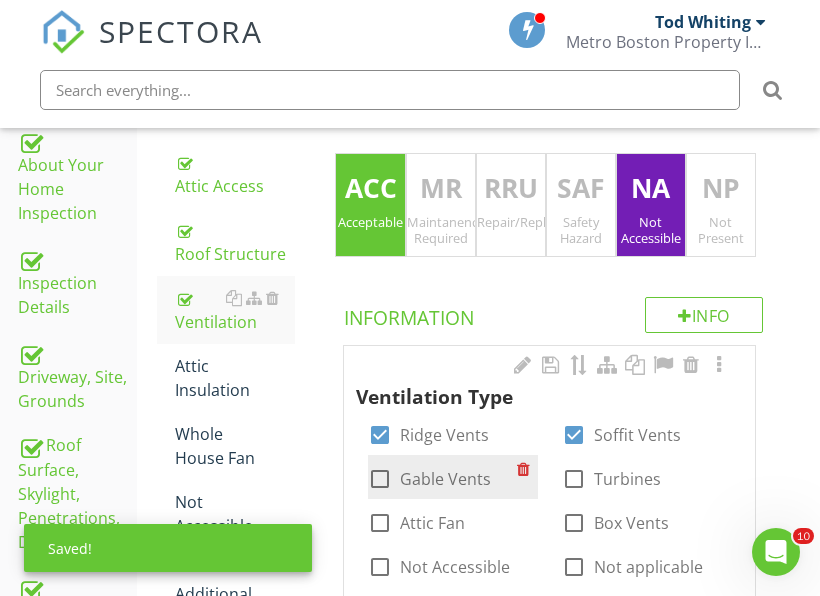 click on "Gable Vents" at bounding box center [445, 479] 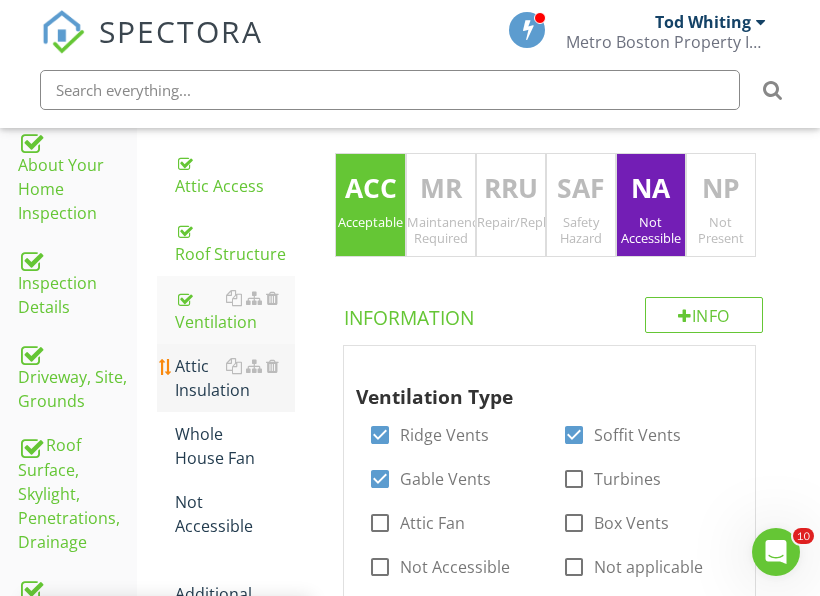 click on "Attic Insulation" at bounding box center [235, 378] 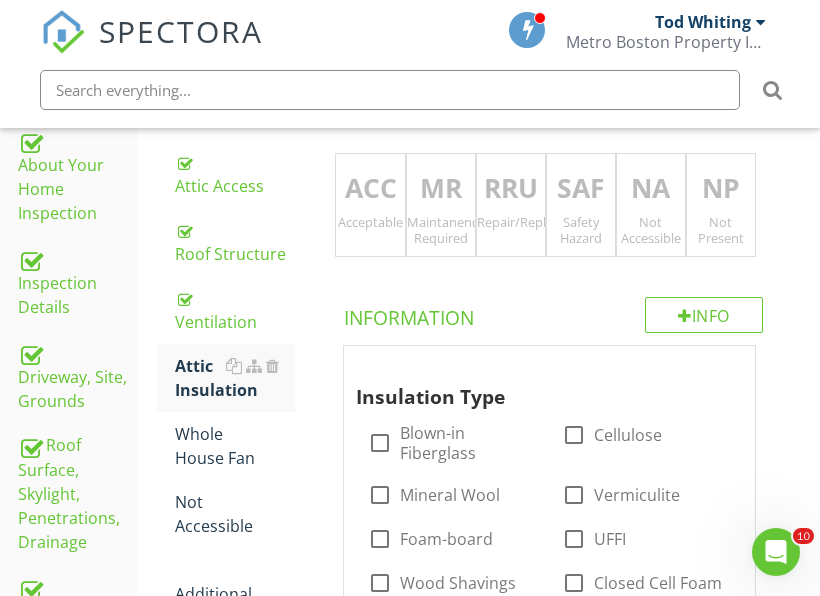 click on "RRU" at bounding box center [511, 189] 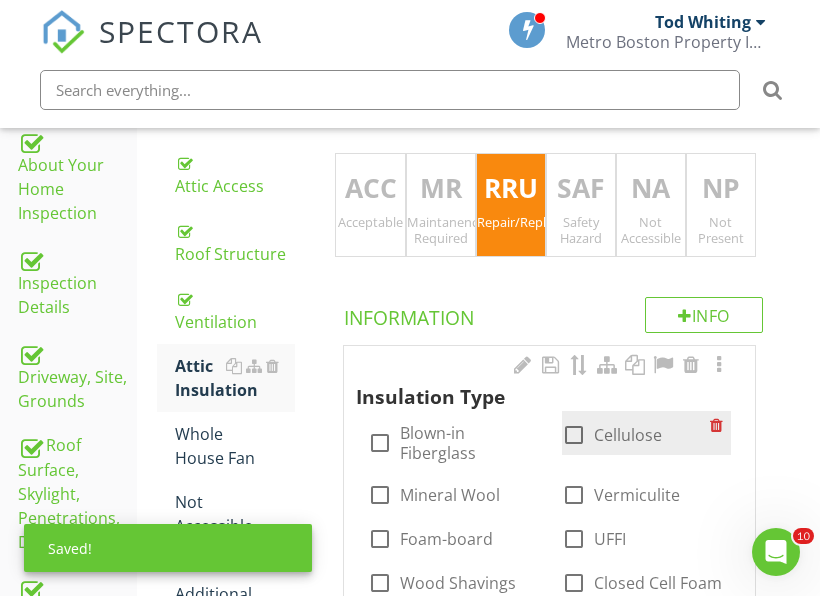 click on "Cellulose" at bounding box center [628, 435] 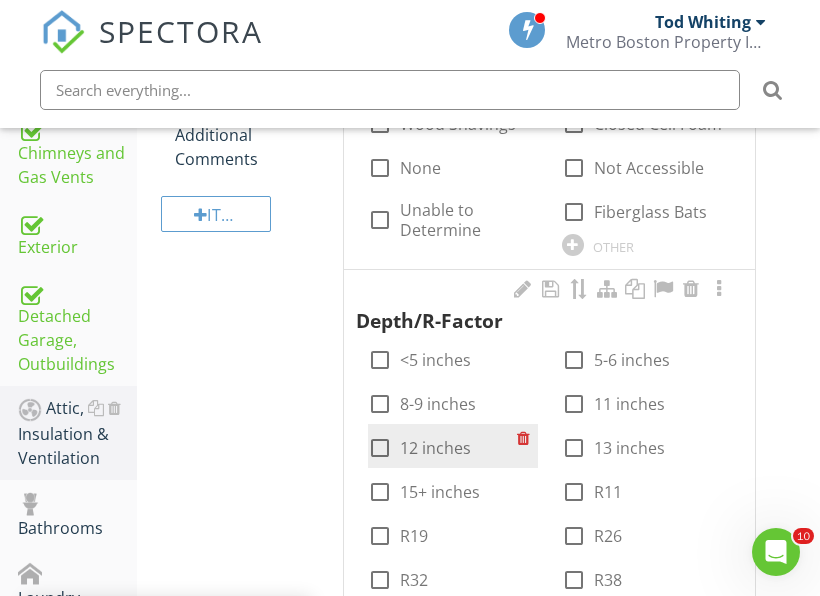 scroll, scrollTop: 947, scrollLeft: 0, axis: vertical 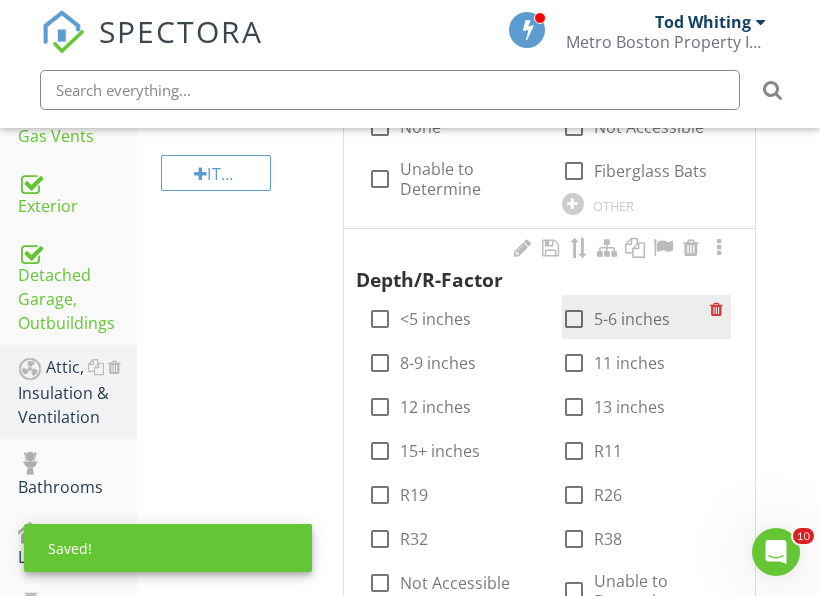click on "5-6 inches" at bounding box center (632, 319) 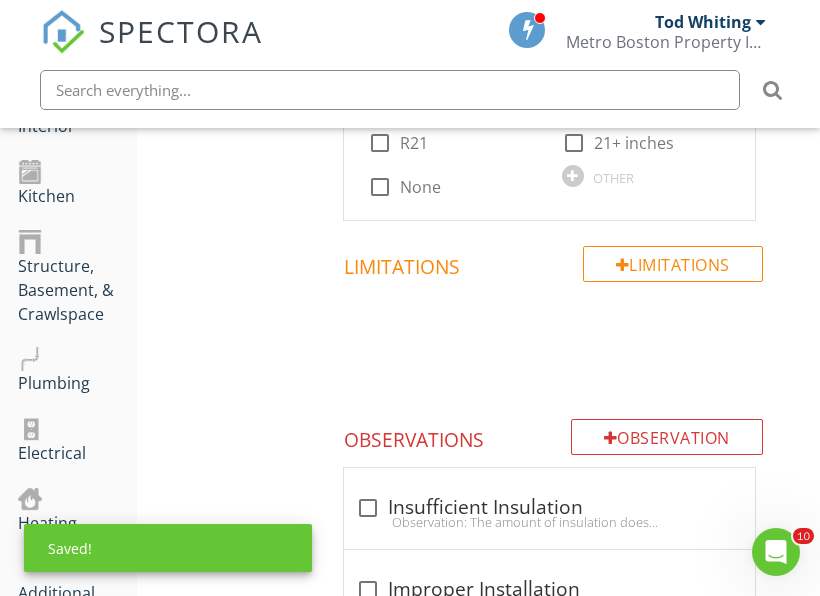 scroll, scrollTop: 1547, scrollLeft: 0, axis: vertical 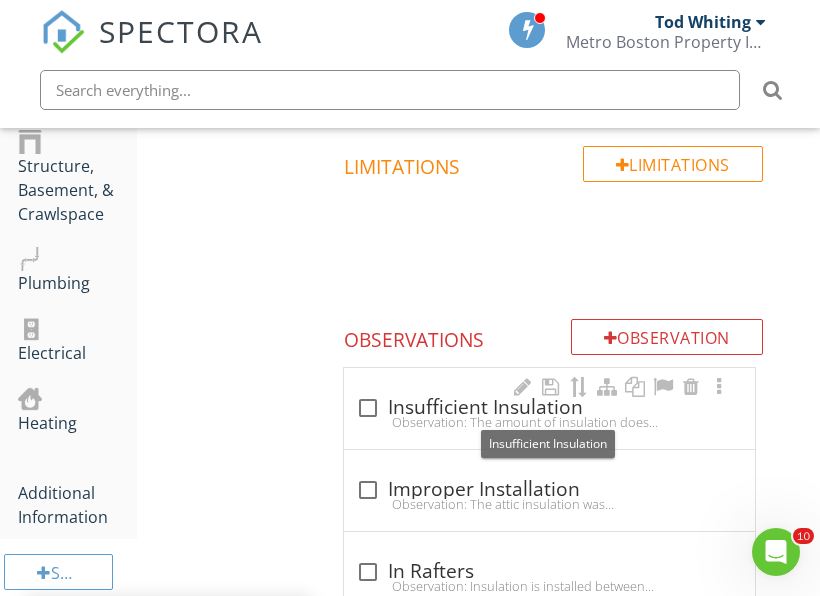 click on "check_box_outline_blank
Insufficient Insulation" at bounding box center (549, 408) 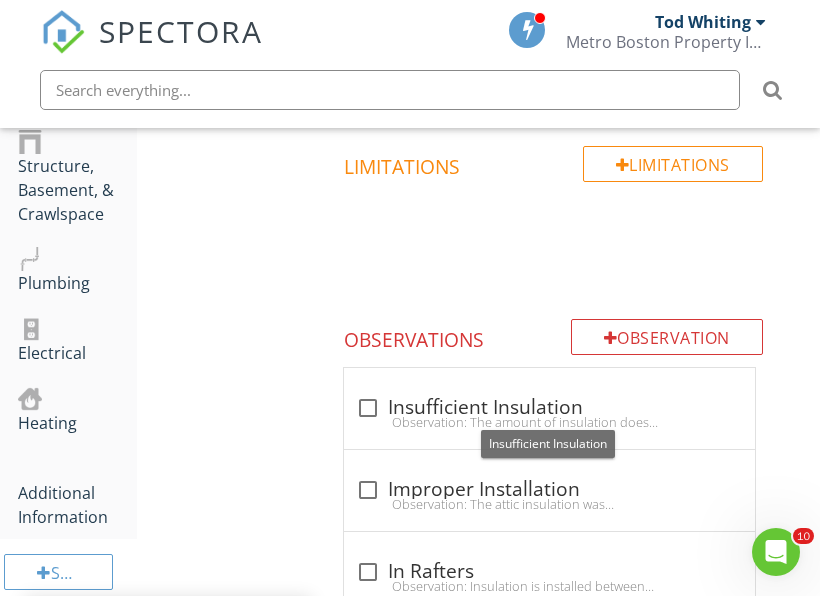 checkbox on "true" 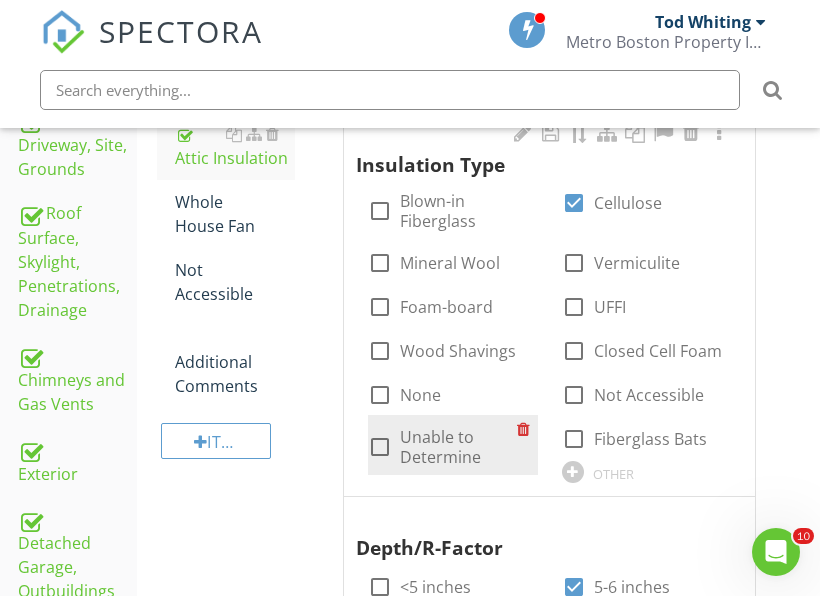 scroll, scrollTop: 847, scrollLeft: 0, axis: vertical 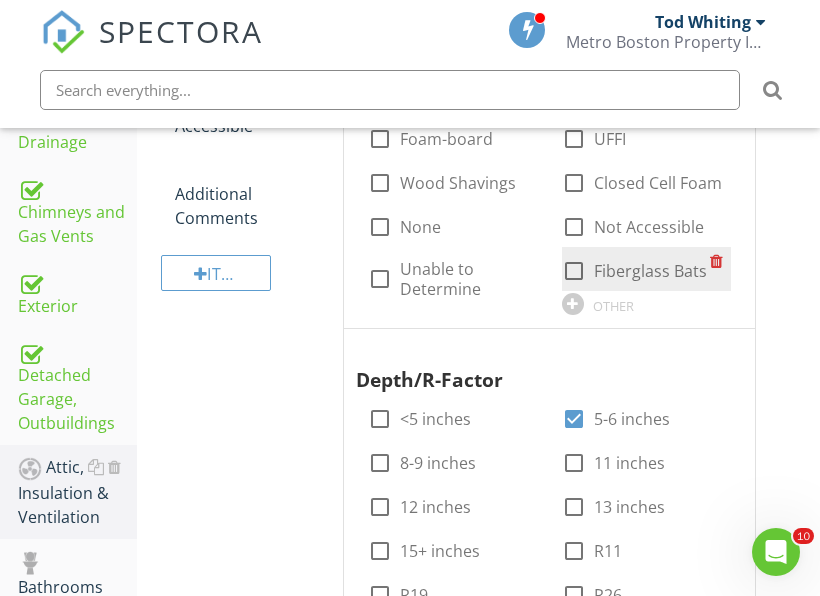 click at bounding box center [574, 271] 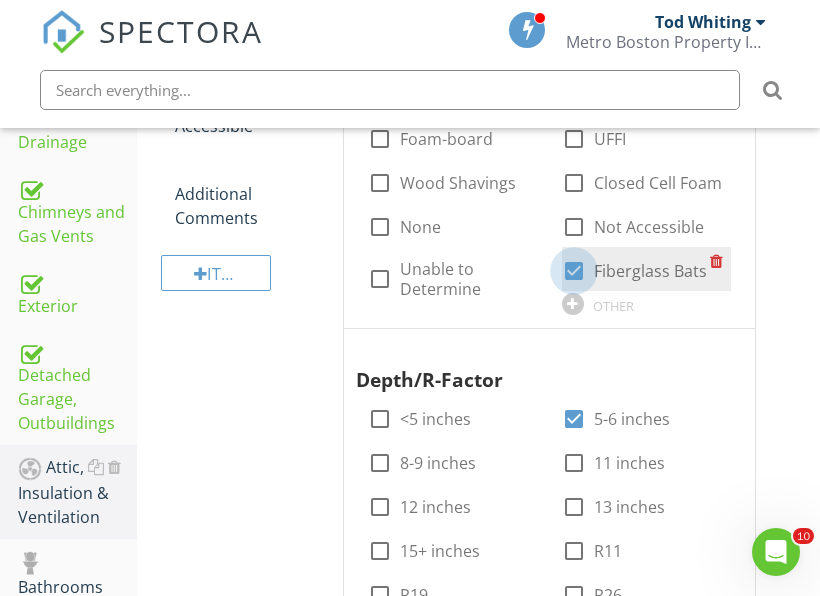 checkbox on "true" 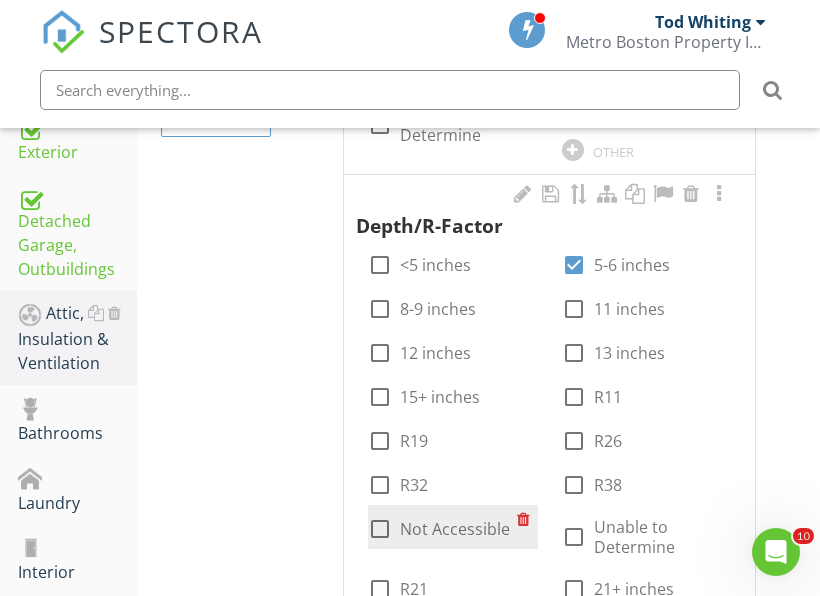scroll, scrollTop: 947, scrollLeft: 0, axis: vertical 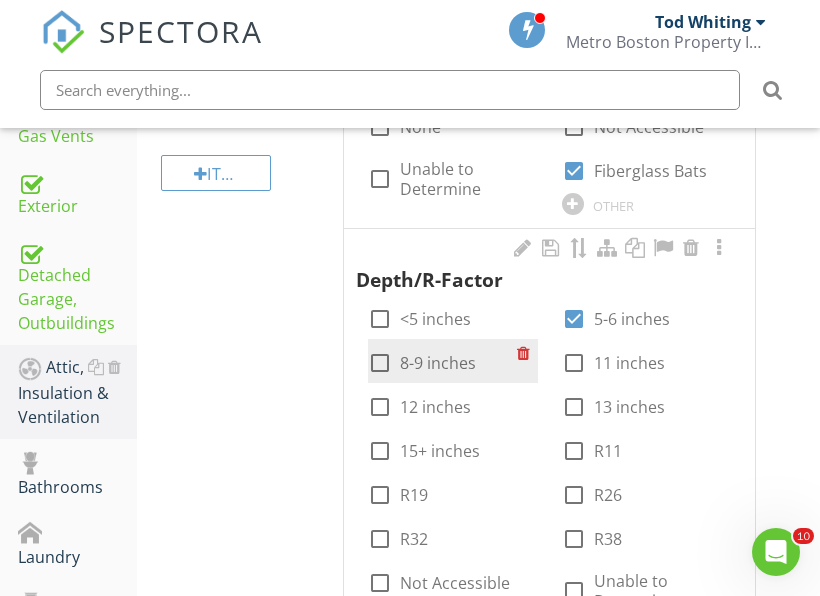 click on "8-9 inches" at bounding box center (438, 363) 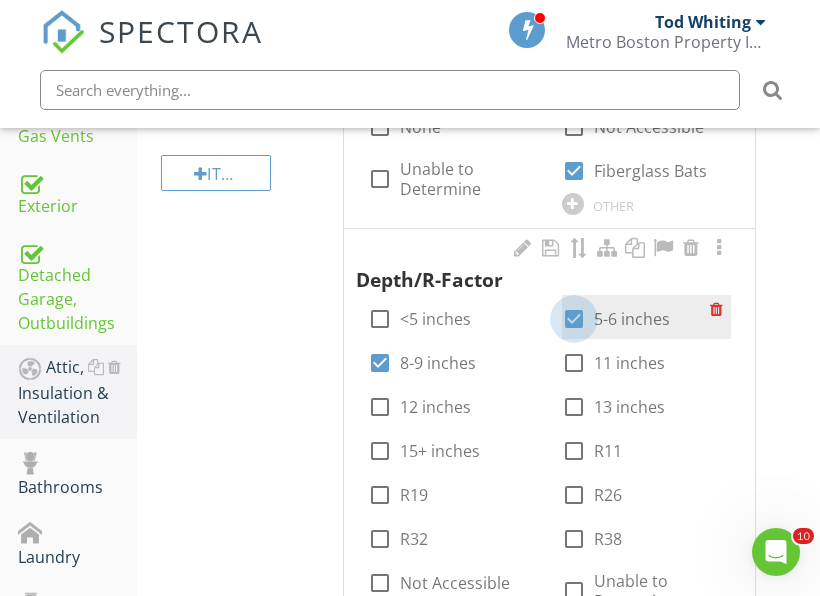 click at bounding box center (574, 319) 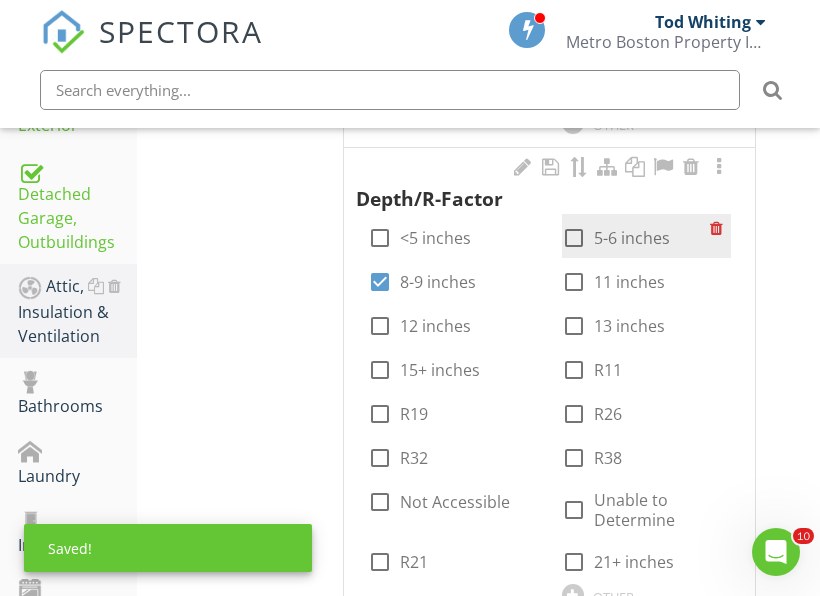 scroll, scrollTop: 1047, scrollLeft: 0, axis: vertical 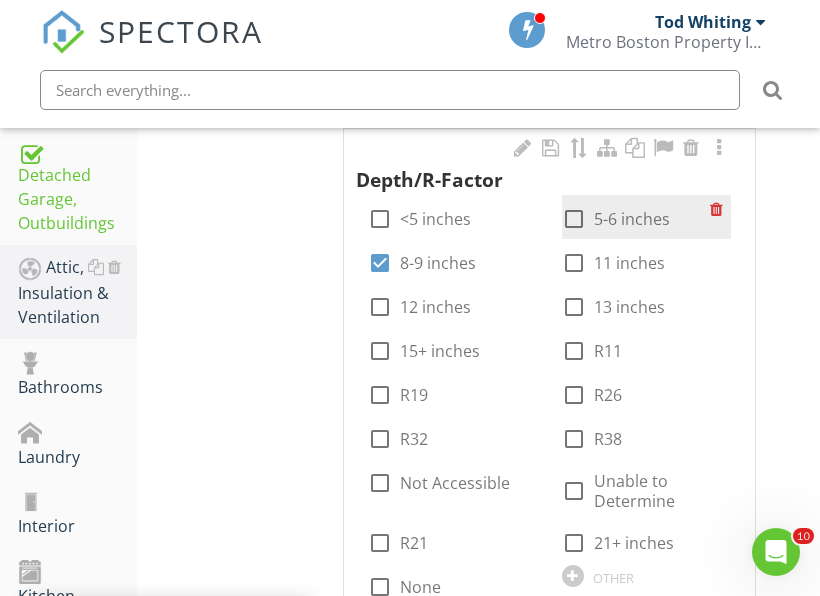 click on "5-6 inches" at bounding box center (632, 219) 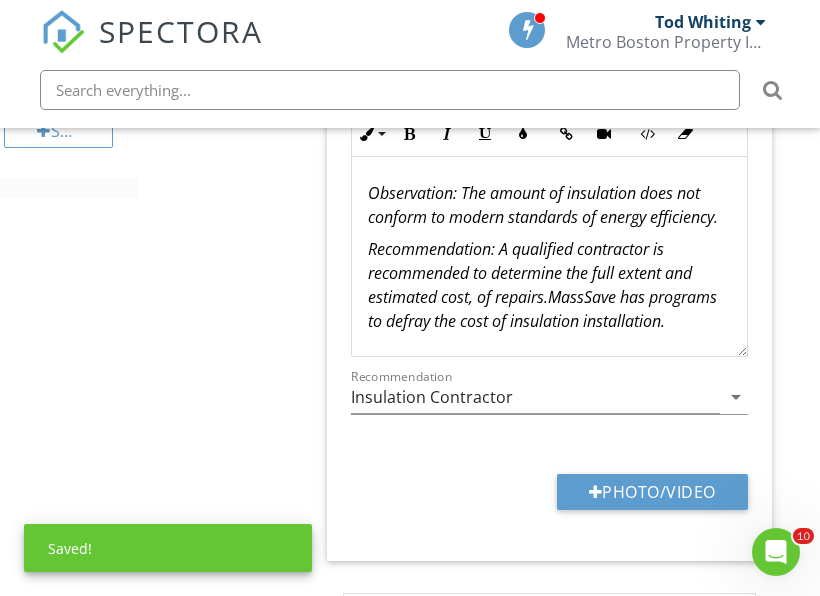 scroll, scrollTop: 2047, scrollLeft: 0, axis: vertical 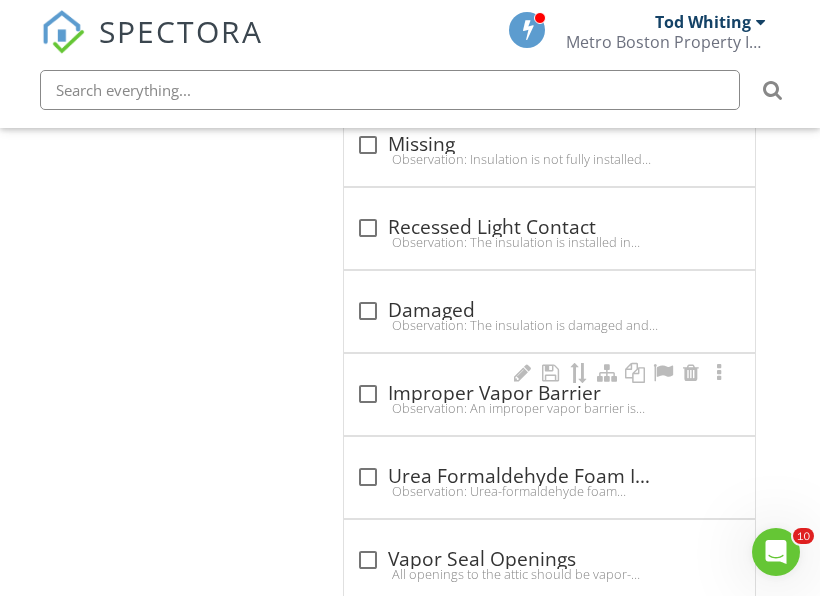 click at bounding box center (368, 394) 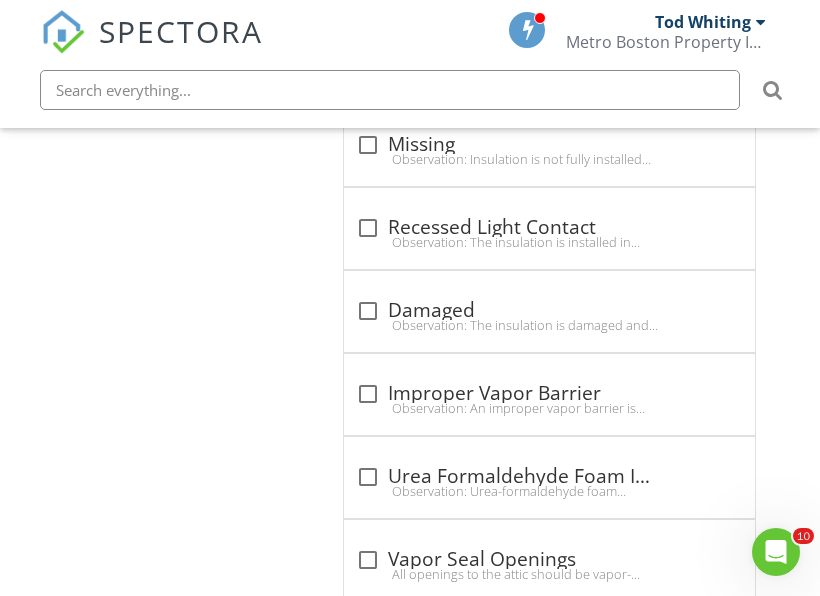 checkbox on "true" 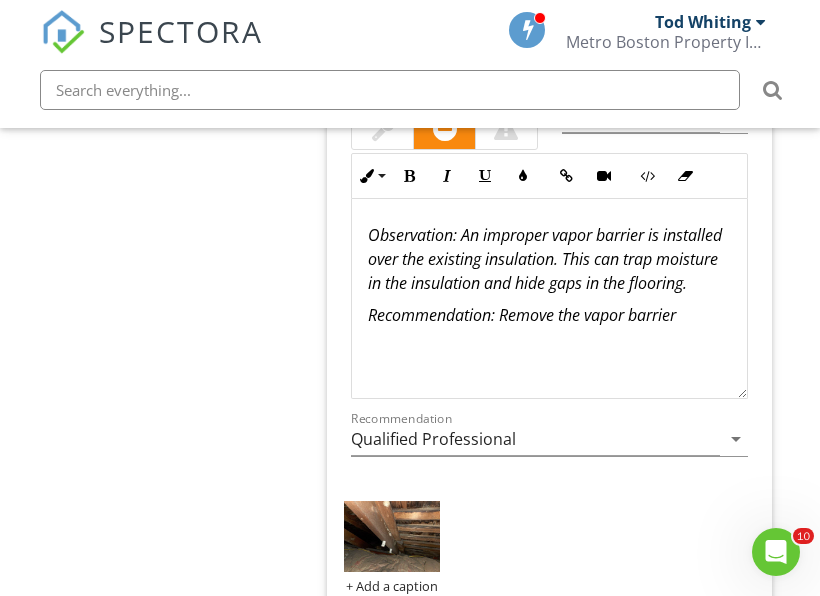 scroll, scrollTop: 3247, scrollLeft: 0, axis: vertical 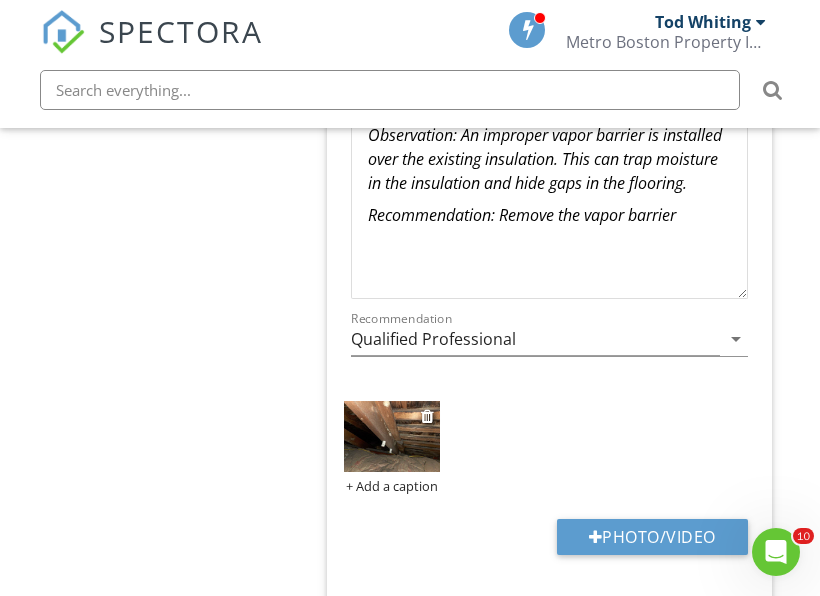 click at bounding box center (391, 436) 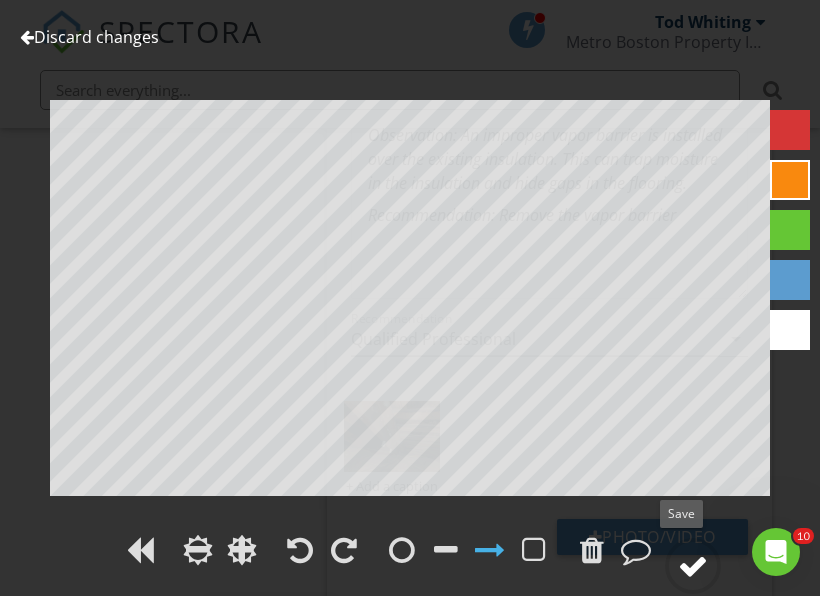 click at bounding box center (693, 566) 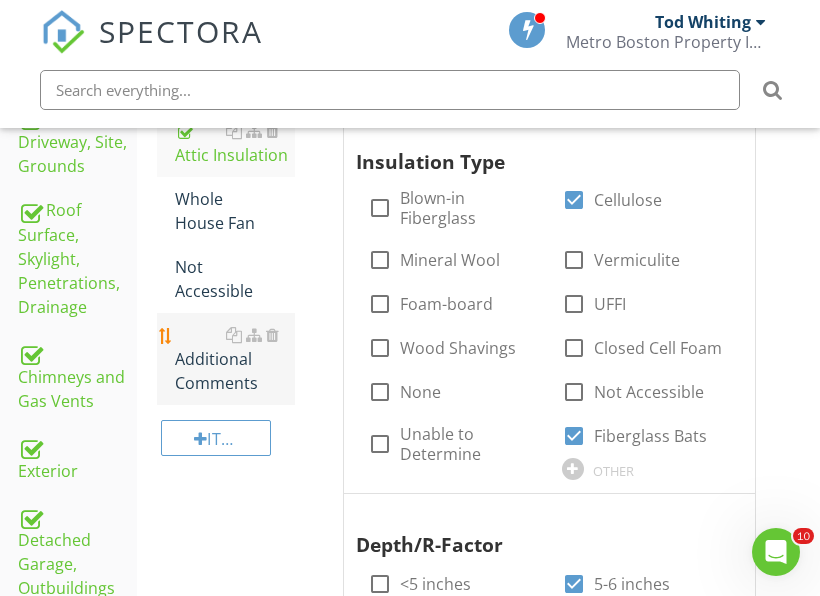 scroll, scrollTop: 647, scrollLeft: 0, axis: vertical 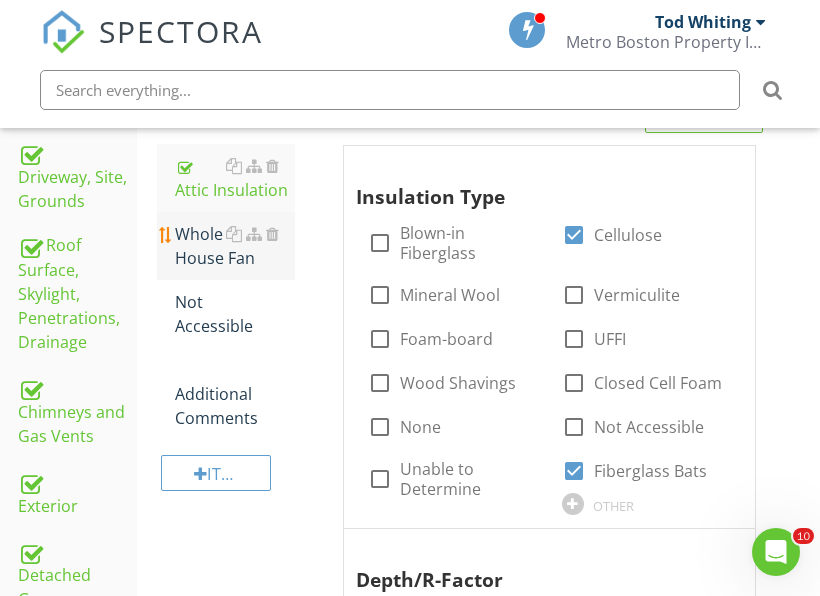 click on "Whole House Fan" at bounding box center (235, 246) 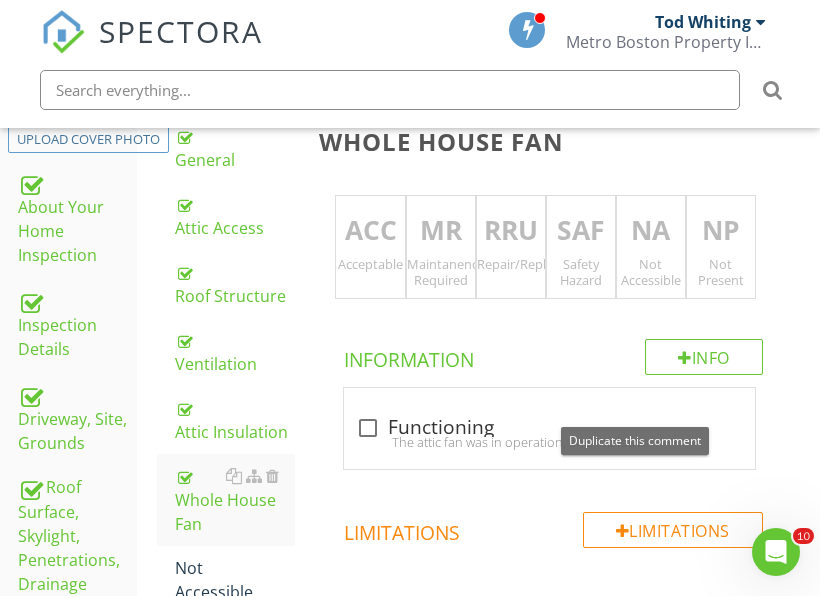 scroll, scrollTop: 247, scrollLeft: 0, axis: vertical 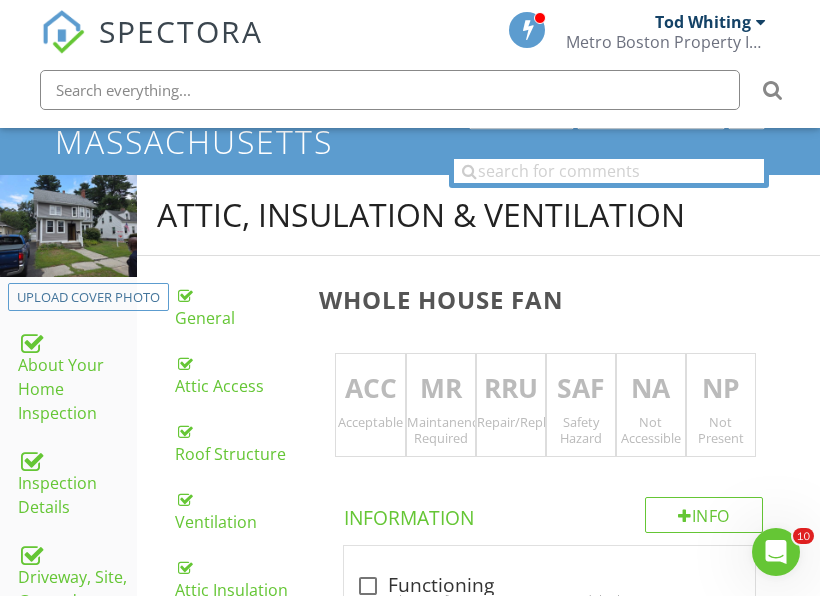click on "NP" at bounding box center (721, 389) 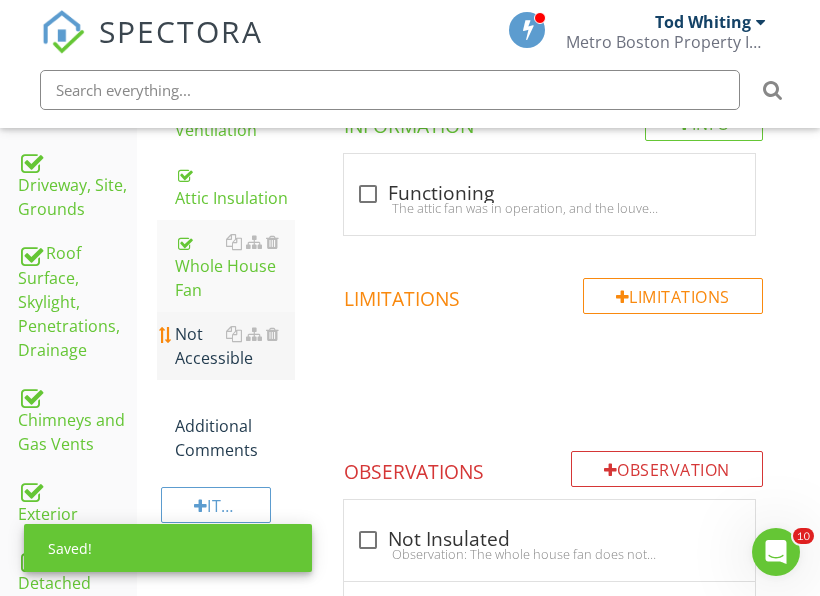 scroll, scrollTop: 647, scrollLeft: 0, axis: vertical 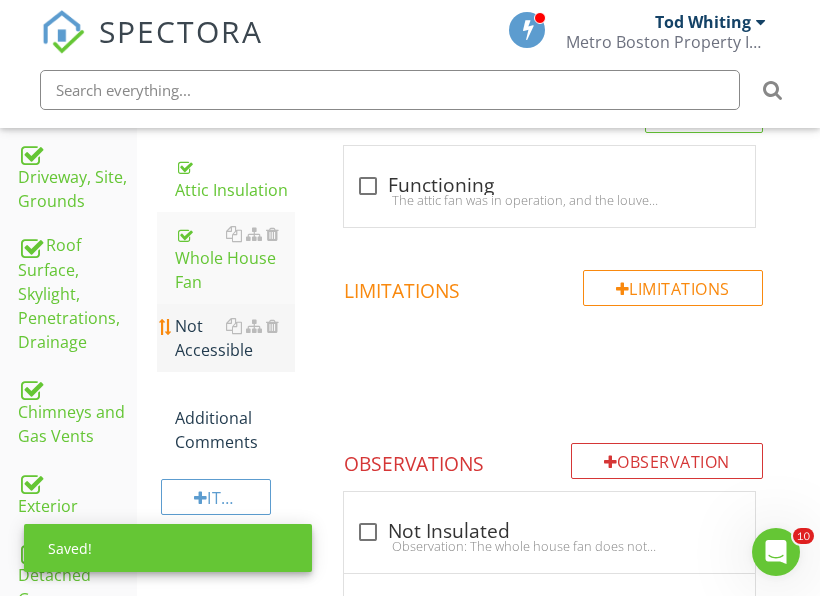 click on "Not Accessible" at bounding box center [235, 338] 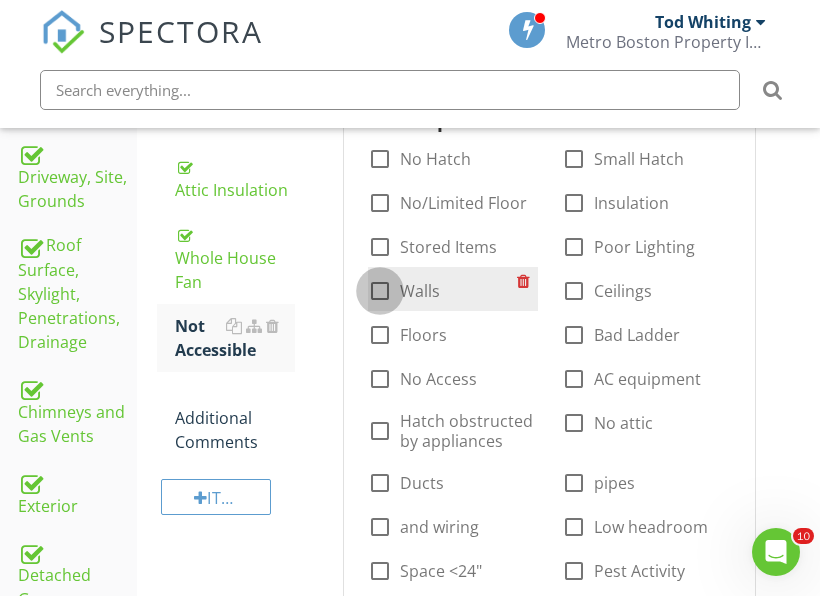 click at bounding box center (380, 291) 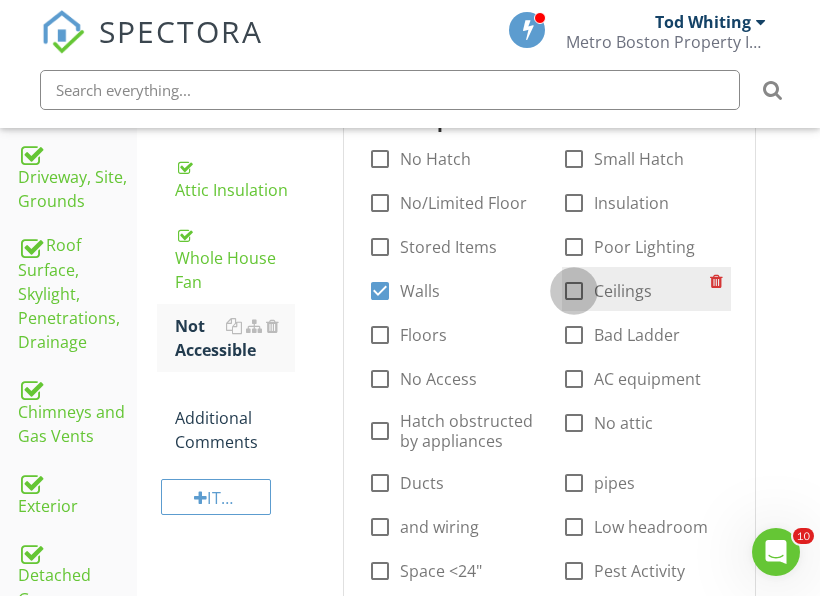 click at bounding box center [574, 291] 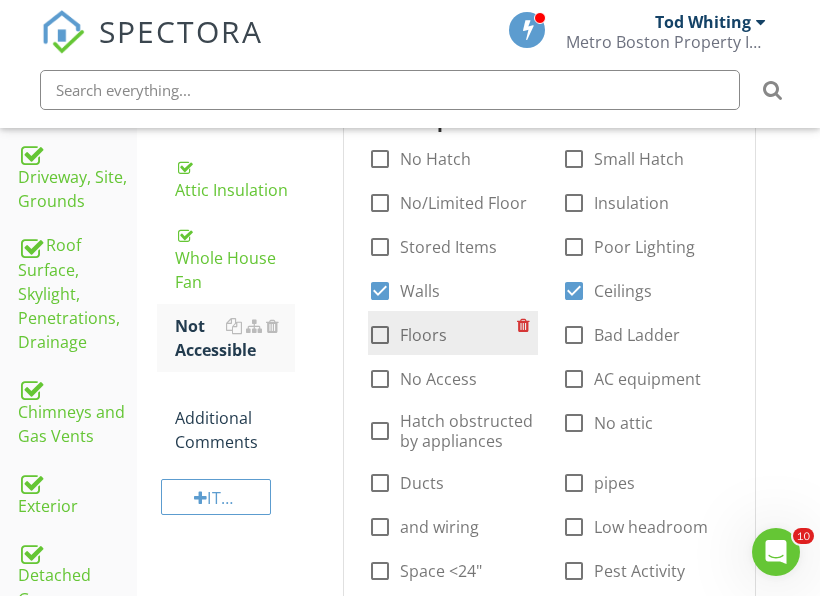 click on "Floors" at bounding box center (423, 335) 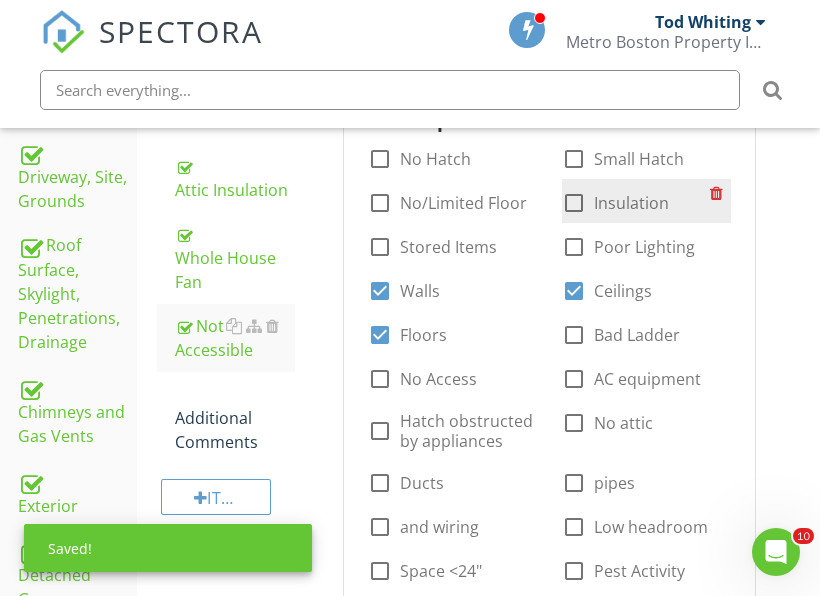 click on "Insulation" at bounding box center [631, 203] 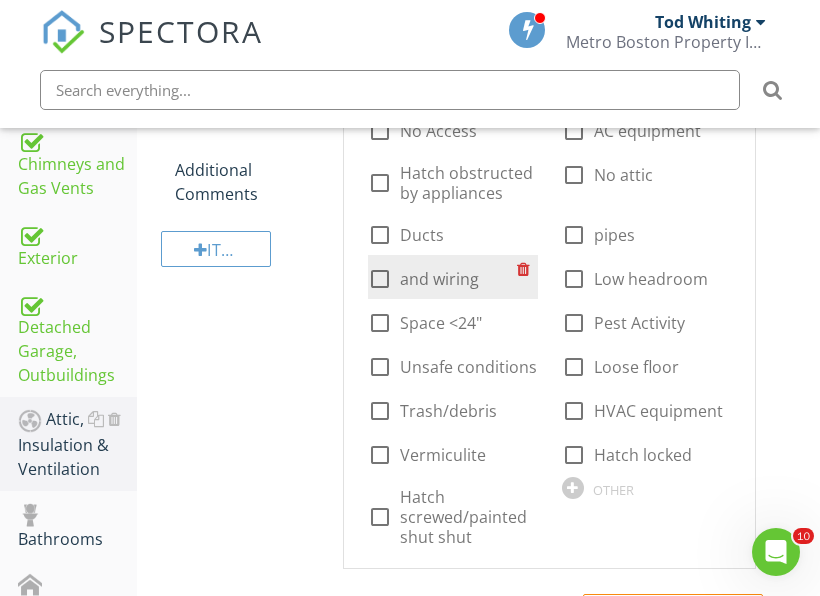 scroll, scrollTop: 847, scrollLeft: 0, axis: vertical 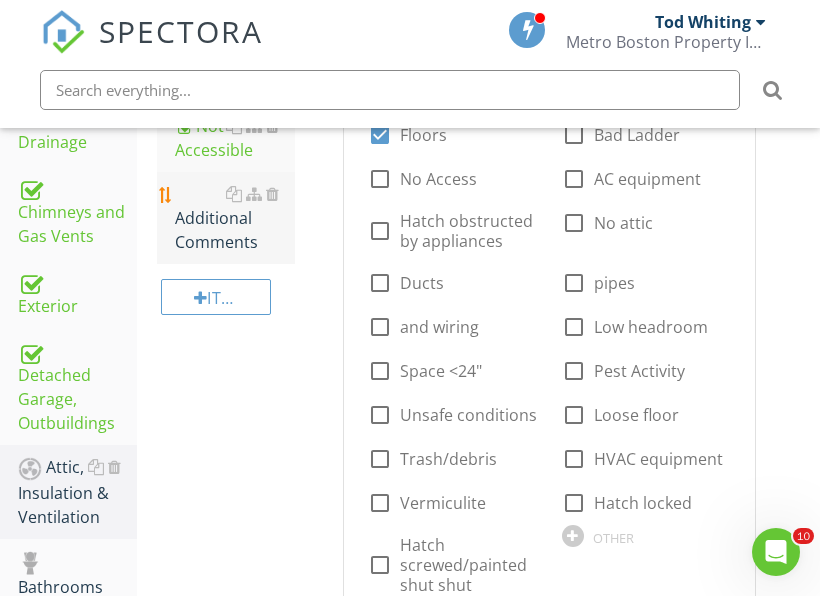 click on "Additional Comments" at bounding box center [235, 218] 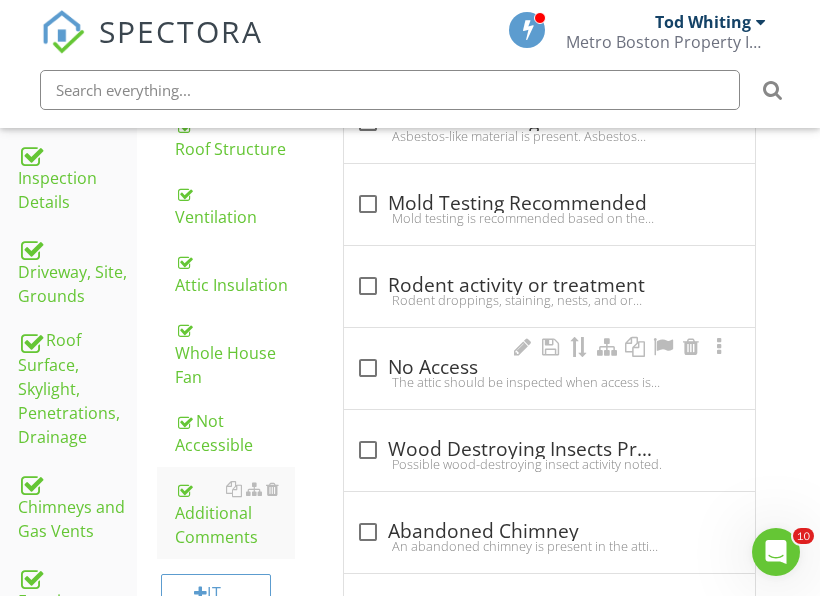 scroll, scrollTop: 547, scrollLeft: 0, axis: vertical 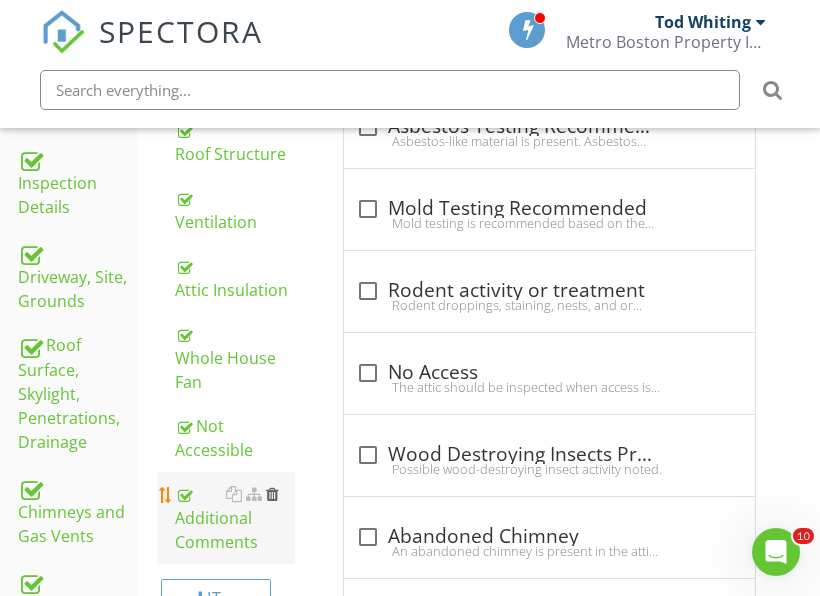 click at bounding box center [272, 494] 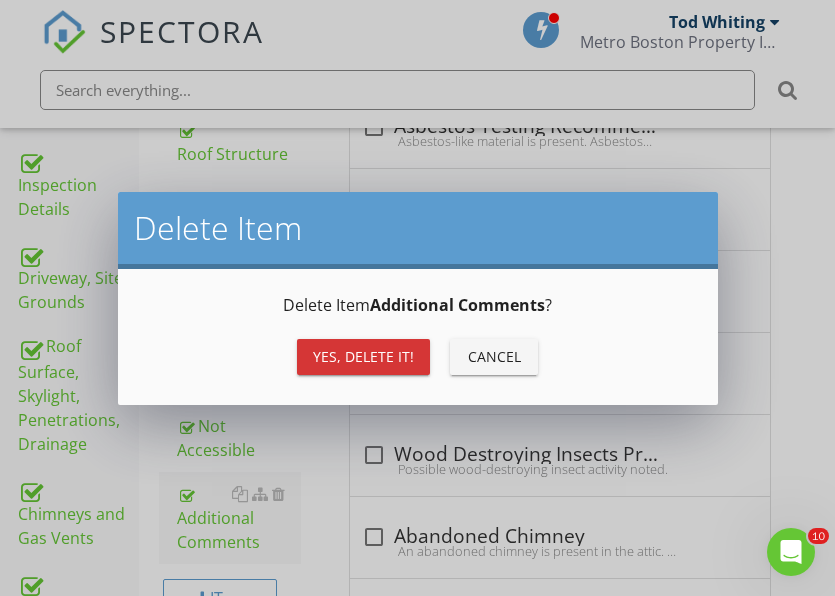 click on "Yes, Delete it!" at bounding box center (363, 357) 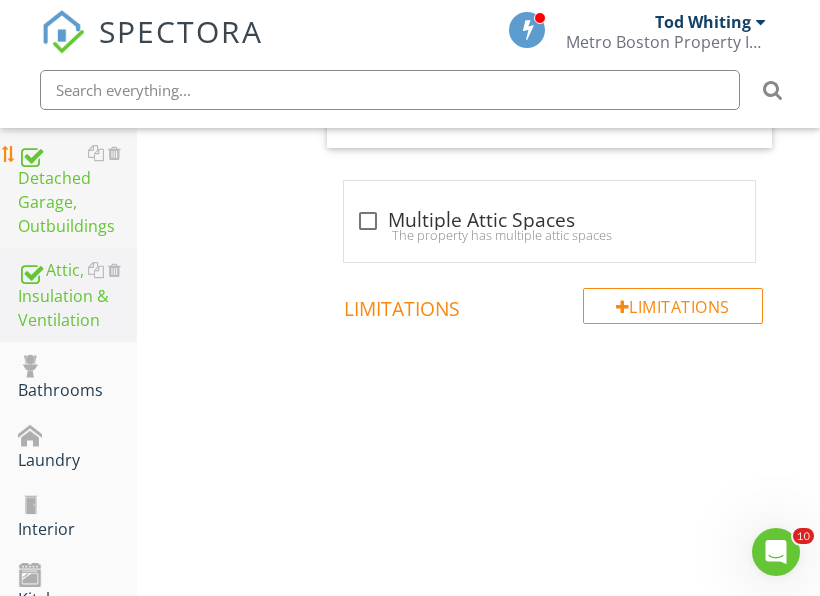 scroll, scrollTop: 1047, scrollLeft: 0, axis: vertical 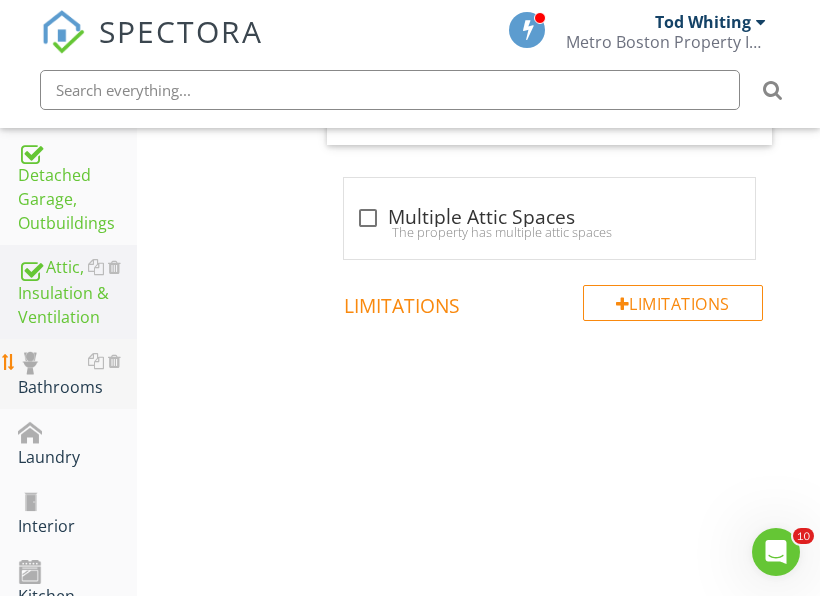 click on "Bathrooms" at bounding box center (77, 374) 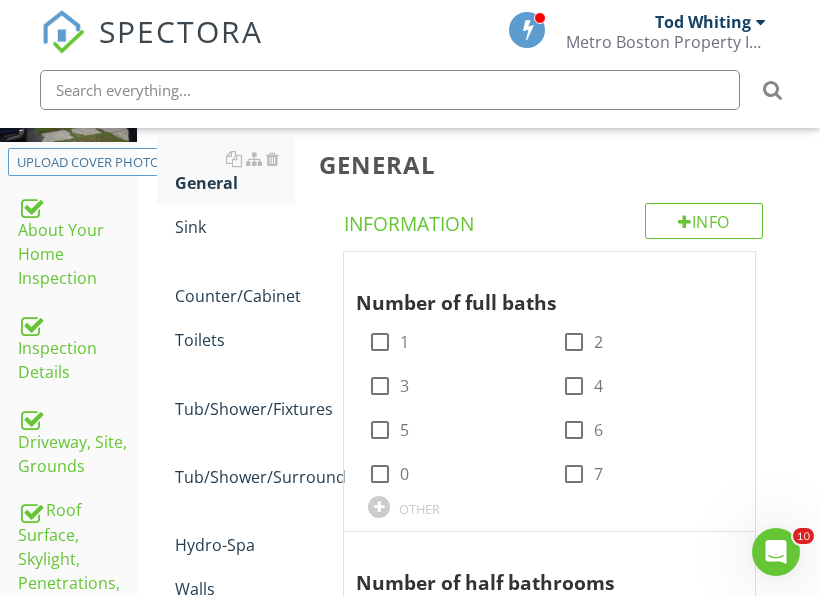 scroll, scrollTop: 347, scrollLeft: 0, axis: vertical 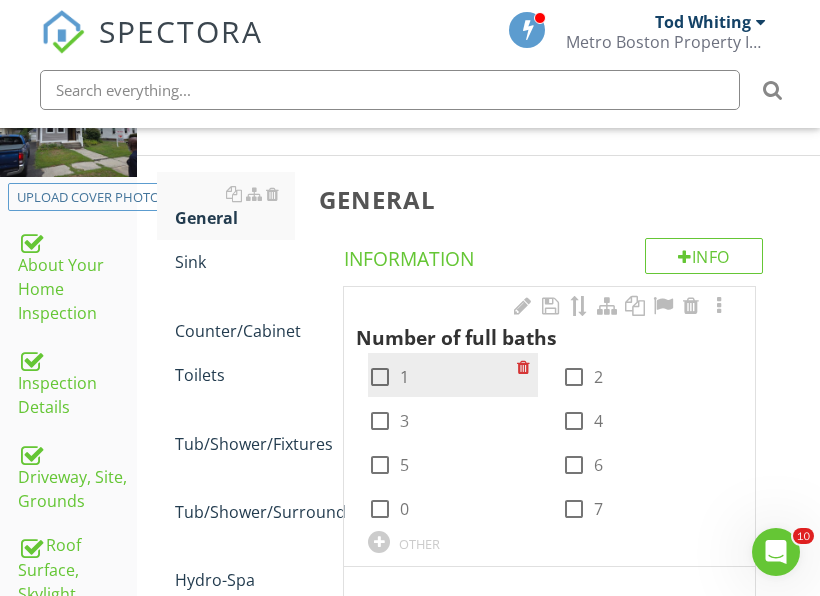 click at bounding box center [380, 377] 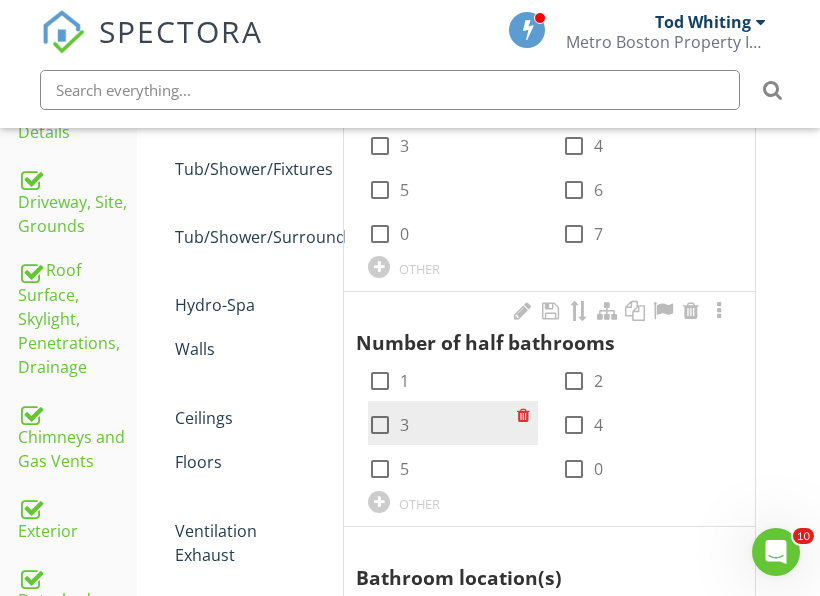 scroll, scrollTop: 647, scrollLeft: 0, axis: vertical 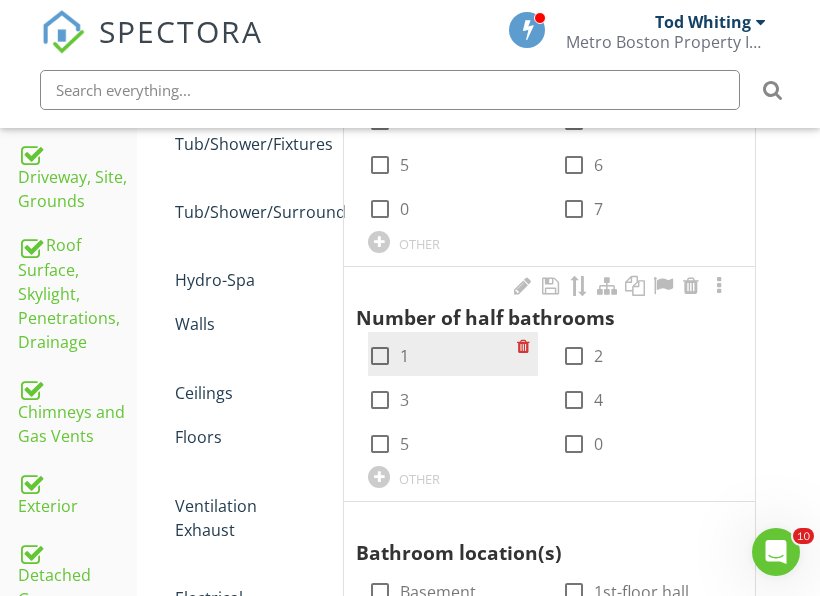 click at bounding box center (380, 356) 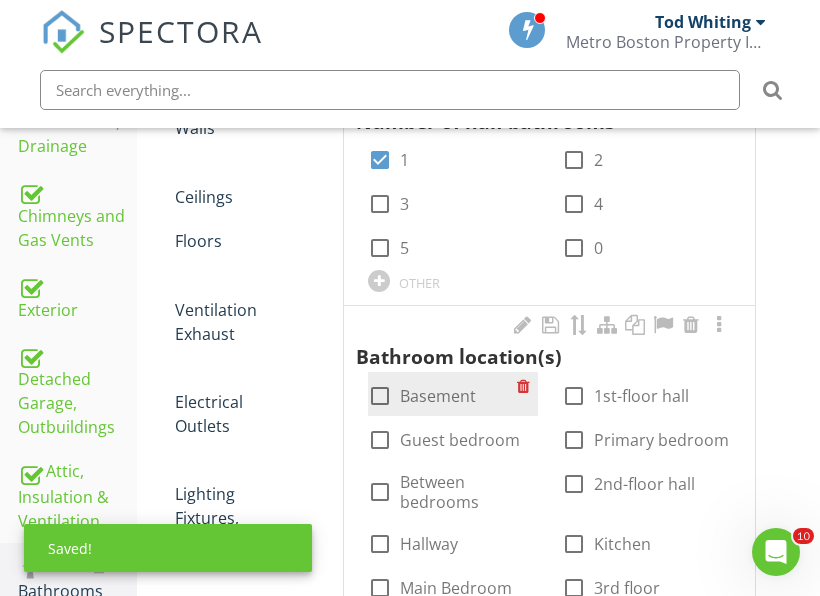scroll, scrollTop: 847, scrollLeft: 0, axis: vertical 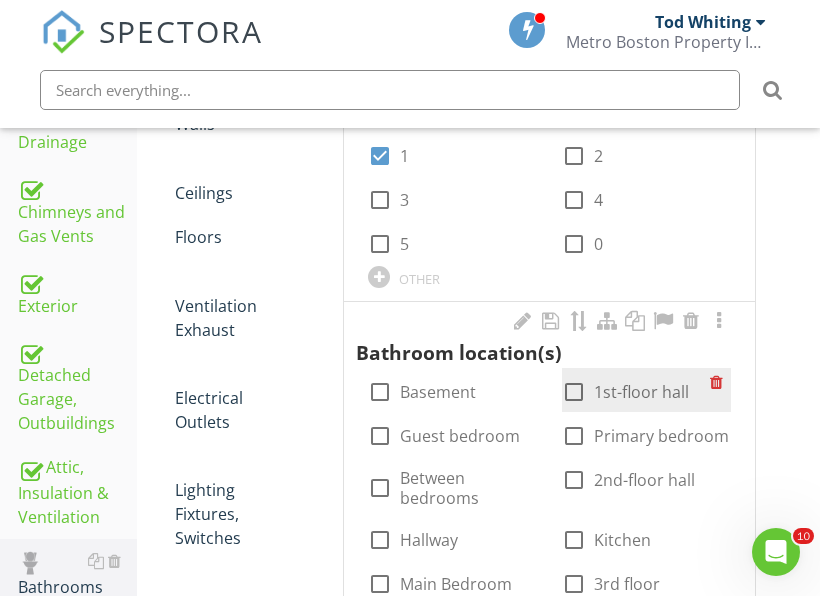 click at bounding box center (574, 392) 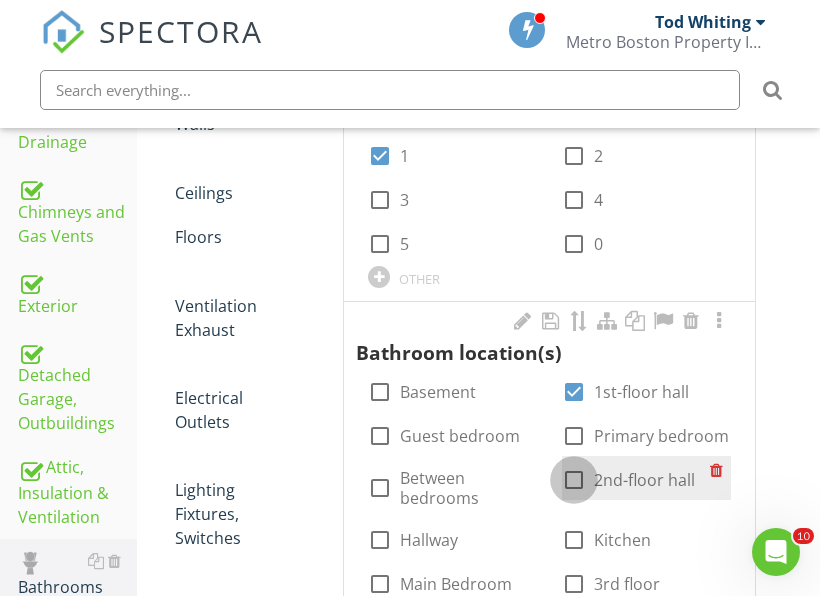 click at bounding box center (574, 480) 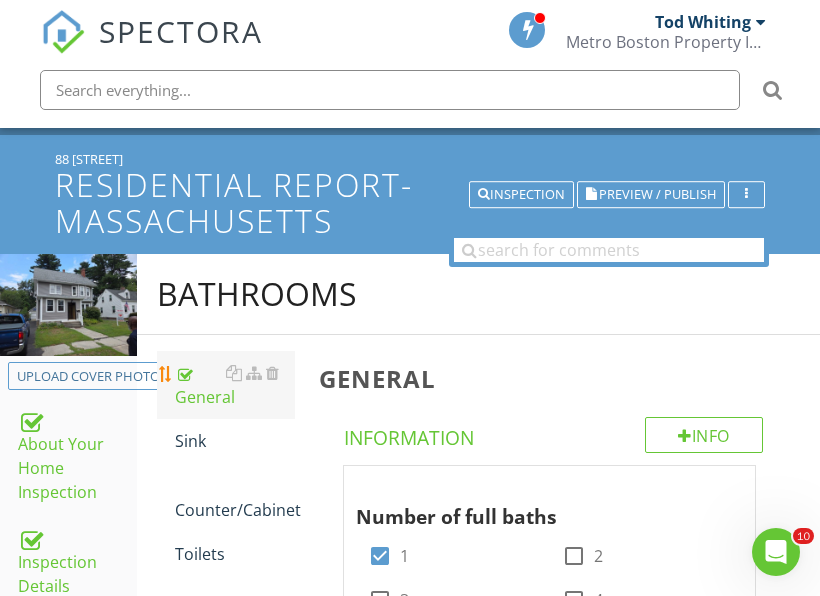 scroll, scrollTop: 147, scrollLeft: 0, axis: vertical 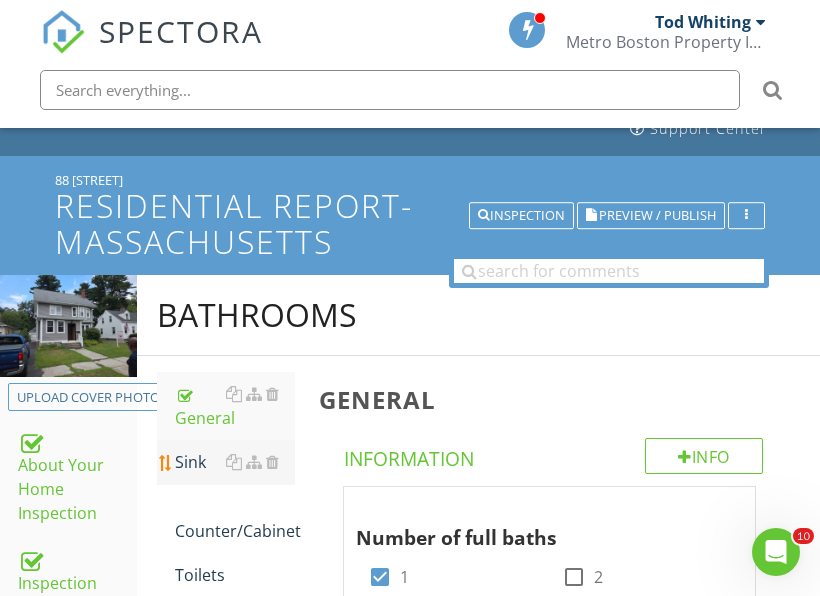 click on "Sink" at bounding box center (235, 462) 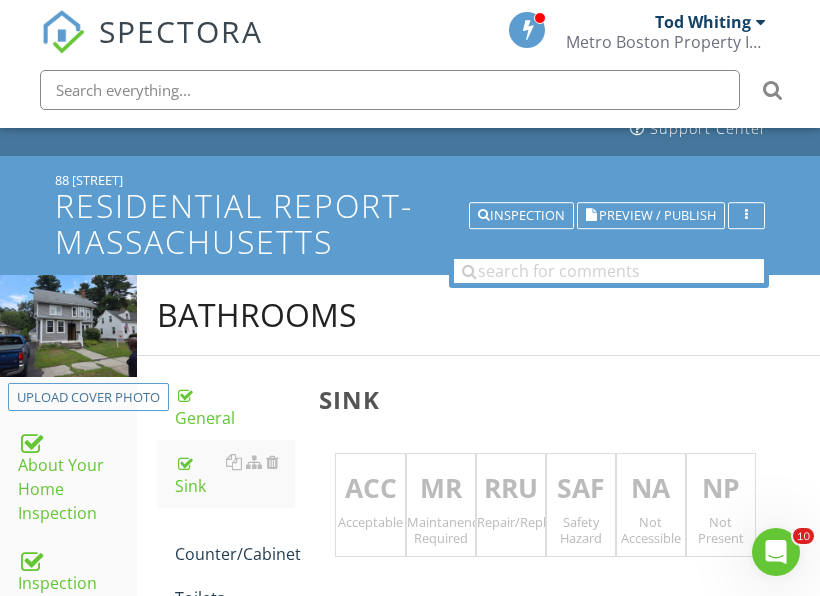 click on "ACC" at bounding box center (370, 489) 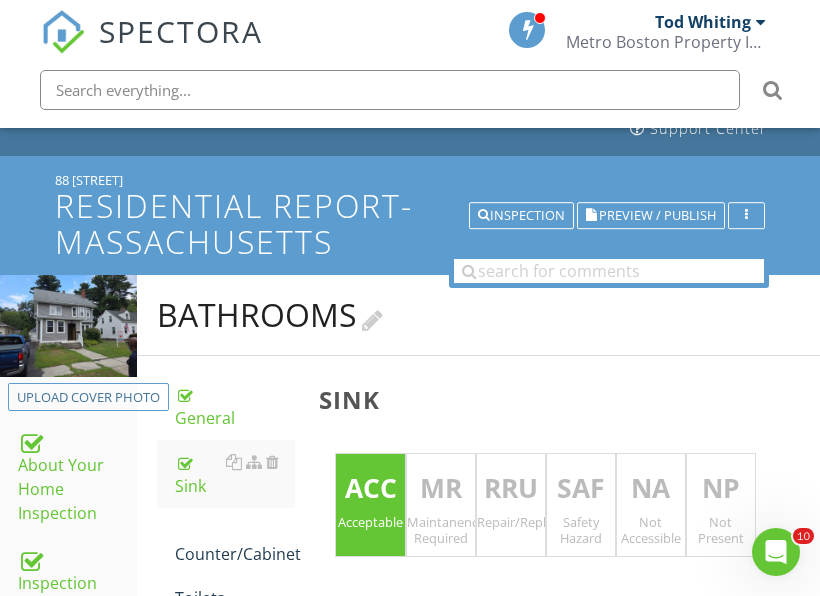 scroll, scrollTop: 247, scrollLeft: 0, axis: vertical 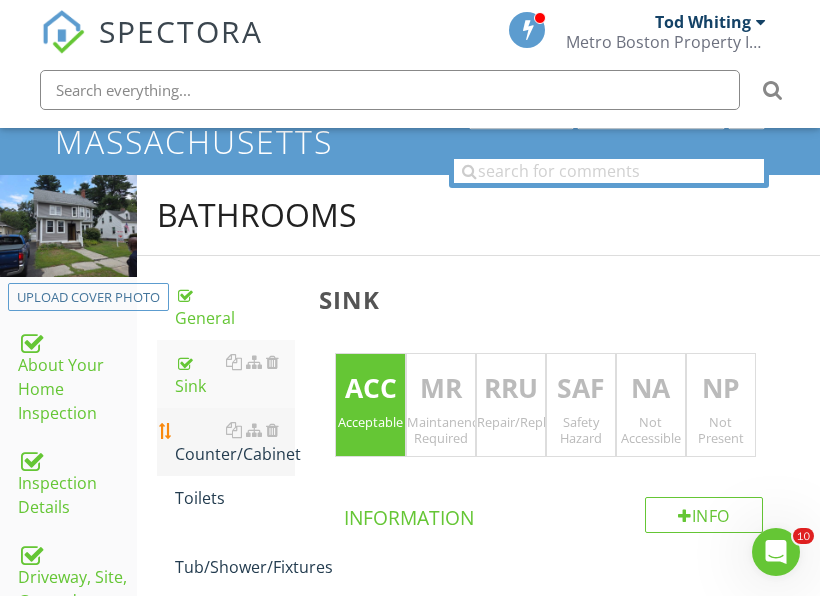 click on "Counter/Cabinet" at bounding box center (235, 442) 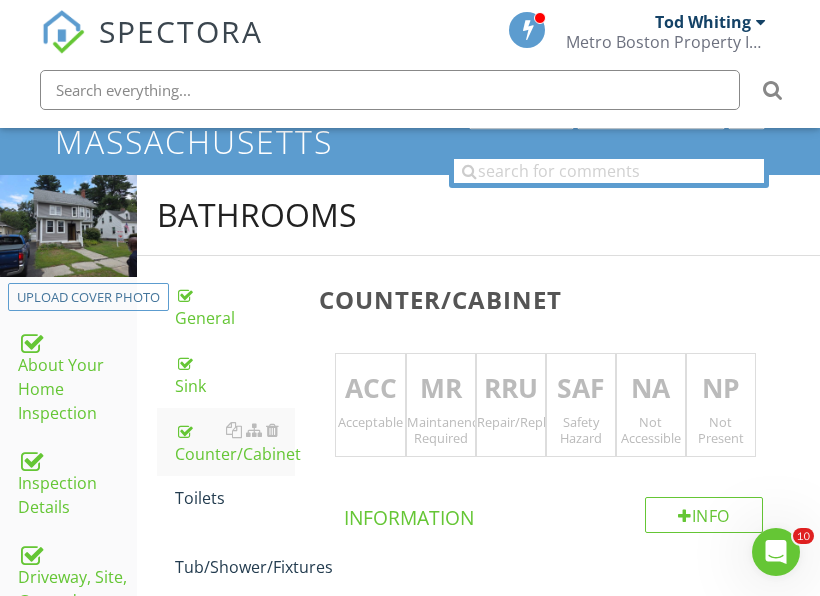 click on "Acceptable" at bounding box center (370, 422) 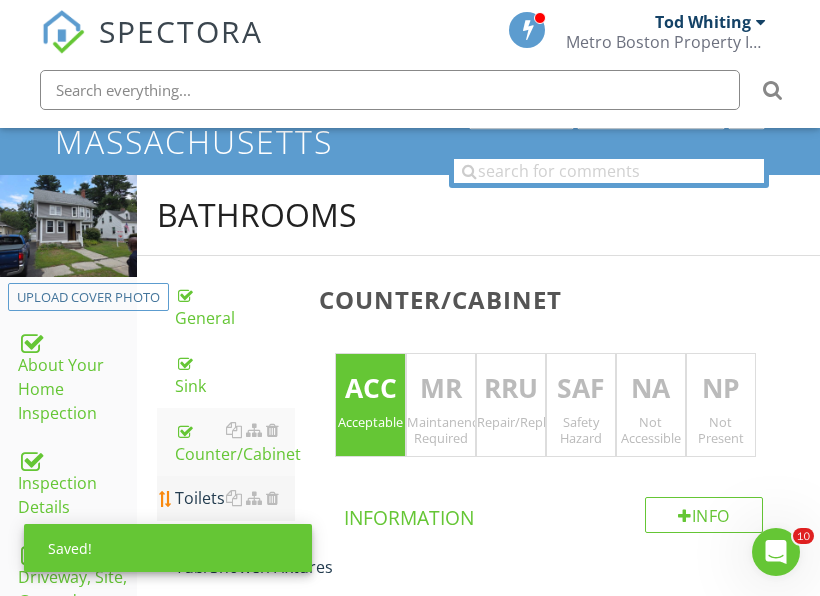 click on "Toilets" at bounding box center (235, 498) 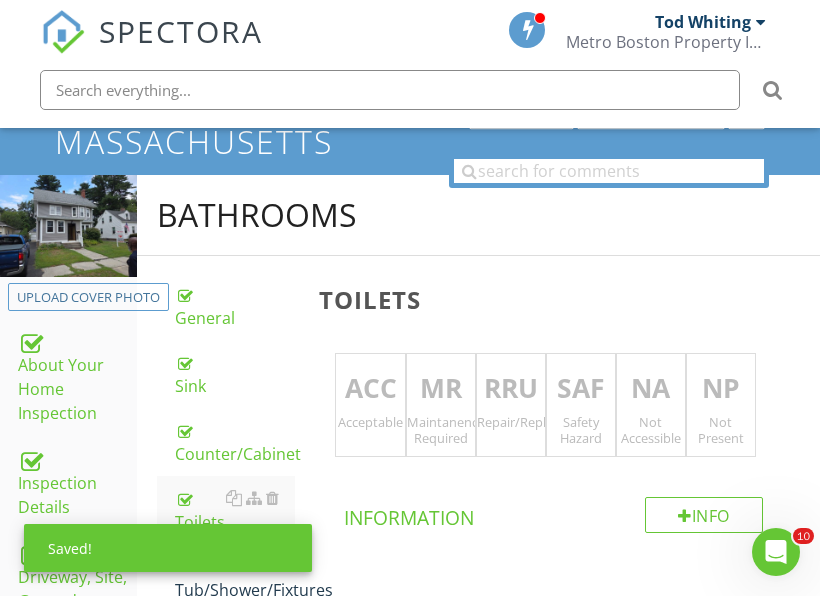 click on "Acceptable" at bounding box center [370, 422] 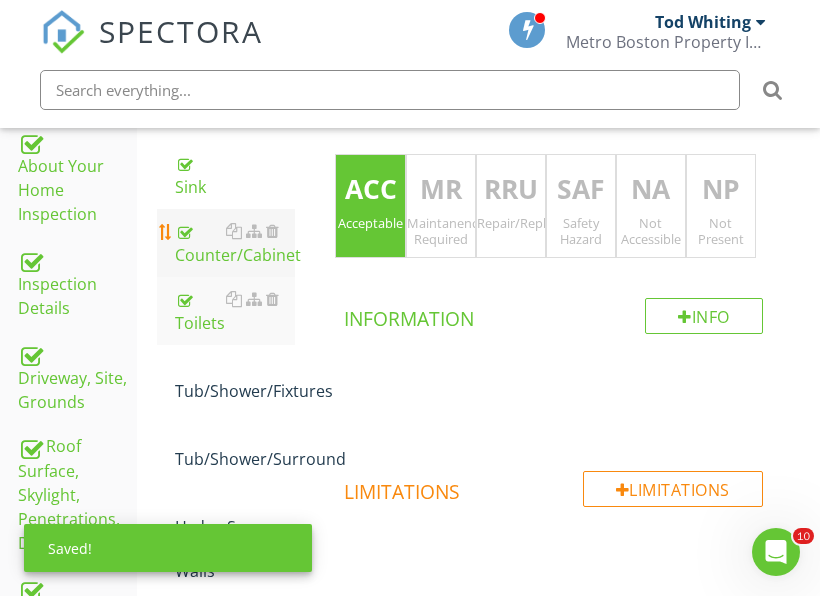 scroll, scrollTop: 447, scrollLeft: 0, axis: vertical 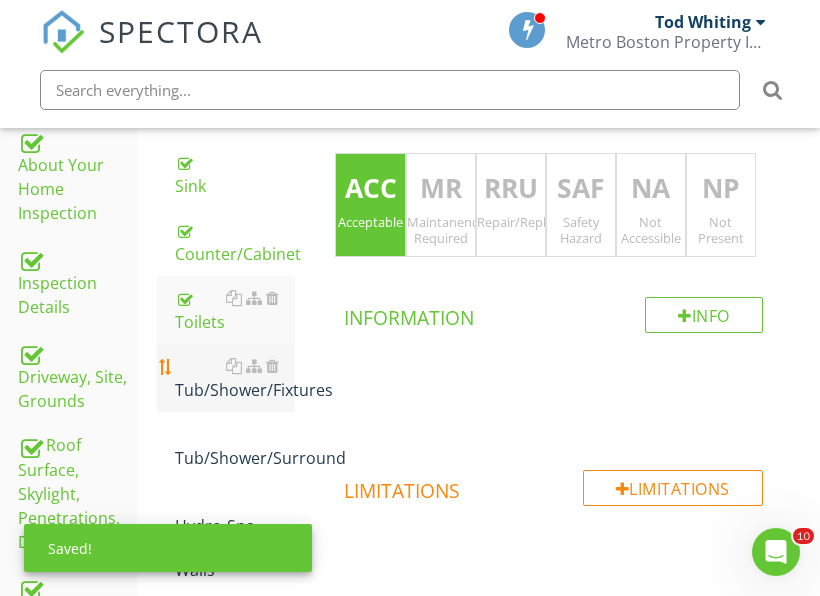 click on "Tub/Shower/Fixtures" at bounding box center [235, 378] 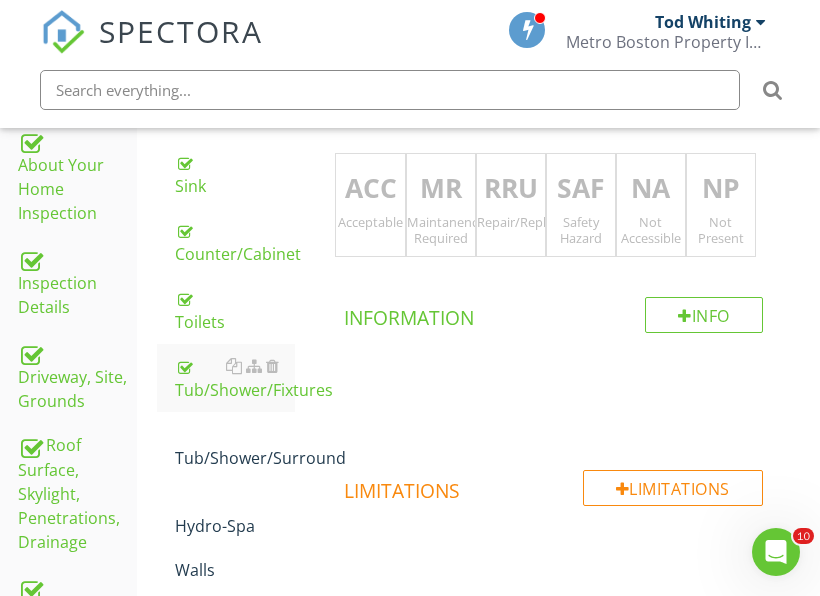 click on "Acceptable" at bounding box center [370, 222] 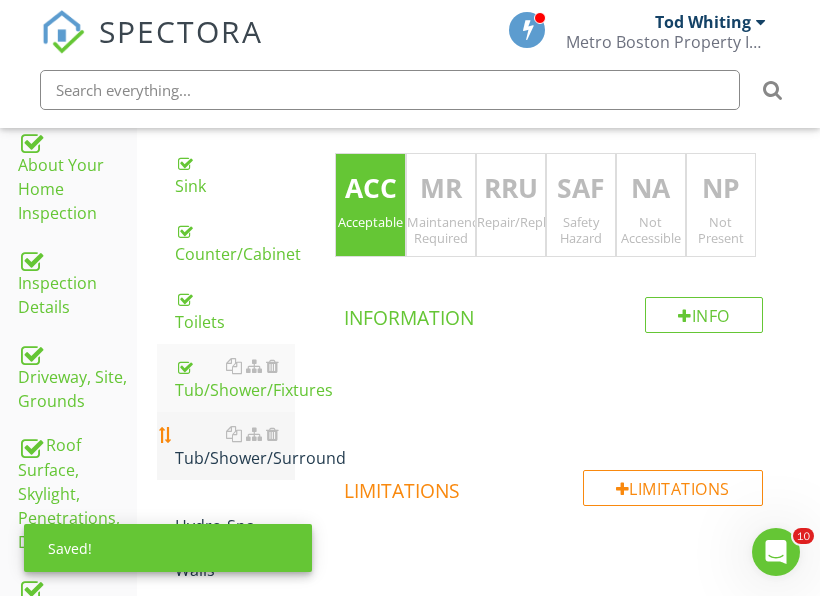 click on "Tub/Shower/Surround" at bounding box center [235, 446] 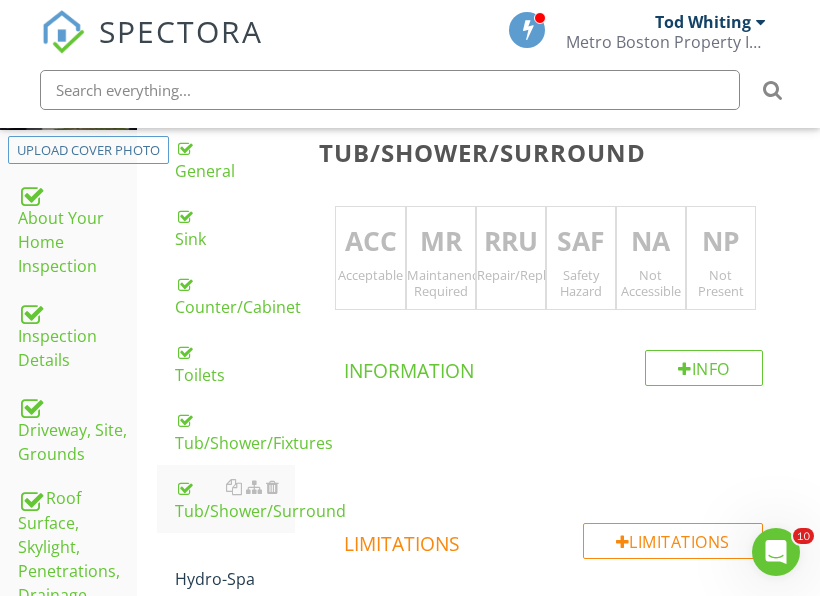 scroll, scrollTop: 347, scrollLeft: 0, axis: vertical 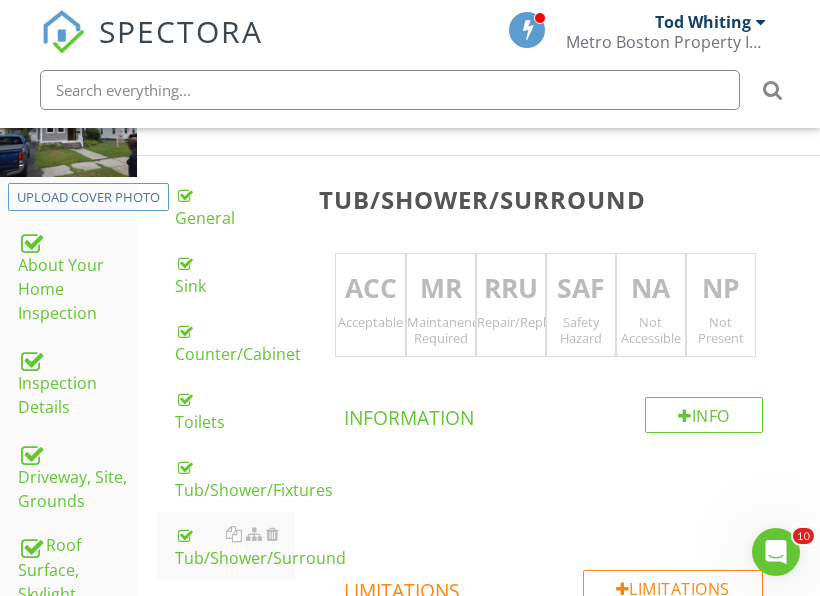 click on "ACC" at bounding box center [370, 289] 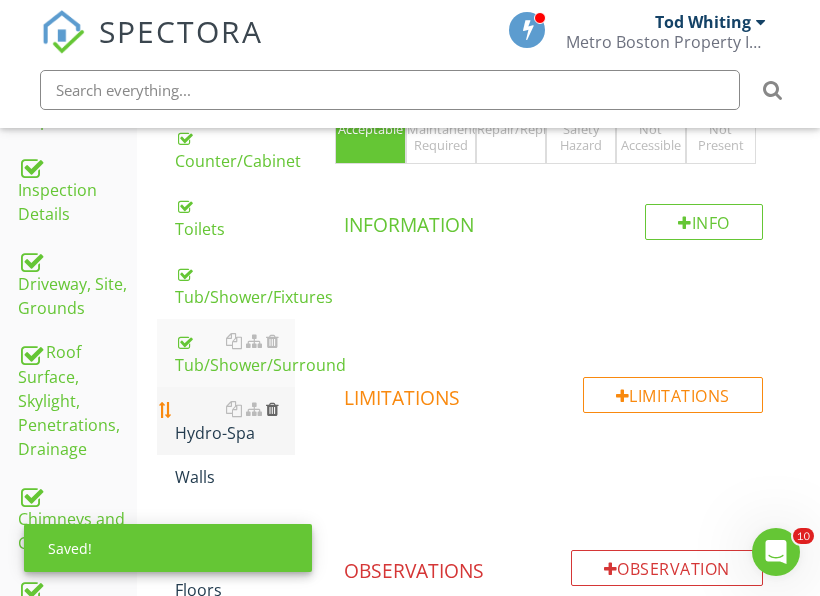 scroll, scrollTop: 547, scrollLeft: 0, axis: vertical 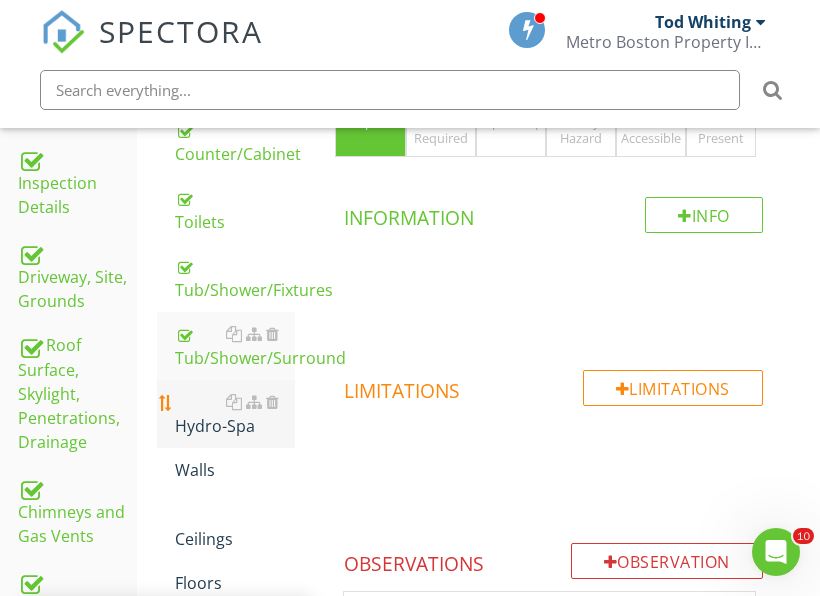 click on "Hydro-Spa" at bounding box center [235, 414] 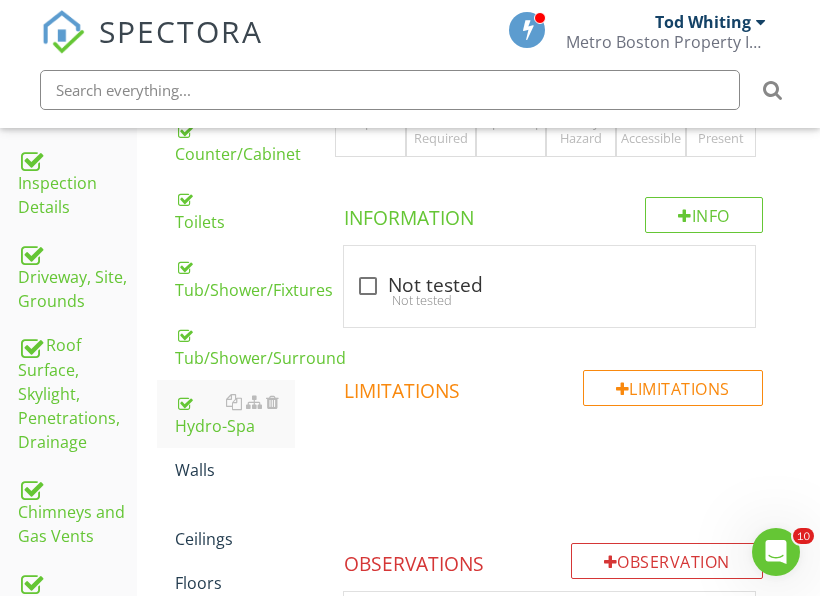 click on "NP   Not Present" at bounding box center [721, 105] 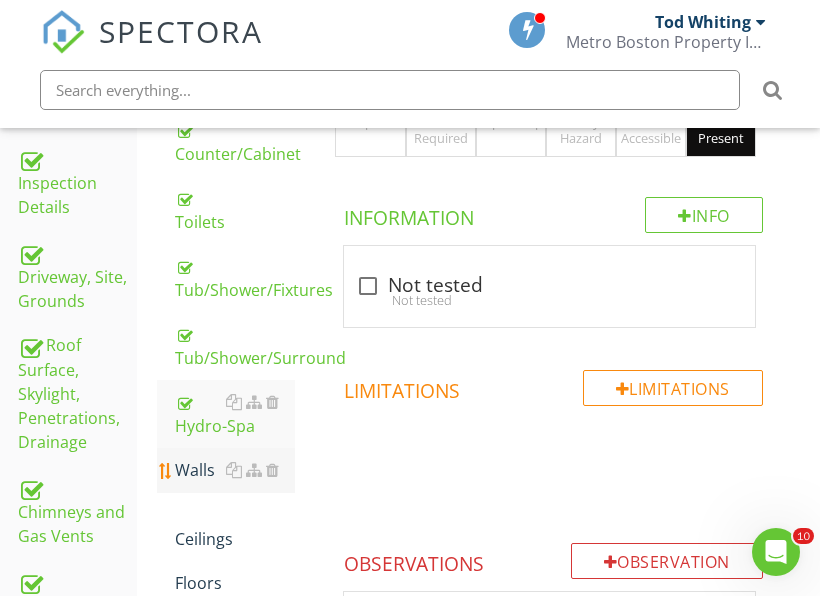 click on "Walls" at bounding box center (235, 470) 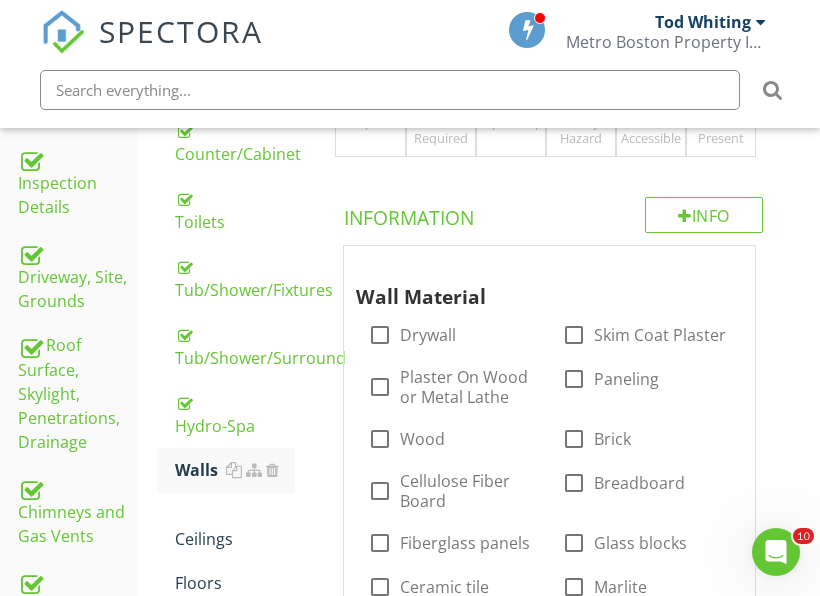click on "ACC   Acceptable" at bounding box center (370, 105) 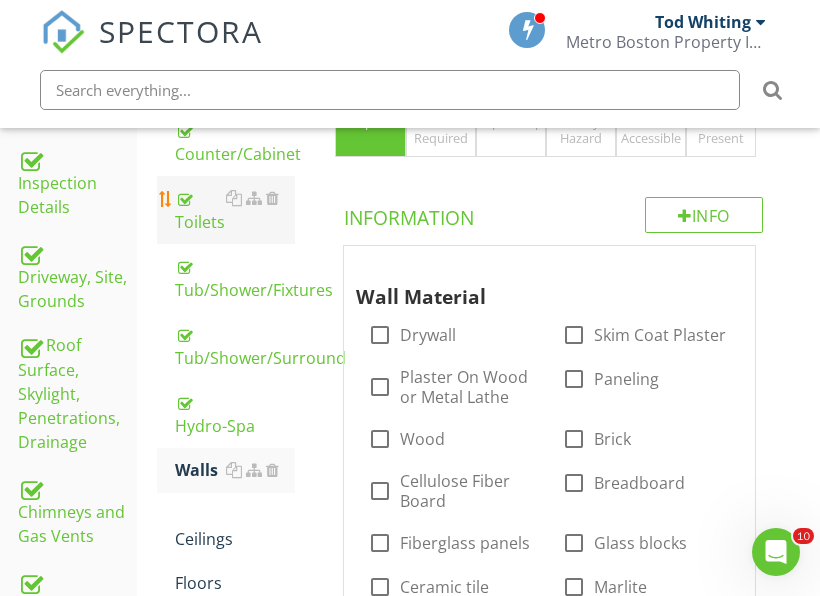 click on "Toilets" at bounding box center [235, 210] 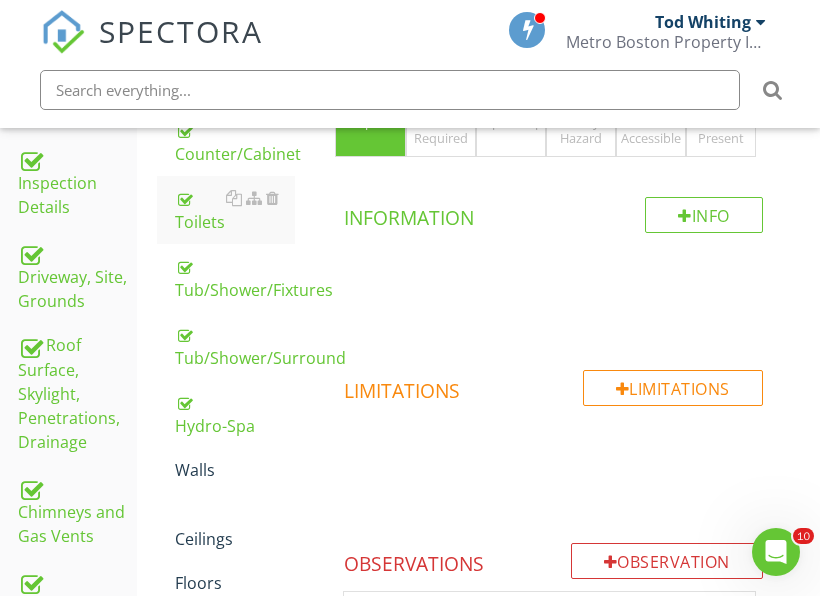 drag, startPoint x: 387, startPoint y: 149, endPoint x: 420, endPoint y: 147, distance: 33.06055 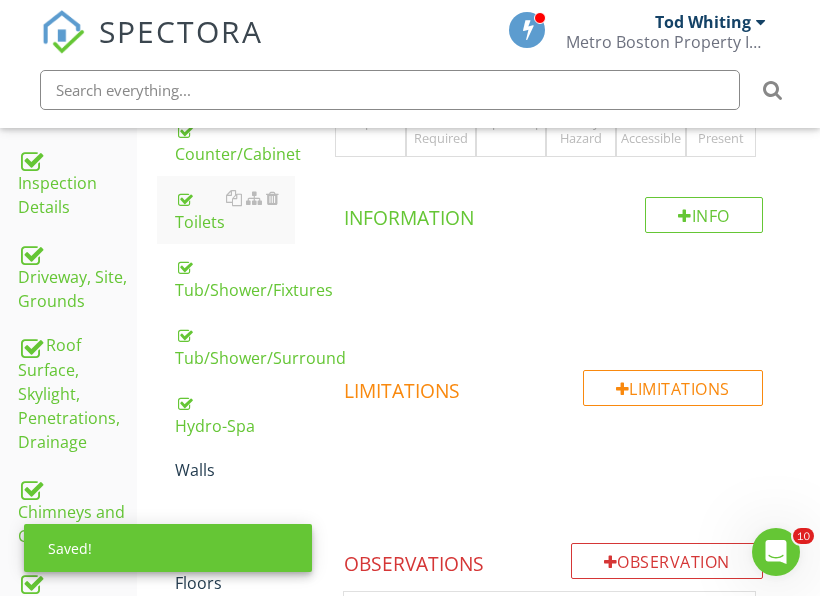 click on "Maintanence Required" at bounding box center (441, 130) 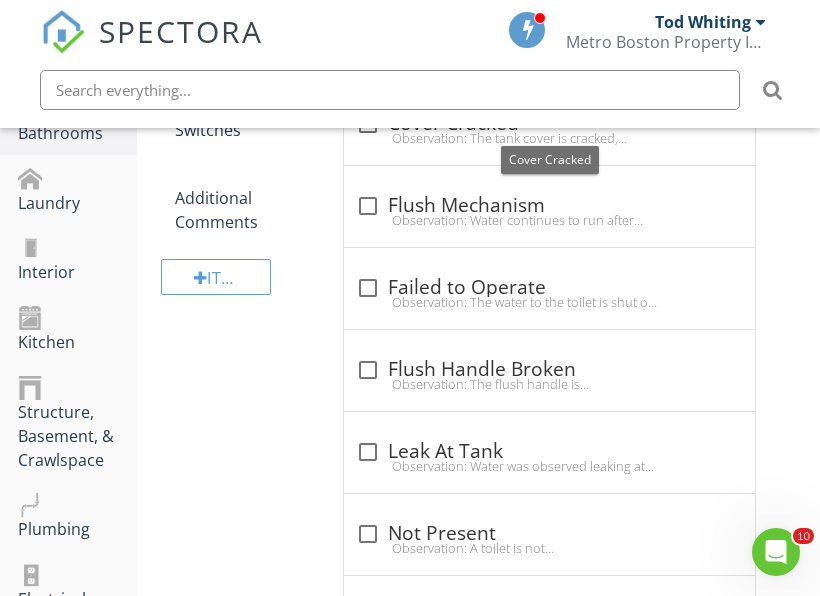 scroll, scrollTop: 1347, scrollLeft: 0, axis: vertical 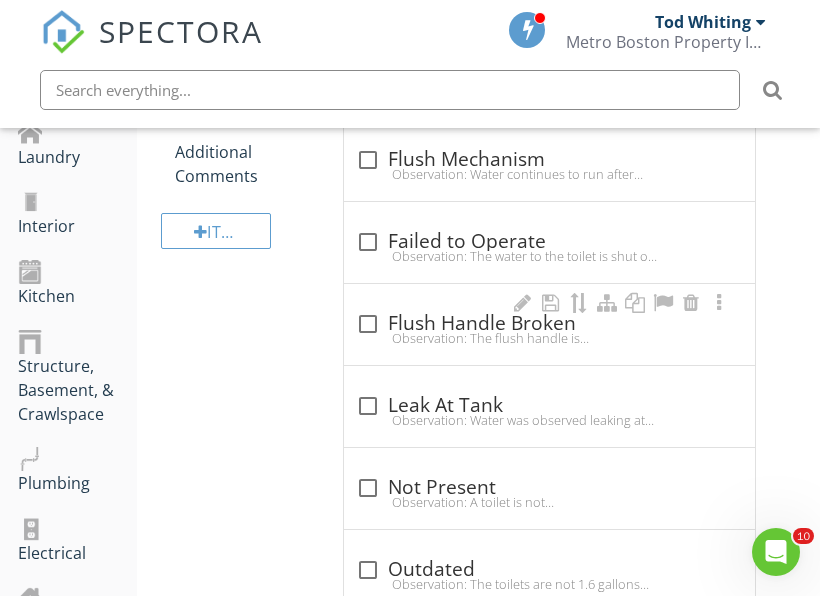 click at bounding box center [368, 324] 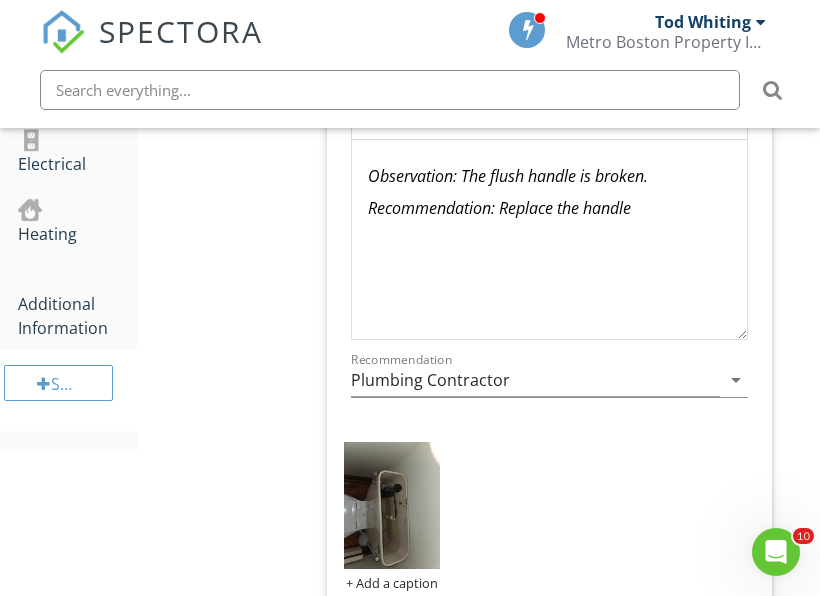 scroll, scrollTop: 1847, scrollLeft: 0, axis: vertical 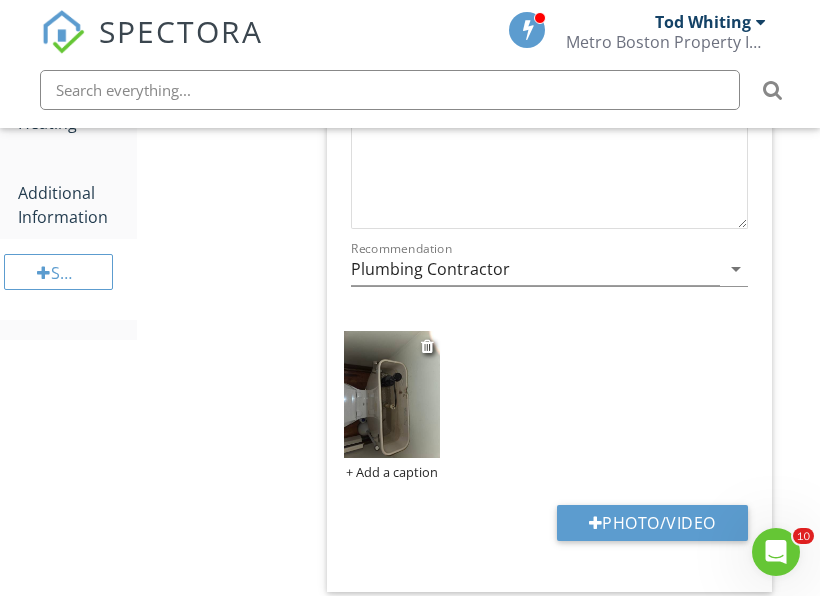 click at bounding box center [391, 394] 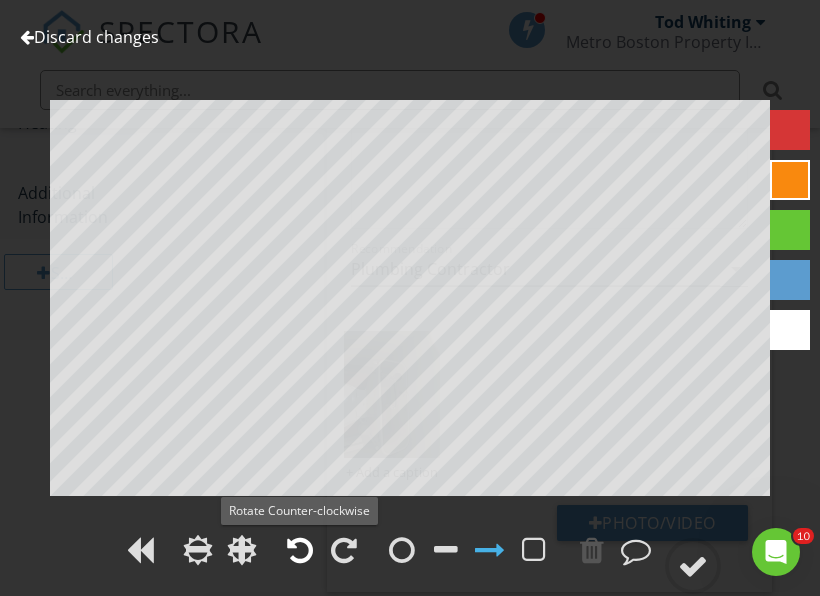 click at bounding box center (300, 550) 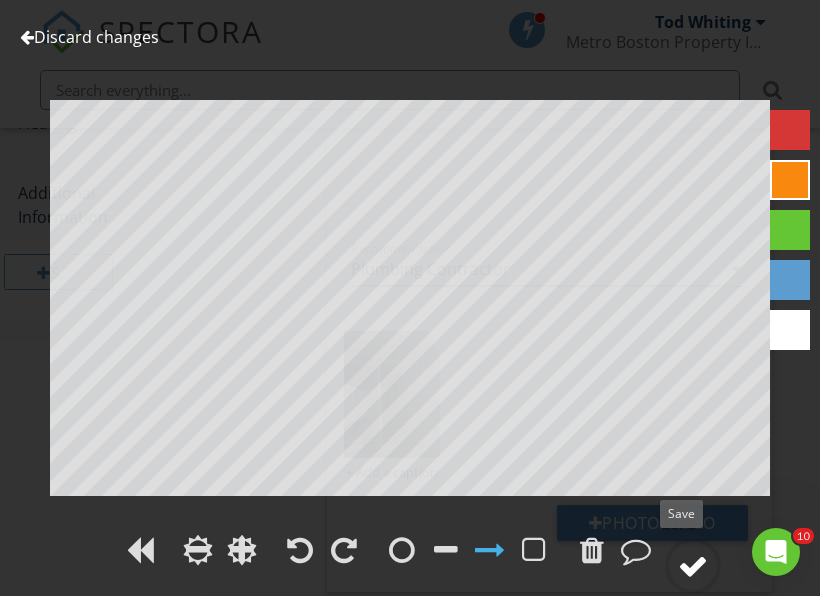 click at bounding box center [693, 566] 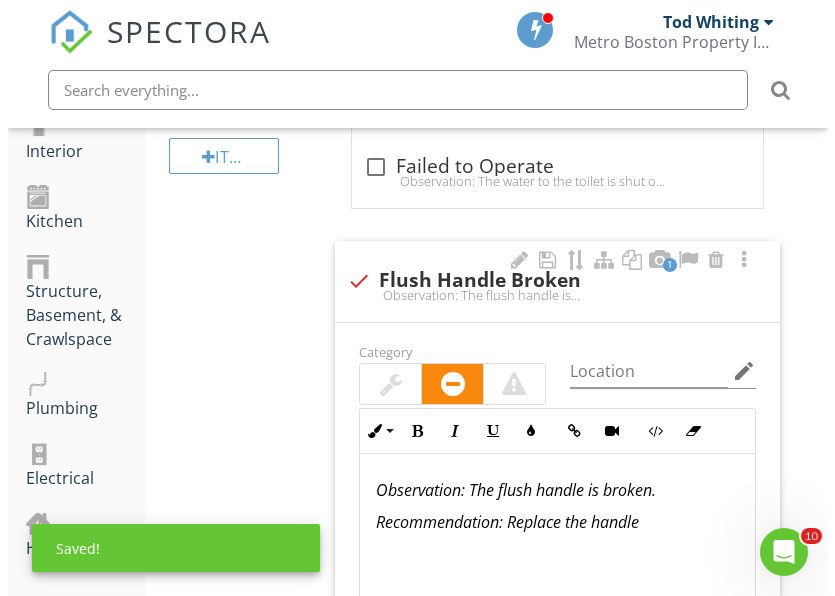 scroll, scrollTop: 1347, scrollLeft: 0, axis: vertical 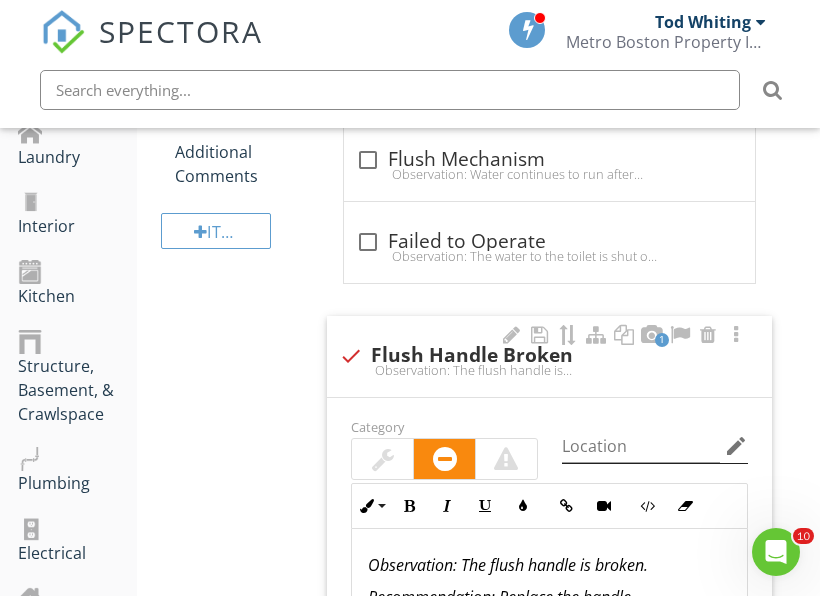 click on "edit" at bounding box center (736, 446) 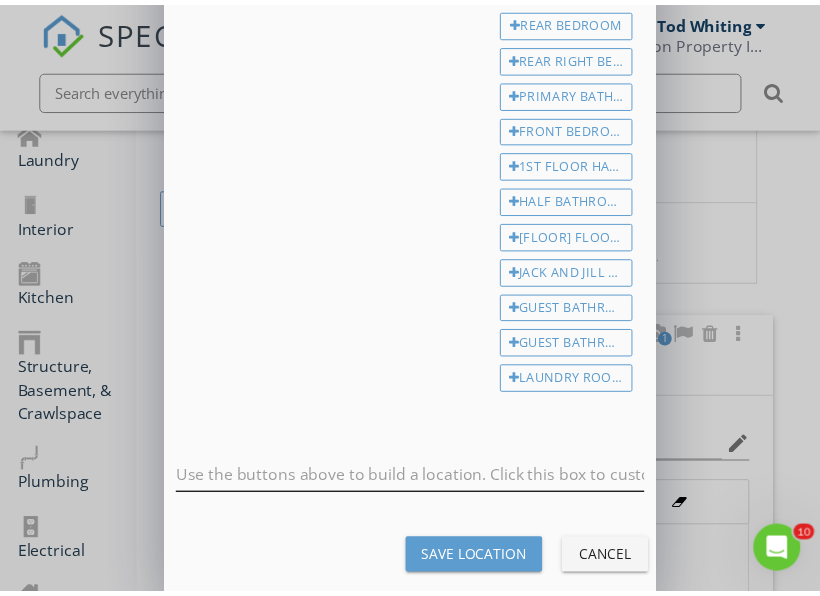 scroll, scrollTop: 693, scrollLeft: 0, axis: vertical 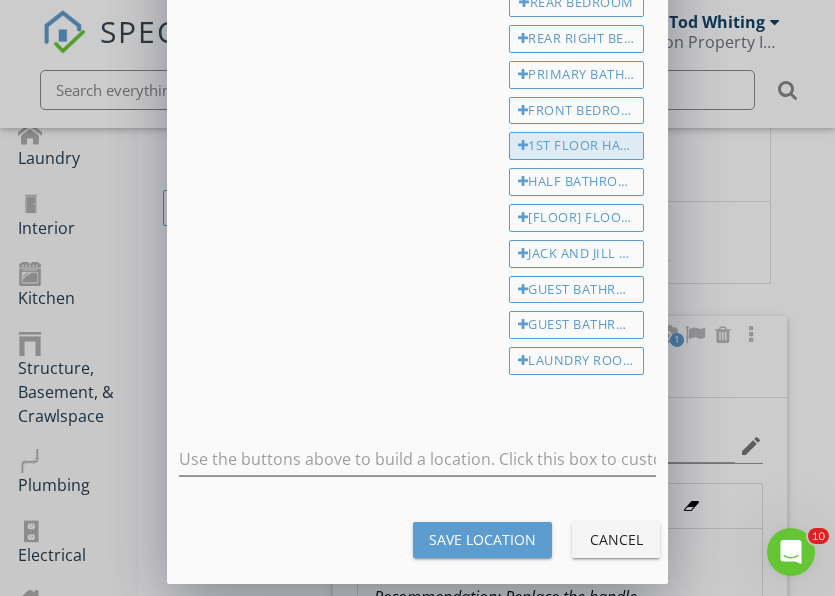 click on "1st floor hall bathroom" at bounding box center (576, 146) 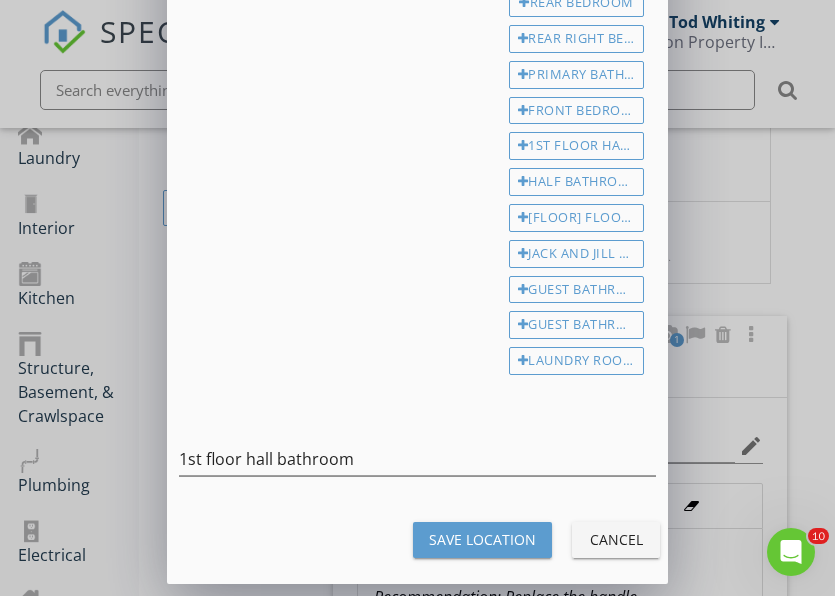 click on "Save Location" at bounding box center [482, 539] 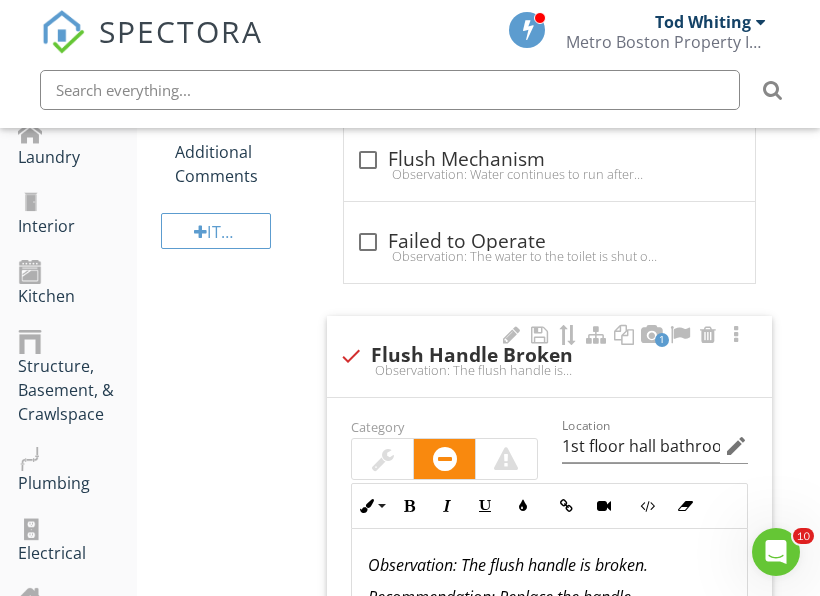 type on "1st floor hall bathroom" 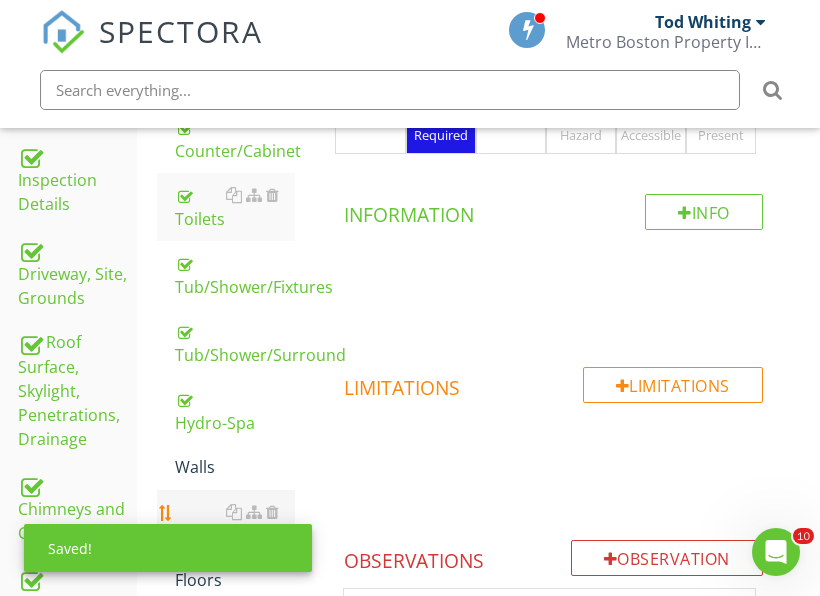 scroll, scrollTop: 547, scrollLeft: 0, axis: vertical 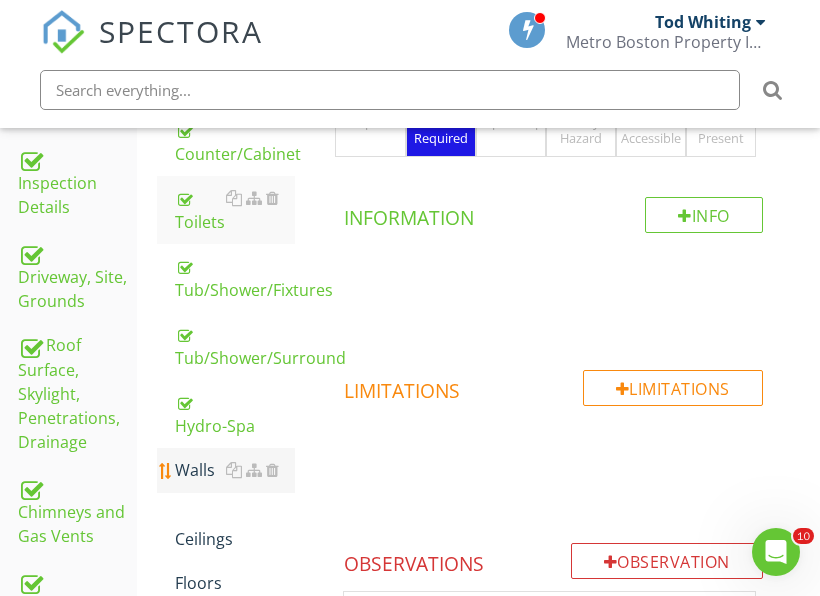 click on "Walls" at bounding box center [235, 470] 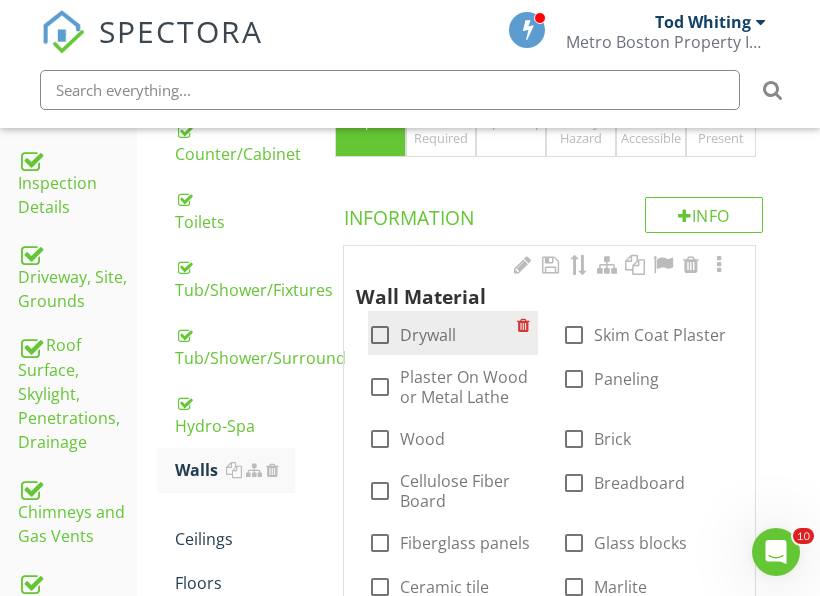 click on "Drywall" at bounding box center (428, 335) 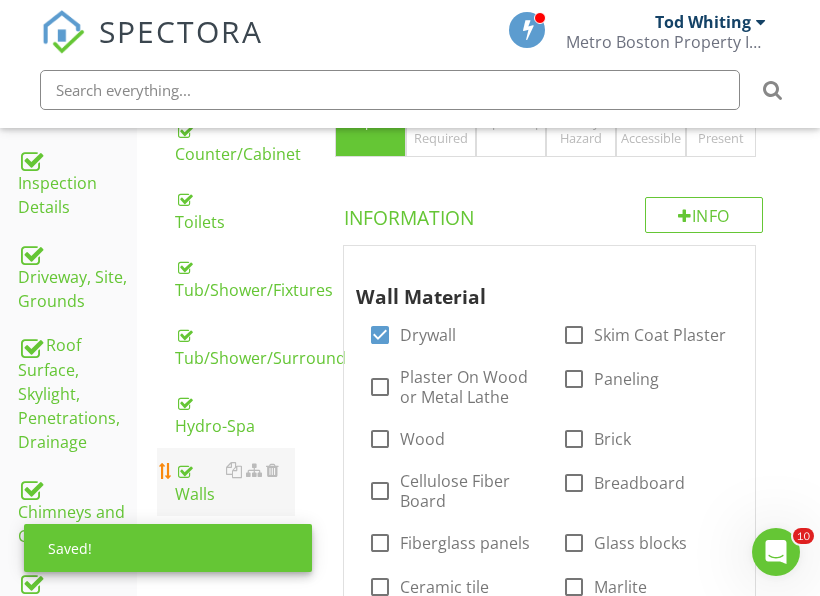 scroll, scrollTop: 647, scrollLeft: 0, axis: vertical 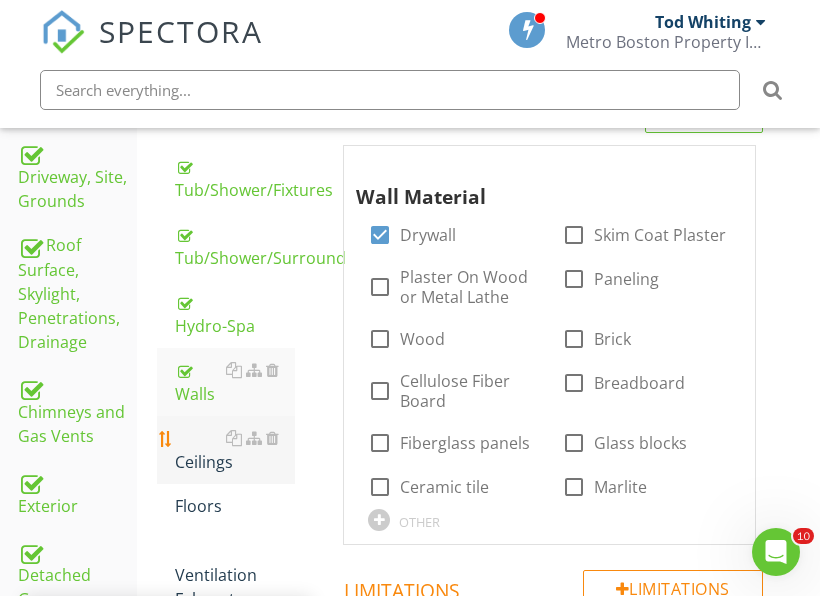 click on "Ceilings" at bounding box center [235, 450] 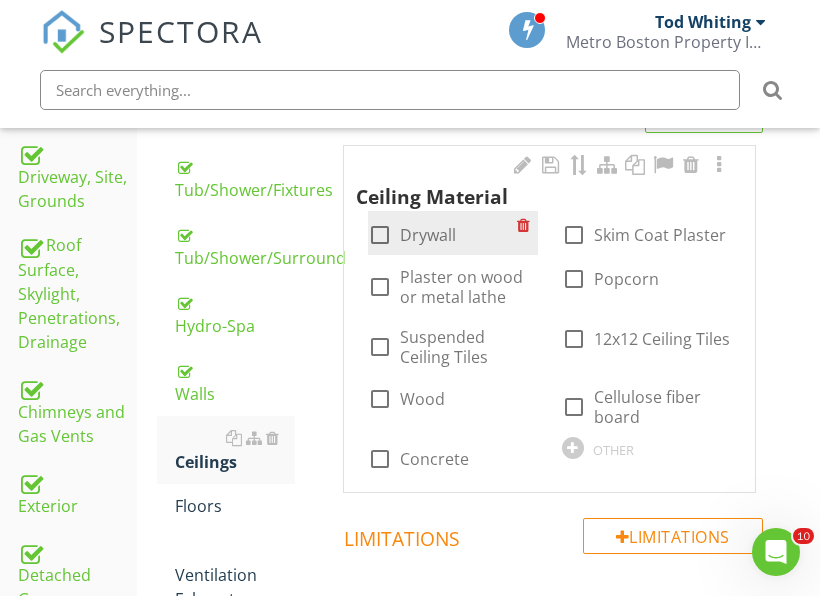 click on "Drywall" at bounding box center (428, 235) 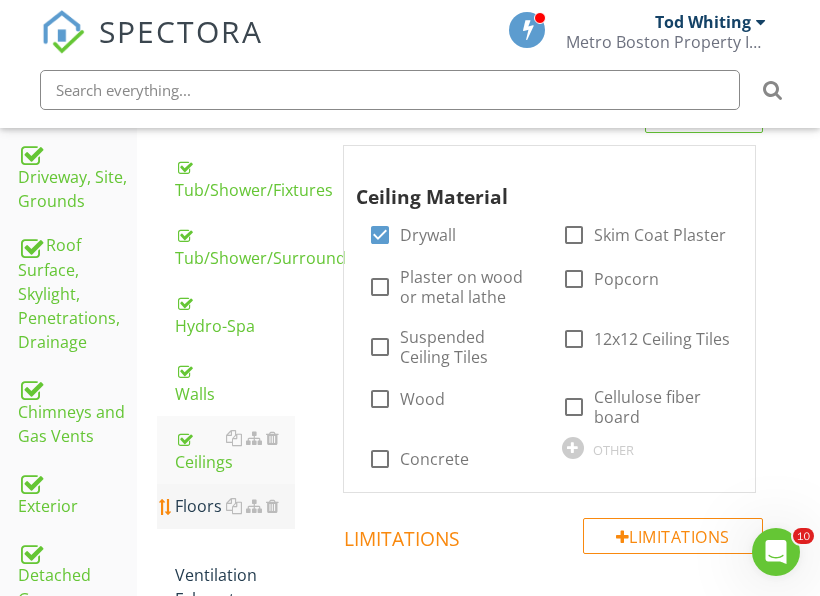 click on "Floors" at bounding box center [235, 506] 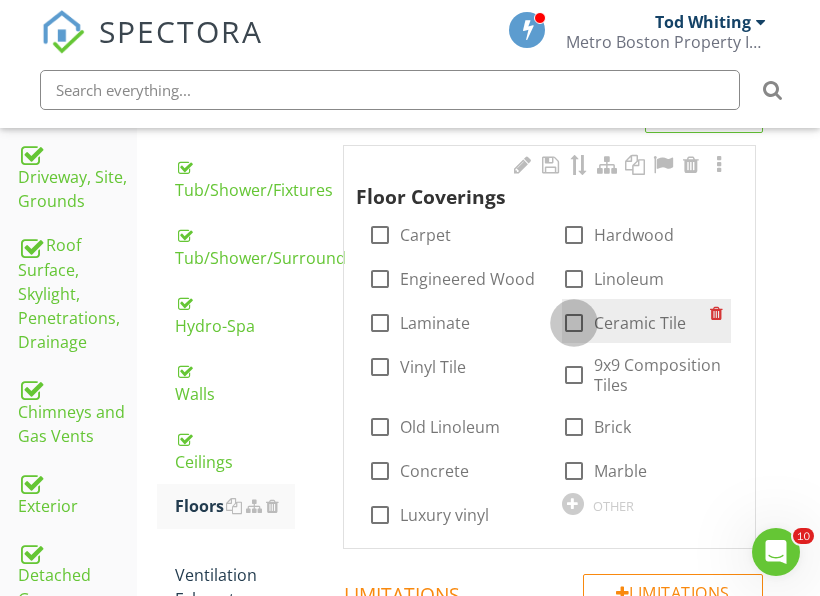 click at bounding box center (574, 323) 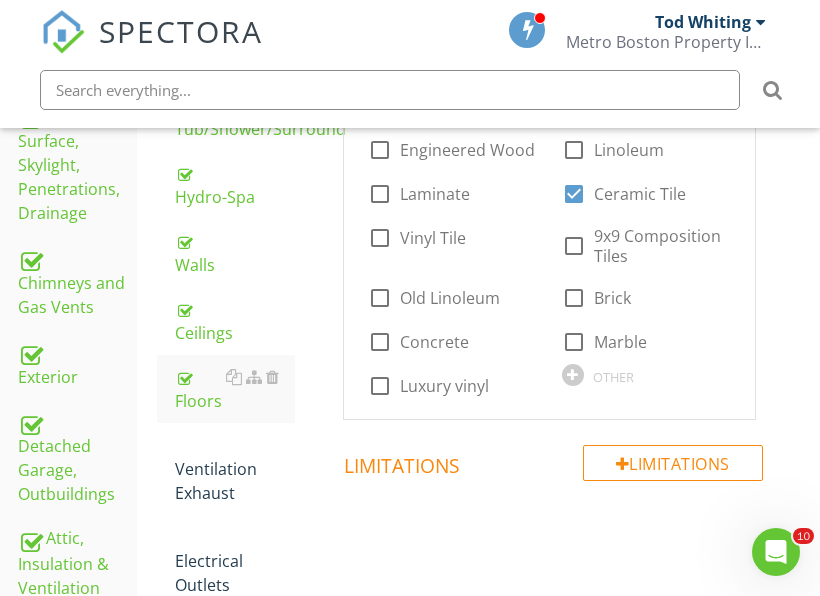 scroll, scrollTop: 747, scrollLeft: 0, axis: vertical 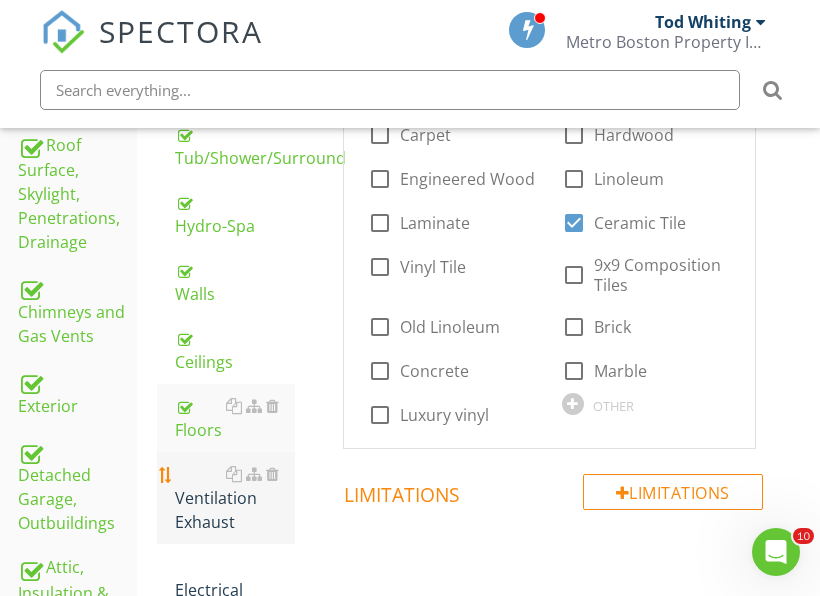 click on "Ventilation Exhaust" at bounding box center [235, 498] 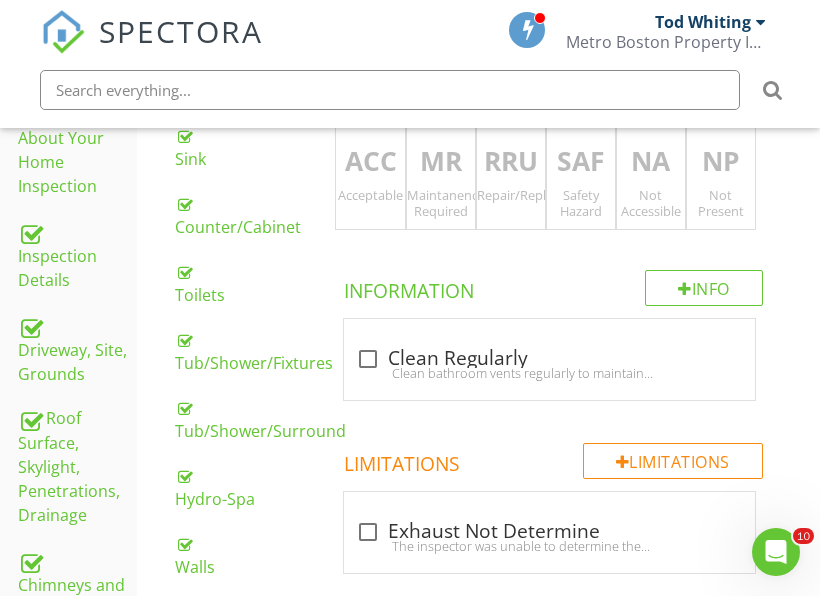 scroll, scrollTop: 447, scrollLeft: 0, axis: vertical 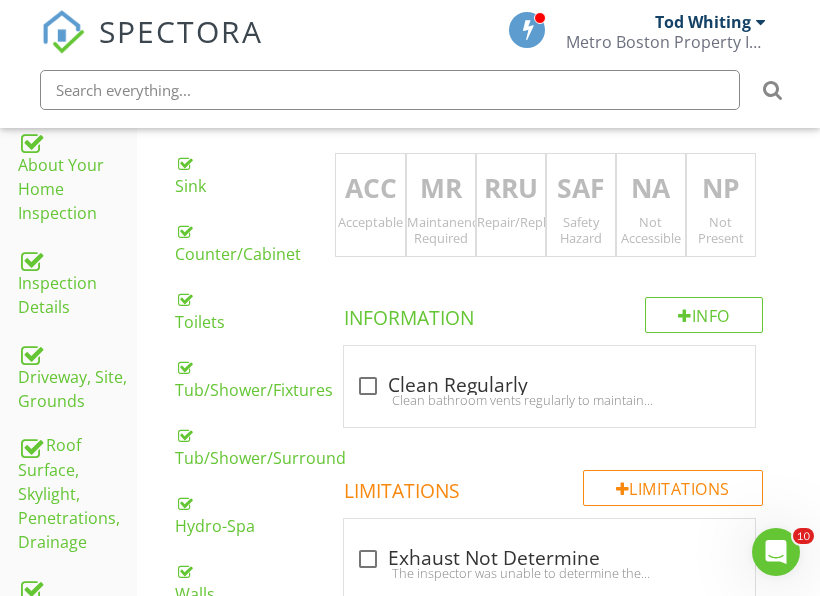 click on "Acceptable" at bounding box center (370, 222) 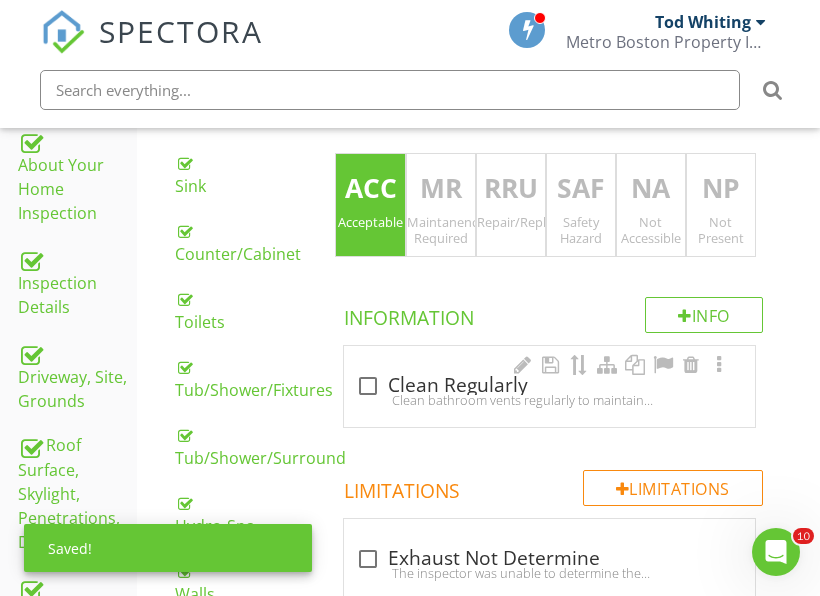 click on "check_box_outline_blank
Clean Regularly" at bounding box center [549, 386] 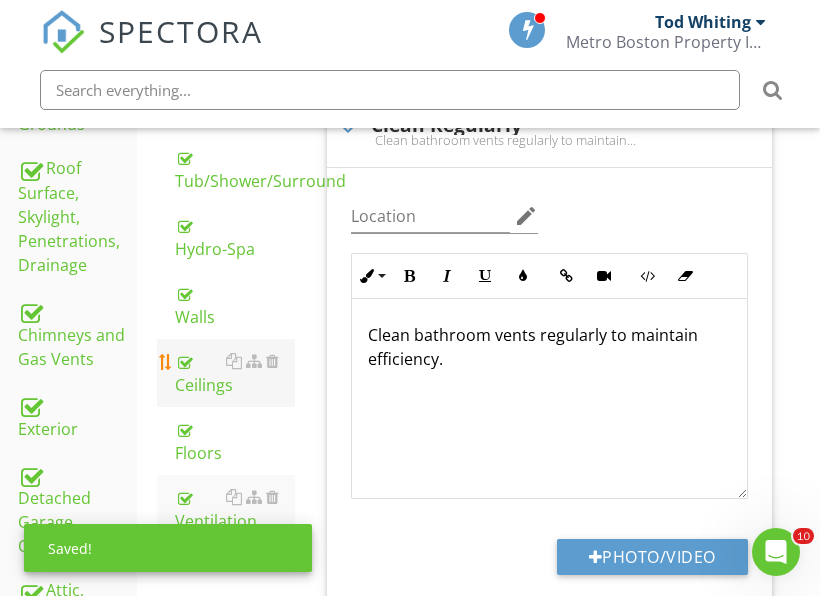 scroll, scrollTop: 847, scrollLeft: 0, axis: vertical 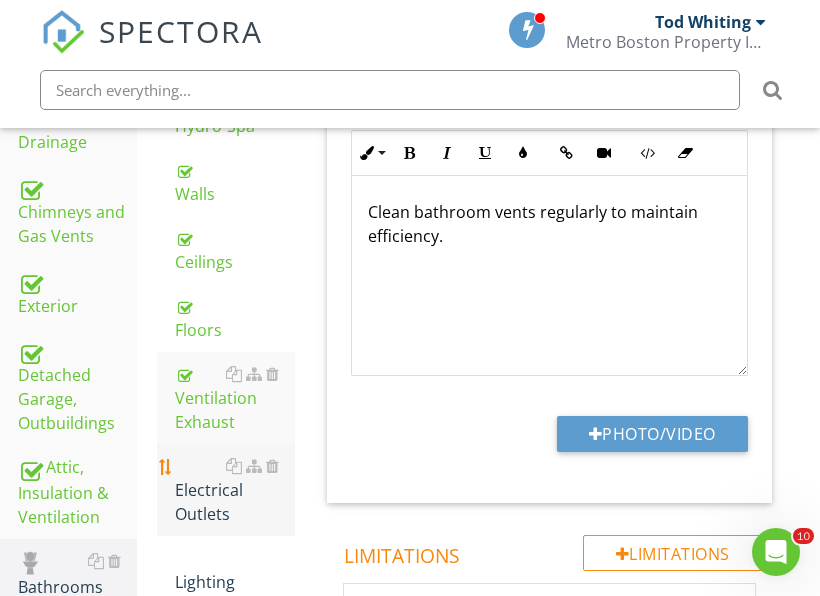 click on "Electrical Outlets" at bounding box center (235, 490) 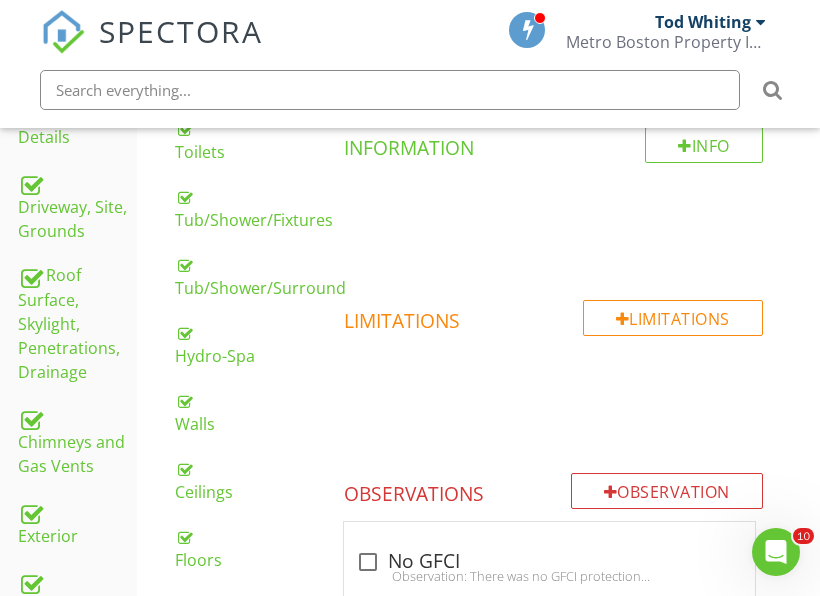 scroll, scrollTop: 447, scrollLeft: 0, axis: vertical 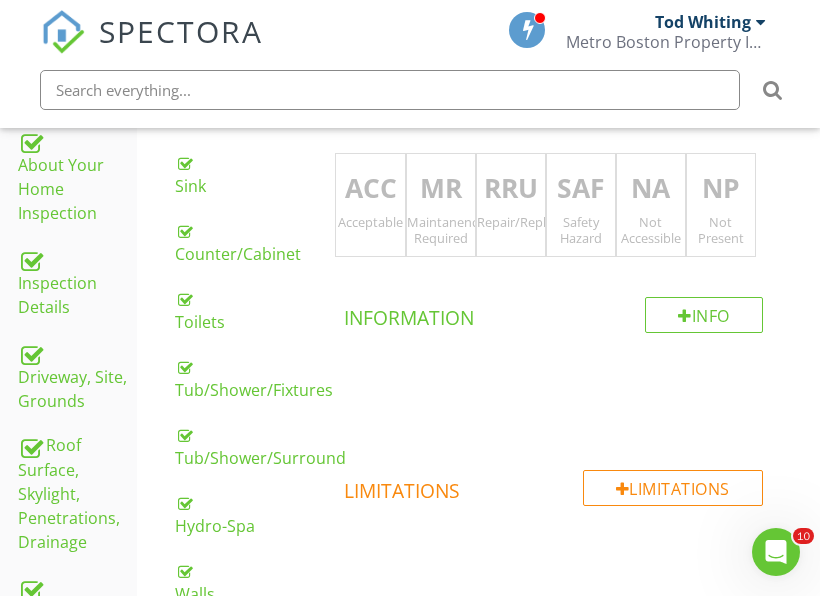 click on "ACC   Acceptable" at bounding box center [370, 205] 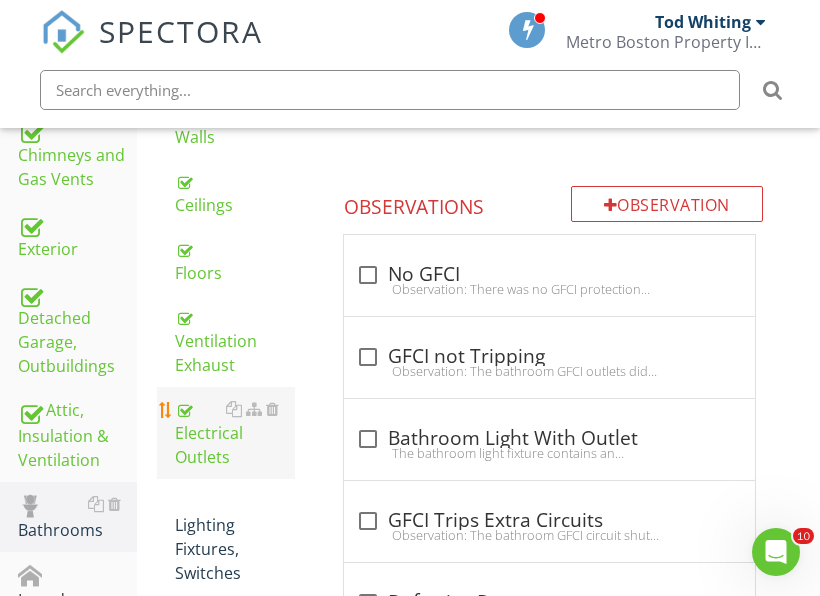 scroll, scrollTop: 947, scrollLeft: 0, axis: vertical 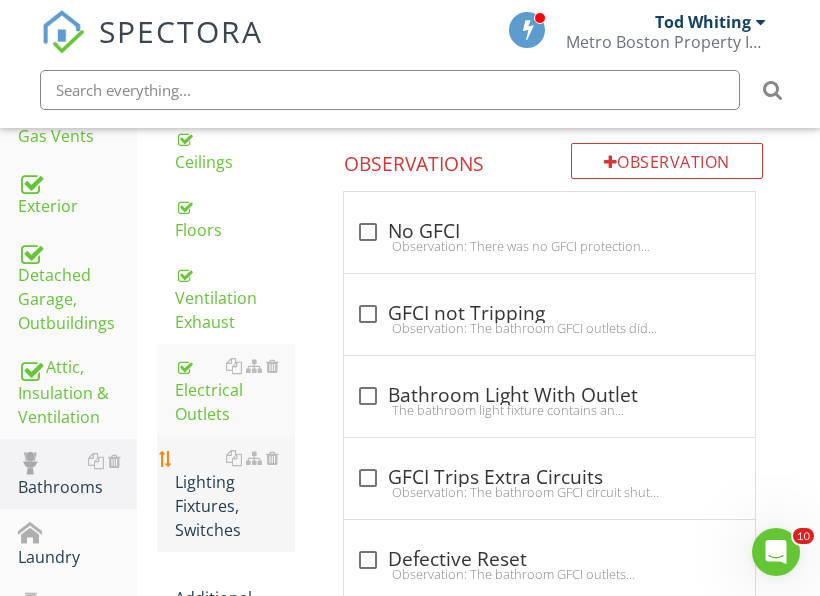 click on "Lighting Fixtures, Switches" at bounding box center [235, 494] 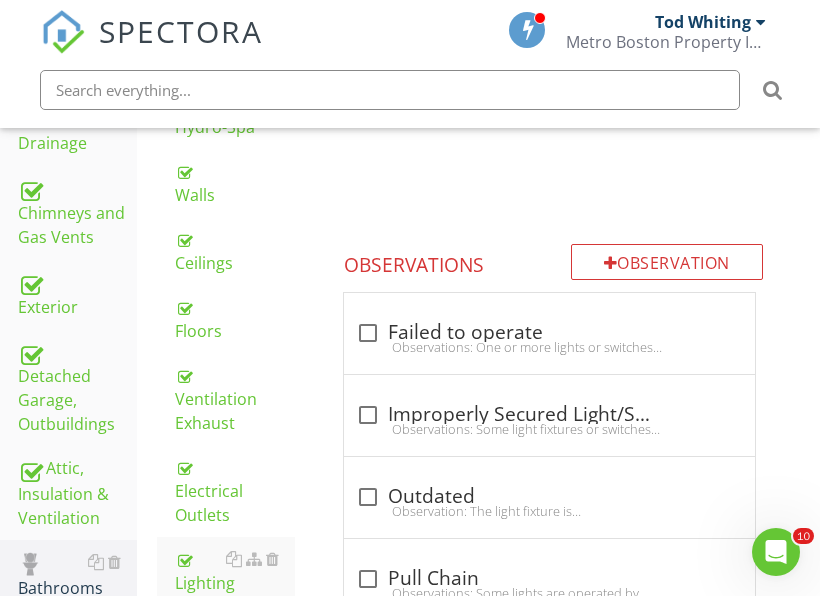 scroll, scrollTop: 547, scrollLeft: 0, axis: vertical 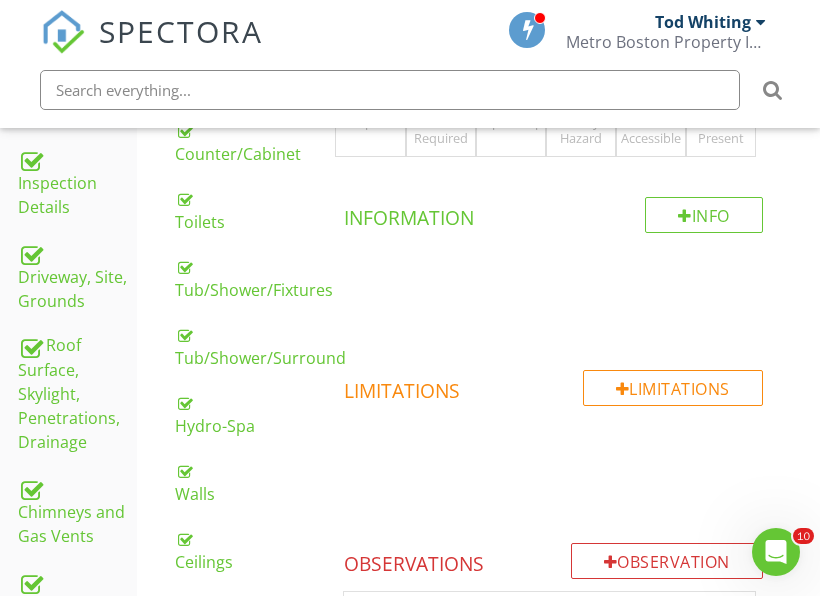 click on "ACC   Acceptable" at bounding box center (370, 105) 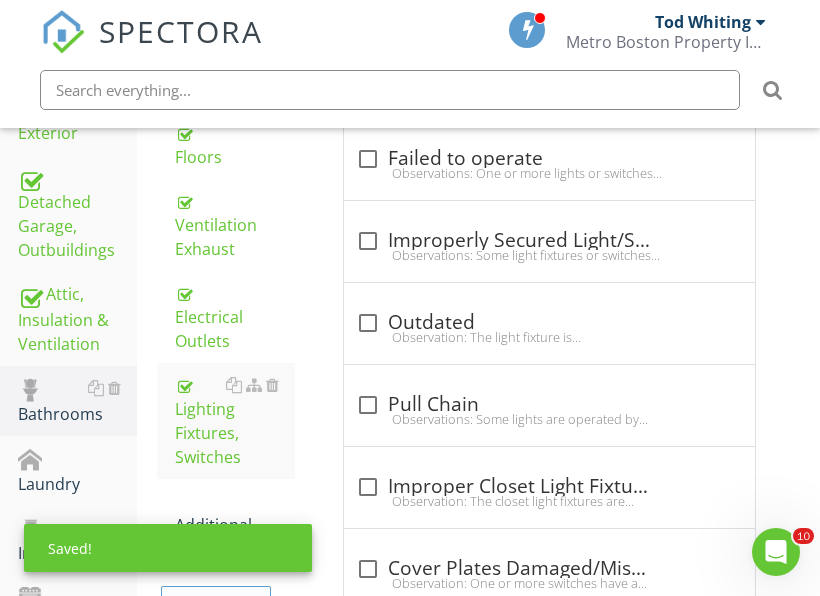 scroll, scrollTop: 1147, scrollLeft: 0, axis: vertical 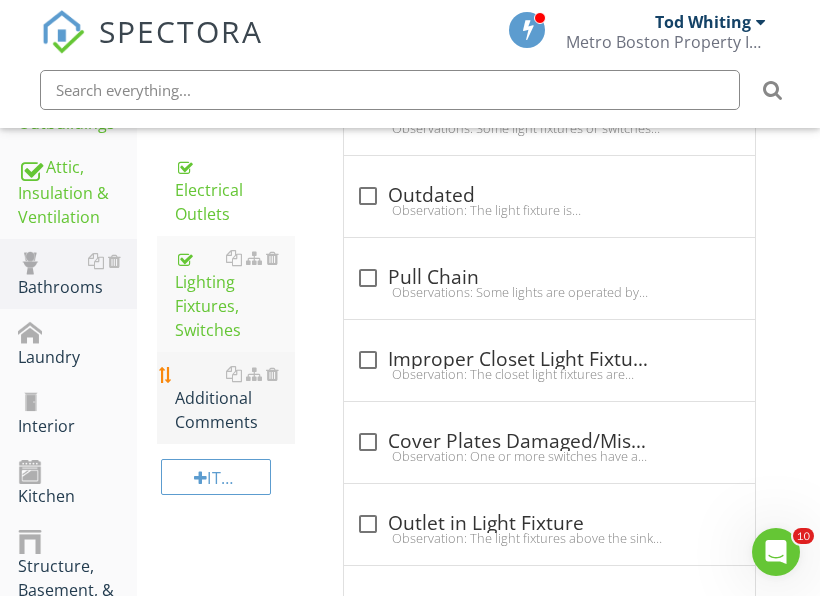 click on "Additional Comments" at bounding box center (235, 398) 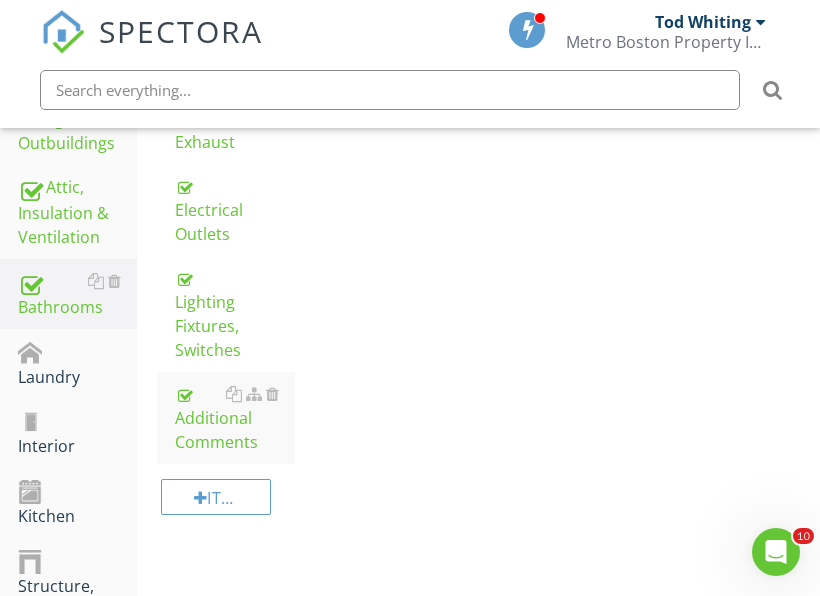 scroll, scrollTop: 1247, scrollLeft: 0, axis: vertical 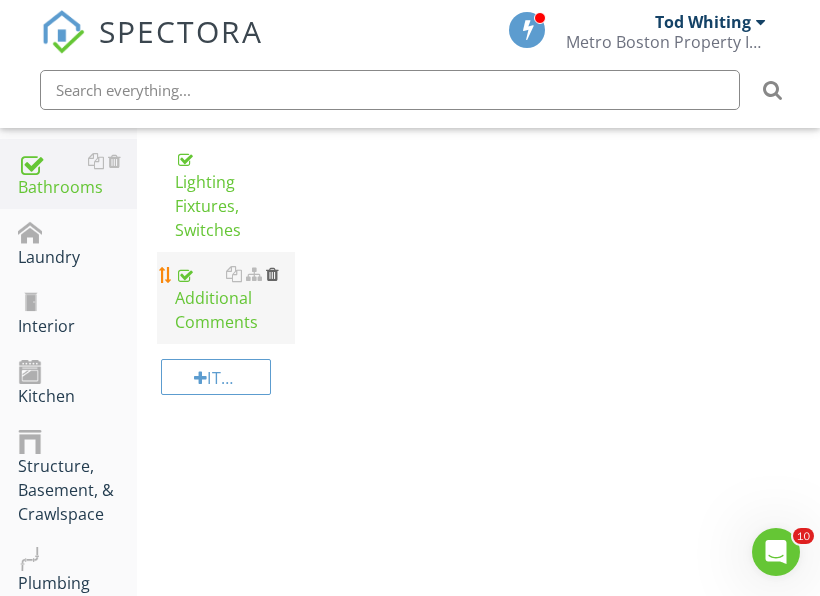 click at bounding box center [272, 274] 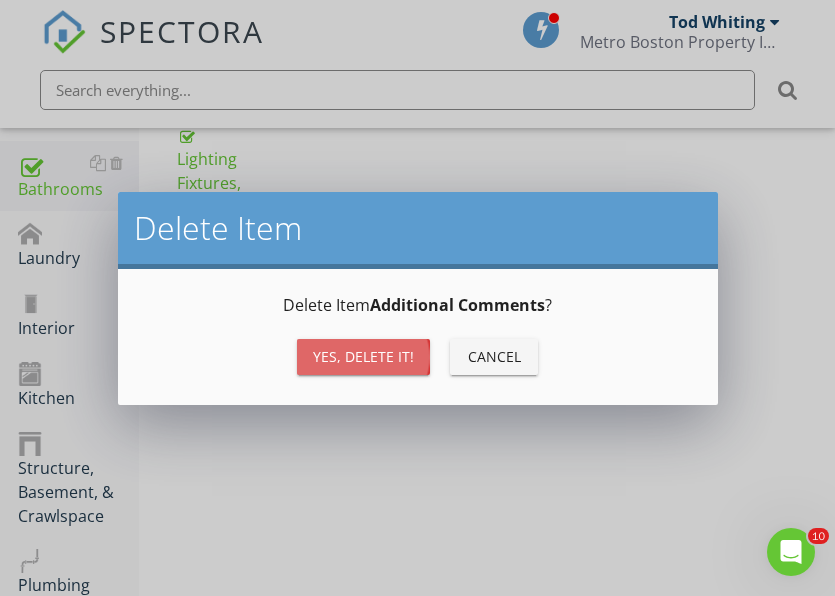click on "Yes, Delete it!" at bounding box center [363, 356] 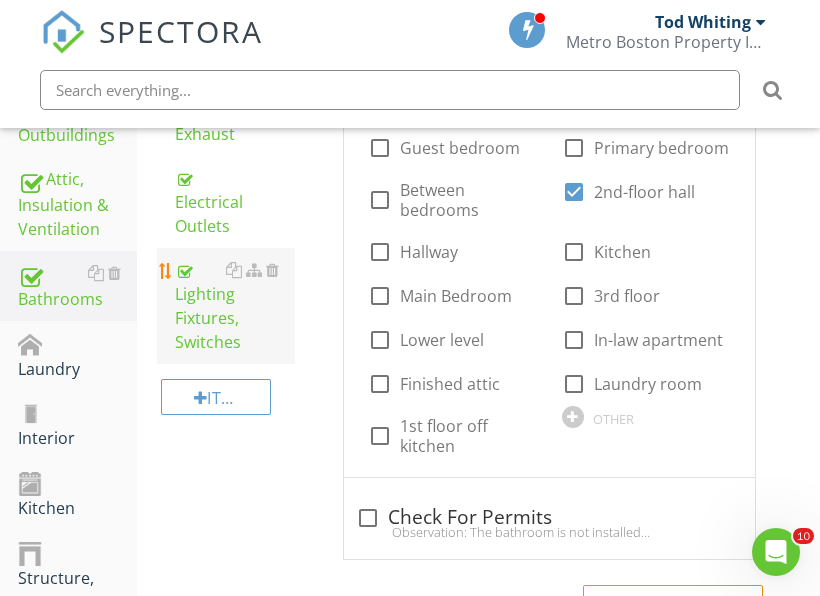 scroll, scrollTop: 1147, scrollLeft: 0, axis: vertical 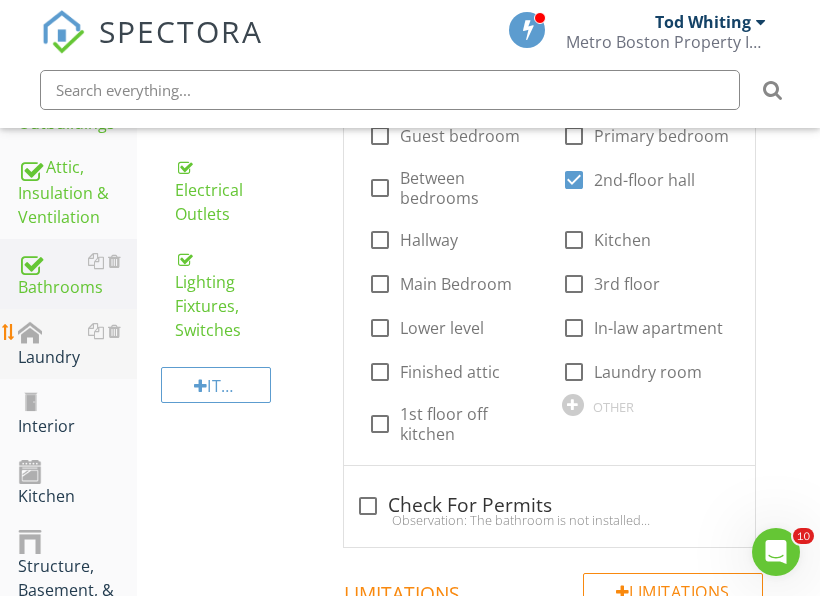 click on "Laundry" at bounding box center [77, 344] 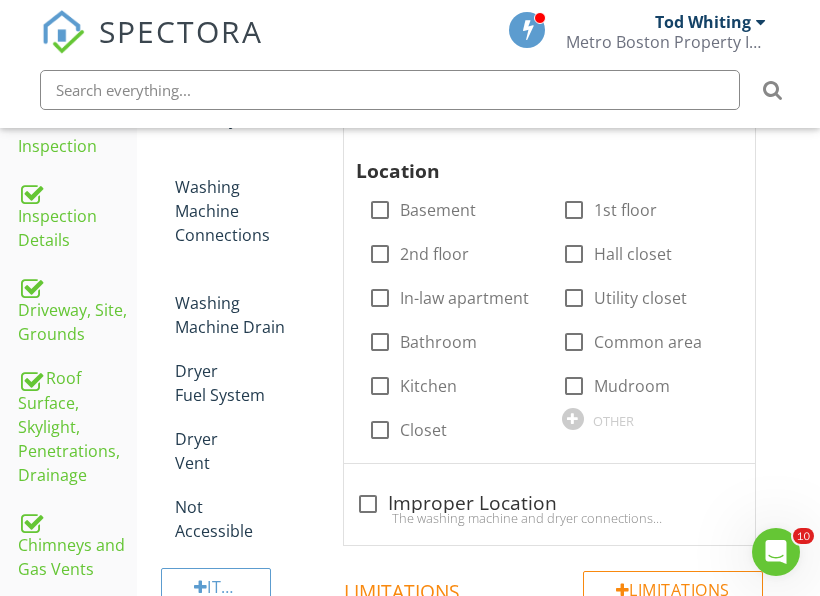 scroll, scrollTop: 447, scrollLeft: 0, axis: vertical 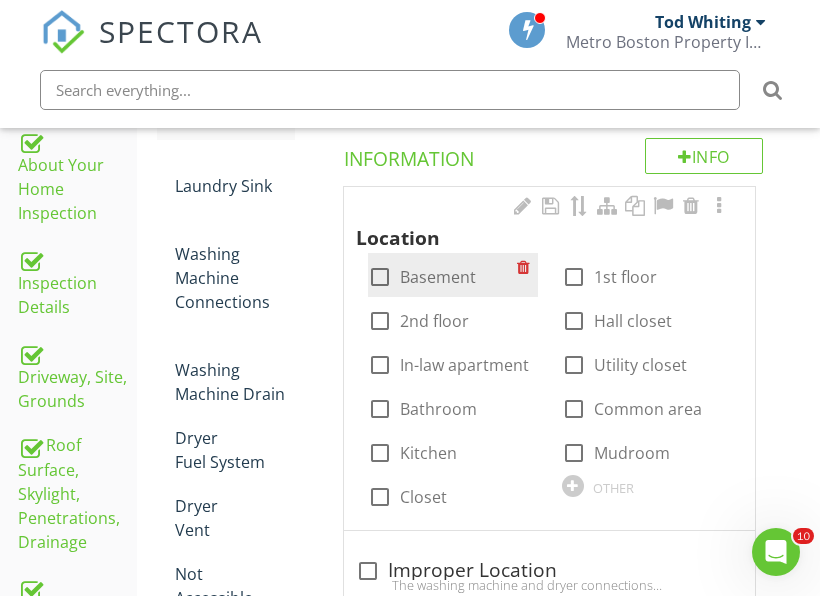 click on "Basement" at bounding box center (438, 277) 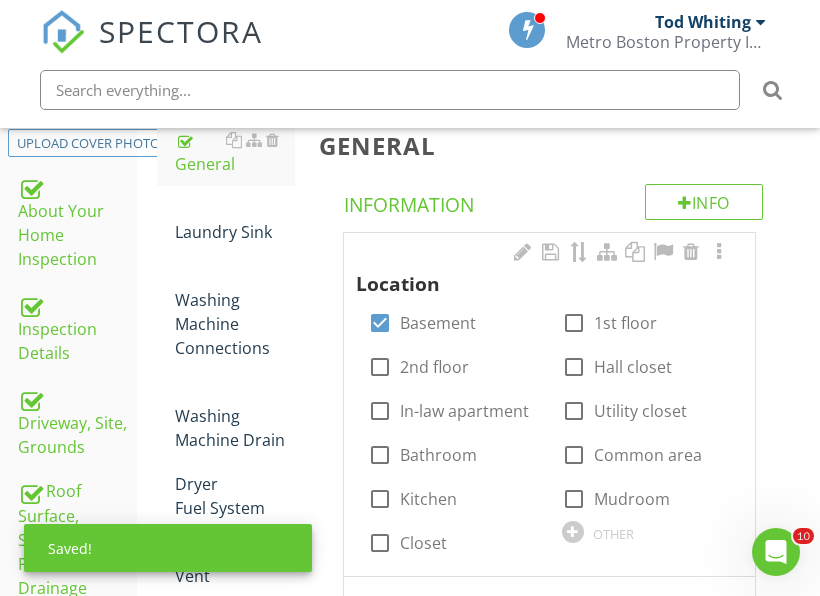 scroll, scrollTop: 247, scrollLeft: 0, axis: vertical 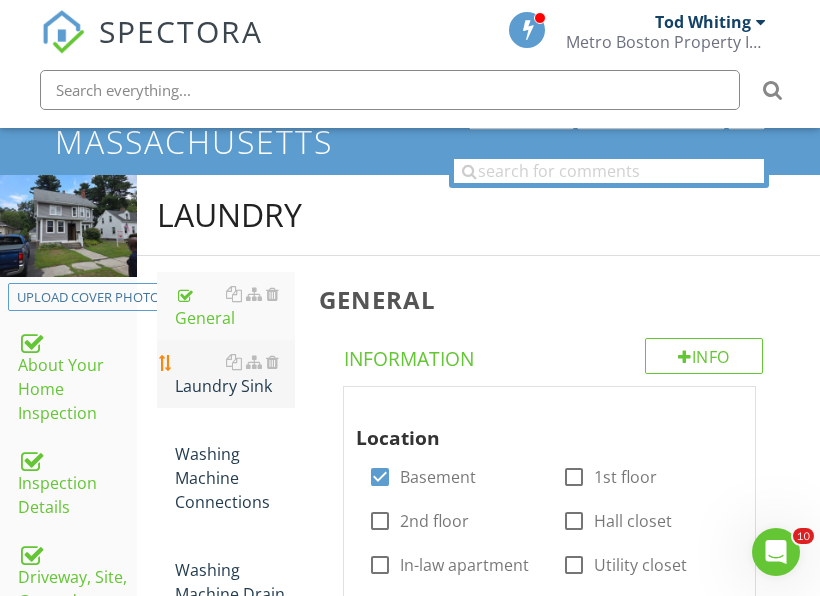 click on "Laundry Sink" at bounding box center (235, 374) 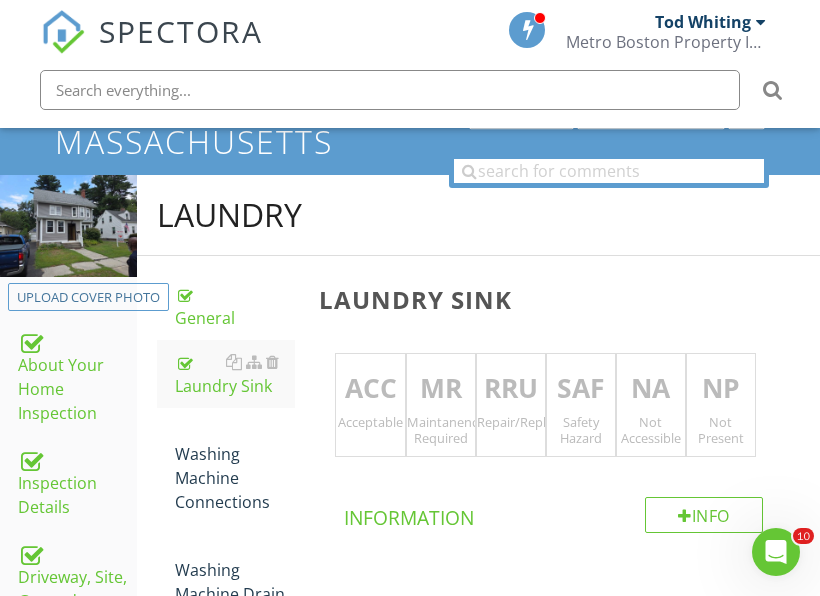 click on "Acceptable" at bounding box center [370, 422] 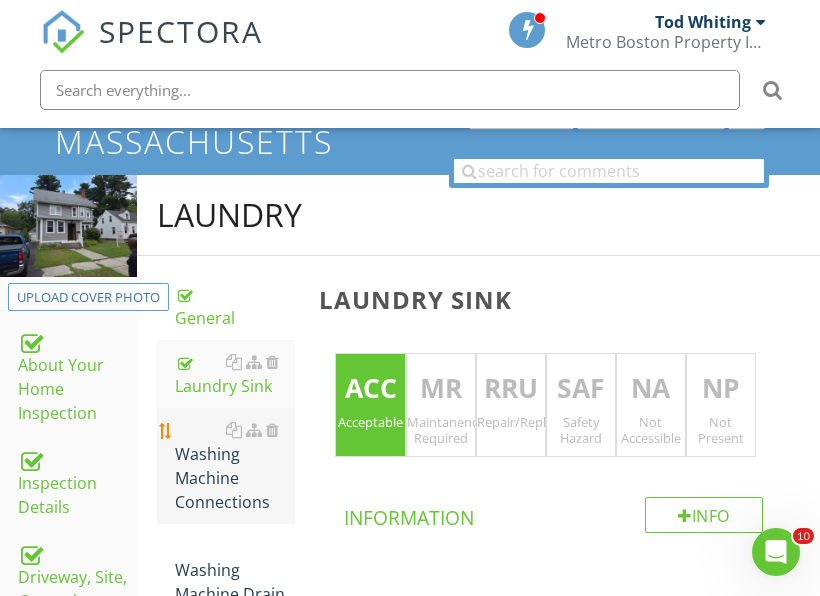 click on "Washing Machine Connections" at bounding box center [235, 466] 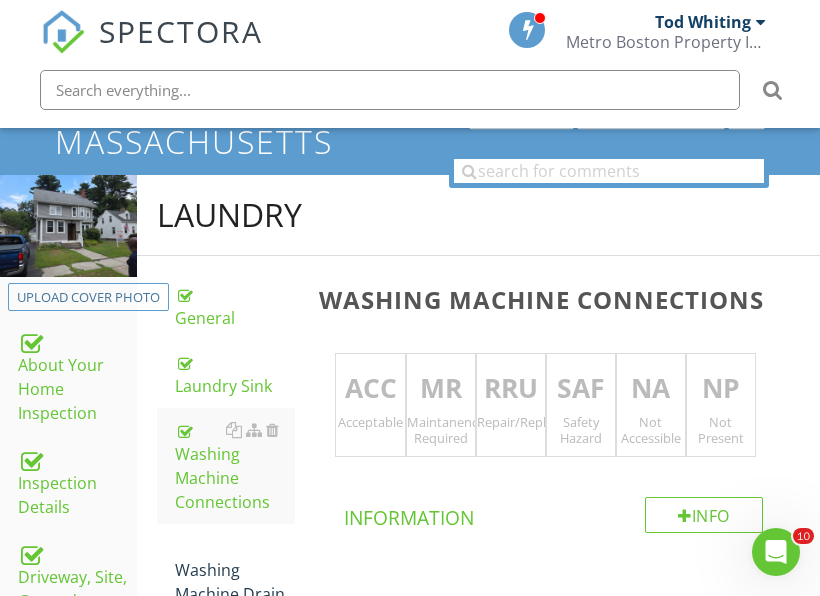click on "MR   Maintanence Required" at bounding box center (441, 405) 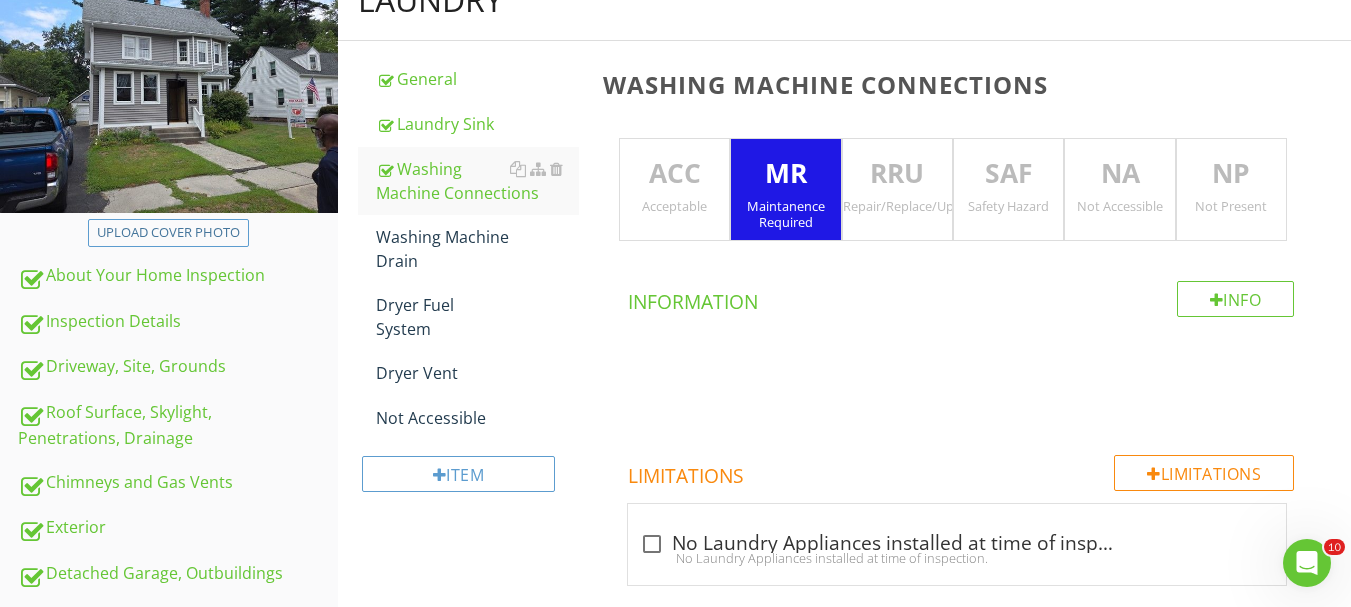 scroll, scrollTop: 347, scrollLeft: 0, axis: vertical 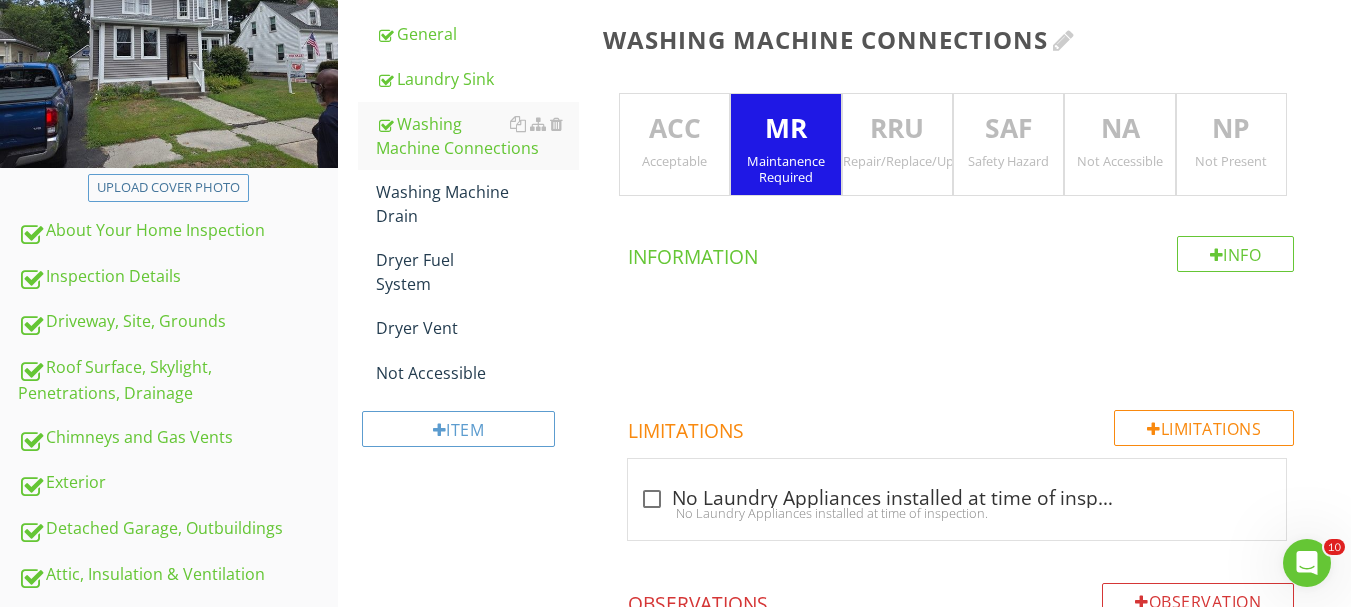 click at bounding box center [1064, 40] 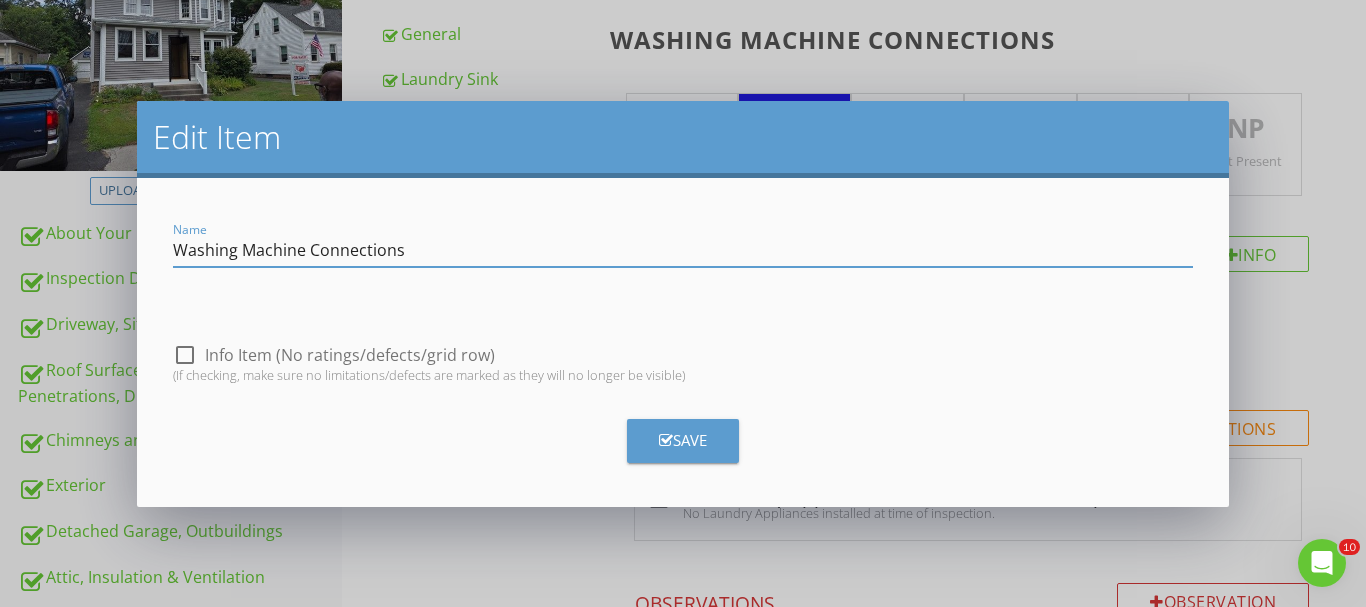 click on "Save" at bounding box center (683, 441) 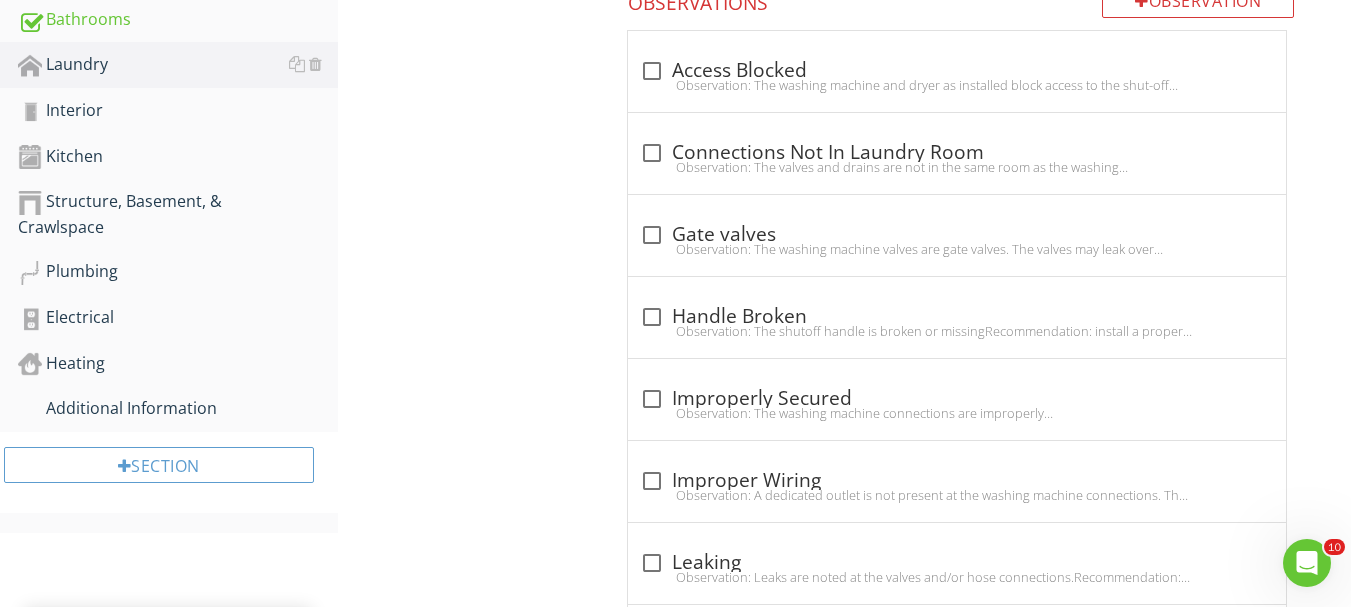scroll, scrollTop: 1242, scrollLeft: 0, axis: vertical 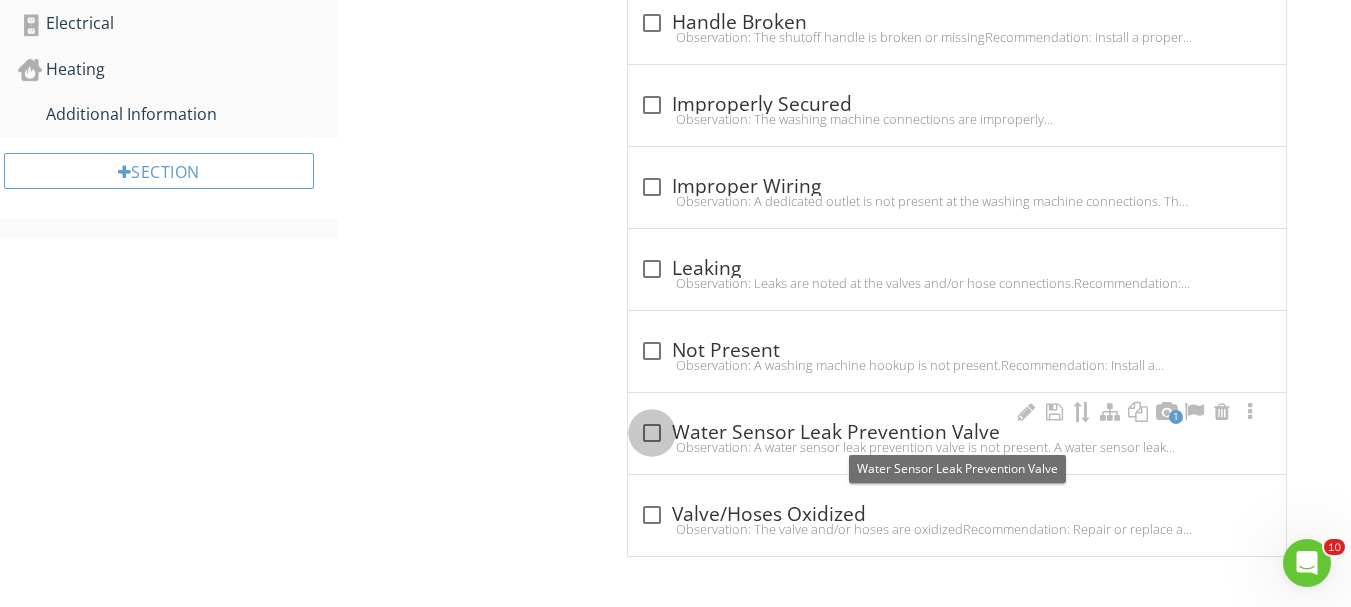click at bounding box center [652, 433] 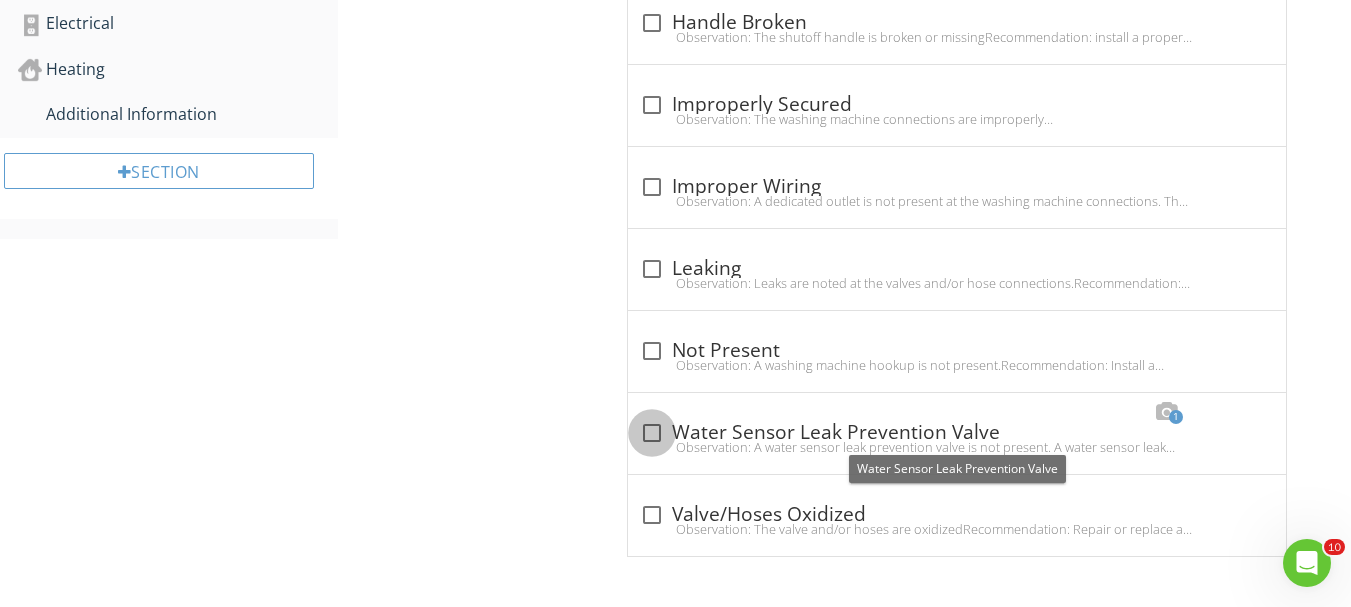 checkbox on "true" 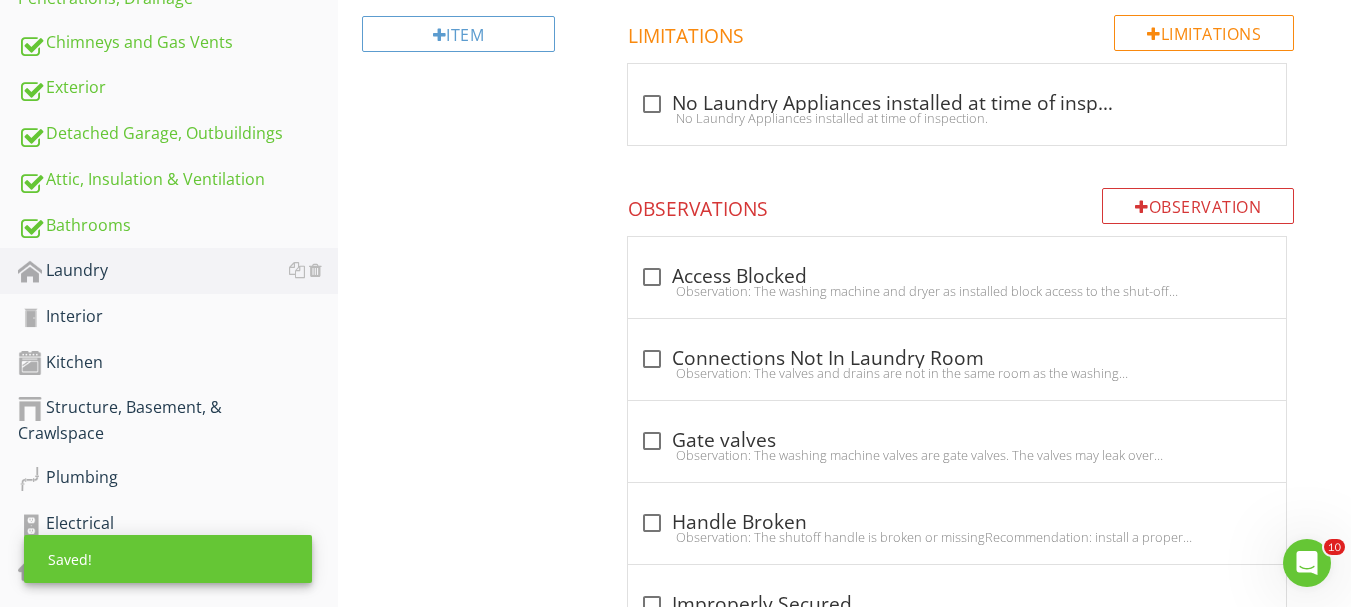 scroll, scrollTop: 242, scrollLeft: 0, axis: vertical 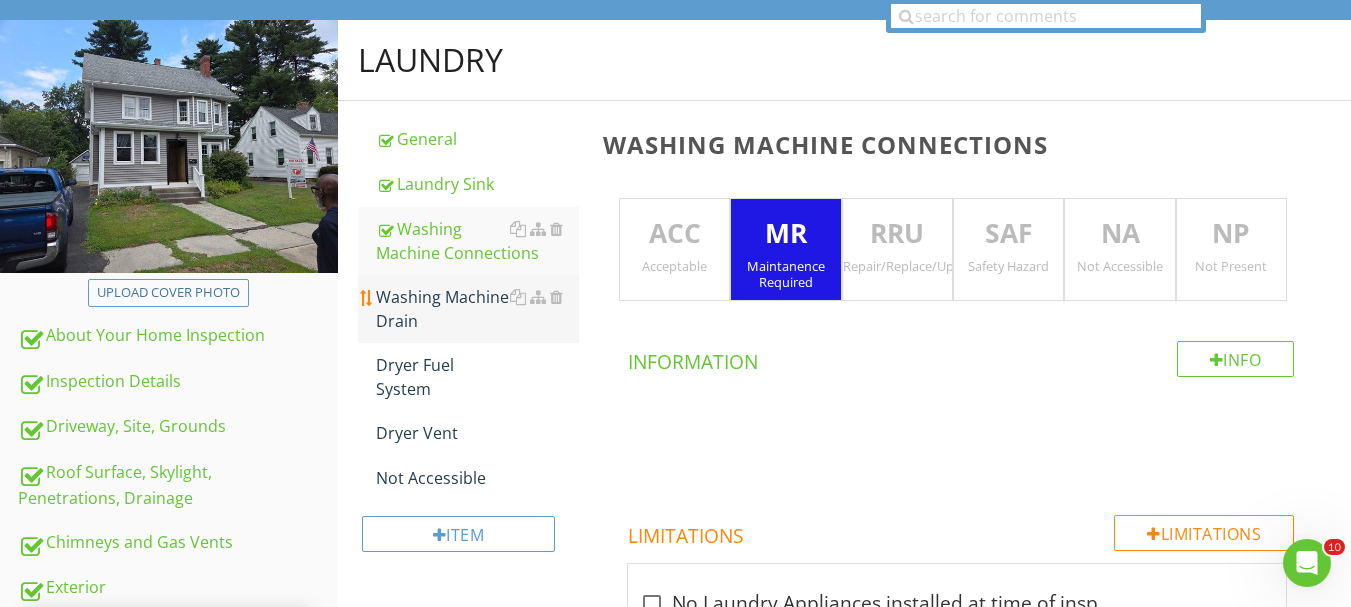 click on "Washing Machine Drain" at bounding box center (477, 309) 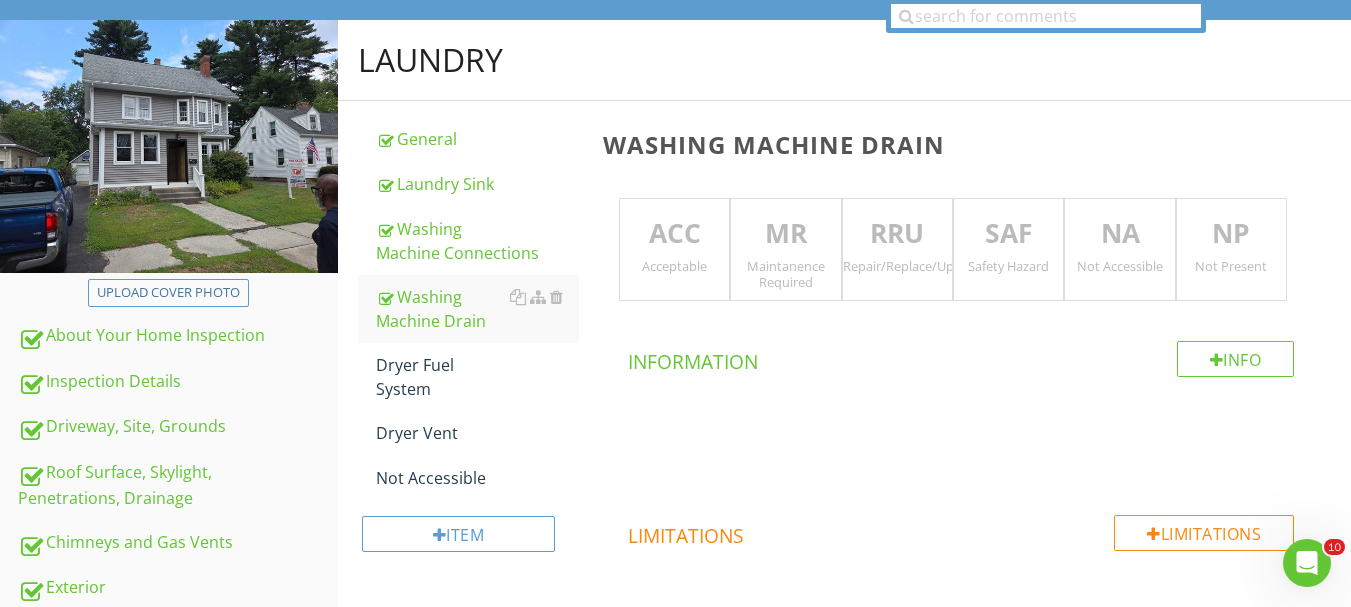 click on "Maintanence Required" at bounding box center (785, 274) 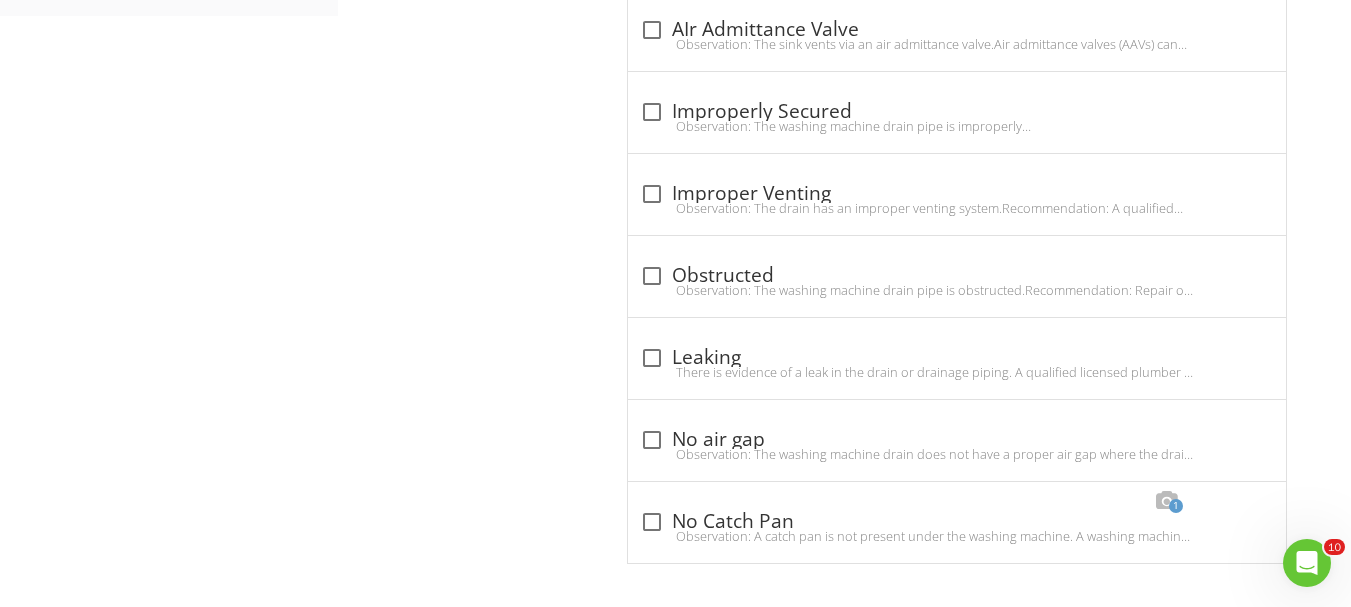scroll, scrollTop: 1472, scrollLeft: 0, axis: vertical 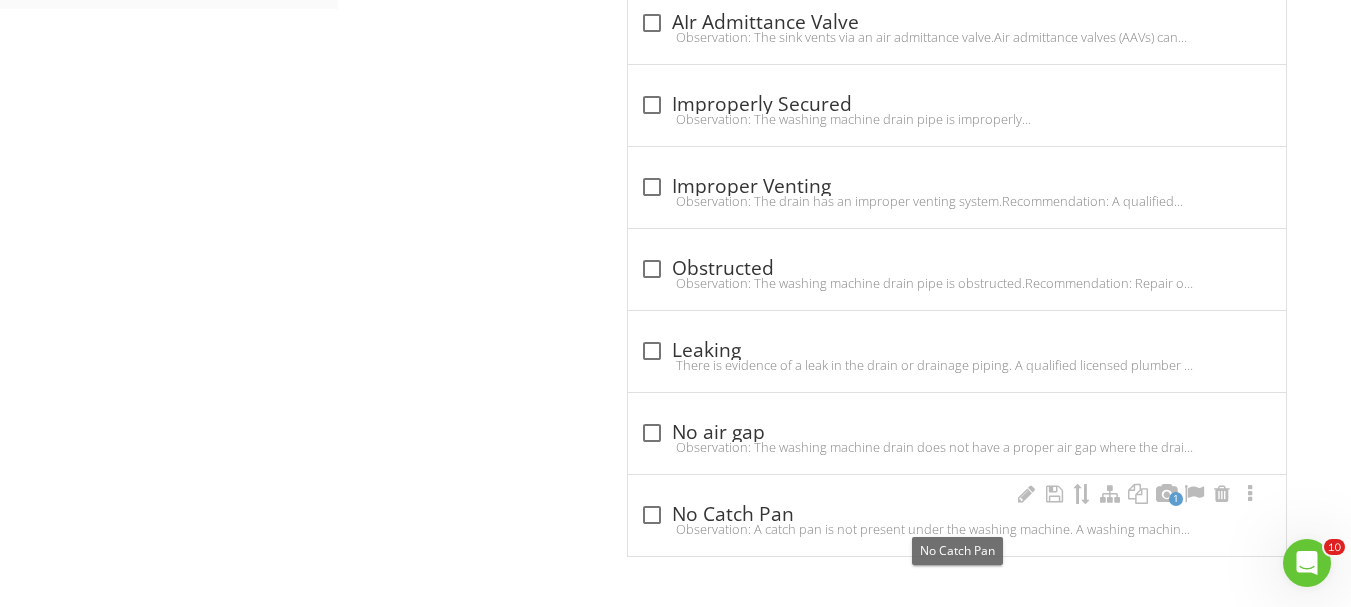 click on "check_box_outline_blank
No Catch Pan" at bounding box center [957, 515] 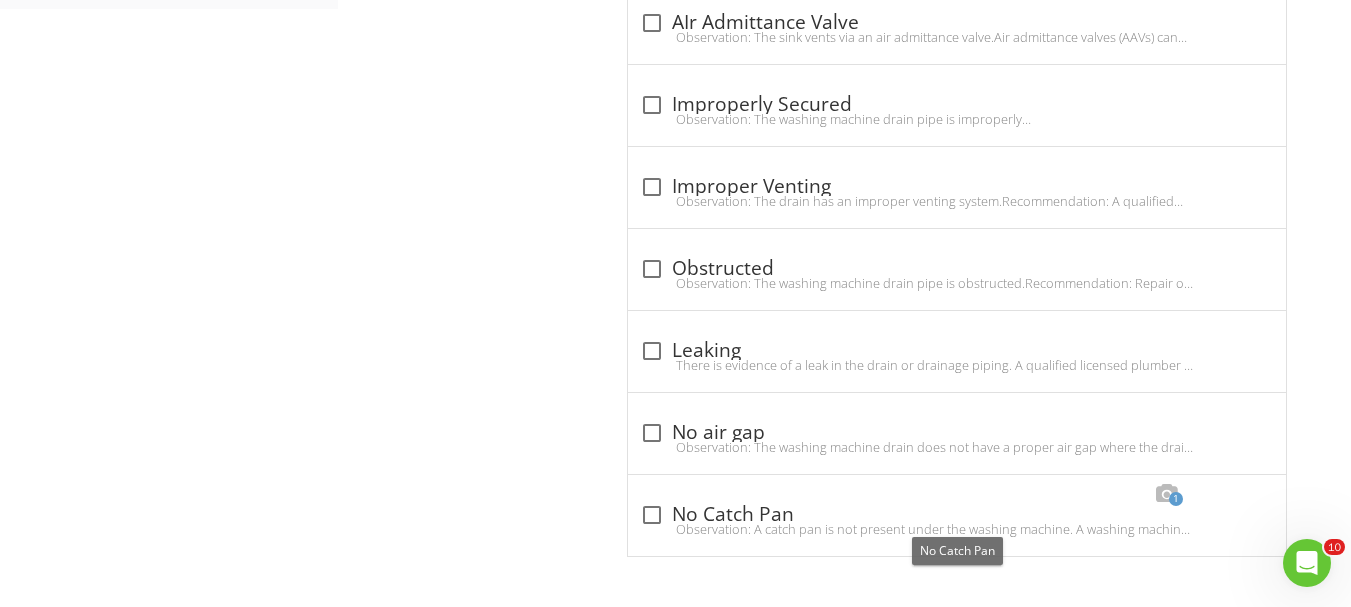 checkbox on "true" 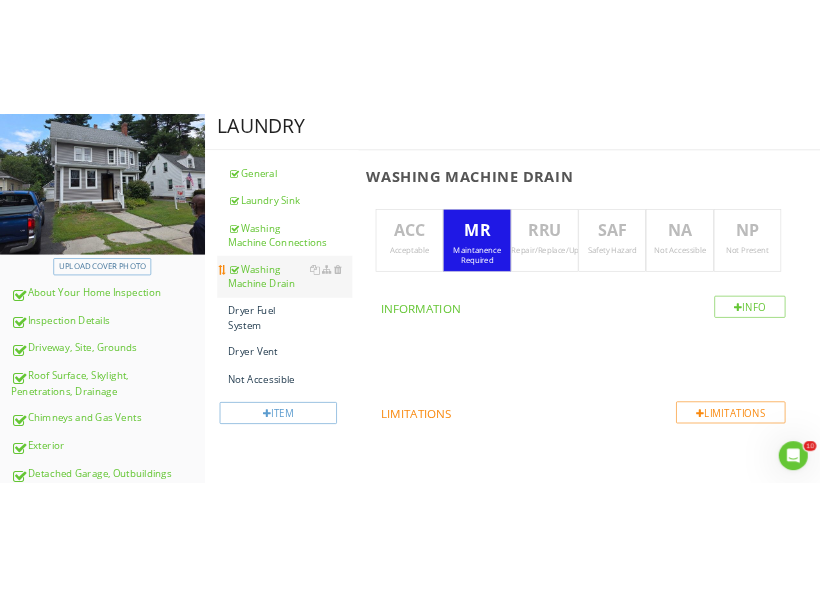 scroll, scrollTop: 272, scrollLeft: 0, axis: vertical 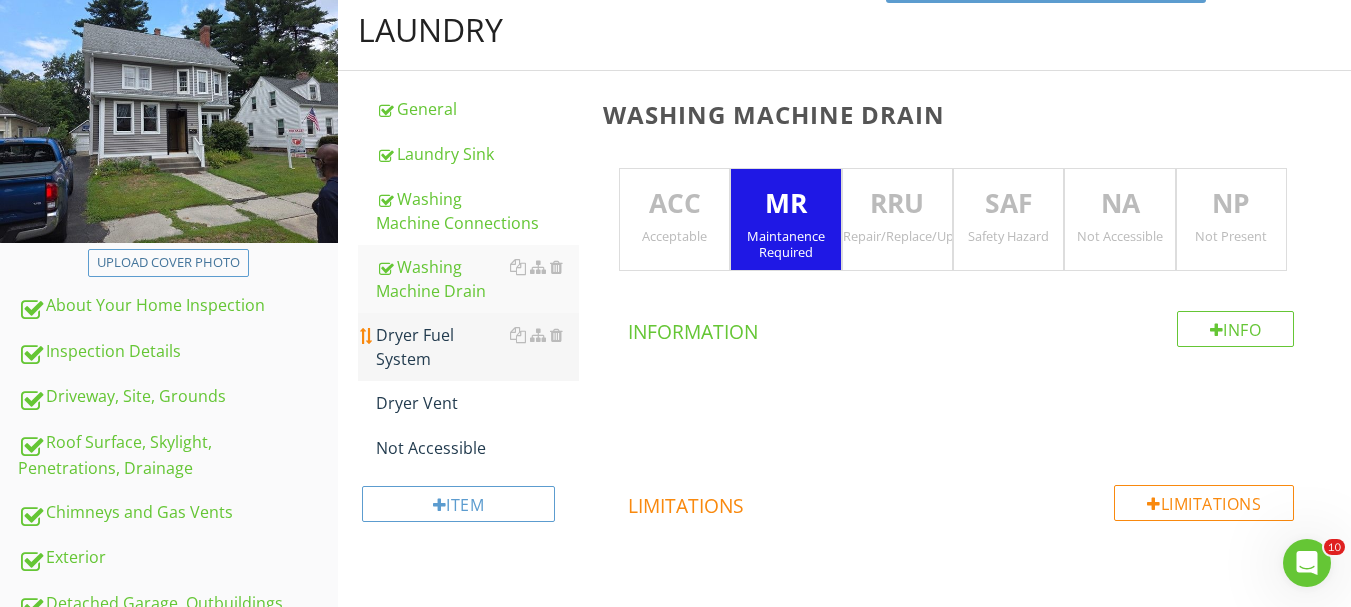 click on "Dryer Fuel System" at bounding box center (477, 347) 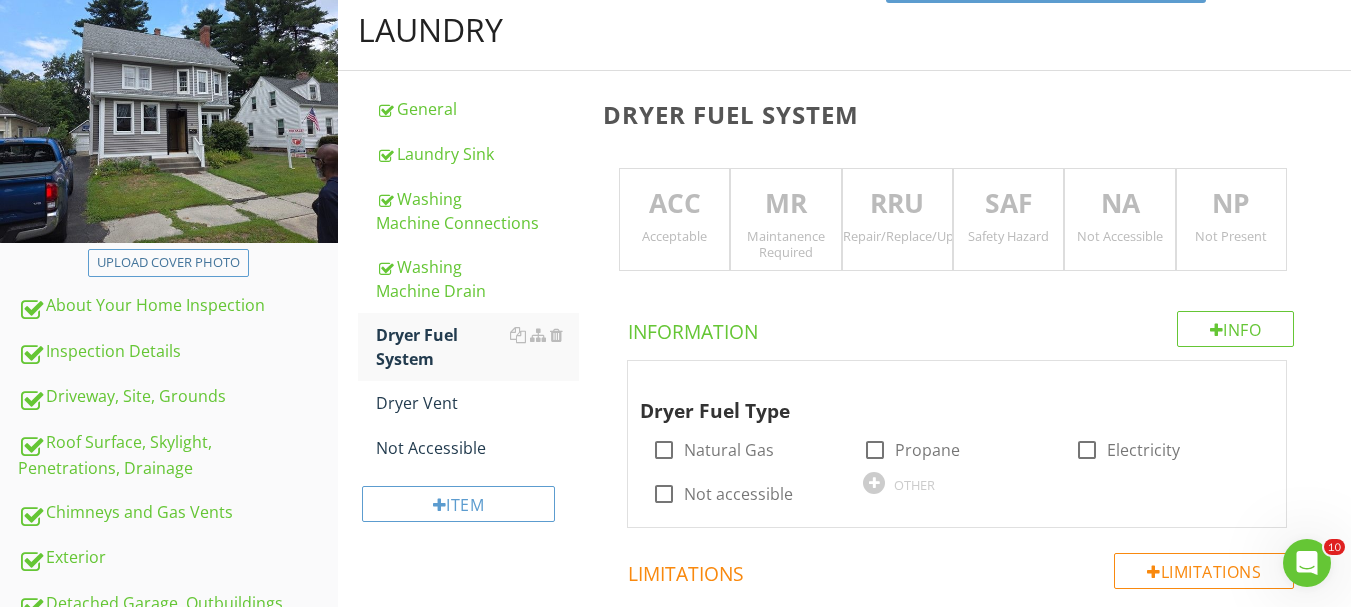 click on "Repair/Replace/Upgrade" at bounding box center [897, 236] 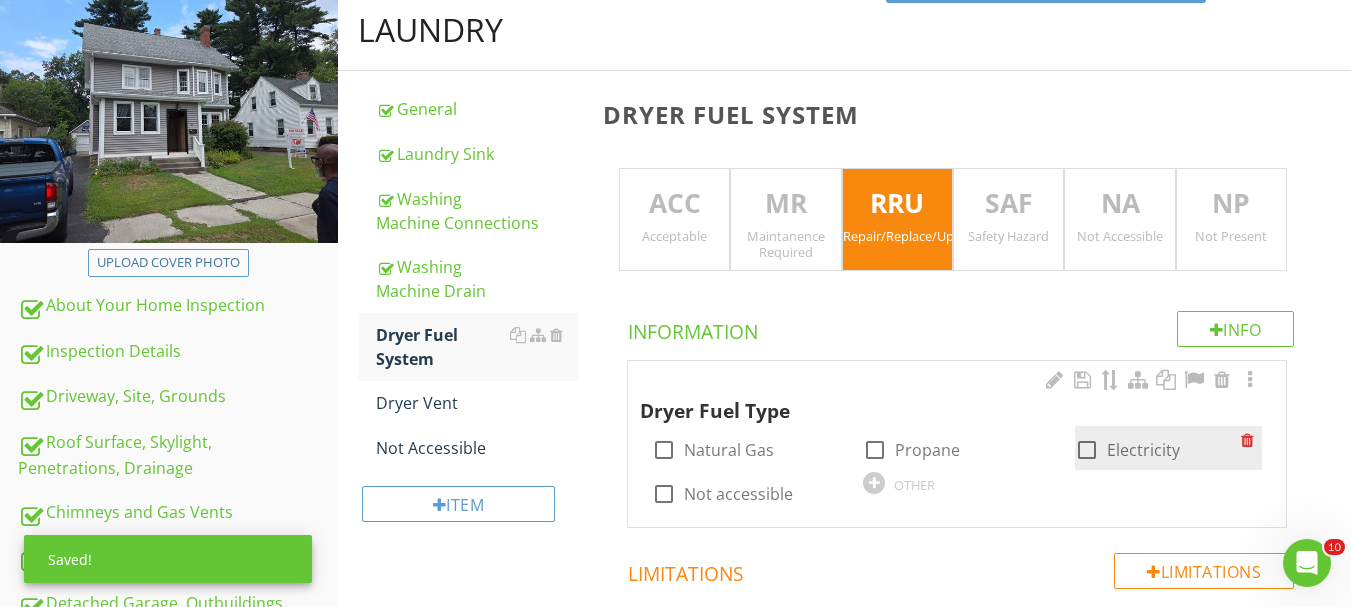 click at bounding box center [1087, 450] 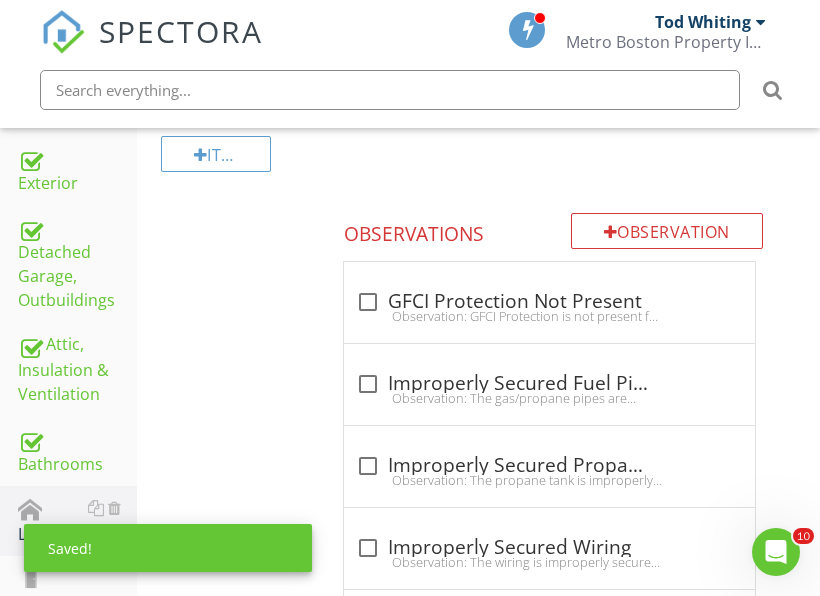 scroll, scrollTop: 972, scrollLeft: 0, axis: vertical 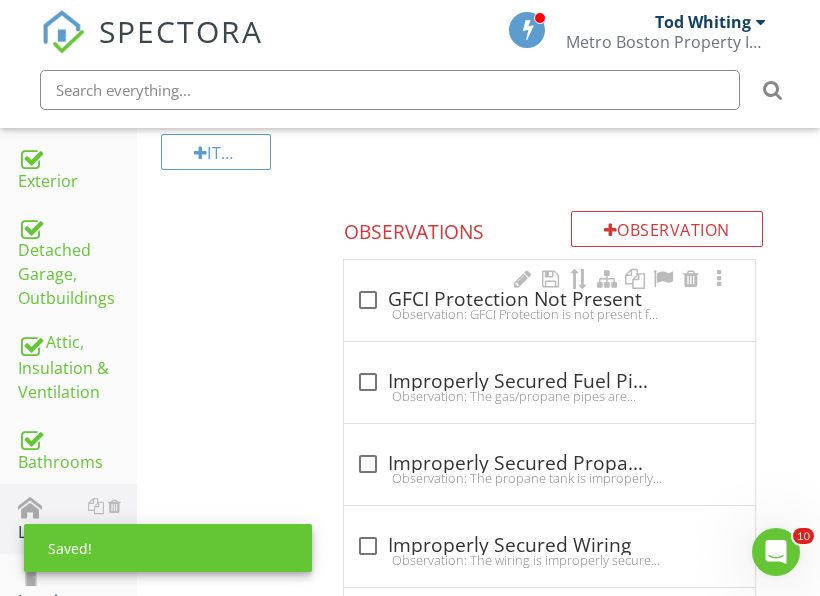 click on "check_box_outline_blank
GFCI Protection Not Present" at bounding box center (549, 300) 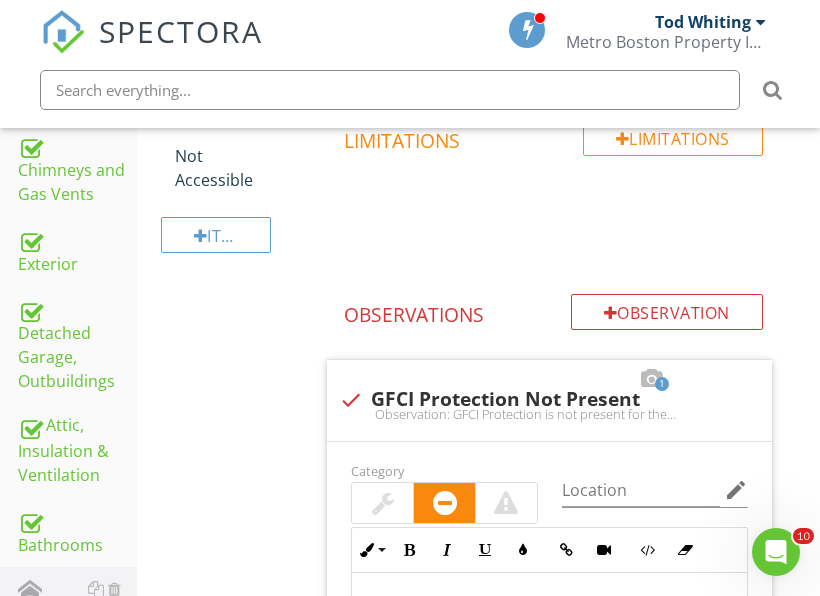 scroll, scrollTop: 572, scrollLeft: 0, axis: vertical 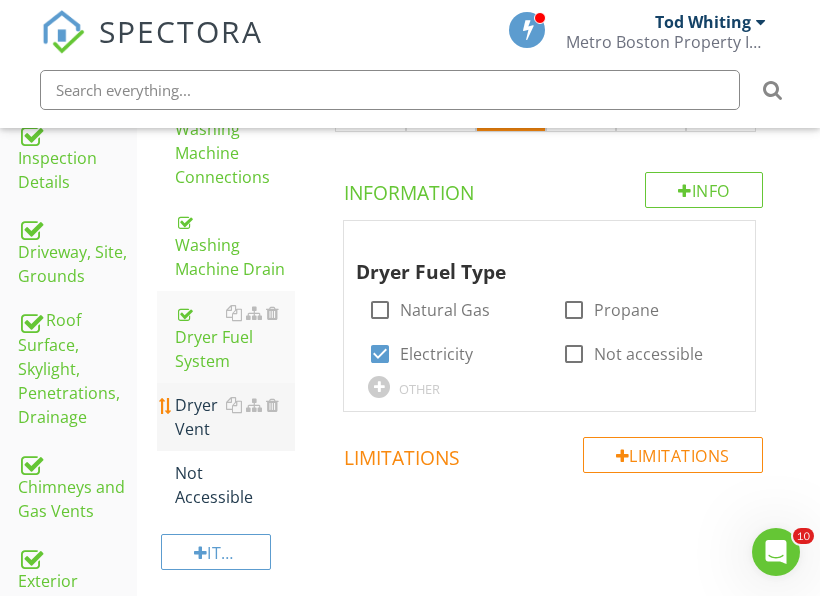 drag, startPoint x: 195, startPoint y: 411, endPoint x: 272, endPoint y: 429, distance: 79.07591 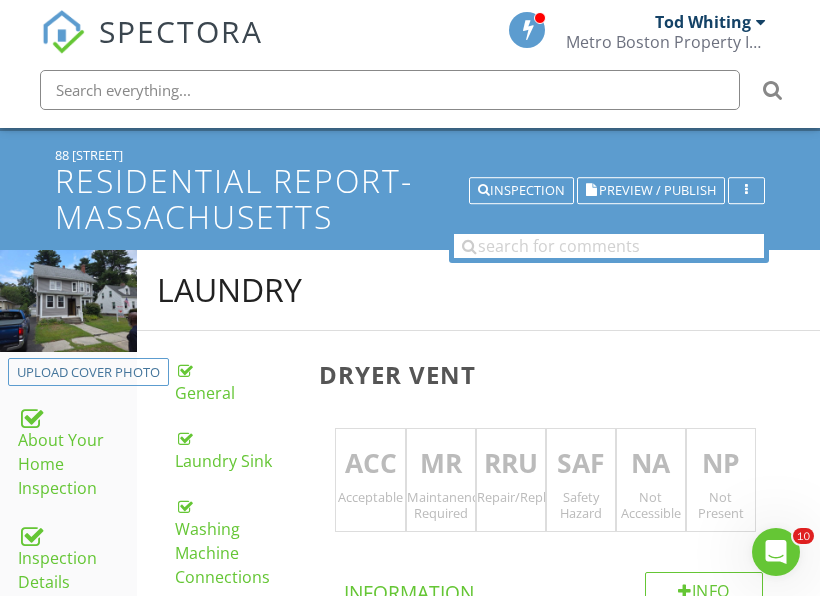 click on "Repair/Replace/Upgrade" at bounding box center [511, 497] 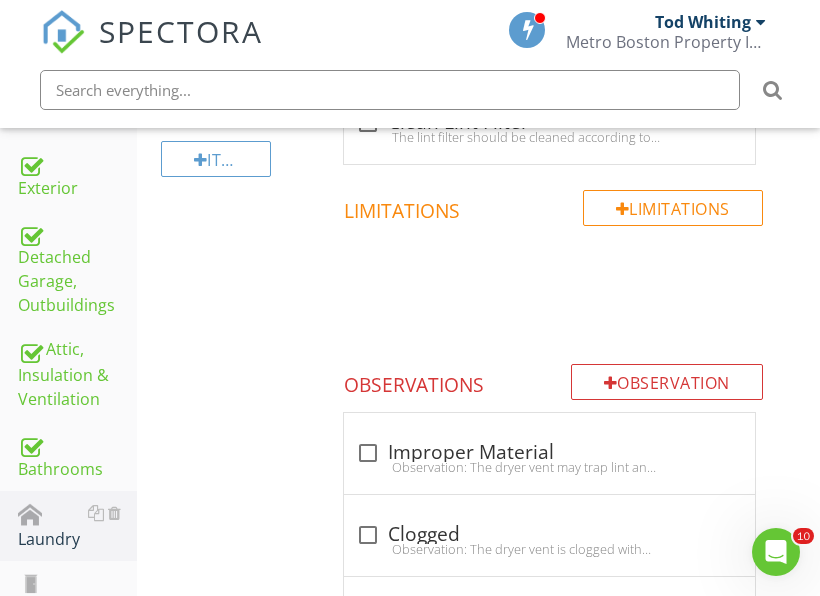 scroll, scrollTop: 972, scrollLeft: 0, axis: vertical 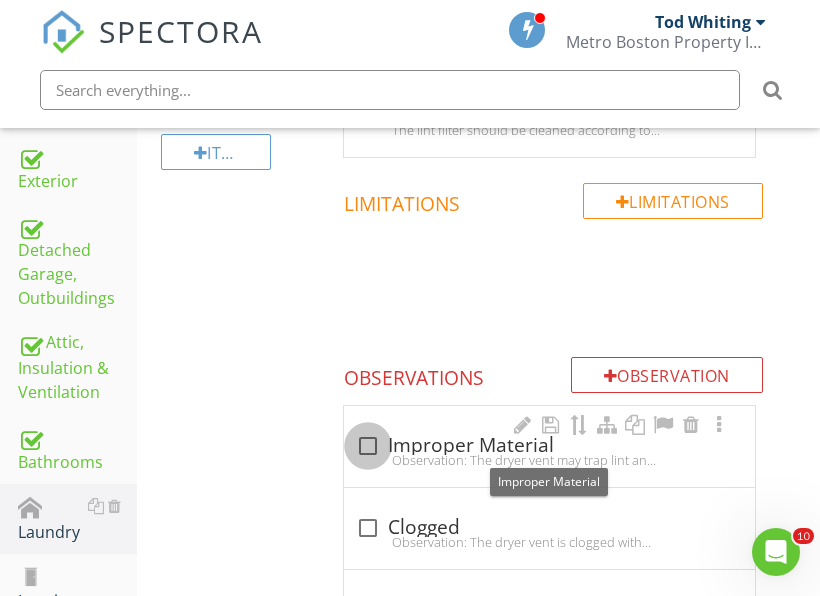 click at bounding box center (368, 446) 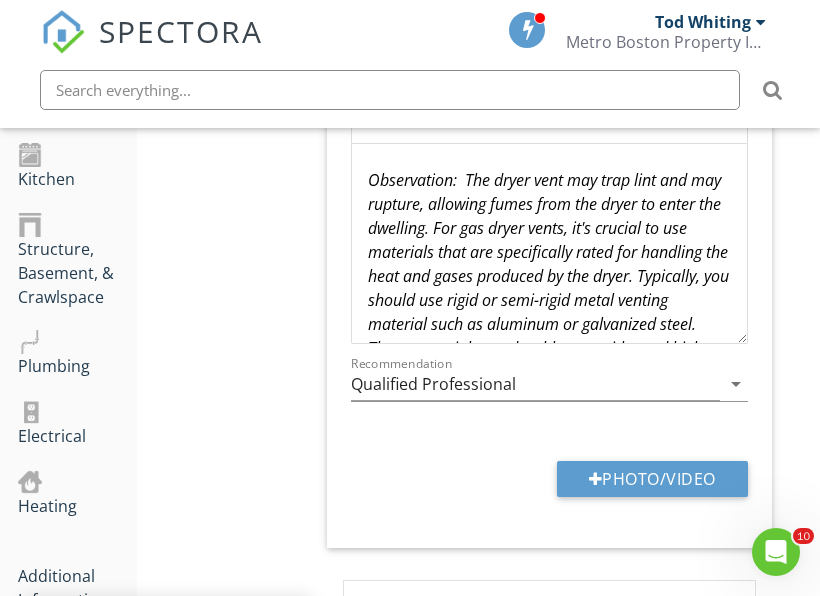 scroll, scrollTop: 1472, scrollLeft: 0, axis: vertical 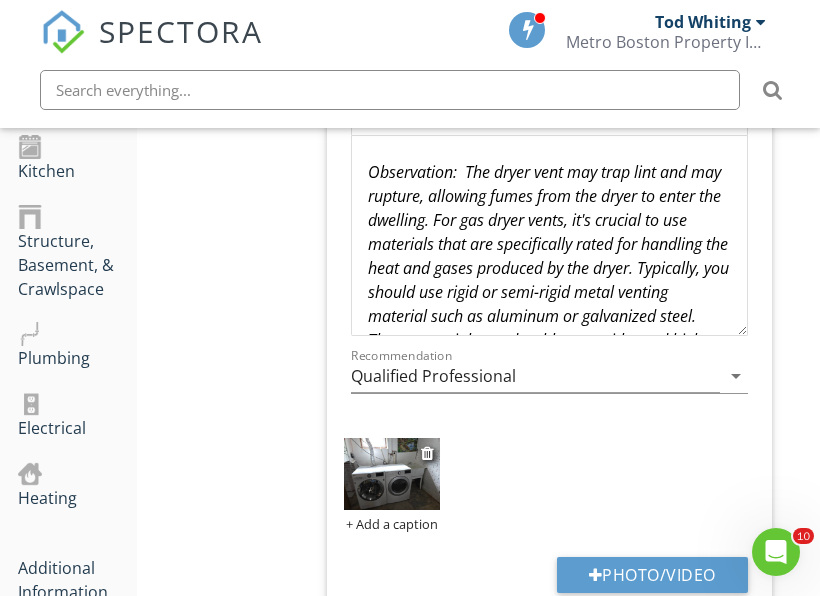 click at bounding box center (391, 473) 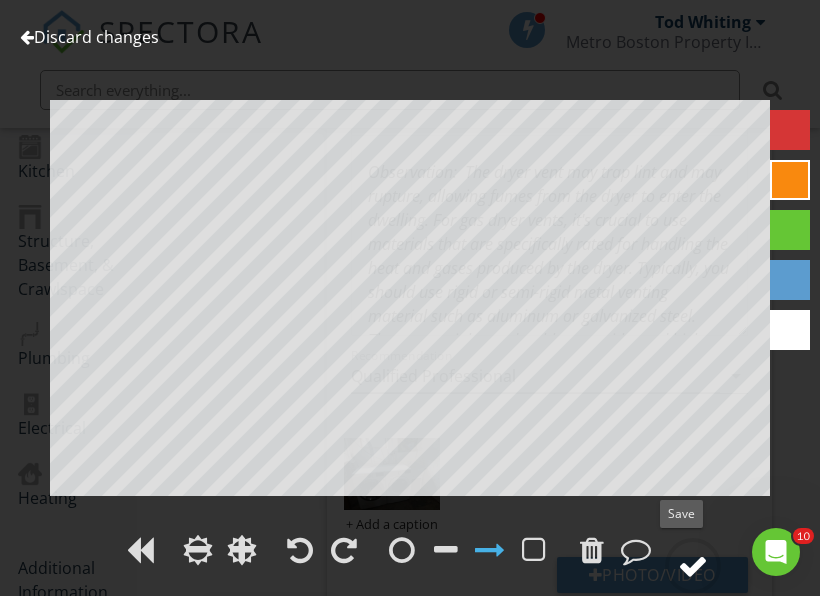click at bounding box center [693, 566] 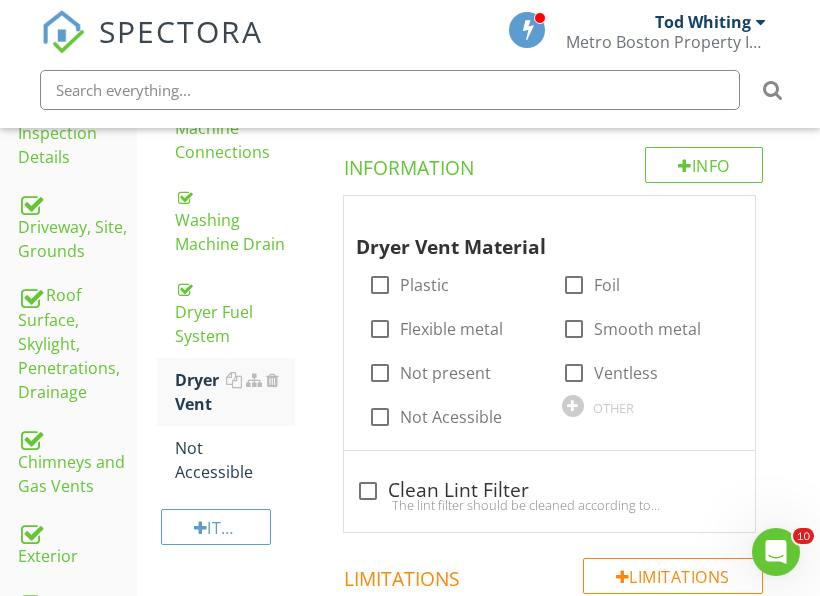 scroll, scrollTop: 572, scrollLeft: 0, axis: vertical 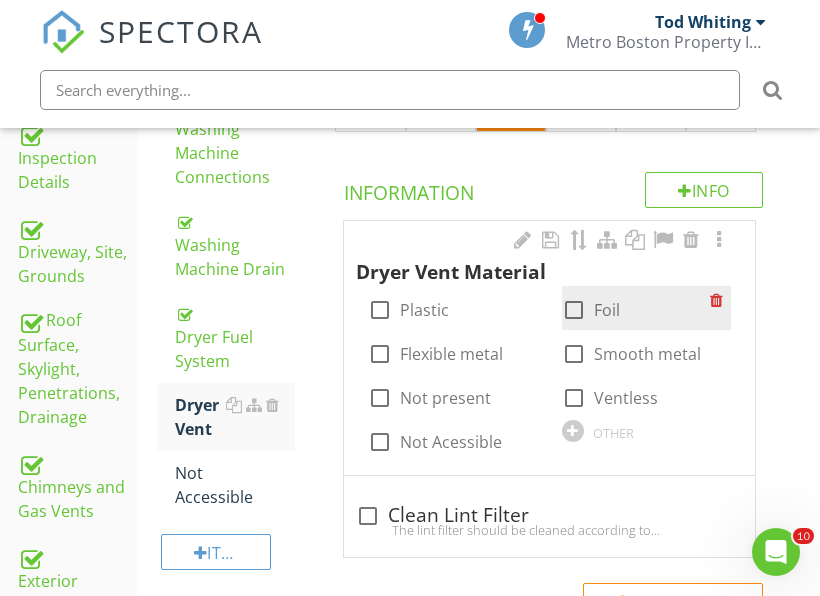 click at bounding box center (574, 310) 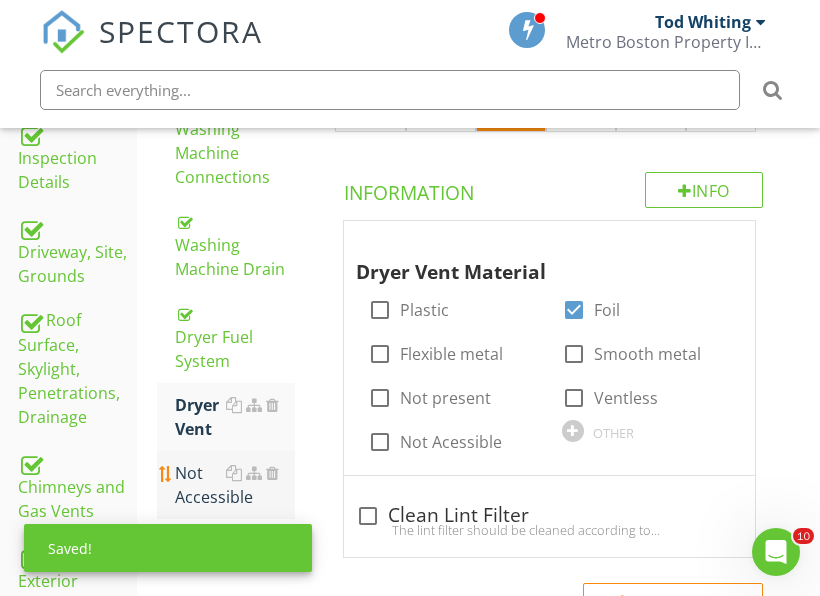click on "Not Accessible" at bounding box center [235, 485] 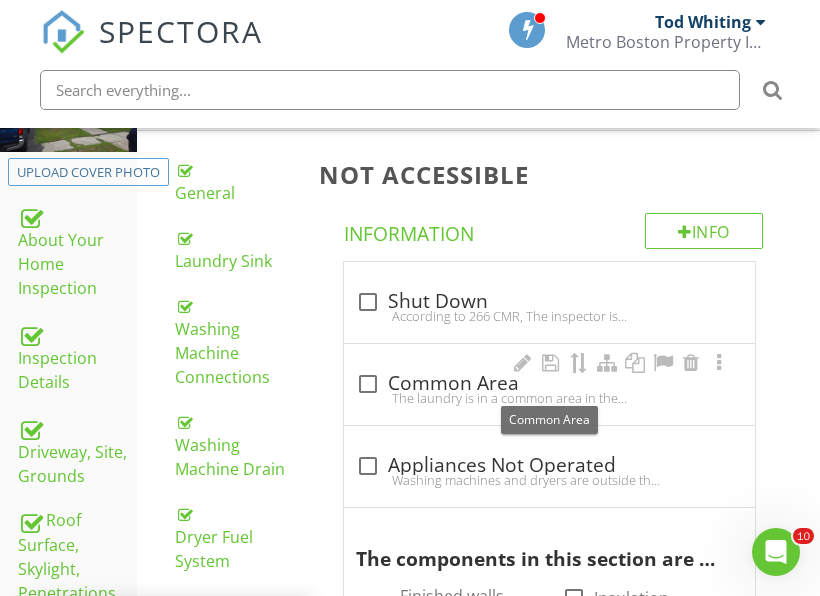 scroll, scrollTop: 472, scrollLeft: 0, axis: vertical 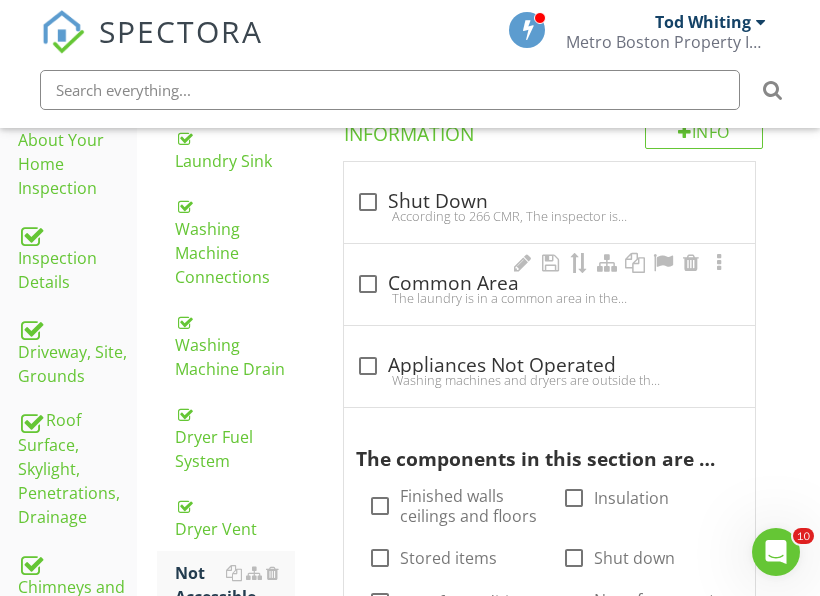 click on "Washing machines and dryers are outside the scope of the 266 CMR 6.01-6.07 and are not included as part of this inspection." at bounding box center [549, 380] 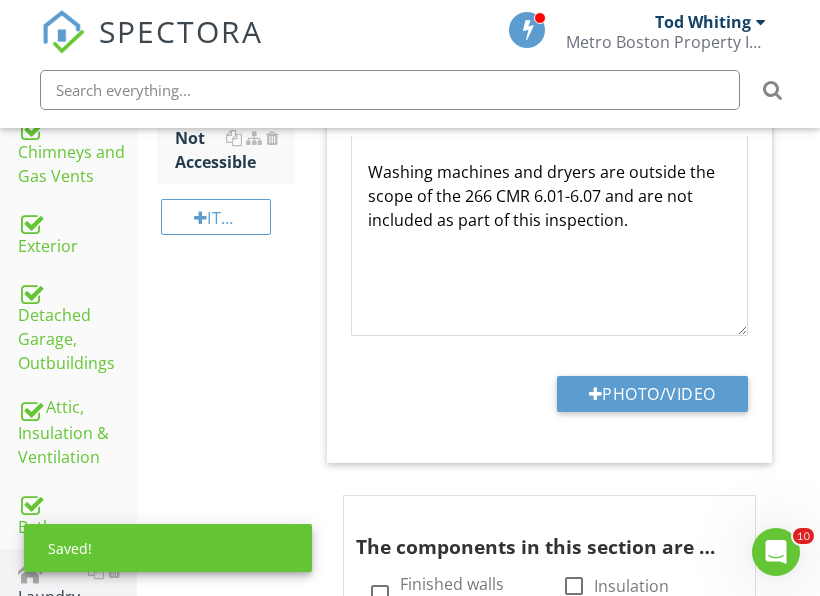 scroll, scrollTop: 1072, scrollLeft: 0, axis: vertical 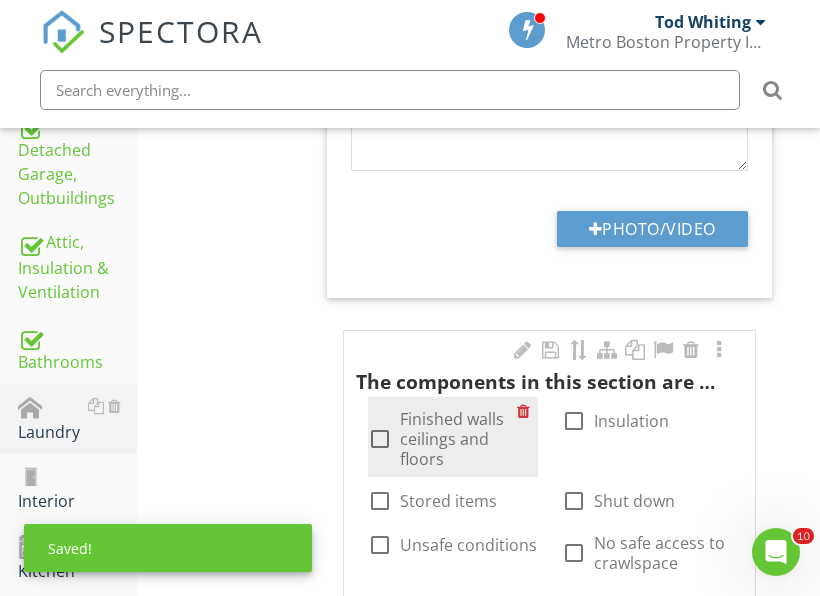 click on "check_box_outline_blank Finished walls ceilings and floors" at bounding box center (442, 439) 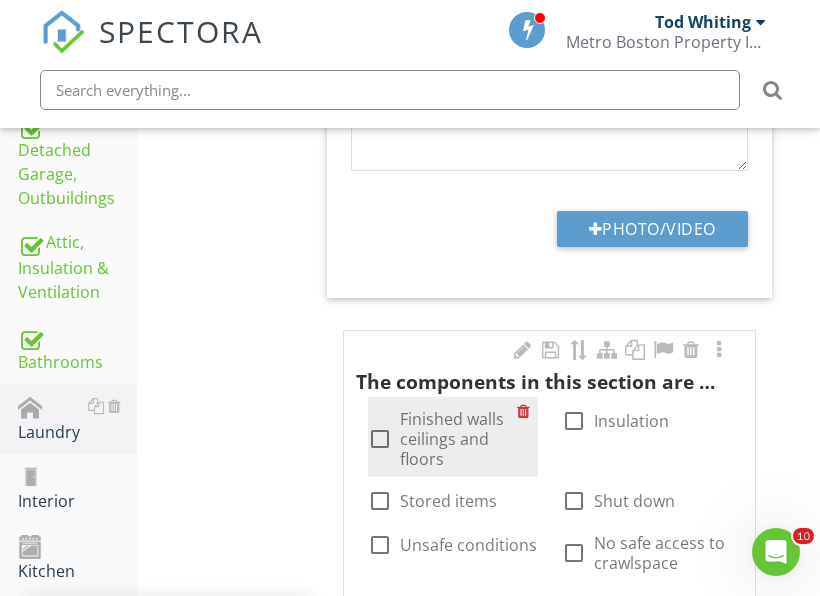 click on "check_box_outline_blank Finished walls ceilings and floors" at bounding box center (442, 439) 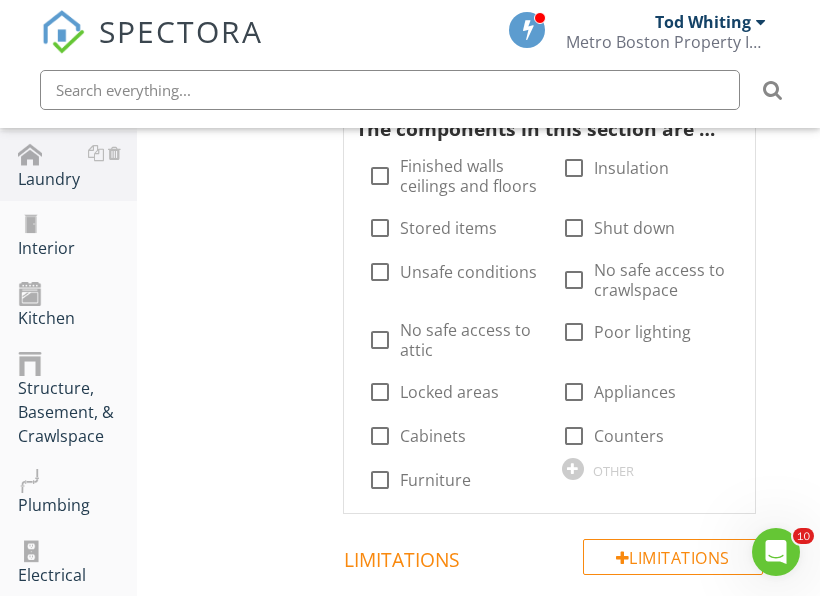 scroll, scrollTop: 1372, scrollLeft: 0, axis: vertical 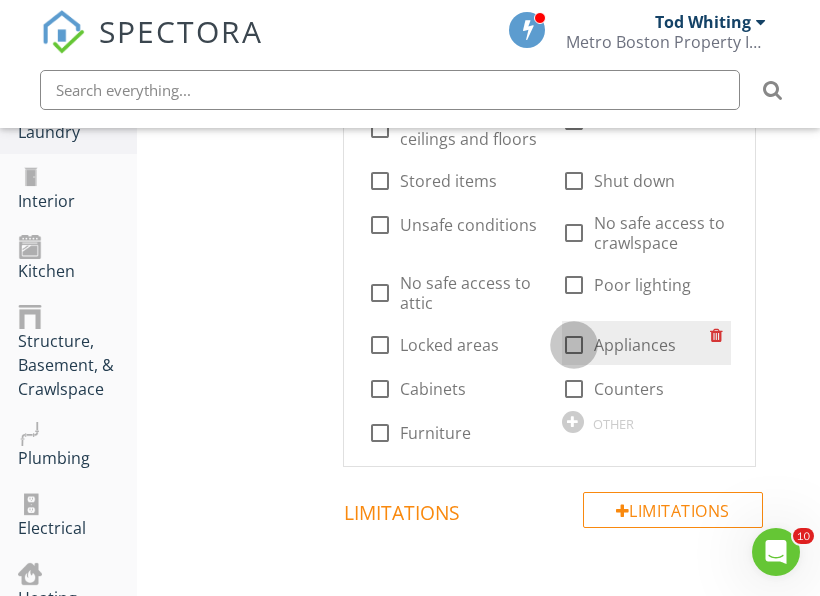 click at bounding box center [574, 345] 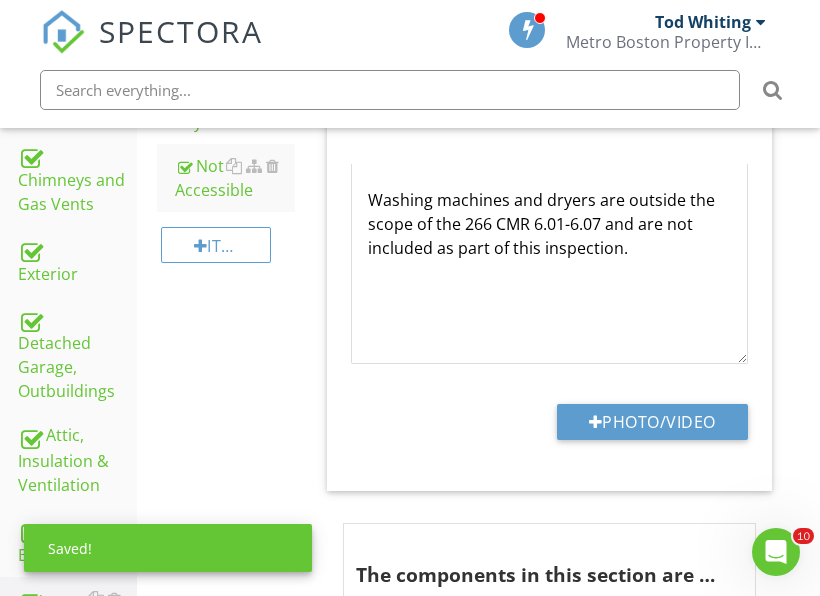 scroll, scrollTop: 1172, scrollLeft: 0, axis: vertical 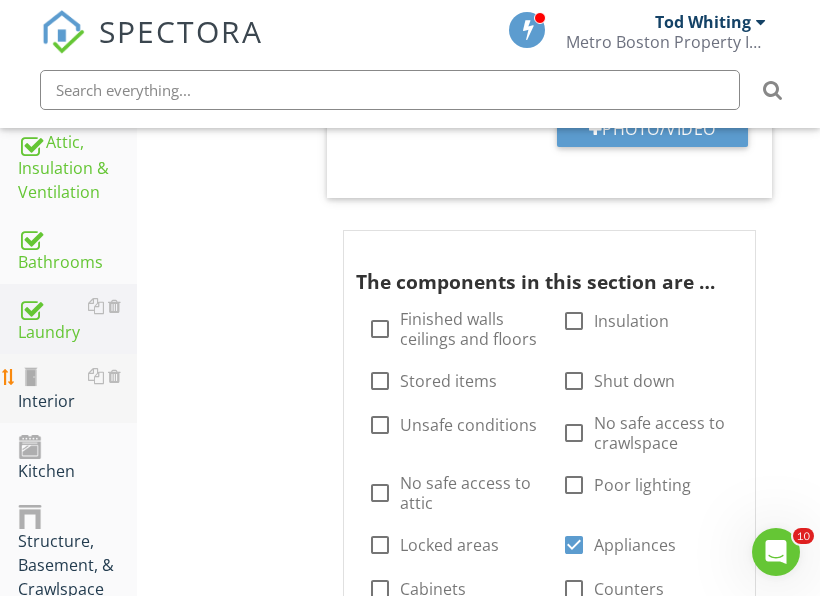 click on "Interior" at bounding box center [77, 389] 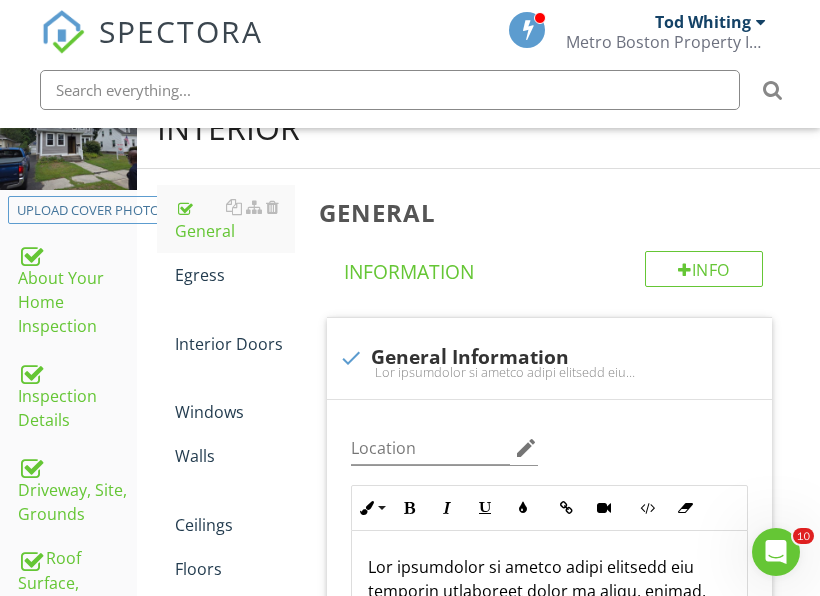 scroll, scrollTop: 272, scrollLeft: 0, axis: vertical 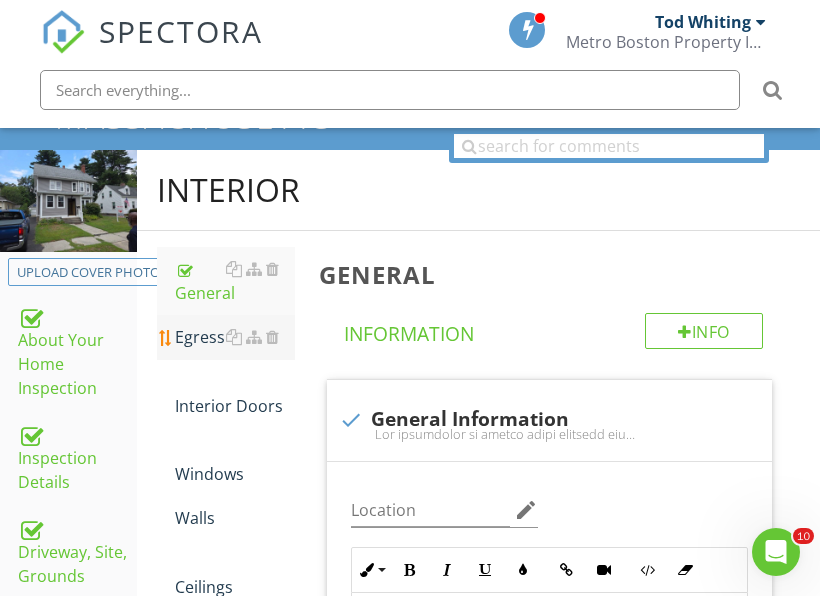 click on "Egress" at bounding box center [235, 337] 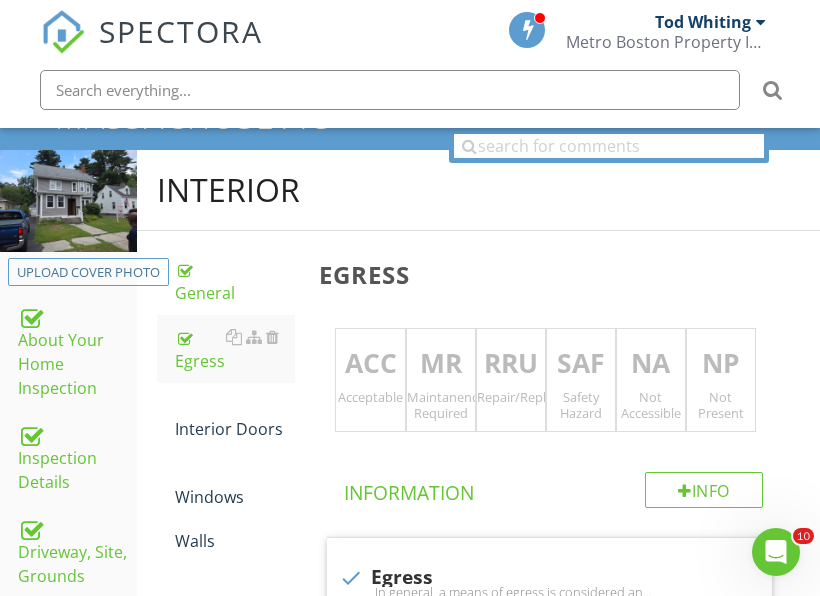 click on "ACC" at bounding box center [370, 364] 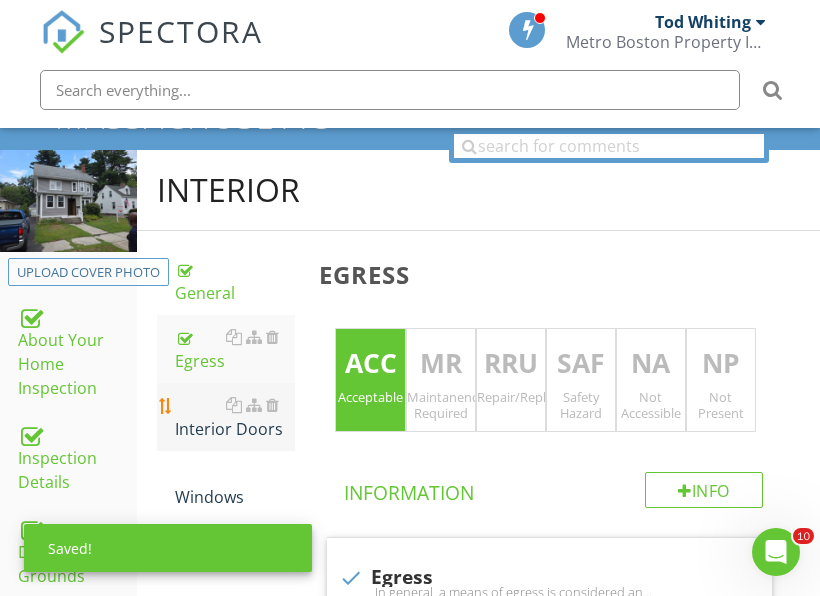 click on "Interior Doors" at bounding box center (235, 417) 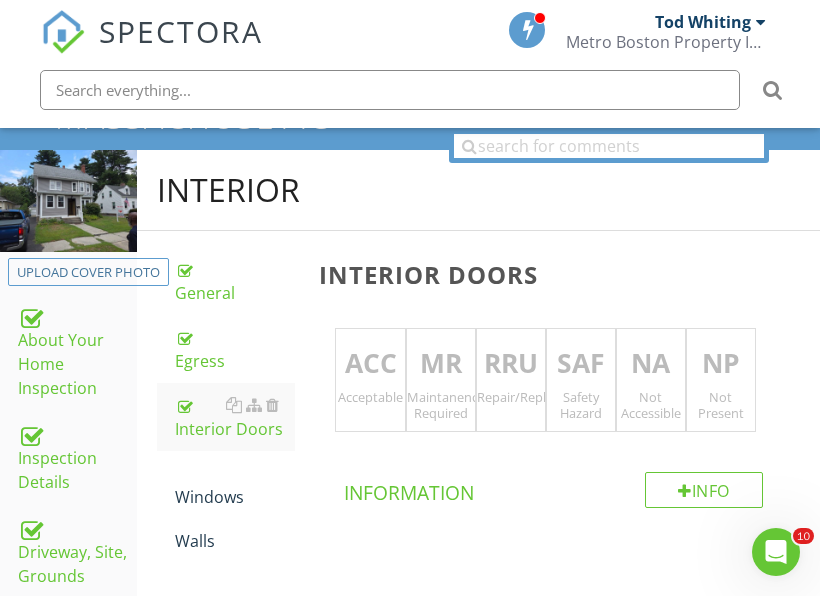 click on "Acceptable" at bounding box center (370, 397) 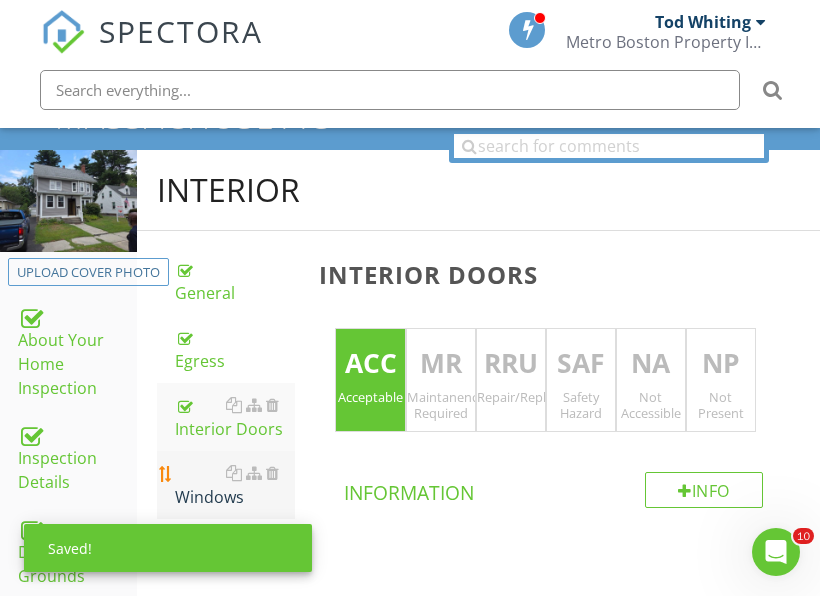 click on "Windows" at bounding box center (235, 485) 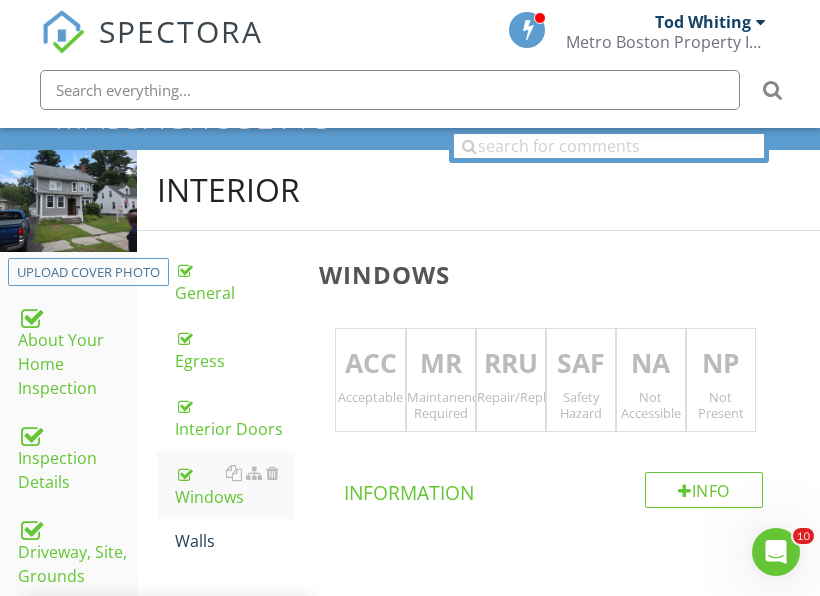 click on "Repair/Replace/Upgrade" at bounding box center (511, 397) 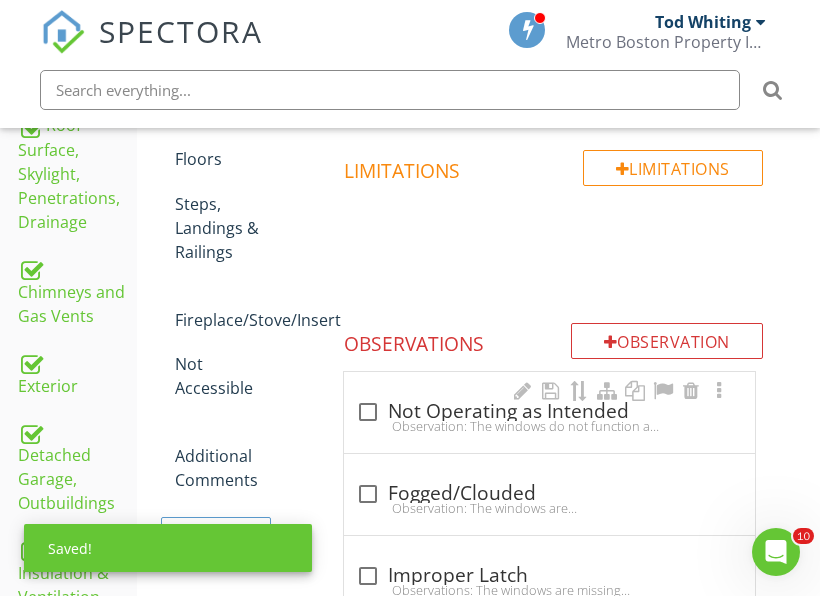 scroll, scrollTop: 772, scrollLeft: 0, axis: vertical 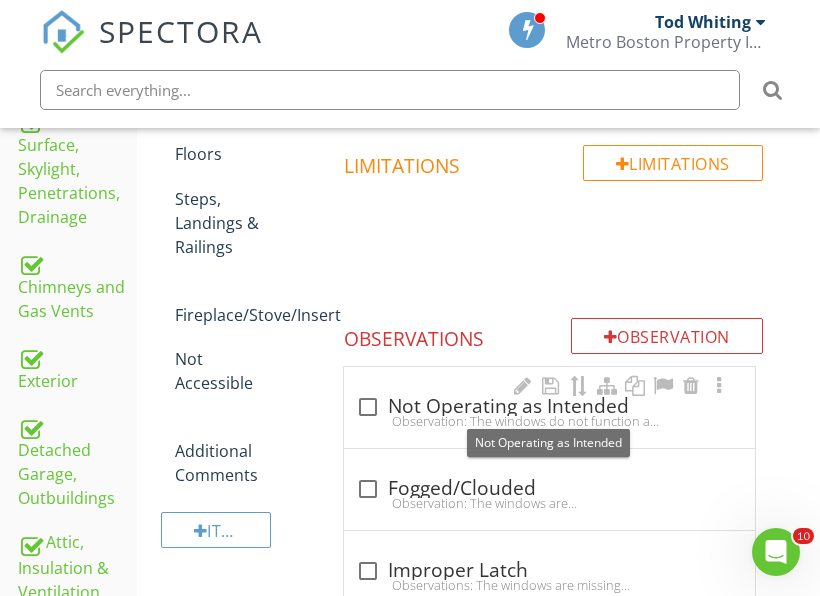 click on "check_box_outline_blank
Not Operating as Intended" at bounding box center [549, 407] 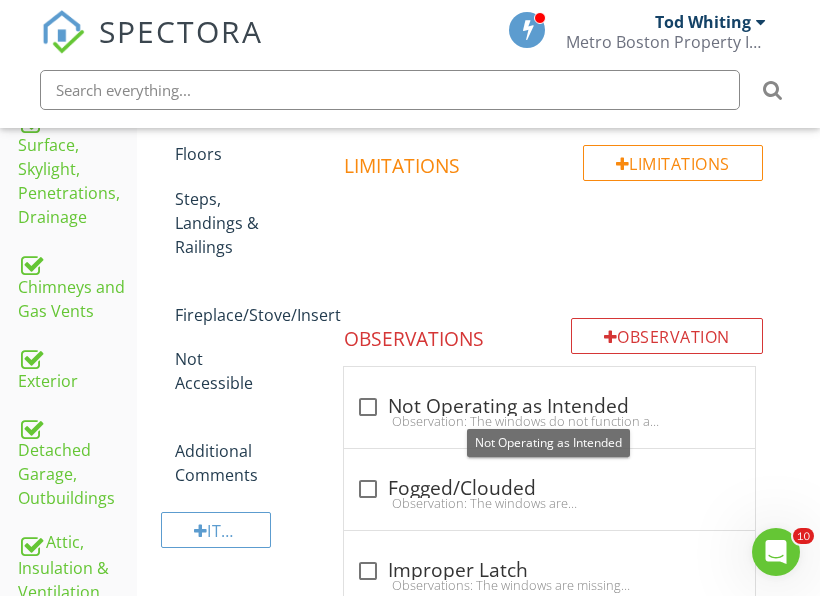 checkbox on "true" 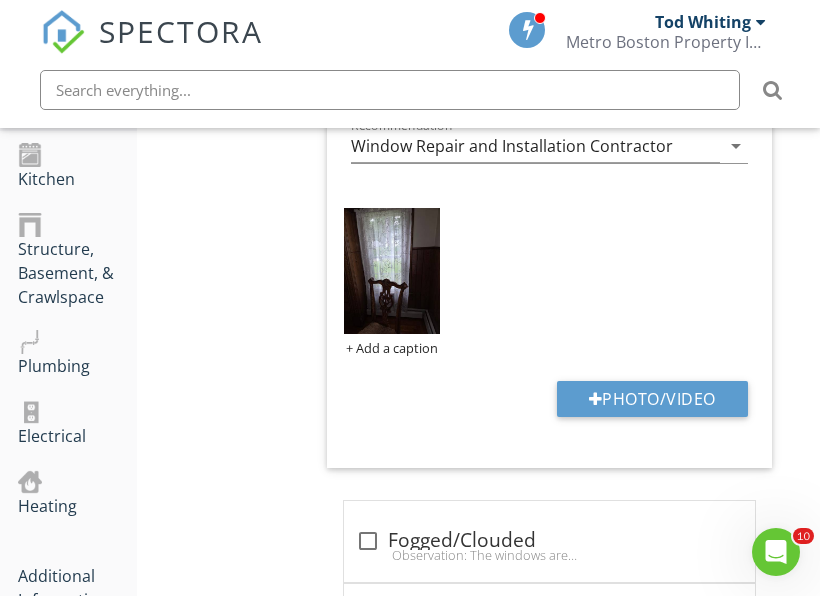 scroll, scrollTop: 1472, scrollLeft: 0, axis: vertical 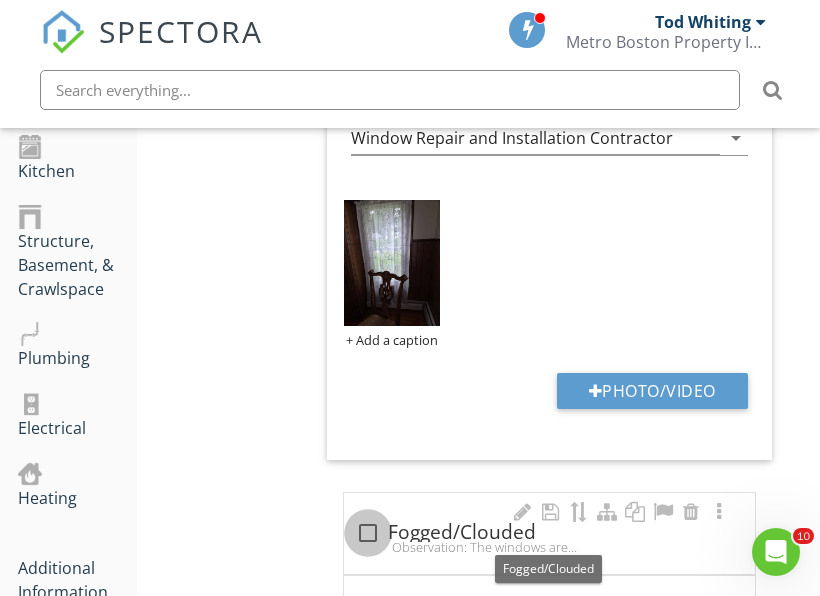 click at bounding box center [368, 533] 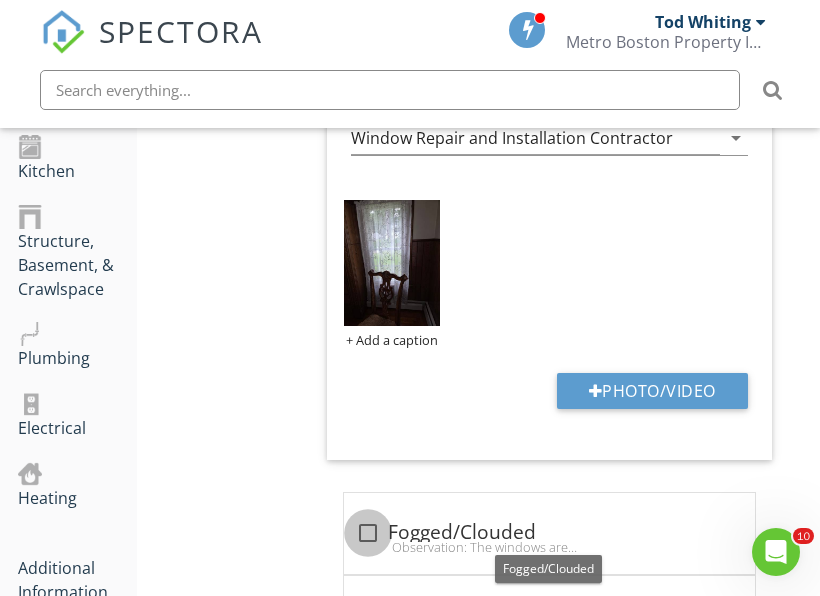 checkbox on "true" 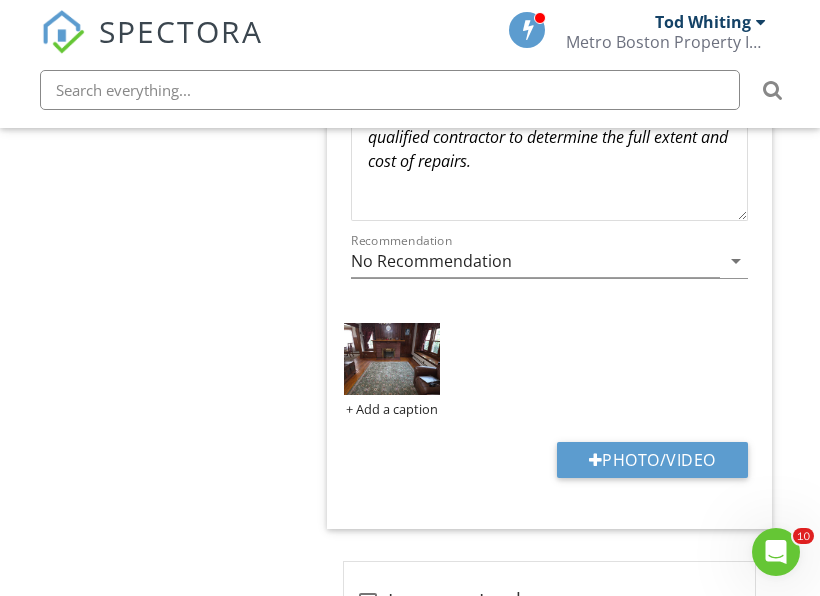 scroll, scrollTop: 2172, scrollLeft: 0, axis: vertical 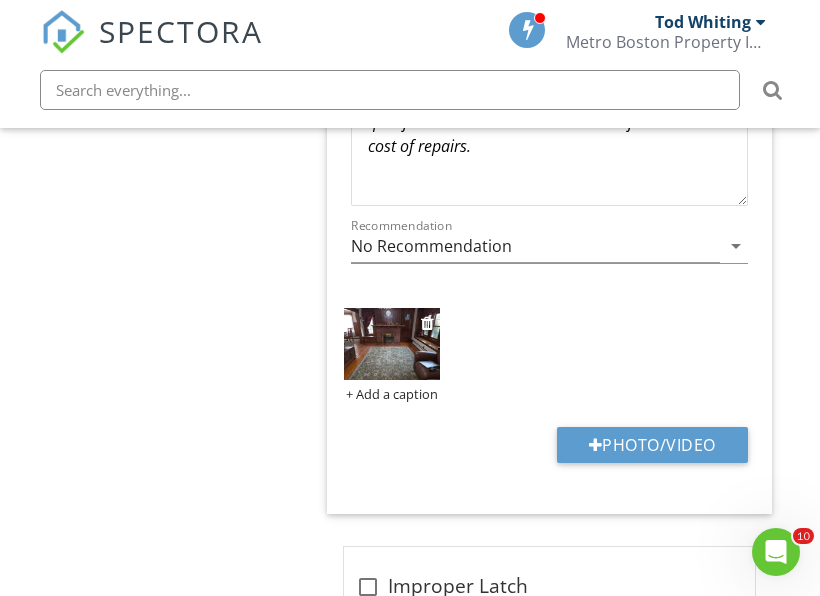 click at bounding box center [391, 343] 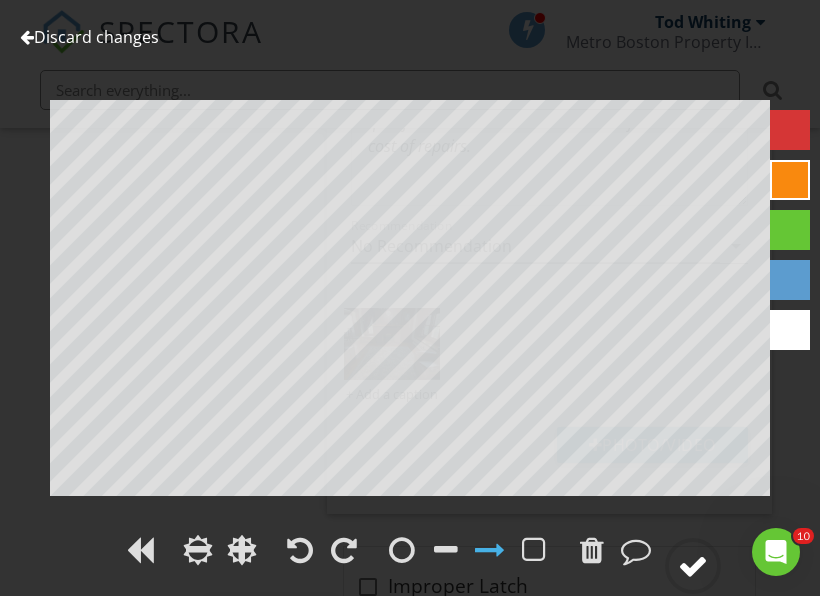 click at bounding box center [693, 566] 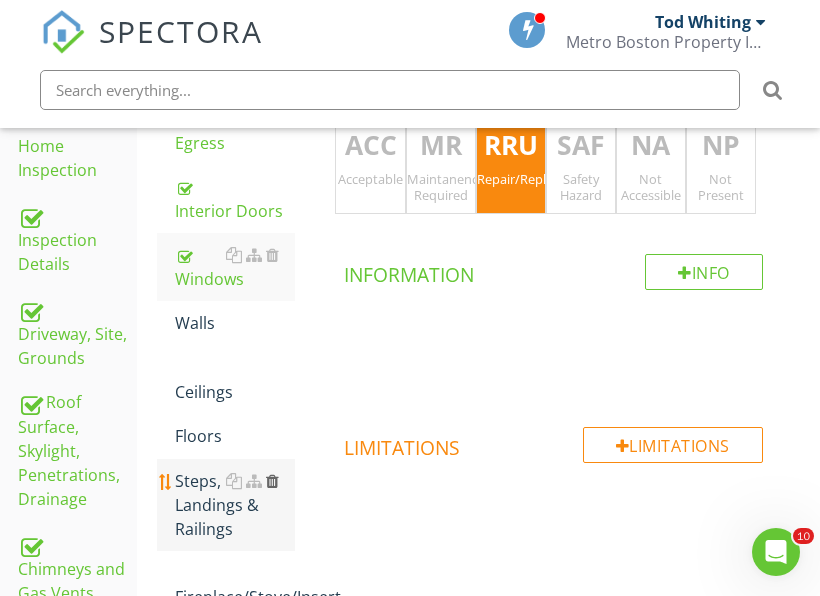 scroll, scrollTop: 472, scrollLeft: 0, axis: vertical 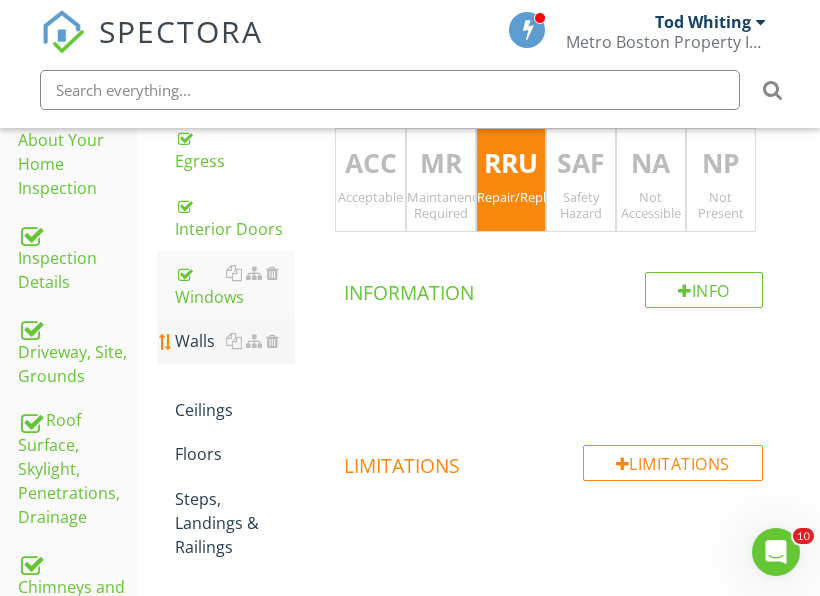 click on "Walls" at bounding box center [235, 341] 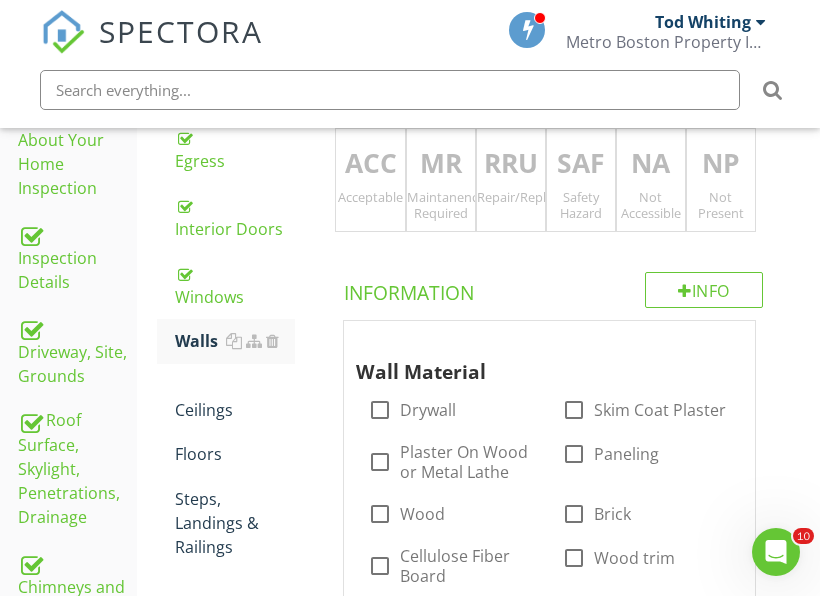 click on "Acceptable" at bounding box center [370, 197] 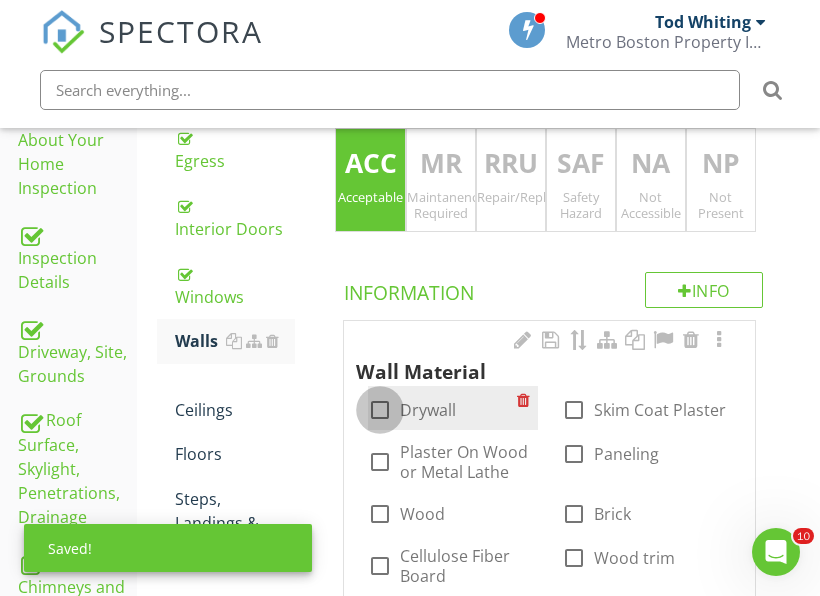 click at bounding box center (380, 410) 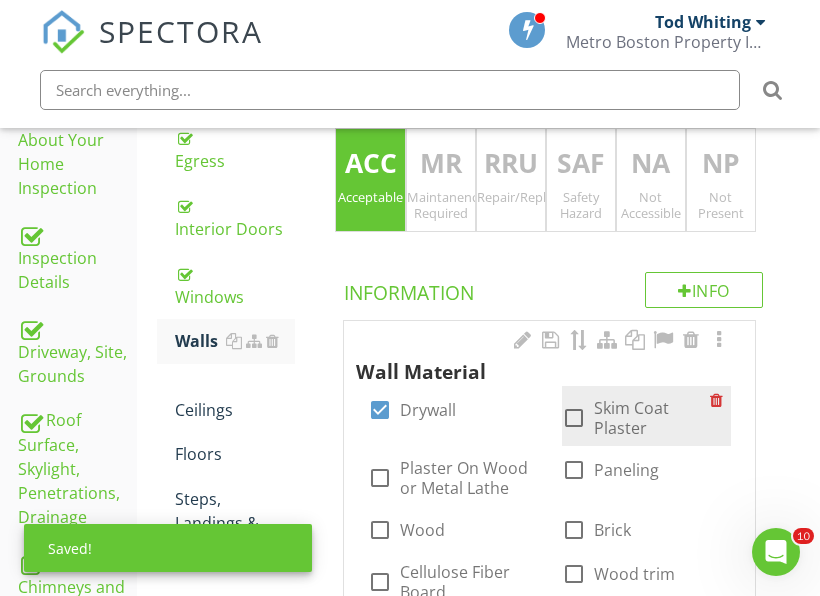 click on "Skim Coat Plaster" at bounding box center [652, 418] 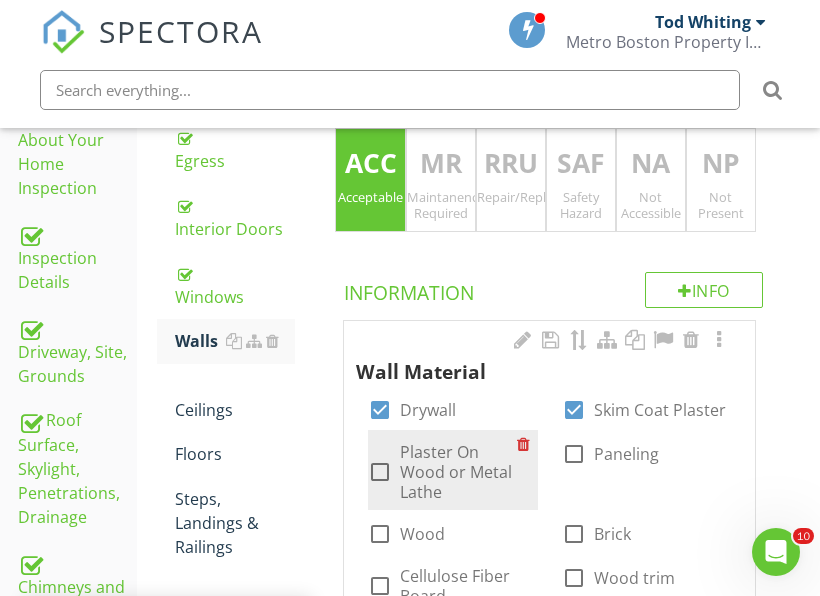 click on "Plaster On Wood or Metal Lathe" at bounding box center (458, 472) 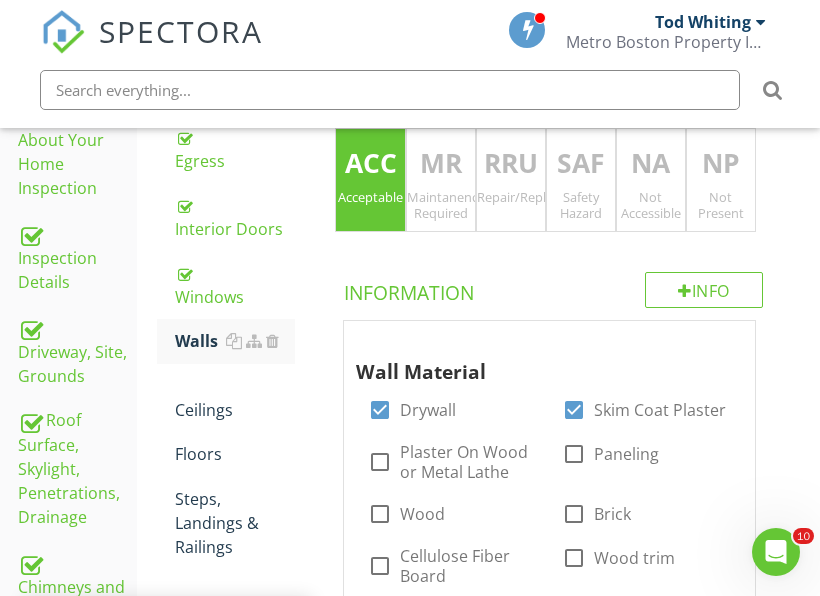checkbox on "true" 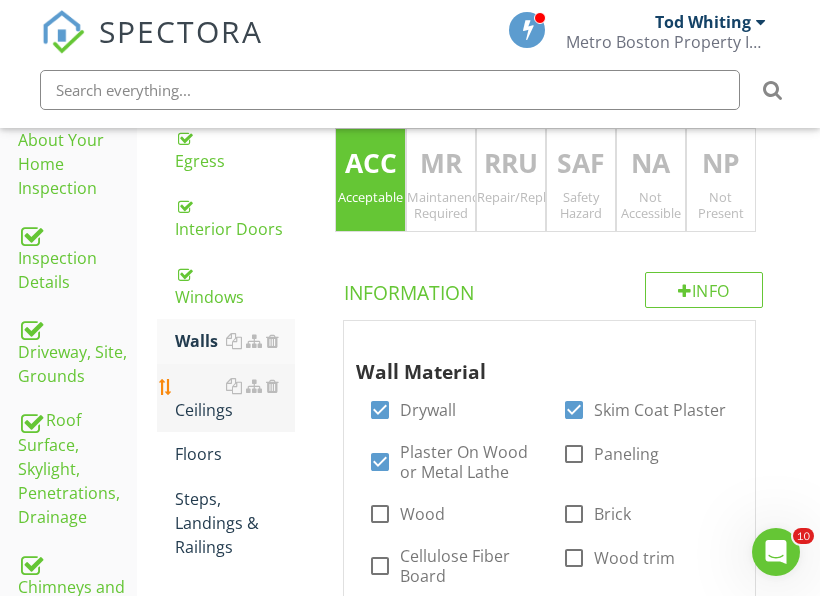 click on "Ceilings" at bounding box center (235, 398) 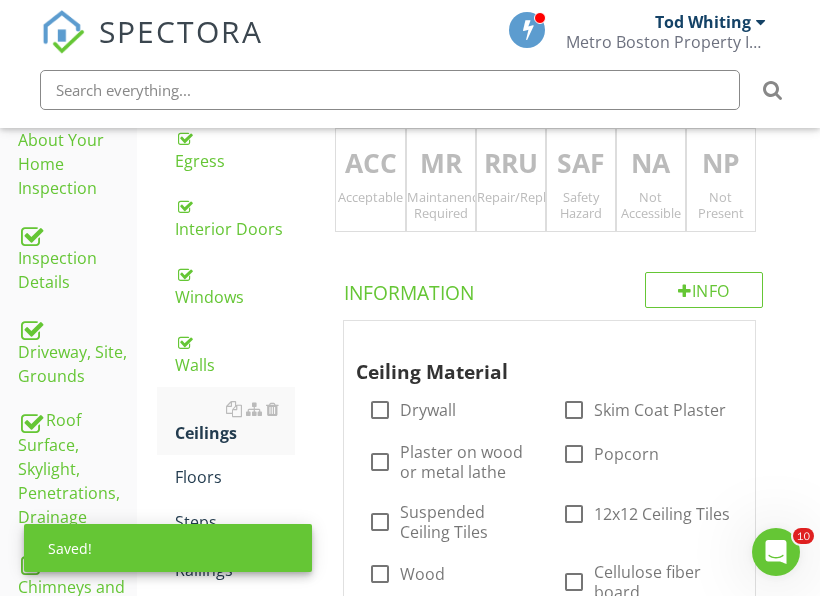 drag, startPoint x: 350, startPoint y: 199, endPoint x: 366, endPoint y: 198, distance: 16.03122 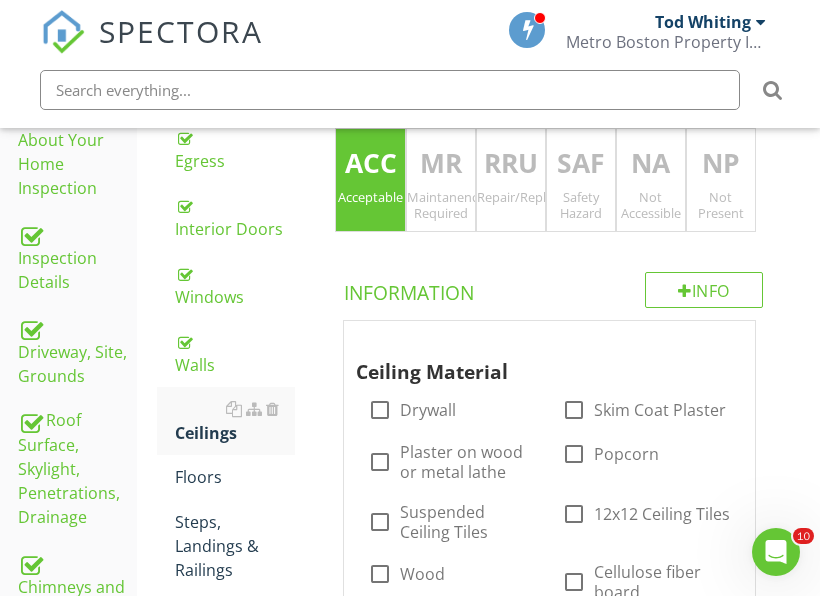 drag, startPoint x: 178, startPoint y: 365, endPoint x: 580, endPoint y: 199, distance: 434.9253 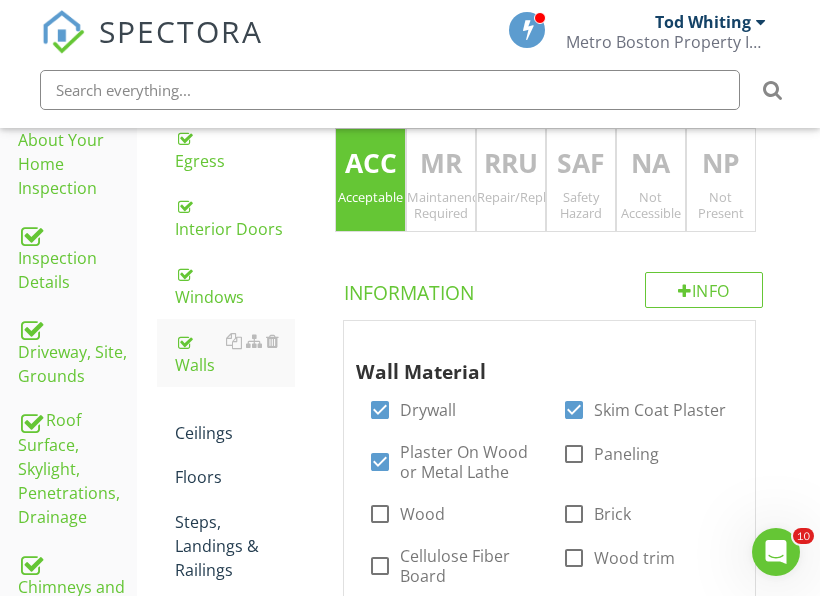click on "Not Accessible" at bounding box center (651, 205) 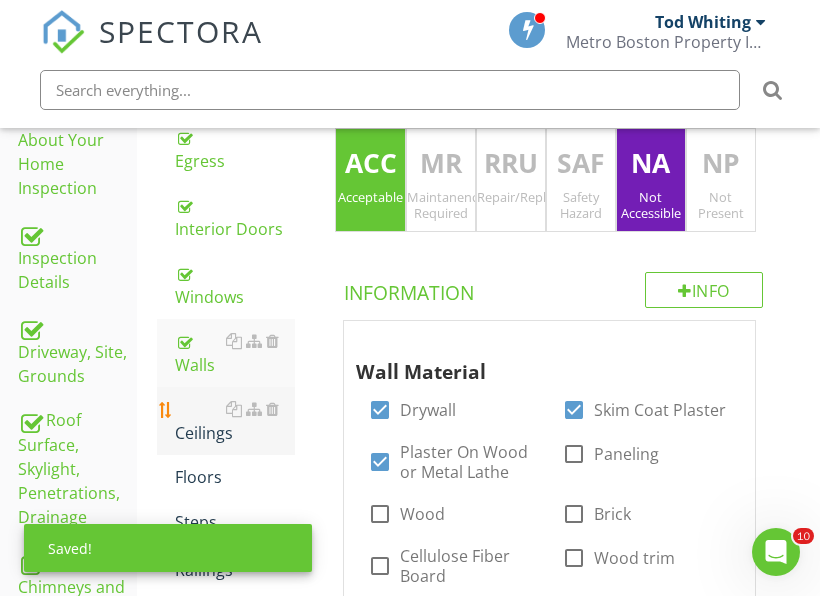 click on "Ceilings" at bounding box center [235, 421] 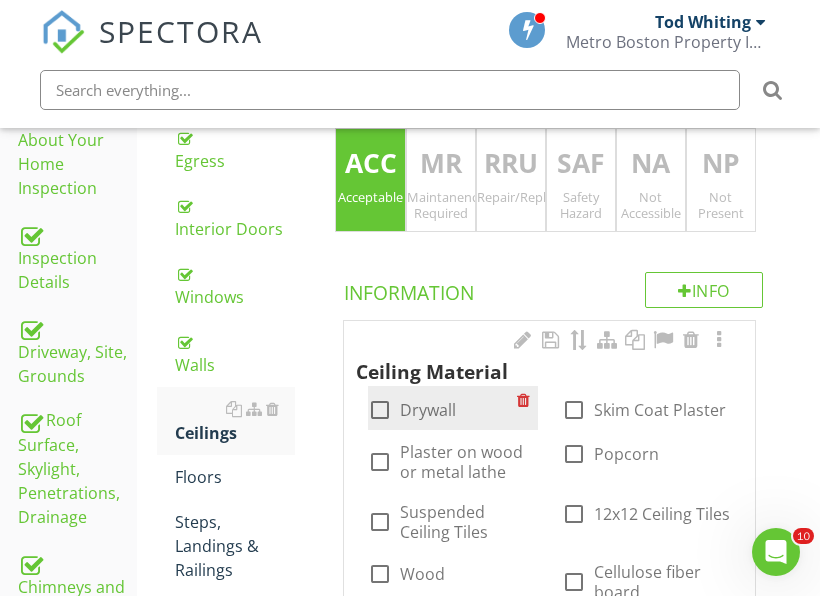 click on "Drywall" at bounding box center (428, 410) 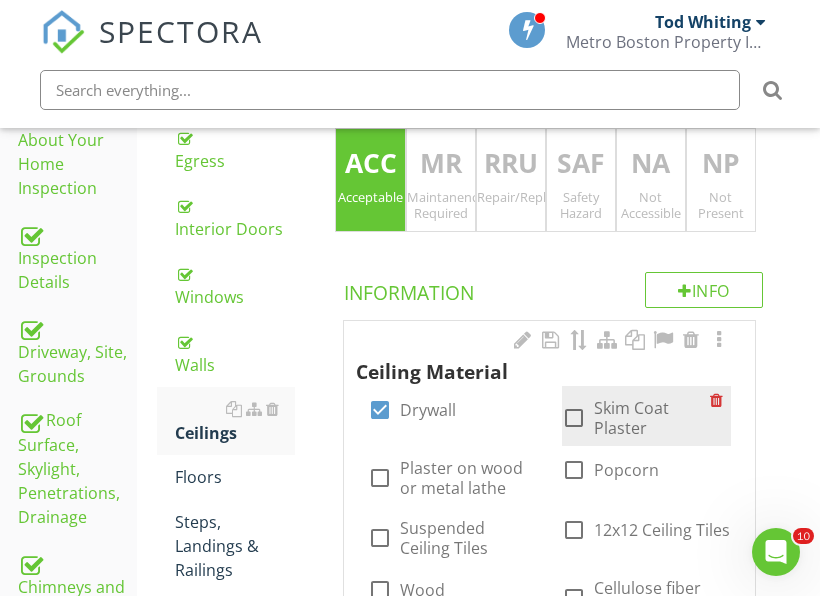 click on "Skim Coat Plaster" at bounding box center (652, 418) 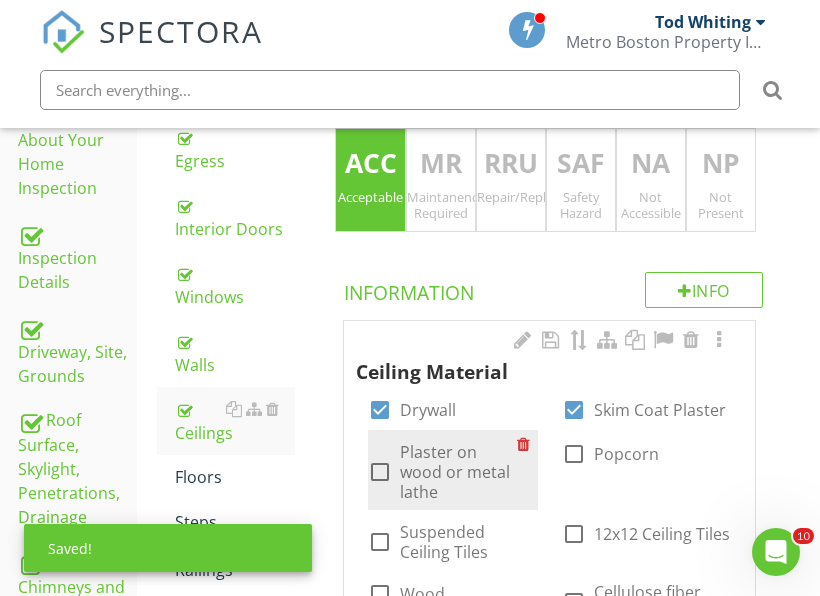 click on "Plaster on wood or metal lathe" at bounding box center (458, 472) 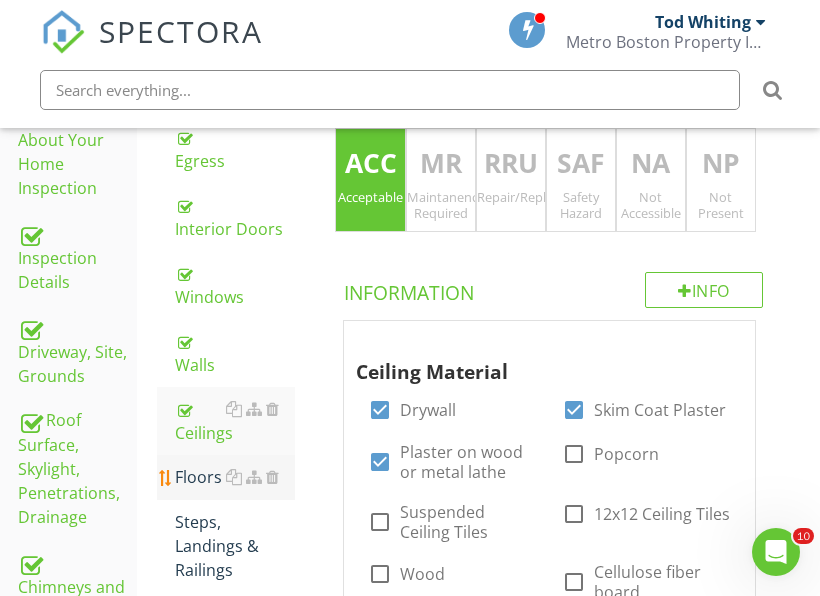 click on "Floors" at bounding box center (235, 477) 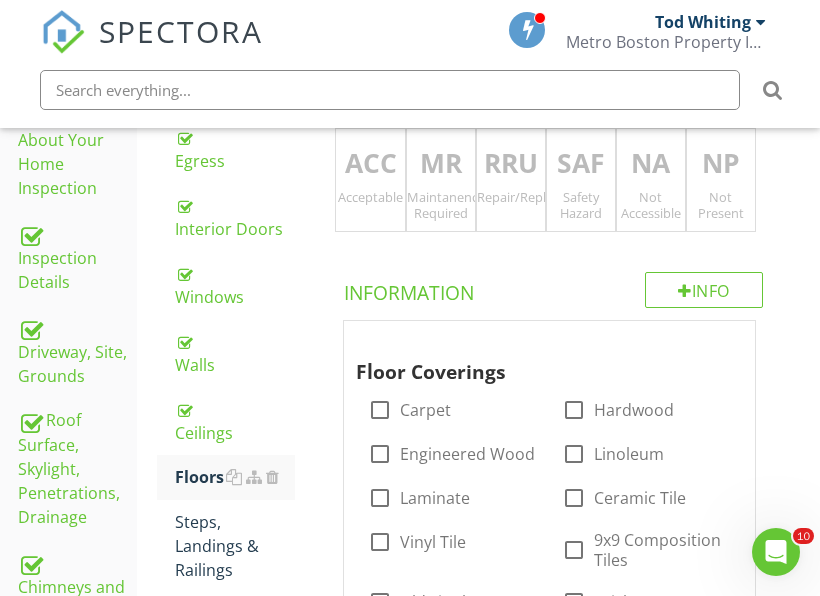 click on "MR" at bounding box center [441, 164] 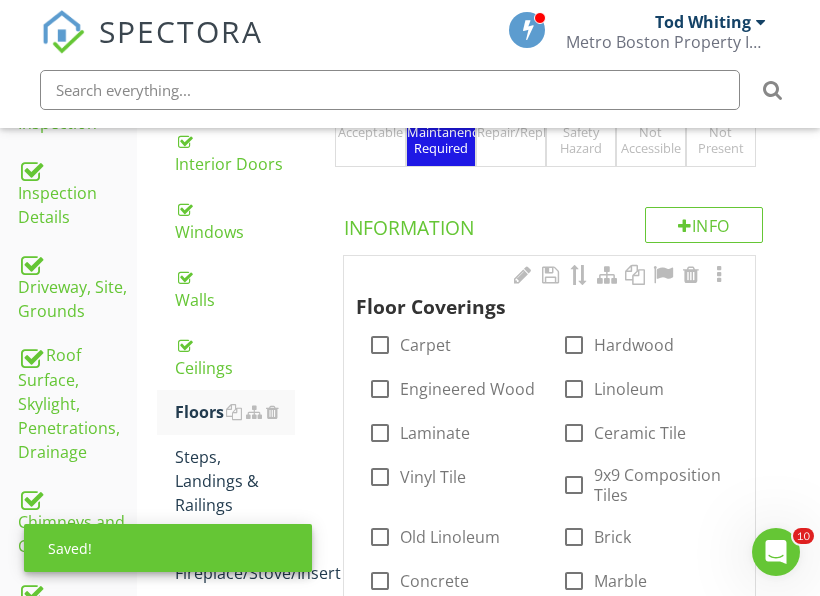 scroll, scrollTop: 572, scrollLeft: 0, axis: vertical 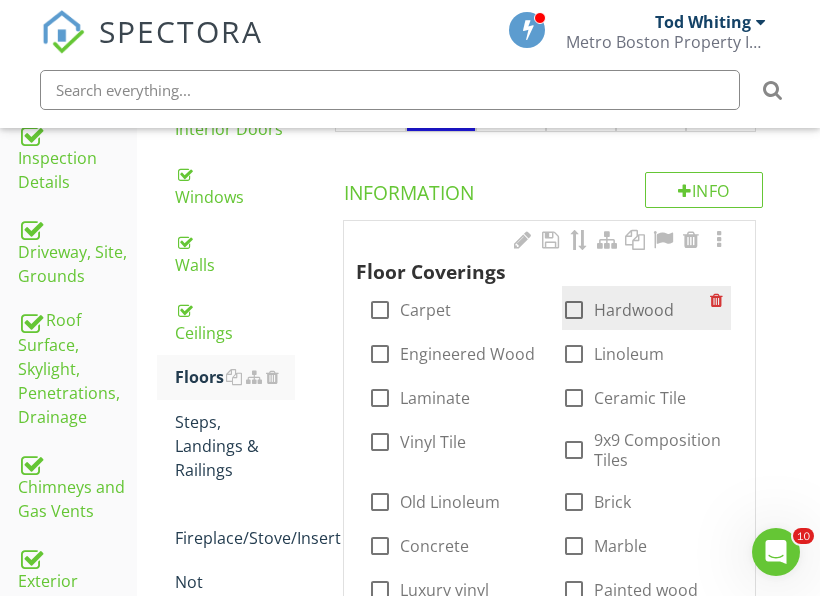 click at bounding box center [574, 310] 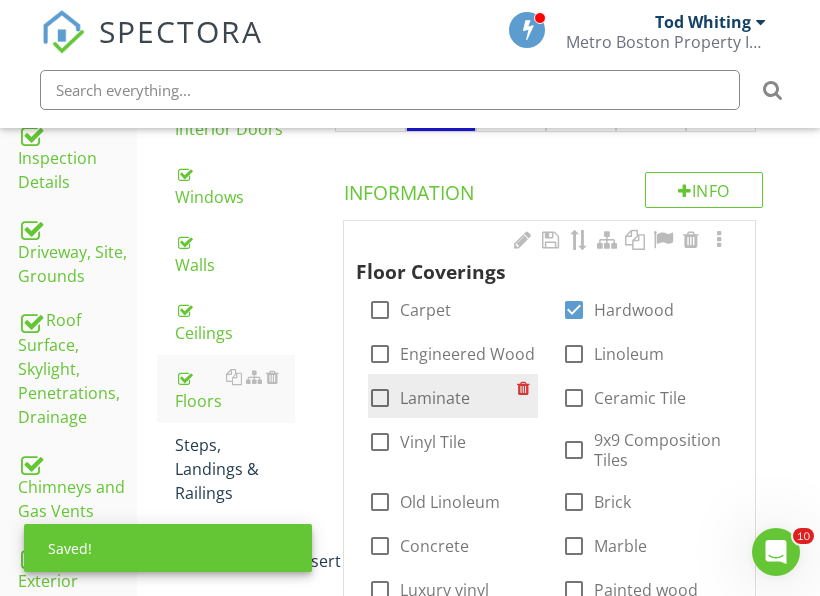 click on "Laminate" at bounding box center [435, 398] 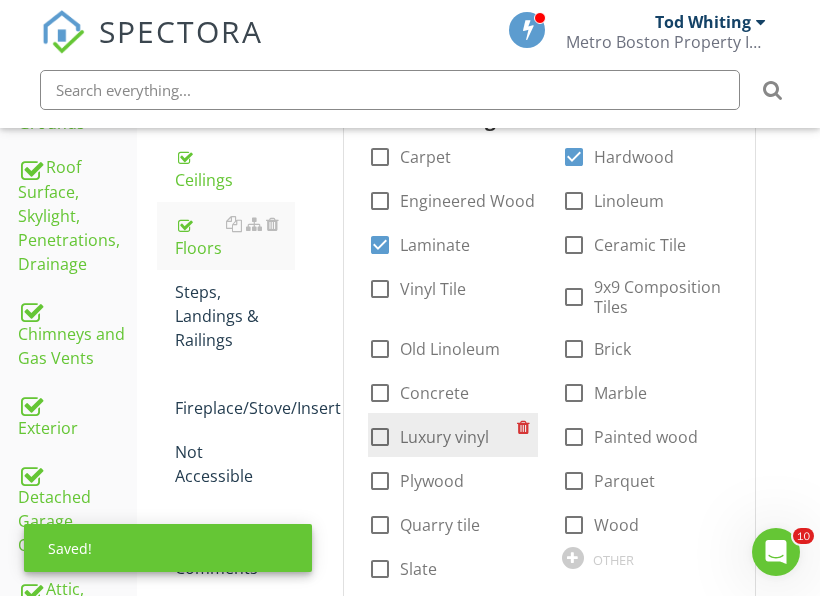 scroll, scrollTop: 772, scrollLeft: 0, axis: vertical 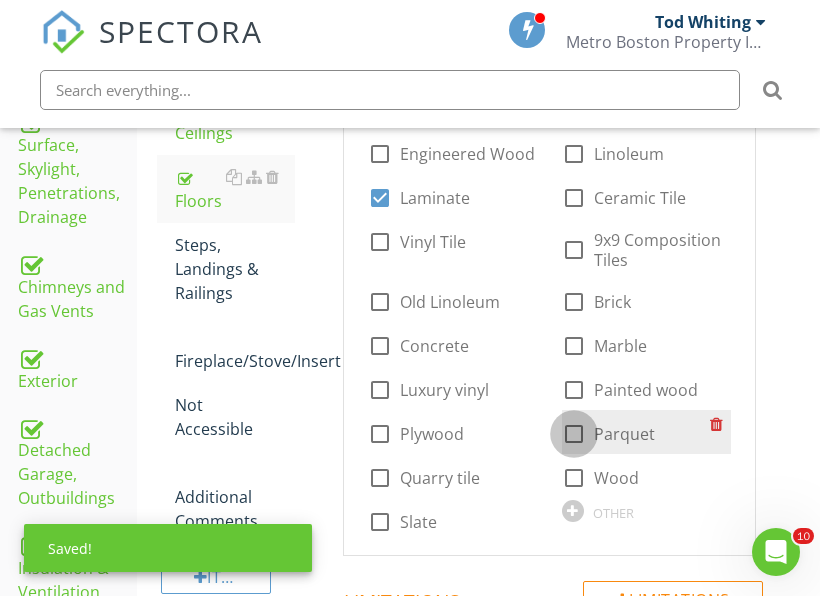click at bounding box center [574, 434] 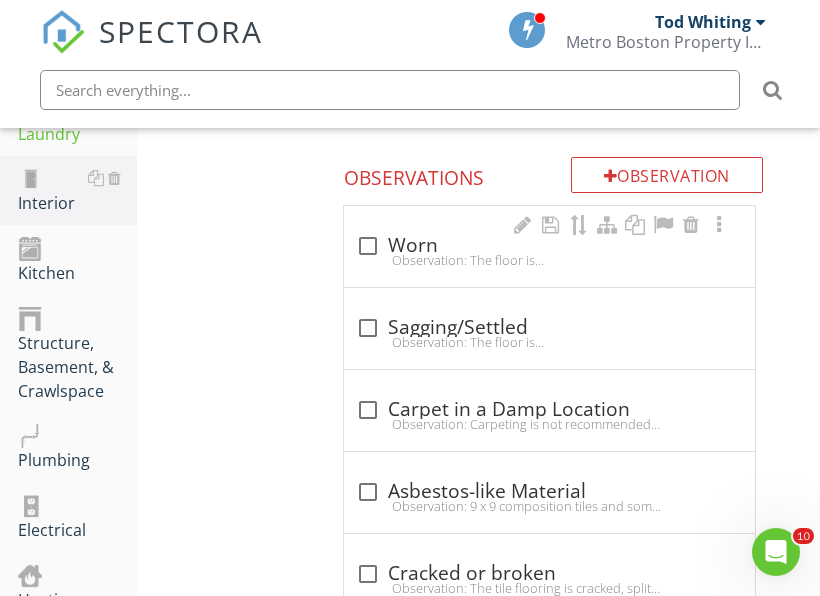 scroll, scrollTop: 1372, scrollLeft: 0, axis: vertical 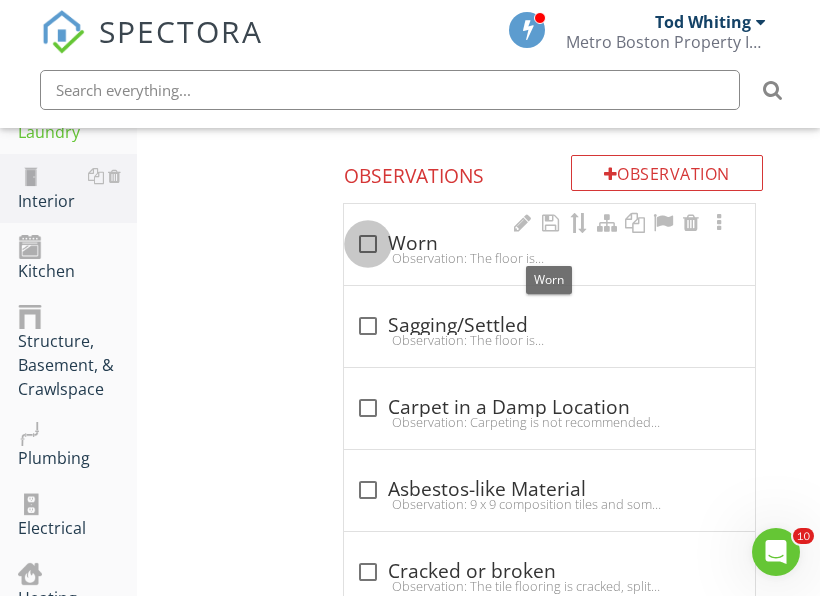 click at bounding box center (368, 244) 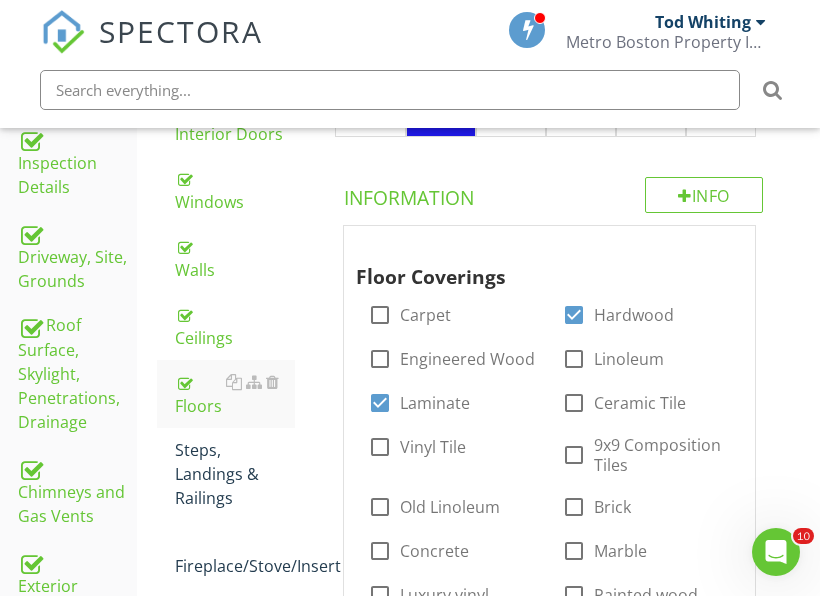 scroll, scrollTop: 422, scrollLeft: 0, axis: vertical 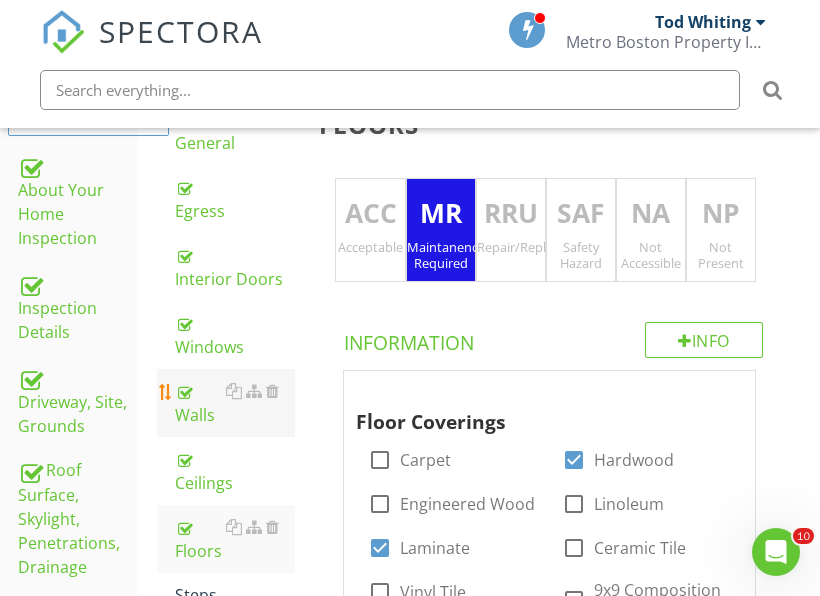 click on "Walls" at bounding box center (235, 403) 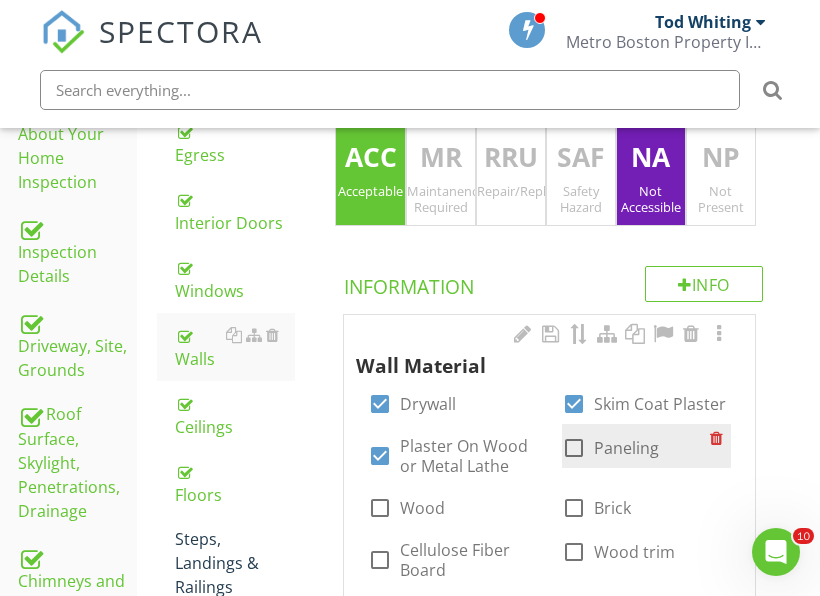 scroll, scrollTop: 522, scrollLeft: 0, axis: vertical 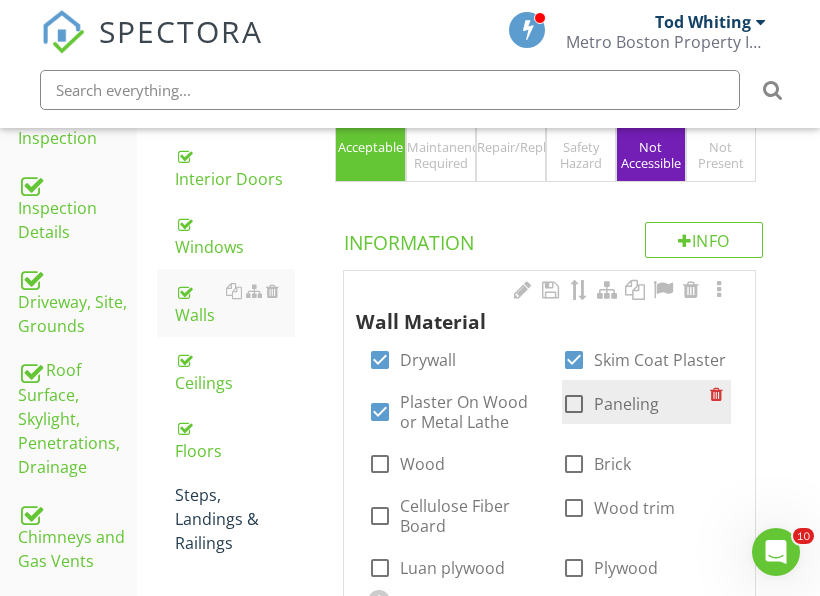 click on "Paneling" at bounding box center [626, 404] 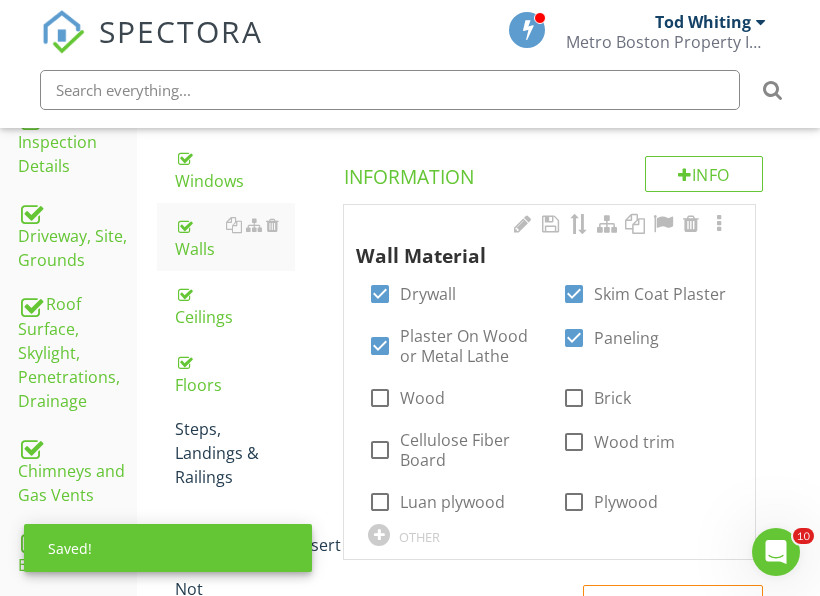 scroll, scrollTop: 622, scrollLeft: 0, axis: vertical 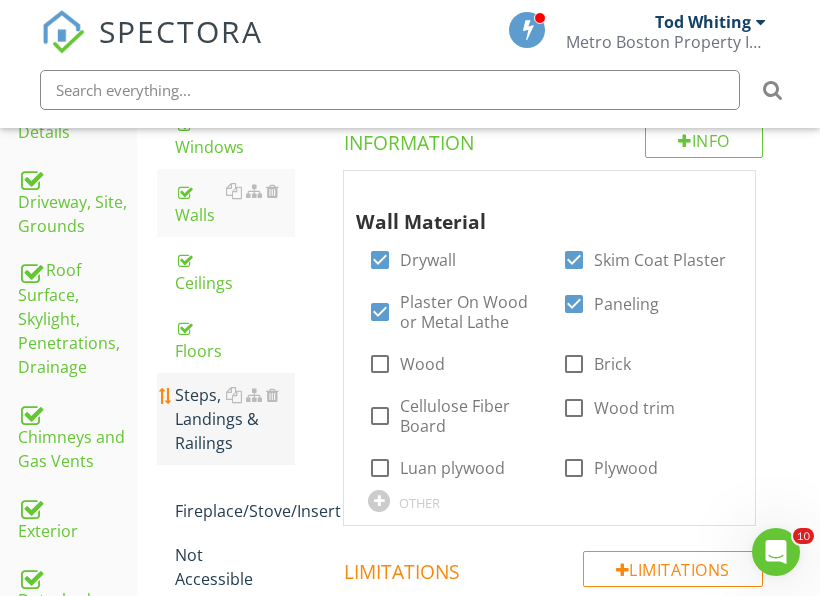 click on "Steps, Landings & Railings" at bounding box center (235, 419) 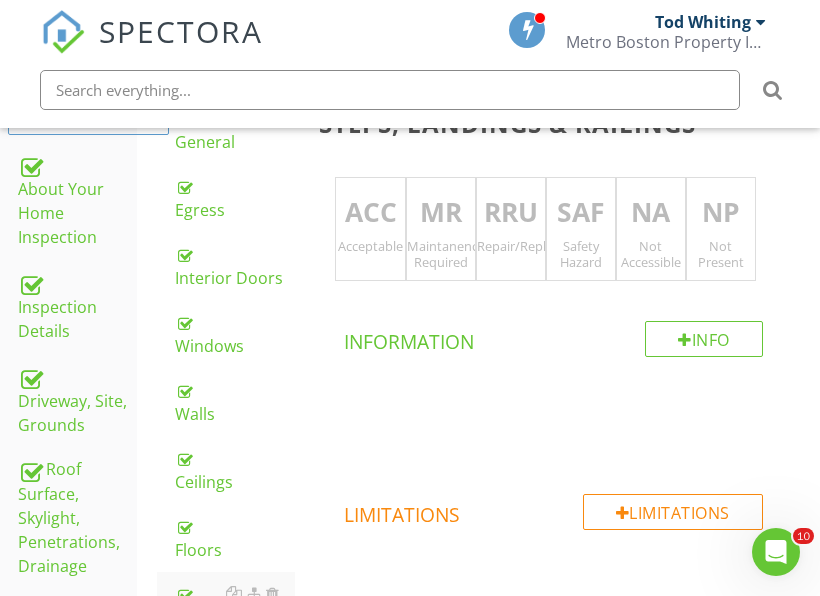 scroll, scrollTop: 422, scrollLeft: 0, axis: vertical 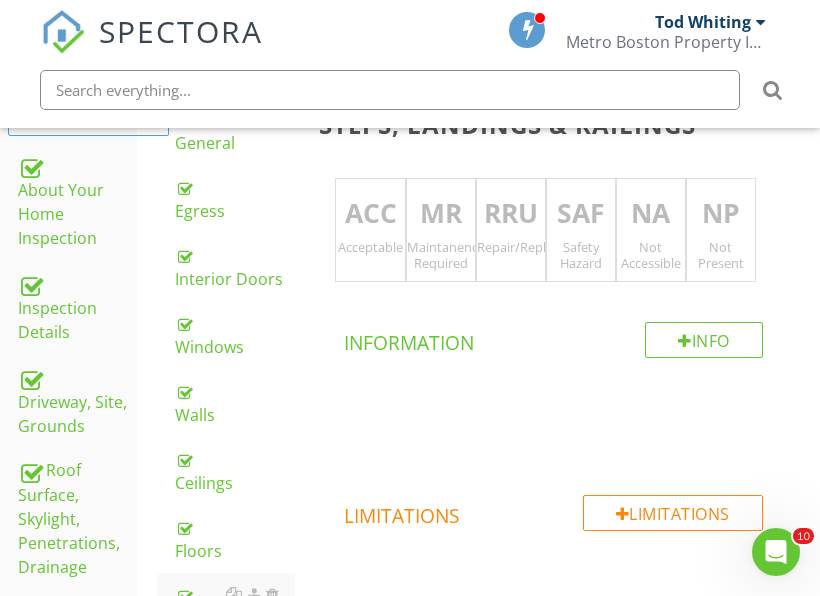 click on "RRU   Repair/Replace/Upgrade" at bounding box center (511, 230) 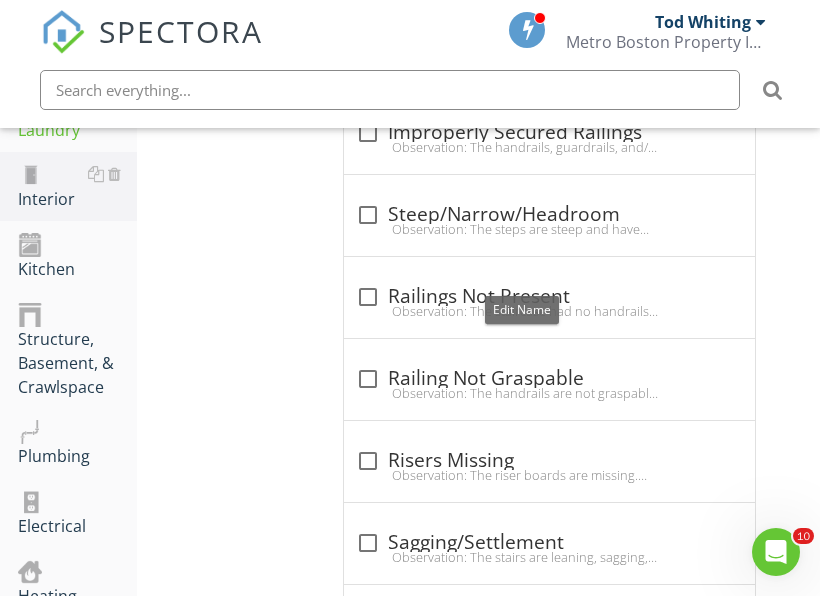 scroll, scrollTop: 1422, scrollLeft: 0, axis: vertical 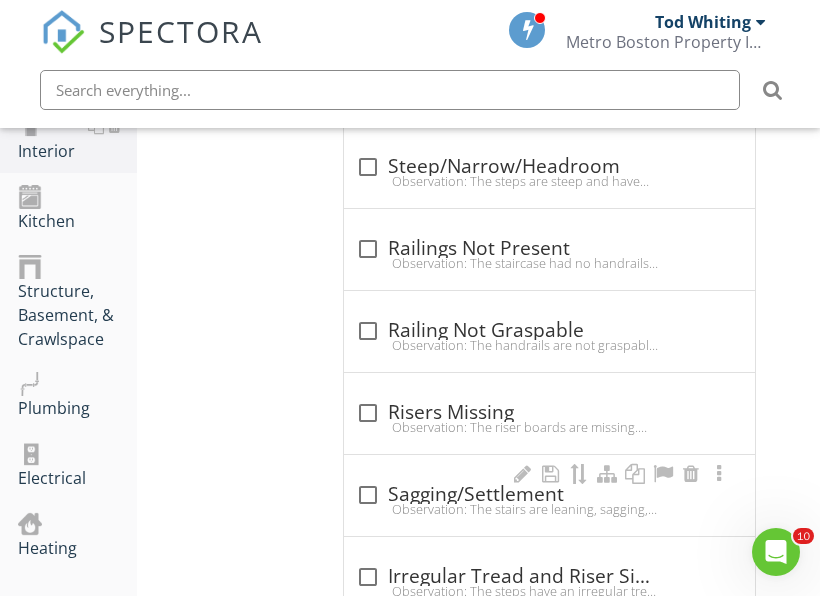 click on "Observation: The stairs are leaning, sagging, and/or settled noted at the stairs.Recommendation: The client should consult with a qualified contractor to determine the full extent and cost of repairs" at bounding box center (549, 509) 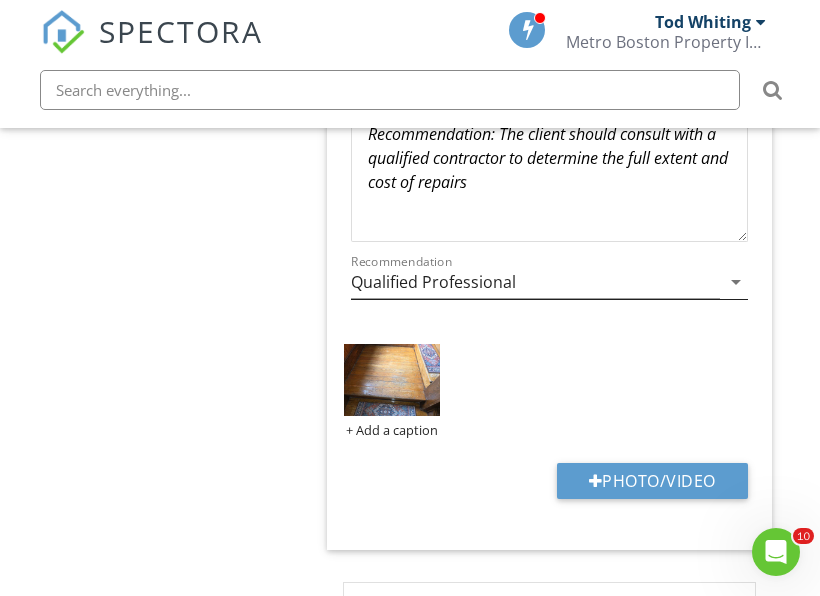 scroll, scrollTop: 2229, scrollLeft: 0, axis: vertical 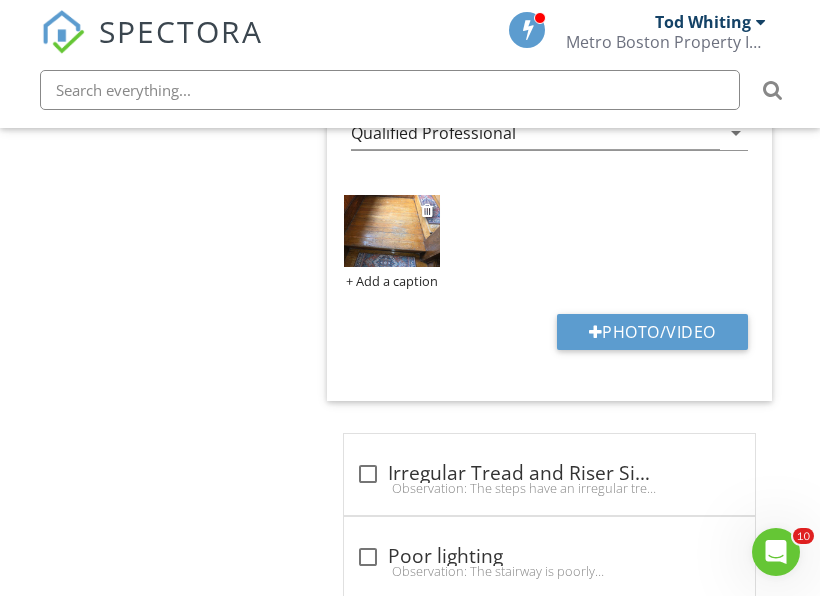 click at bounding box center (391, 230) 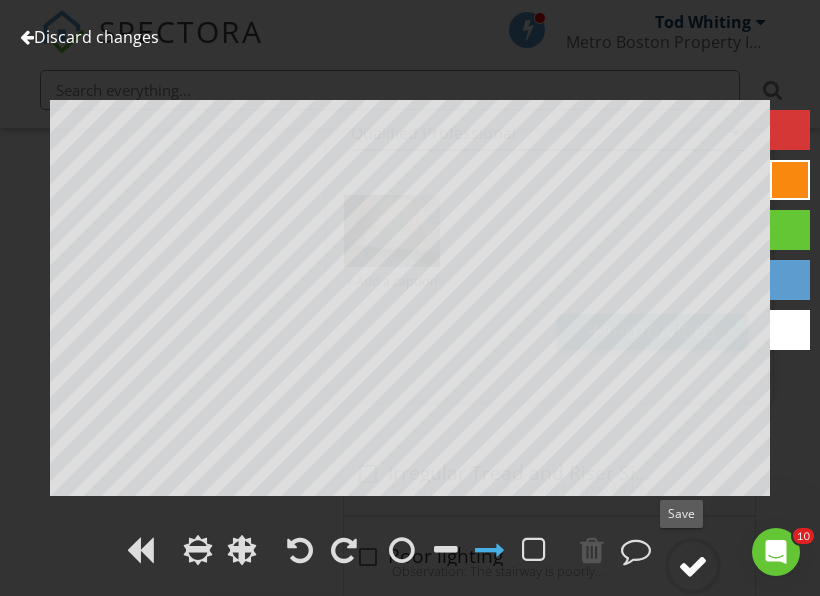 click at bounding box center [693, 566] 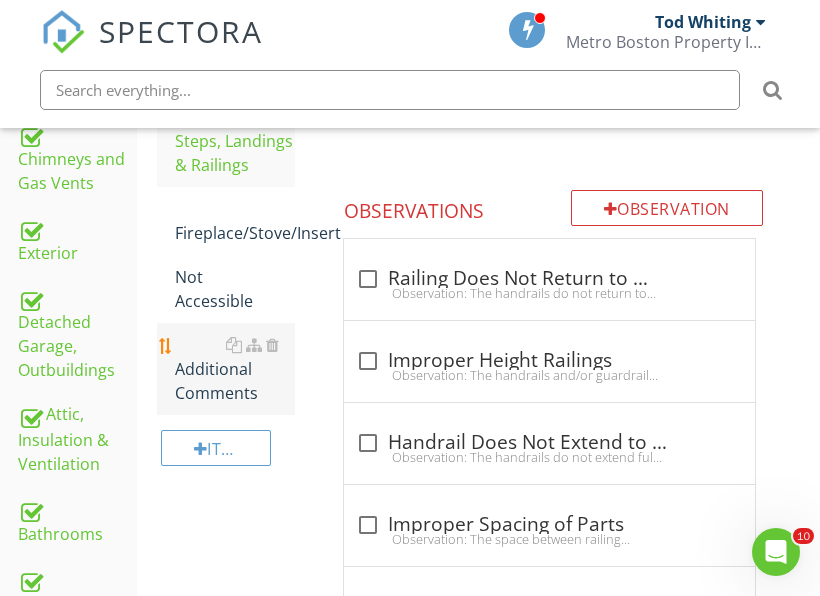 scroll, scrollTop: 865, scrollLeft: 0, axis: vertical 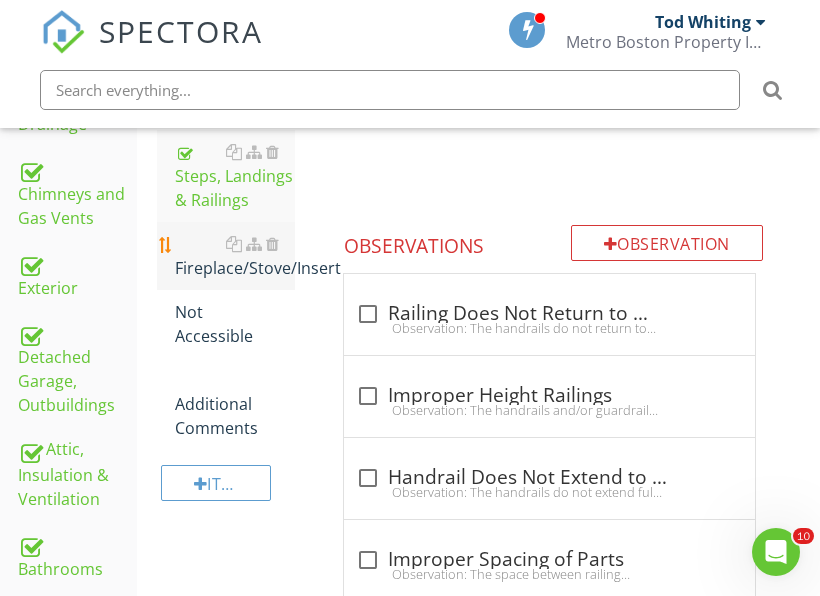 click on "Fireplace/Stove/Insert" at bounding box center (235, 256) 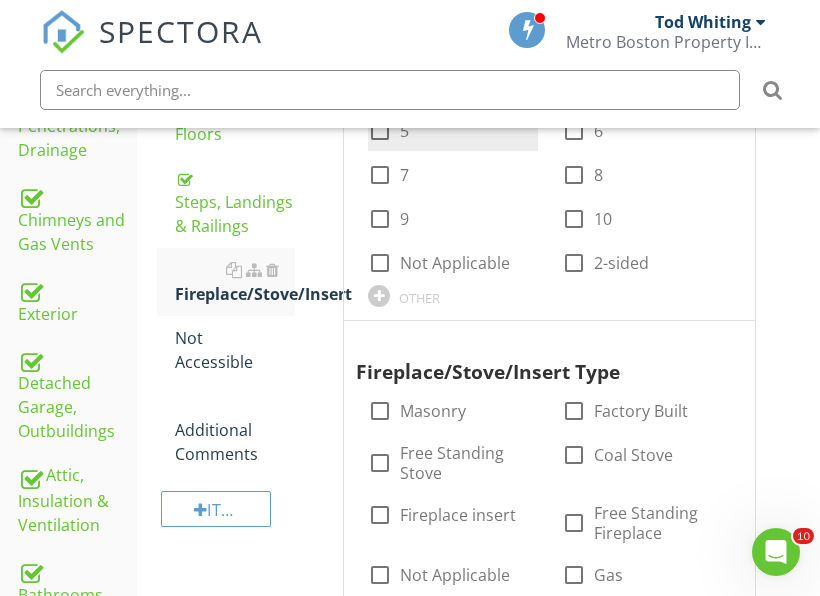 scroll, scrollTop: 465, scrollLeft: 0, axis: vertical 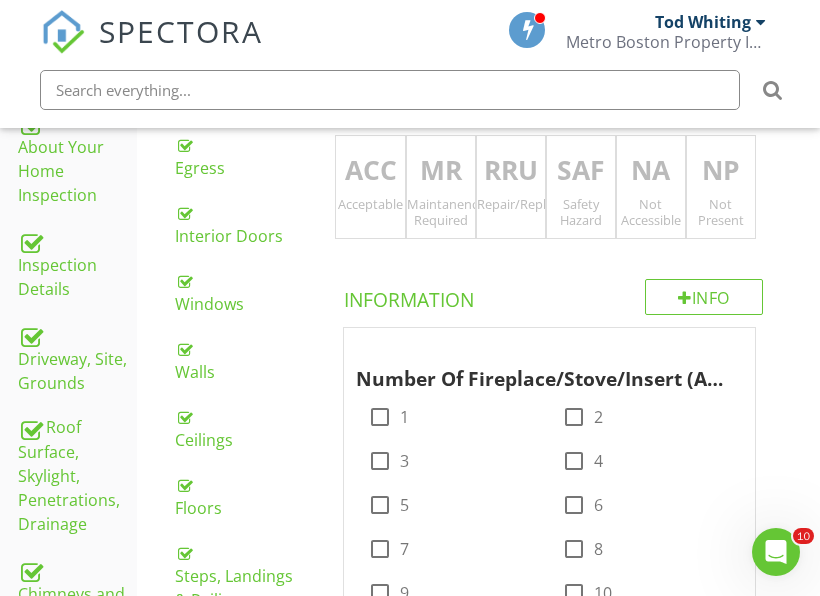 click on "Repair/Replace/Upgrade" at bounding box center (511, 204) 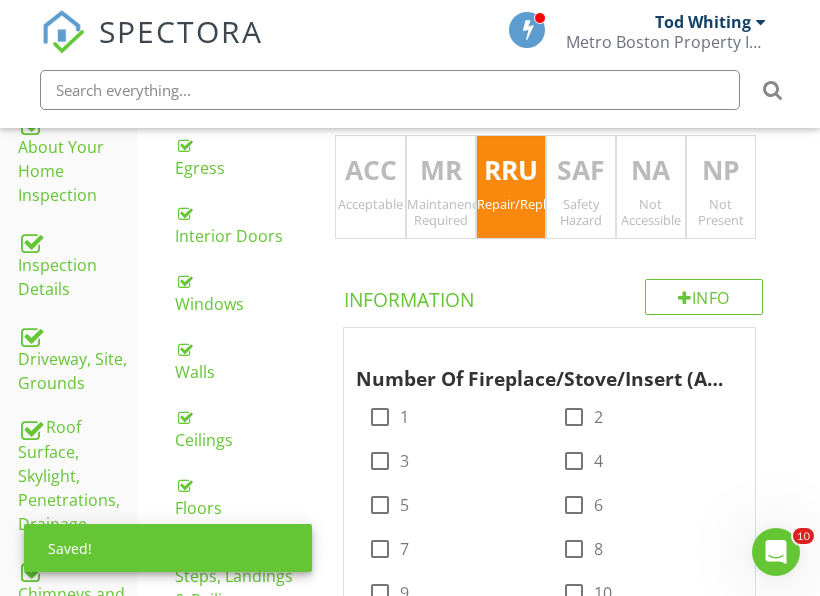 click on "Safety Hazard" at bounding box center [581, 212] 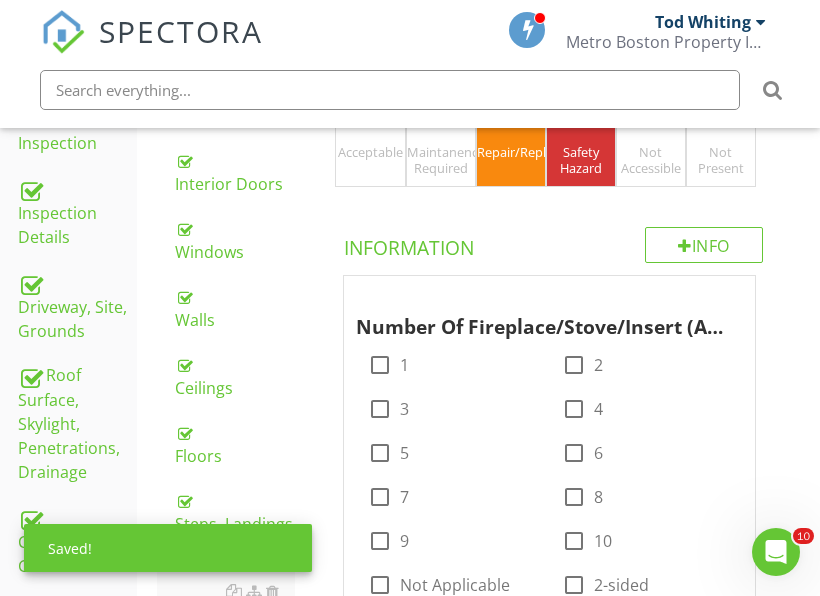 scroll, scrollTop: 565, scrollLeft: 0, axis: vertical 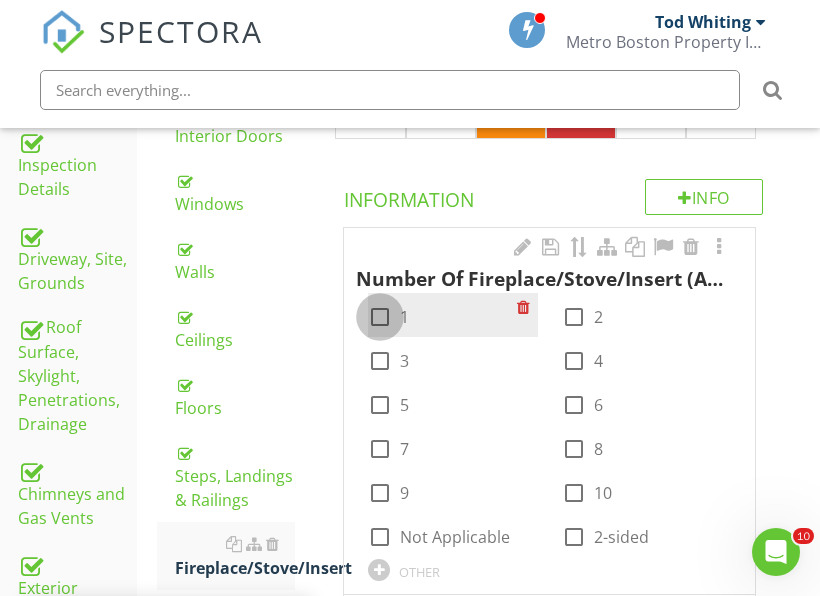 click at bounding box center [380, 317] 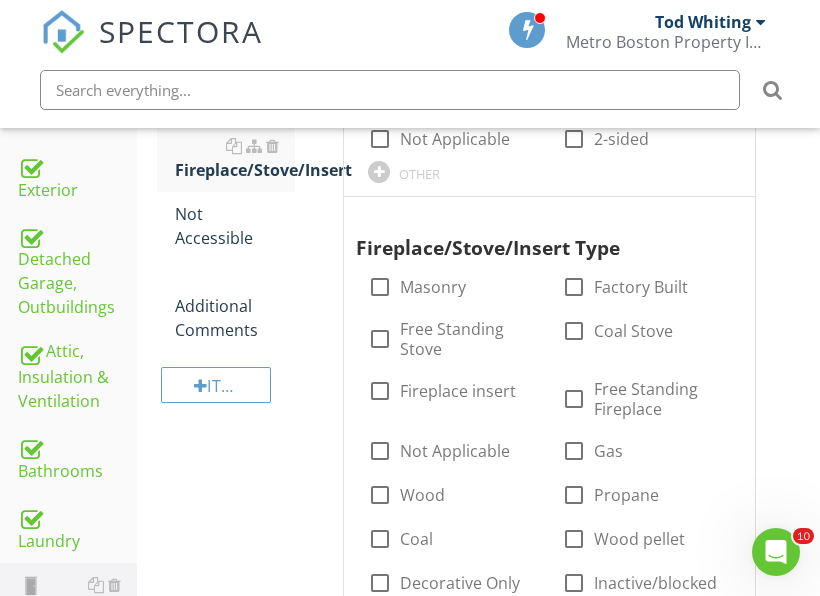 scroll, scrollTop: 965, scrollLeft: 0, axis: vertical 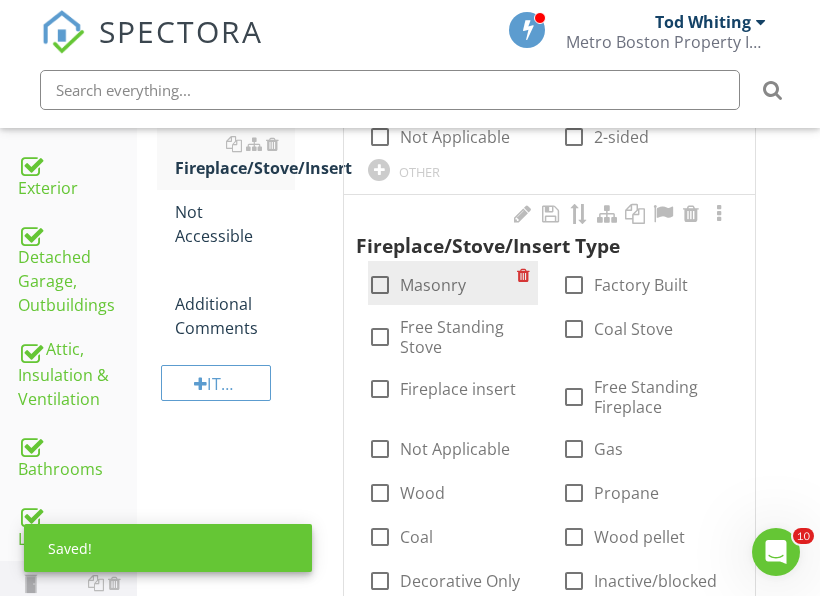 click on "Masonry" at bounding box center (433, 285) 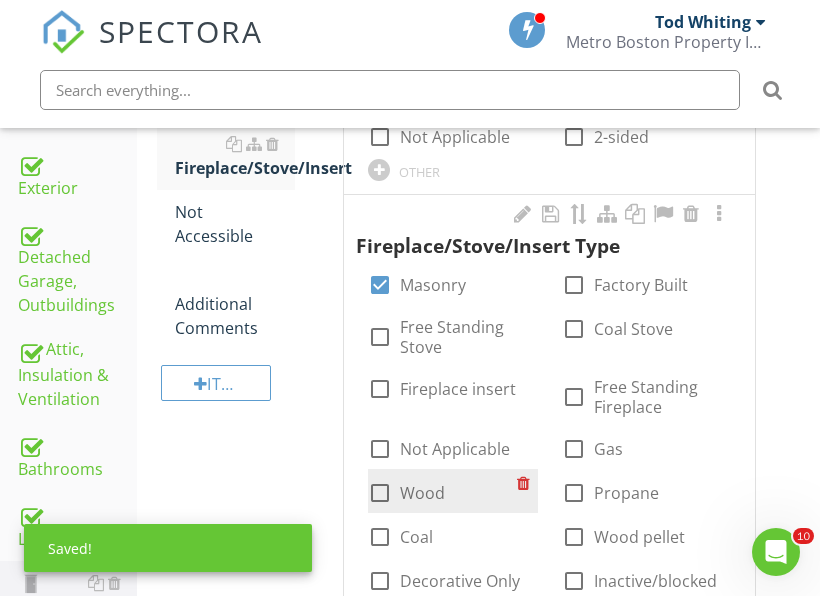 click on "Wood" at bounding box center (422, 493) 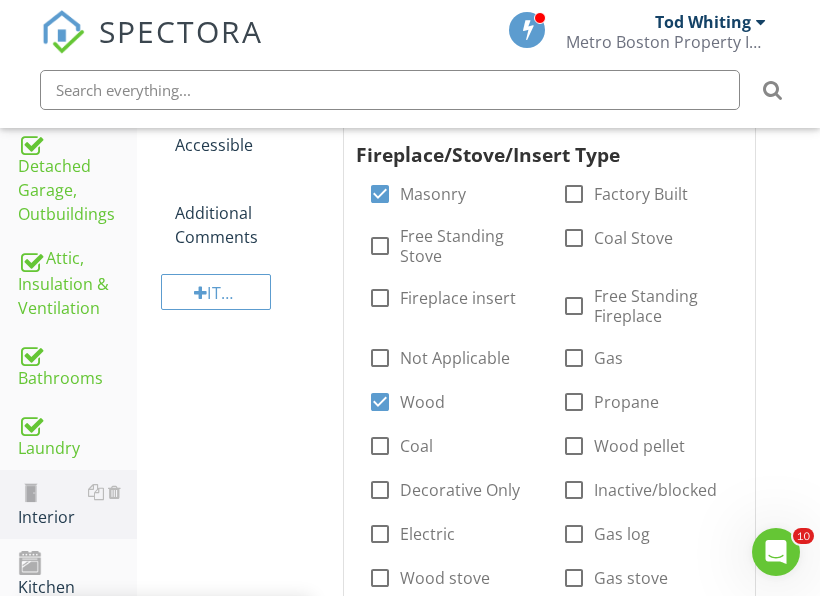 scroll, scrollTop: 1365, scrollLeft: 0, axis: vertical 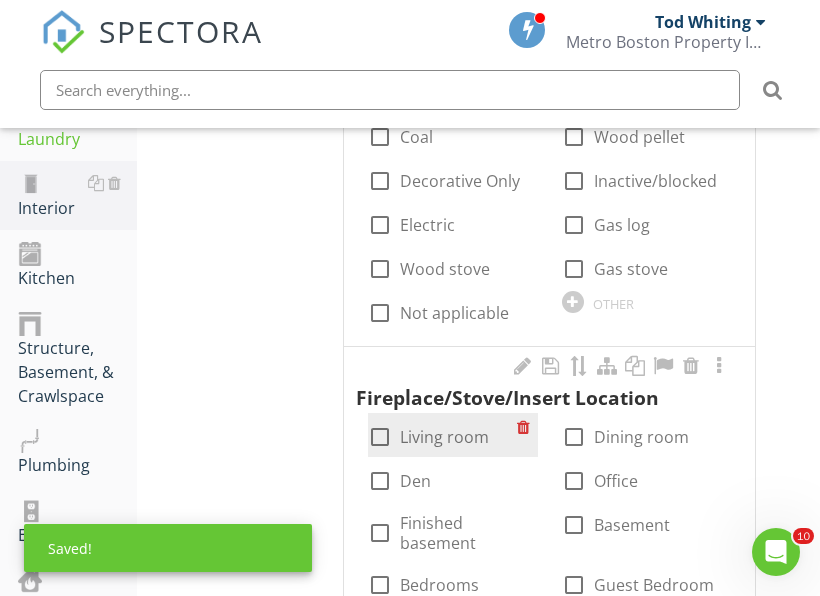 click on "Living room" at bounding box center [444, 437] 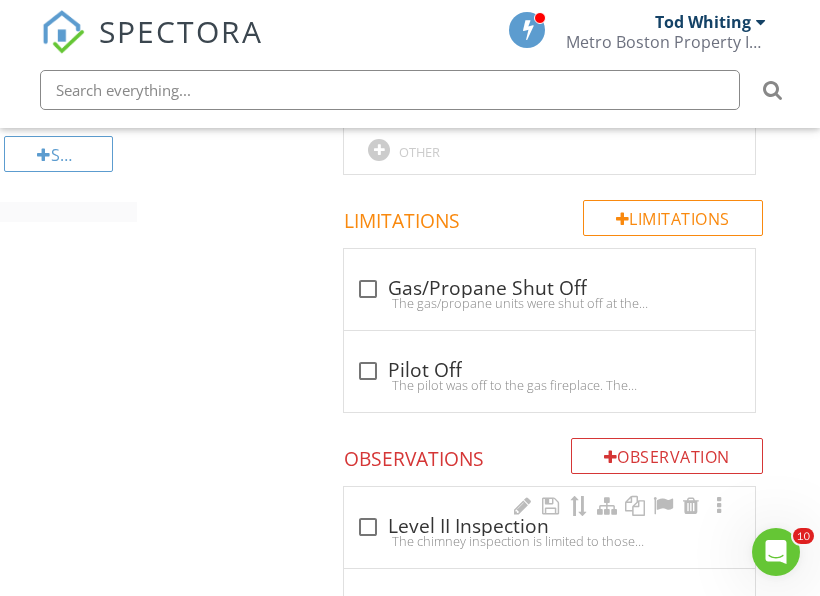 scroll, scrollTop: 2065, scrollLeft: 0, axis: vertical 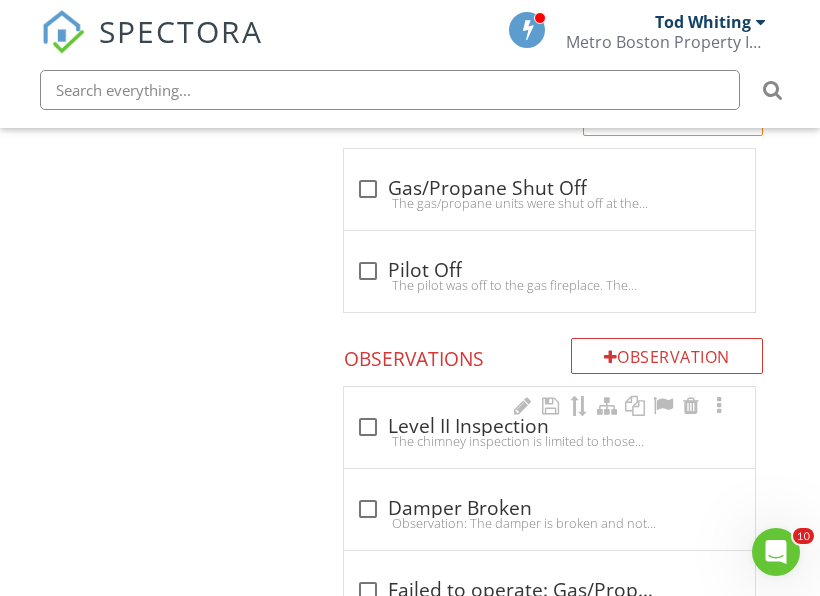 click on "The chimney inspection is limited to those areas visible from the exterior and the firebox and no representation is made as to the conditions of the chimney interior and flue. It is strongly recommended the client have a Level II chimney inspection performed by a qualified chimney sweep." at bounding box center (549, 441) 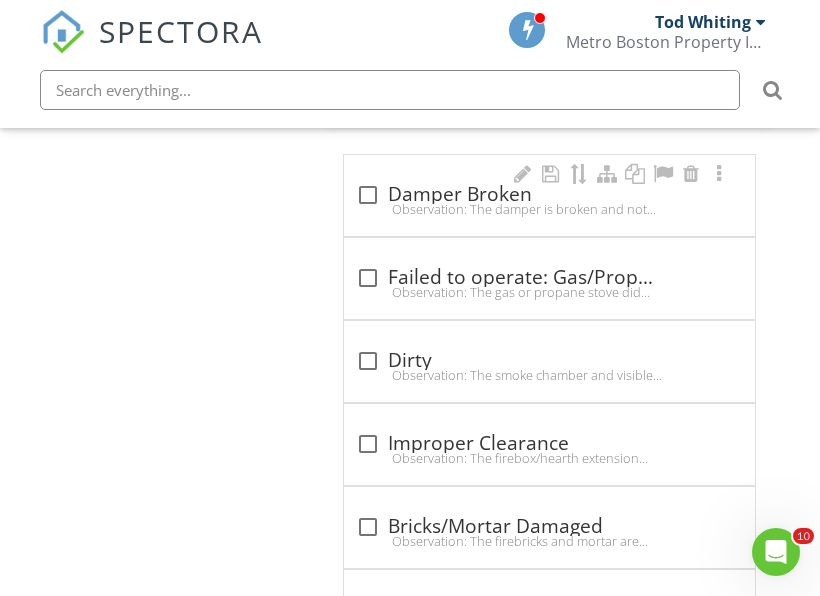 scroll, scrollTop: 2965, scrollLeft: 0, axis: vertical 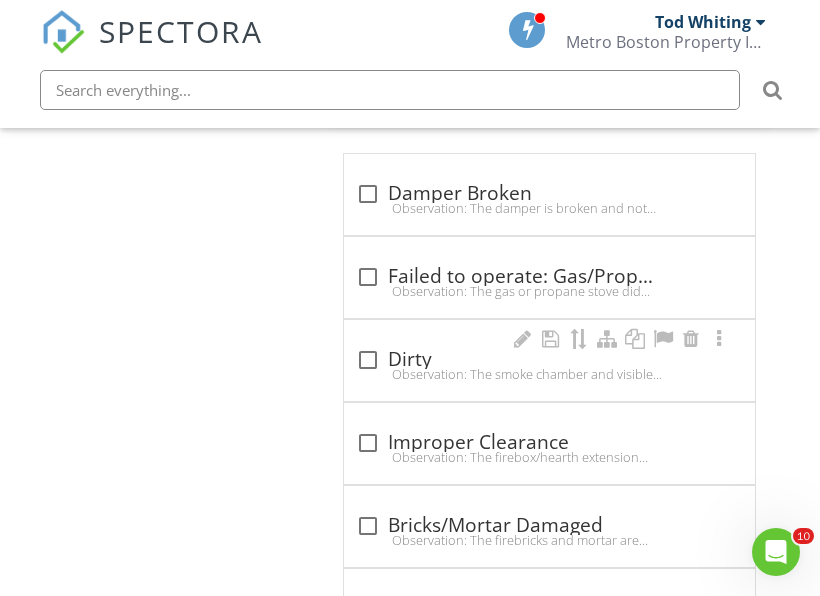 click on "Observation: The smoke chamber and visible portions of the flue have soot and creosote buildups.Recommendation: The fireplace and chimney require cleaning." at bounding box center [549, 374] 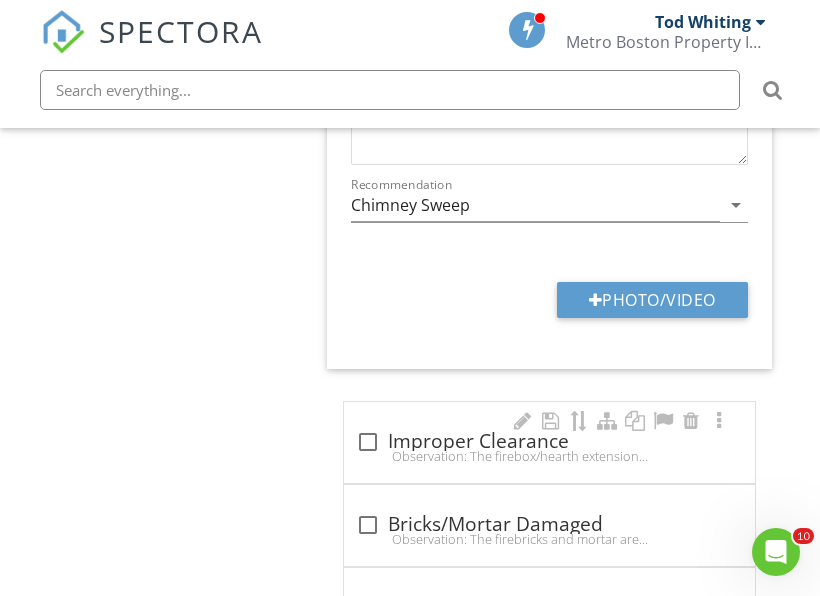 scroll, scrollTop: 3665, scrollLeft: 0, axis: vertical 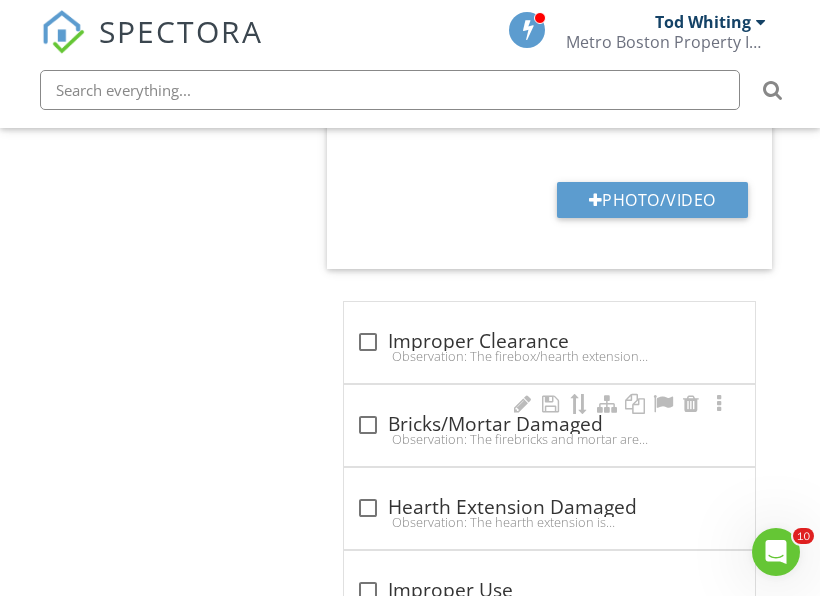 click on "Observation: The firebricks and mortar are deteriorated, cracked, and/or loose.Recommendation: The client should consult with a qualified contractor to determine the full extent and cost of repairs" at bounding box center (549, 439) 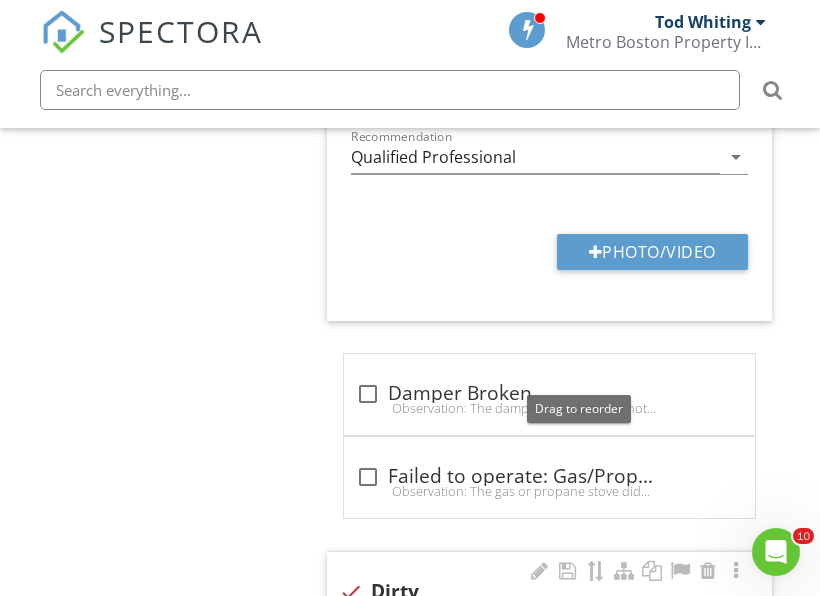 scroll, scrollTop: 3265, scrollLeft: 0, axis: vertical 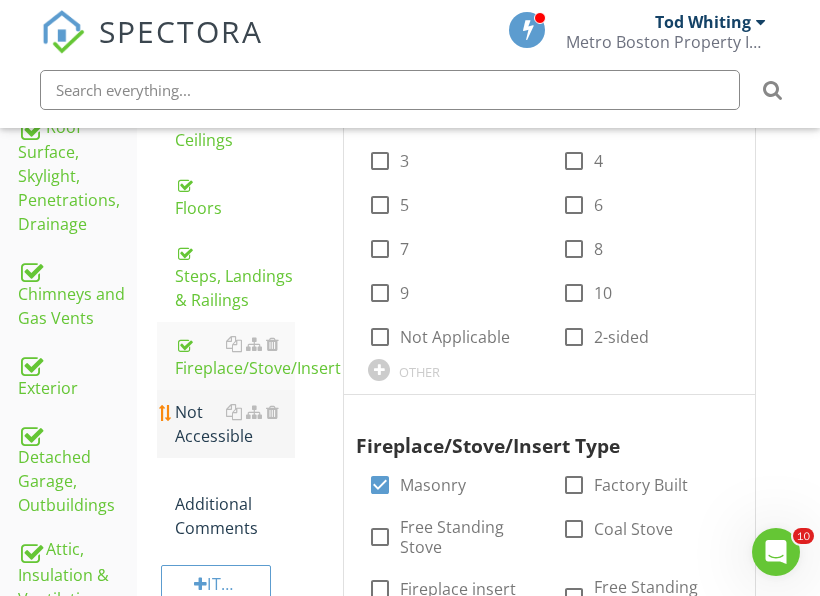 click on "Not Accessible" at bounding box center [235, 424] 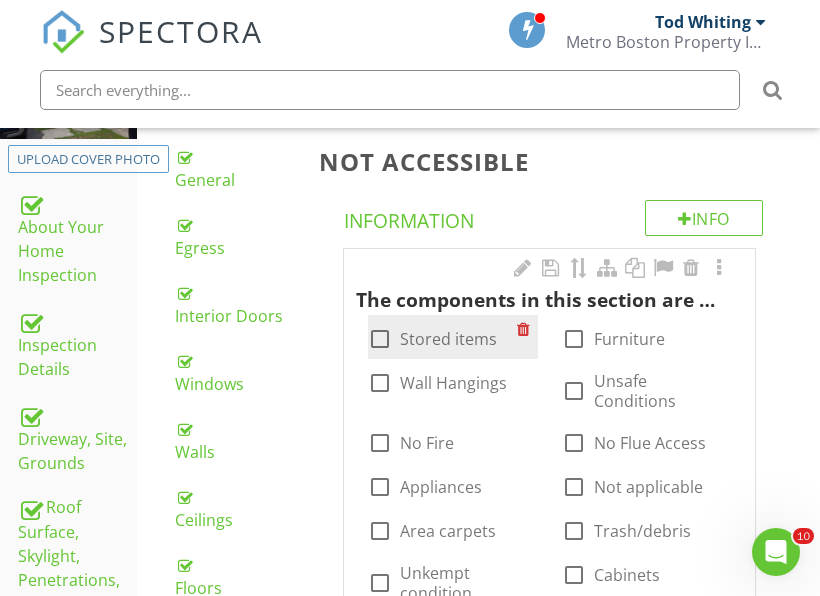scroll, scrollTop: 365, scrollLeft: 0, axis: vertical 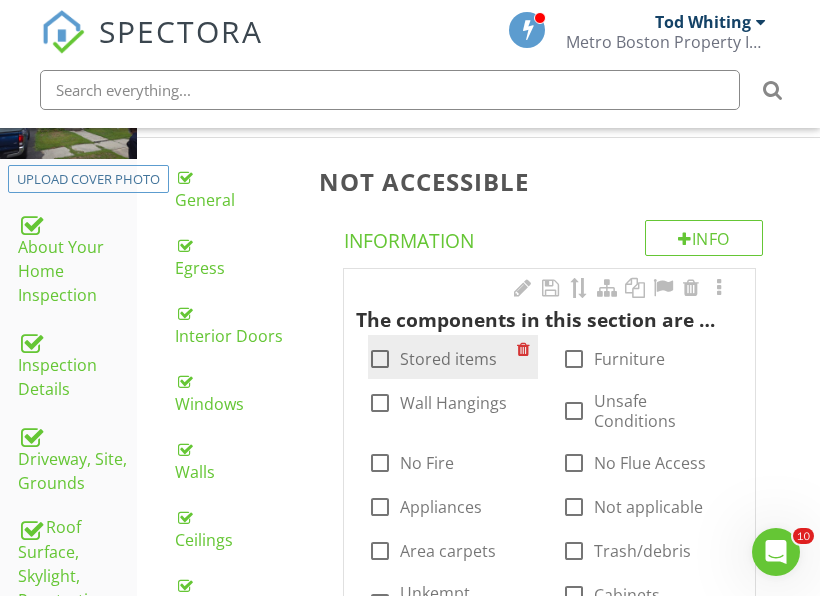 click on "Stored items" at bounding box center [448, 359] 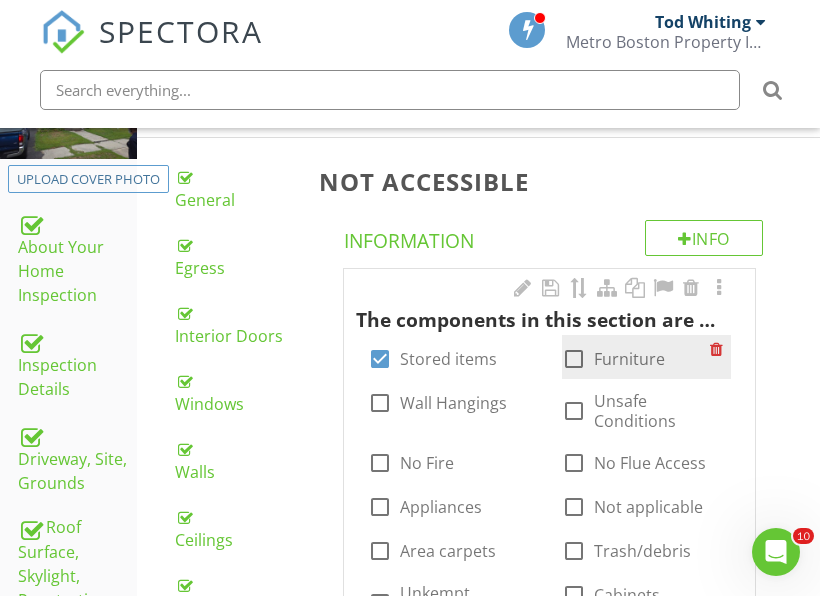 click on "check_box_outline_blank Furniture" at bounding box center (613, 359) 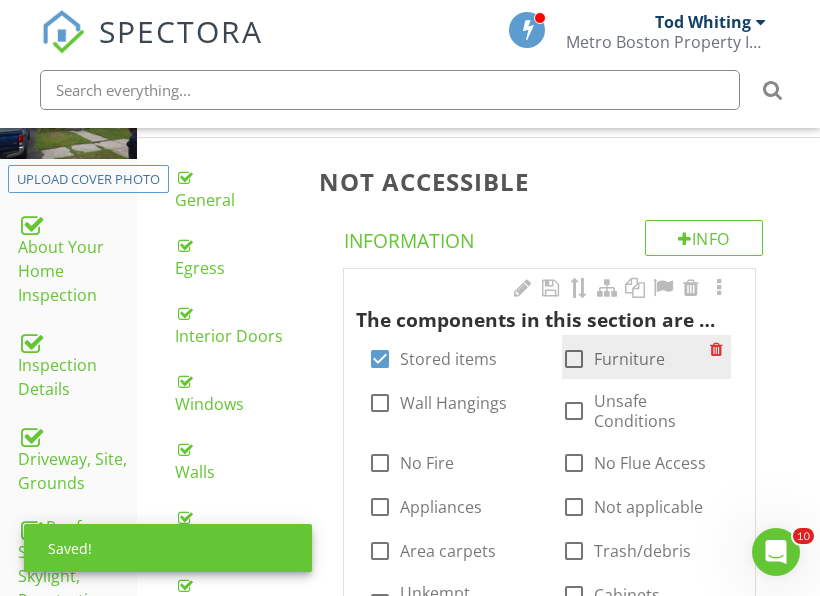 click at bounding box center [574, 359] 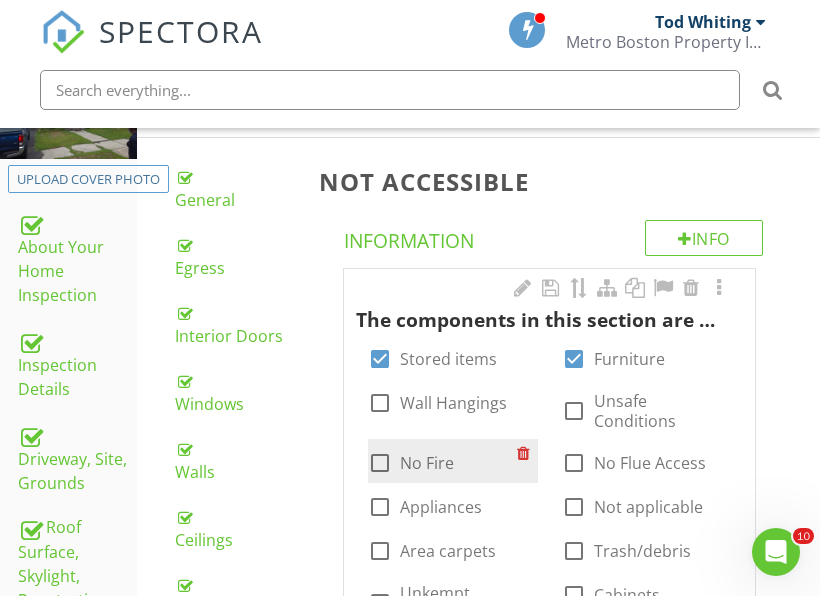 drag, startPoint x: 406, startPoint y: 443, endPoint x: 418, endPoint y: 443, distance: 12 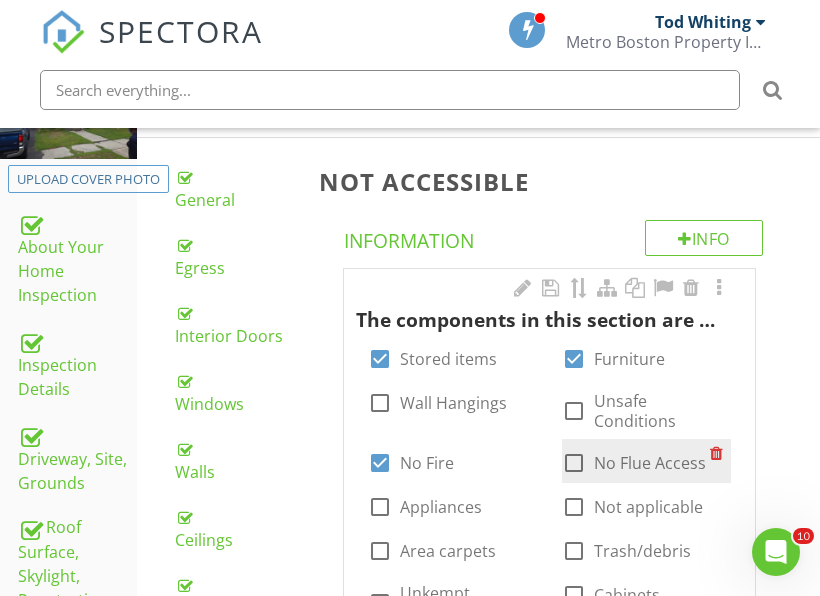 click on "No Flue Access" at bounding box center (650, 463) 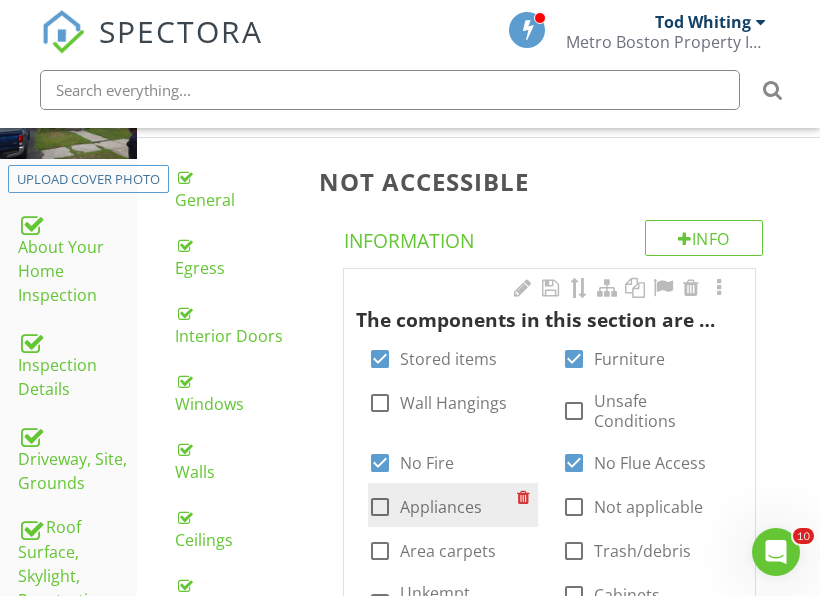 click on "Appliances" at bounding box center [441, 507] 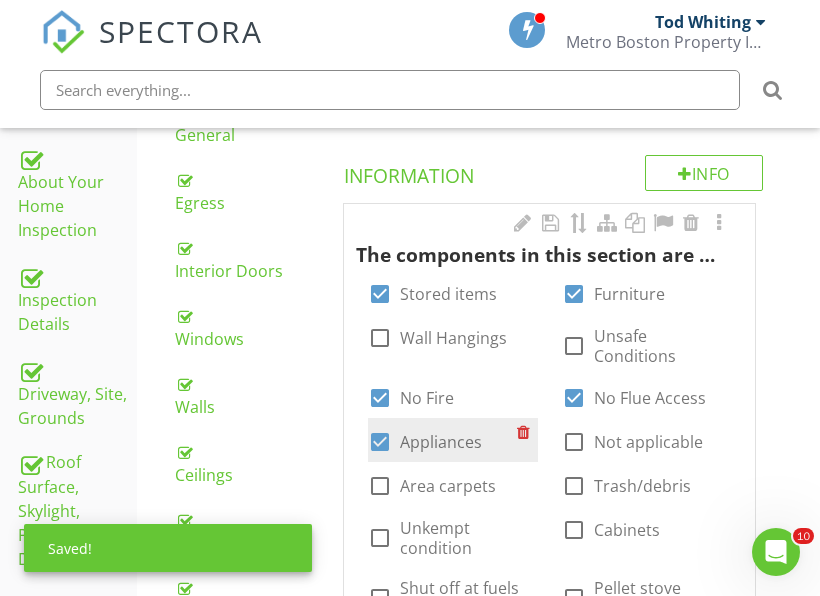 scroll, scrollTop: 465, scrollLeft: 0, axis: vertical 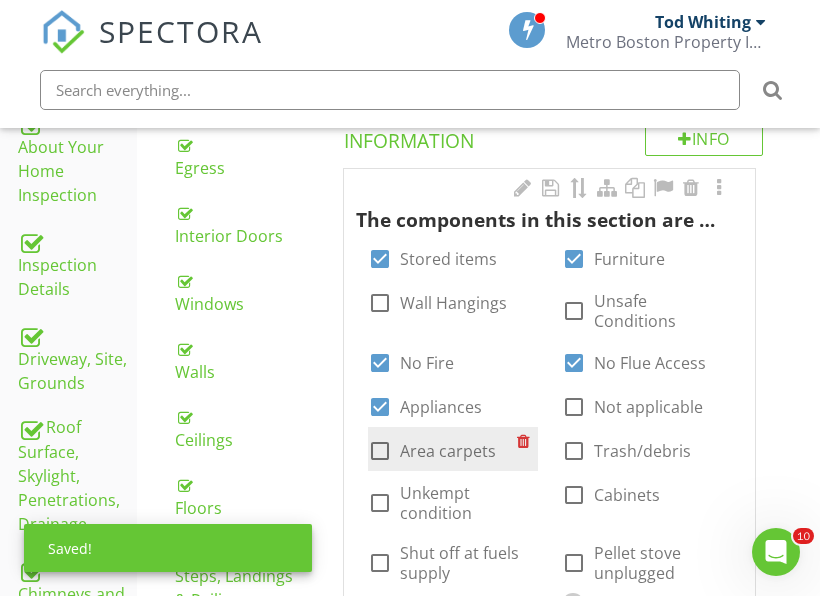 click on "check_box_outline_blank Area carpets" at bounding box center [452, 449] 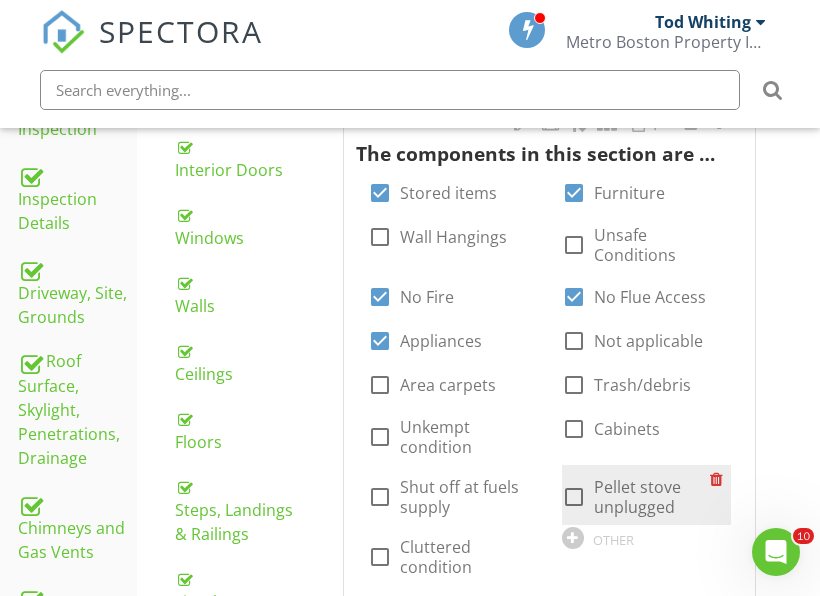 scroll, scrollTop: 565, scrollLeft: 0, axis: vertical 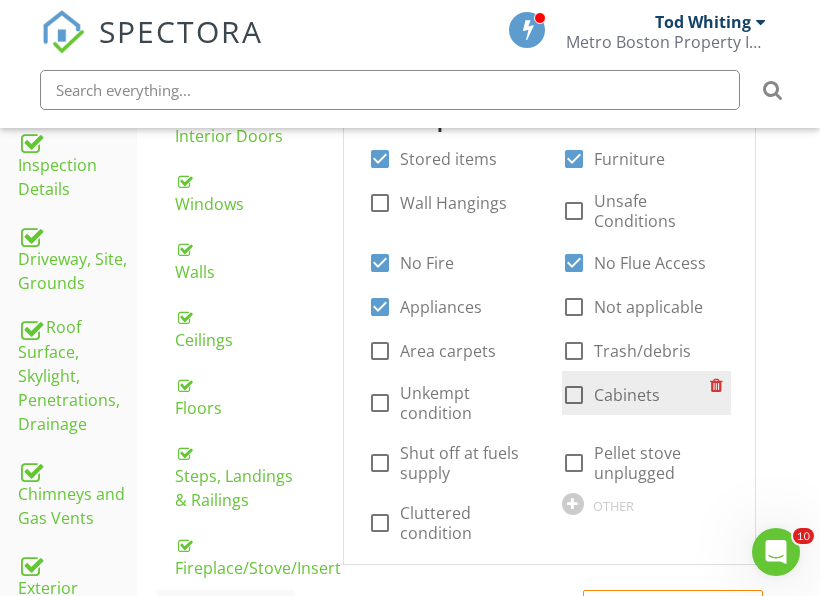 click on "Cabinets" at bounding box center [627, 395] 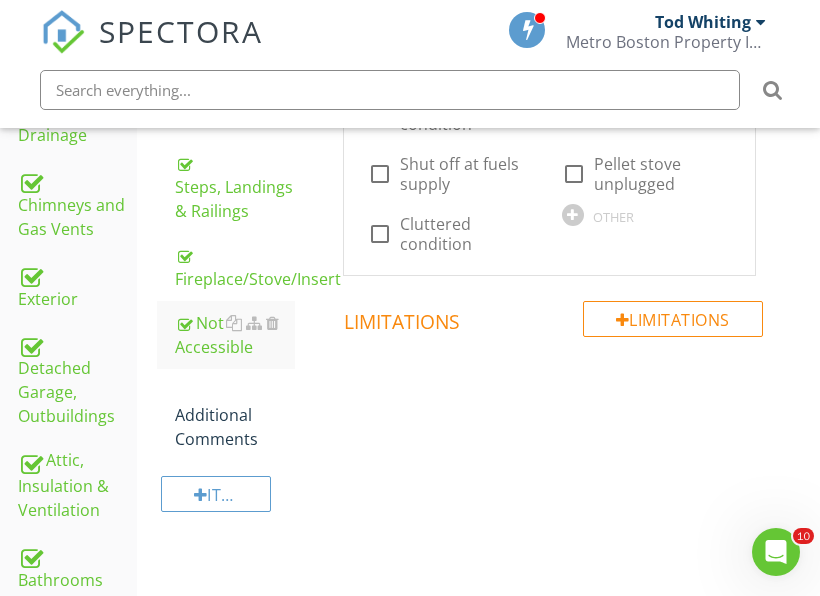 scroll, scrollTop: 865, scrollLeft: 0, axis: vertical 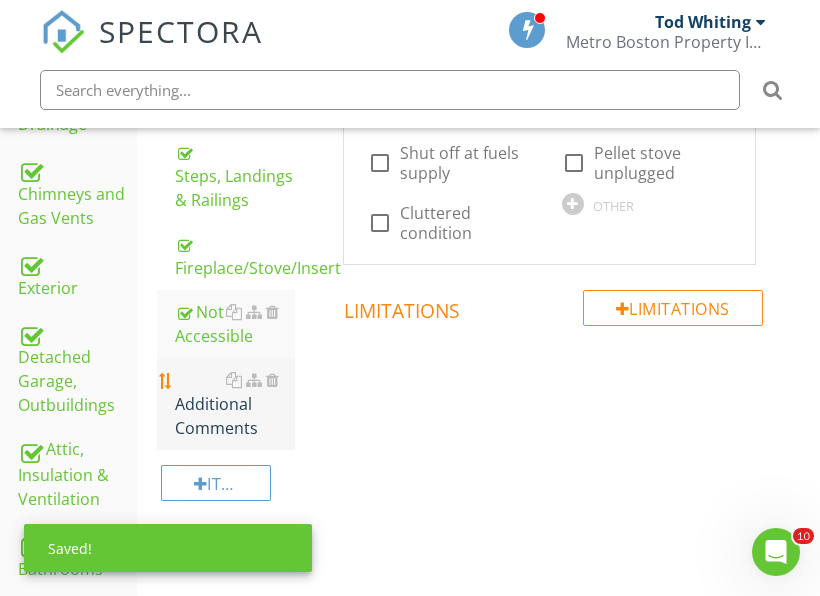 click on "Additional Comments" at bounding box center [235, 404] 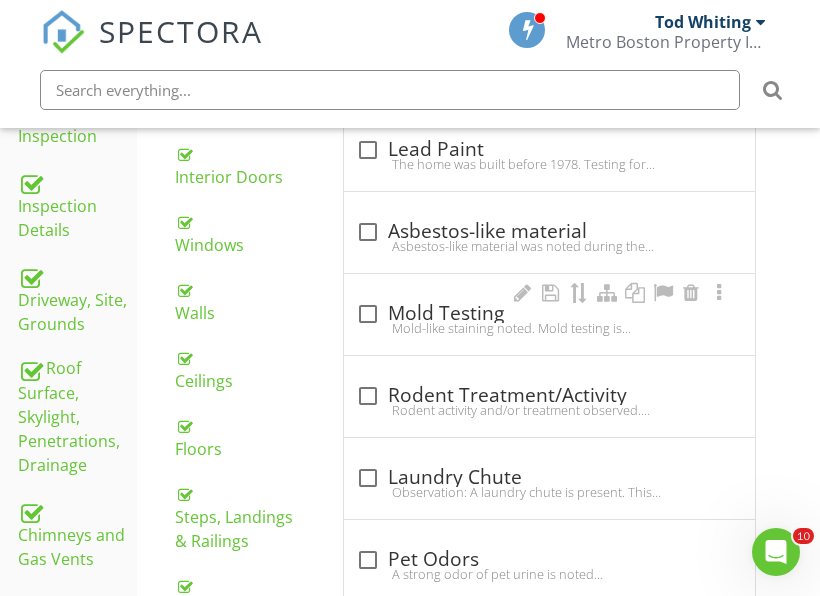 scroll, scrollTop: 465, scrollLeft: 0, axis: vertical 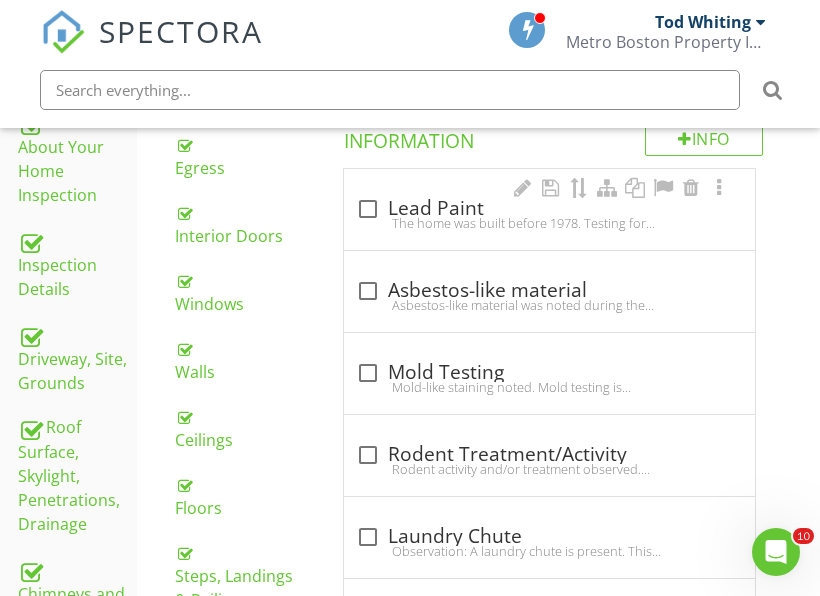 click on "The home was built before 1978. Testing for lead-based paint is recommended." at bounding box center [549, 223] 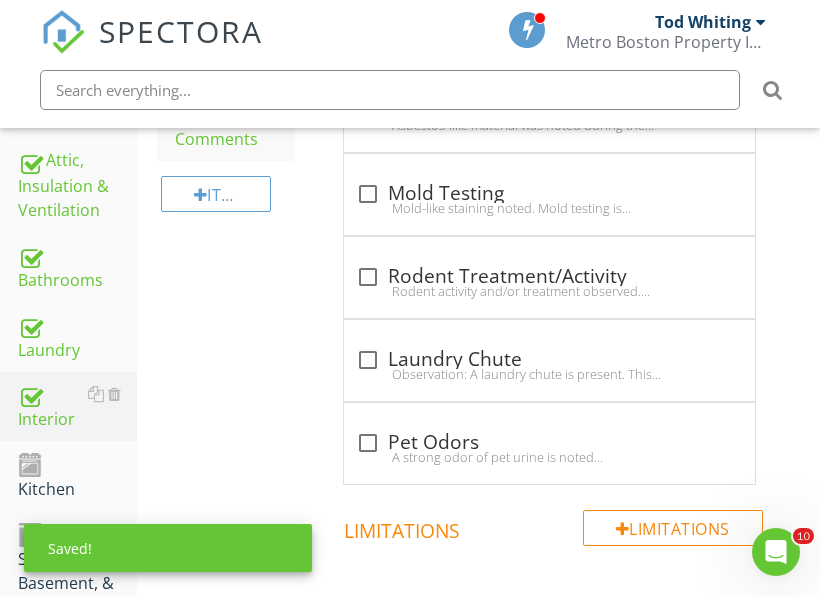 scroll, scrollTop: 1365, scrollLeft: 0, axis: vertical 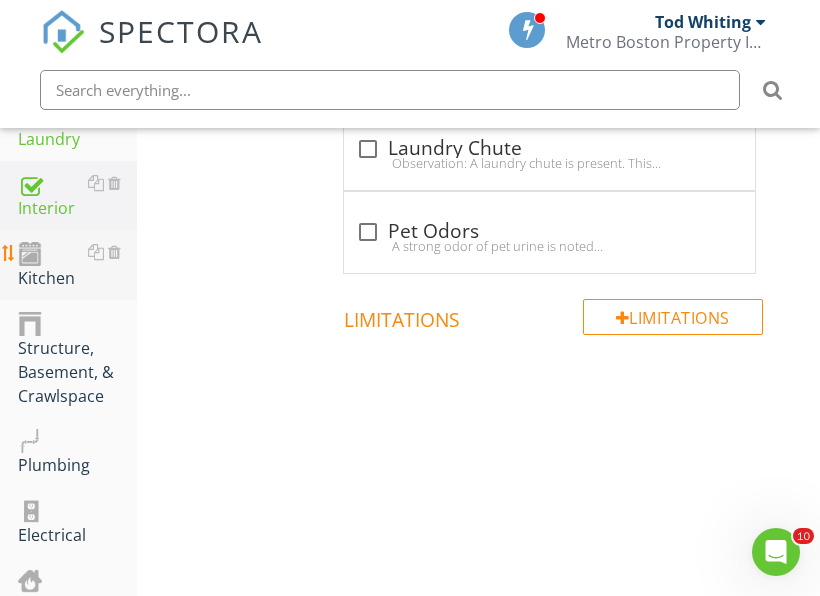 click on "Kitchen" at bounding box center [77, 265] 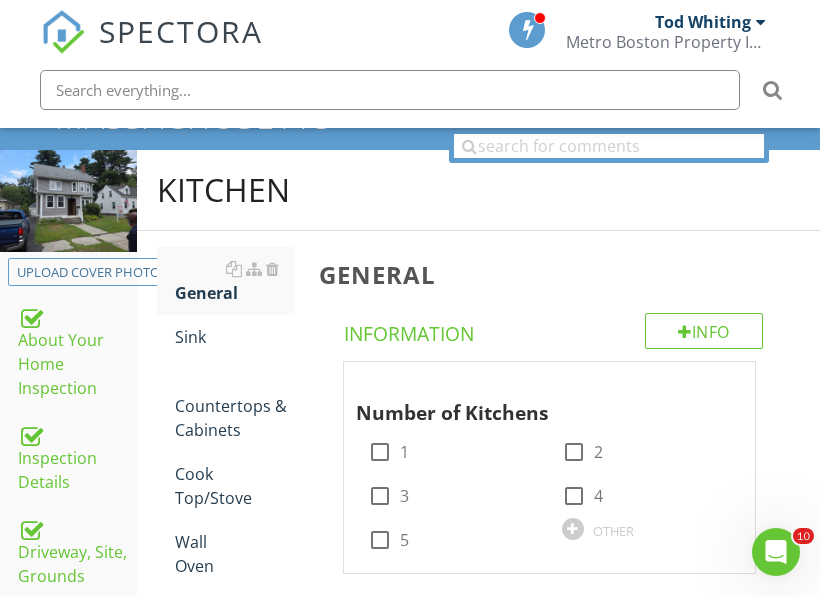 scroll, scrollTop: 265, scrollLeft: 0, axis: vertical 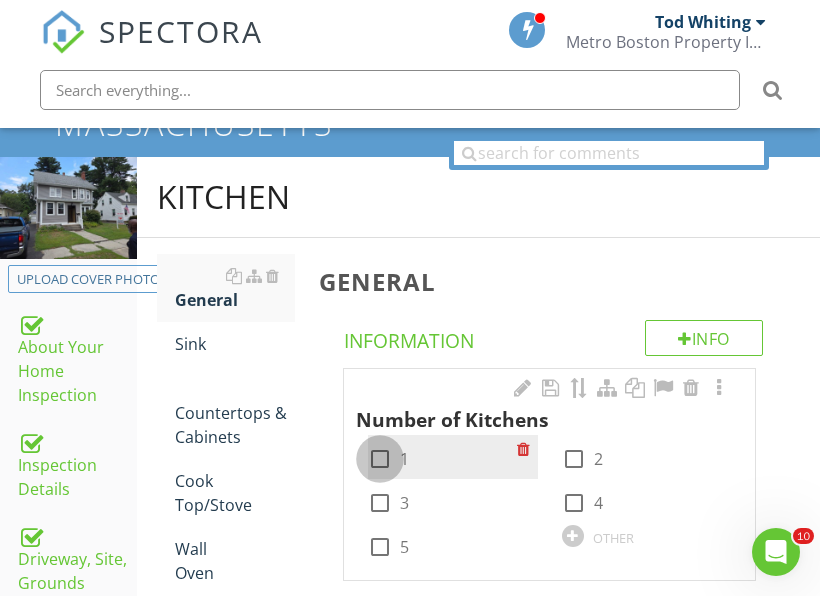 click at bounding box center [380, 459] 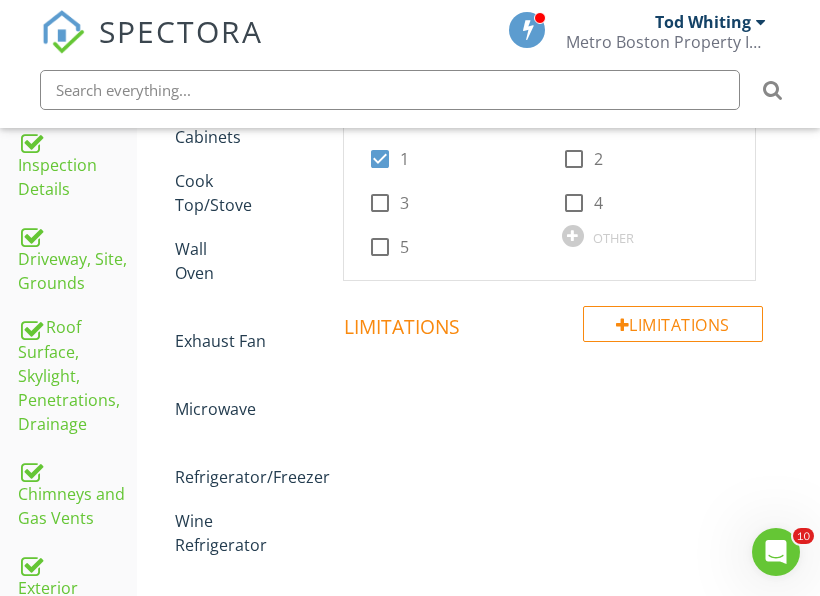 scroll, scrollTop: 265, scrollLeft: 0, axis: vertical 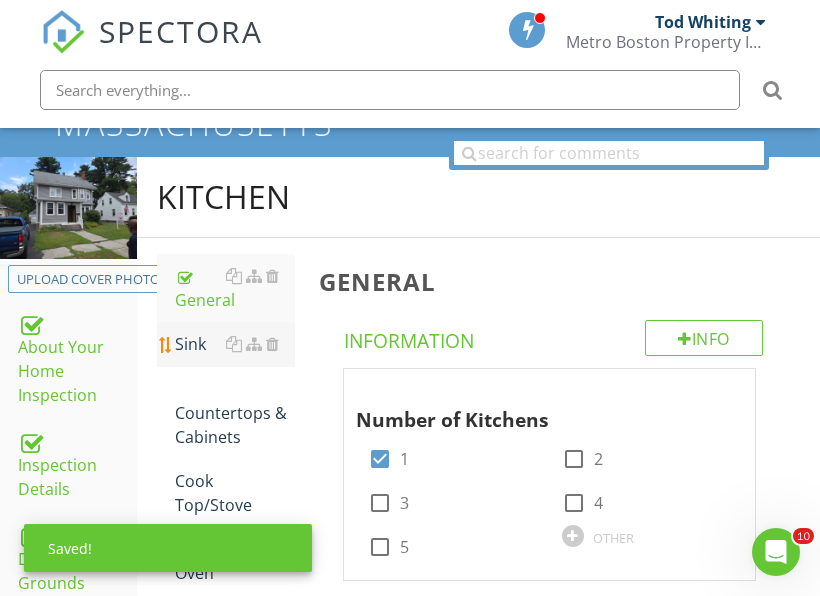 click on "Sink" at bounding box center (235, 344) 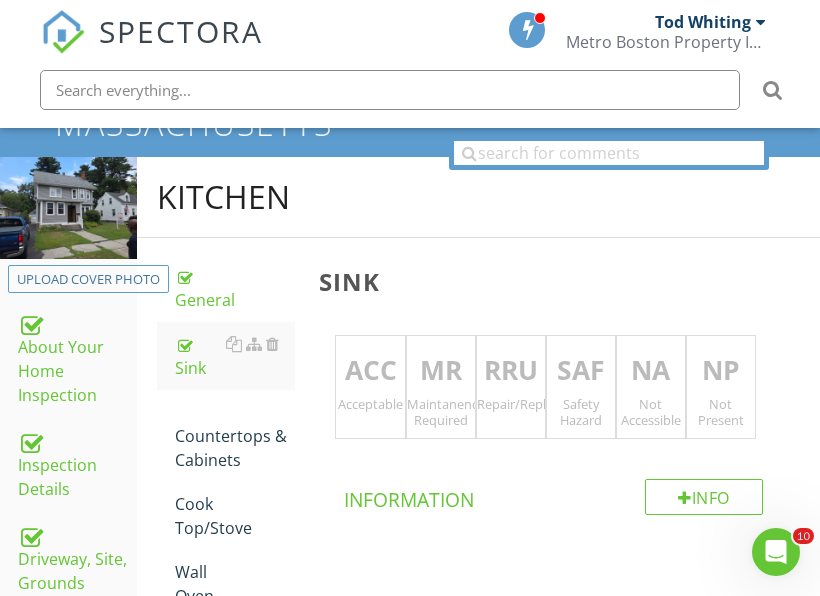 click on "ACC" at bounding box center (370, 371) 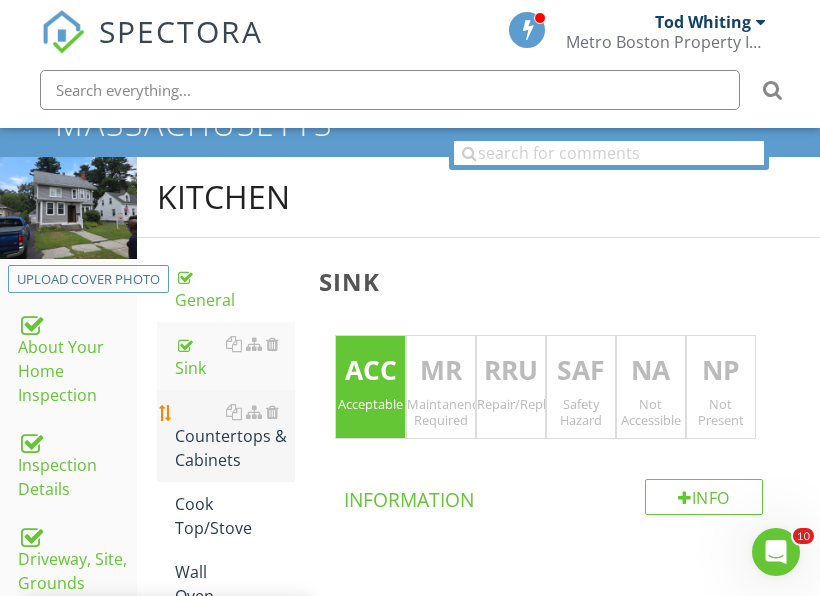 drag, startPoint x: 200, startPoint y: 438, endPoint x: 287, endPoint y: 412, distance: 90.80198 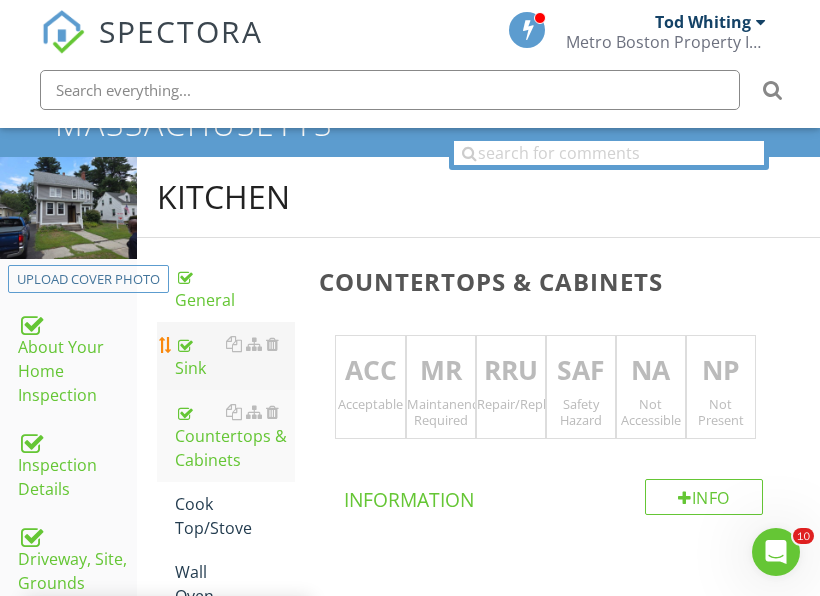 click on "Sink" at bounding box center (235, 356) 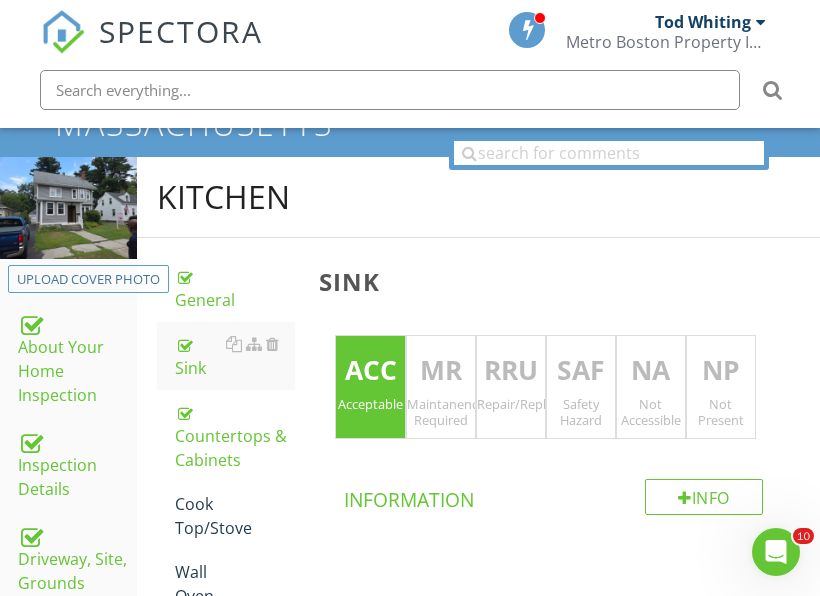 click on "ACC" at bounding box center (370, 371) 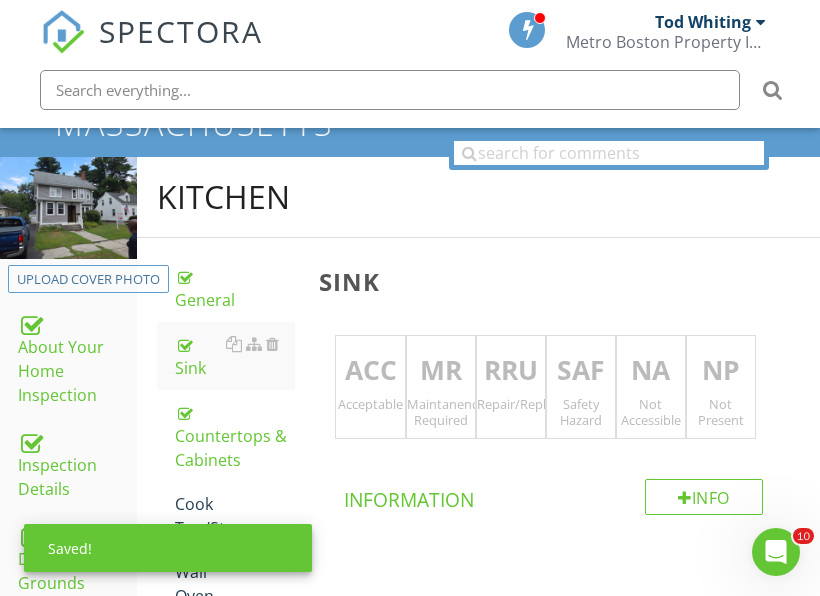 click on "RRU" at bounding box center (511, 371) 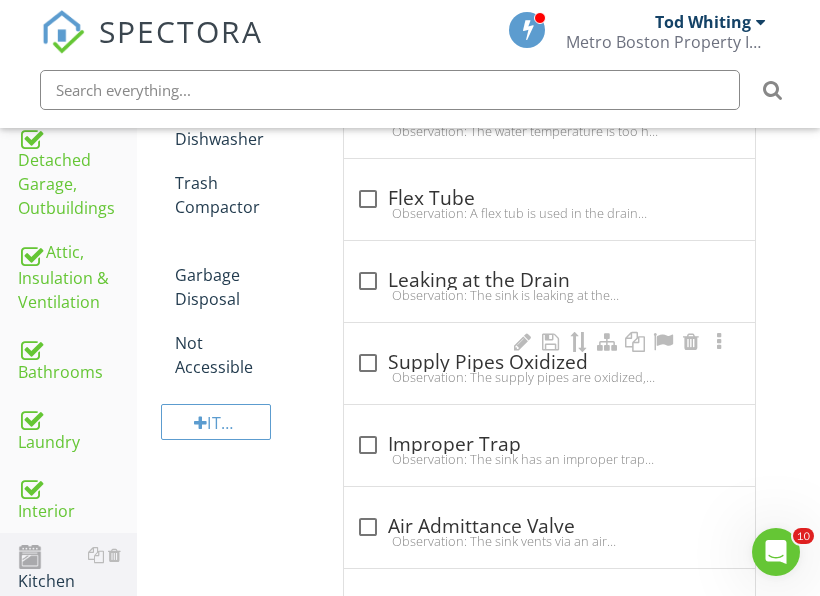 scroll, scrollTop: 1065, scrollLeft: 0, axis: vertical 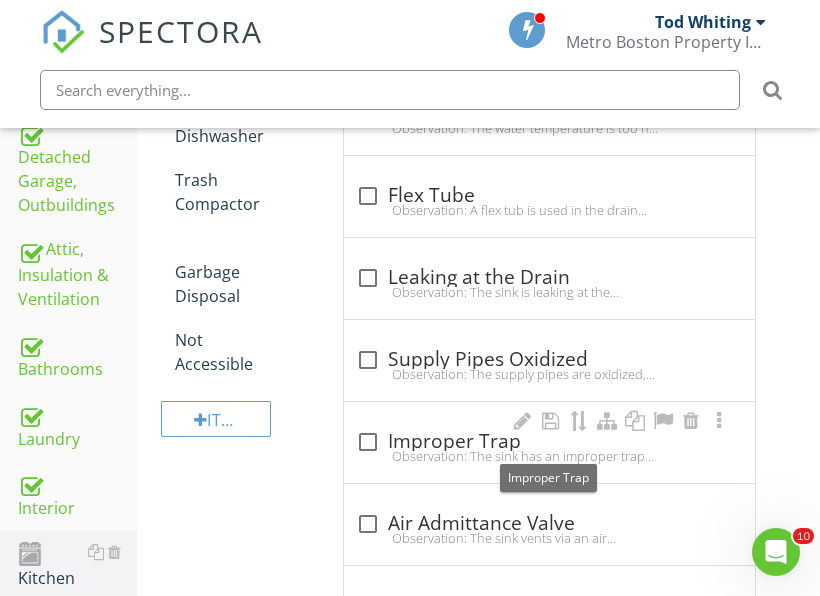 click on "check_box_outline_blank
Improper Trap" at bounding box center (549, 442) 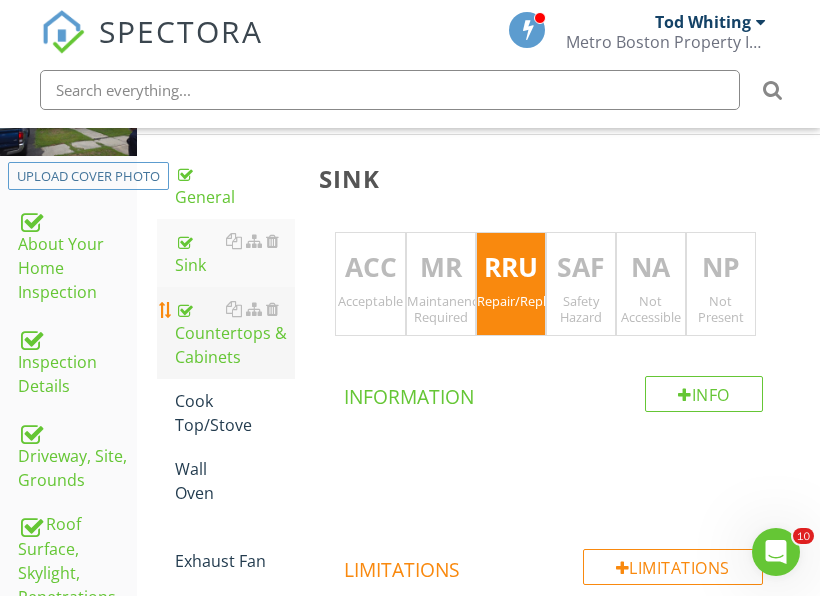 scroll, scrollTop: 365, scrollLeft: 0, axis: vertical 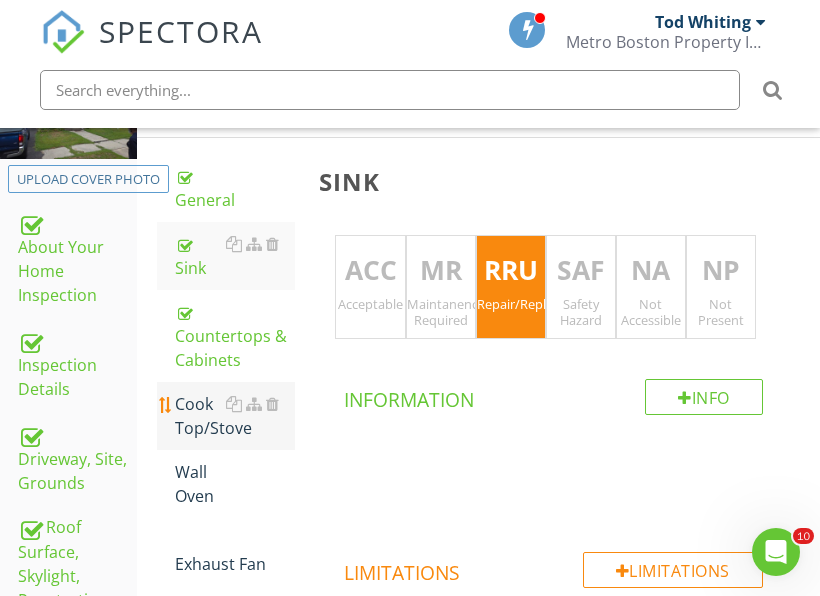 click on "Cook Top/Stove" at bounding box center (235, 416) 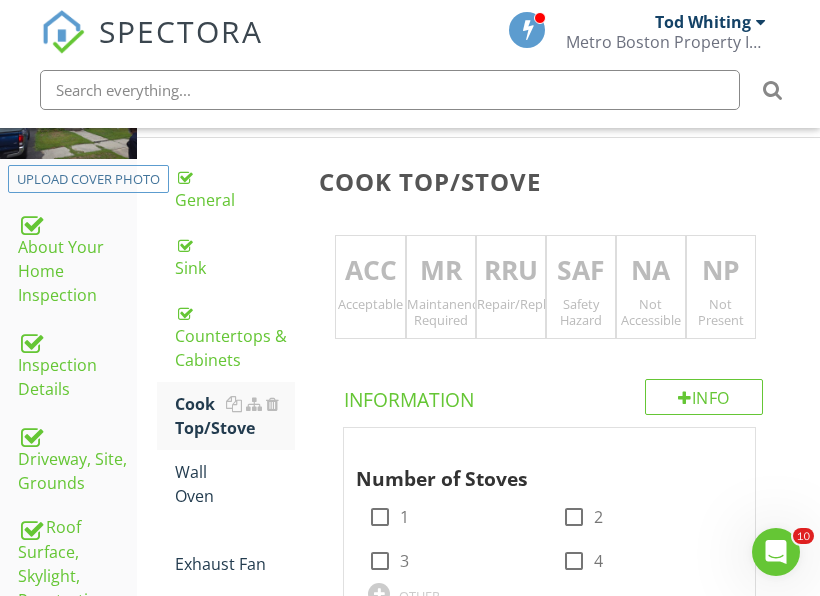 click on "Acceptable" at bounding box center [370, 304] 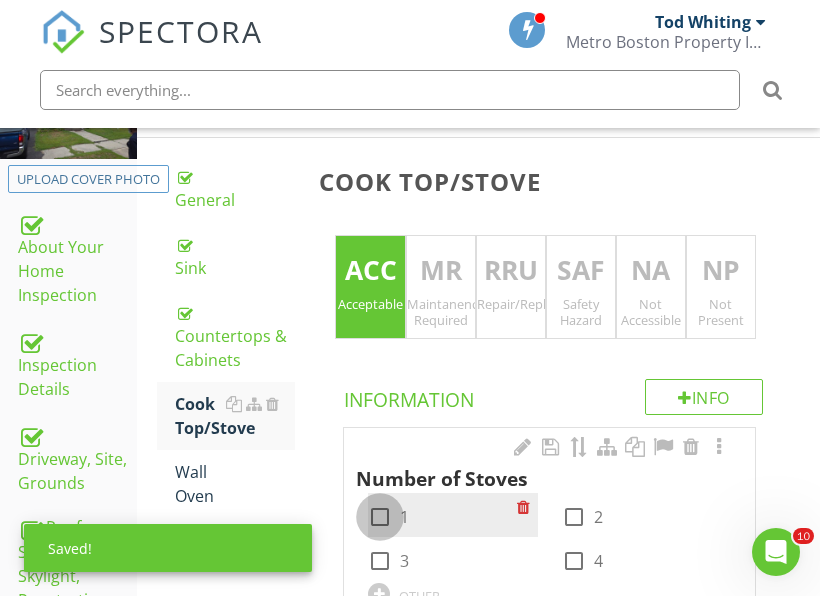 click at bounding box center (380, 517) 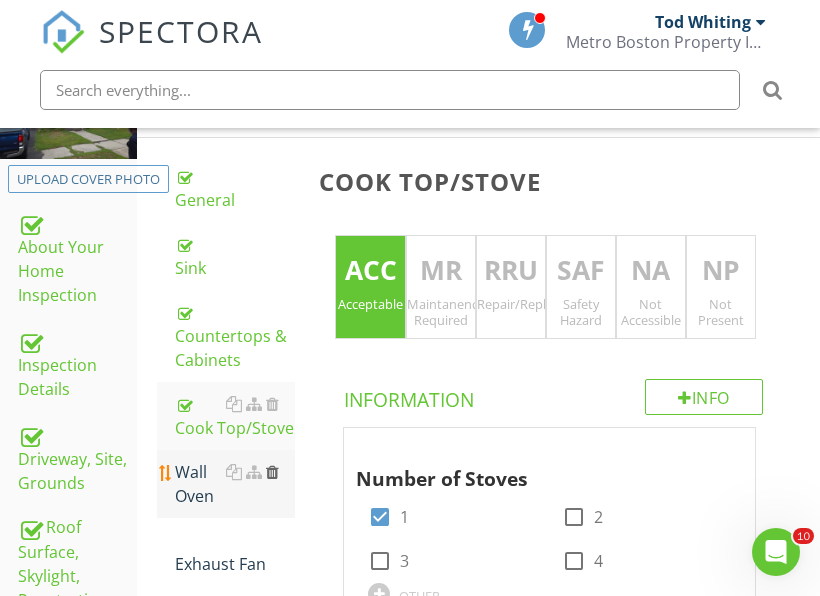 click at bounding box center [272, 472] 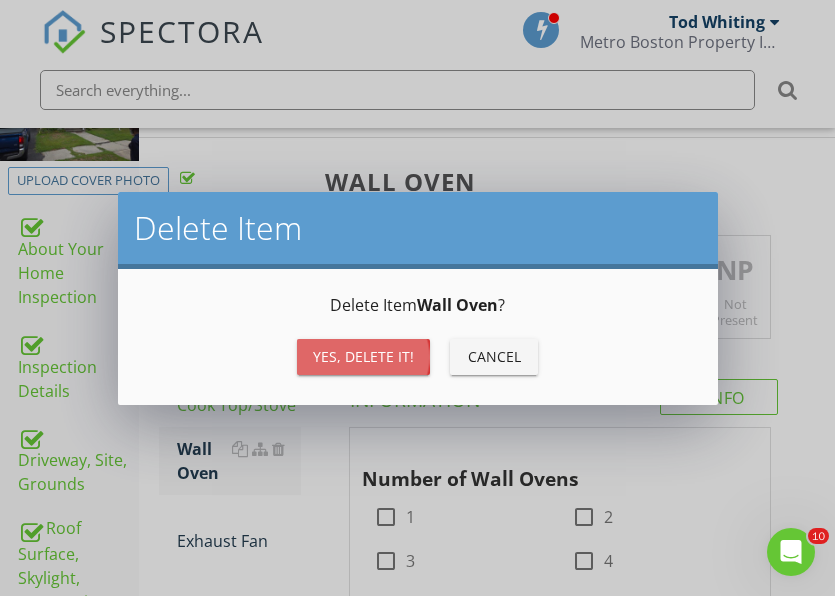 click on "Yes, Delete it!" at bounding box center (363, 356) 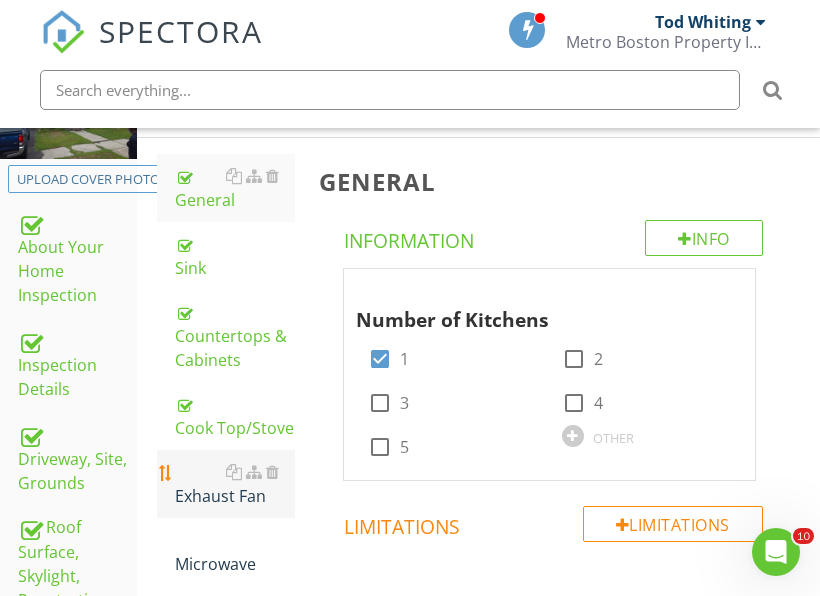 click on "Exhaust Fan" at bounding box center (235, 484) 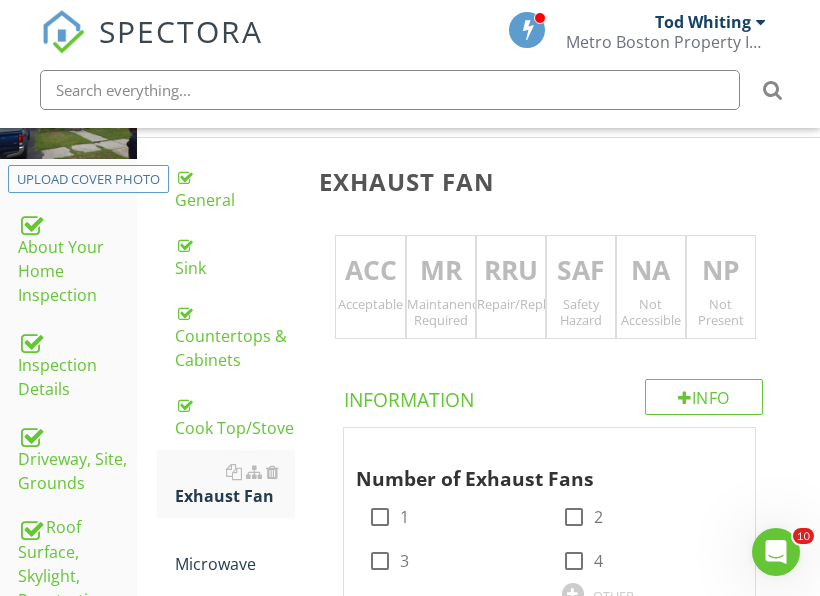 click on "Acceptable" at bounding box center (370, 304) 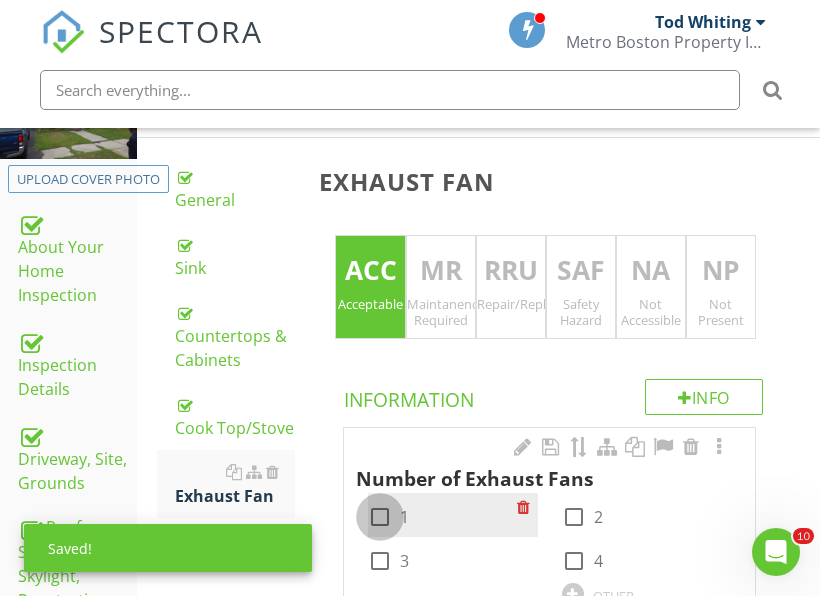 click at bounding box center [380, 517] 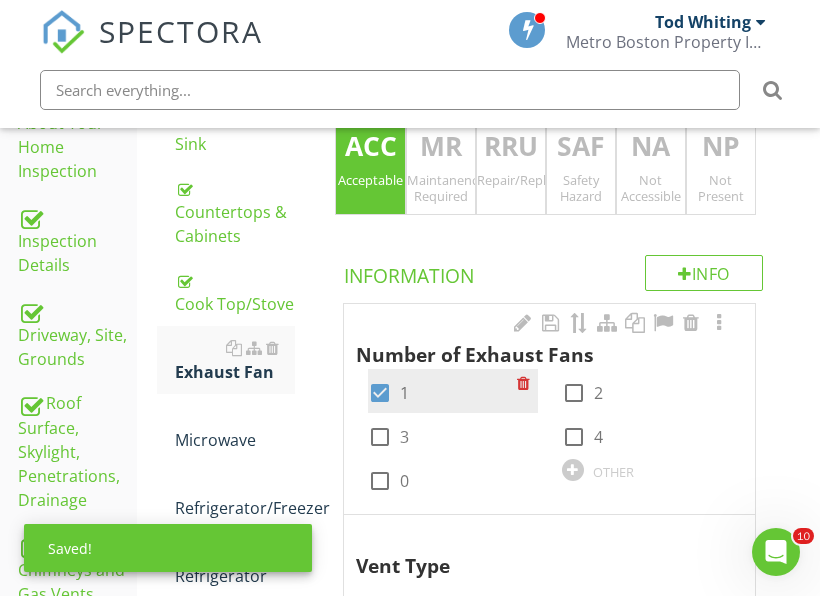 scroll, scrollTop: 565, scrollLeft: 0, axis: vertical 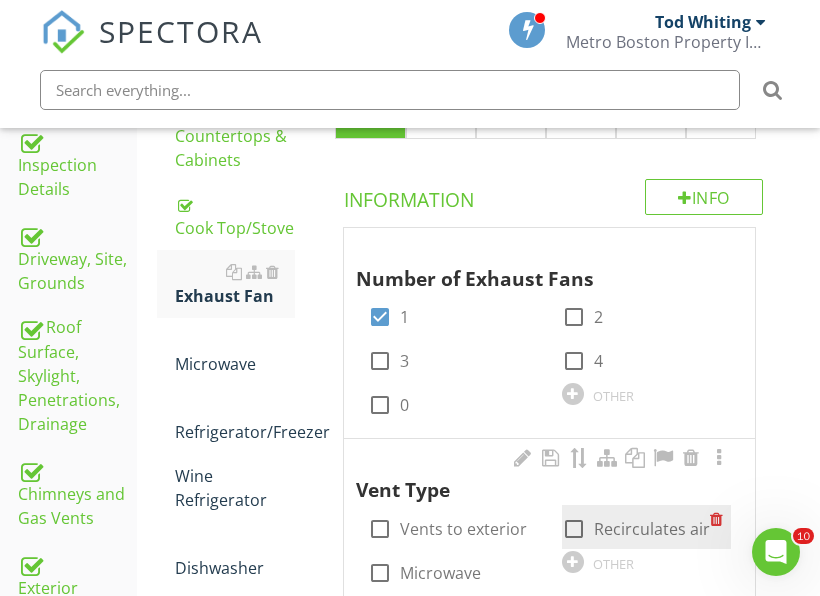 click on "Recirculates air" at bounding box center [652, 529] 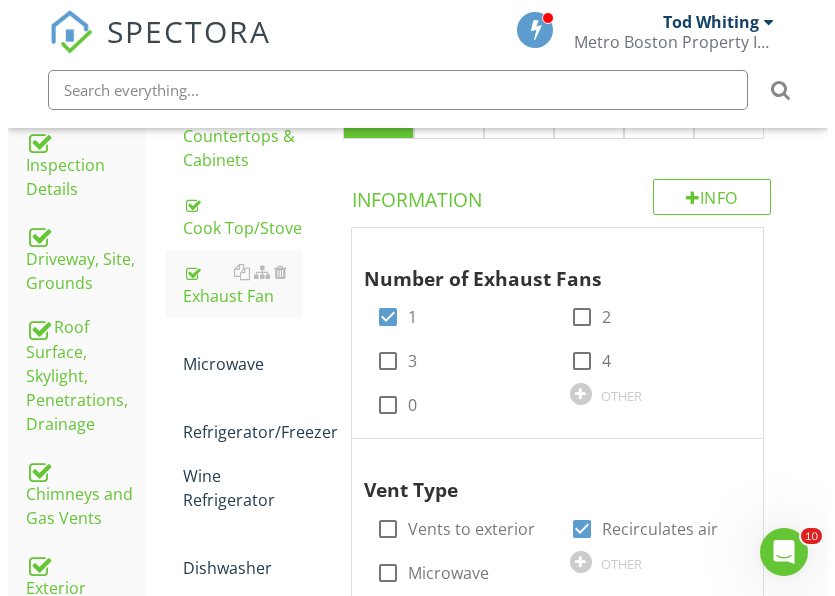scroll, scrollTop: 465, scrollLeft: 0, axis: vertical 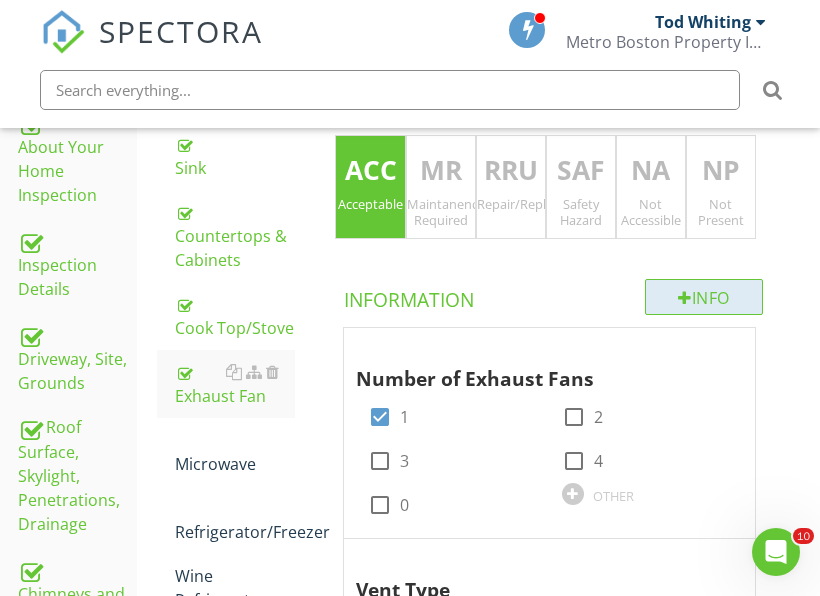 click on "Info" at bounding box center (704, 297) 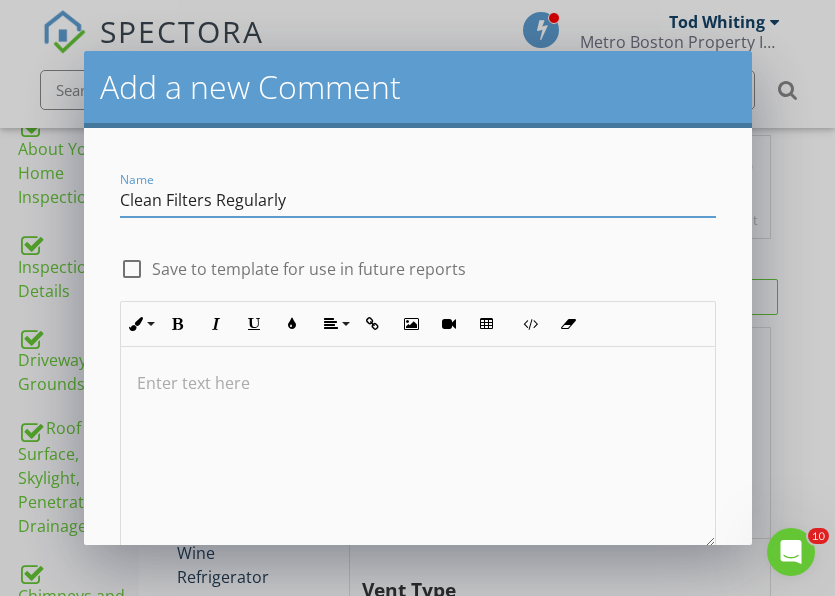 type on "Clean Filters Regularly" 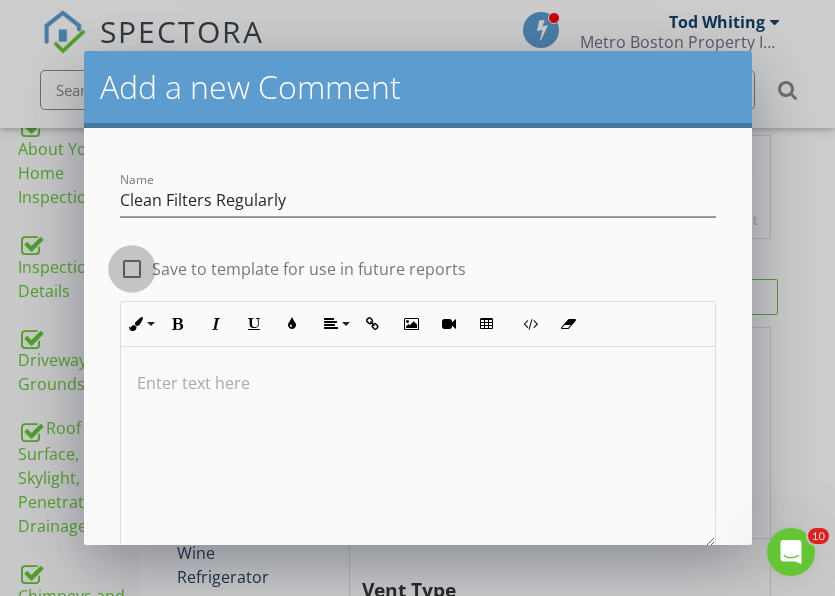 click at bounding box center (132, 269) 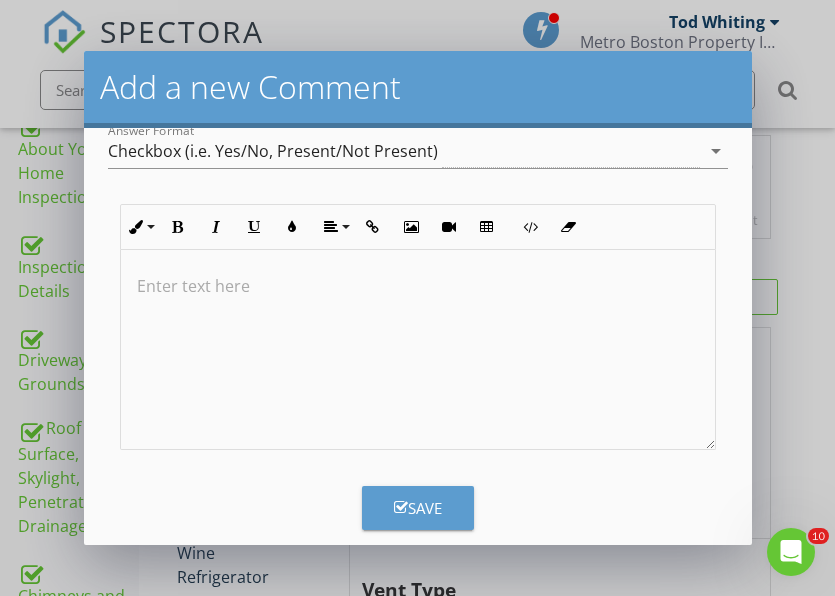scroll, scrollTop: 200, scrollLeft: 0, axis: vertical 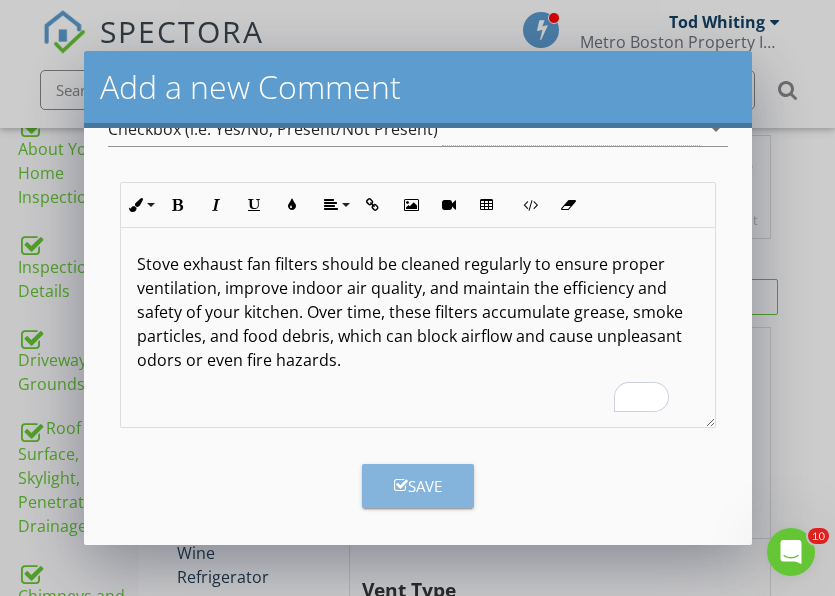 click on "Save" at bounding box center (418, 486) 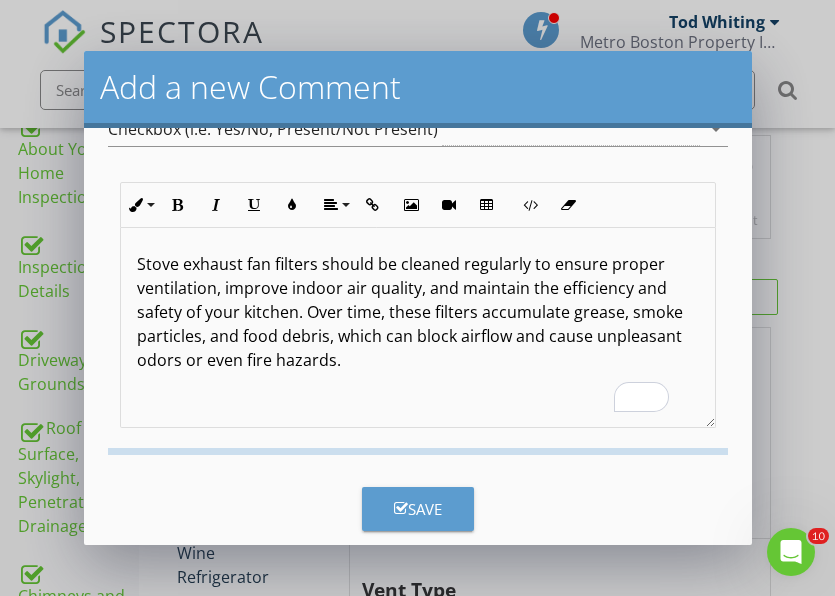 checkbox on "false" 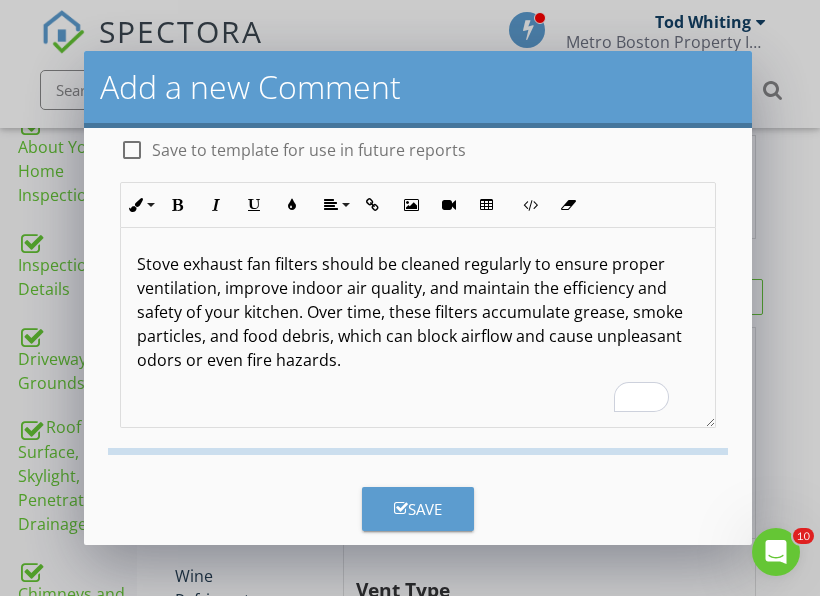 scroll, scrollTop: 29, scrollLeft: 0, axis: vertical 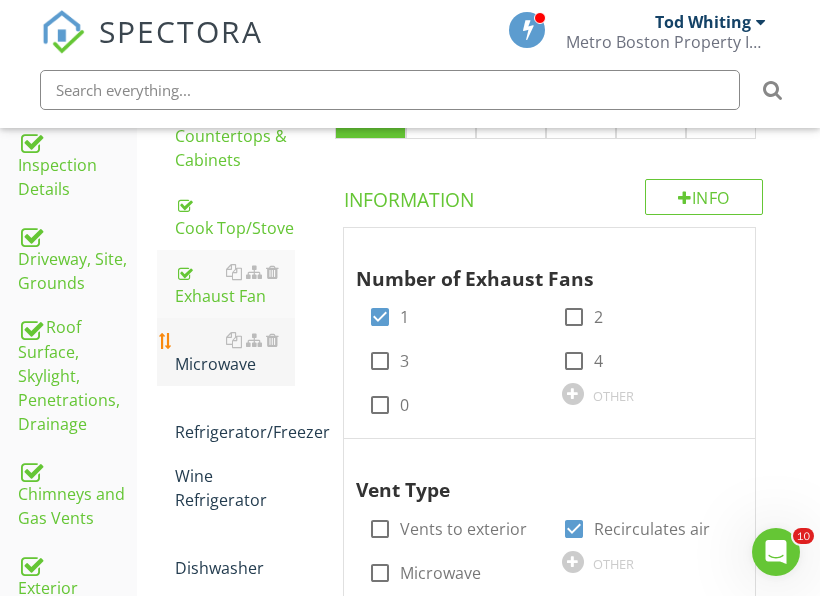 click on "Microwave" at bounding box center [235, 352] 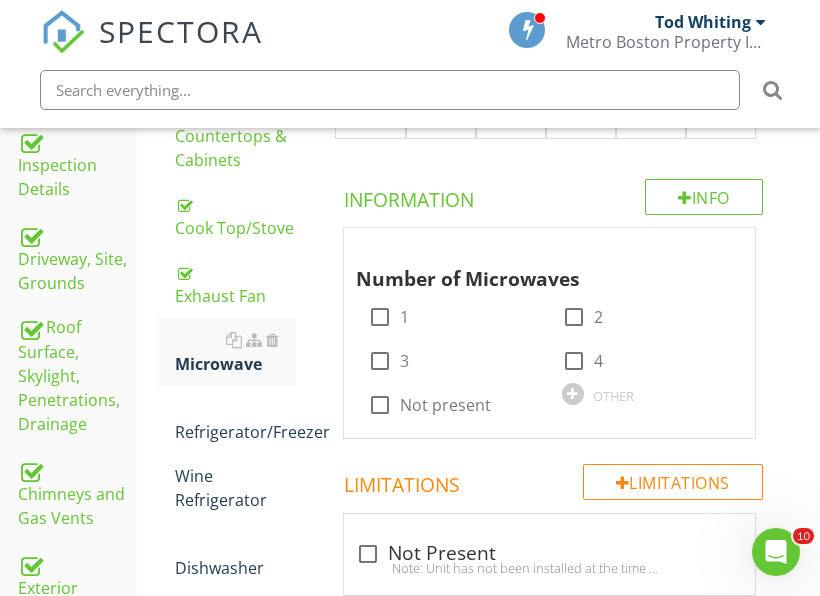 click on "NP   Not Present" at bounding box center (721, 87) 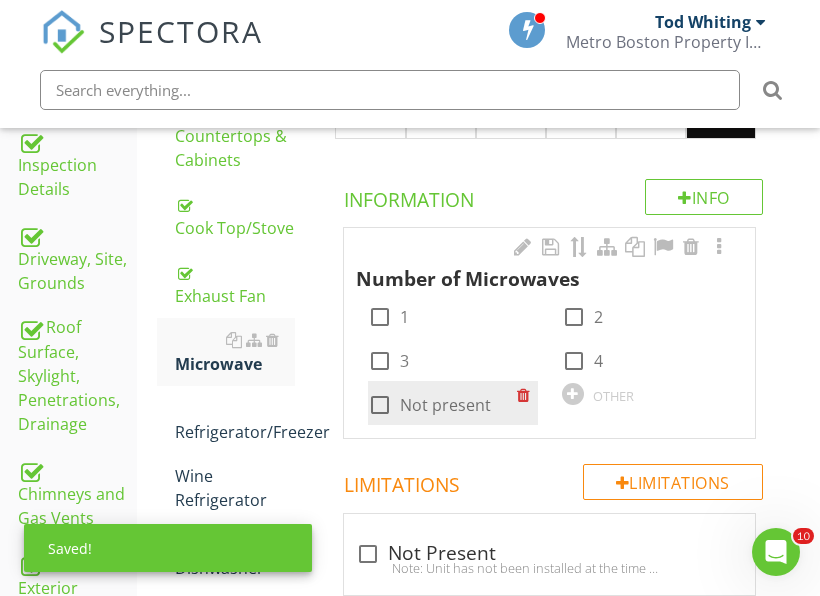 click on "Not present" at bounding box center [445, 405] 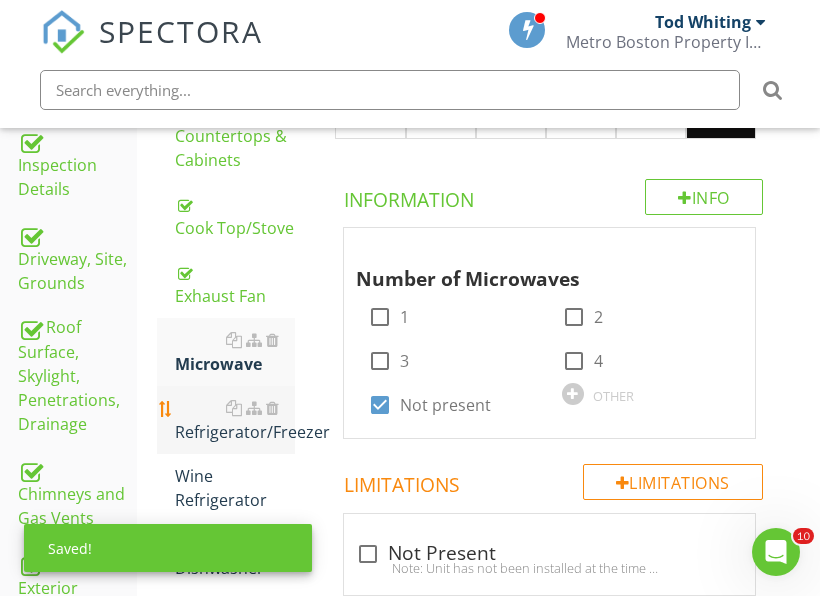 click on "Refrigerator/Freezer" at bounding box center [235, 420] 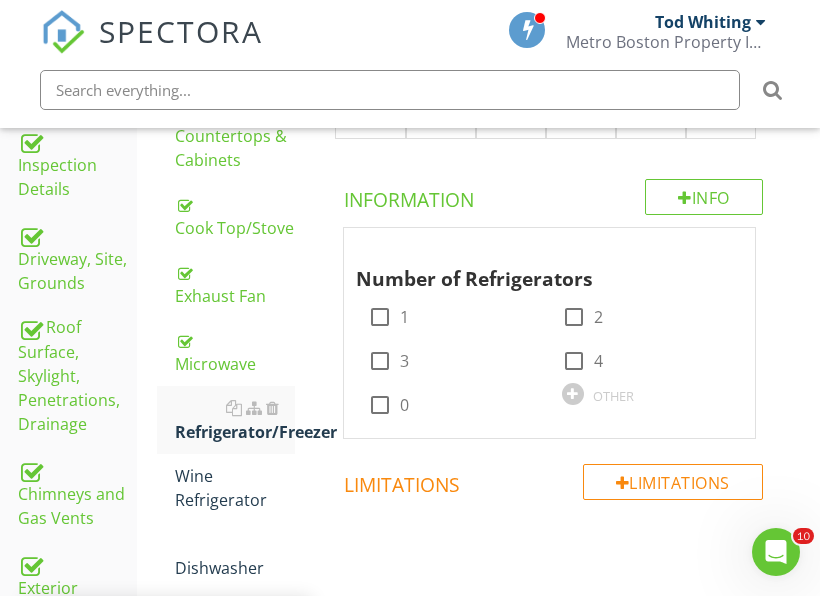 click on "ACC   Acceptable" at bounding box center [370, 87] 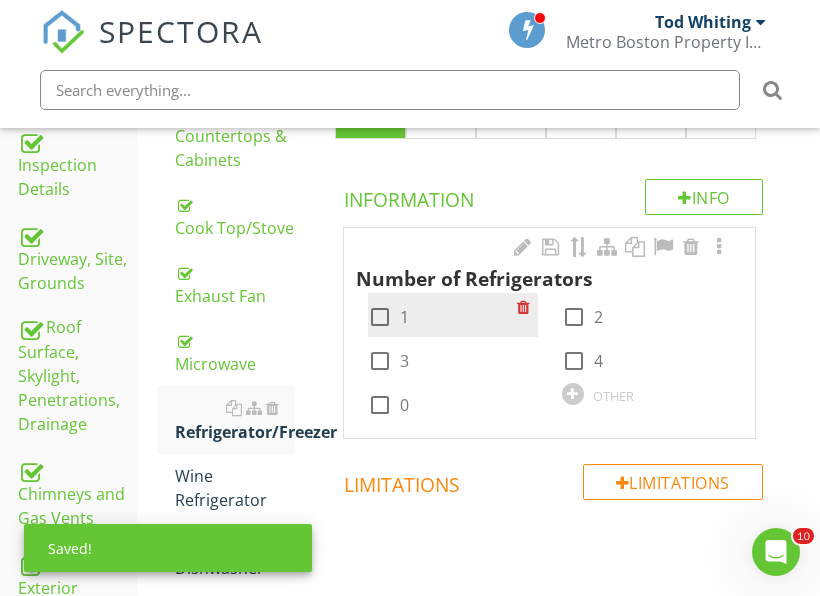 click at bounding box center (380, 317) 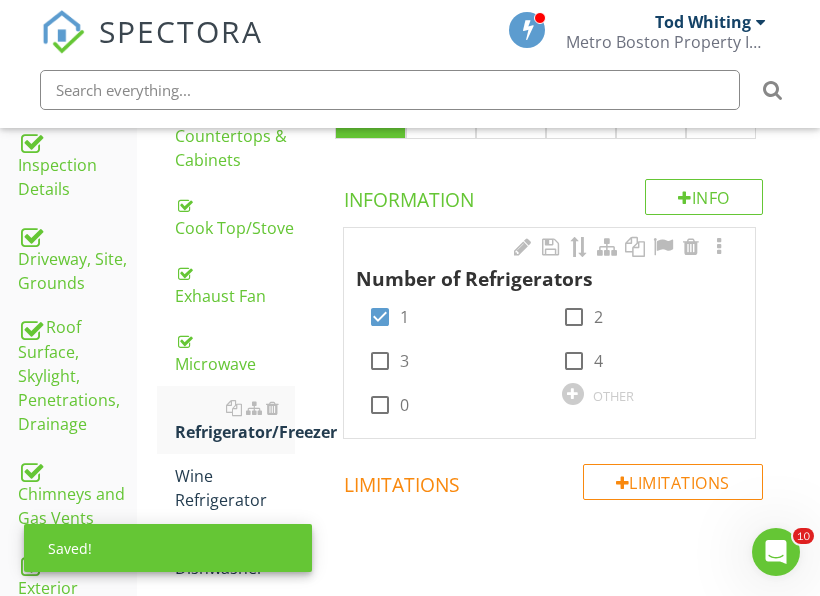 drag, startPoint x: 193, startPoint y: 483, endPoint x: 588, endPoint y: 249, distance: 459.10892 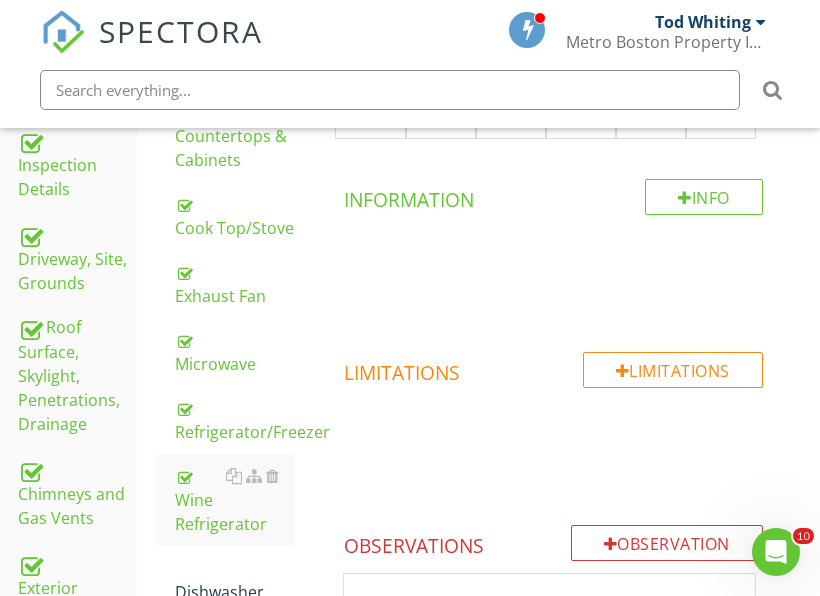 click on "NP   Not Present" at bounding box center [721, 87] 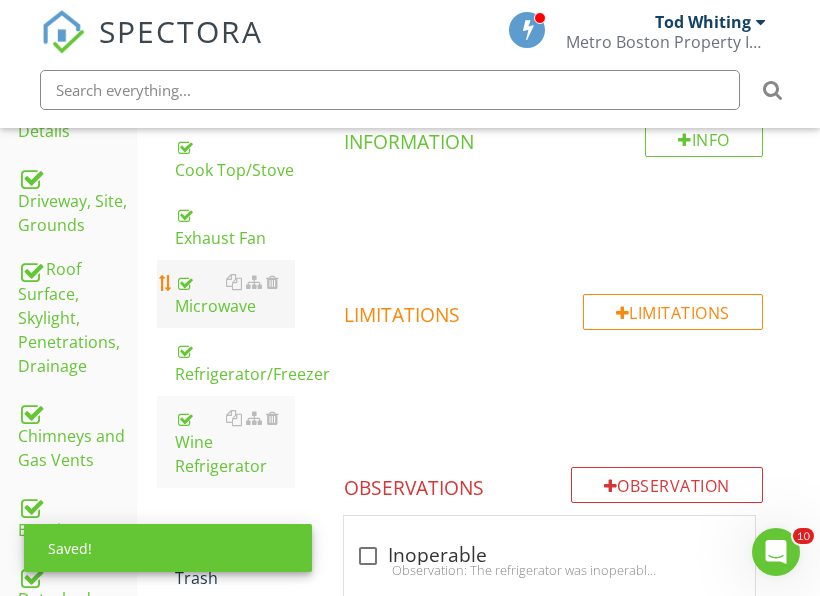 scroll, scrollTop: 665, scrollLeft: 0, axis: vertical 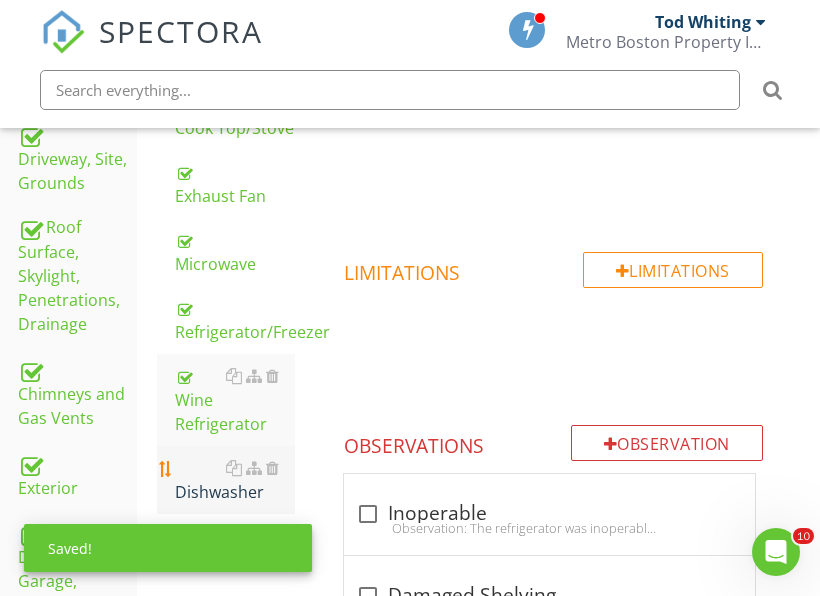 click on "Dishwasher" at bounding box center (235, 480) 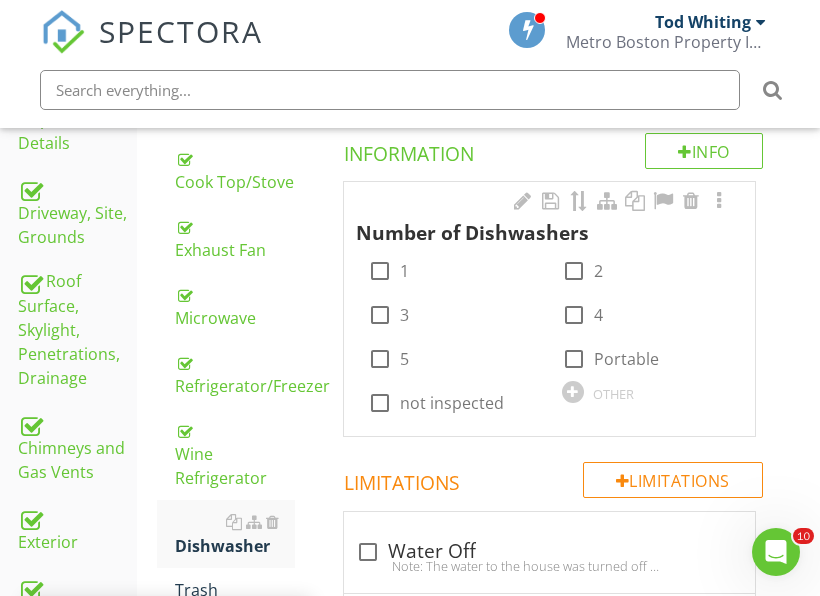 scroll, scrollTop: 565, scrollLeft: 0, axis: vertical 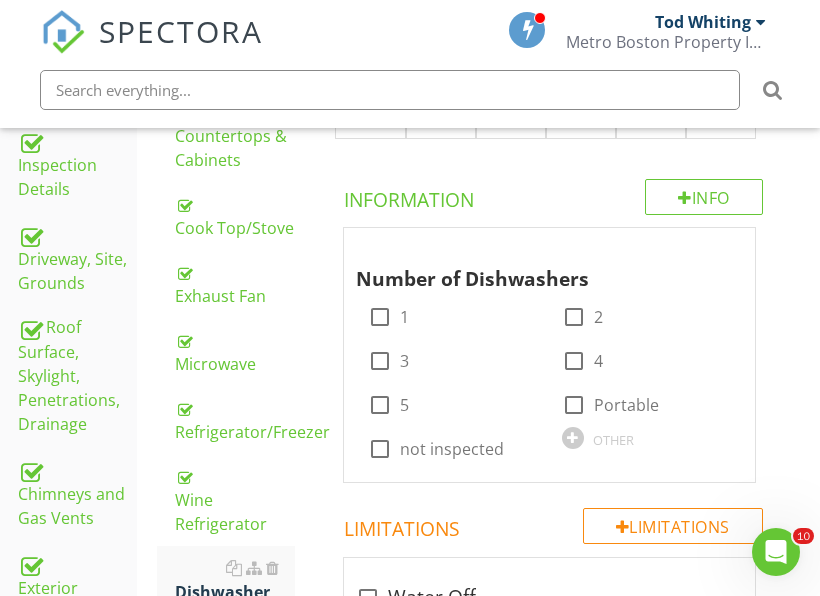 click on "ACC   Acceptable" at bounding box center (370, 87) 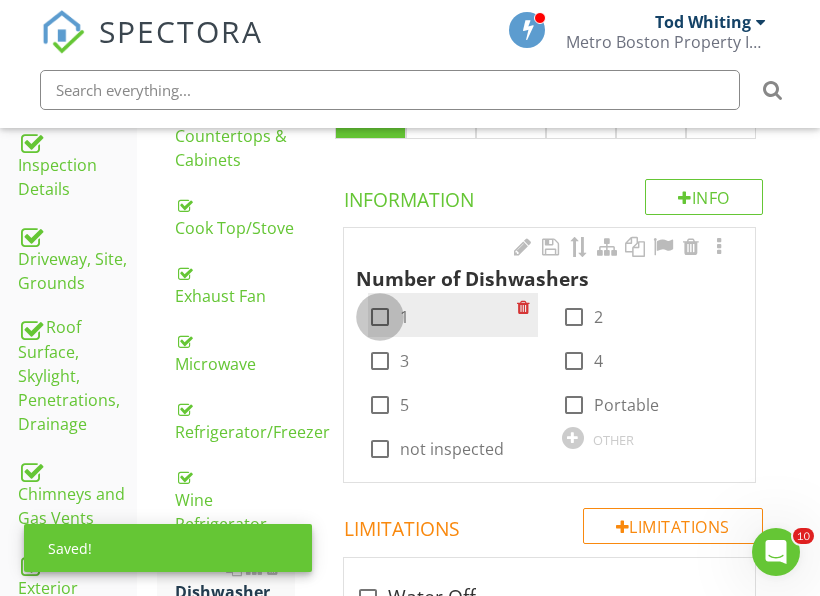click at bounding box center [380, 317] 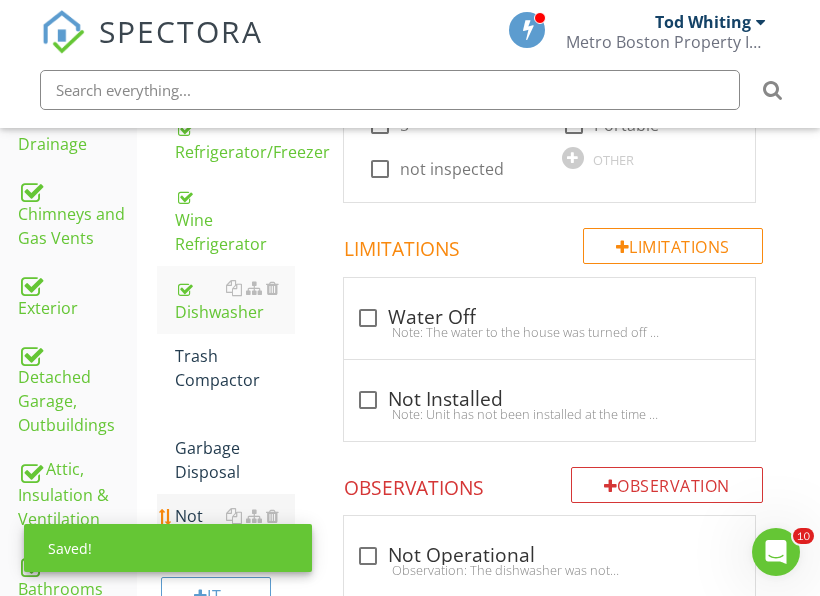 scroll, scrollTop: 865, scrollLeft: 0, axis: vertical 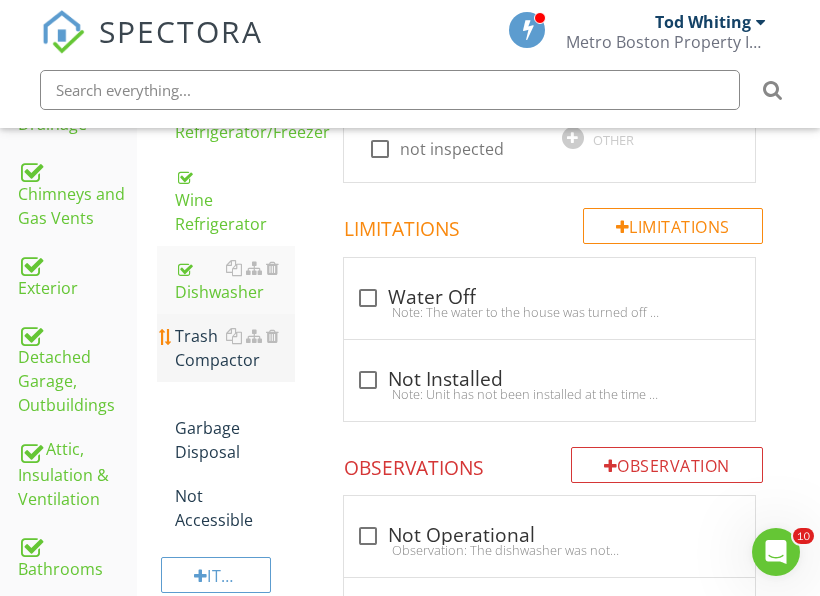 click on "Trash Compactor" at bounding box center (235, 348) 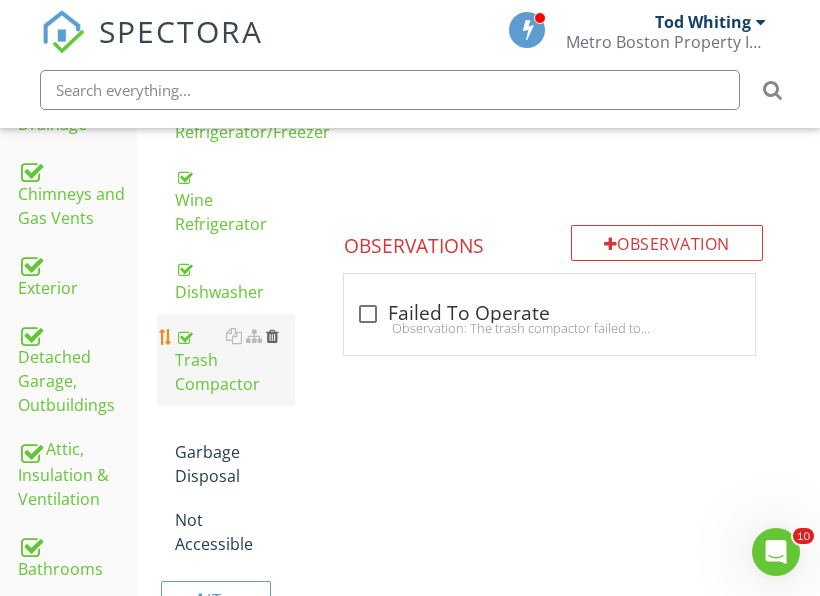 click at bounding box center (272, 336) 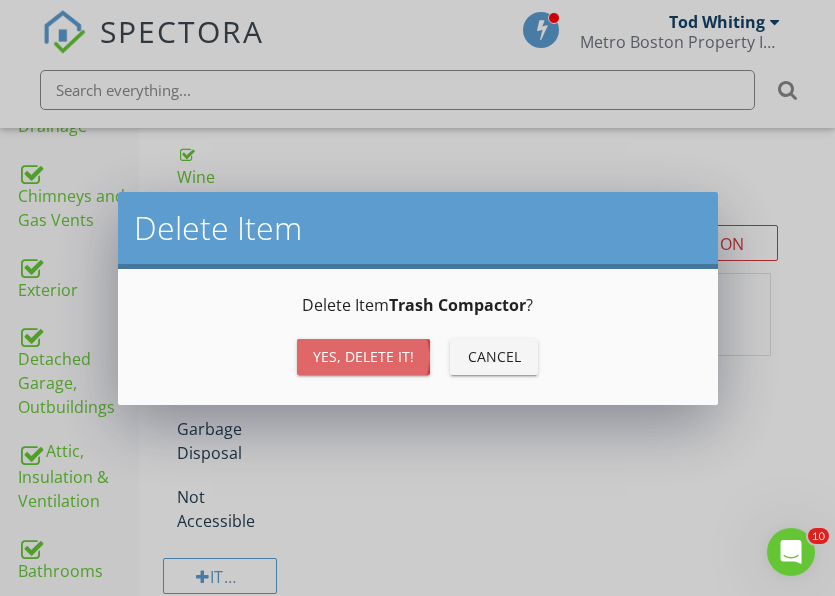 click on "Yes, Delete it!" at bounding box center (363, 356) 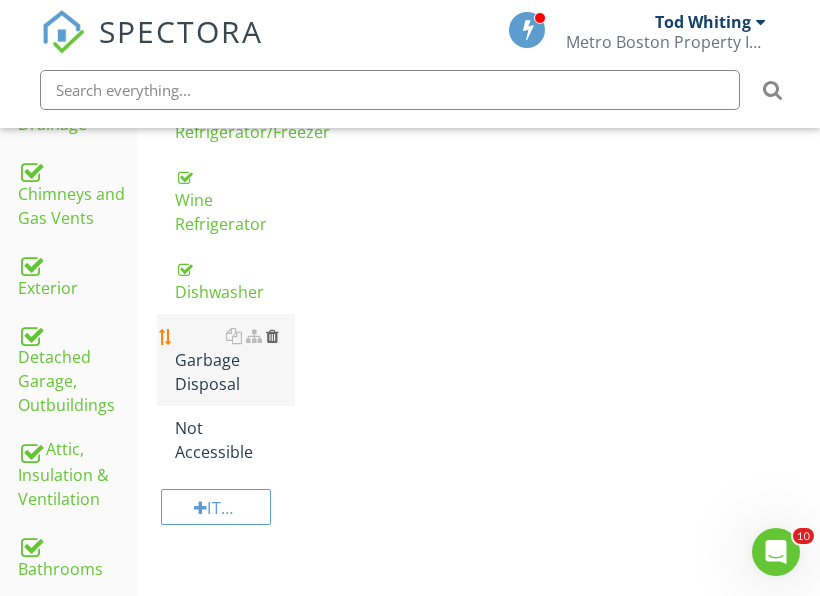 click at bounding box center (272, 336) 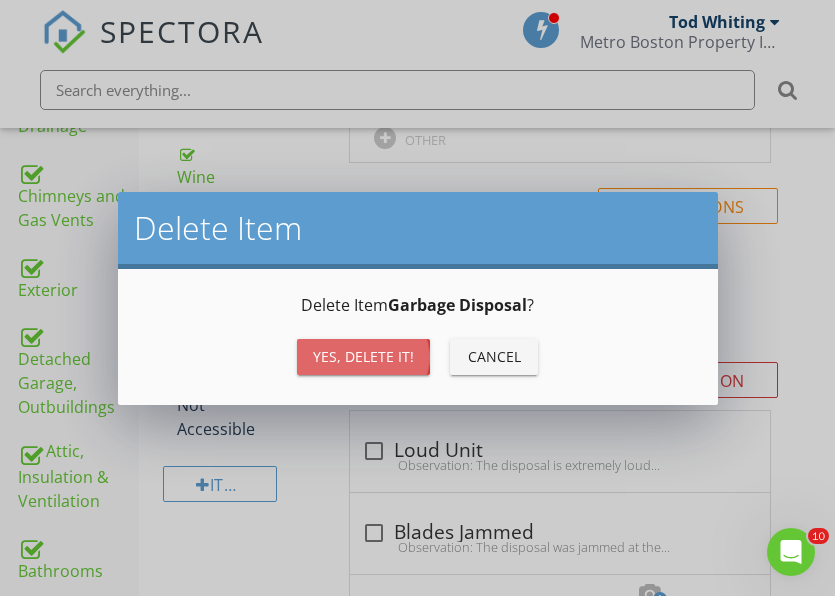 click on "Yes, Delete it!" at bounding box center [363, 357] 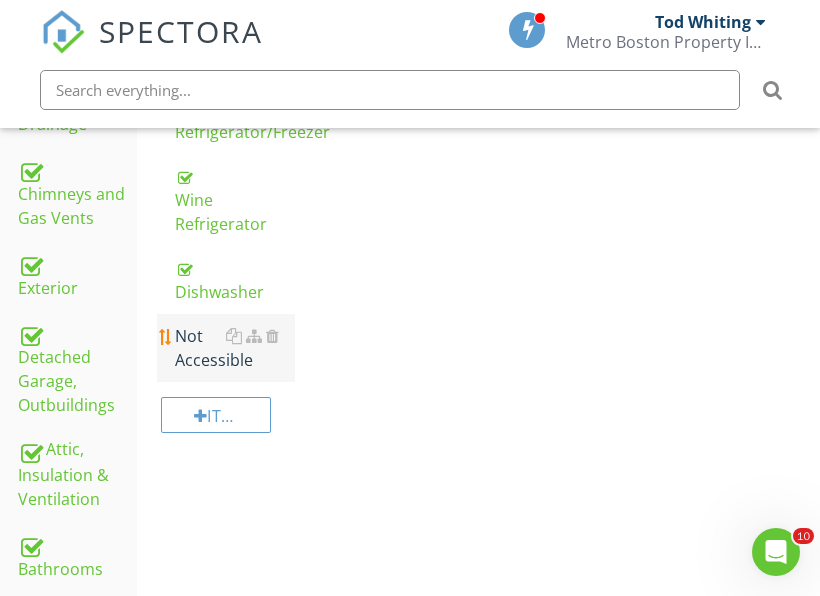 click on "Not Accessible" at bounding box center [235, 348] 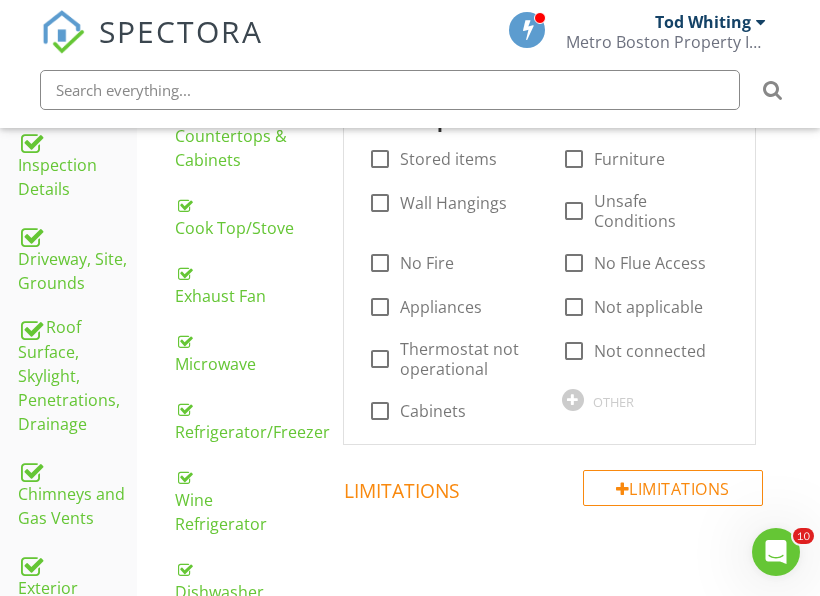 scroll, scrollTop: 465, scrollLeft: 0, axis: vertical 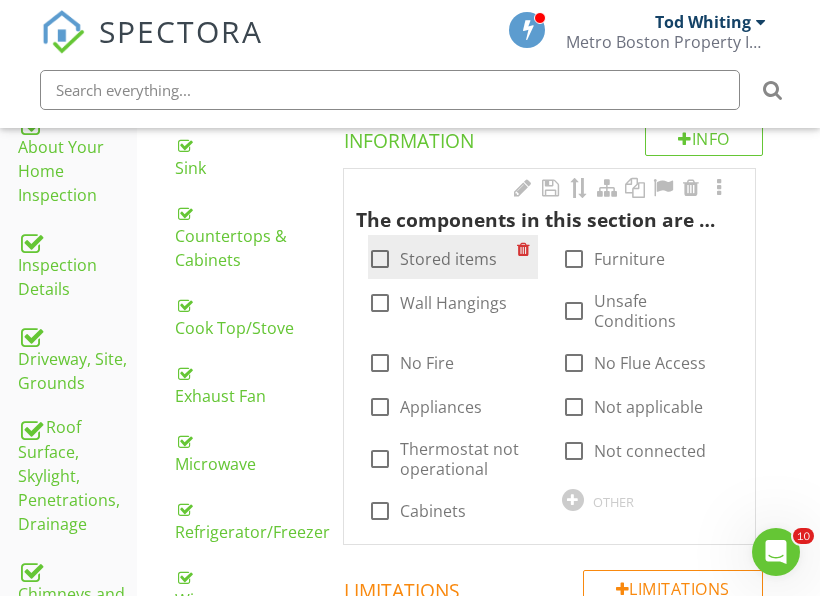 click on "Stored items" at bounding box center (448, 259) 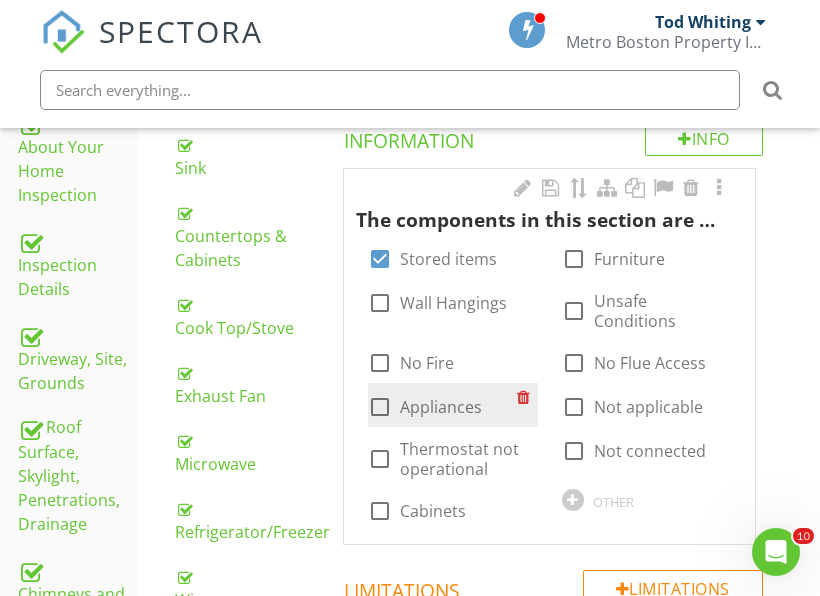 click on "Appliances" at bounding box center [441, 407] 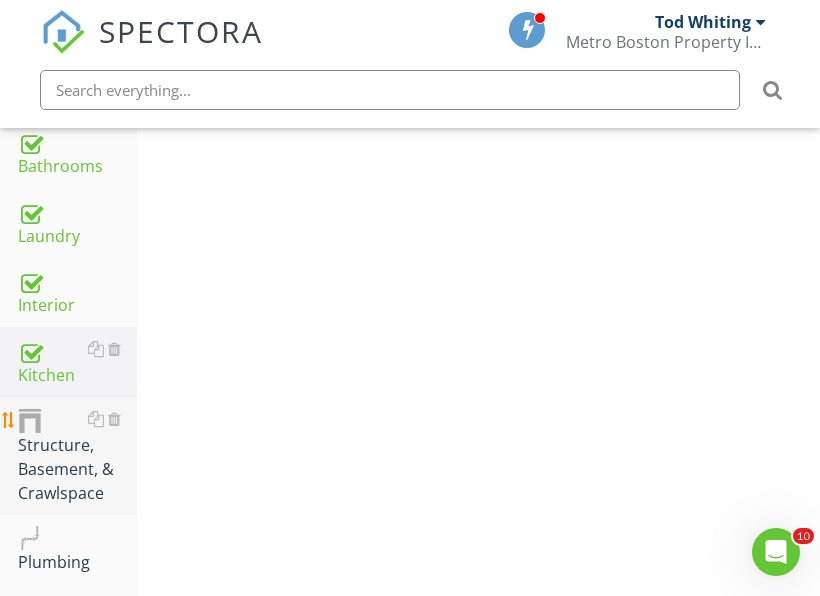 scroll, scrollTop: 1365, scrollLeft: 0, axis: vertical 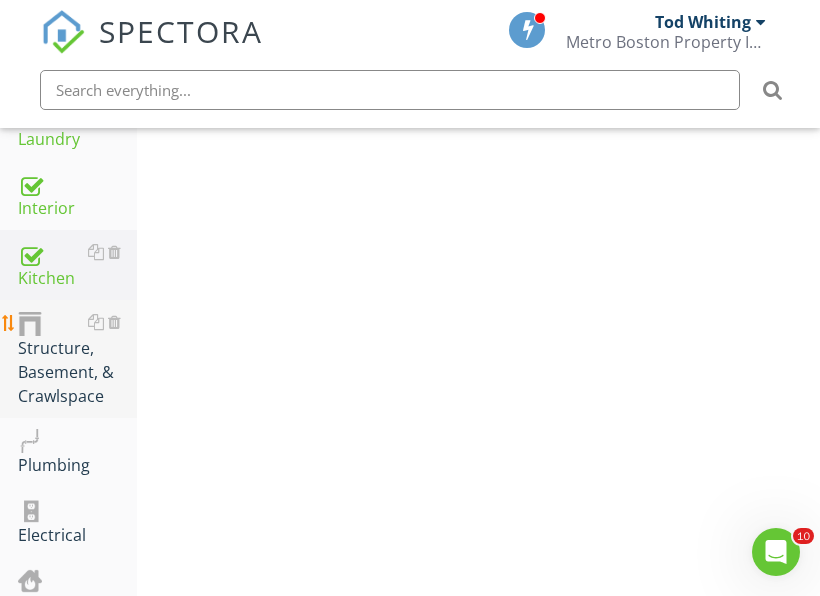 click on "Structure, Basement, & Crawlspace" at bounding box center [77, 359] 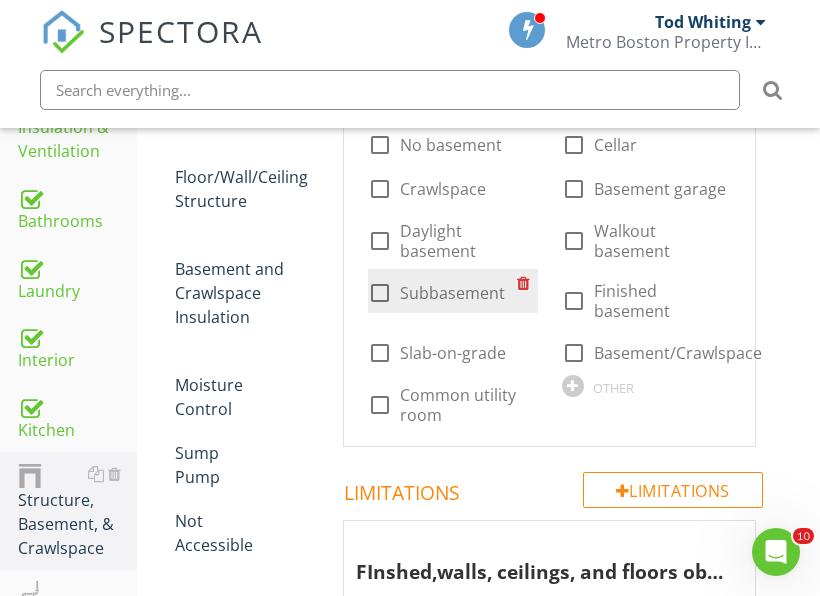 scroll, scrollTop: 1165, scrollLeft: 0, axis: vertical 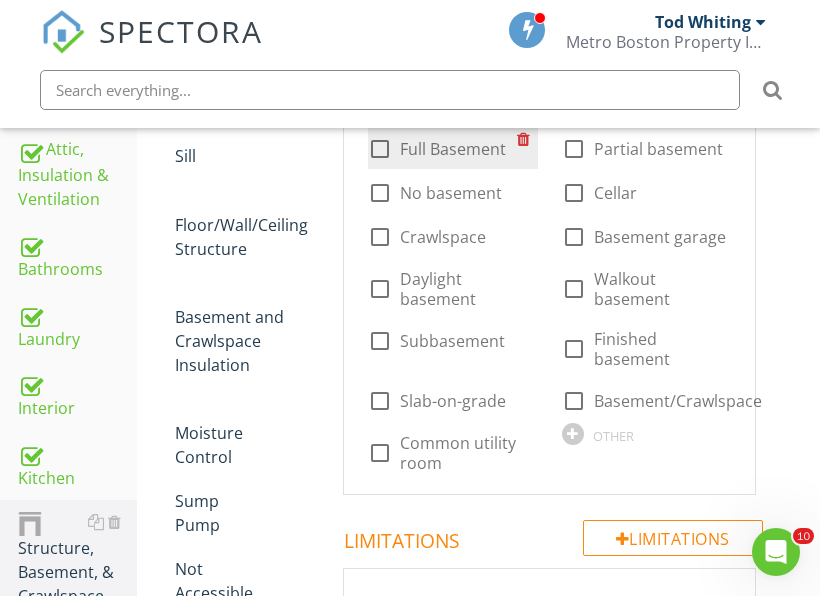 click on "Full Basement" at bounding box center (453, 149) 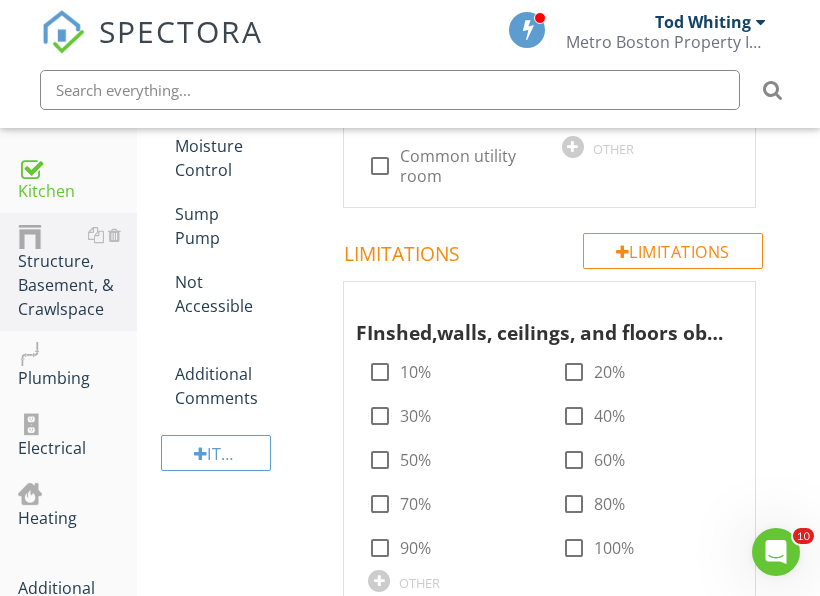 scroll, scrollTop: 1565, scrollLeft: 0, axis: vertical 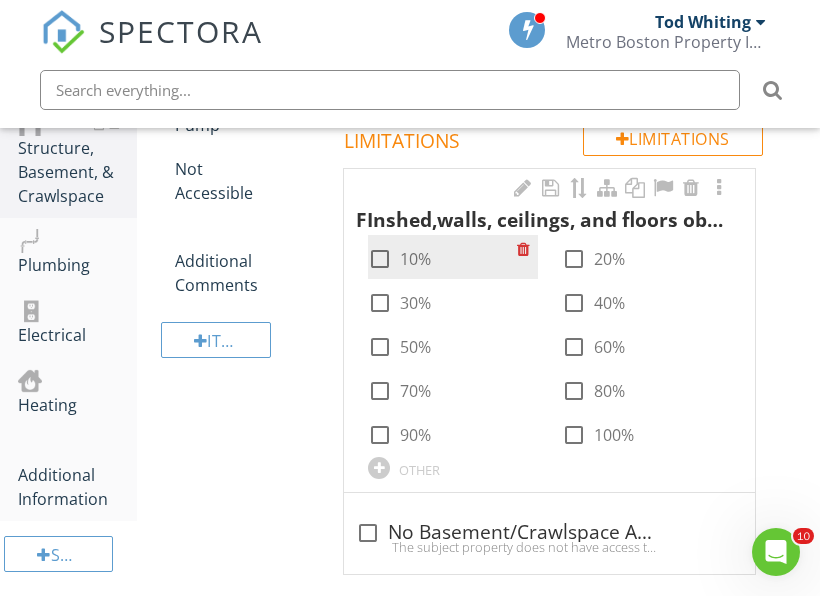 click on "10%" at bounding box center (415, 259) 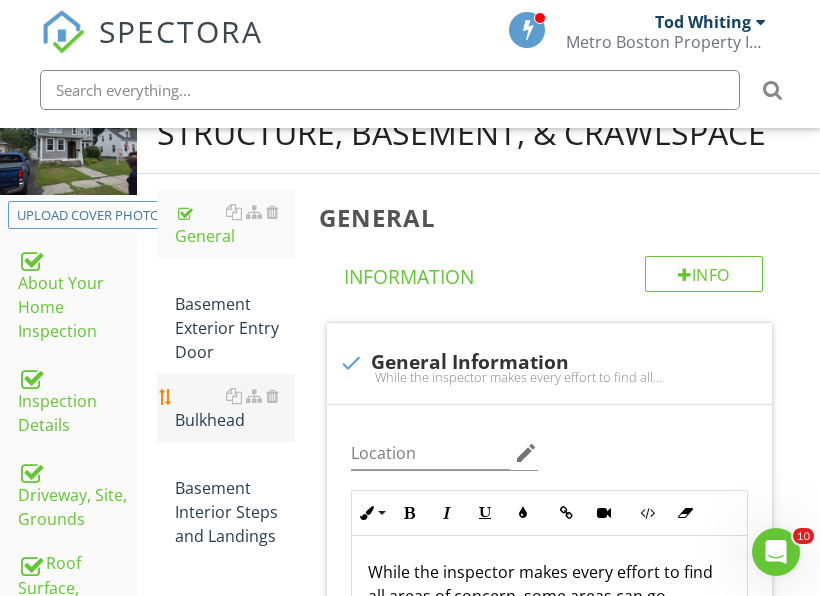 scroll, scrollTop: 294, scrollLeft: 0, axis: vertical 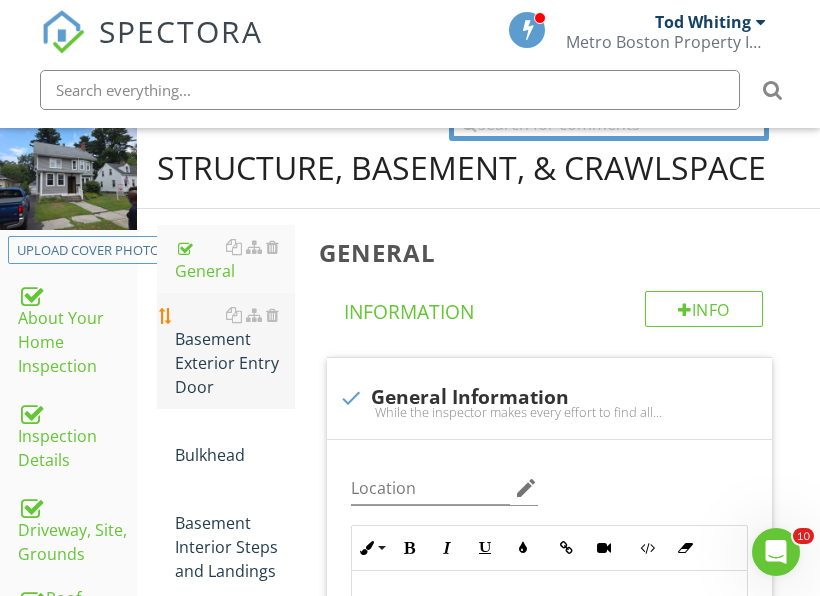 click on "Basement Exterior Entry Door" at bounding box center [235, 351] 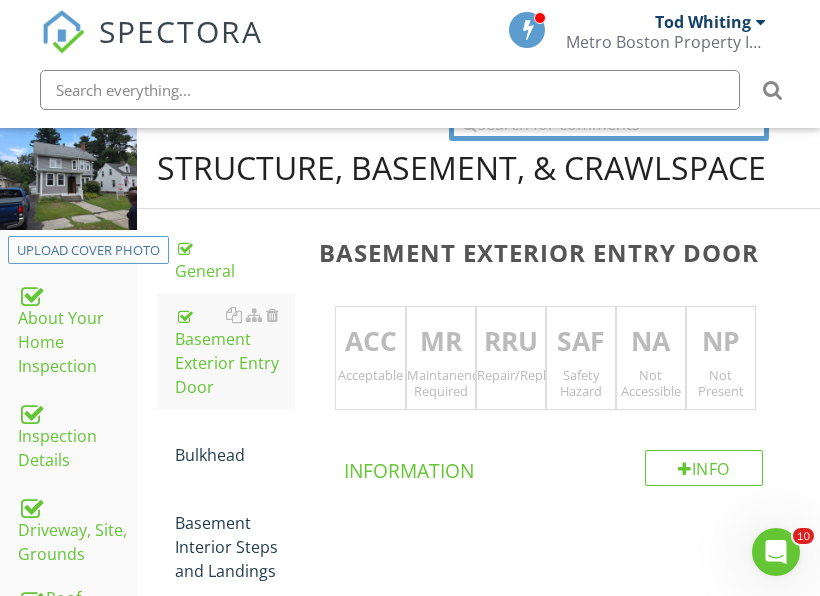 click on "Acceptable" at bounding box center [370, 375] 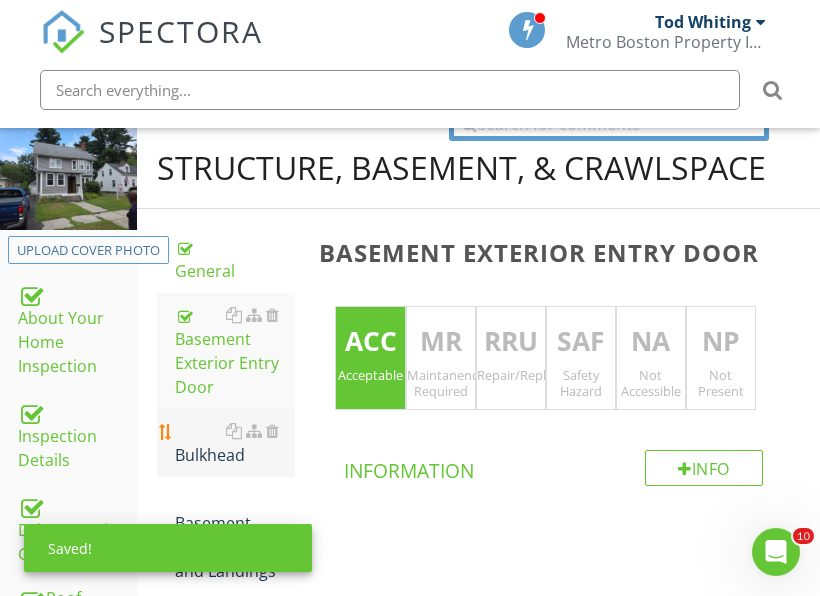 click on "Bulkhead" at bounding box center (235, 443) 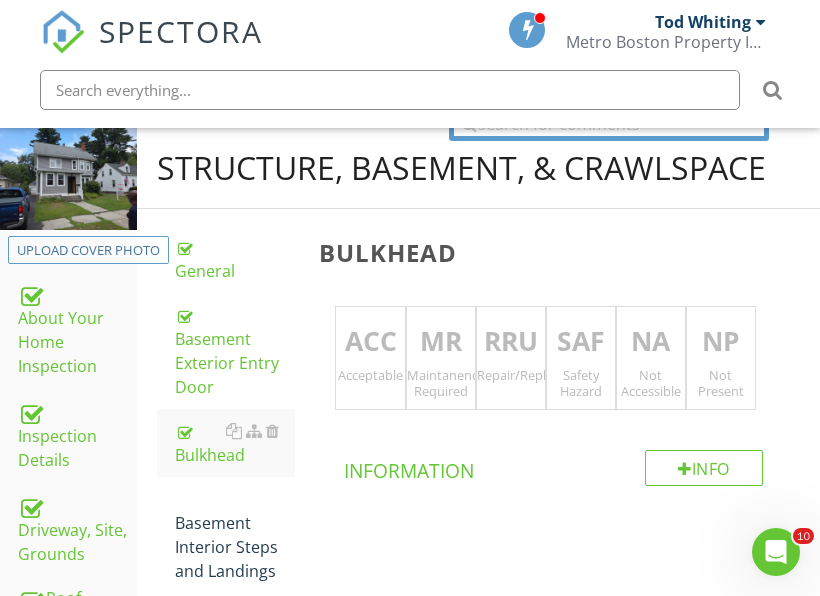 click on "Maintanence Required" at bounding box center [441, 383] 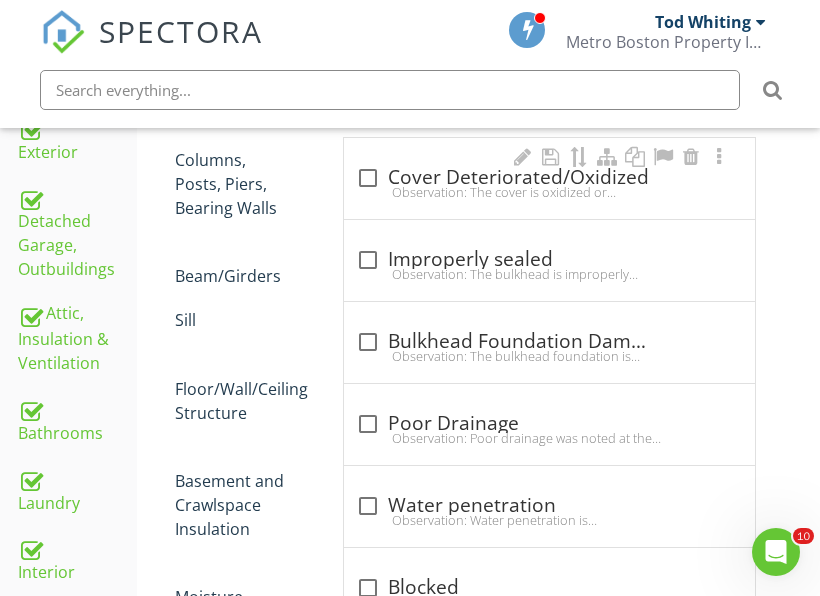 scroll, scrollTop: 941, scrollLeft: 0, axis: vertical 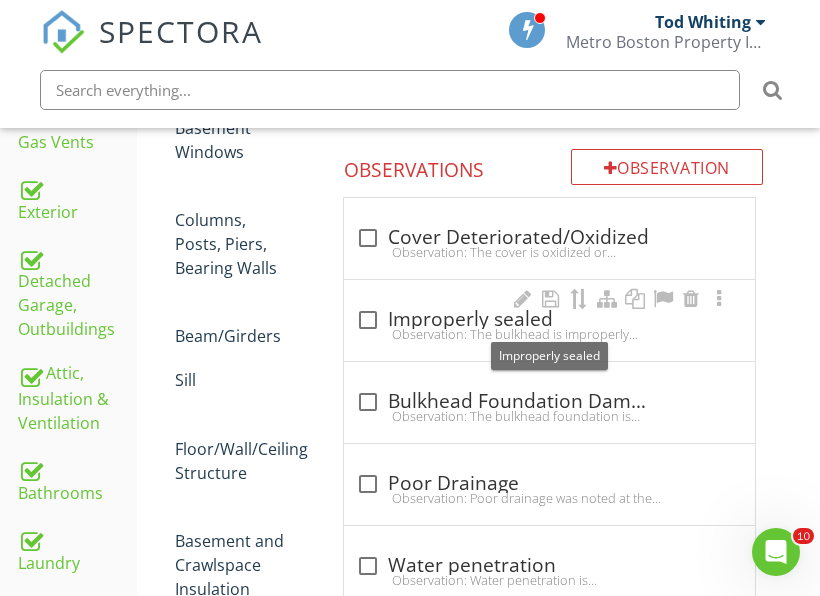 click on "check_box_outline_blank
Improperly sealed" at bounding box center [549, 320] 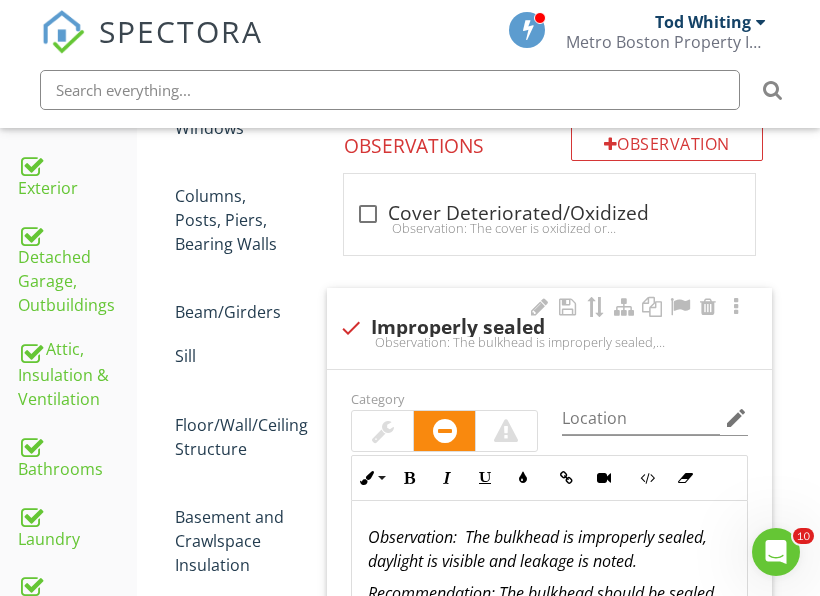 scroll, scrollTop: 1041, scrollLeft: 0, axis: vertical 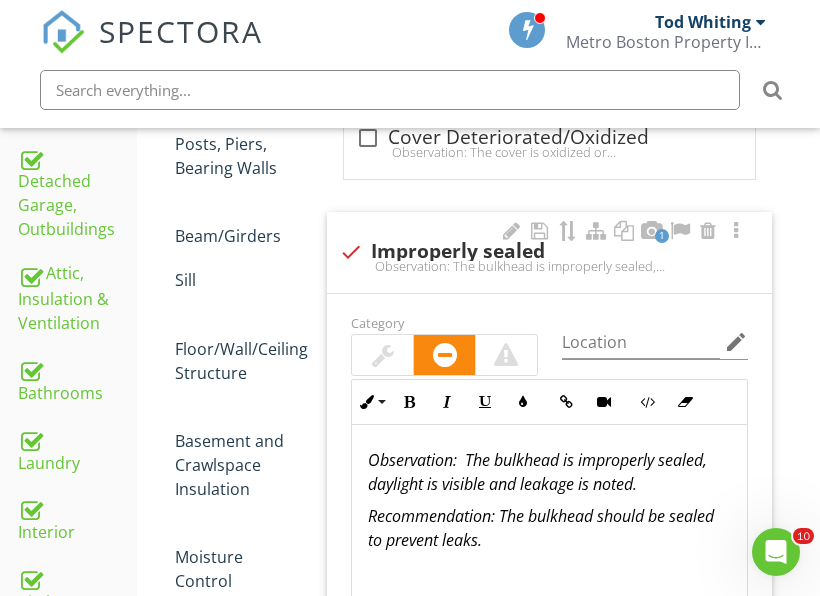 click on "Observation:  The bulkhead is improperly sealed, daylight is visible and leakage is noted." at bounding box center [537, 472] 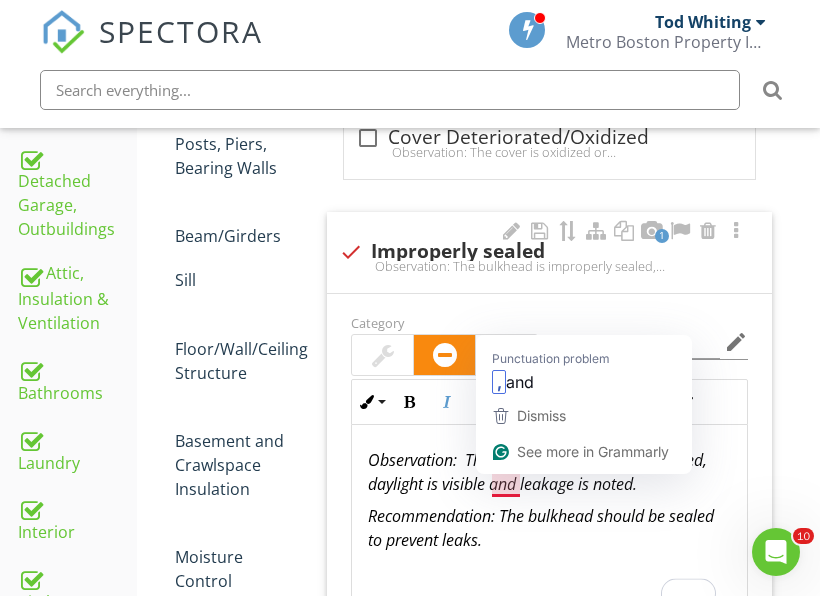 scroll, scrollTop: 1, scrollLeft: 0, axis: vertical 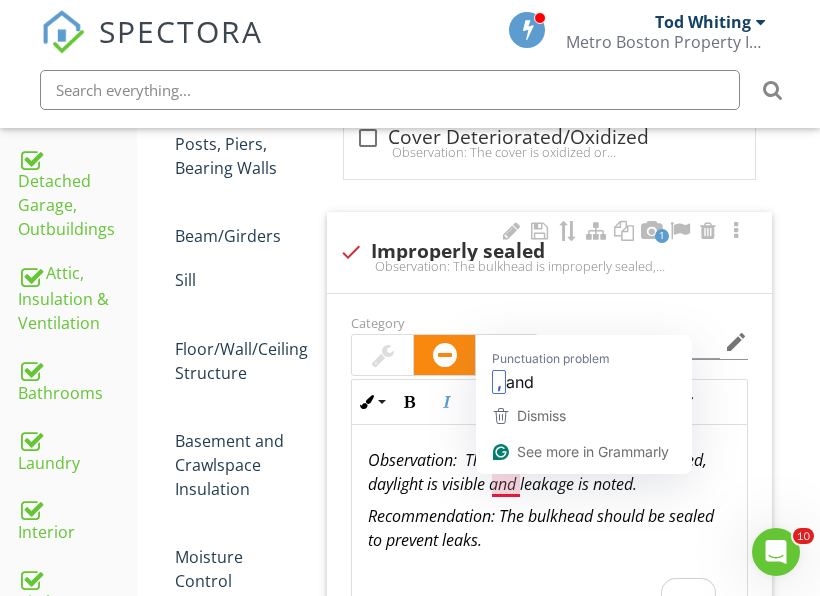 click on "Observation:  The bulkhead is improperly sealed, daylight is visible and leakage is noted." at bounding box center [537, 472] 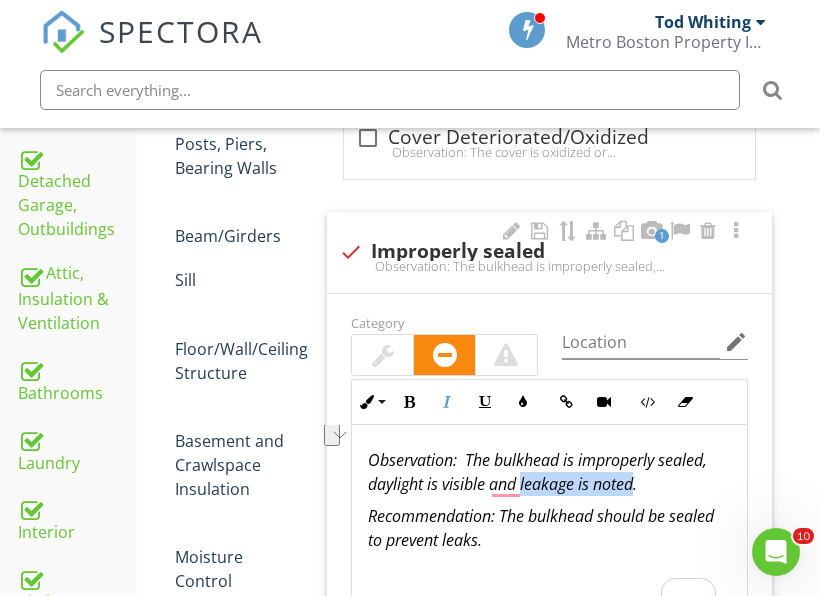 drag, startPoint x: 526, startPoint y: 483, endPoint x: 634, endPoint y: 487, distance: 108.07405 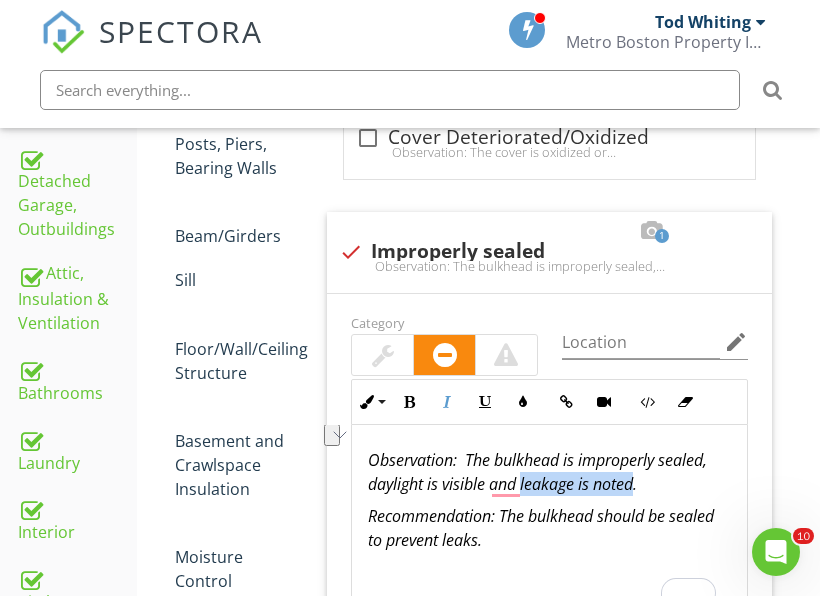 type 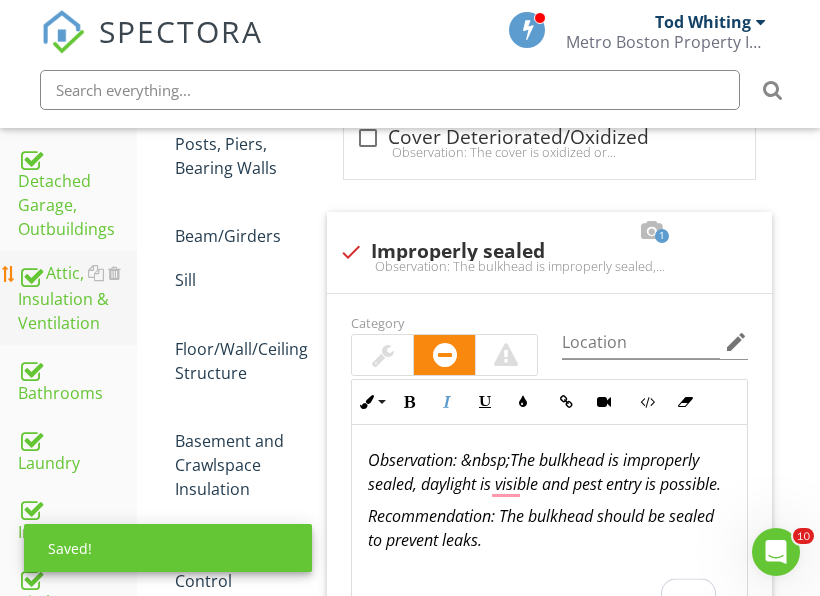 click on "Attic, Insulation & Ventilation" at bounding box center (77, 298) 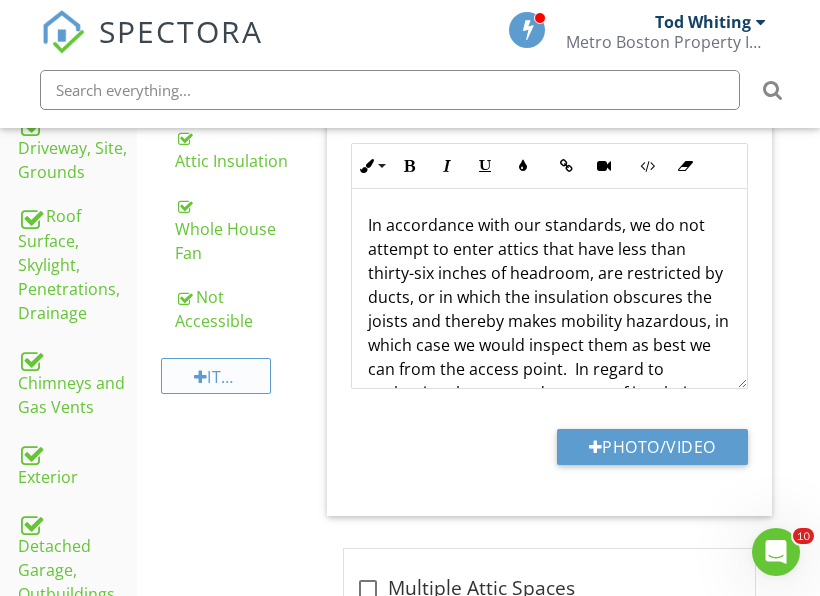 scroll, scrollTop: 641, scrollLeft: 0, axis: vertical 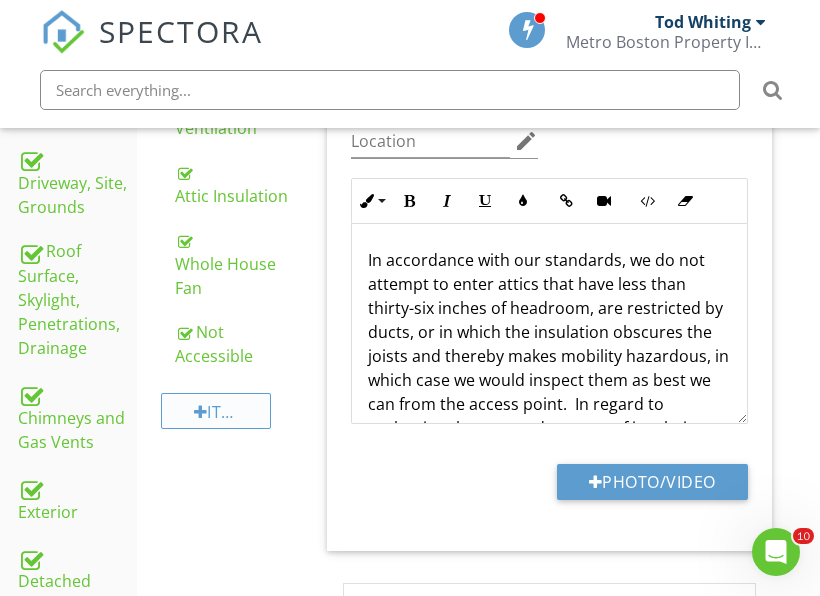 click on "Item" at bounding box center (216, 411) 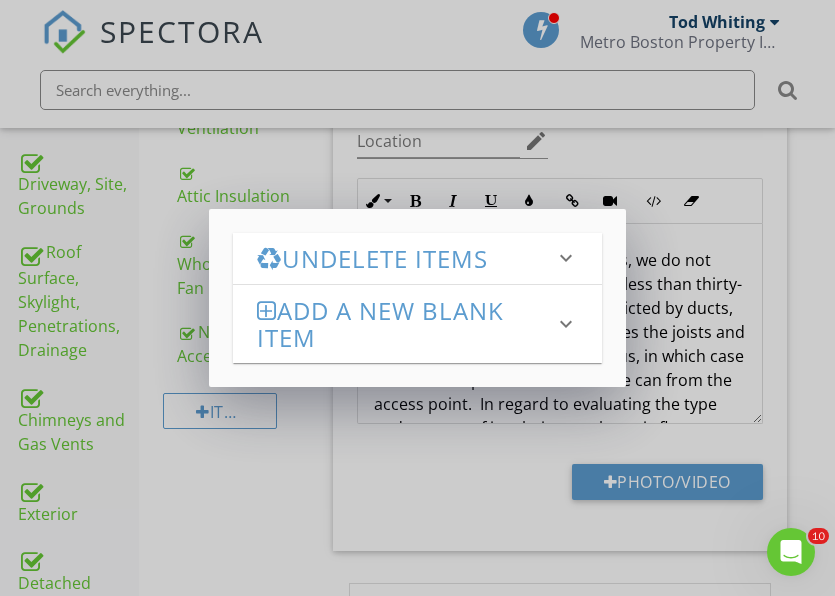 click on "Undelete Items" at bounding box center (406, 258) 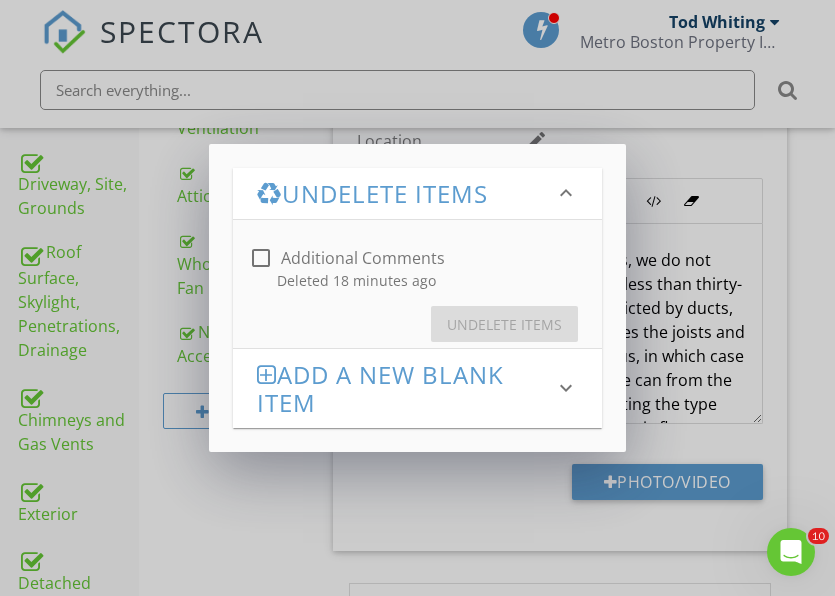 click on "Additional Comments" at bounding box center (363, 258) 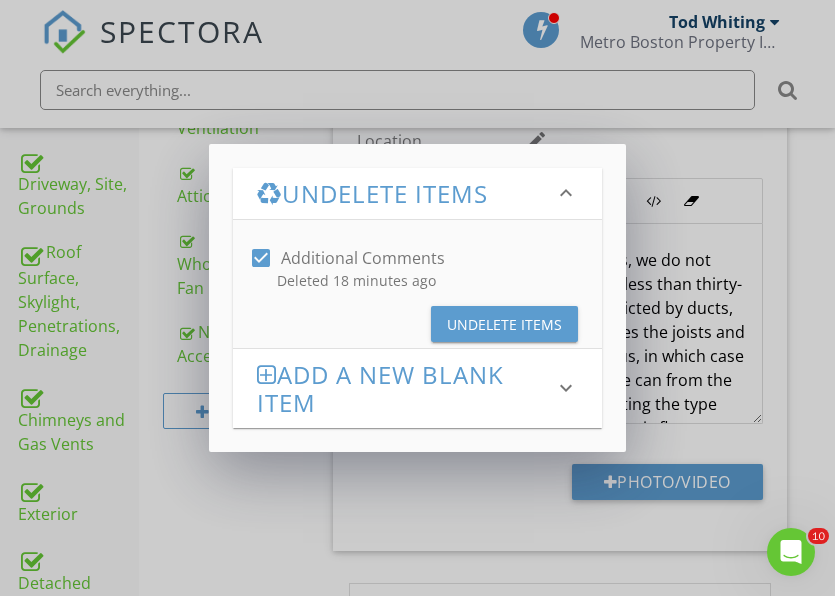 click on "Undelete Items" at bounding box center (504, 324) 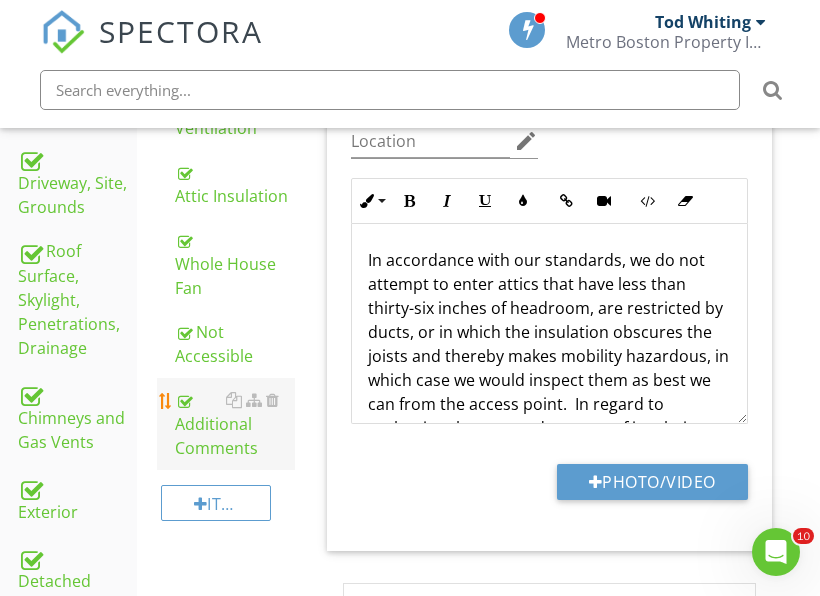click on "Additional Comments" at bounding box center (235, 424) 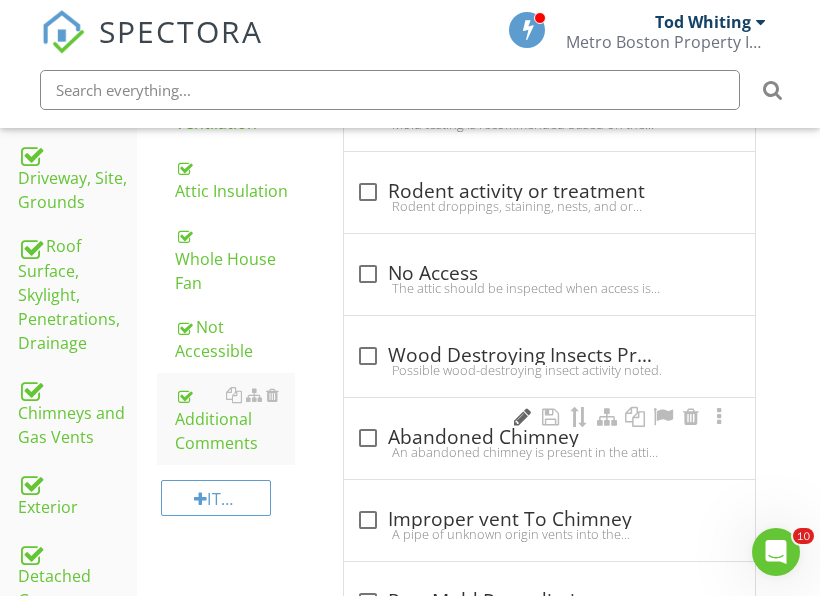 scroll, scrollTop: 641, scrollLeft: 0, axis: vertical 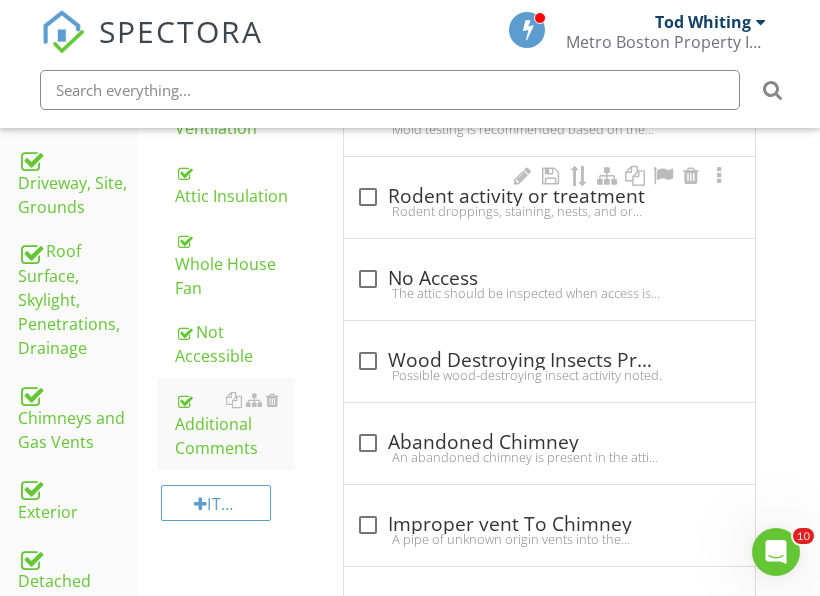 click on "Rodent droppings, staining, nests, and or traps are present in the attic. Treatment is recommended." at bounding box center (549, 211) 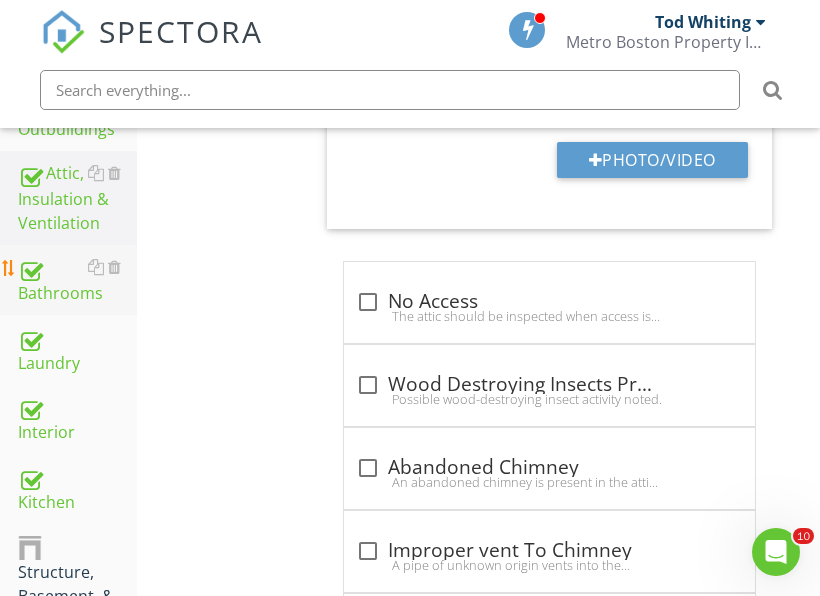 scroll, scrollTop: 1241, scrollLeft: 0, axis: vertical 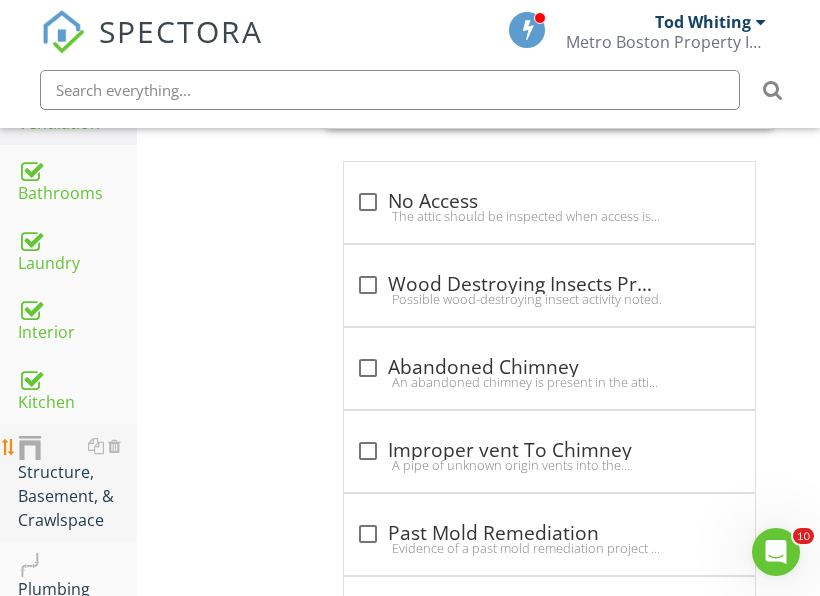 click on "Structure, Basement, & Crawlspace" at bounding box center (77, 483) 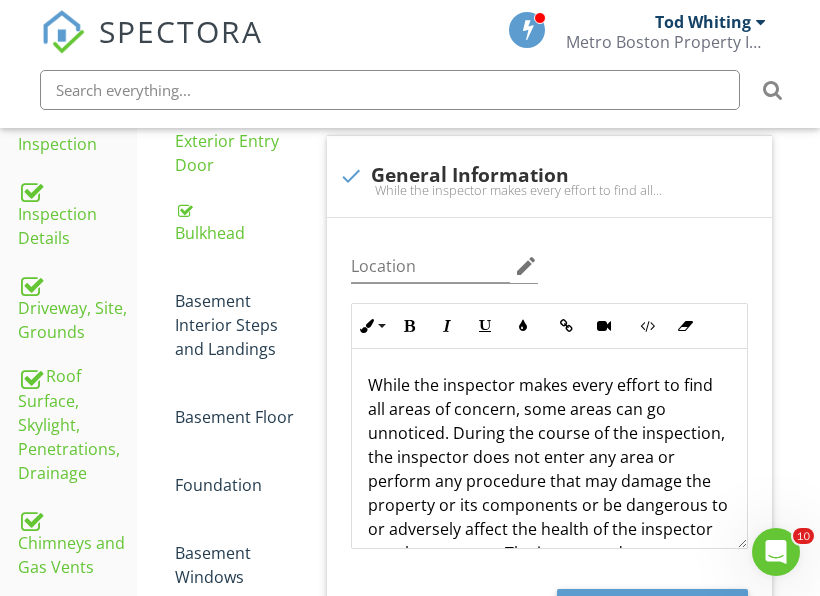 scroll, scrollTop: 441, scrollLeft: 0, axis: vertical 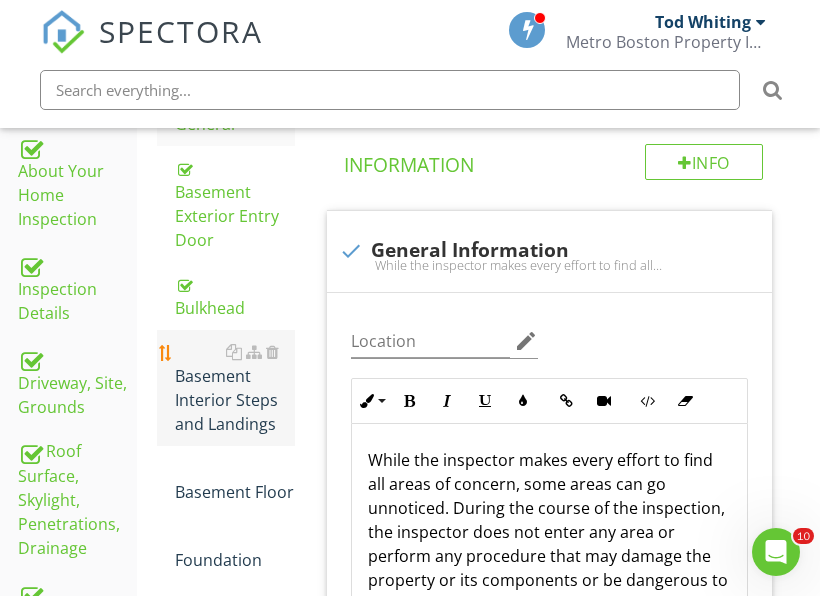 click on "Basement Interior Steps and Landings" at bounding box center (235, 388) 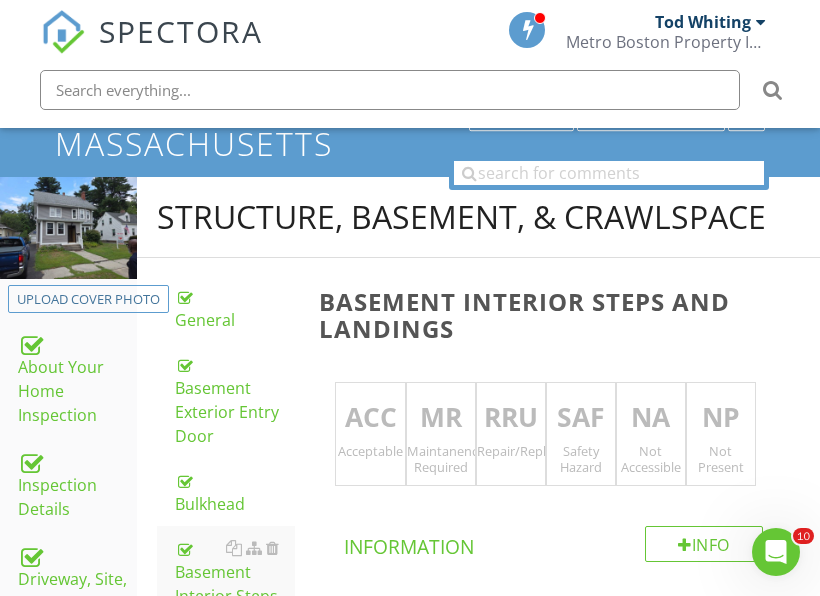 scroll, scrollTop: 241, scrollLeft: 0, axis: vertical 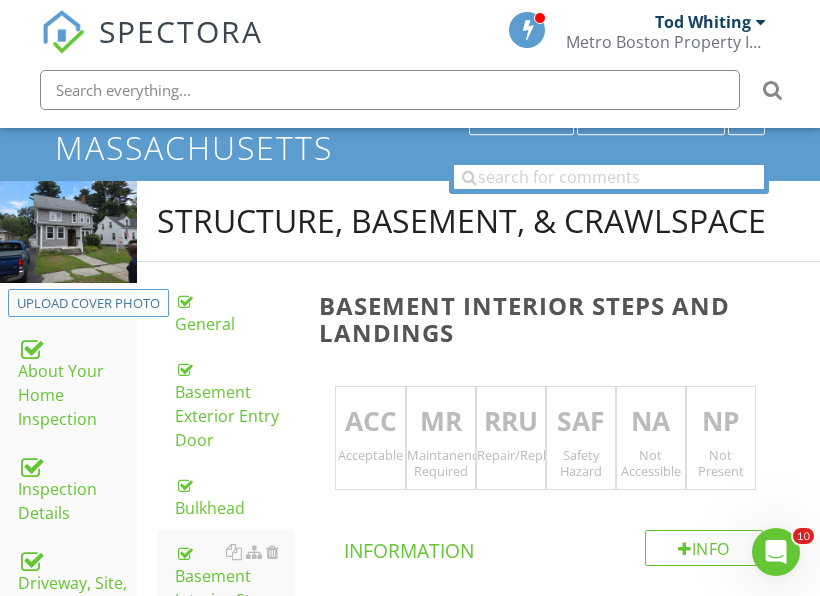 click on "RRU" at bounding box center (511, 422) 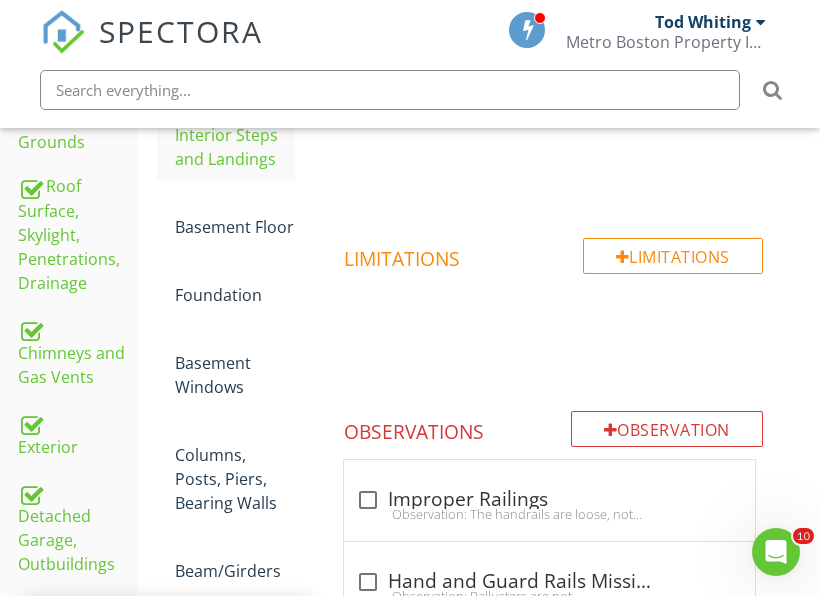 scroll, scrollTop: 741, scrollLeft: 0, axis: vertical 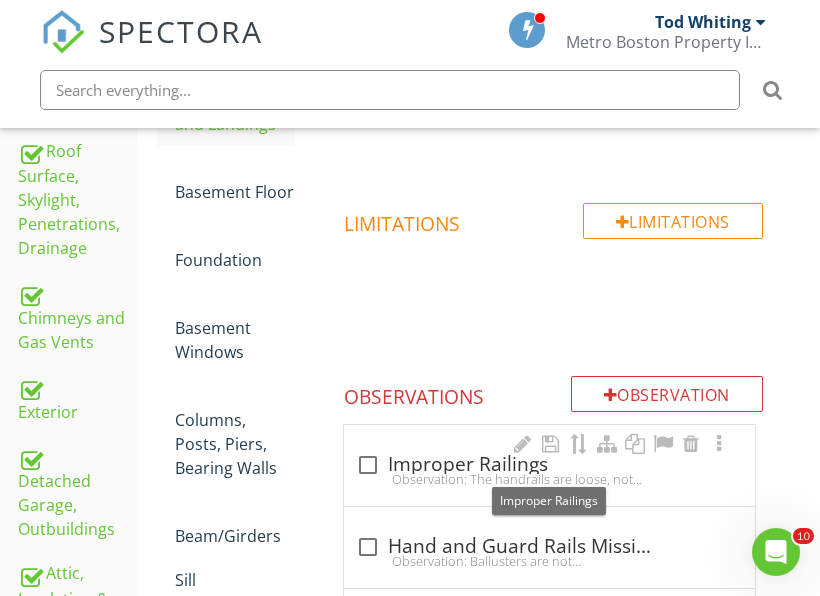 click on "check_box_outline_blank
Improper Railings" at bounding box center [549, 465] 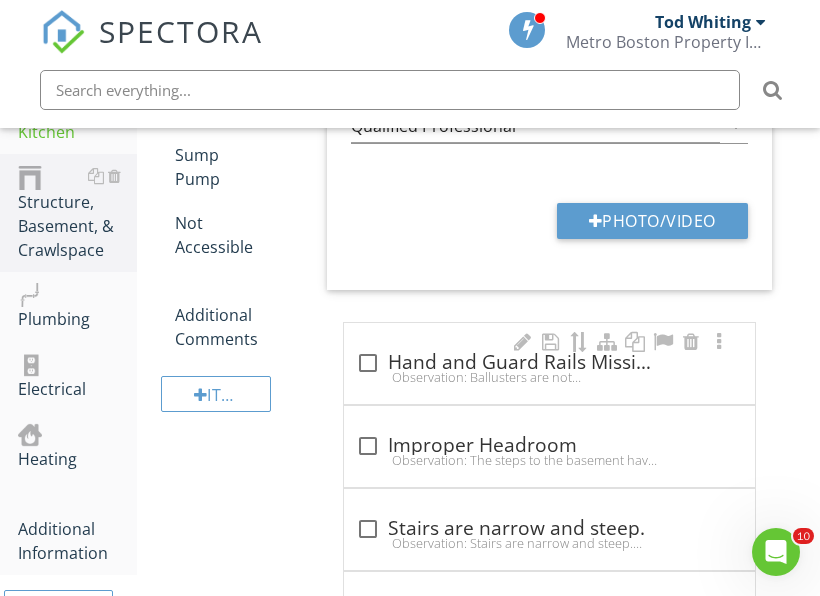 scroll, scrollTop: 1541, scrollLeft: 0, axis: vertical 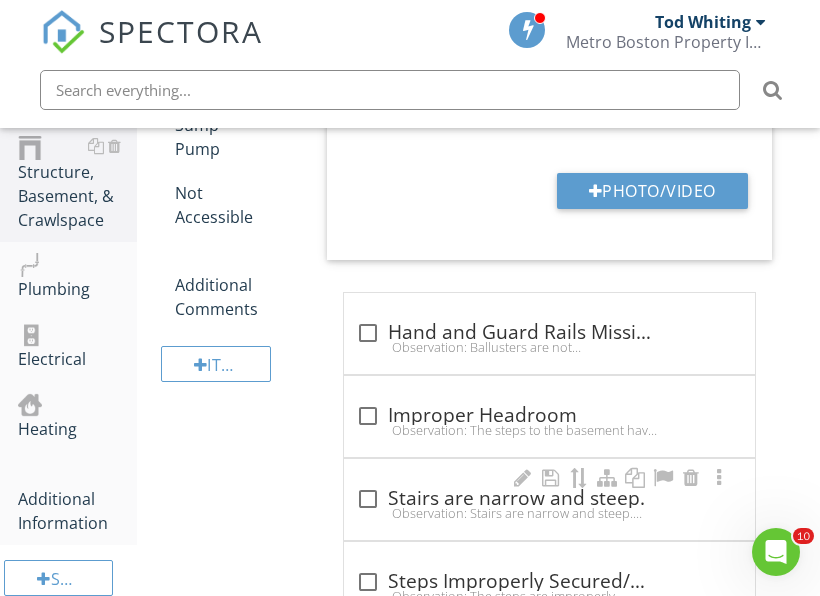 click on "Observation: Stairs are narrow and steep. Recommendation: The client should consult with a qualified professional to determine the full extent and cost of repair." at bounding box center [549, 513] 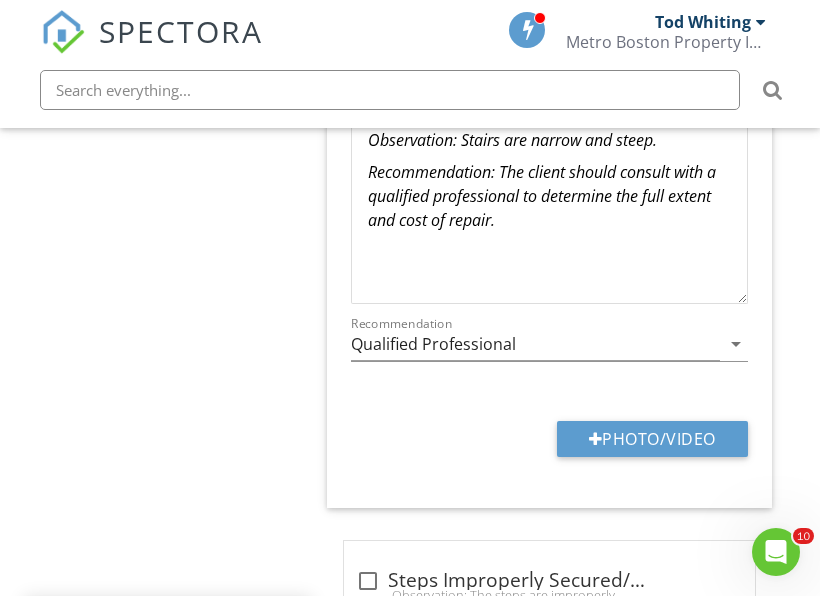 scroll, scrollTop: 2341, scrollLeft: 0, axis: vertical 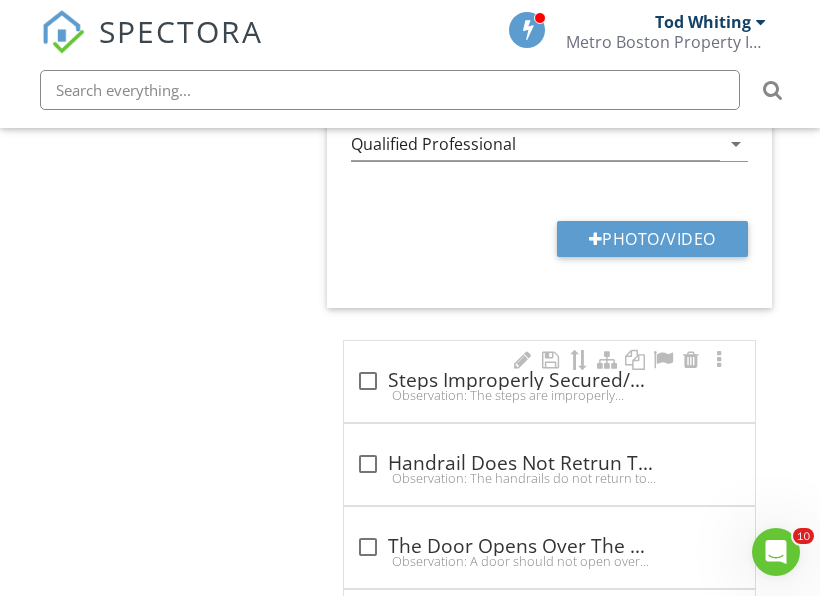 click at bounding box center [368, 381] 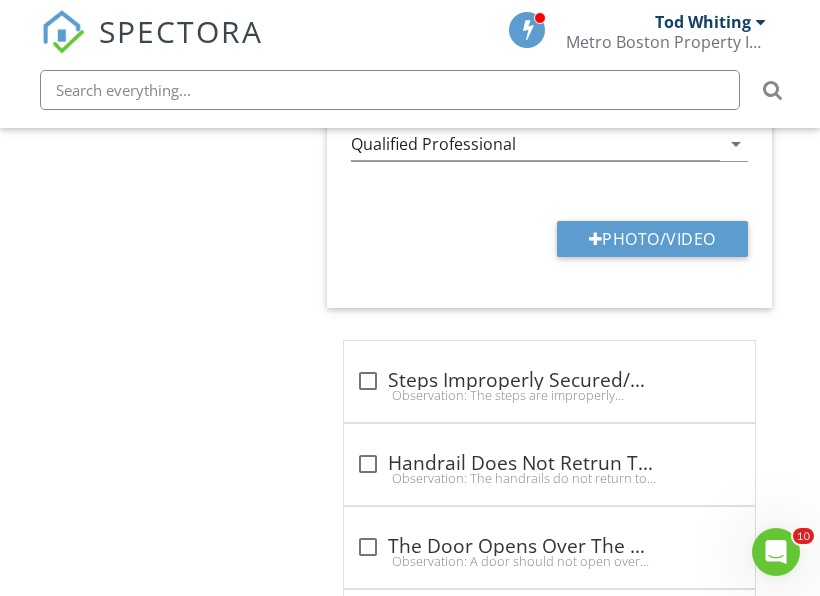 checkbox on "true" 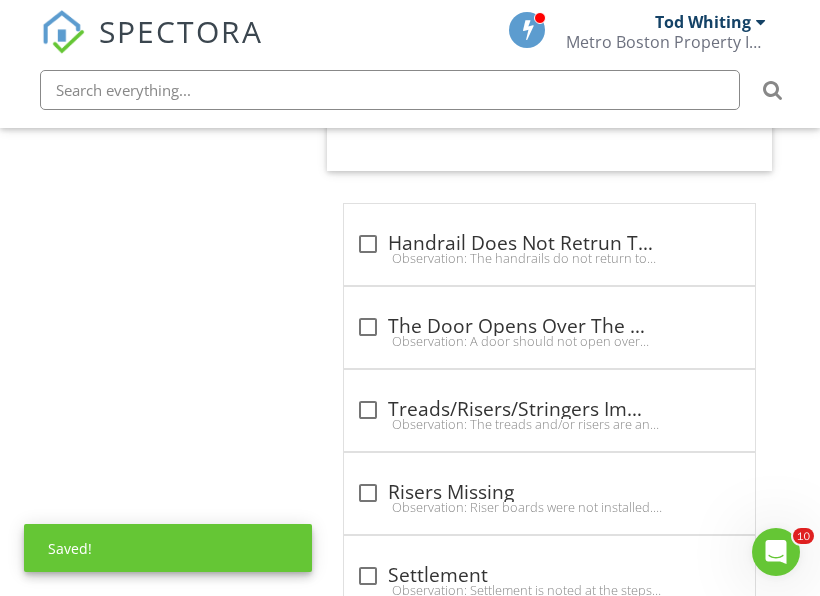 scroll, scrollTop: 3141, scrollLeft: 0, axis: vertical 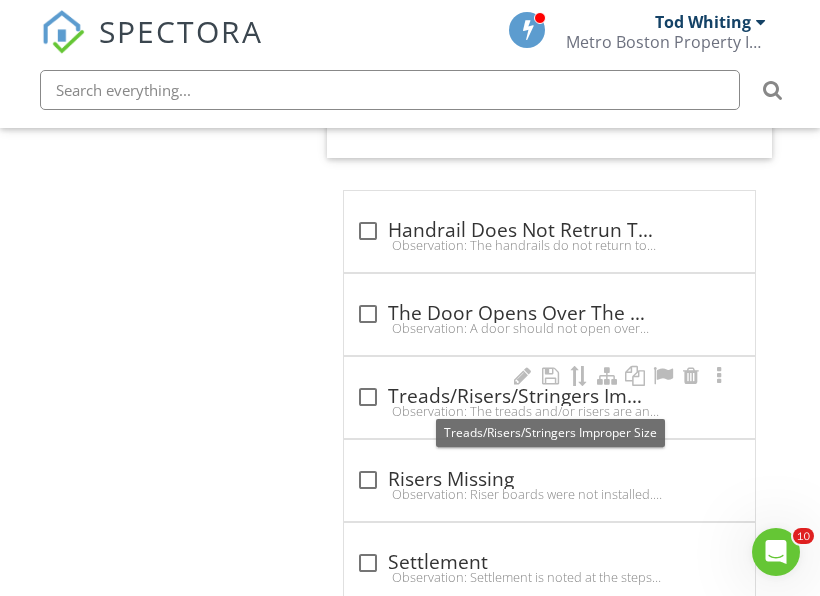 click on "check_box_outline_blank
Treads/Risers/Stringers Improper Size" at bounding box center [549, 397] 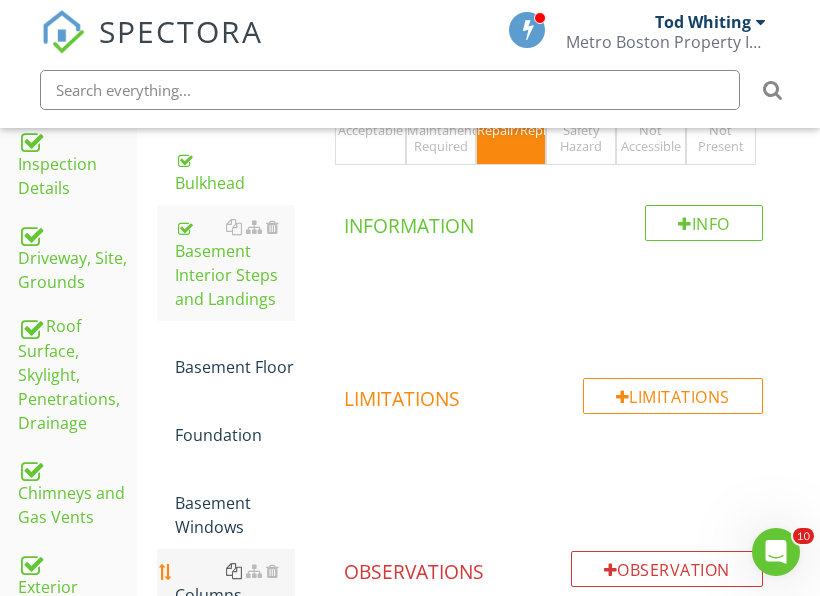 scroll, scrollTop: 541, scrollLeft: 0, axis: vertical 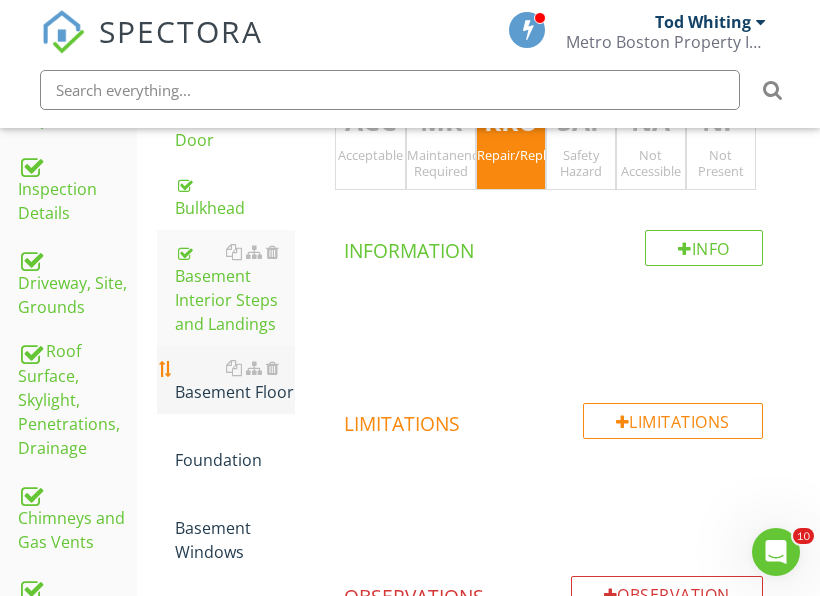 click on "Basement Floor" at bounding box center [235, 380] 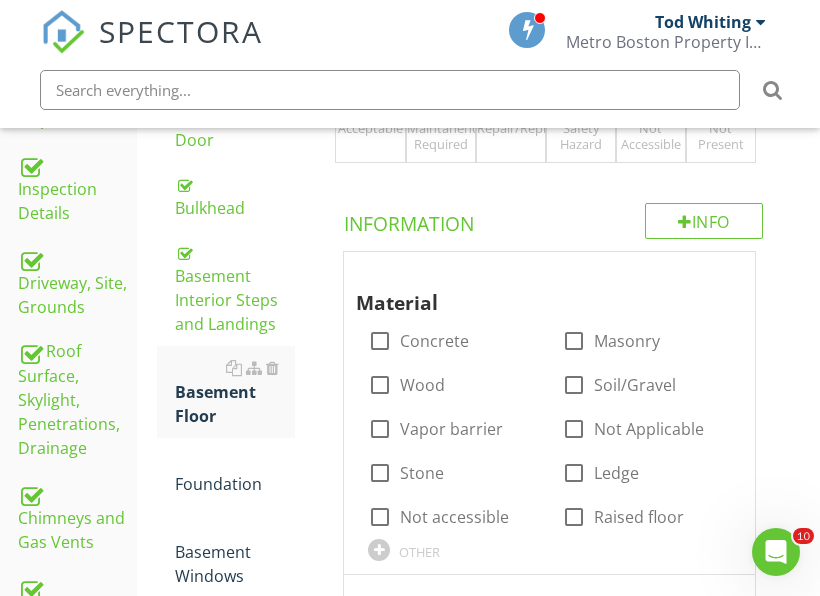 click on "RRU   Repair/Replace/Upgrade" at bounding box center [511, 111] 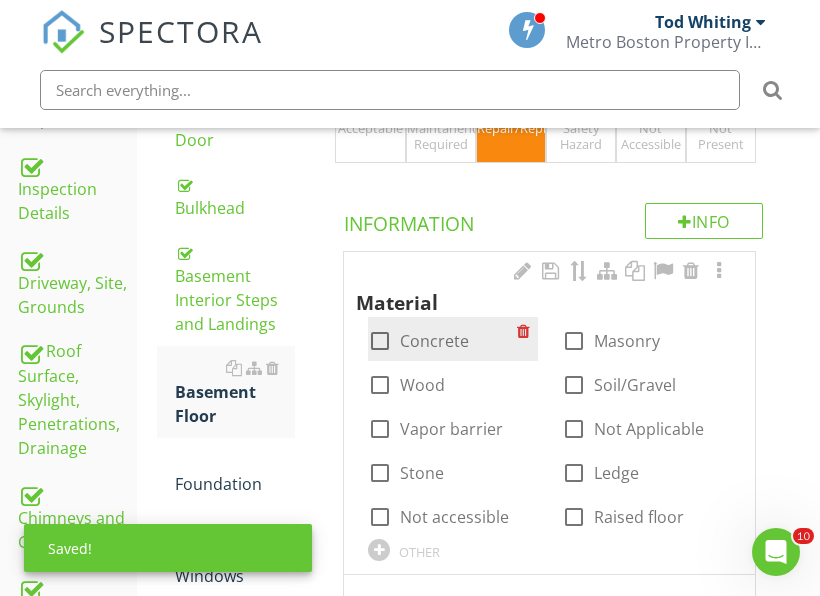 click on "Concrete" at bounding box center (434, 341) 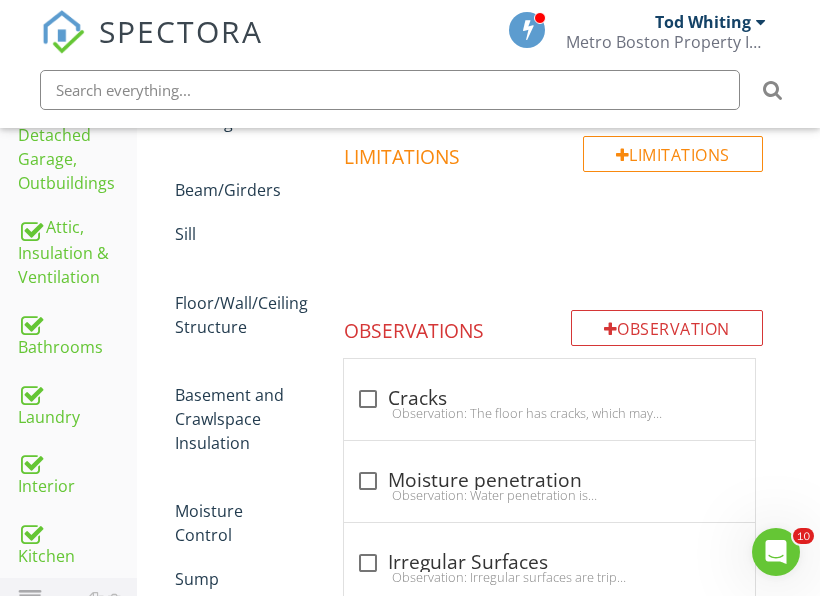 scroll, scrollTop: 1141, scrollLeft: 0, axis: vertical 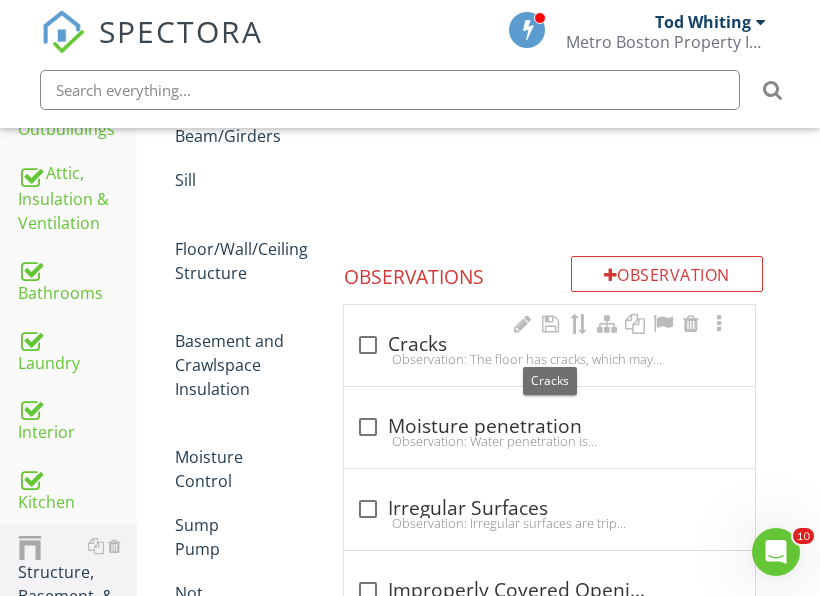 click on "check_box_outline_blank
Cracks" at bounding box center (549, 345) 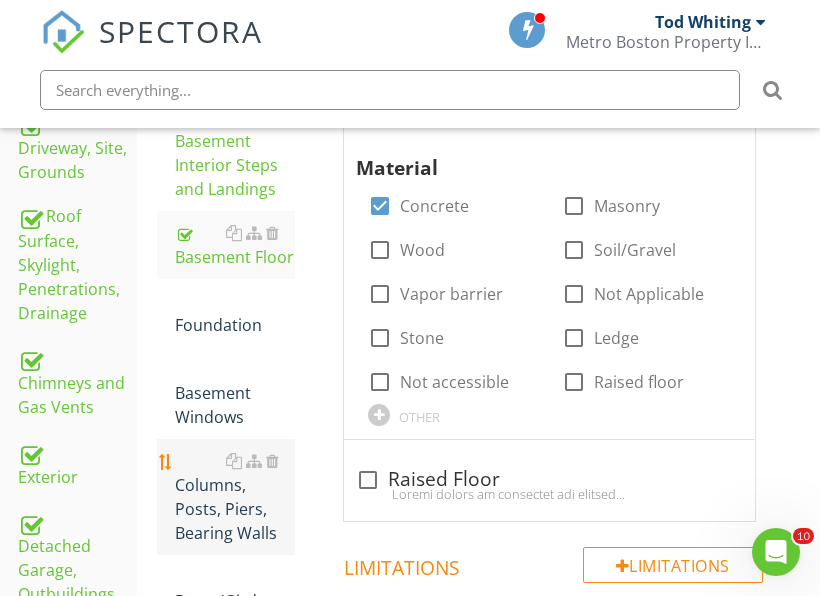 scroll, scrollTop: 641, scrollLeft: 0, axis: vertical 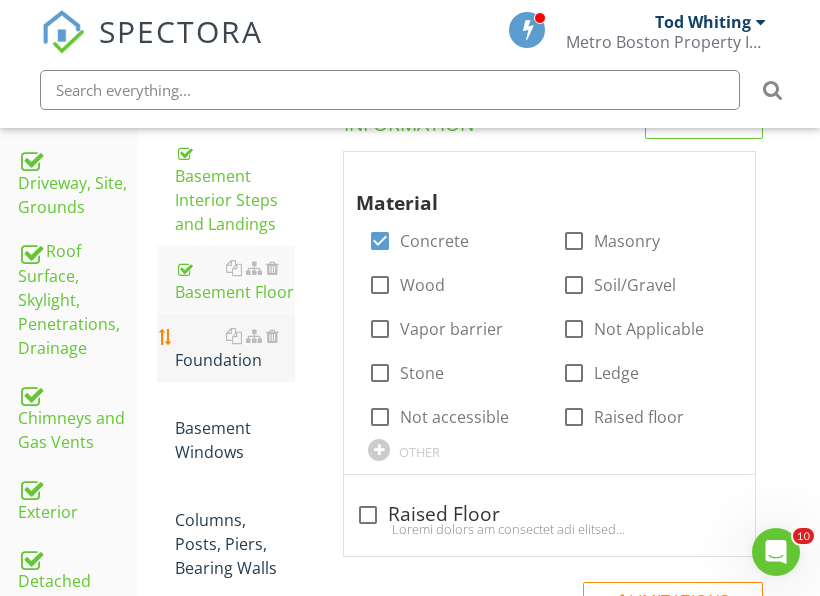 click on "Foundation" at bounding box center [235, 348] 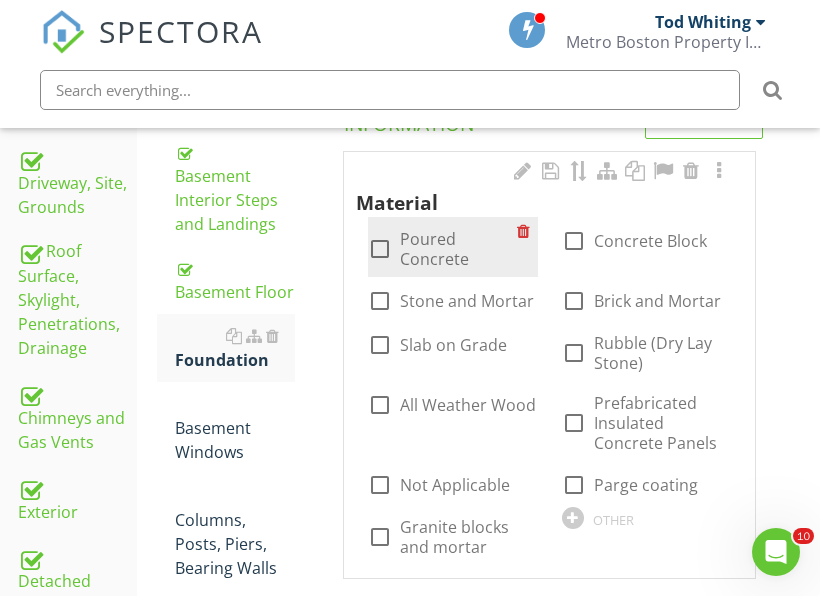 click on "Poured Concrete" at bounding box center [458, 249] 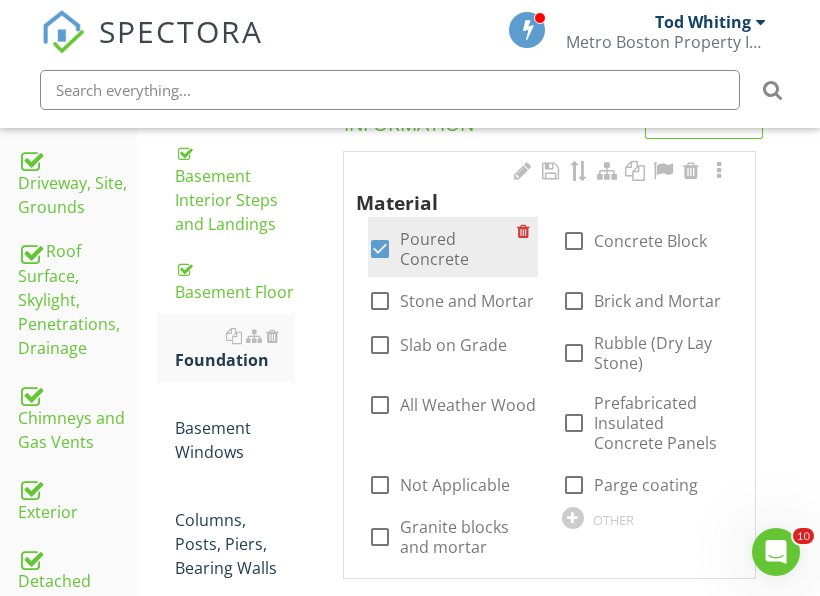 scroll, scrollTop: 441, scrollLeft: 0, axis: vertical 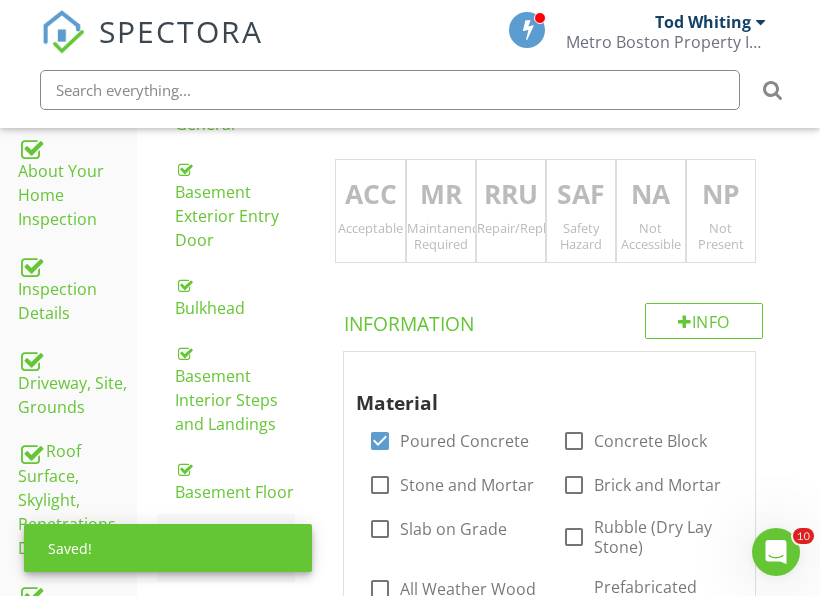 click on "ACC   Acceptable" at bounding box center (370, 211) 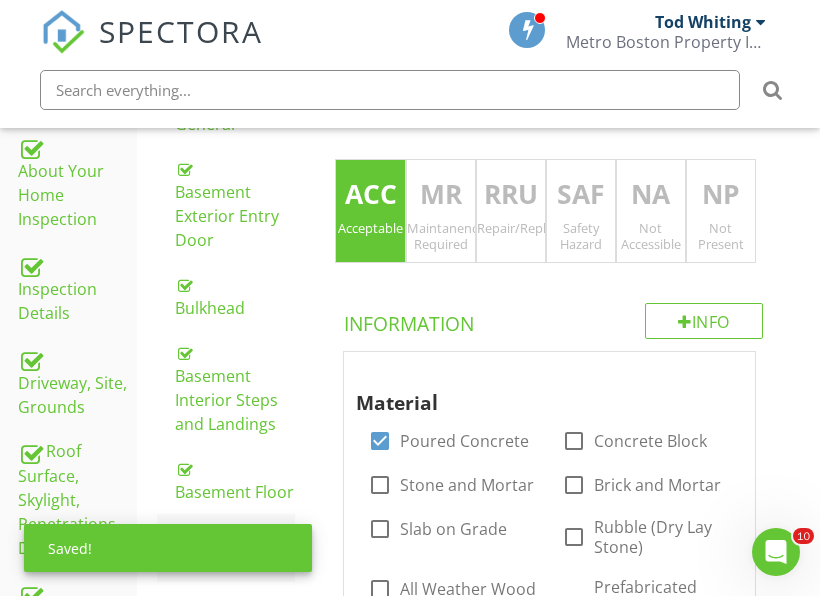 click on "Not Accessible" at bounding box center [651, 236] 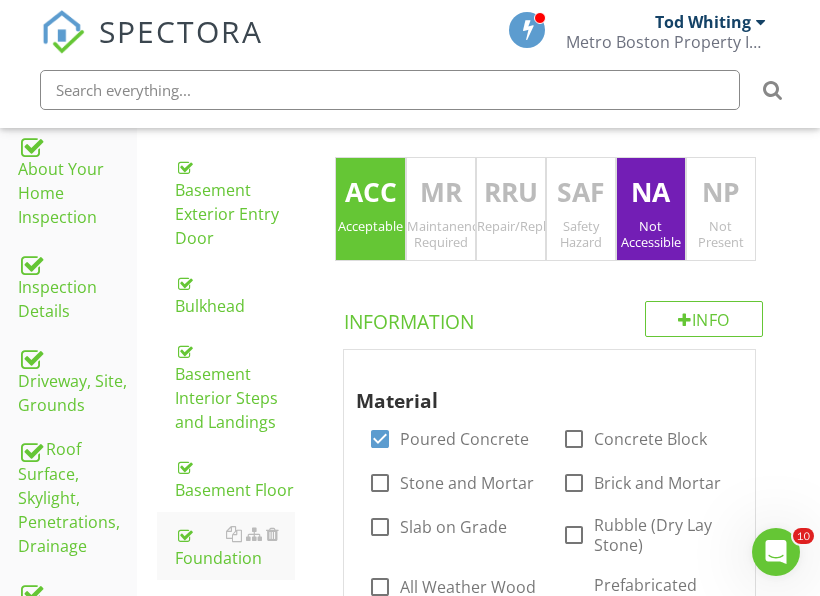 scroll, scrollTop: 441, scrollLeft: 0, axis: vertical 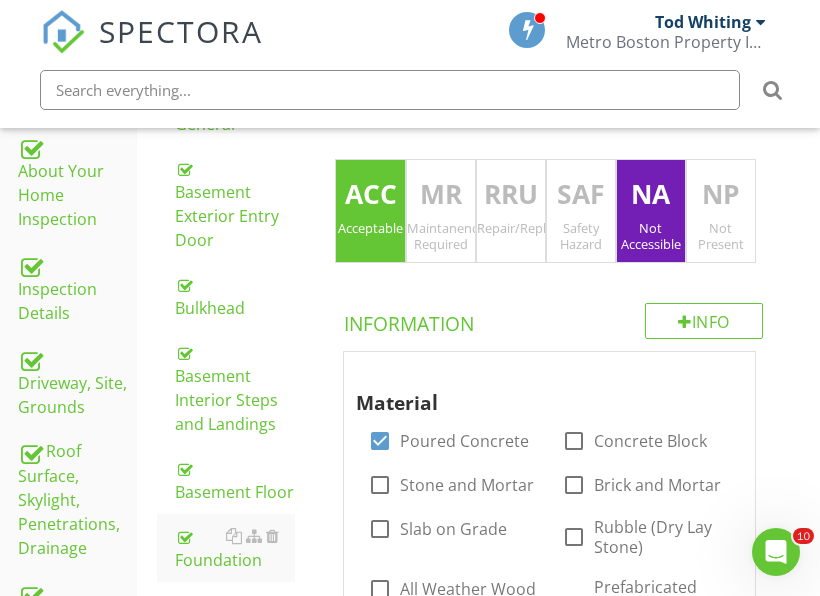click on "NA" at bounding box center [651, 195] 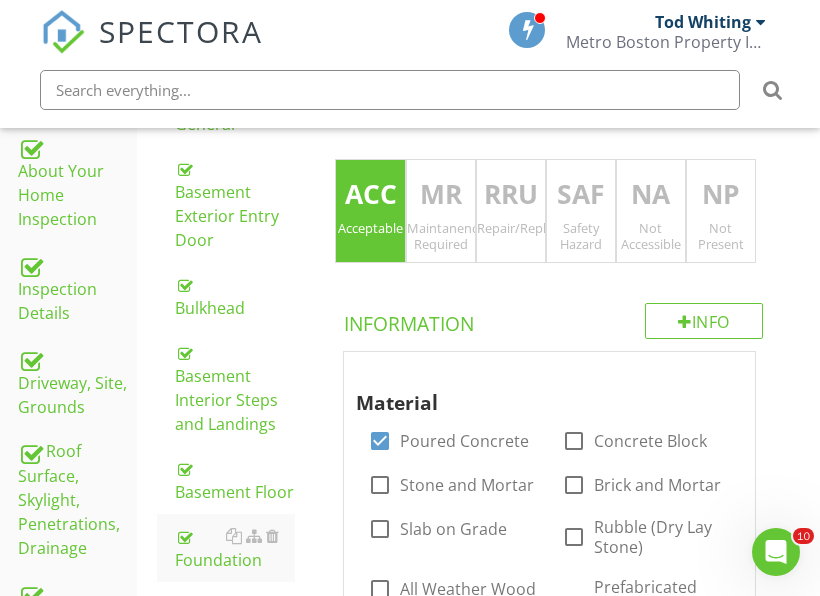 click on "ACC" at bounding box center [370, 195] 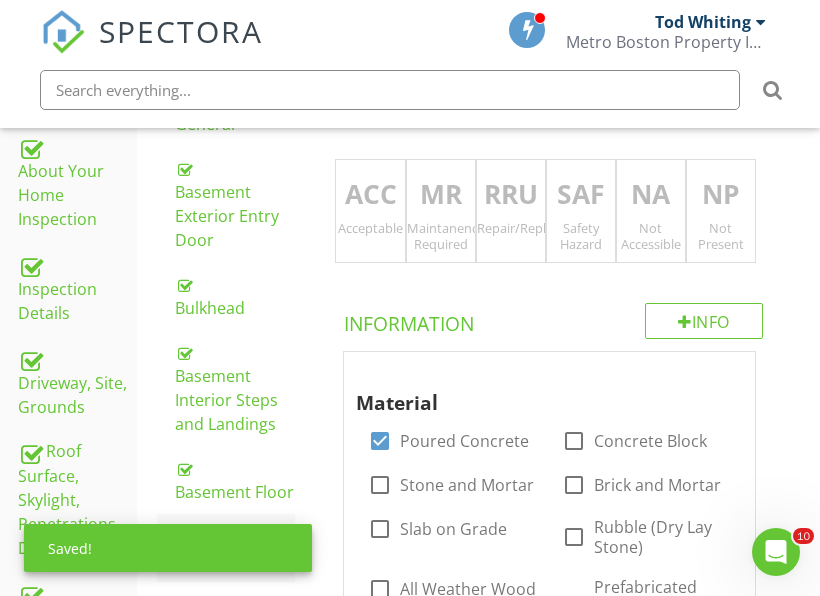 click on "RRU" at bounding box center (511, 195) 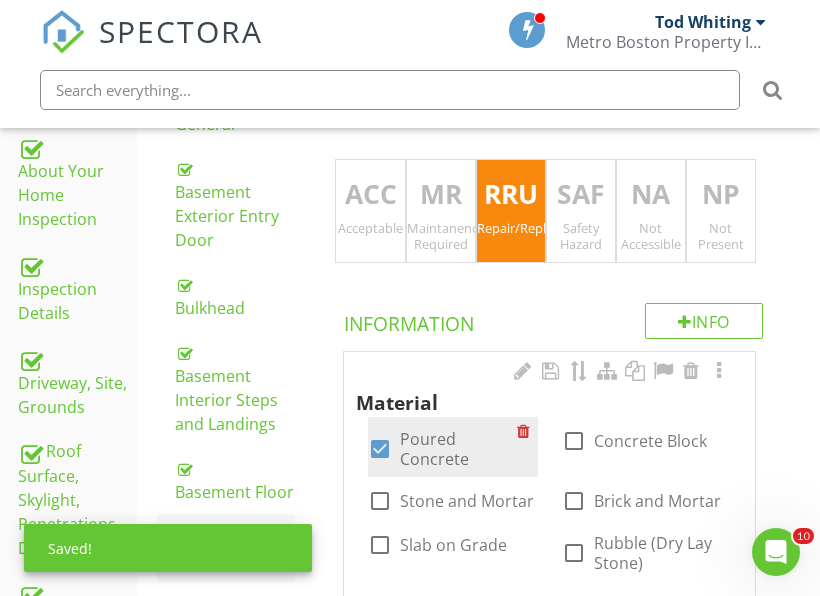click on "check_box Poured Concrete" at bounding box center (442, 447) 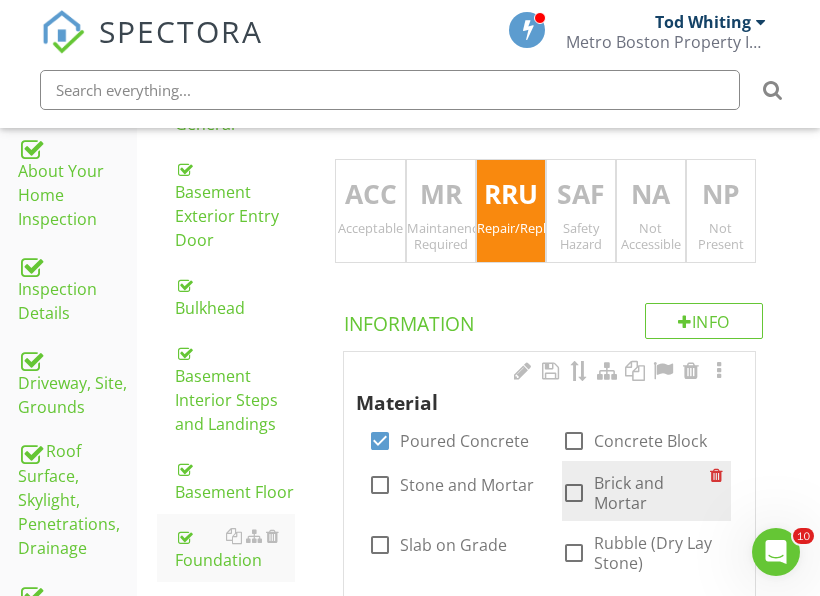 click at bounding box center [574, 493] 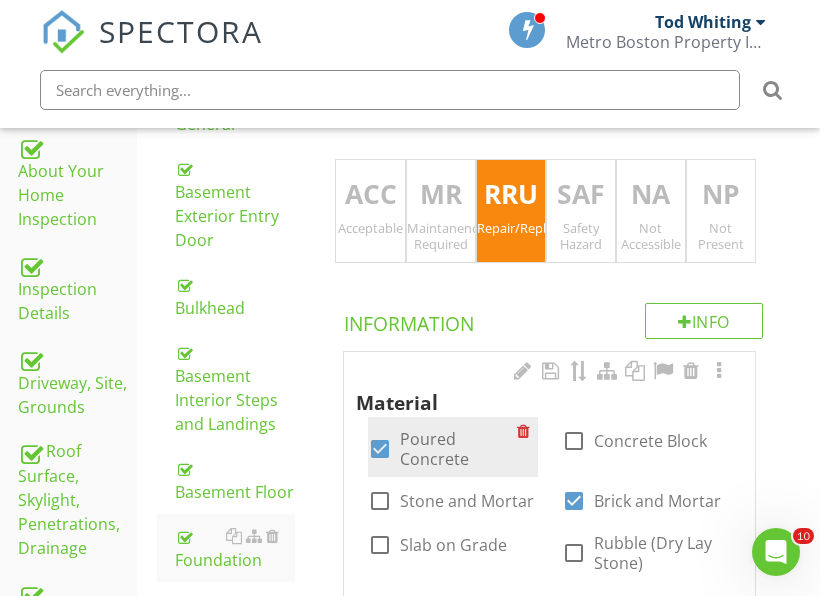 click on "Poured Concrete" at bounding box center (458, 449) 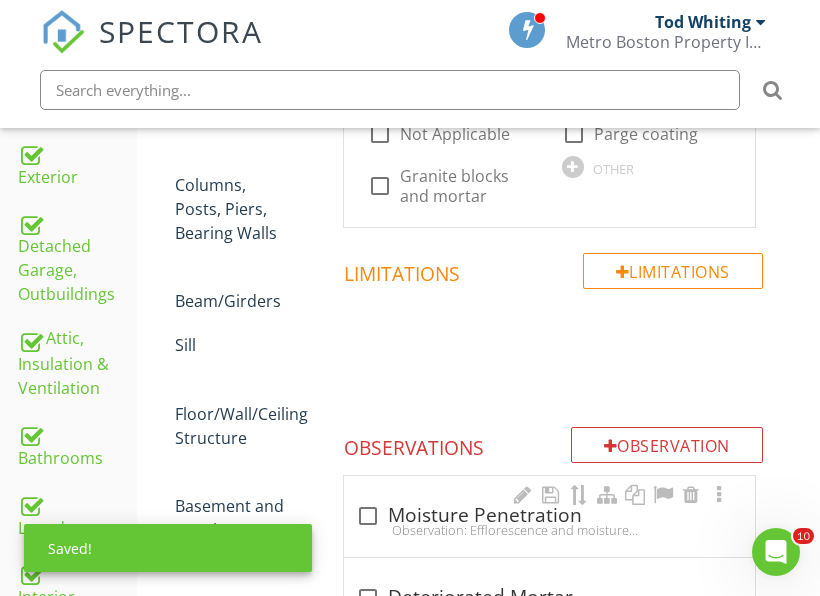 scroll, scrollTop: 1041, scrollLeft: 0, axis: vertical 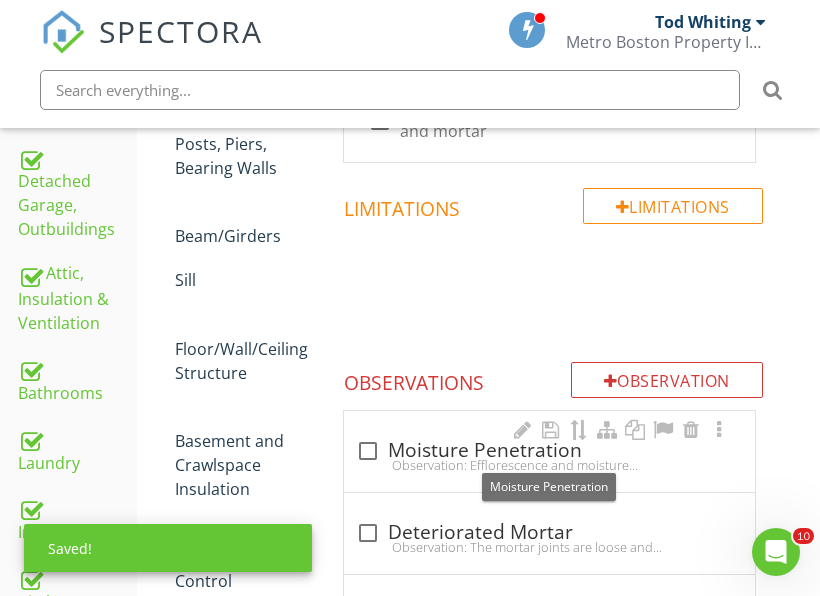 click on "check_box_outline_blank
Moisture Penetration" at bounding box center [549, 451] 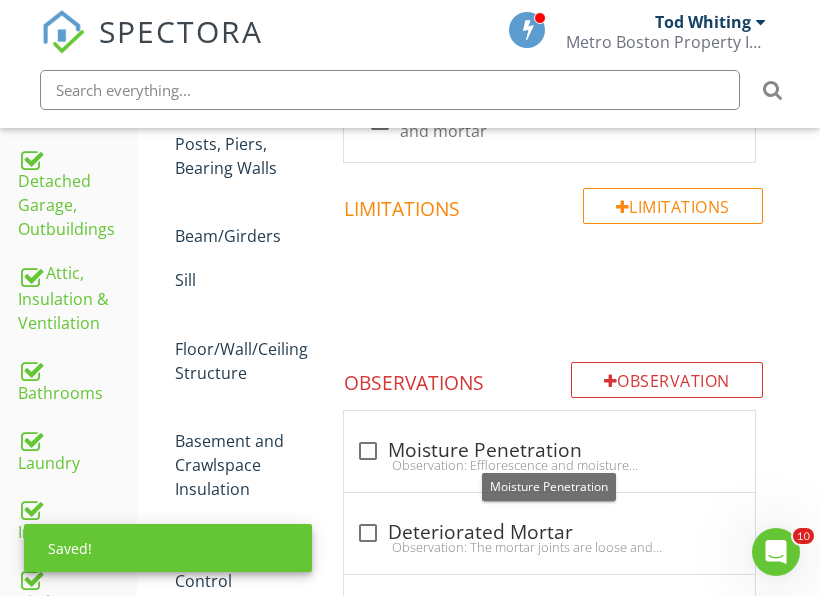 checkbox on "true" 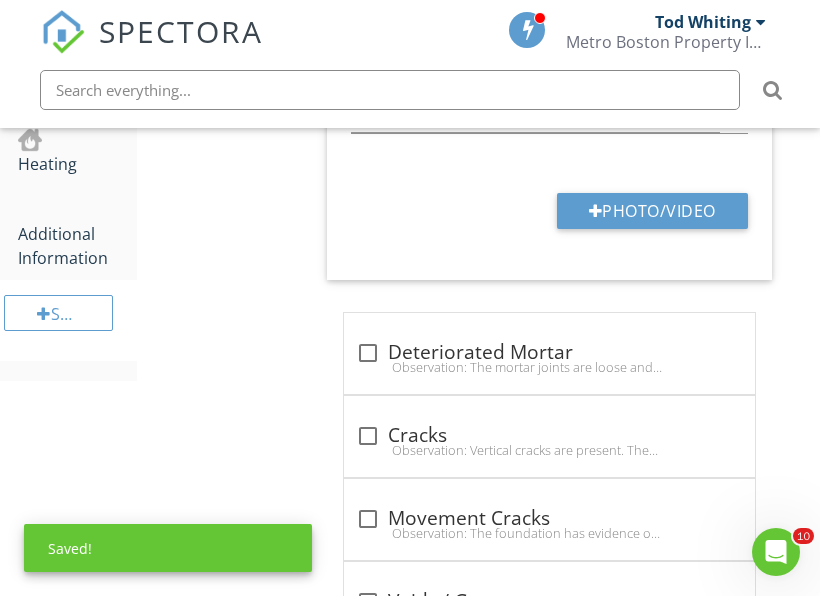 scroll, scrollTop: 1841, scrollLeft: 0, axis: vertical 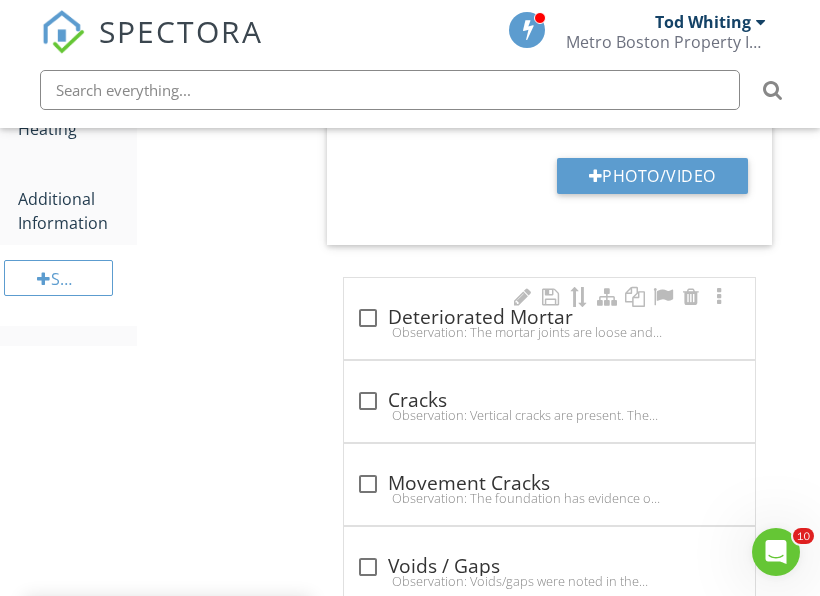 click at bounding box center (368, 318) 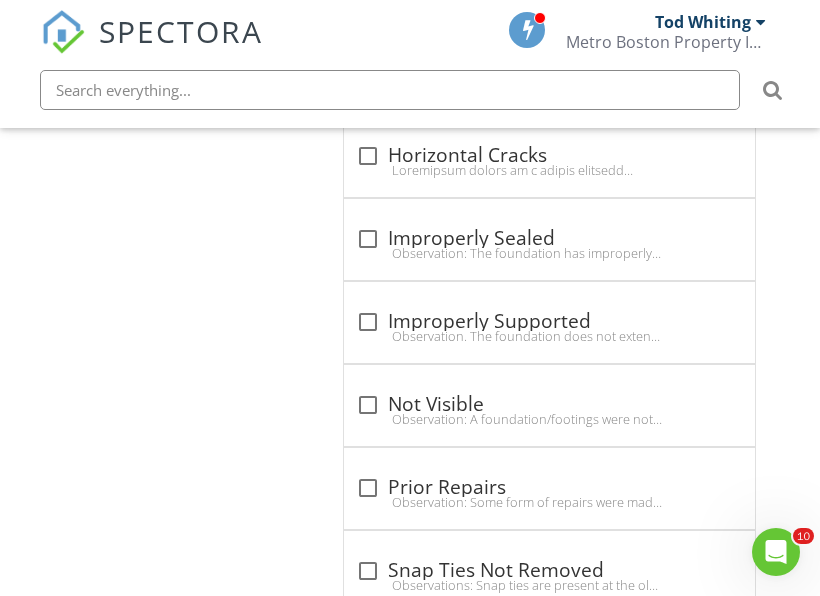 scroll, scrollTop: 3141, scrollLeft: 0, axis: vertical 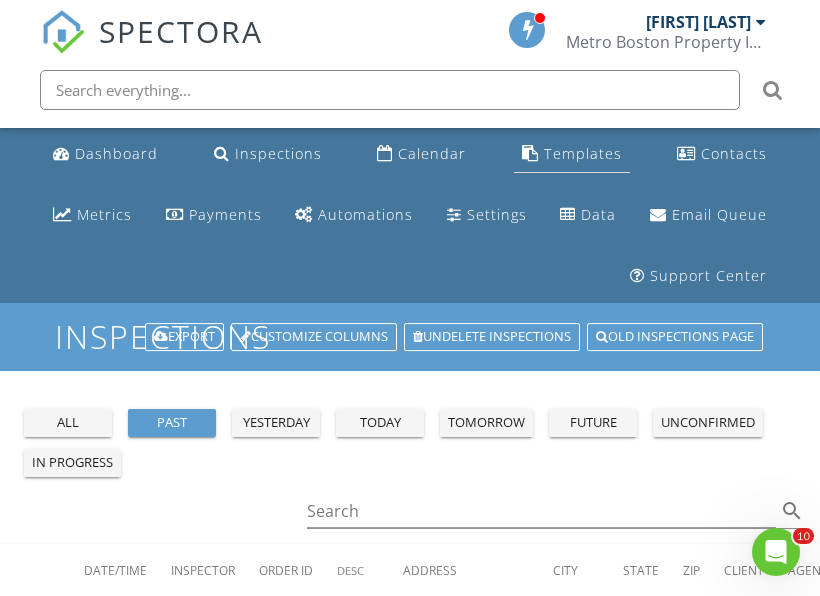 click on "Templates" at bounding box center (583, 153) 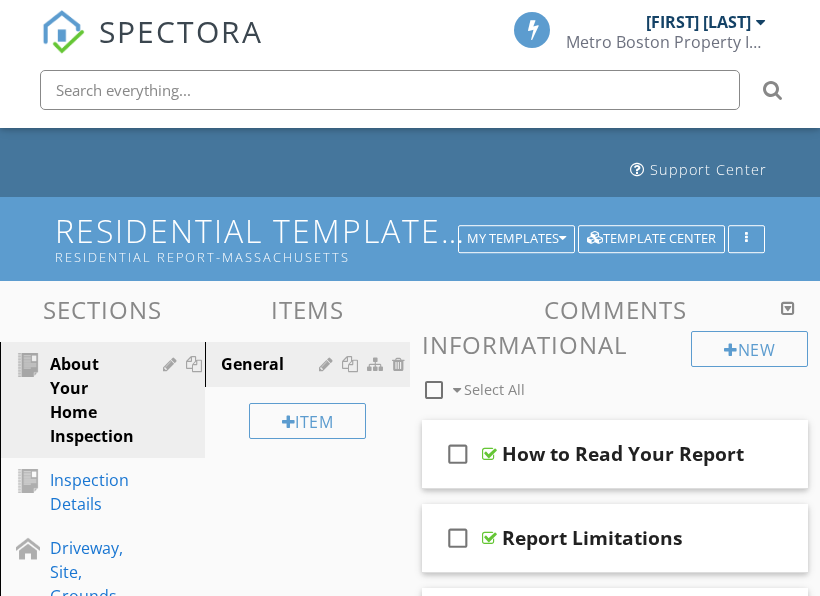 scroll, scrollTop: 206, scrollLeft: 0, axis: vertical 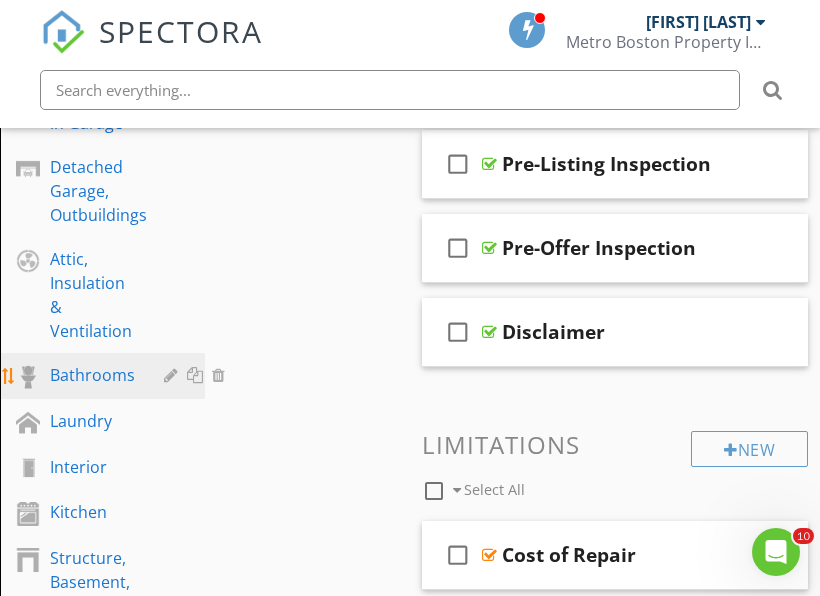 click on "Bathrooms" at bounding box center (92, 375) 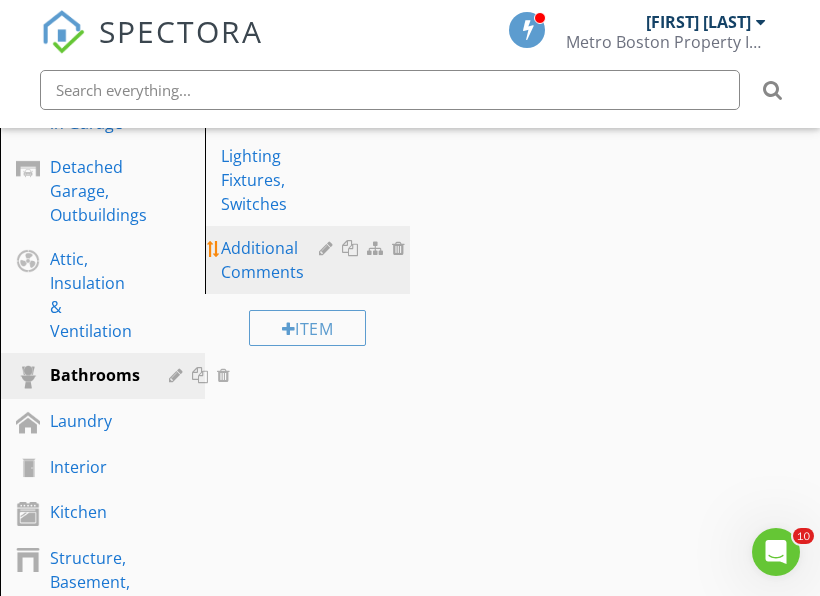 click on "Additional Comments" at bounding box center [273, 260] 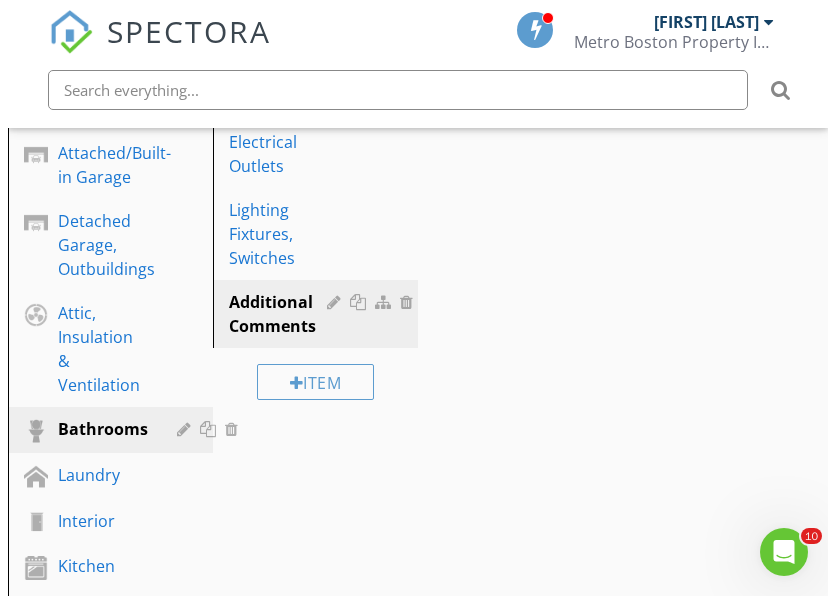 scroll, scrollTop: 800, scrollLeft: 0, axis: vertical 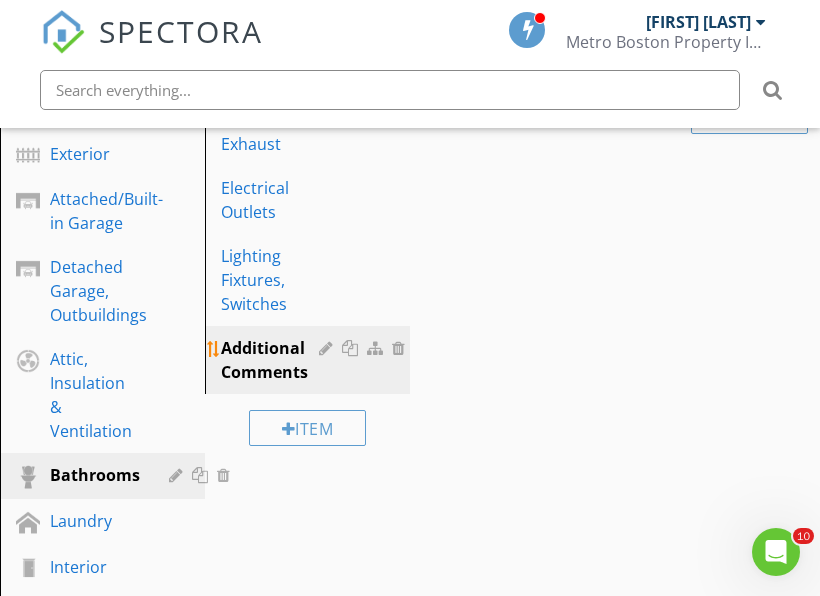 click at bounding box center [328, 348] 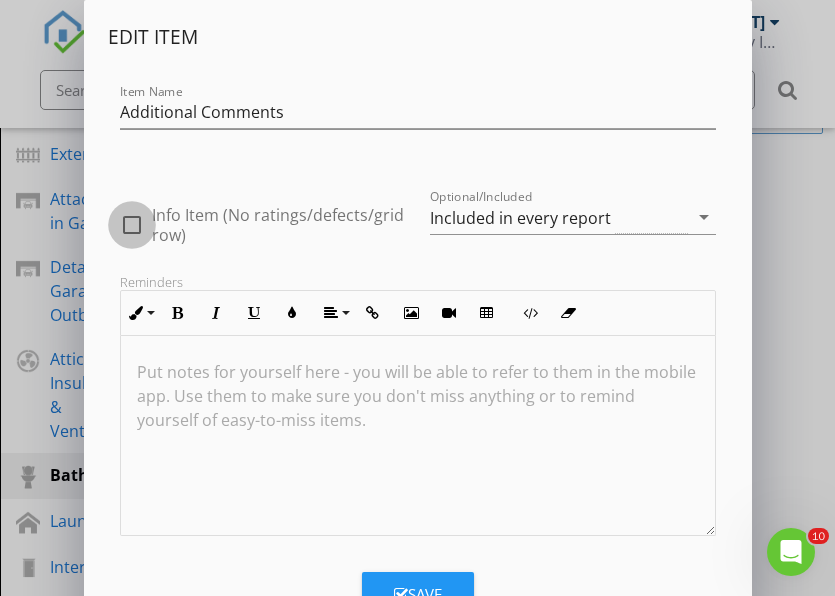 click at bounding box center (132, 225) 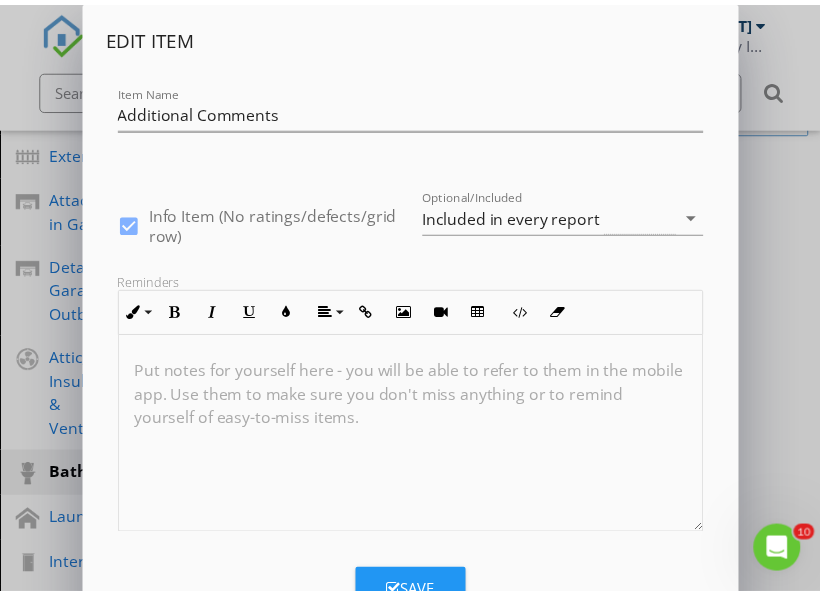 scroll, scrollTop: 1, scrollLeft: 0, axis: vertical 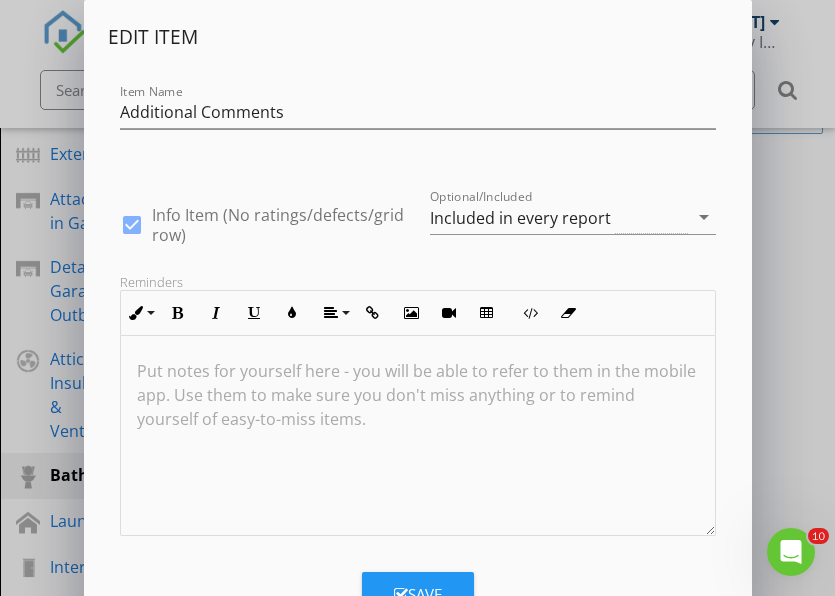 click on "Save" at bounding box center (418, 594) 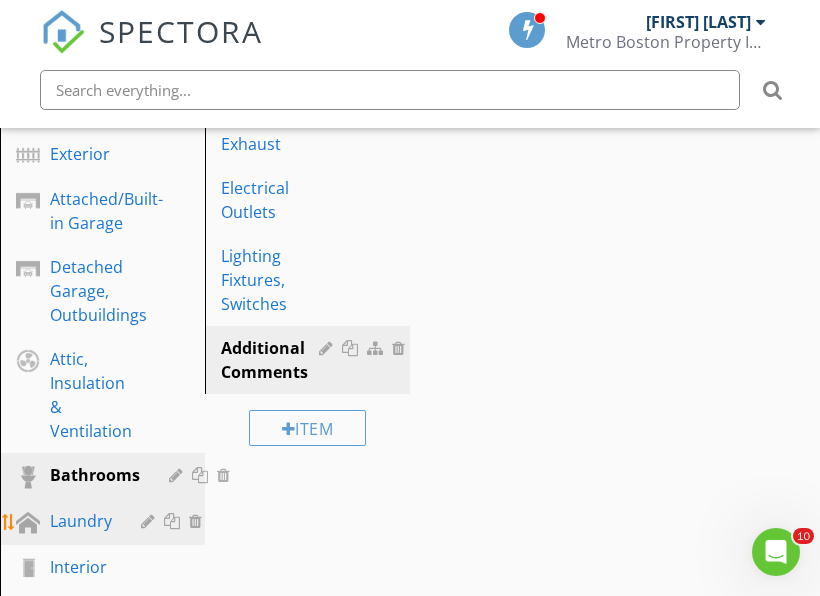 click on "Laundry" at bounding box center (81, 521) 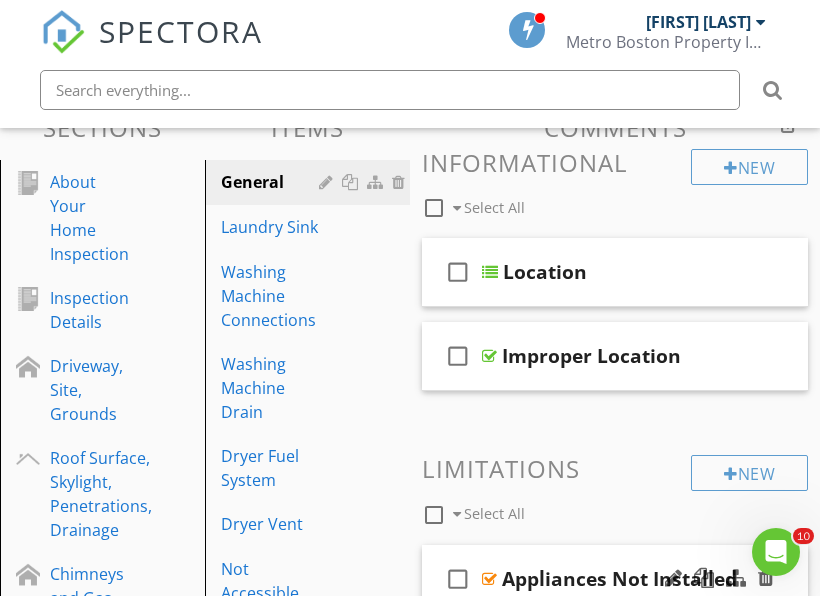 scroll, scrollTop: 300, scrollLeft: 0, axis: vertical 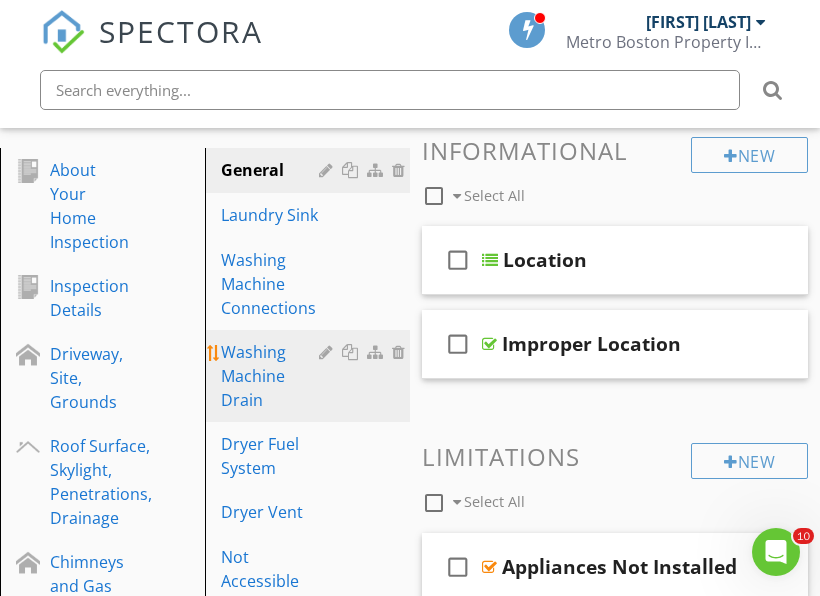 click on "Washing Machine Drain" at bounding box center (273, 376) 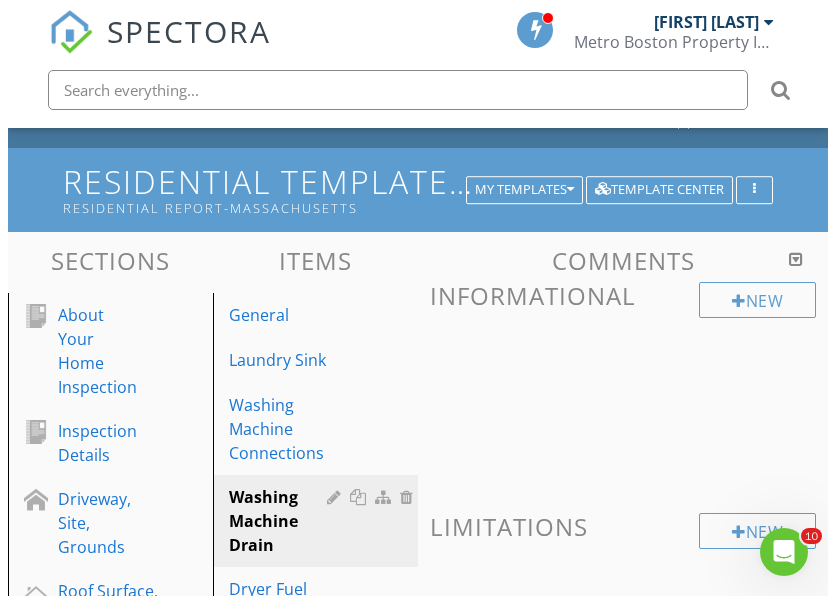 scroll, scrollTop: 200, scrollLeft: 0, axis: vertical 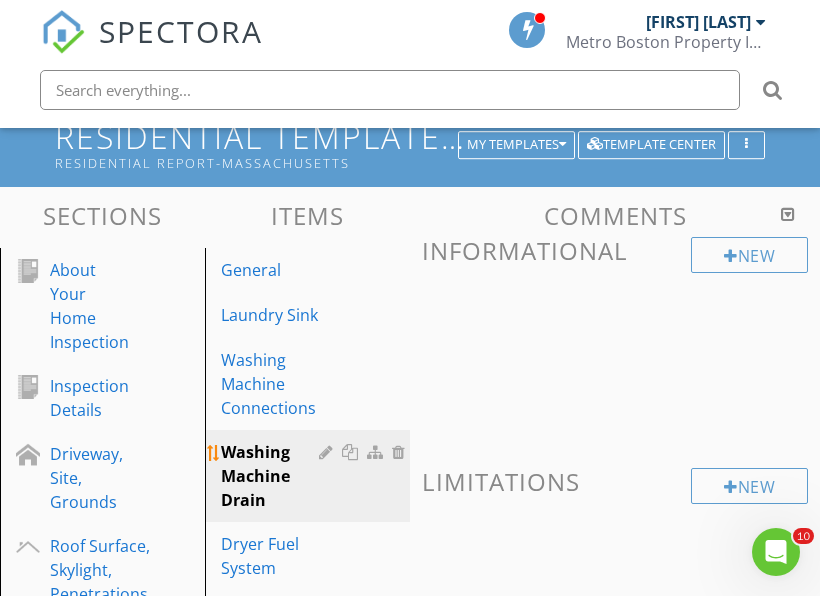 click at bounding box center [328, 452] 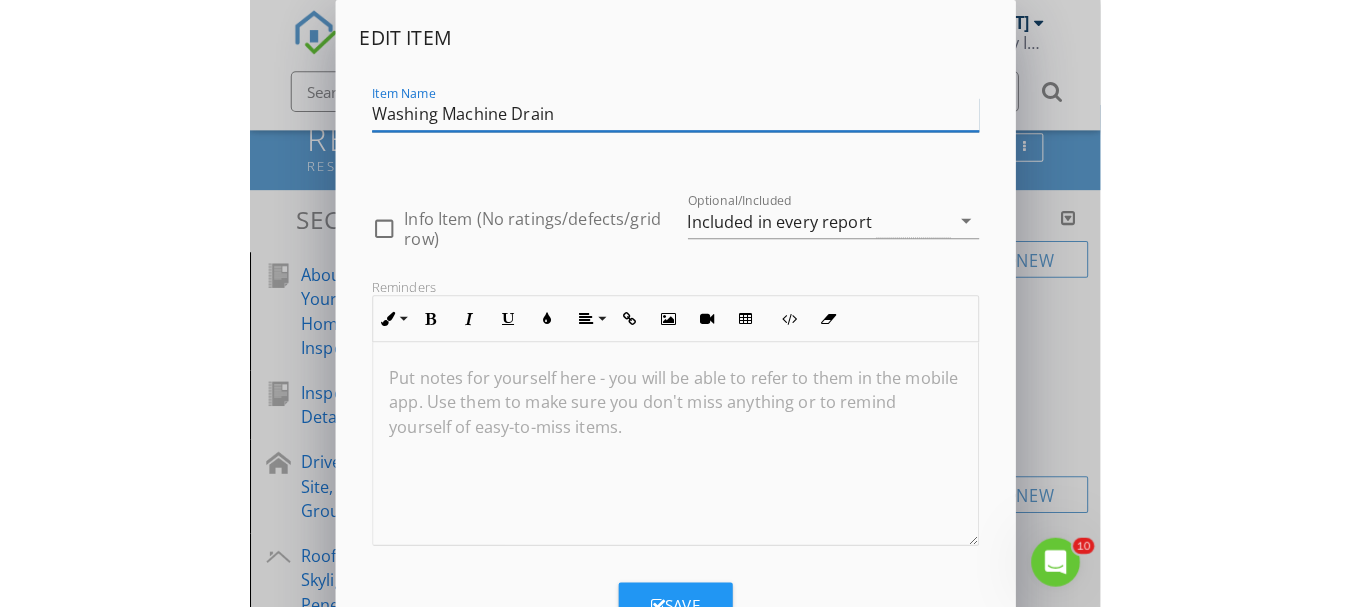scroll, scrollTop: 0, scrollLeft: 0, axis: both 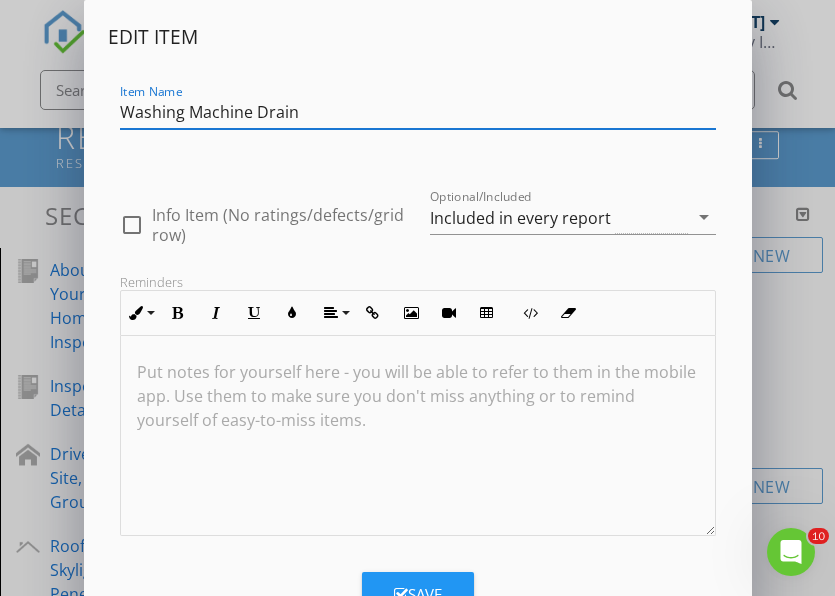 click on "Save" at bounding box center (418, 594) 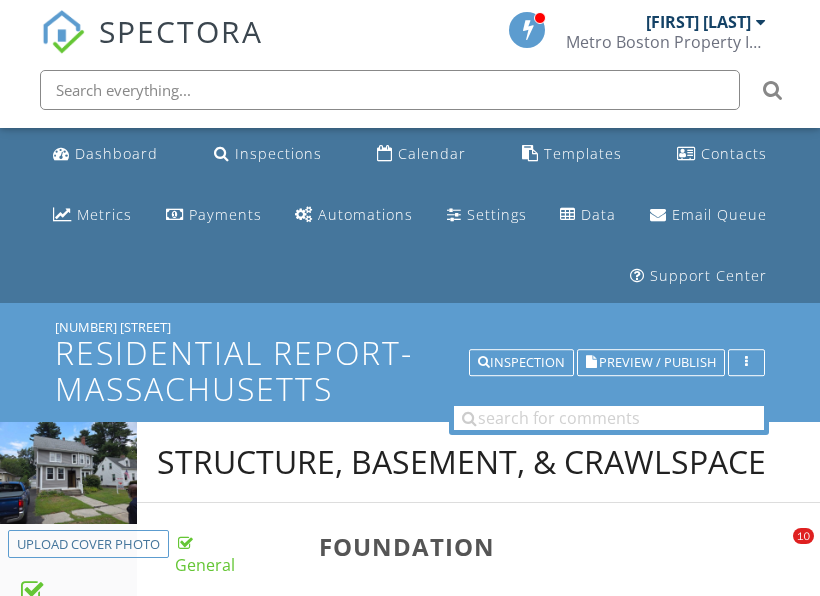 scroll, scrollTop: 3165, scrollLeft: 0, axis: vertical 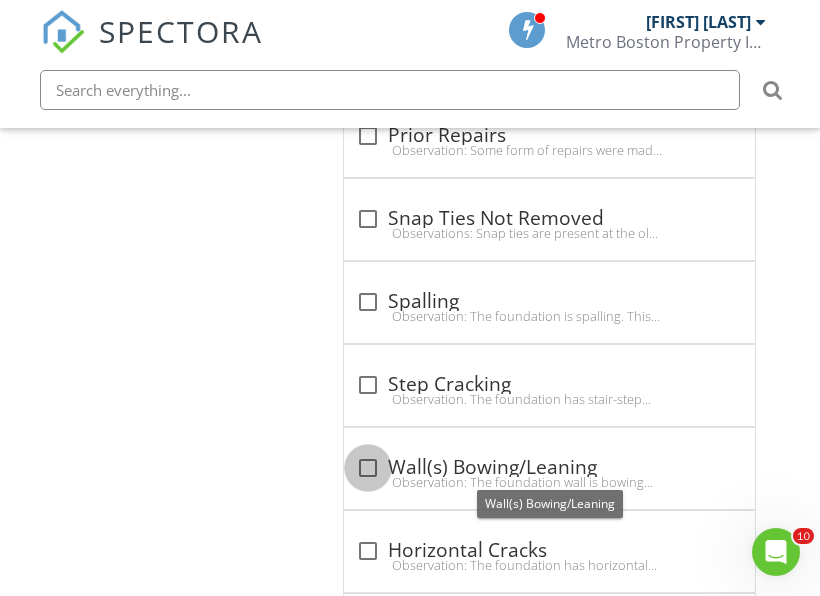 drag, startPoint x: 369, startPoint y: 463, endPoint x: 647, endPoint y: 449, distance: 278.3523 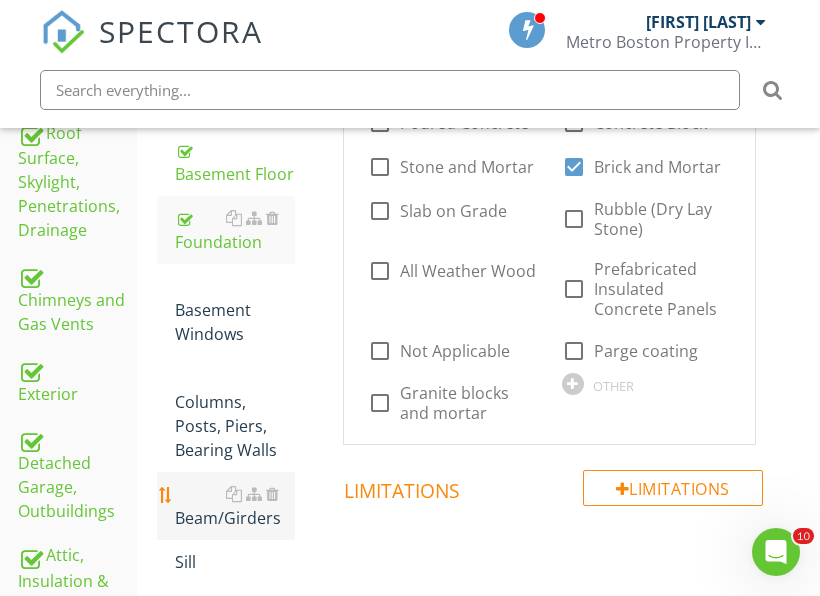 scroll, scrollTop: 756, scrollLeft: 0, axis: vertical 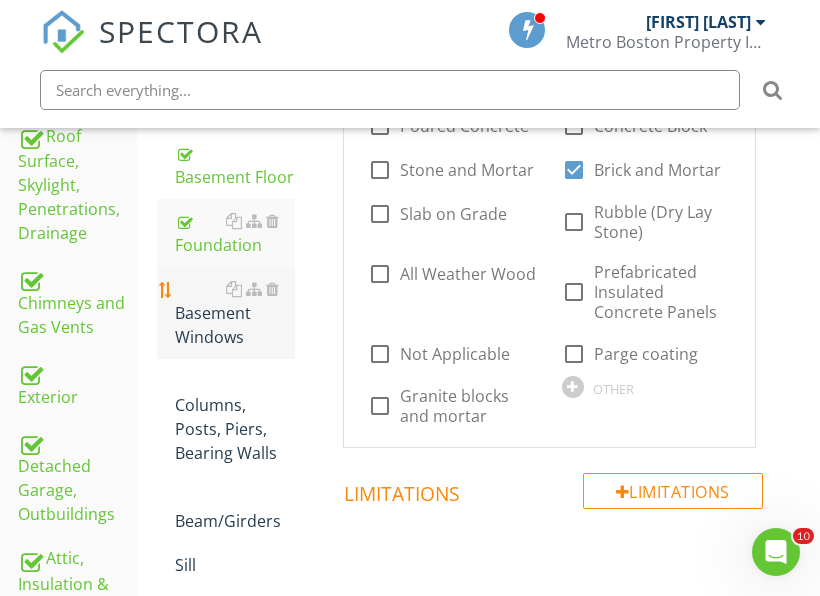 click on "Basement Windows" at bounding box center (235, 313) 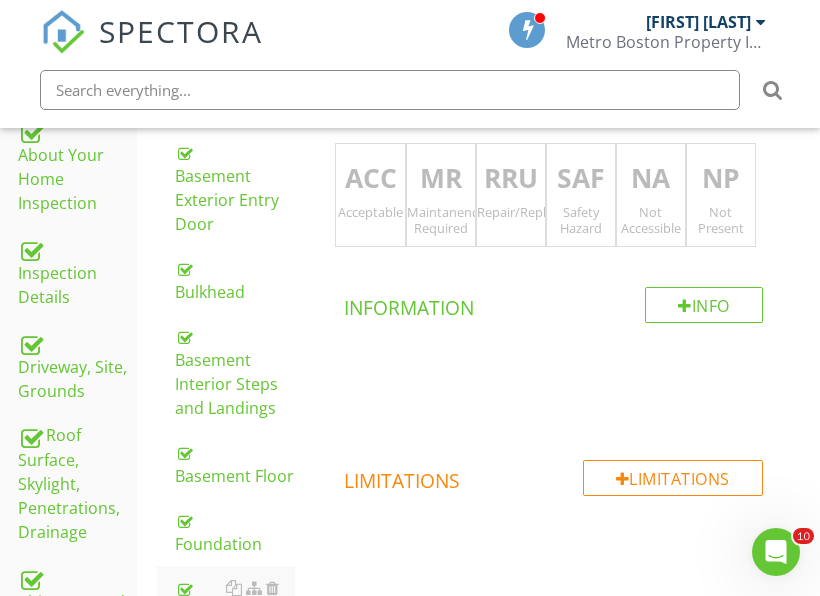 scroll, scrollTop: 456, scrollLeft: 0, axis: vertical 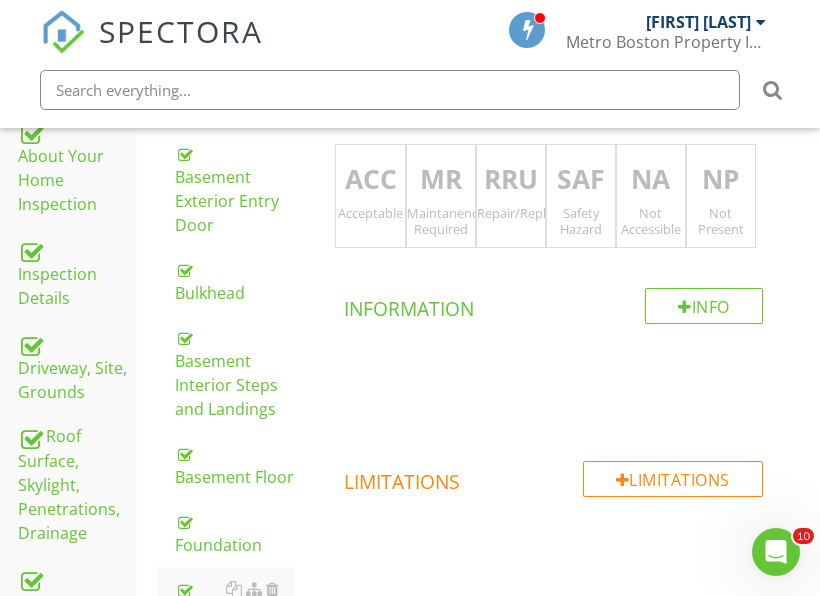 click on "Maintanence Required" at bounding box center (441, 221) 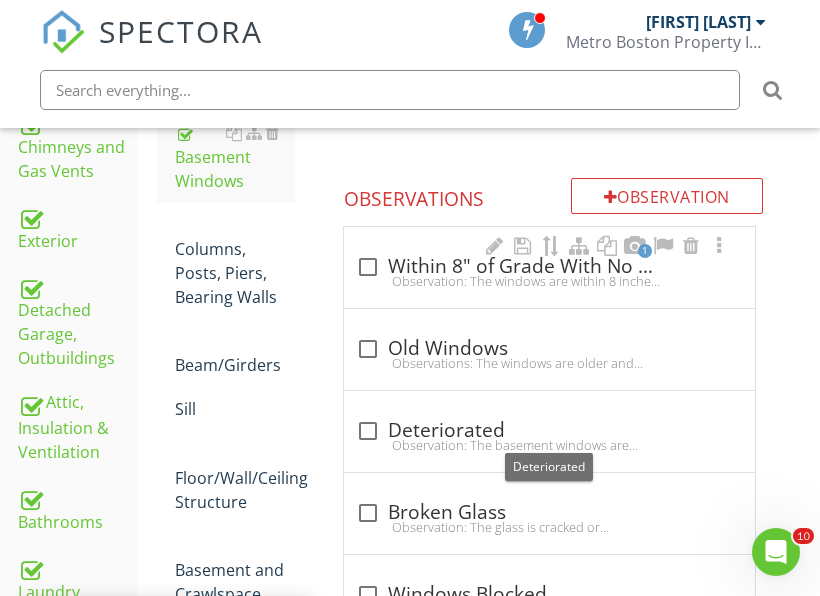 scroll, scrollTop: 856, scrollLeft: 0, axis: vertical 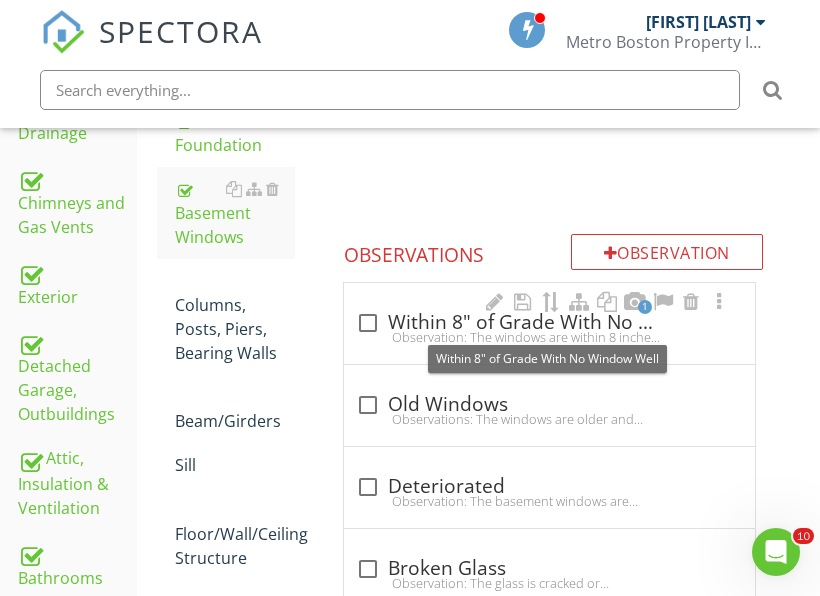 click on "check_box_outline_blank
Within 8" of Grade With No Window Well" at bounding box center [549, 323] 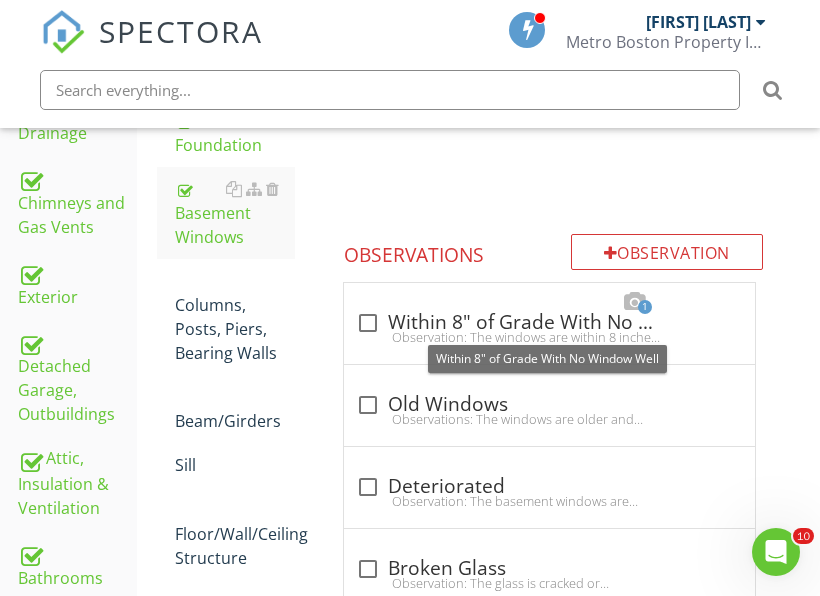 checkbox on "true" 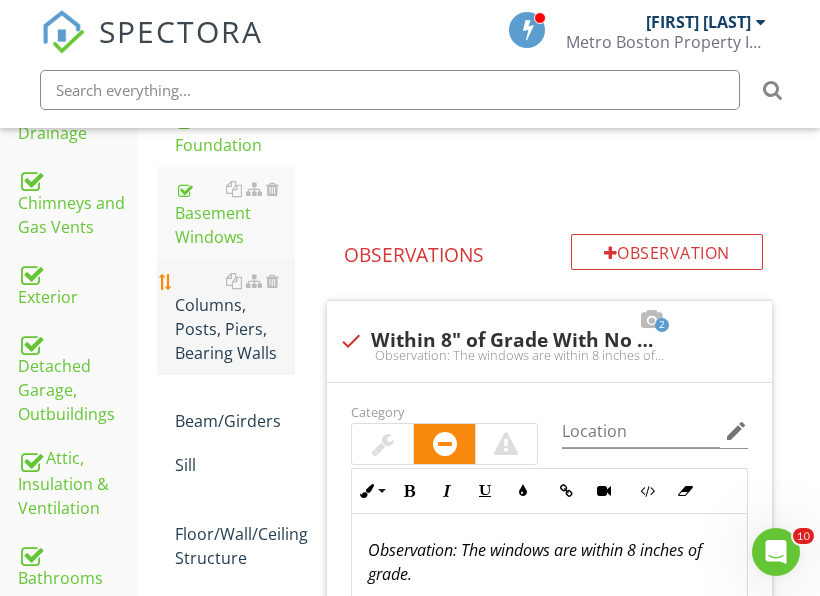 click on "Columns, Posts, Piers, Bearing Walls" at bounding box center [235, 317] 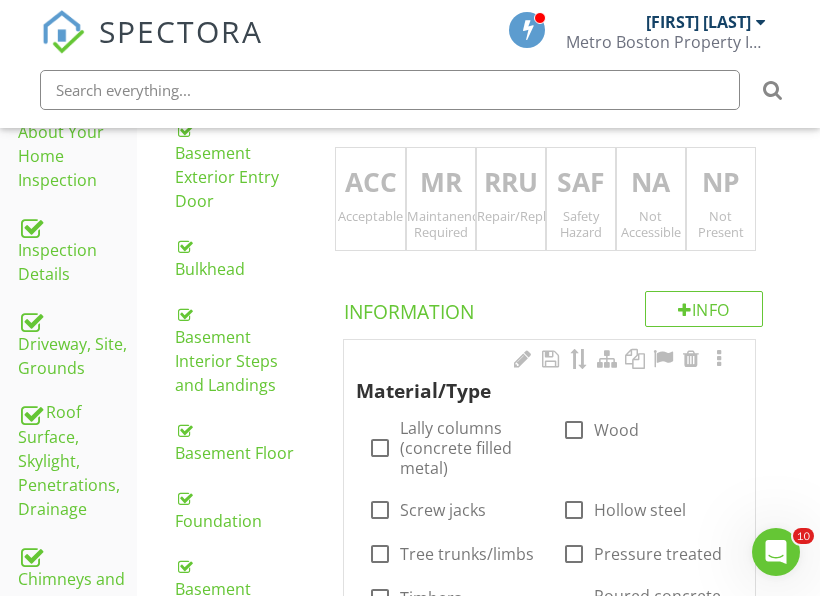 scroll, scrollTop: 456, scrollLeft: 0, axis: vertical 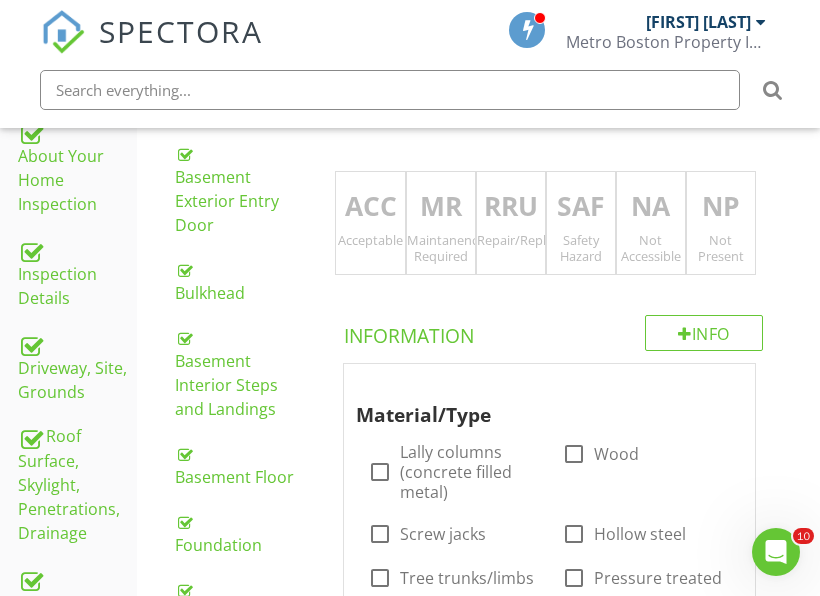 click on "ACC   Acceptable" at bounding box center [370, 223] 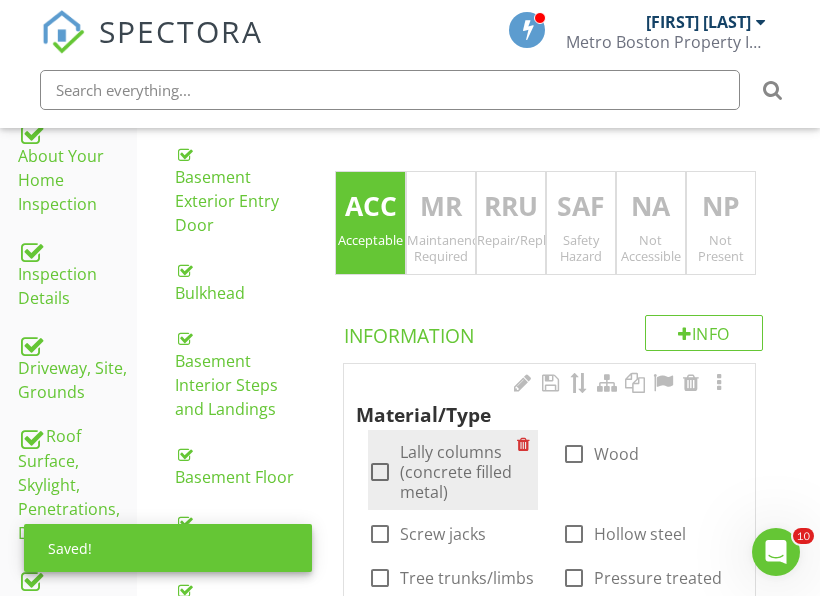 click on "Lally columns (concrete filled metal)" at bounding box center [458, 472] 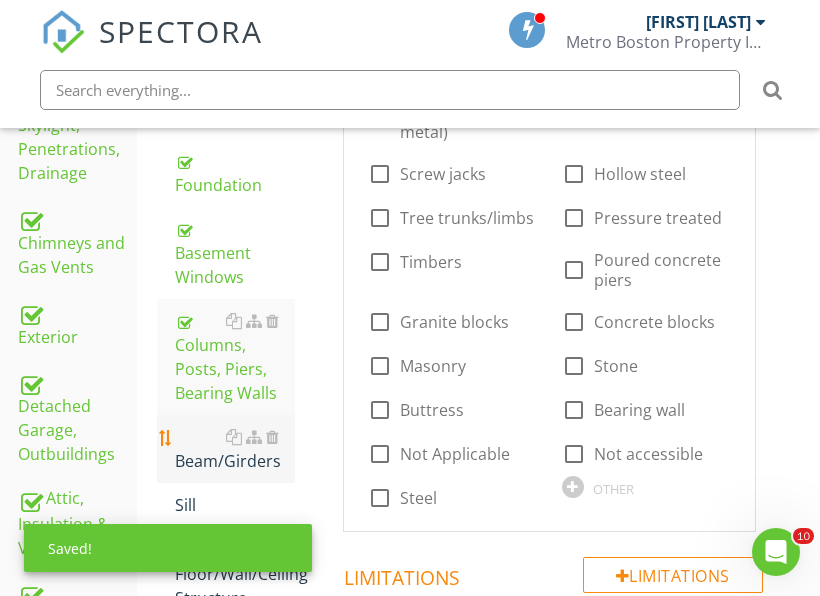 scroll, scrollTop: 856, scrollLeft: 0, axis: vertical 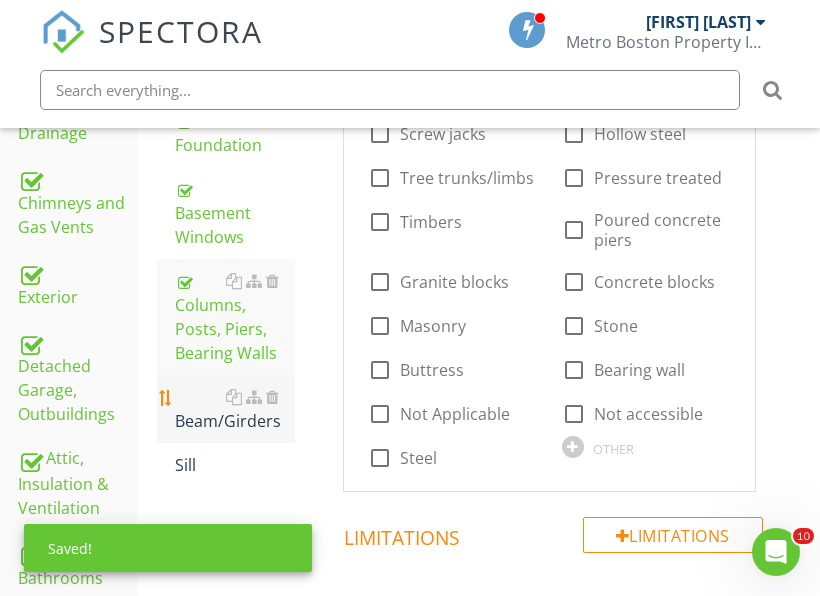 click on "Beam/Girders" at bounding box center [235, 409] 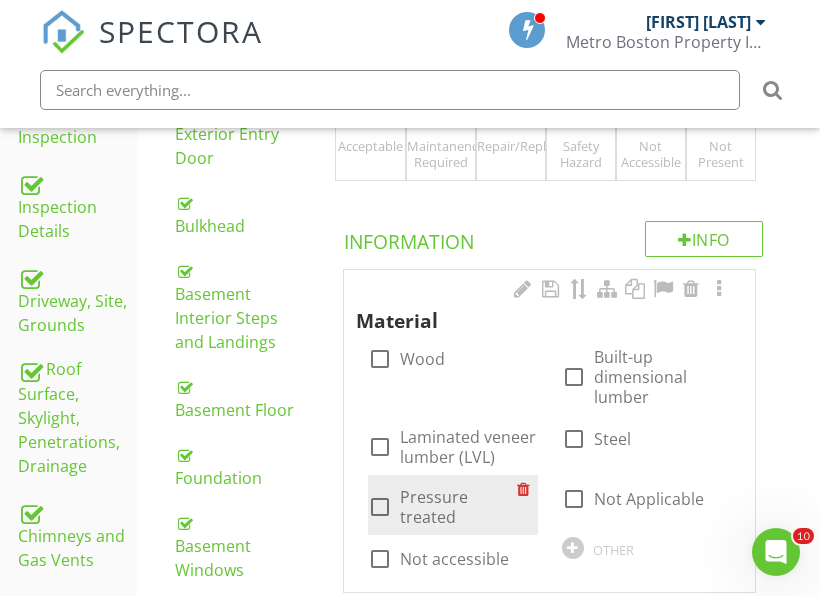scroll, scrollTop: 456, scrollLeft: 0, axis: vertical 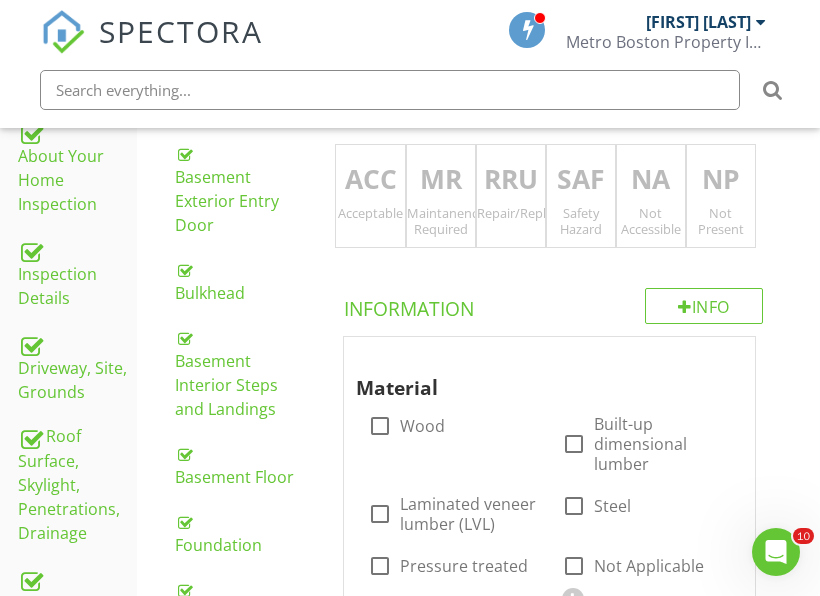 click on "ACC   Acceptable" at bounding box center (370, 196) 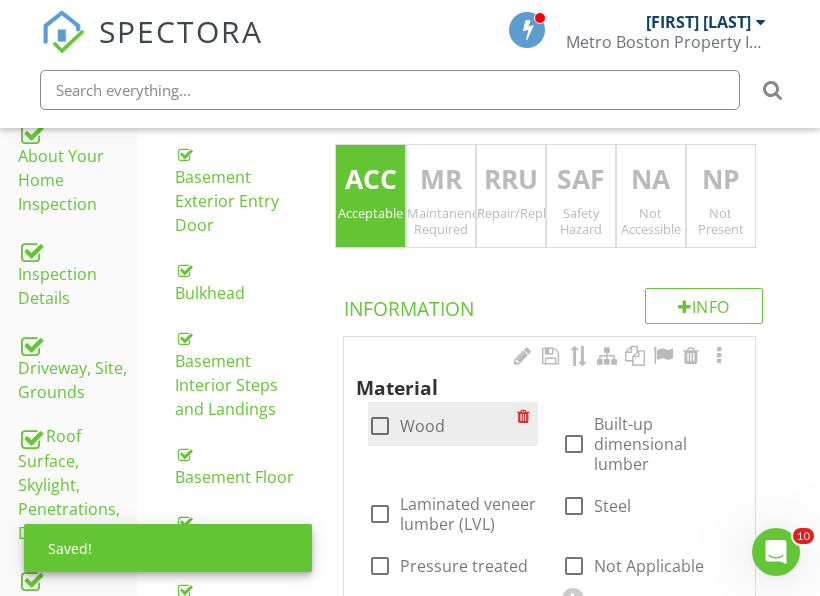 click on "Wood" at bounding box center [422, 426] 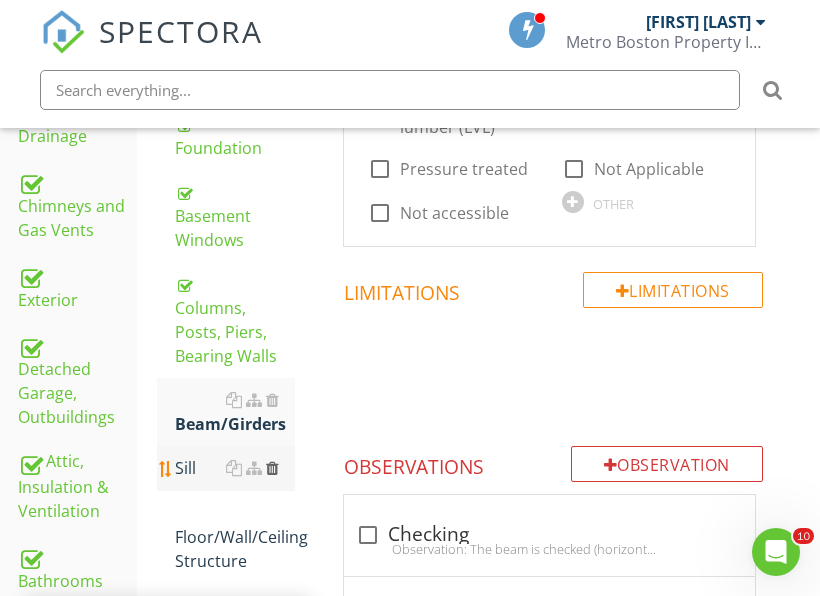 scroll, scrollTop: 856, scrollLeft: 0, axis: vertical 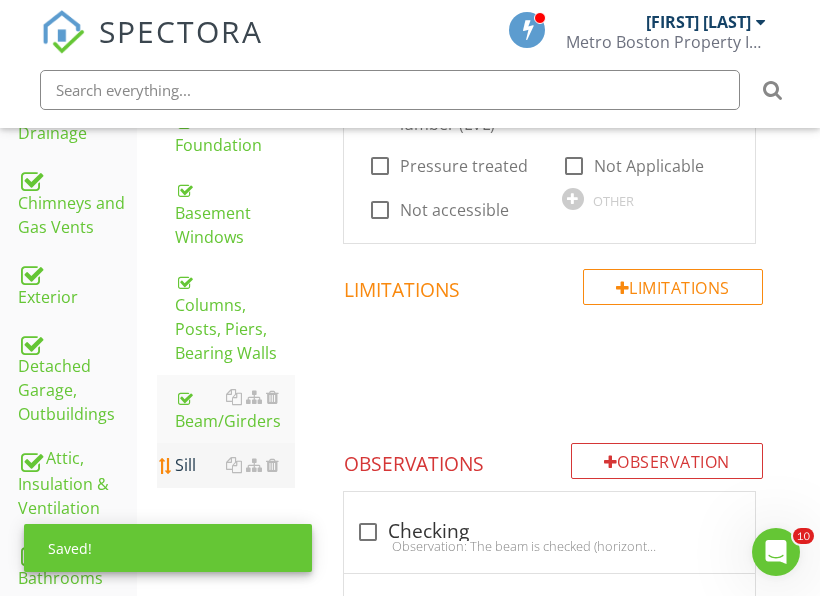 click on "Sill" at bounding box center [235, 465] 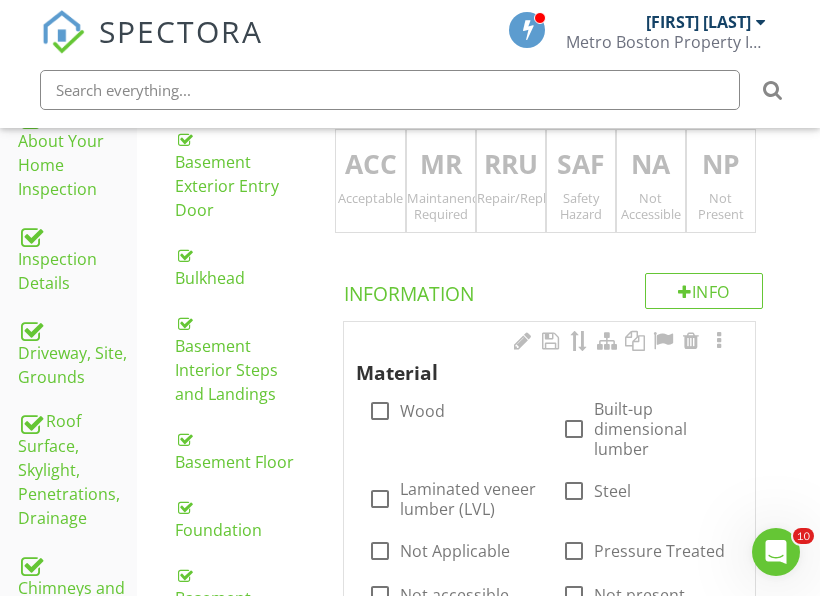 scroll, scrollTop: 456, scrollLeft: 0, axis: vertical 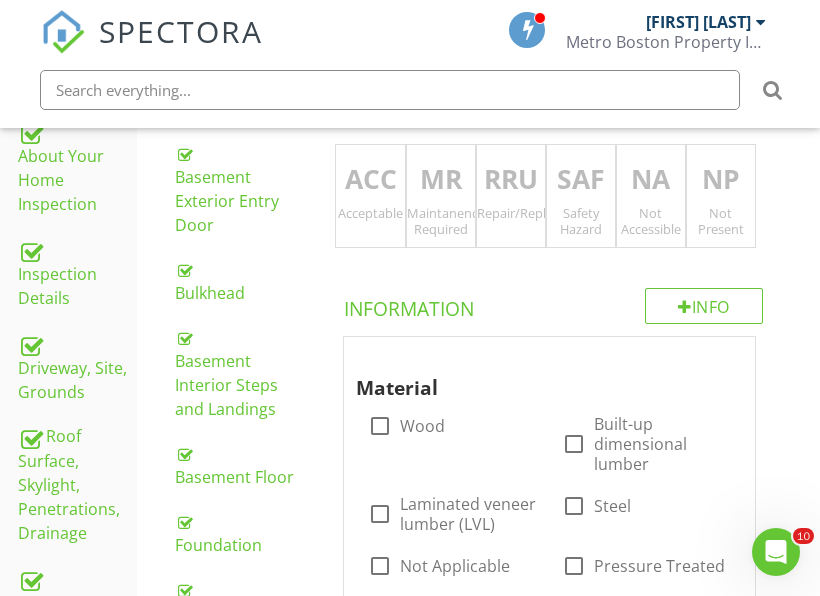 click on "Maintanence Required" at bounding box center [441, 221] 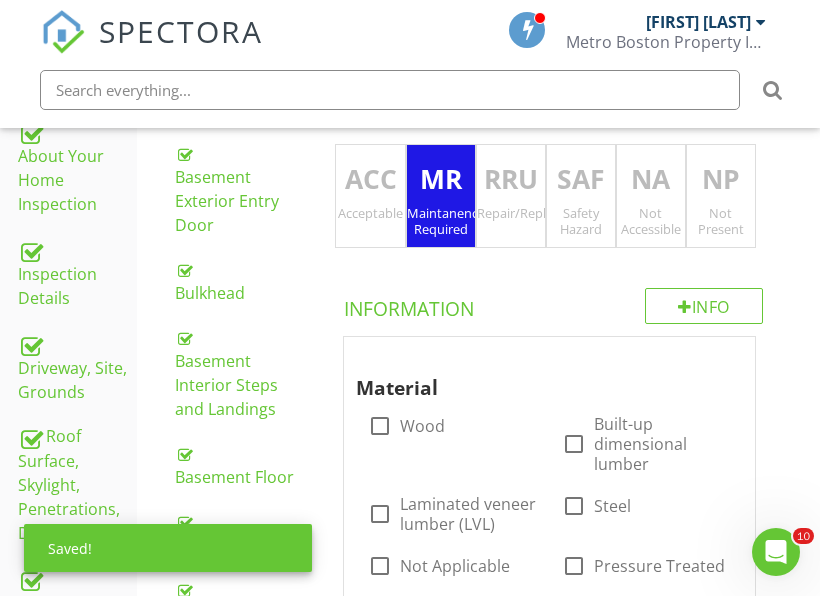 click on "Maintanence Required" at bounding box center (441, 221) 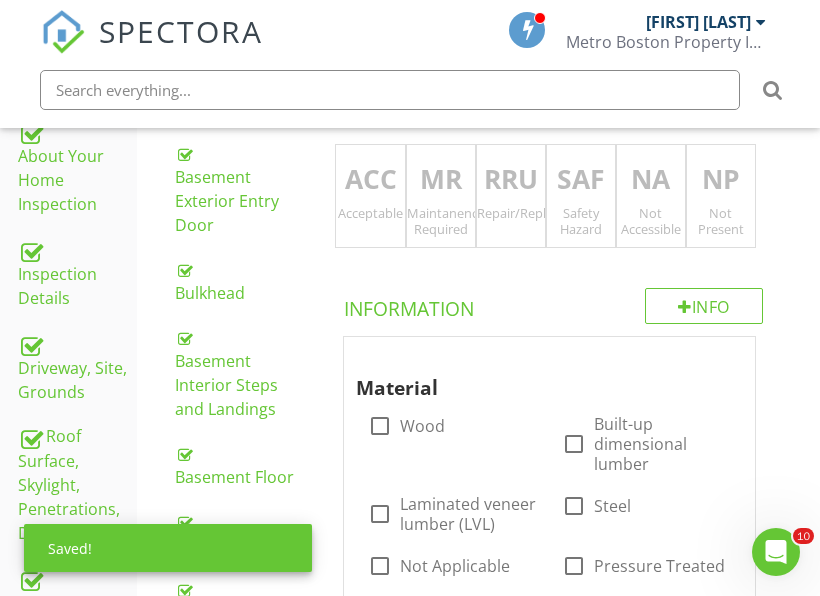 drag, startPoint x: 375, startPoint y: 226, endPoint x: 499, endPoint y: 224, distance: 124.01613 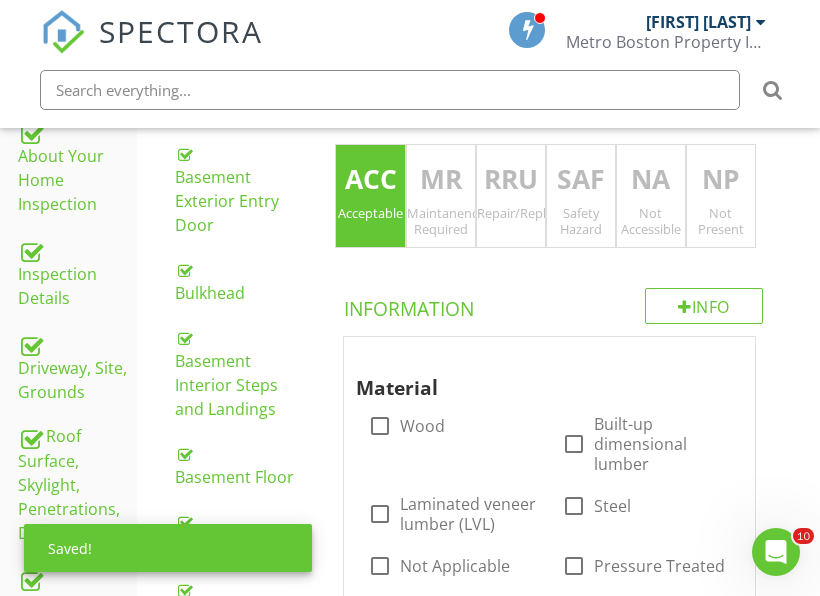click on "Not Accessible" at bounding box center (651, 221) 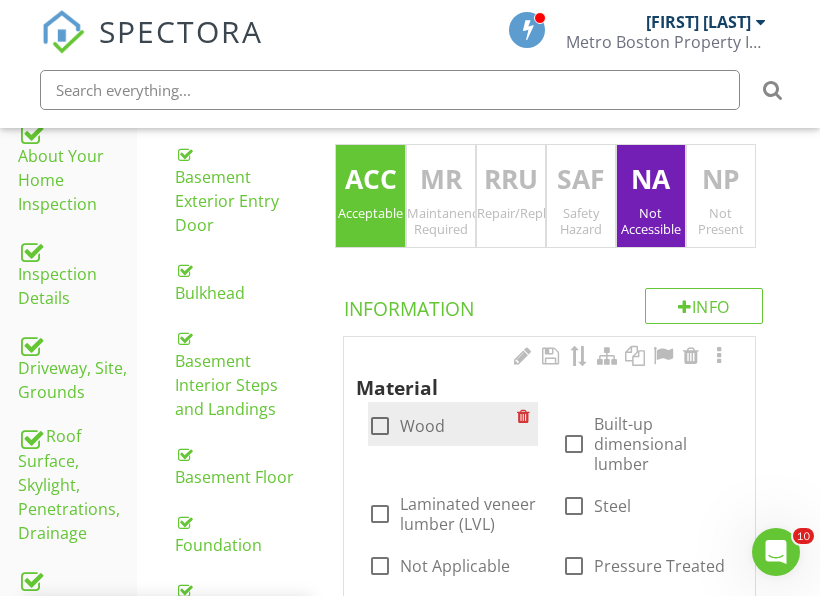 click on "Wood" at bounding box center (422, 426) 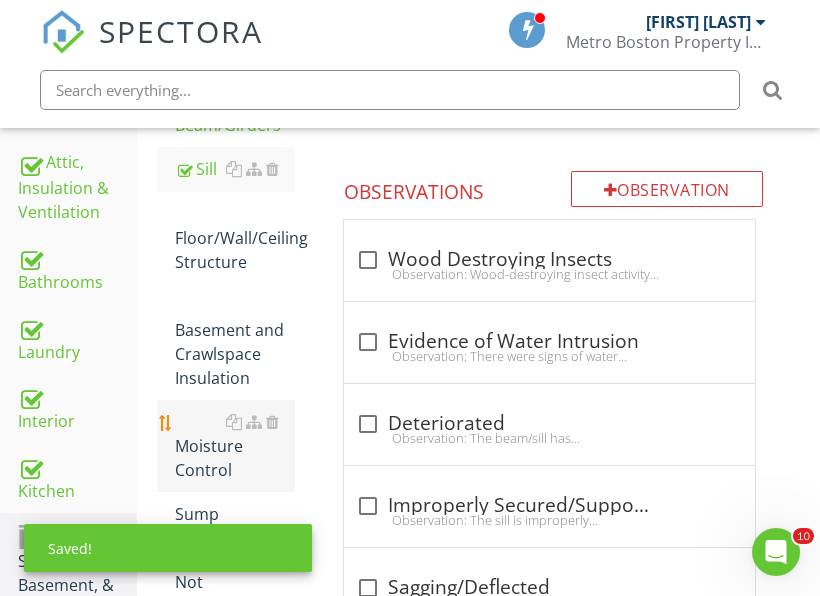 scroll, scrollTop: 1156, scrollLeft: 0, axis: vertical 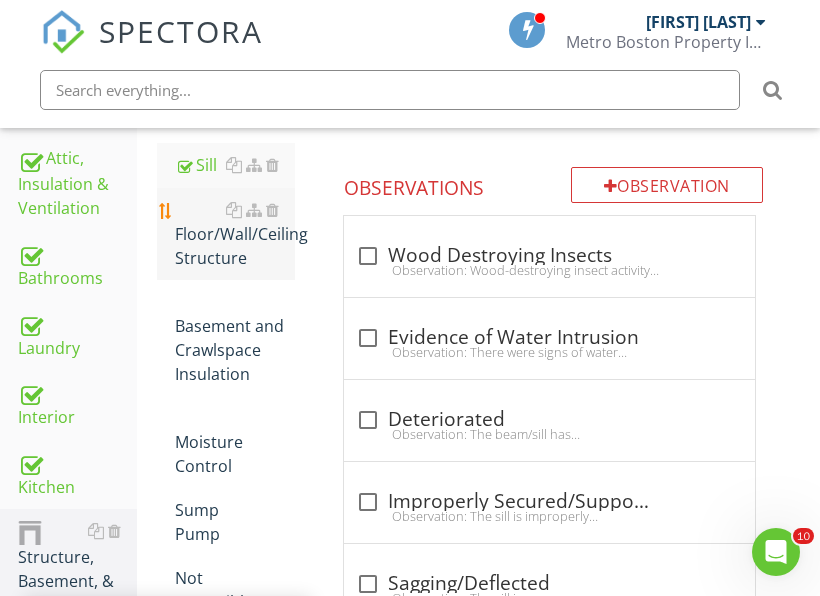 click on "Floor/Wall/Ceiling Structure" at bounding box center (235, 234) 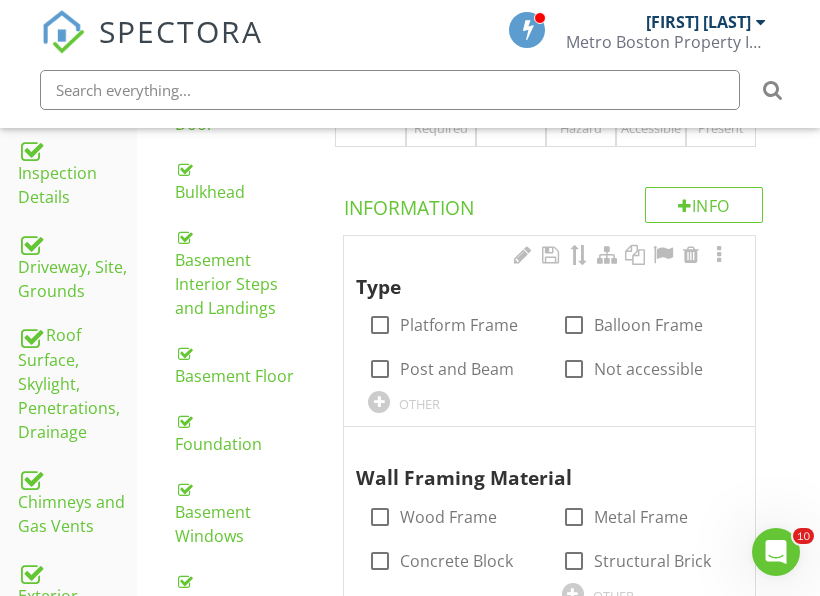 scroll, scrollTop: 556, scrollLeft: 0, axis: vertical 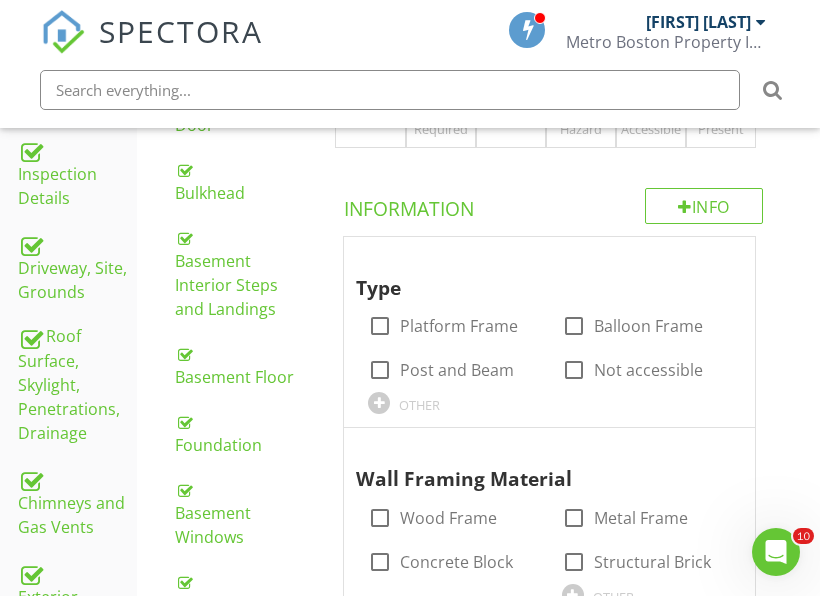 click on "RRU   Repair/Replace/Upgrade" at bounding box center (511, 96) 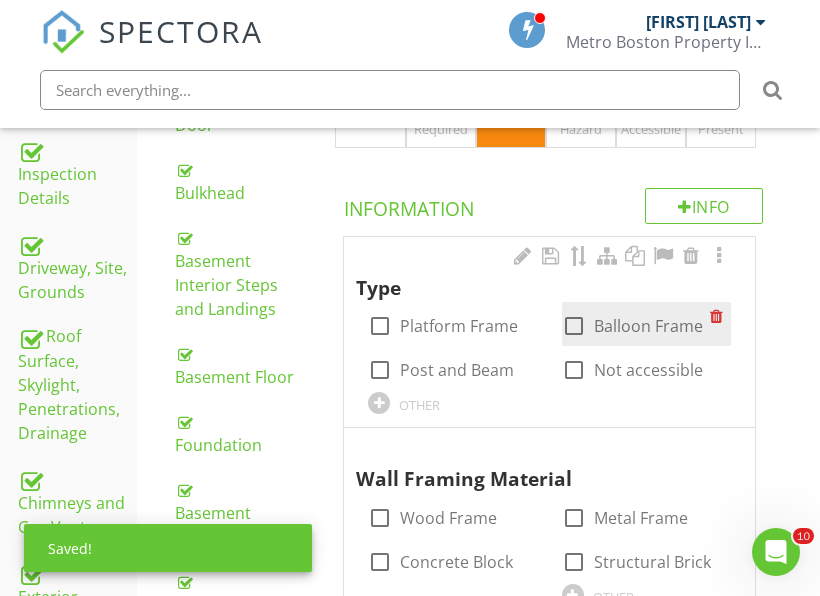 click at bounding box center [574, 326] 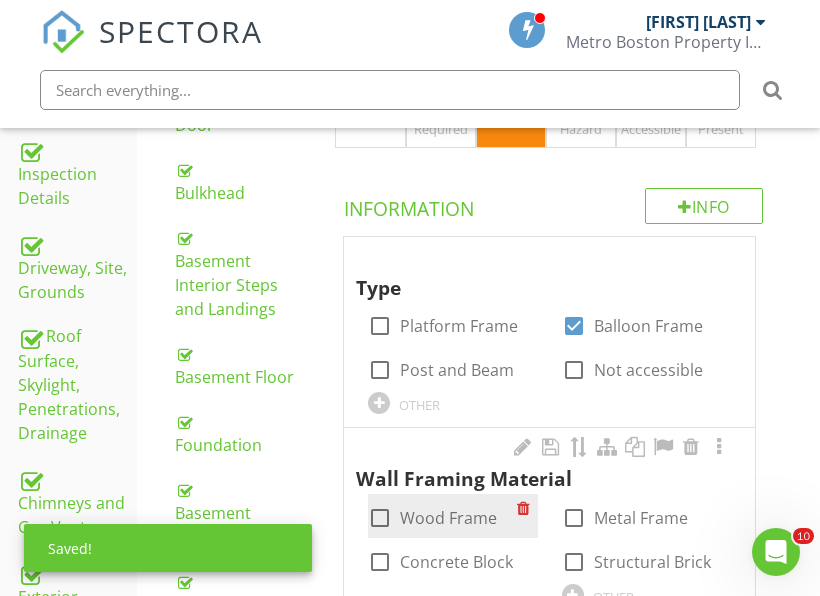 click on "Wood Frame" at bounding box center (448, 518) 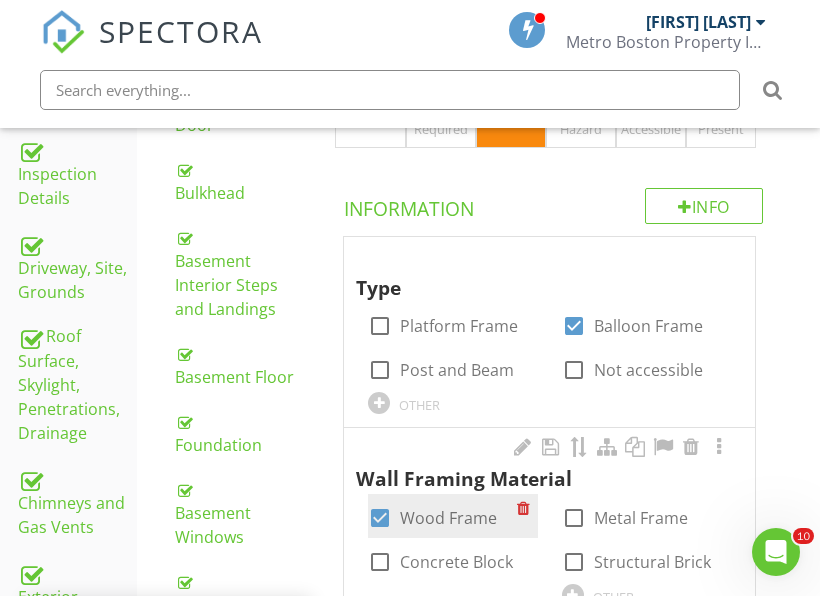 checkbox on "true" 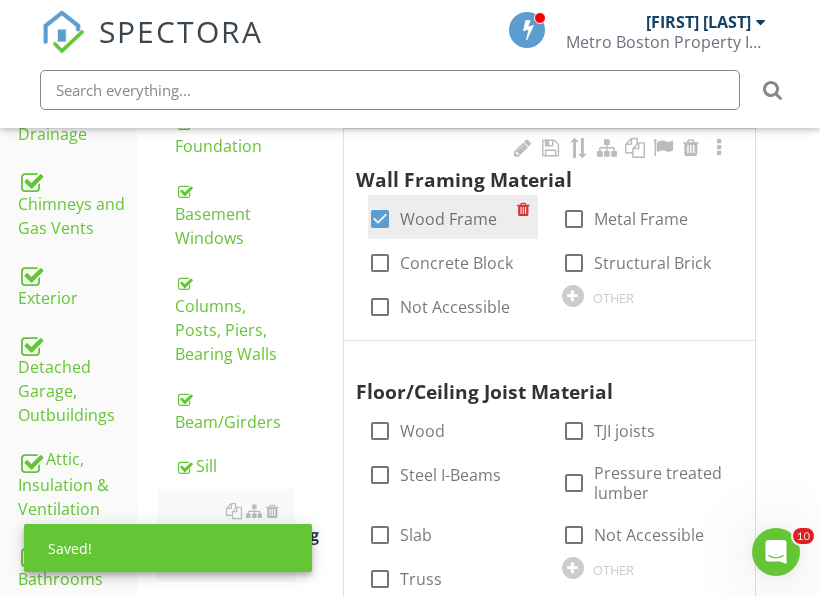 scroll, scrollTop: 856, scrollLeft: 0, axis: vertical 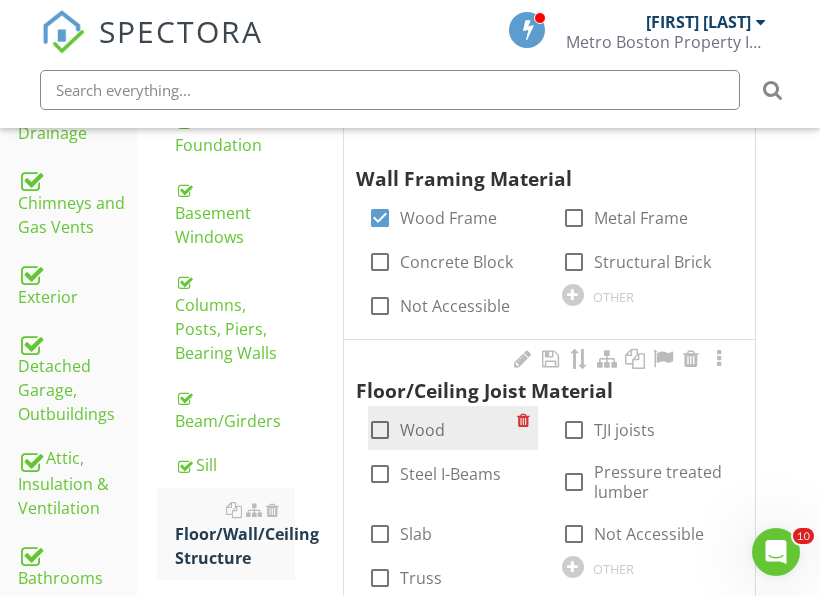 click on "Wood" at bounding box center [422, 430] 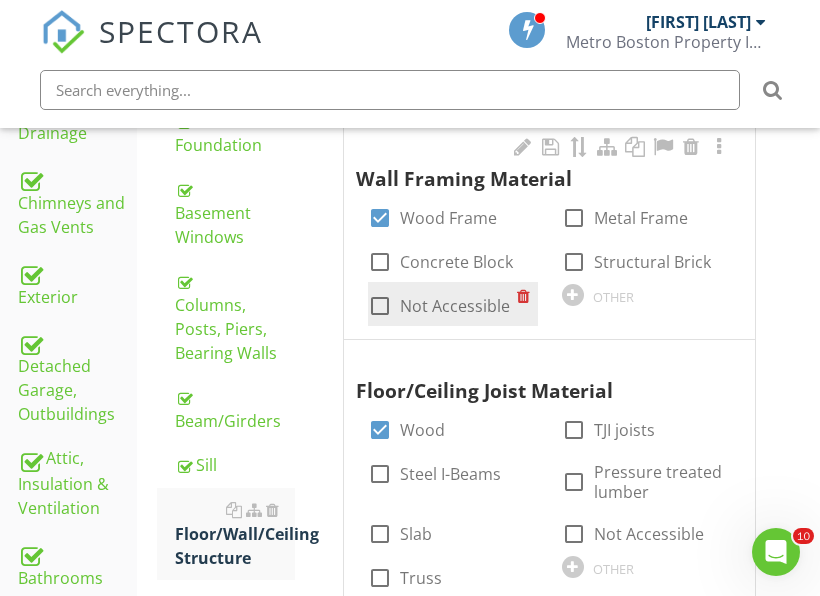 click on "Not Accessible" at bounding box center [455, 306] 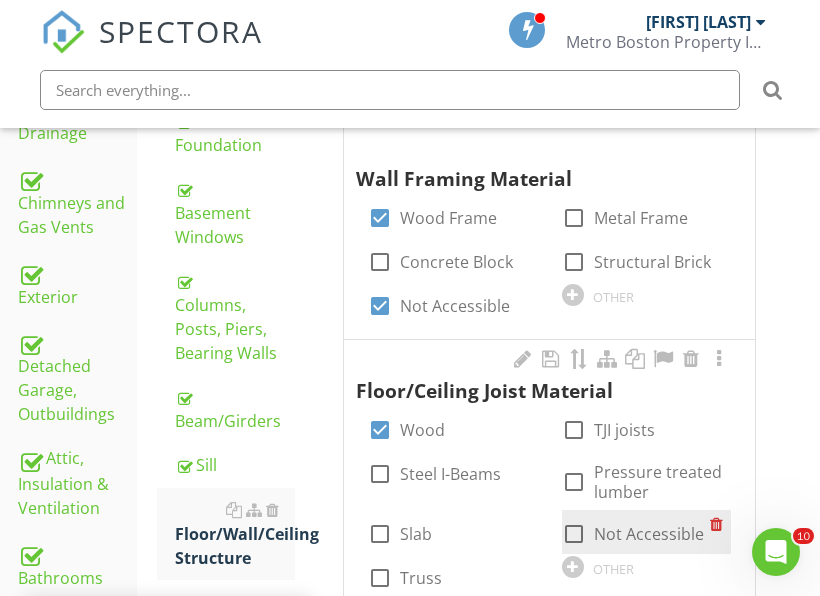 click on "Not Accessible" at bounding box center [649, 534] 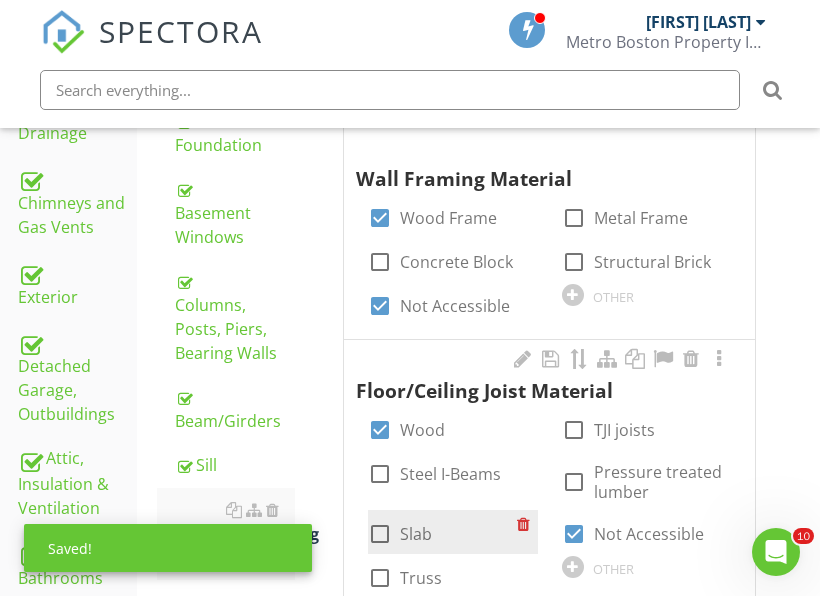 checkbox on "true" 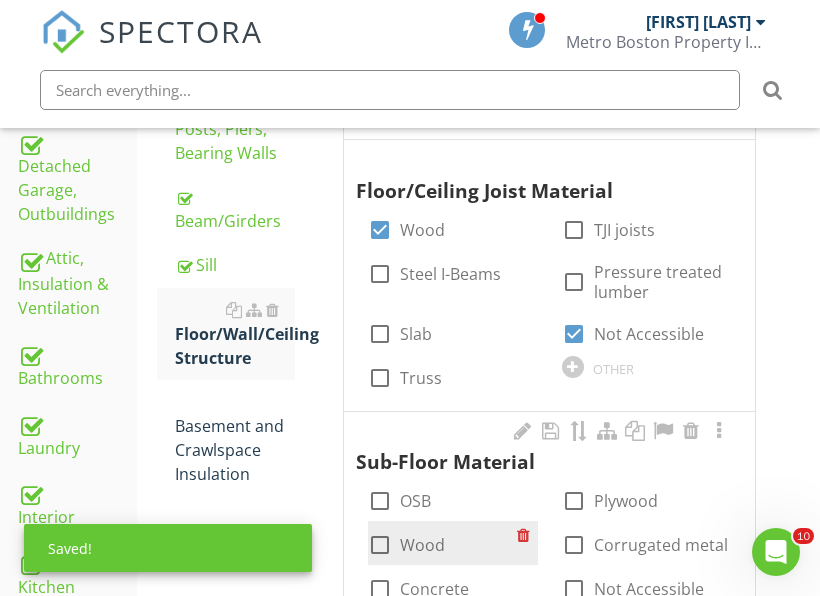 drag, startPoint x: 448, startPoint y: 540, endPoint x: 516, endPoint y: 564, distance: 72.11102 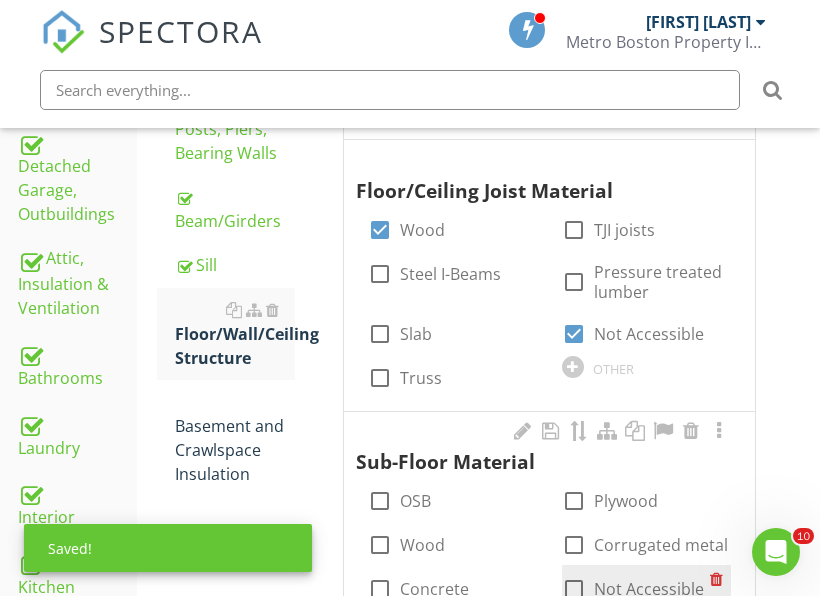 click at bounding box center (574, 589) 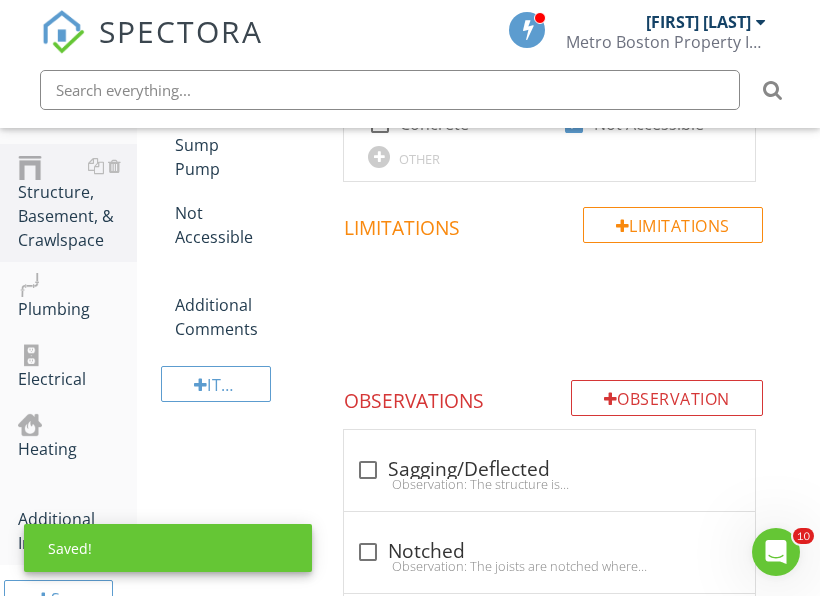 scroll, scrollTop: 1556, scrollLeft: 0, axis: vertical 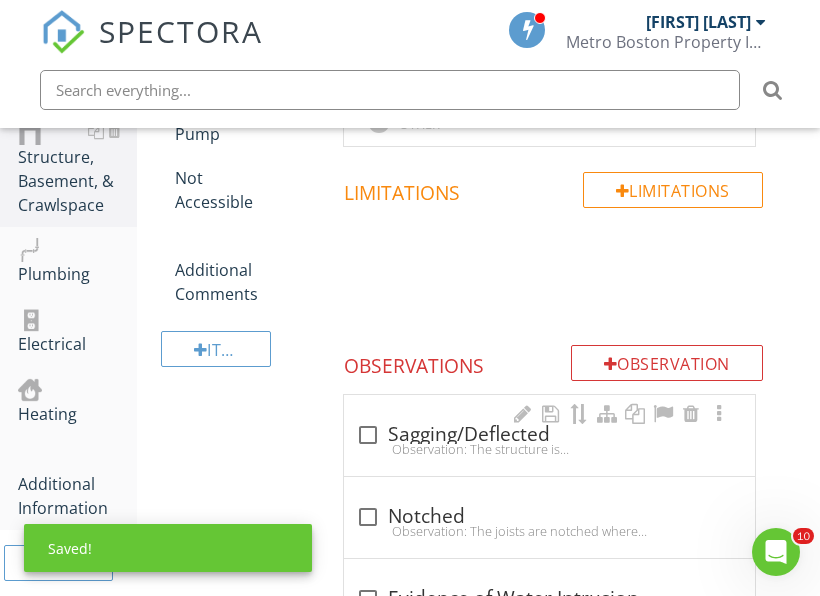 click on "Observation: The structure is sagging/deflected.Recommendation: A qualified contractor is recommended to determine the full extent and estimated cost, of repairs." at bounding box center (549, 449) 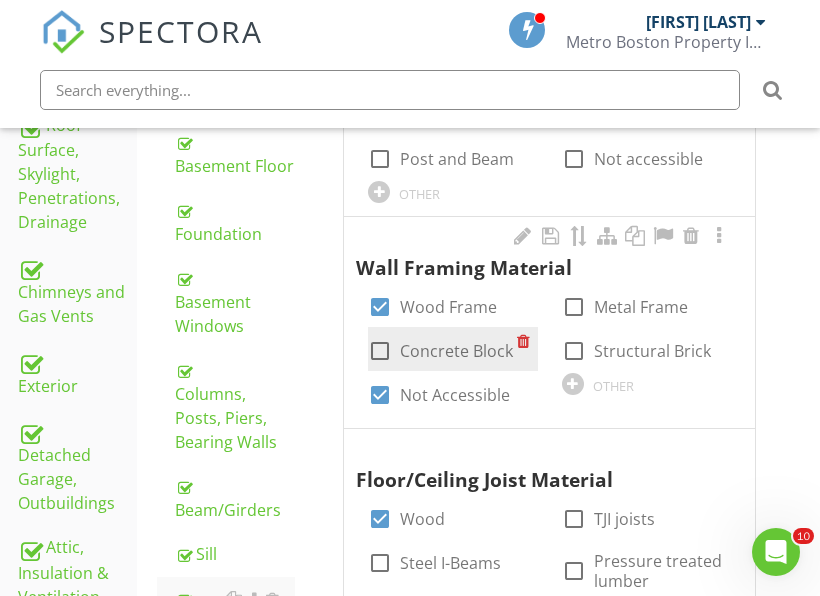 scroll, scrollTop: 756, scrollLeft: 0, axis: vertical 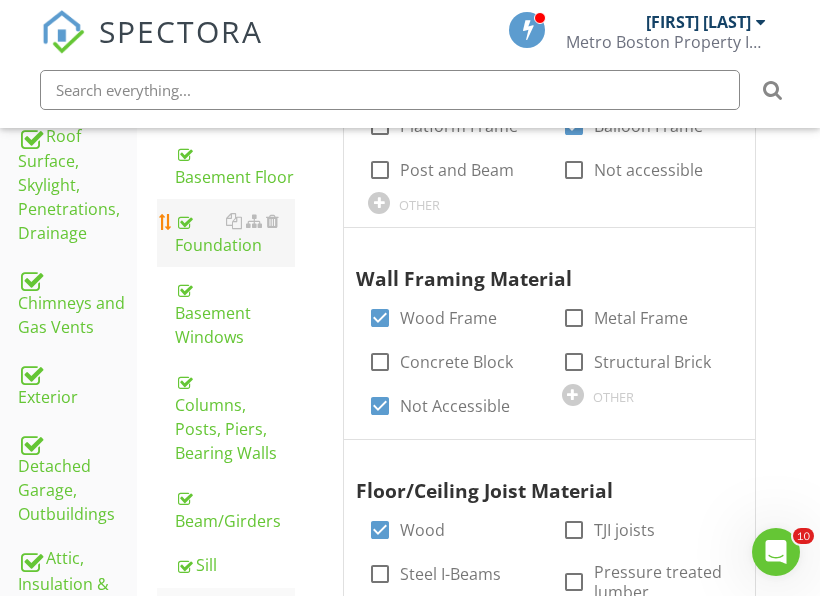 click on "Foundation" at bounding box center (235, 233) 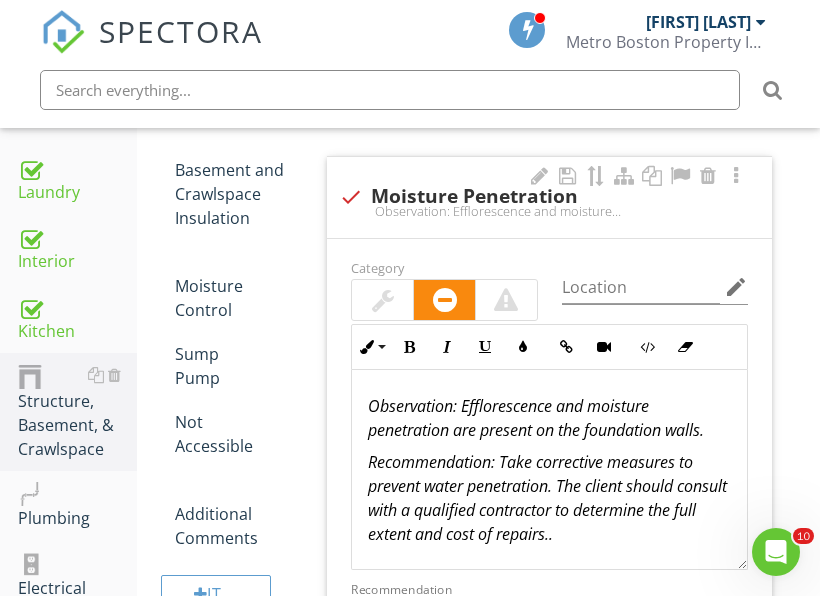 scroll, scrollTop: 1356, scrollLeft: 0, axis: vertical 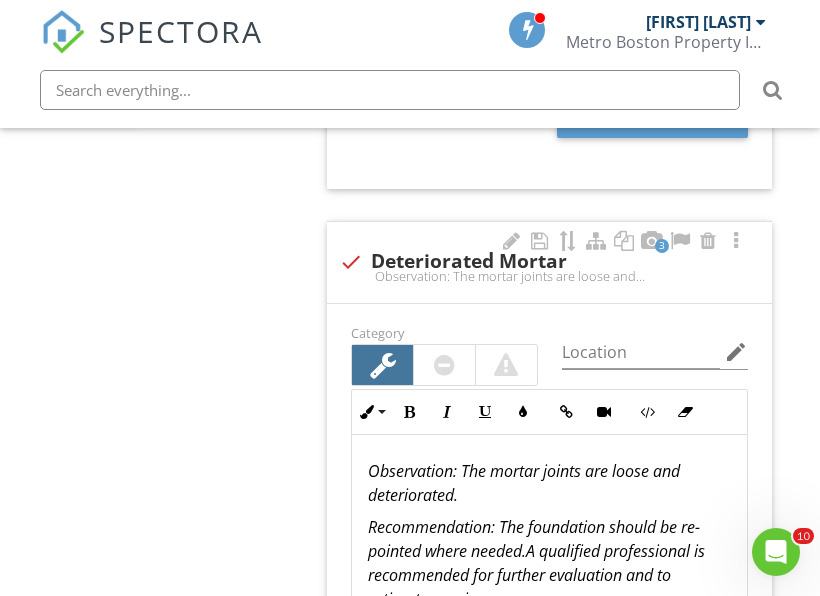 click at bounding box center (444, 365) 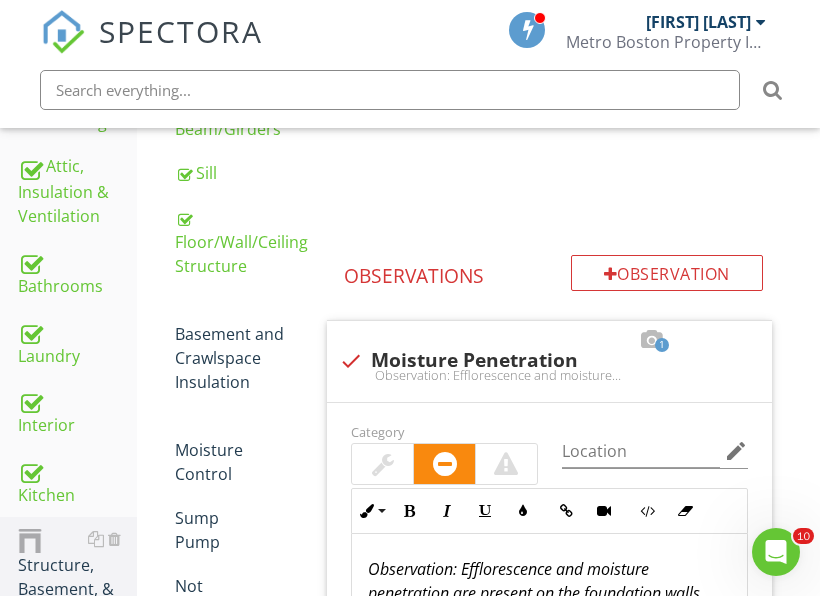 scroll, scrollTop: 1156, scrollLeft: 0, axis: vertical 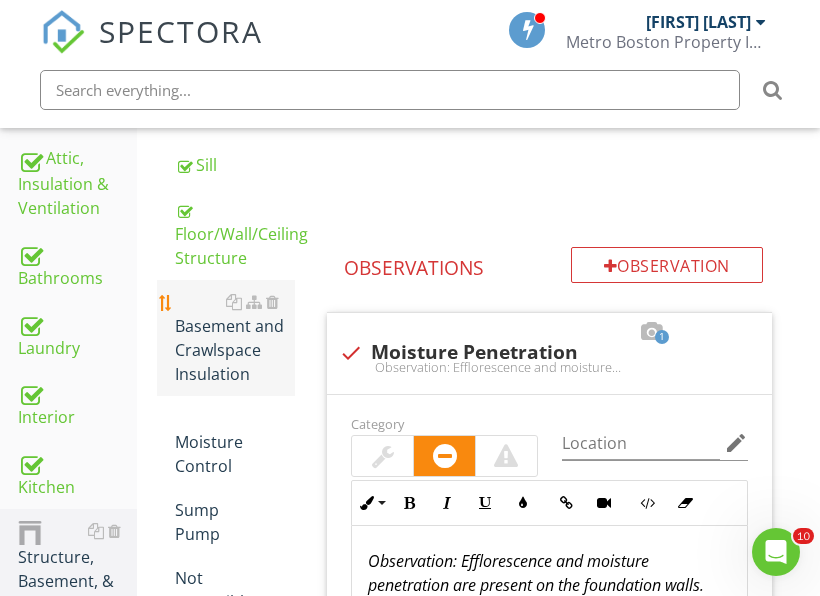 click on "Basement and Crawlspace Insulation" at bounding box center (235, 338) 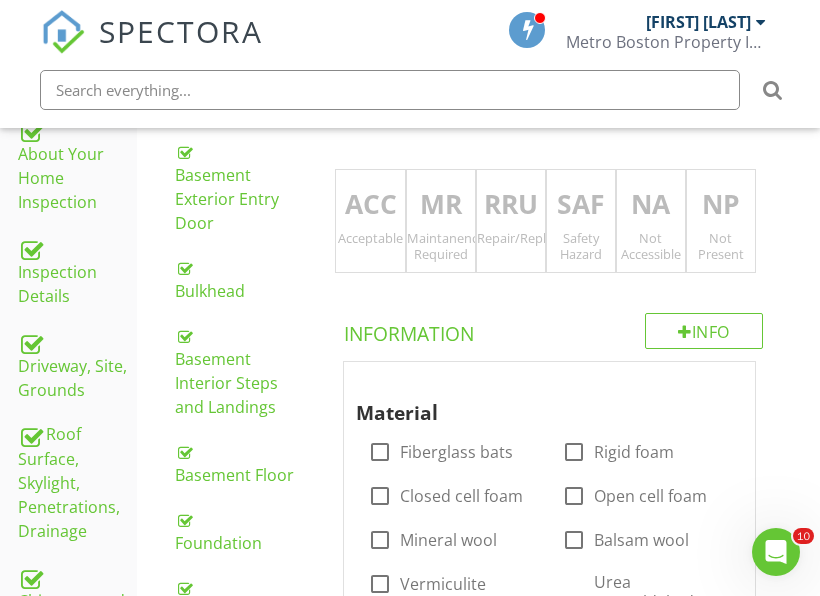 scroll, scrollTop: 456, scrollLeft: 0, axis: vertical 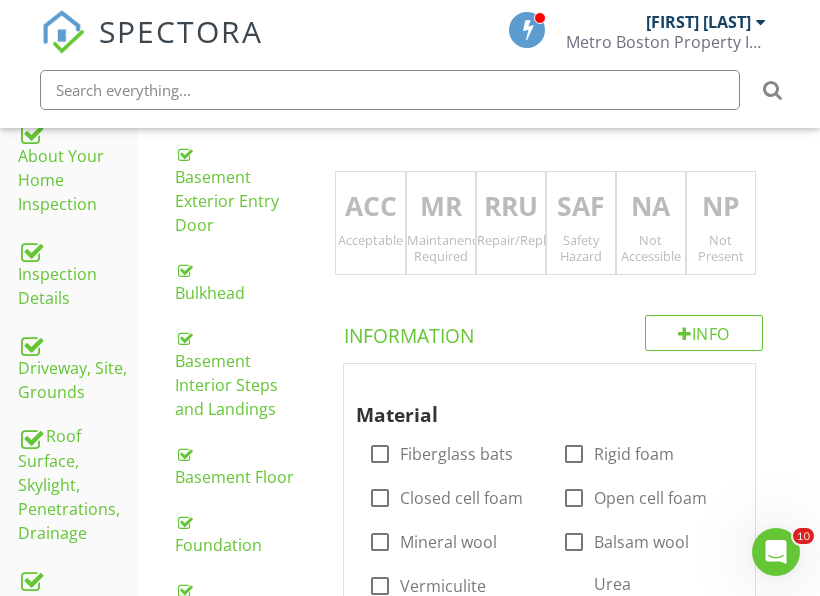 click on "ACC" at bounding box center [370, 207] 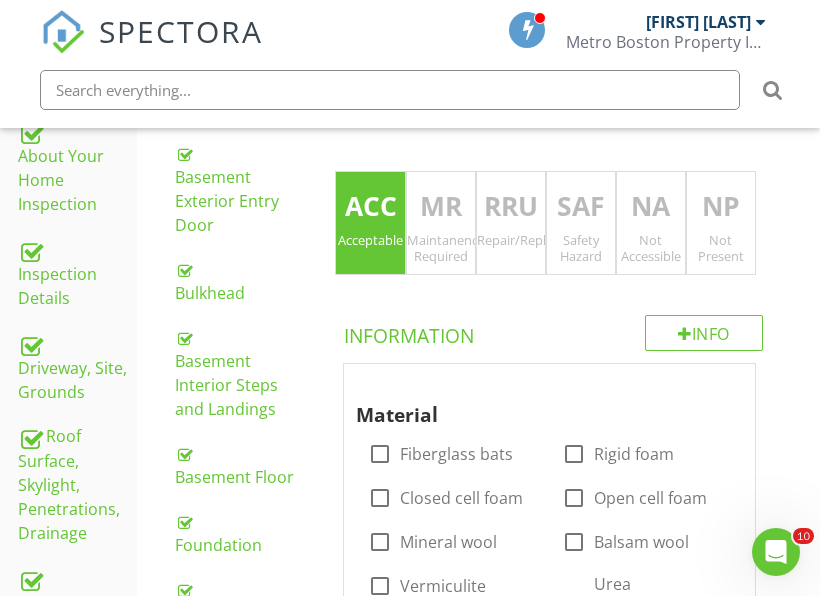 click on "Not Accessible" at bounding box center [651, 248] 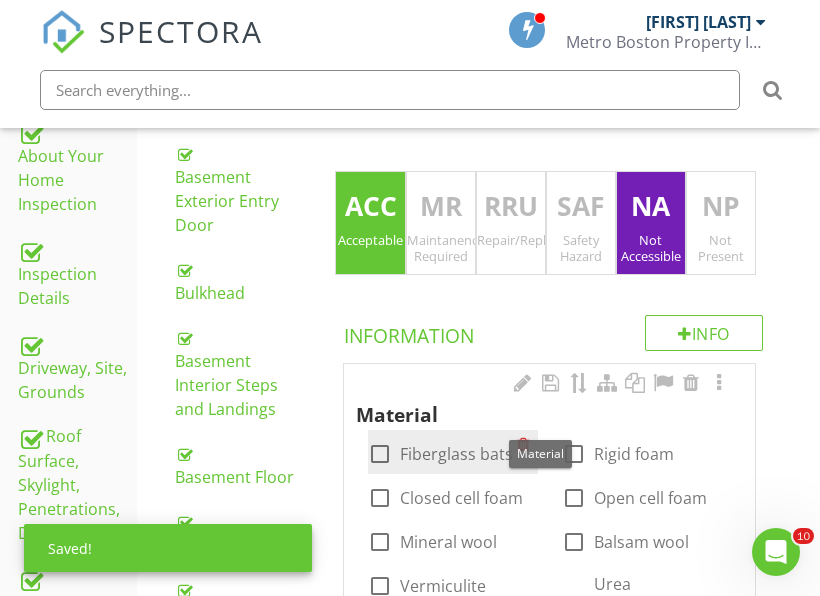 click on "Fiberglass bats" at bounding box center [456, 454] 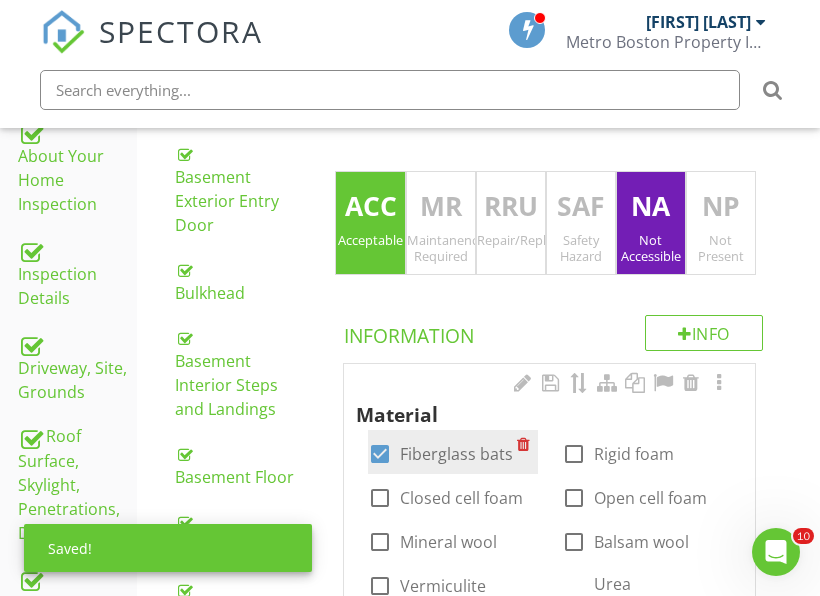 checkbox on "true" 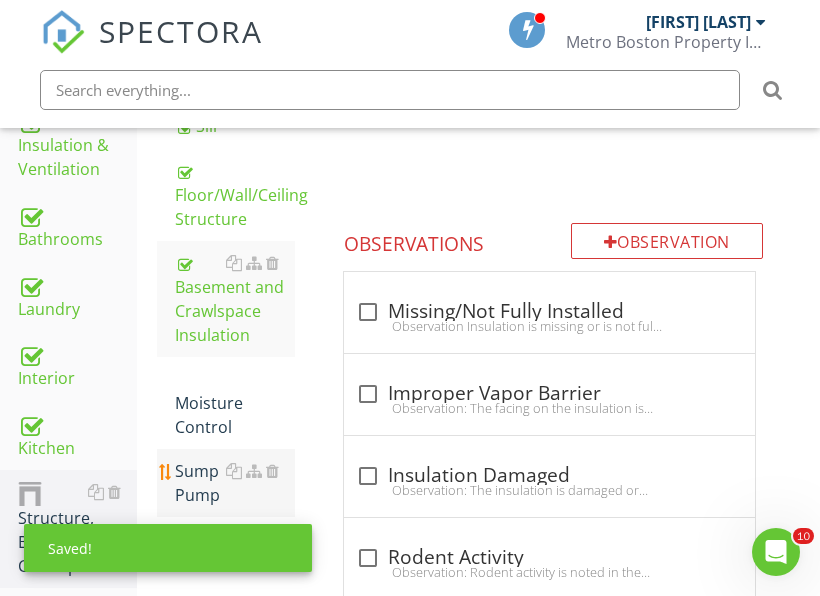 scroll, scrollTop: 1256, scrollLeft: 0, axis: vertical 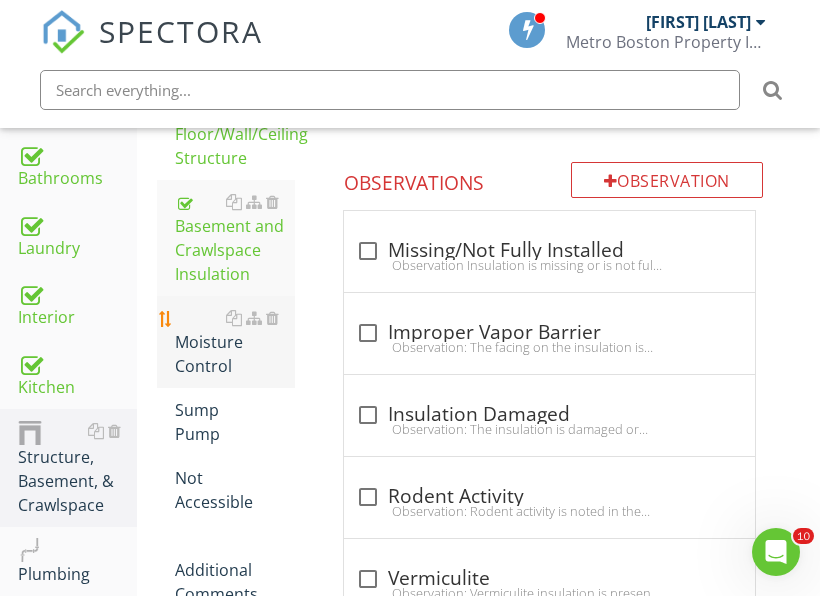 click on "Moisture Control" at bounding box center [235, 342] 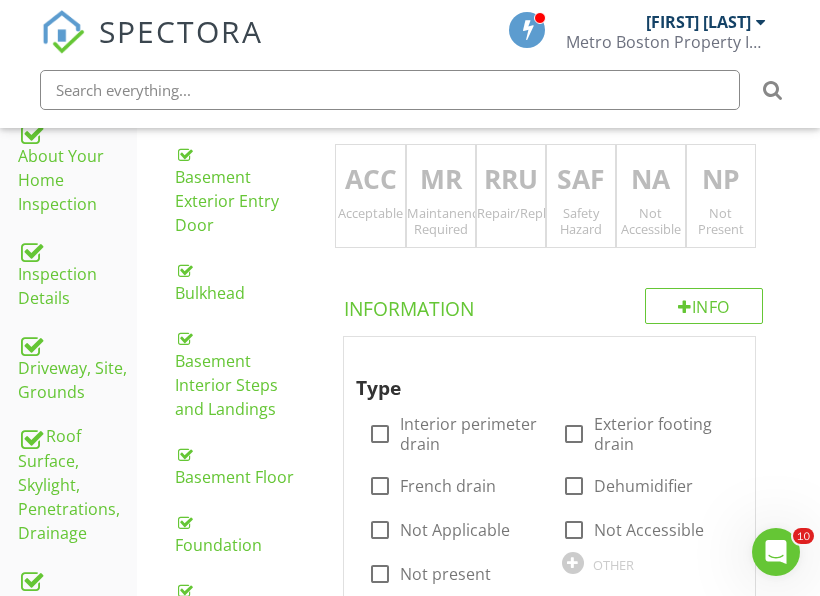 scroll, scrollTop: 356, scrollLeft: 0, axis: vertical 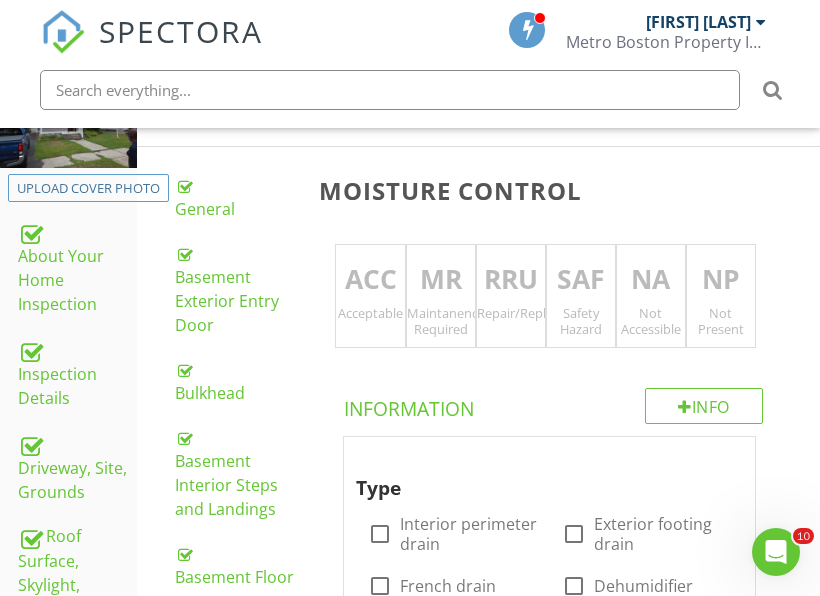 click on "Maintanence Required" at bounding box center (441, 321) 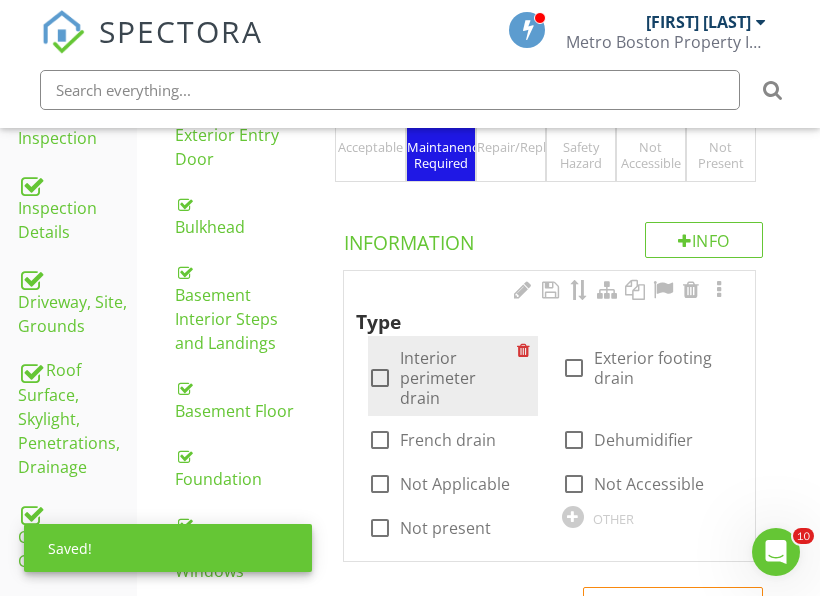 scroll, scrollTop: 556, scrollLeft: 0, axis: vertical 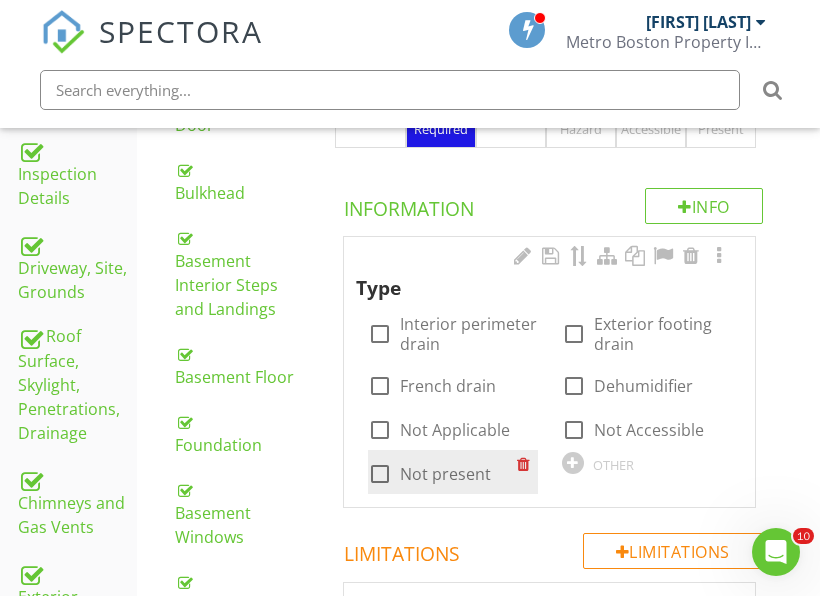 click on "Not present" at bounding box center [445, 474] 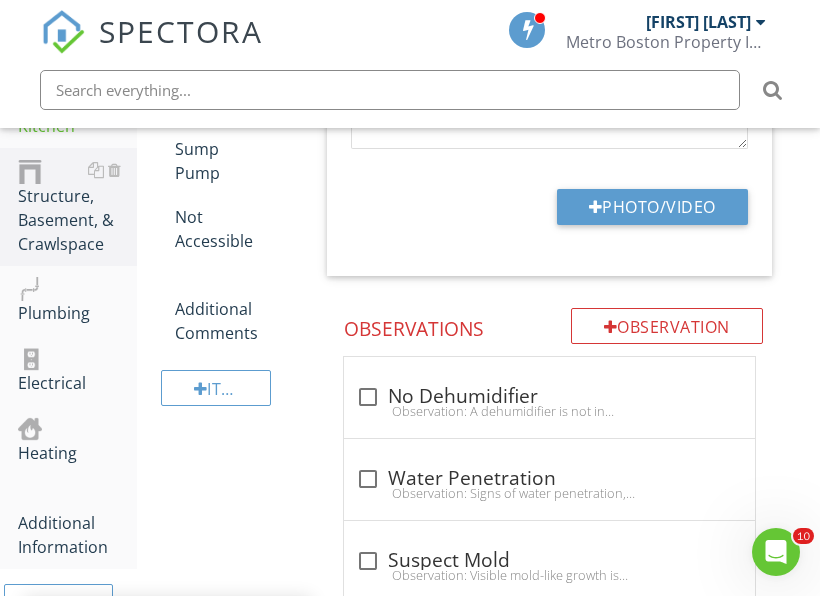 scroll, scrollTop: 1556, scrollLeft: 0, axis: vertical 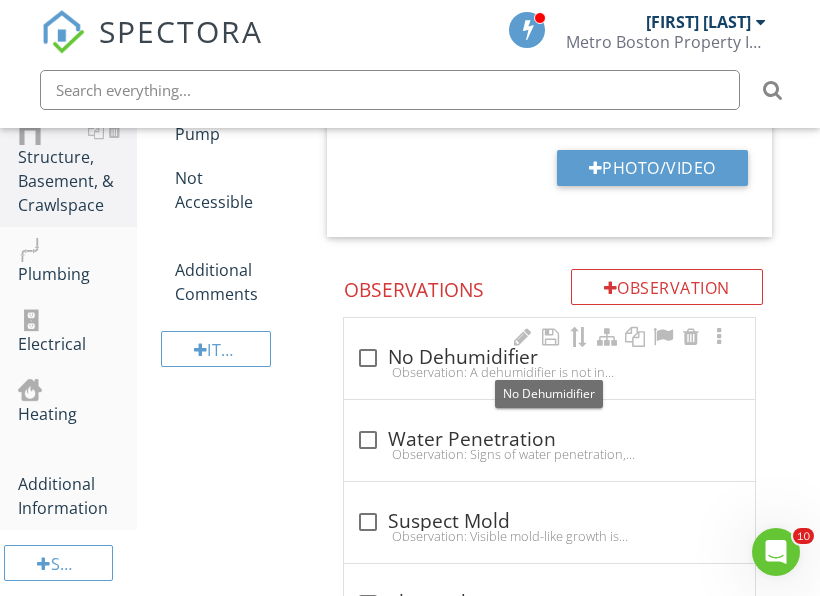 click on "check_box_outline_blank
No Dehumidifier" at bounding box center [549, 358] 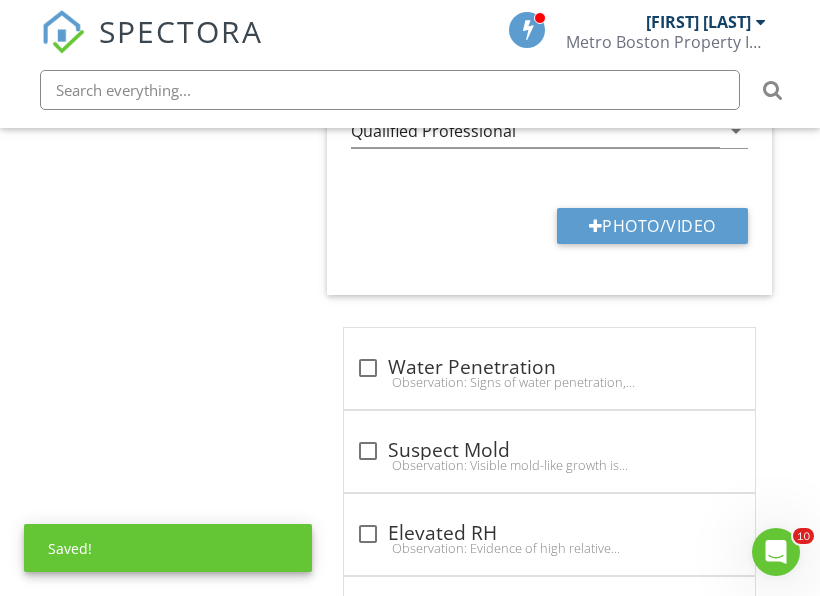 scroll, scrollTop: 2256, scrollLeft: 0, axis: vertical 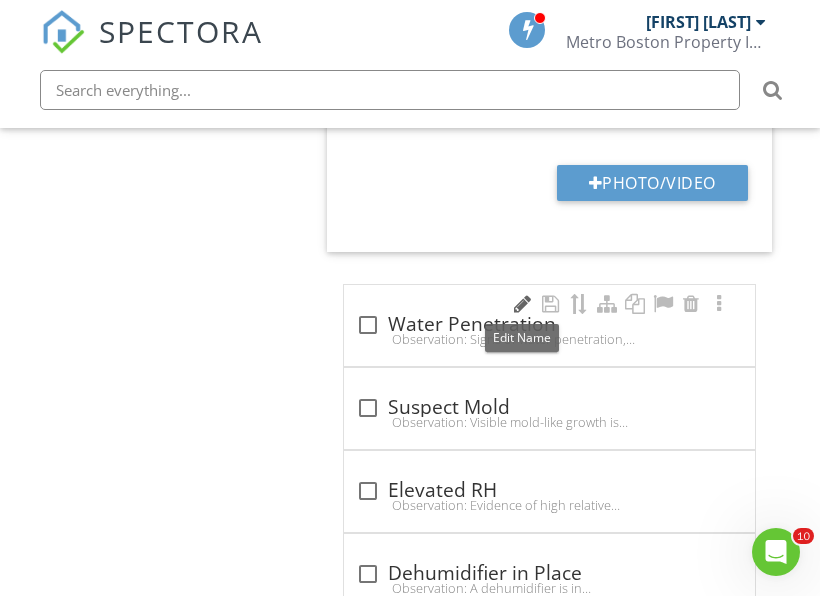 click at bounding box center (523, 304) 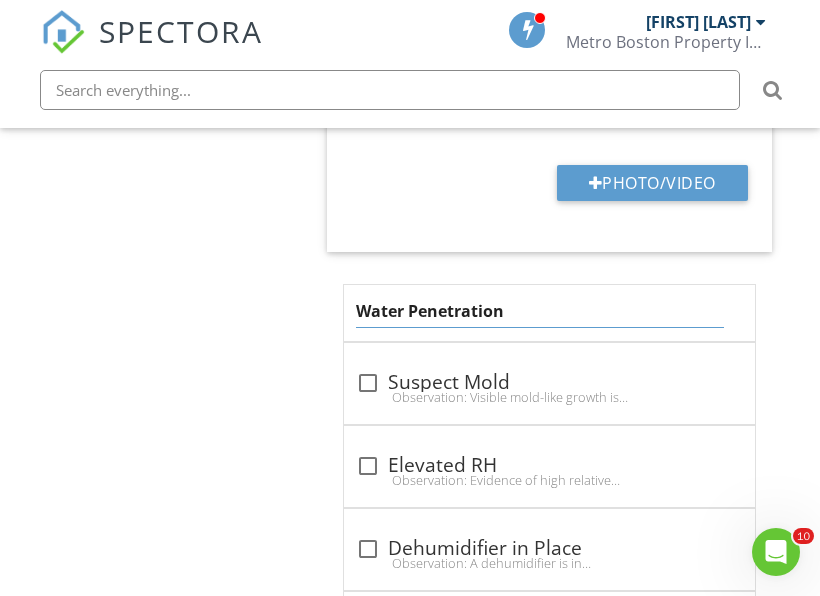 drag, startPoint x: 401, startPoint y: 313, endPoint x: 355, endPoint y: 308, distance: 46.270943 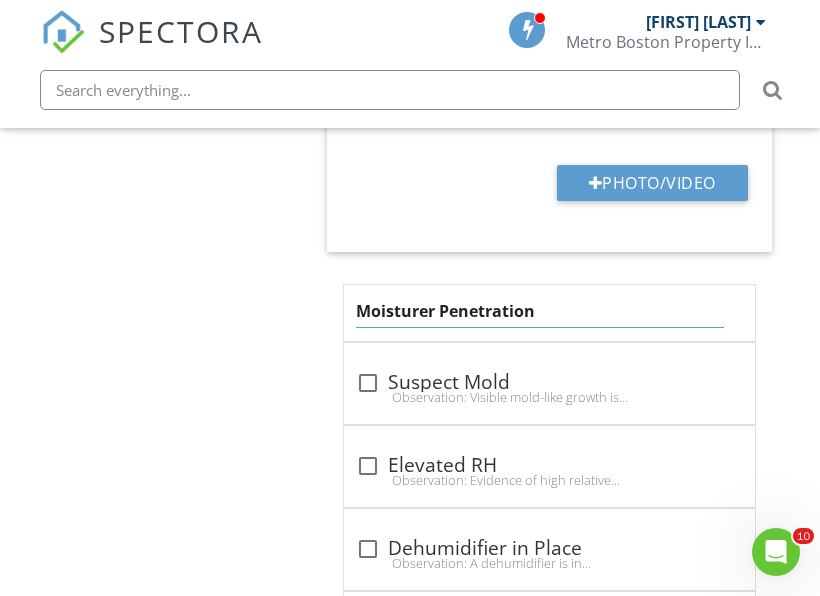 type on "Moisture Penetration" 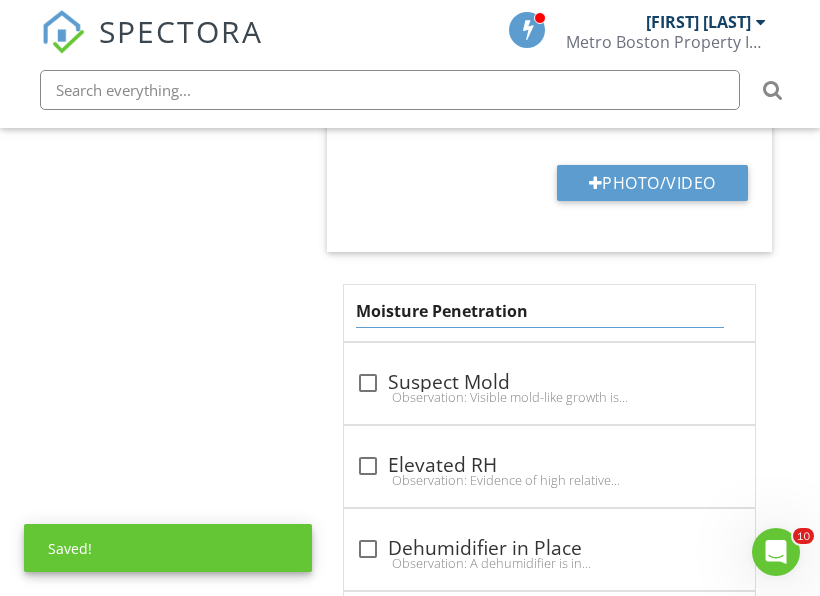 click on "Moisture Control
ACC   Acceptable MR   Maintanence Required RRU   Repair/Replace/Upgrade SAF   Safety Hazard NA   Not Accessible NP   Not Present
Info
Information
Type
check_box_outline_blank Interior perimeter drain   check_box_outline_blank Exterior footing drain   check_box_outline_blank French drain   check_box_outline_blank Dehumidifier   check_box_outline_blank Not Applicable   check_box_outline_blank Not Accessible   check_box Not present         OTHER
Limitations
Limitations                       check_box_outline_blank
Adequacy Not Deterimined
check
History Unknown
Location edit       Inline Style XLarge Large Normal Small Light Small/Light Bold Italic Underline Colors Insert Link Code View" at bounding box center [563, -374] 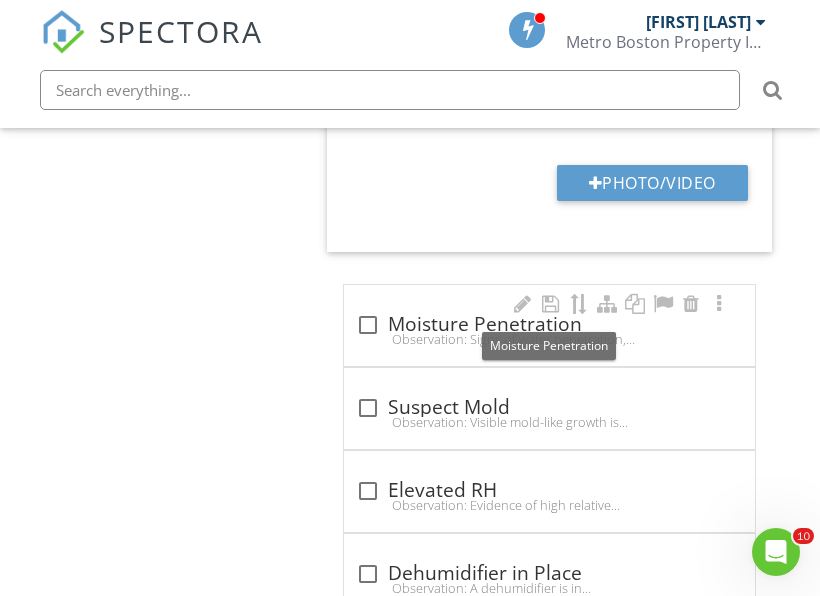 click on "check_box_outline_blank
Moisture Penetration" at bounding box center (549, 325) 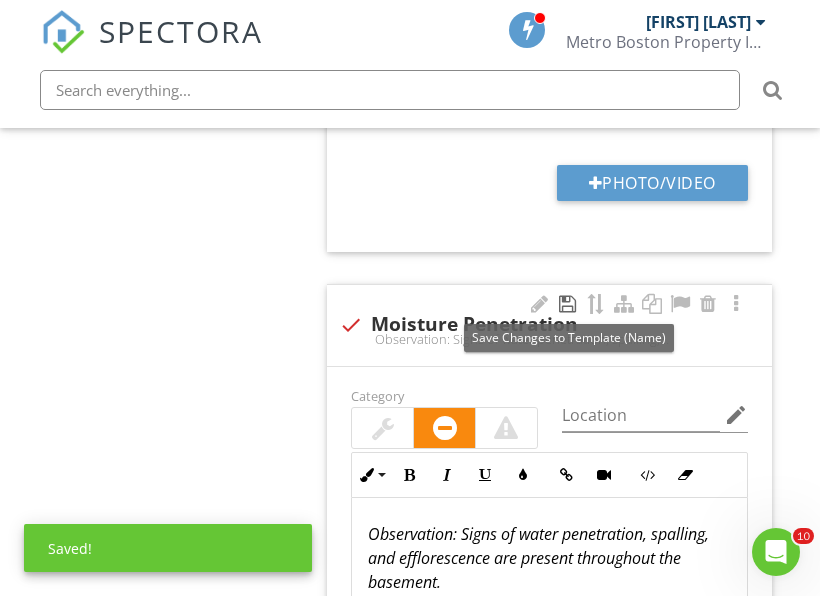 click at bounding box center (568, 304) 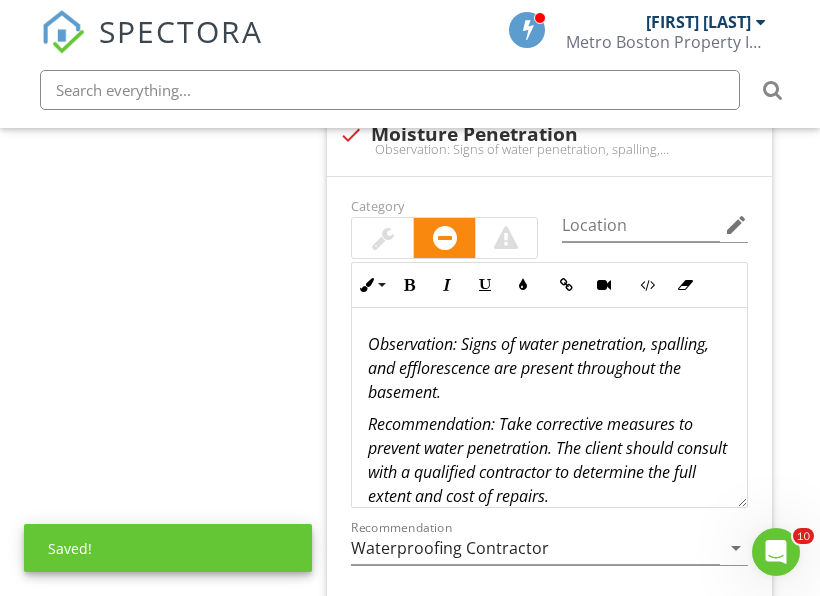 scroll, scrollTop: 2456, scrollLeft: 0, axis: vertical 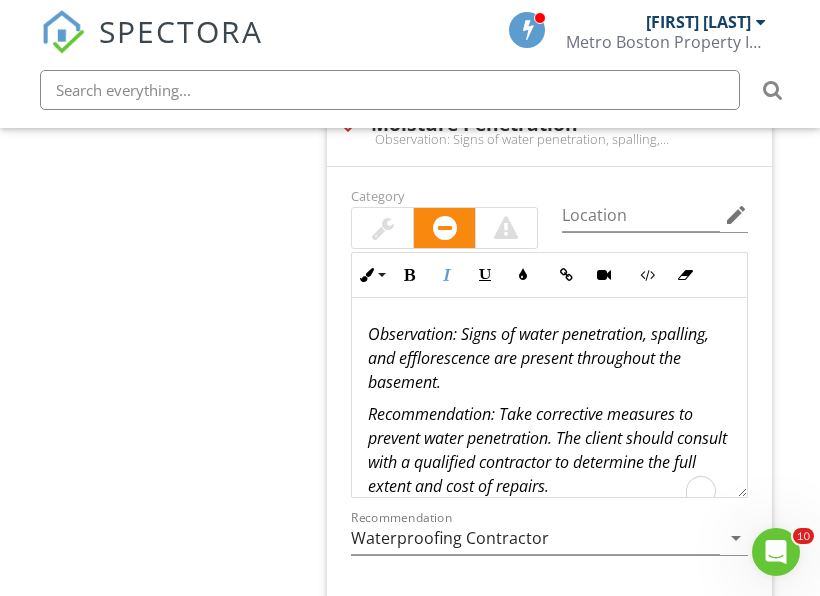 click on "Observation: Signs of water penetration, spalling, and efflorescence are present throughout the basement." at bounding box center [538, 358] 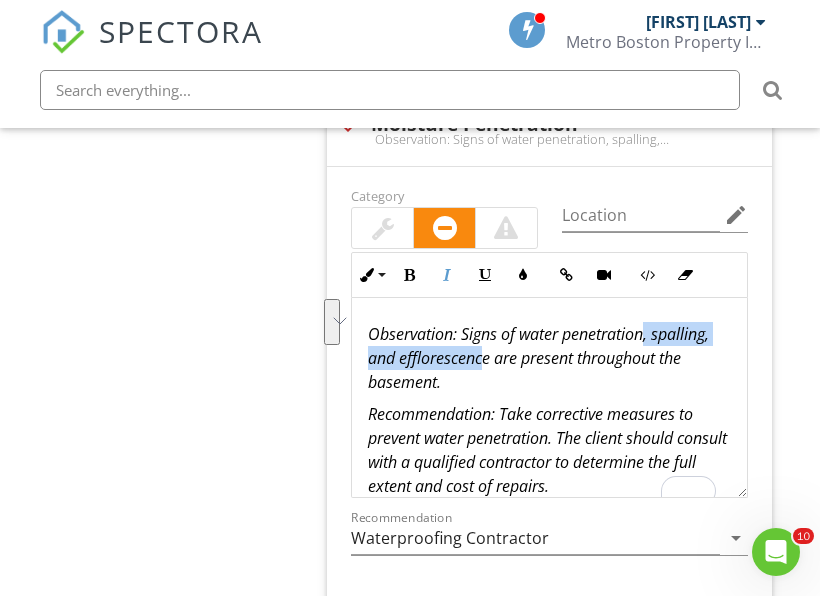 drag, startPoint x: 648, startPoint y: 332, endPoint x: 487, endPoint y: 362, distance: 163.77118 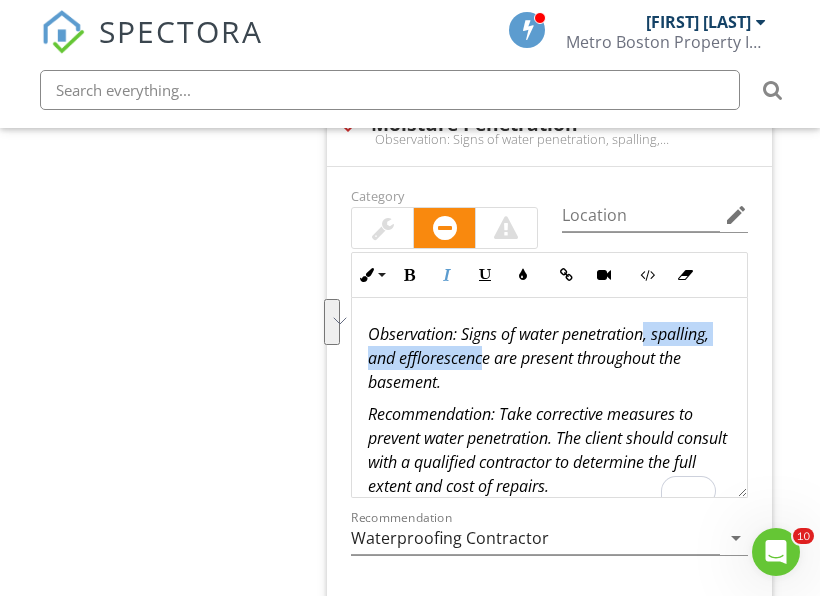 click on "Observation: Signs of water penetration, spalling, and efflorescence are present throughout the basement." at bounding box center [538, 358] 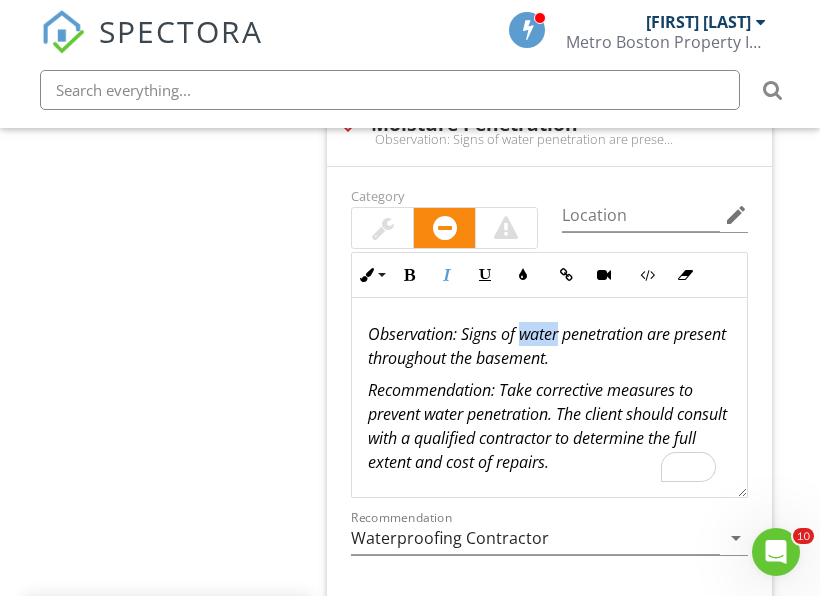 drag, startPoint x: 562, startPoint y: 335, endPoint x: 524, endPoint y: 338, distance: 38.118237 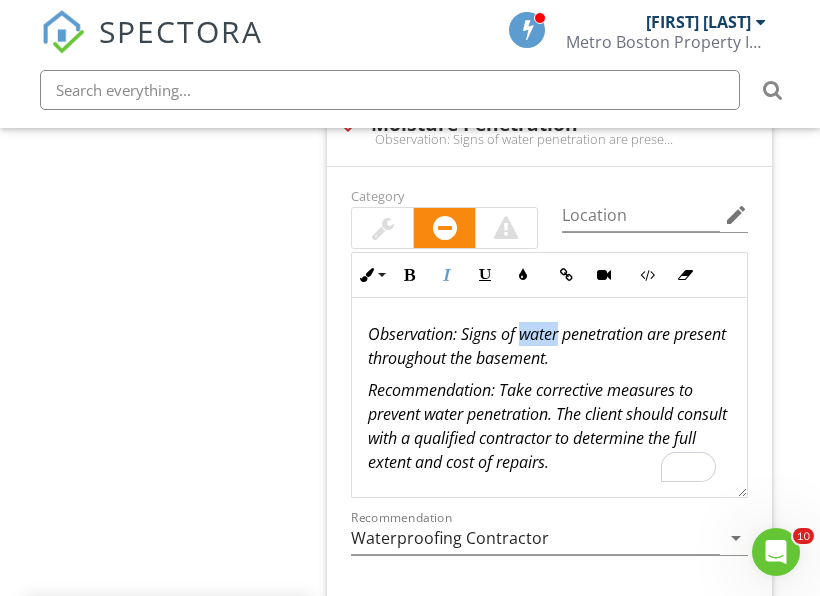 click on "Observation: Signs of water penetration are present throughout the basement." at bounding box center [547, 346] 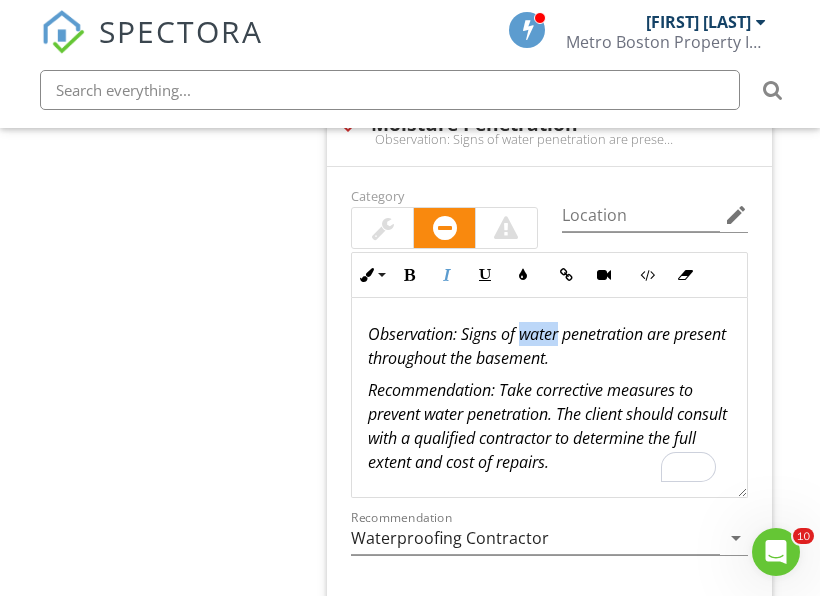 type 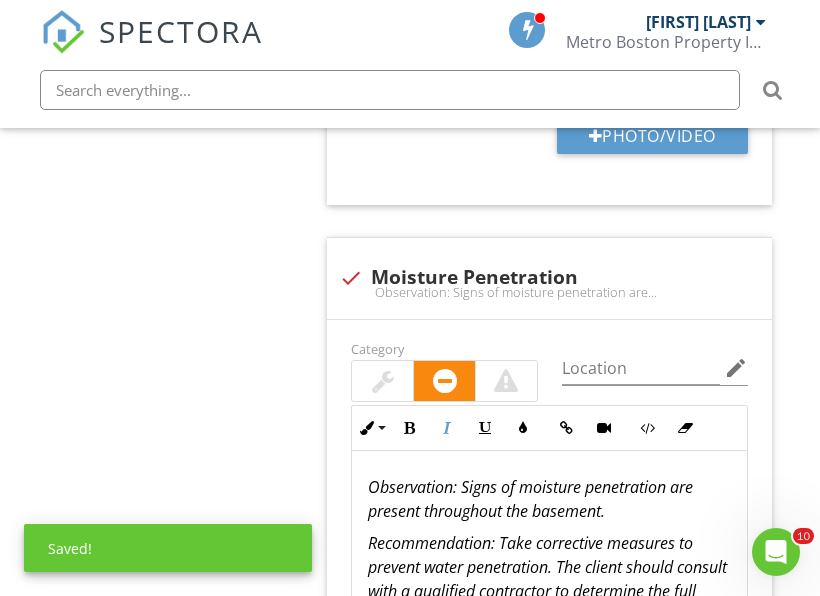 scroll, scrollTop: 2256, scrollLeft: 0, axis: vertical 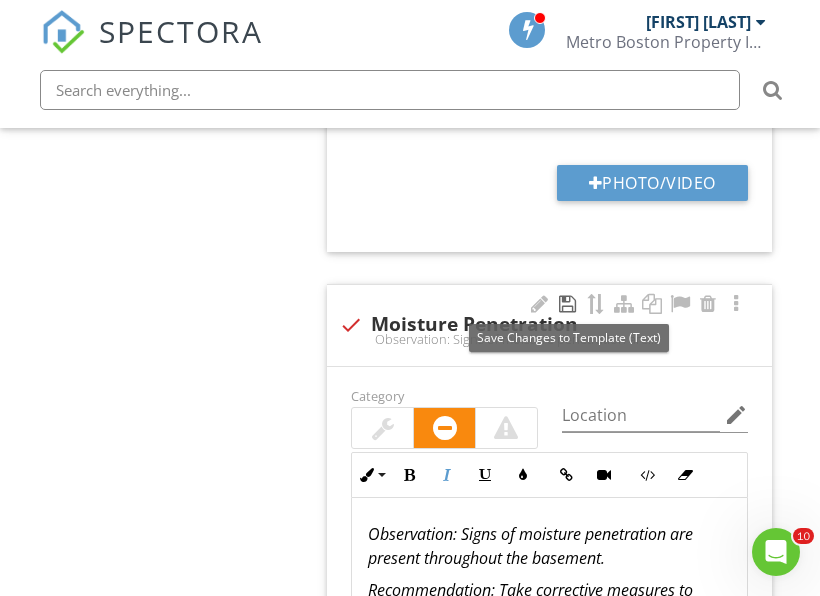 click at bounding box center [568, 304] 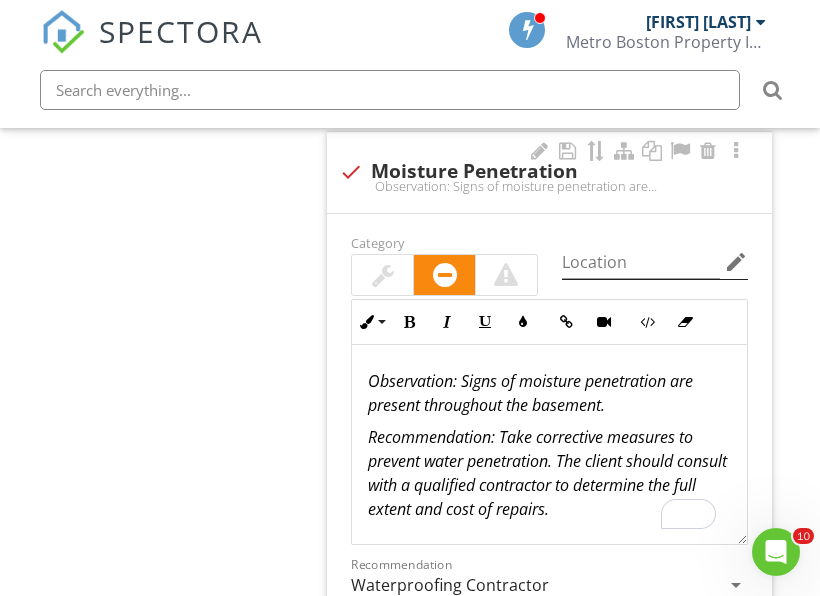 scroll, scrollTop: 2456, scrollLeft: 0, axis: vertical 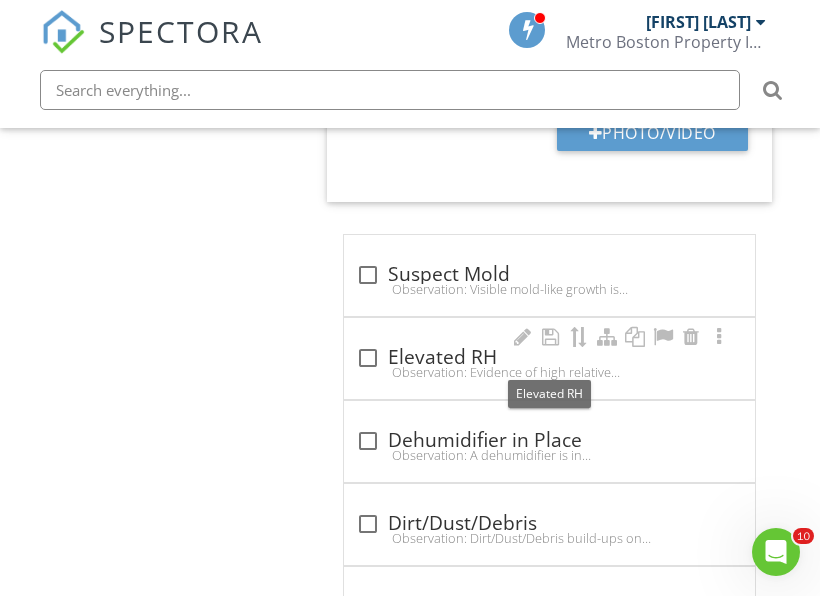 click on "check_box_outline_blank
Elevated RH" at bounding box center (549, 358) 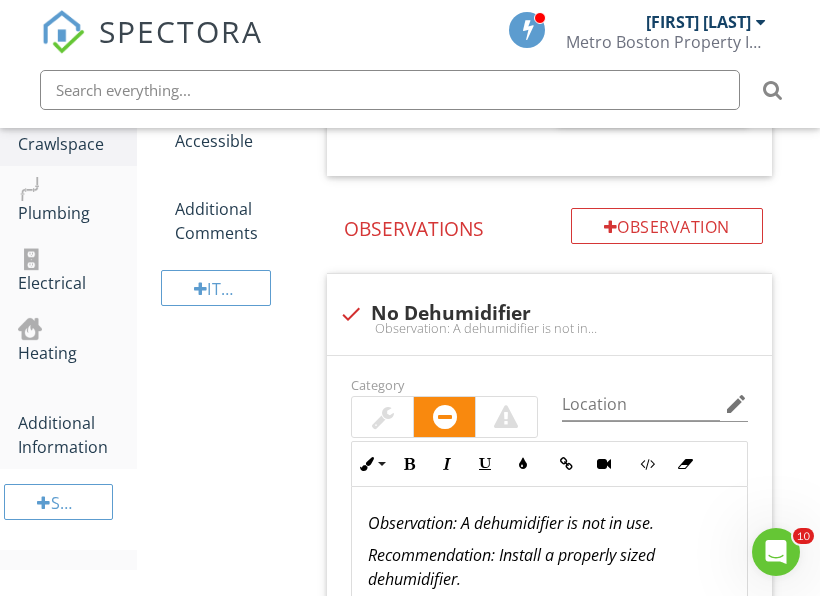 scroll, scrollTop: 1356, scrollLeft: 0, axis: vertical 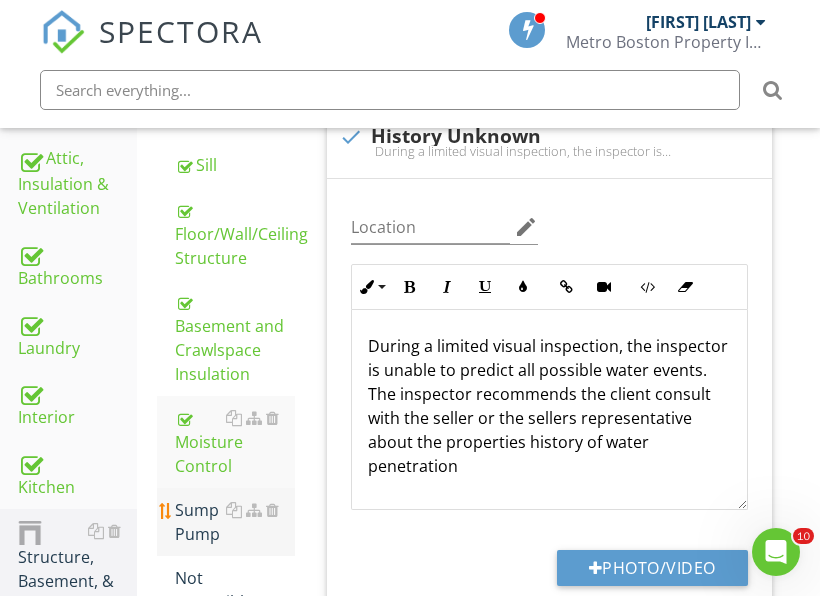 click on "Sump Pump" at bounding box center [235, 522] 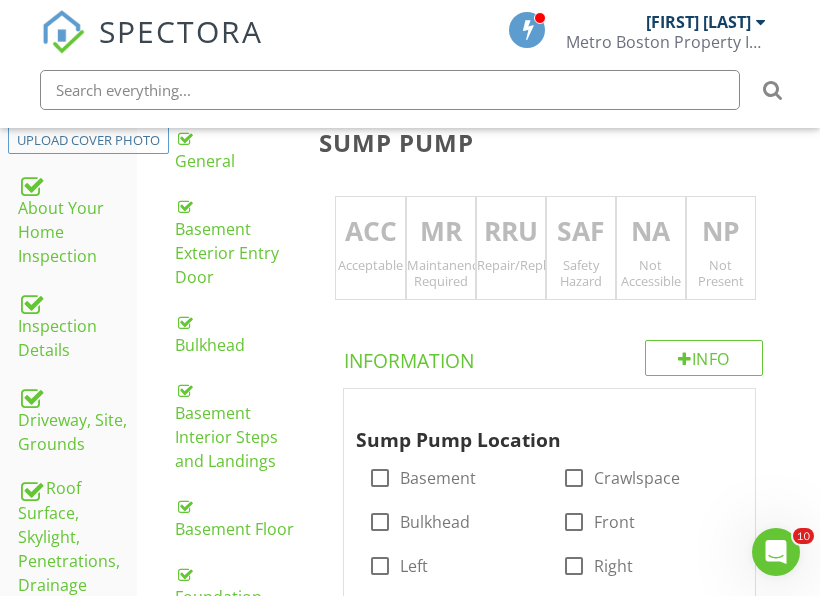 scroll, scrollTop: 356, scrollLeft: 0, axis: vertical 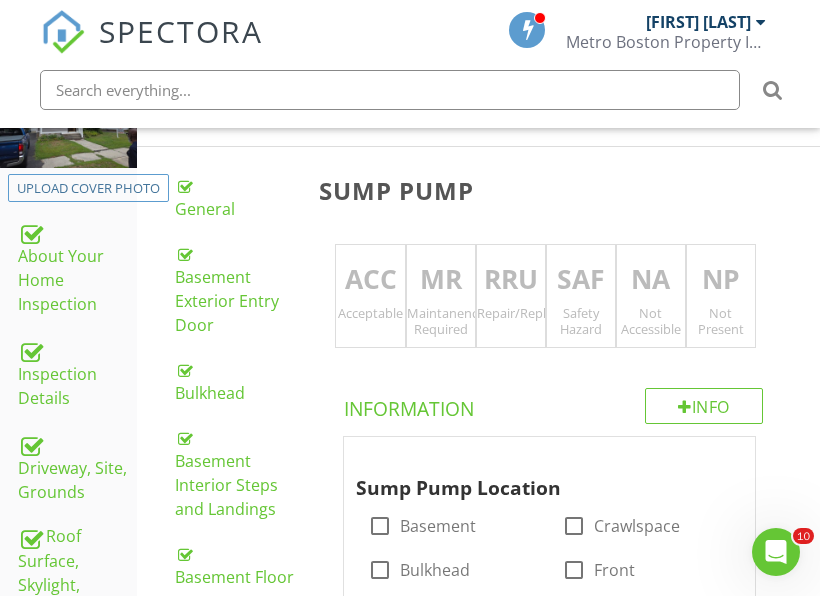 click on "NP   Not Present" at bounding box center [721, 296] 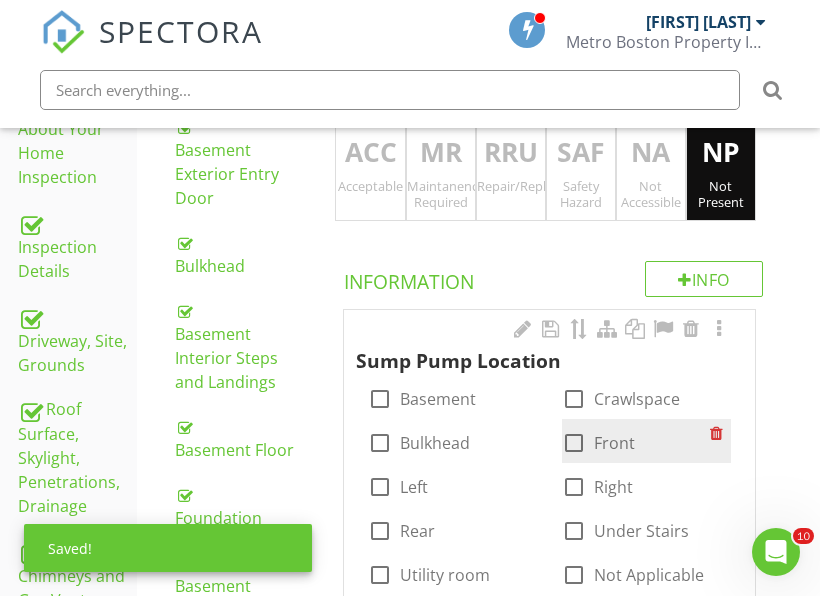 scroll, scrollTop: 656, scrollLeft: 0, axis: vertical 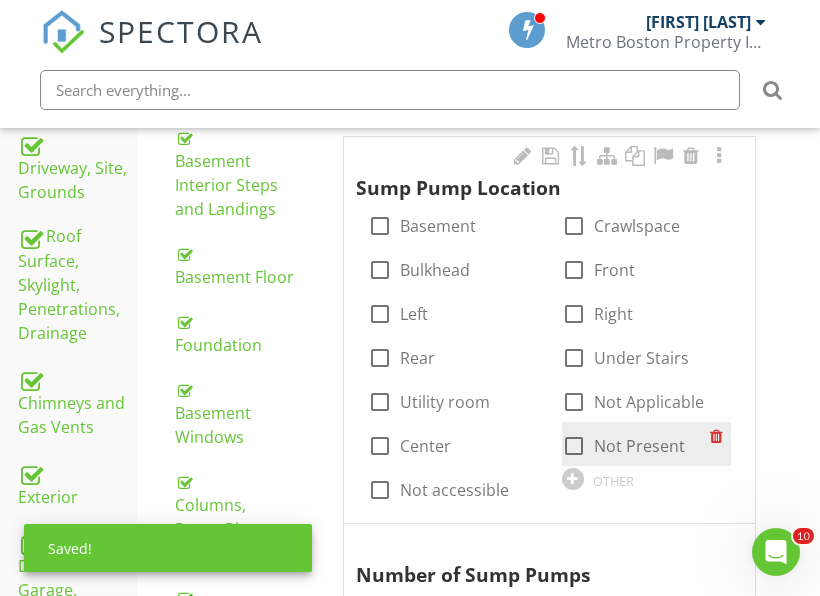 click on "Not Present" at bounding box center (639, 446) 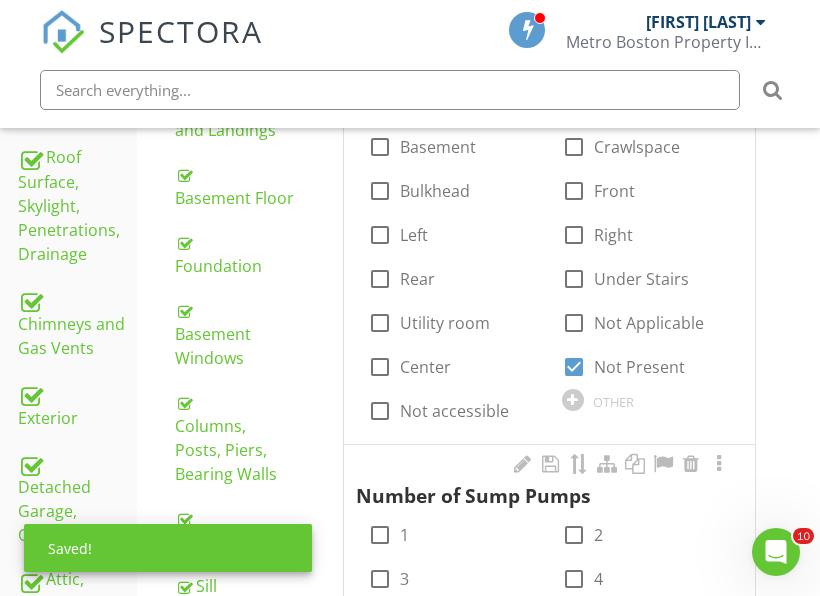 scroll, scrollTop: 1056, scrollLeft: 0, axis: vertical 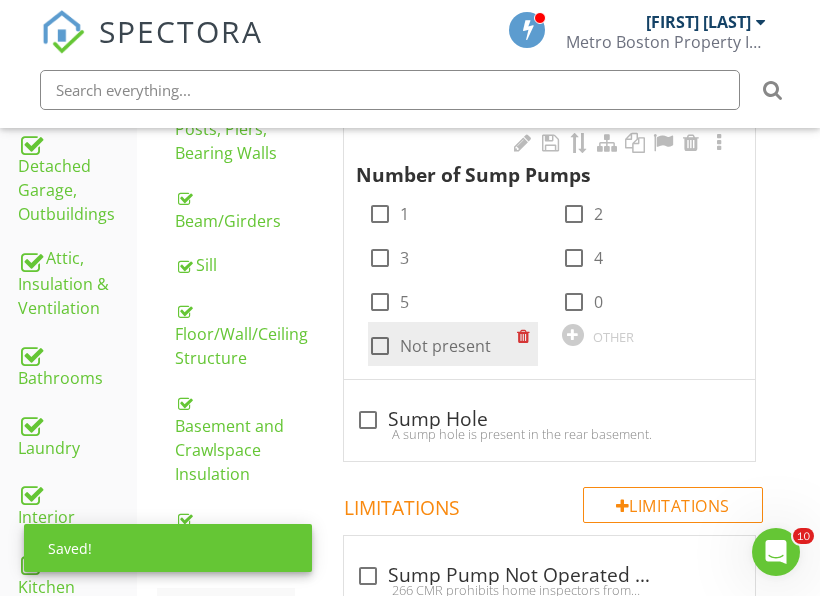 click on "Not present" at bounding box center [445, 346] 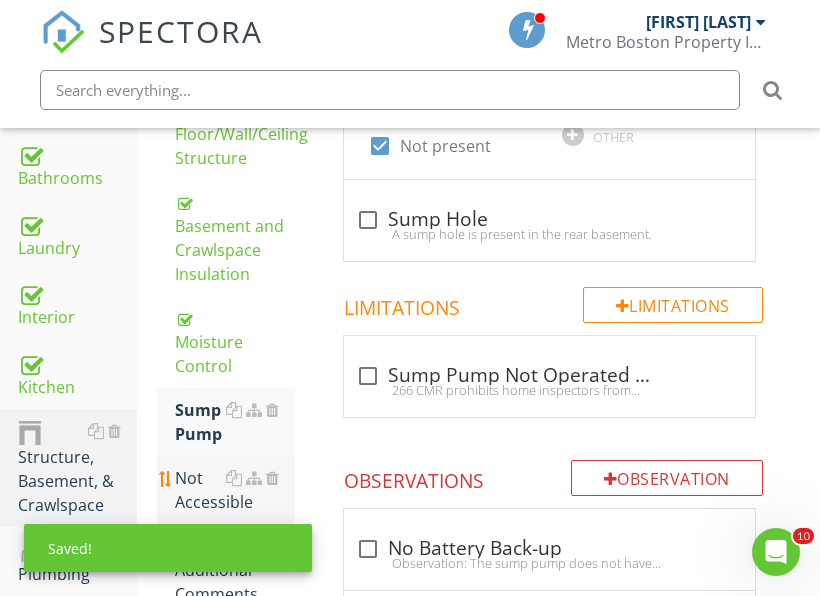 scroll, scrollTop: 1356, scrollLeft: 0, axis: vertical 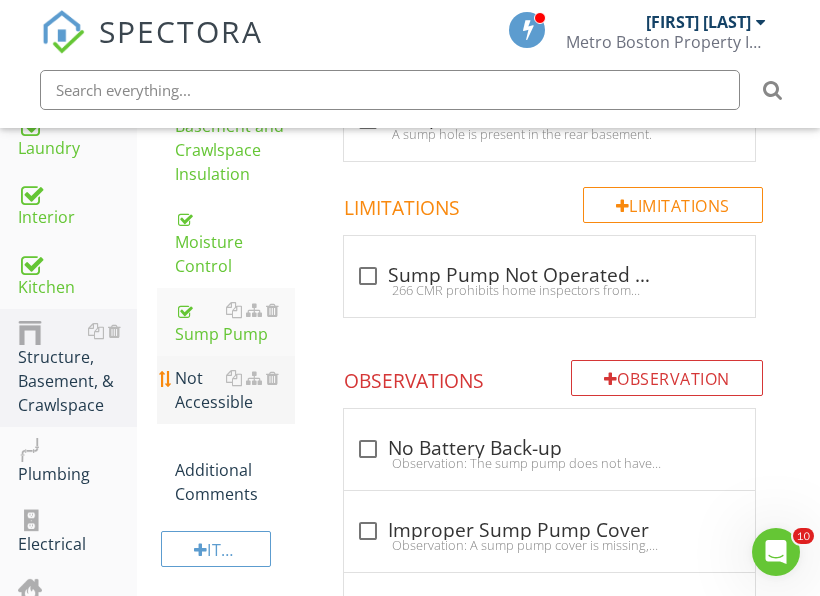 click on "Not Accessible" at bounding box center (235, 390) 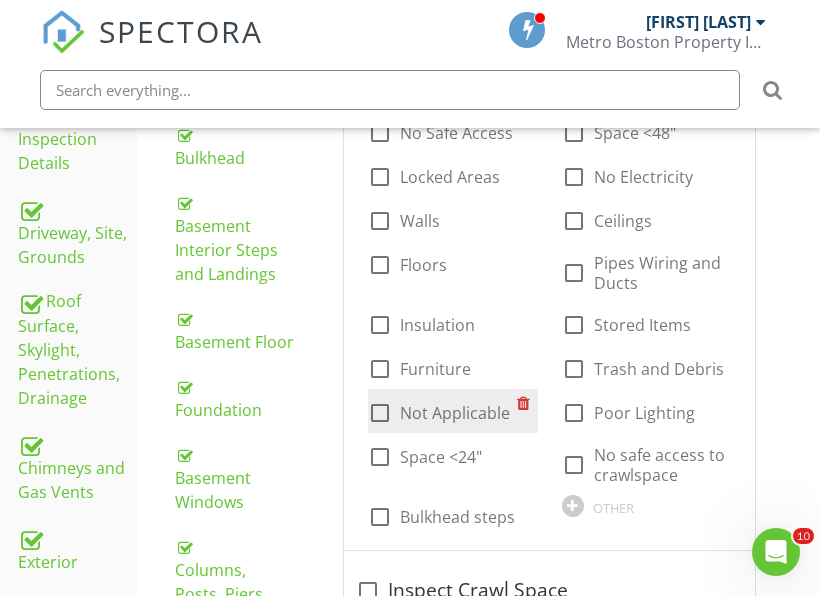 scroll, scrollTop: 556, scrollLeft: 0, axis: vertical 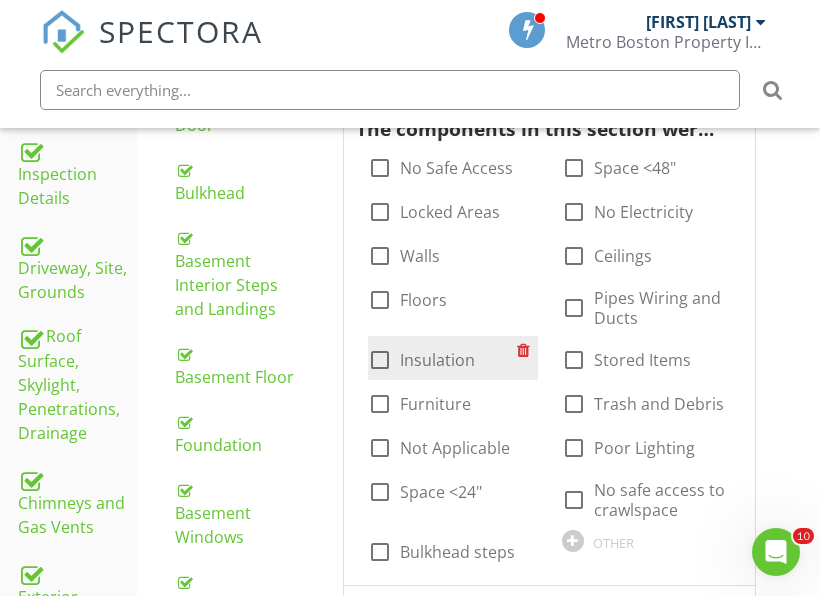 click on "Insulation" at bounding box center [437, 360] 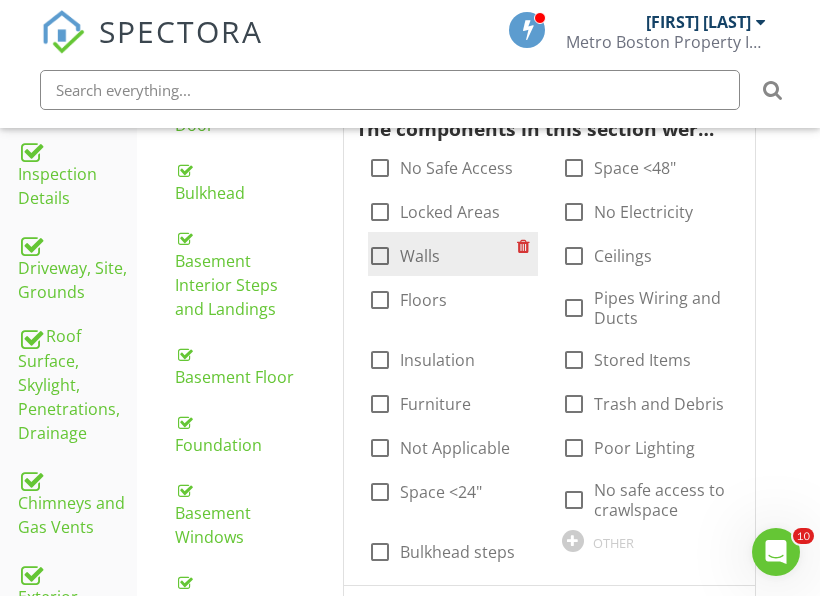 checkbox on "true" 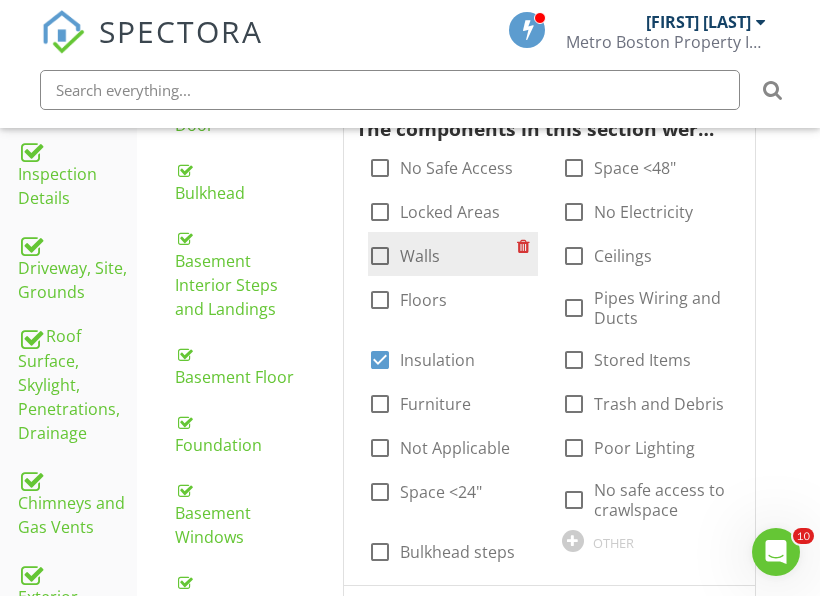 click on "check_box_outline_blank Walls" at bounding box center [442, 254] 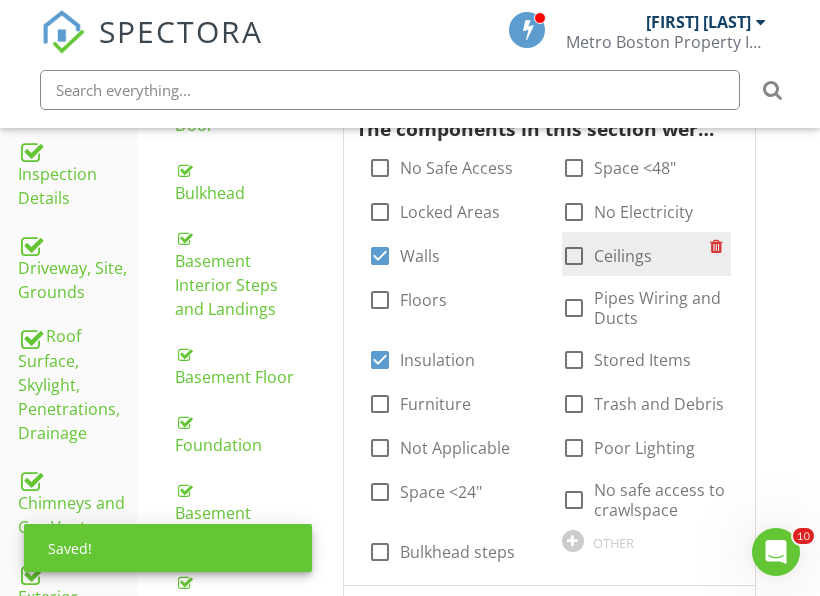 click at bounding box center [574, 256] 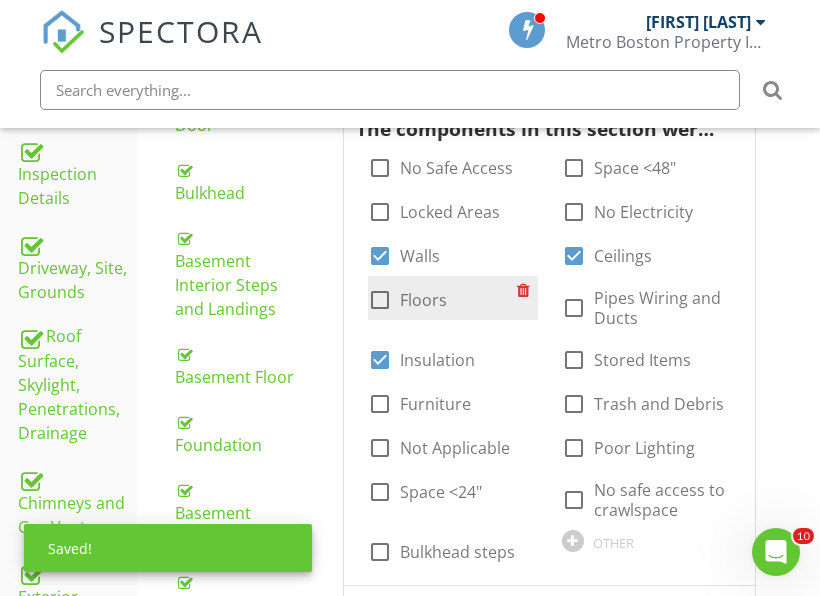 click on "Floors" at bounding box center (423, 300) 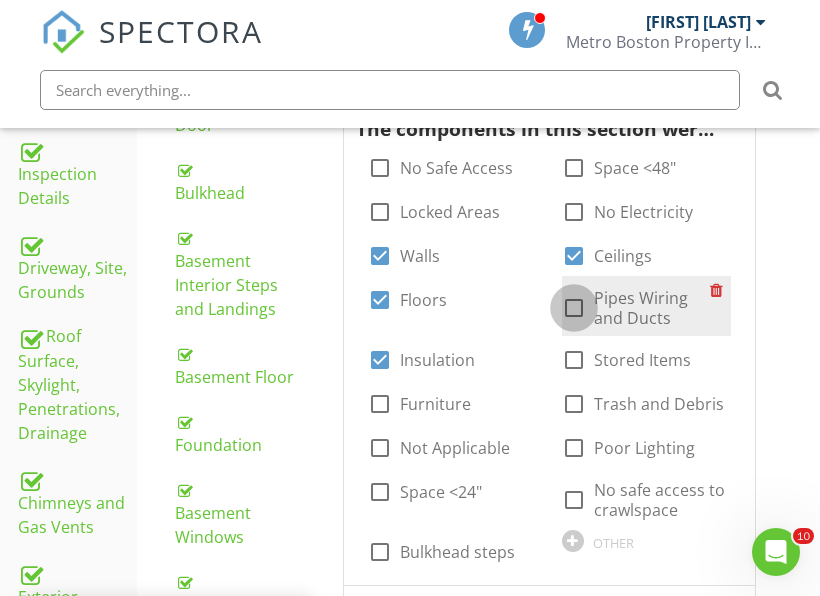 click at bounding box center [574, 308] 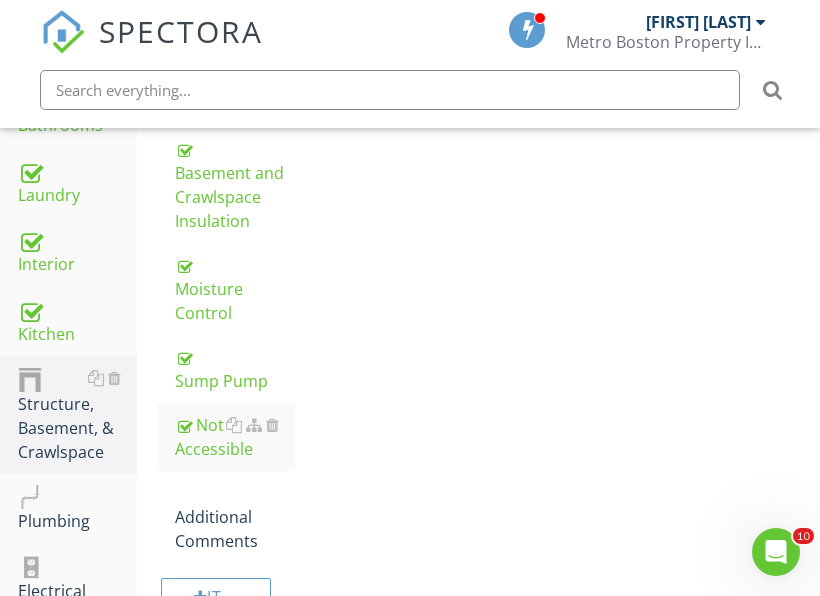 scroll, scrollTop: 1356, scrollLeft: 0, axis: vertical 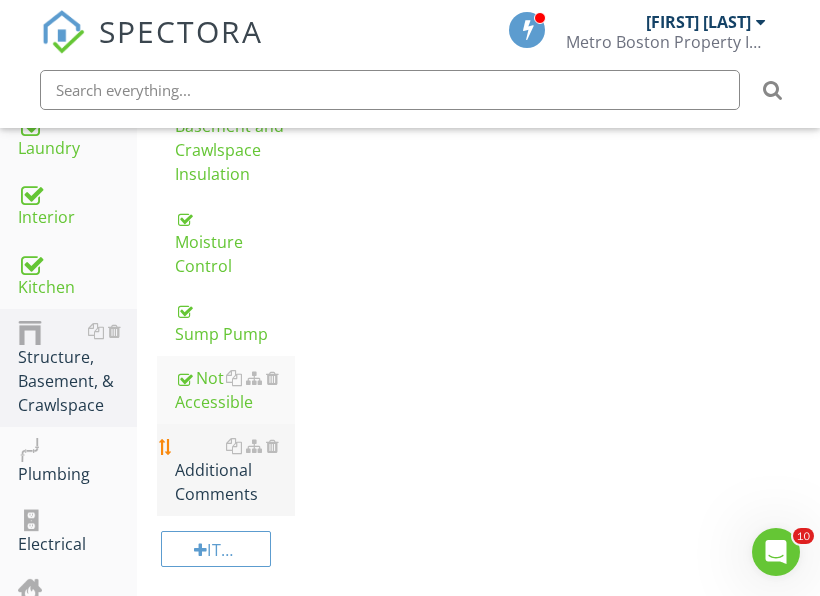 click on "Additional Comments" at bounding box center (235, 470) 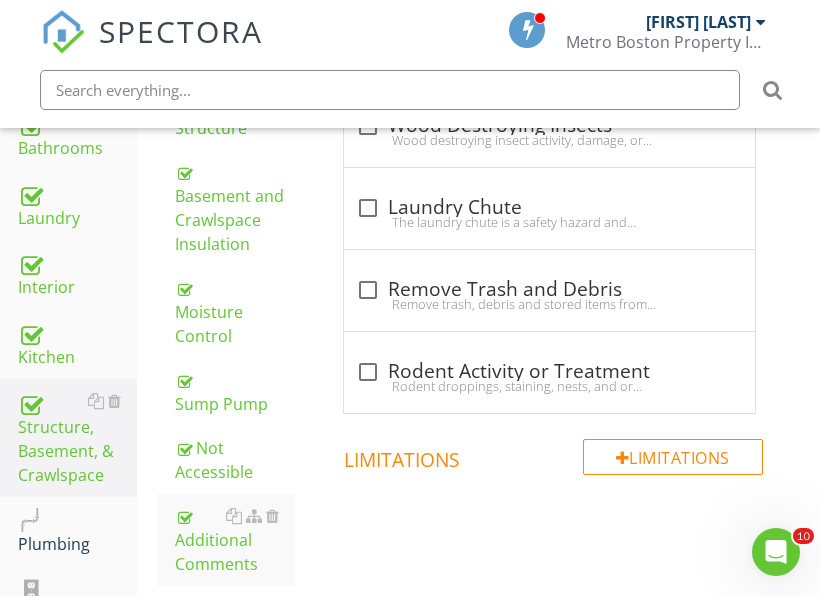 scroll, scrollTop: 1256, scrollLeft: 0, axis: vertical 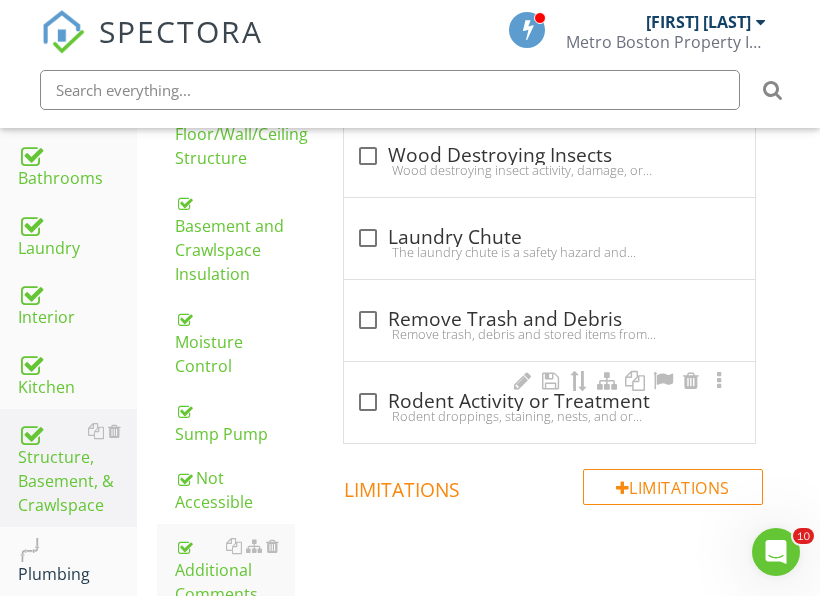 click on "Rodent droppings, staining, nests, and or traps are present in the basement. Treatment is recommended." at bounding box center (549, 416) 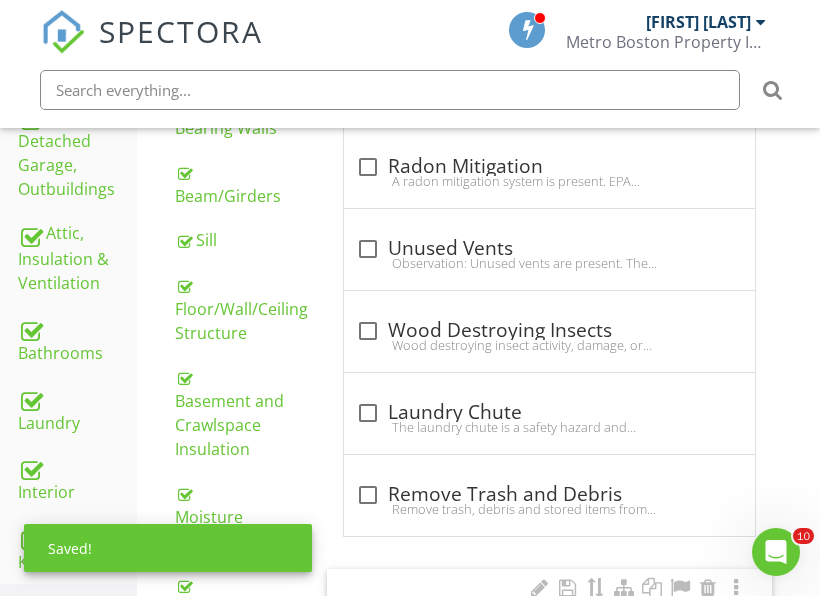scroll, scrollTop: 1056, scrollLeft: 0, axis: vertical 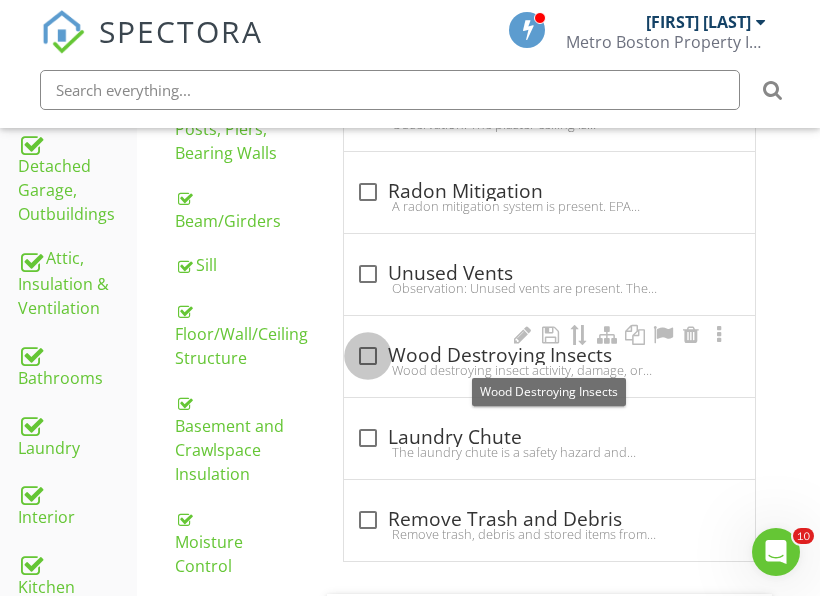 click at bounding box center (368, 356) 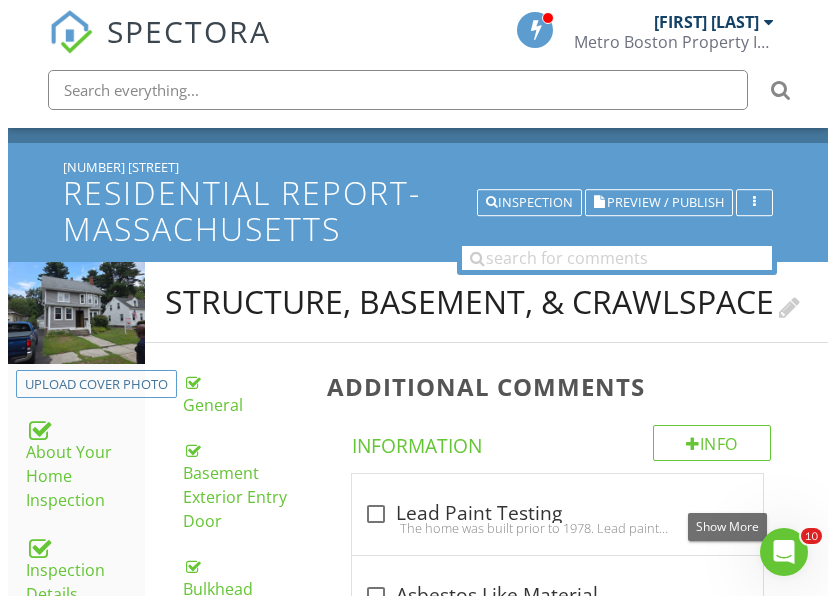 scroll, scrollTop: 56, scrollLeft: 0, axis: vertical 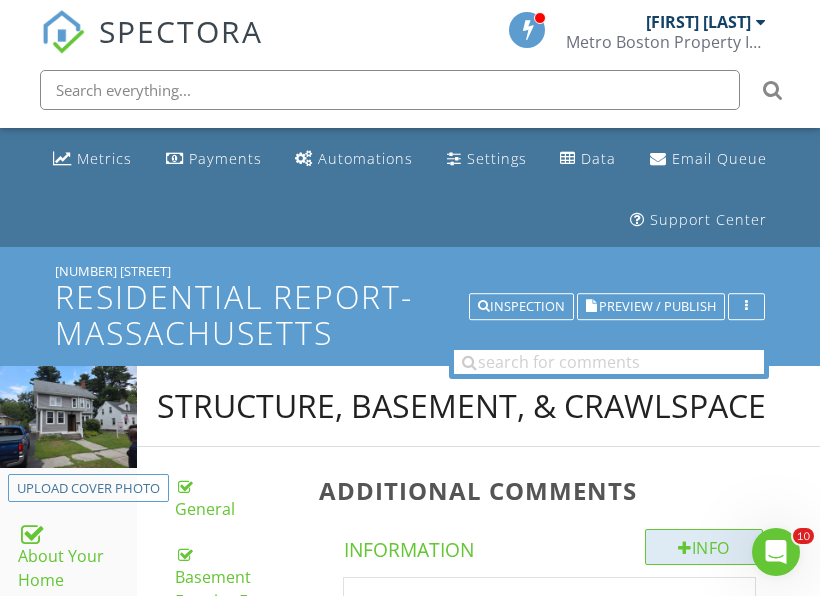 click on "Info" at bounding box center (704, 547) 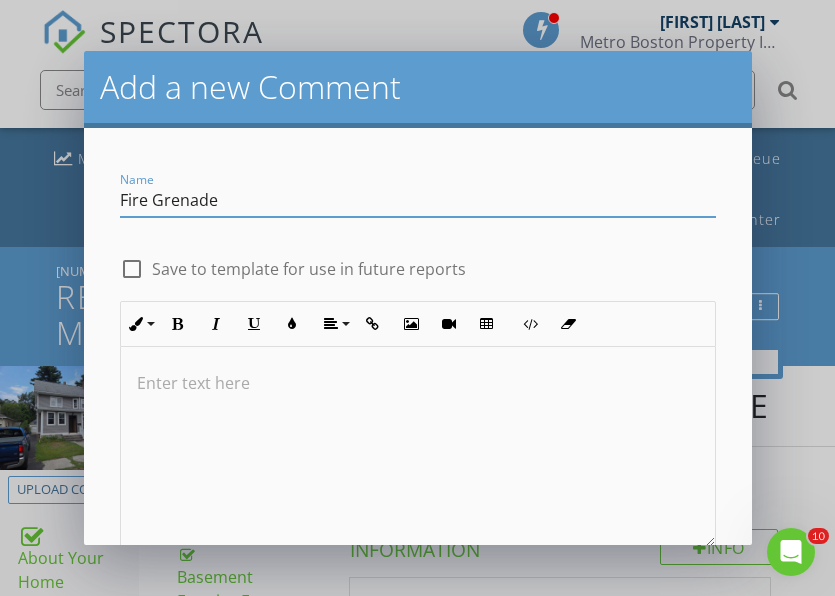 type on "Fire Grenade" 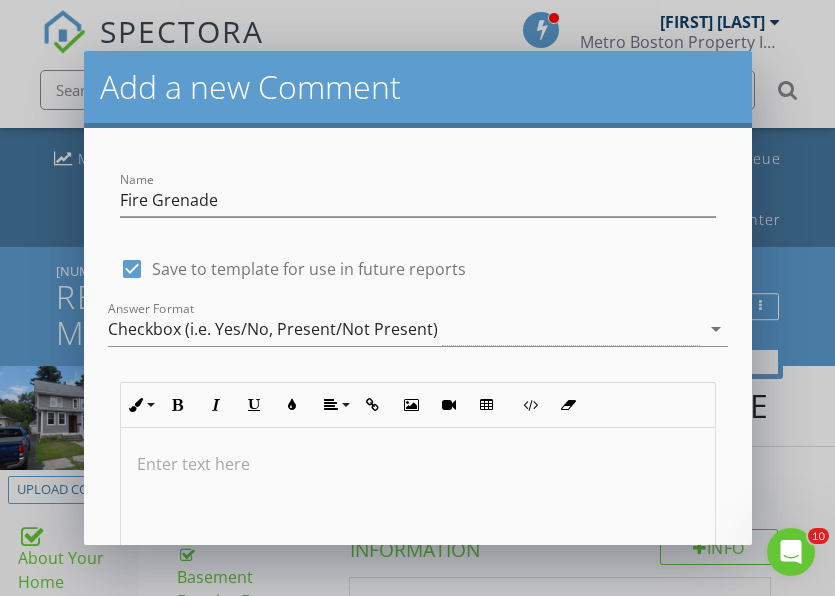 click at bounding box center (418, 464) 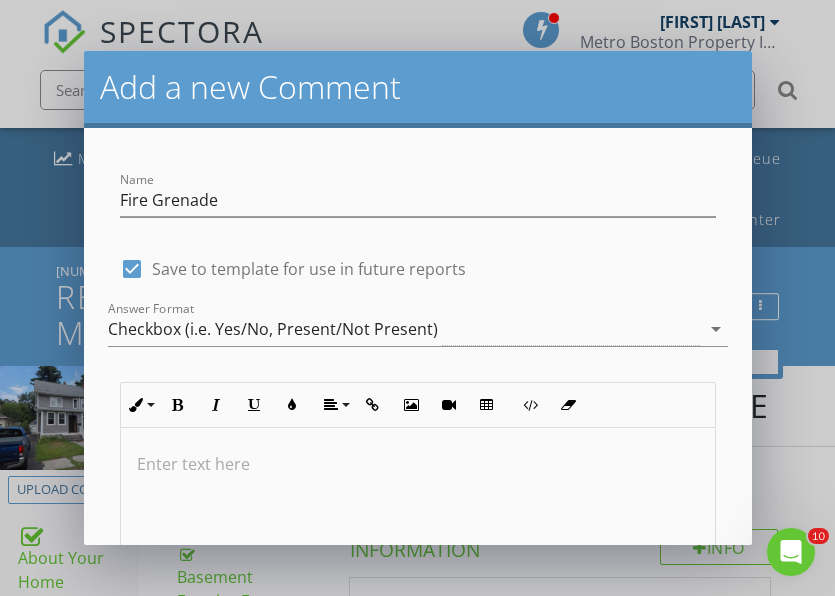 scroll, scrollTop: 110, scrollLeft: 0, axis: vertical 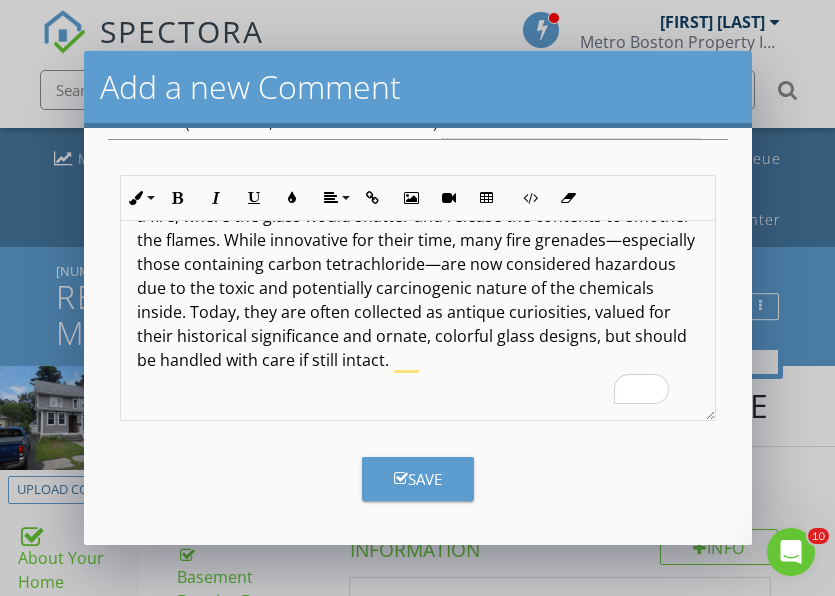 click at bounding box center (401, 478) 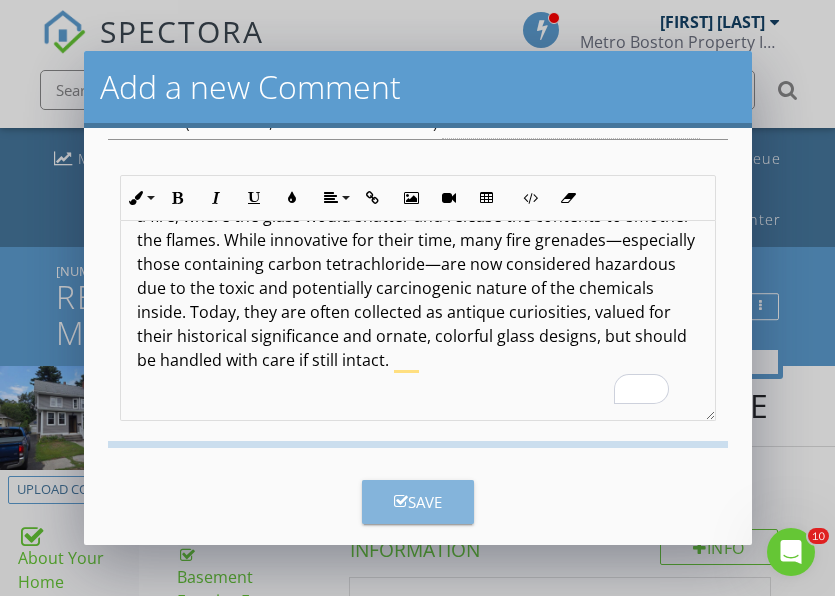 checkbox on "false" 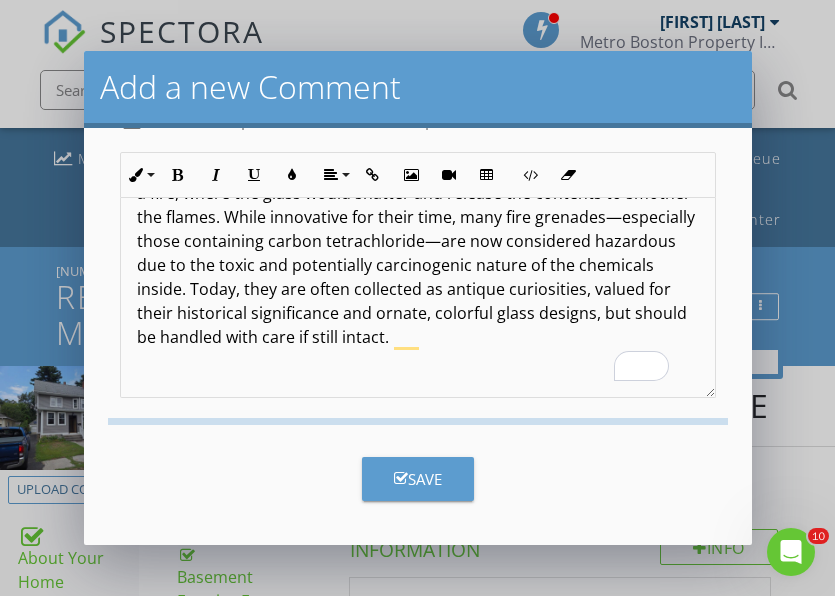 scroll, scrollTop: 126, scrollLeft: 0, axis: vertical 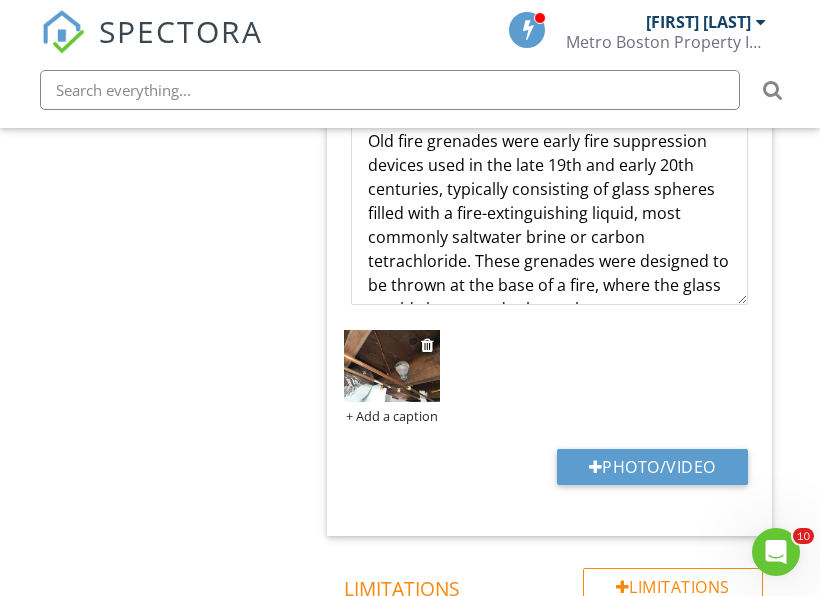 click at bounding box center [391, 365] 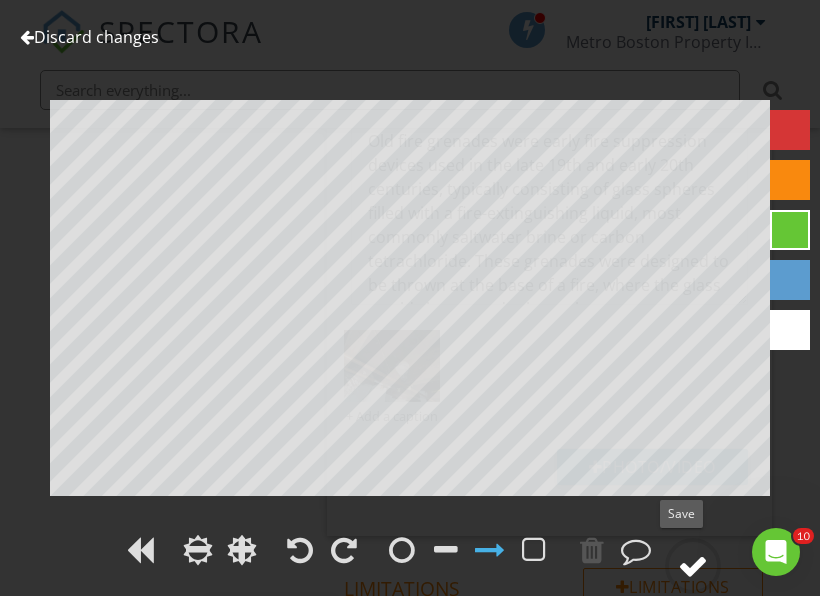 click at bounding box center (693, 566) 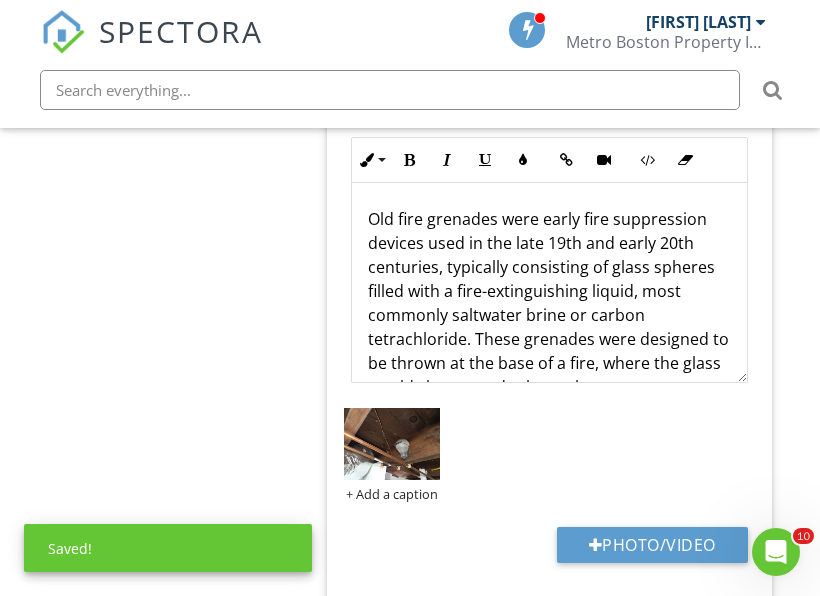 scroll, scrollTop: 2756, scrollLeft: 0, axis: vertical 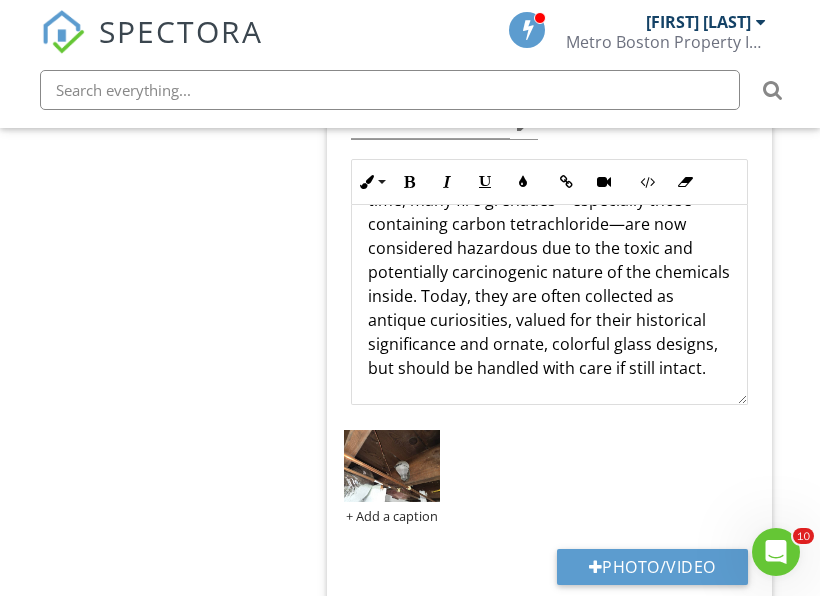 click on "Old fire grenades were early fire suppression devices used in the late 19th and early 20th centuries, typically consisting of glass spheres filled with a fire-extinguishing liquid, most commonly saltwater brine or carbon tetrachloride. These grenades were designed to be thrown at the base of a fire, where the glass would shatter and release the contents to smother the flames. While innovative for their time, many fire grenades—especially those containing carbon tetrachloride—are now considered hazardous due to the toxic and potentially carcinogenic nature of the chemicals inside. Today, they are often collected as antique curiosities, valued for their historical significance and ornate, colorful glass designs, but should be handled with care if still intact." at bounding box center [549, 176] 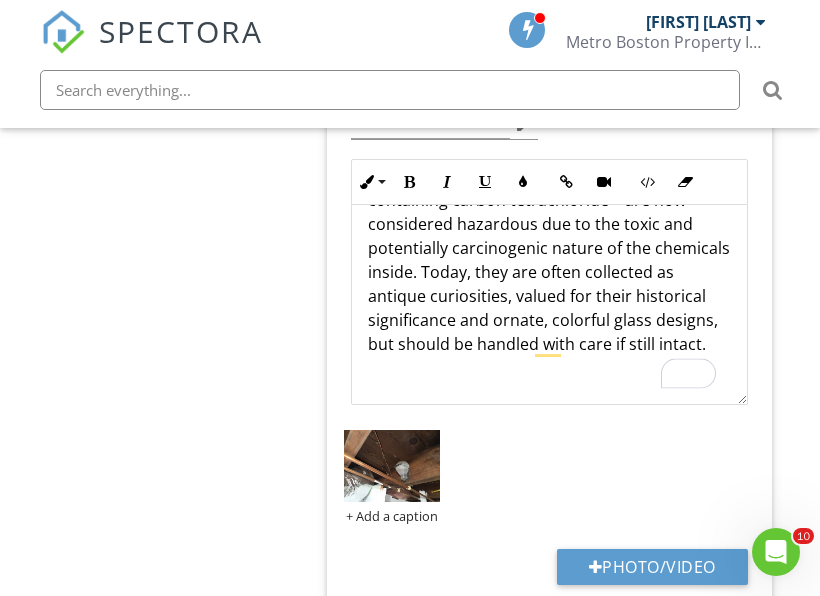 scroll, scrollTop: 281, scrollLeft: 0, axis: vertical 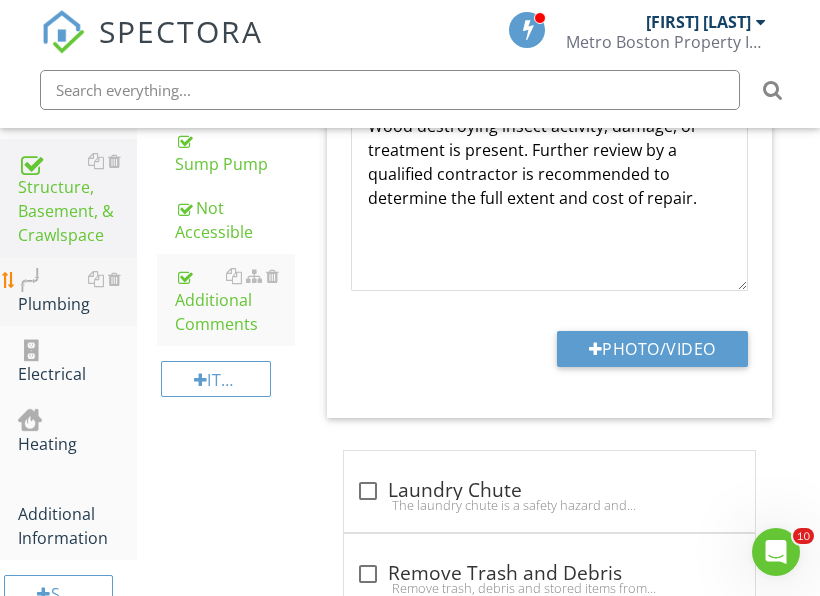 click on "Plumbing" at bounding box center [77, 292] 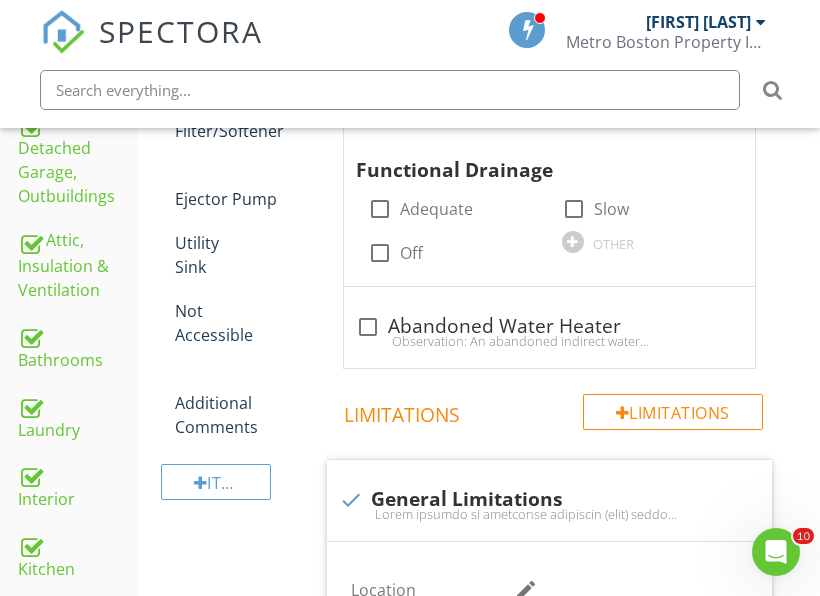 scroll, scrollTop: 1026, scrollLeft: 0, axis: vertical 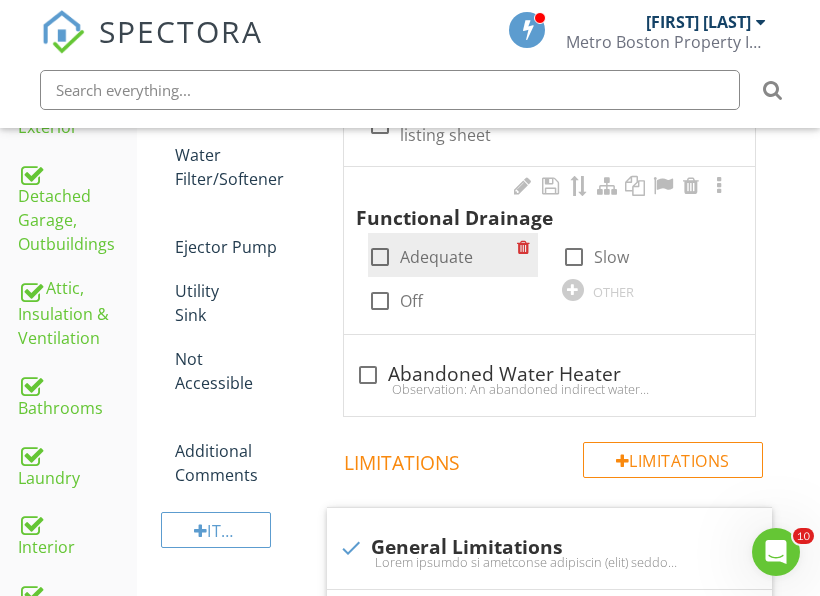 click on "Adequate" at bounding box center (436, 257) 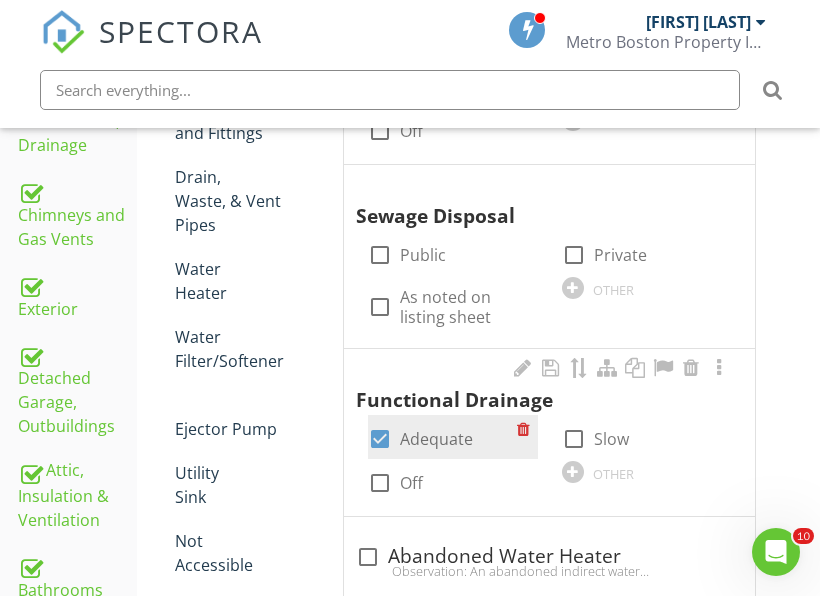 scroll, scrollTop: 826, scrollLeft: 0, axis: vertical 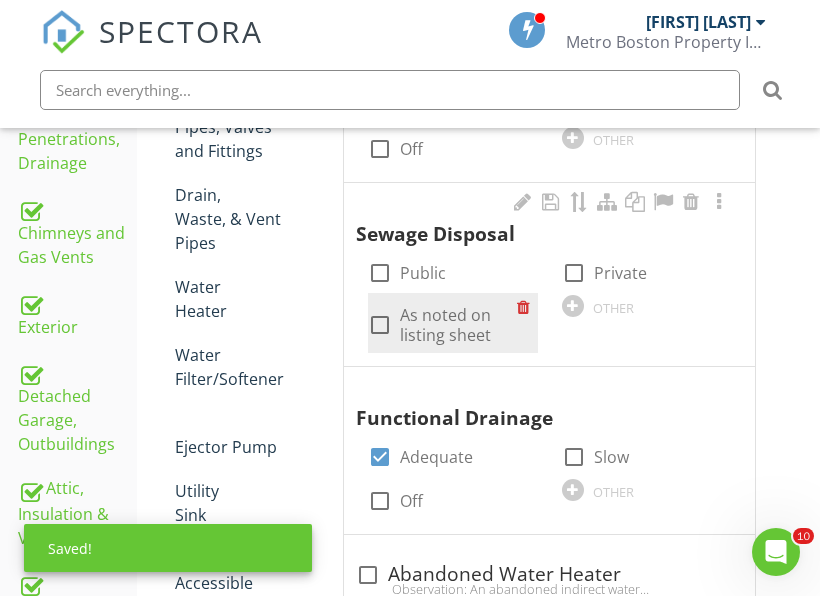 click on "As noted on listing sheet" at bounding box center [458, 325] 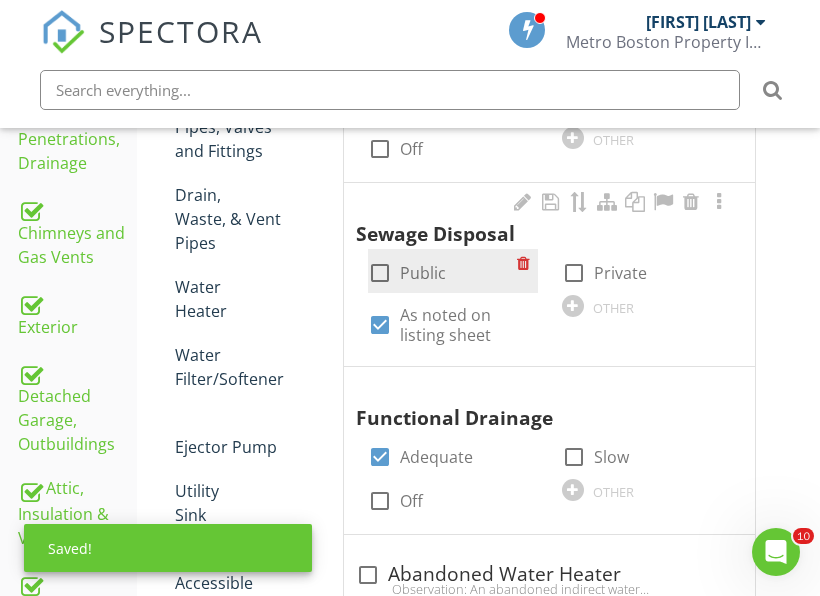 click on "Public" at bounding box center [423, 273] 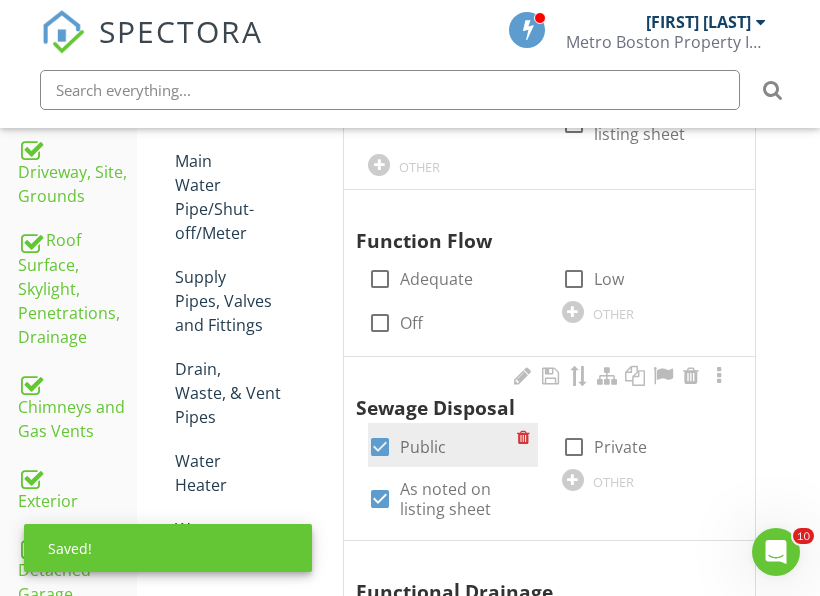 scroll, scrollTop: 626, scrollLeft: 0, axis: vertical 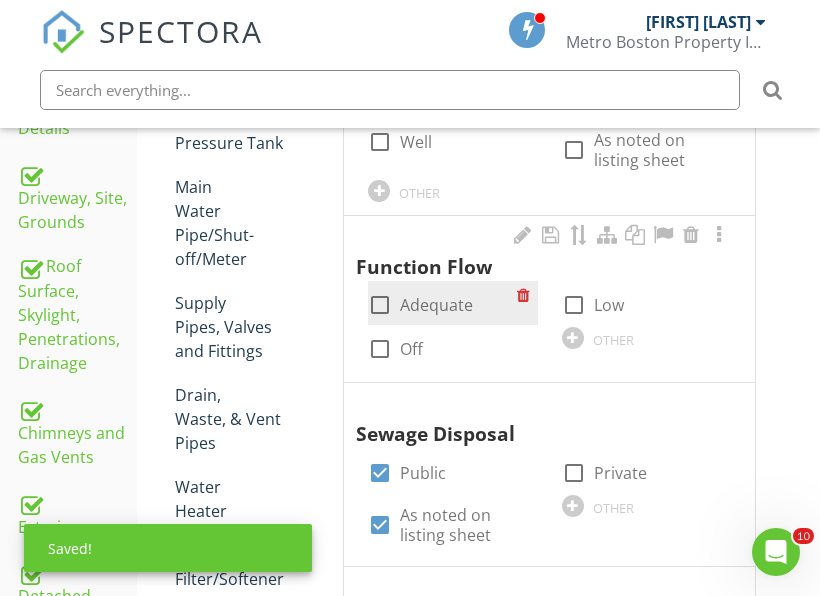 click on "Adequate" at bounding box center [436, 305] 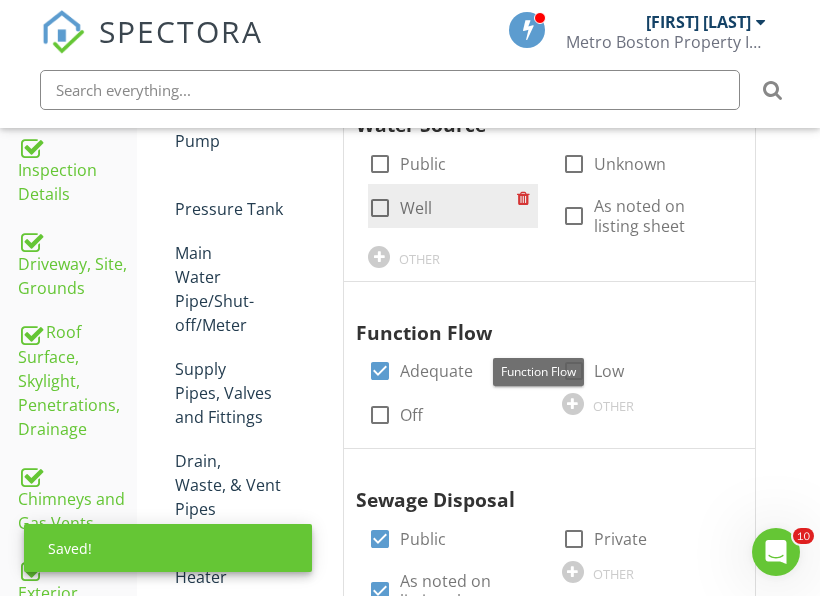scroll, scrollTop: 526, scrollLeft: 0, axis: vertical 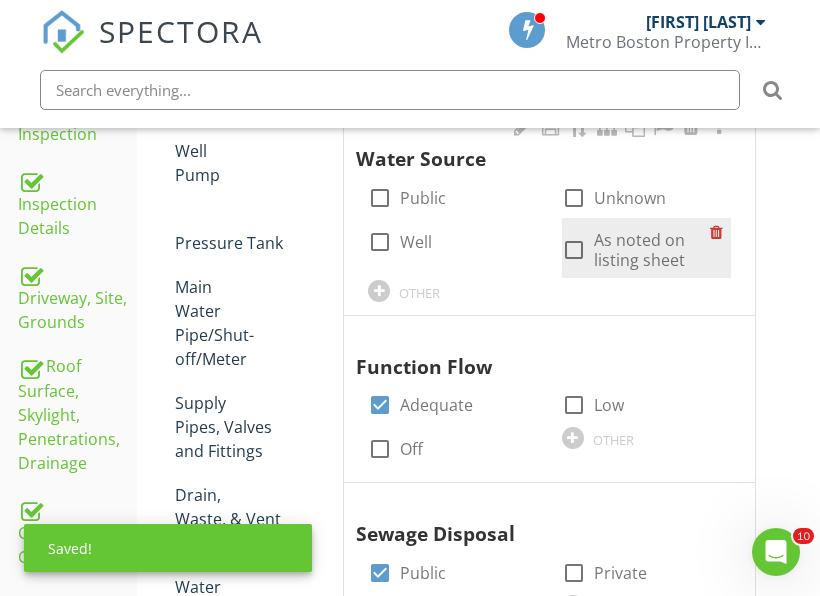 click at bounding box center [574, 250] 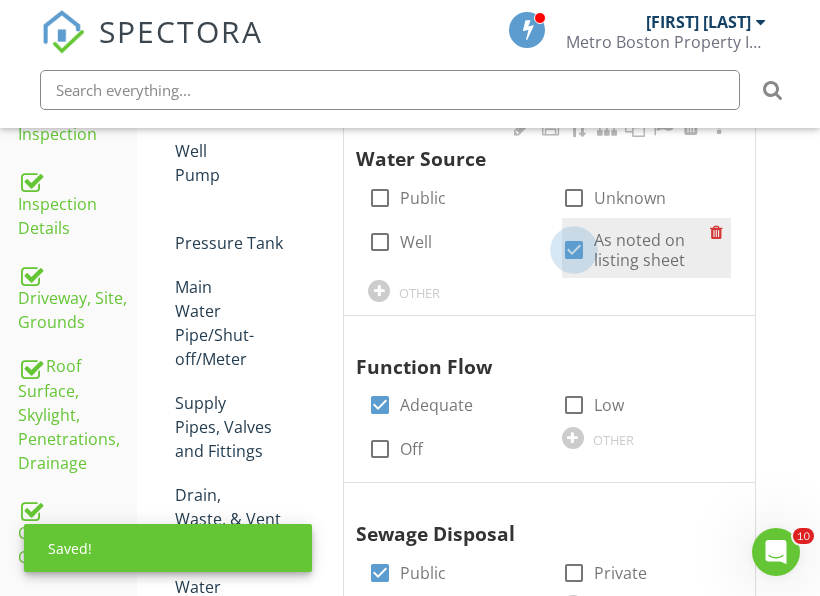 checkbox on "true" 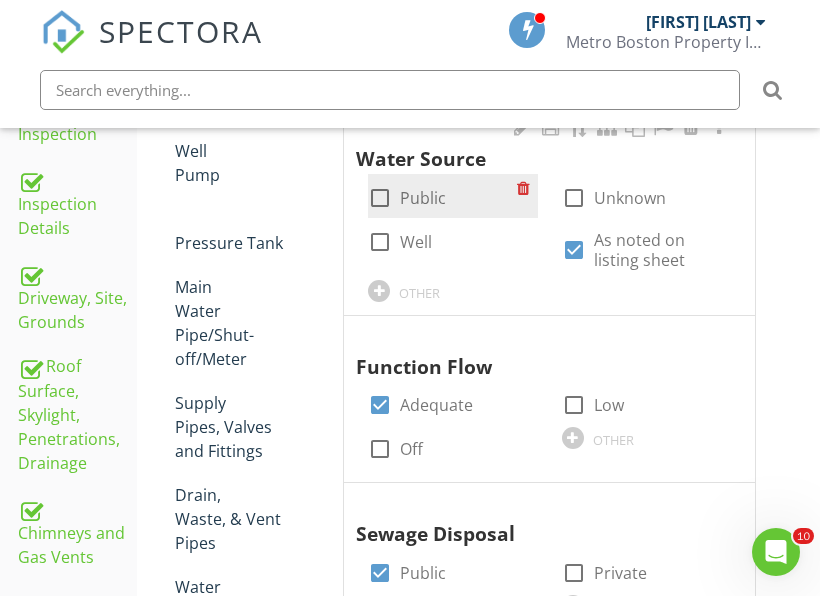 click on "Public" at bounding box center (423, 198) 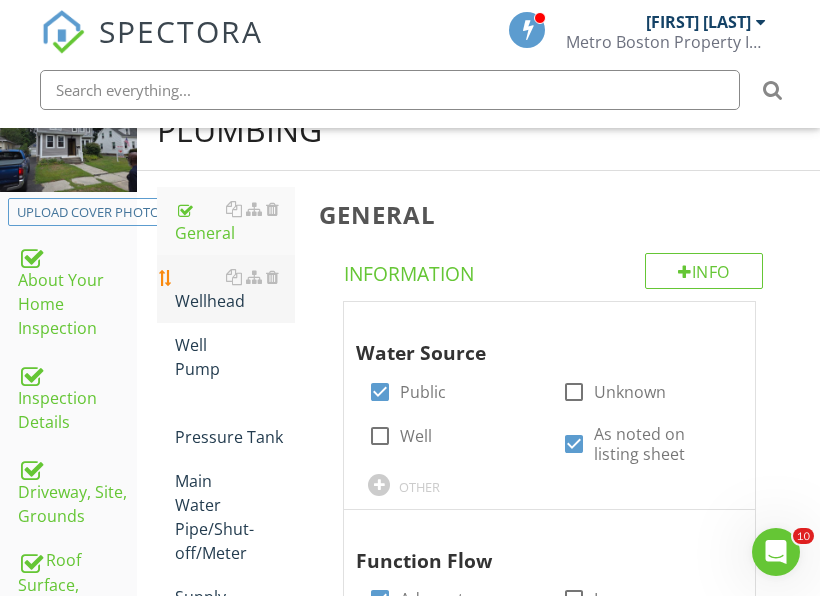 scroll, scrollTop: 326, scrollLeft: 0, axis: vertical 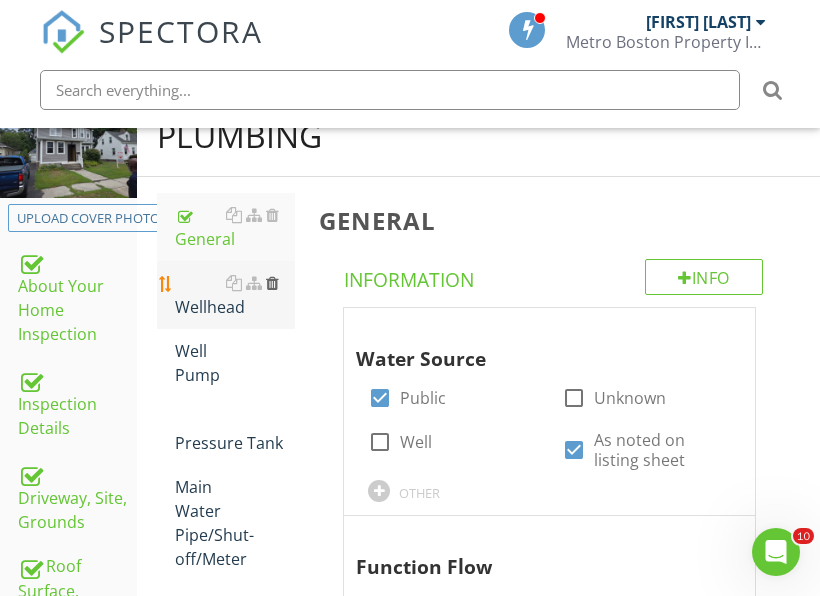 click at bounding box center [272, 283] 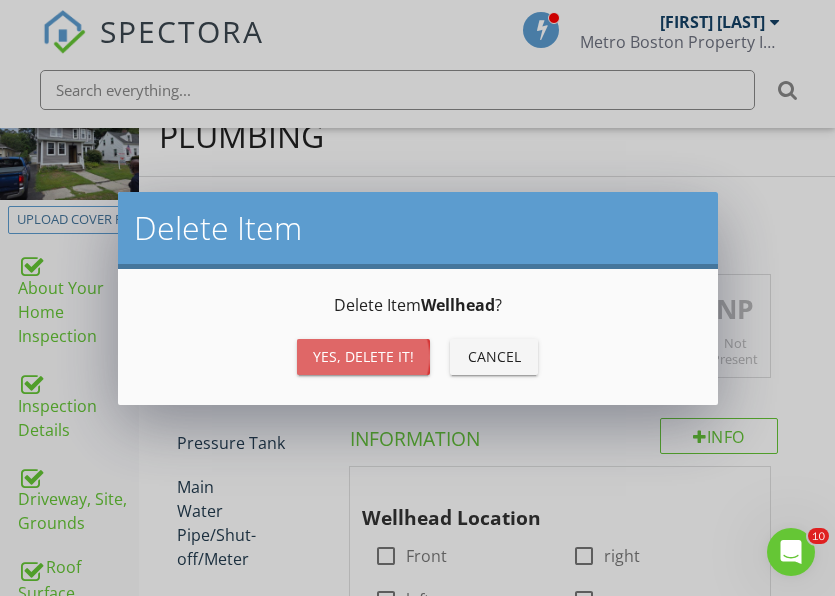 click on "Yes, Delete it!" at bounding box center [363, 357] 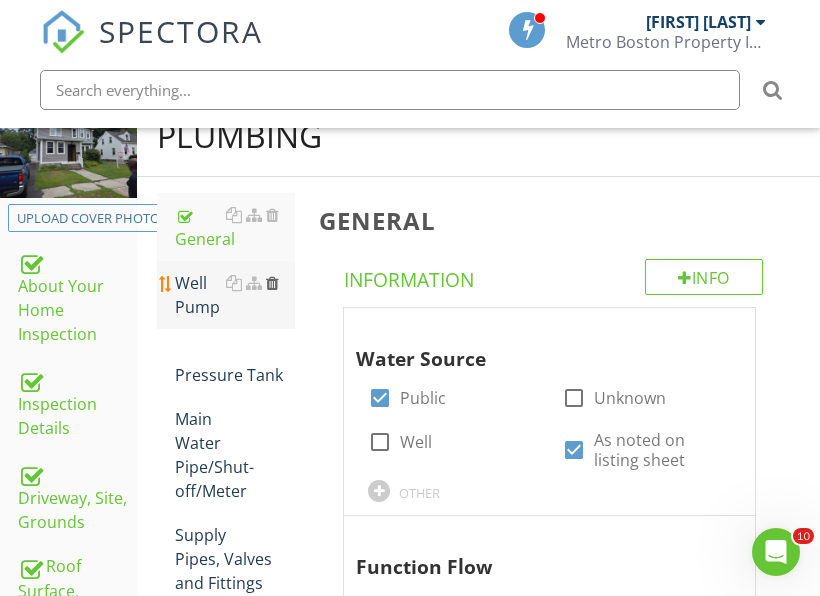 click at bounding box center (272, 283) 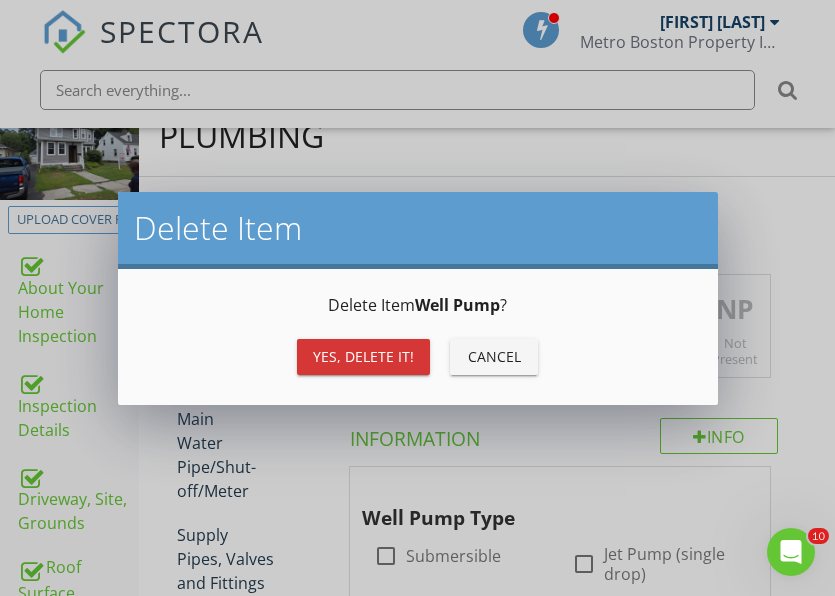 click on "Yes, Delete it!" at bounding box center (363, 357) 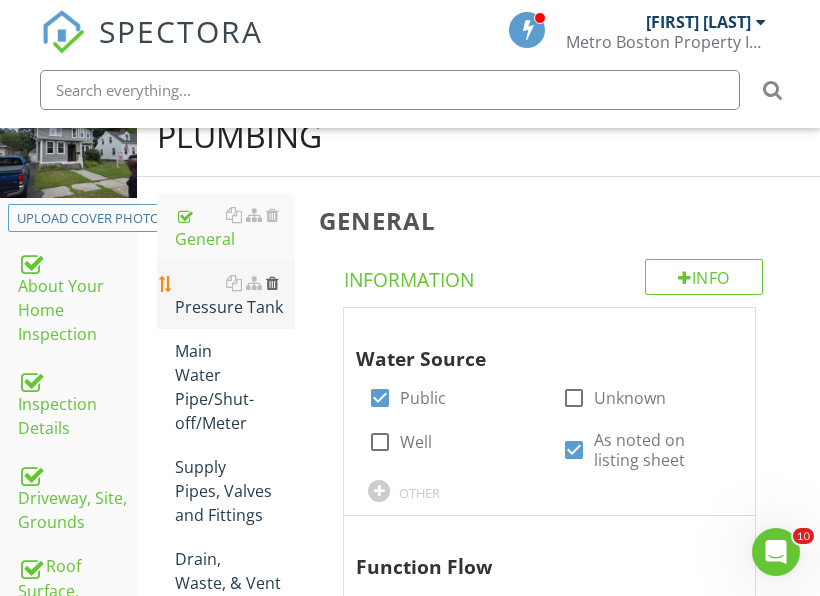 click at bounding box center (272, 283) 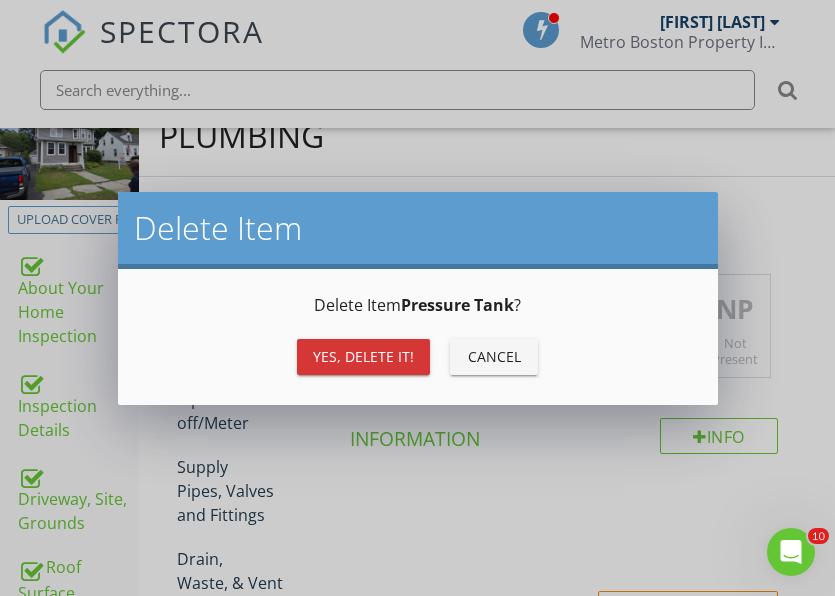 click on "Yes, Delete it!" at bounding box center [363, 357] 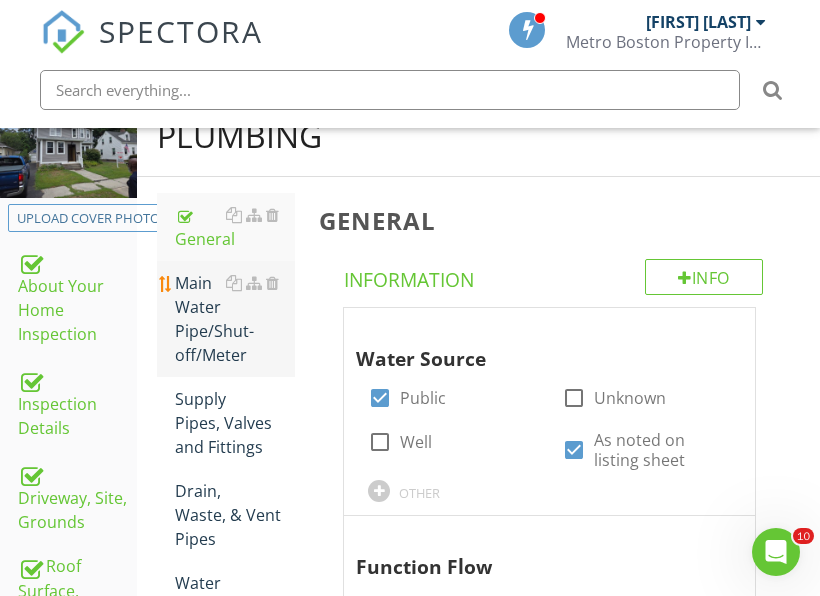click on "Main Water Pipe/Shut-off/Meter" at bounding box center (235, 319) 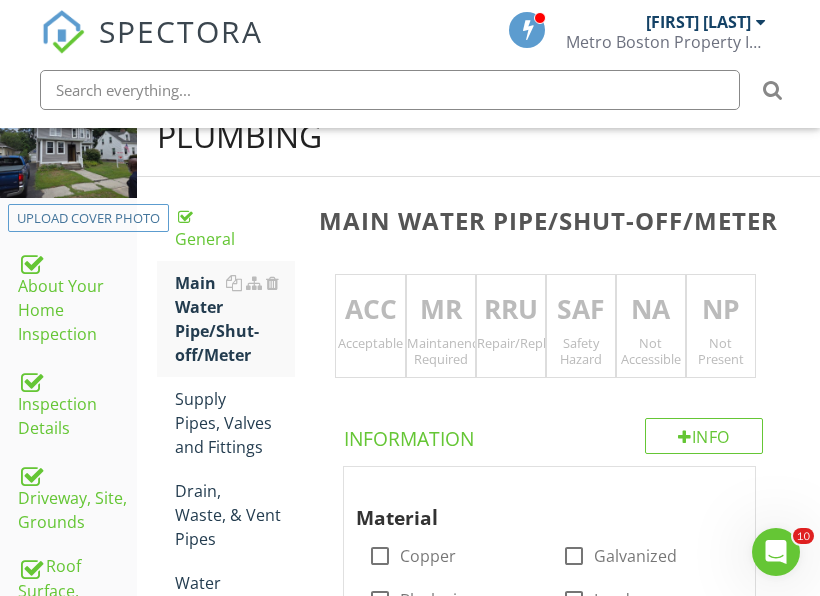 click on "RRU   Repair/Replace/Upgrade" at bounding box center [511, 326] 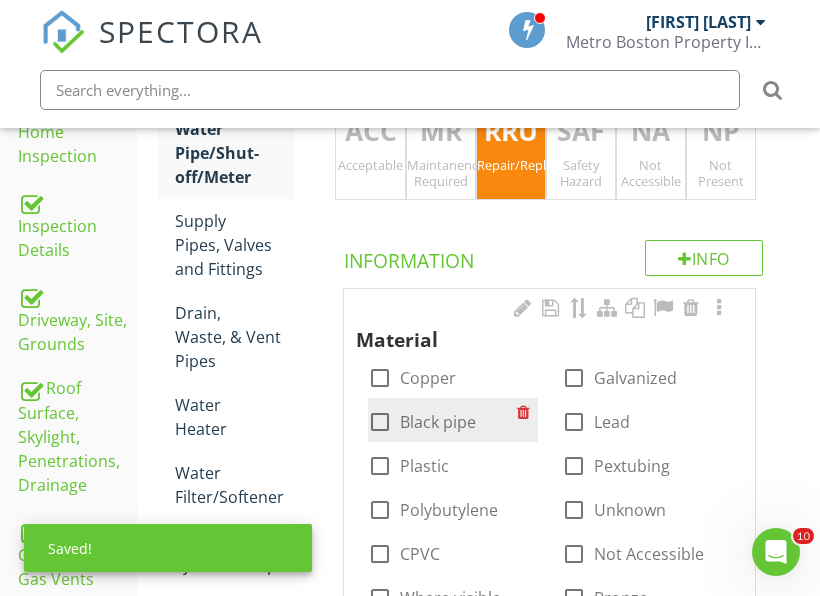 scroll, scrollTop: 526, scrollLeft: 0, axis: vertical 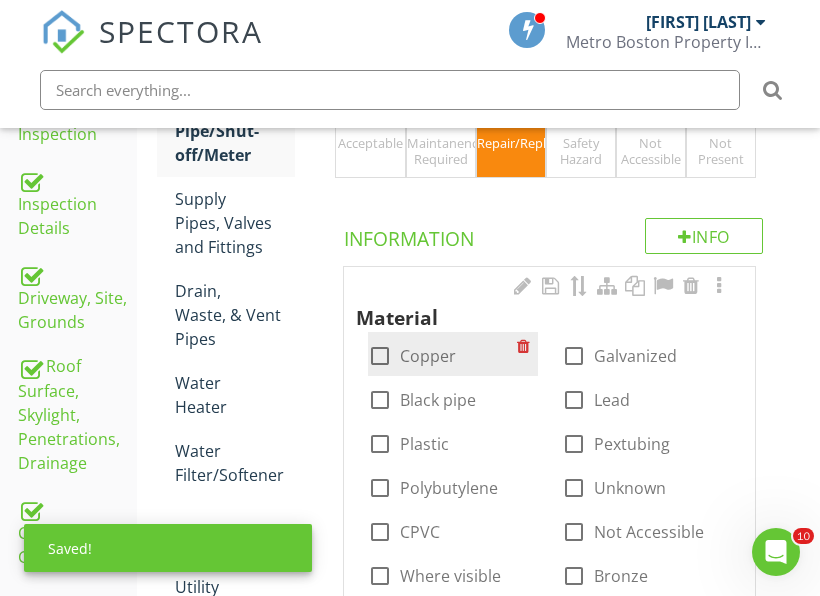 click on "Copper" at bounding box center (428, 356) 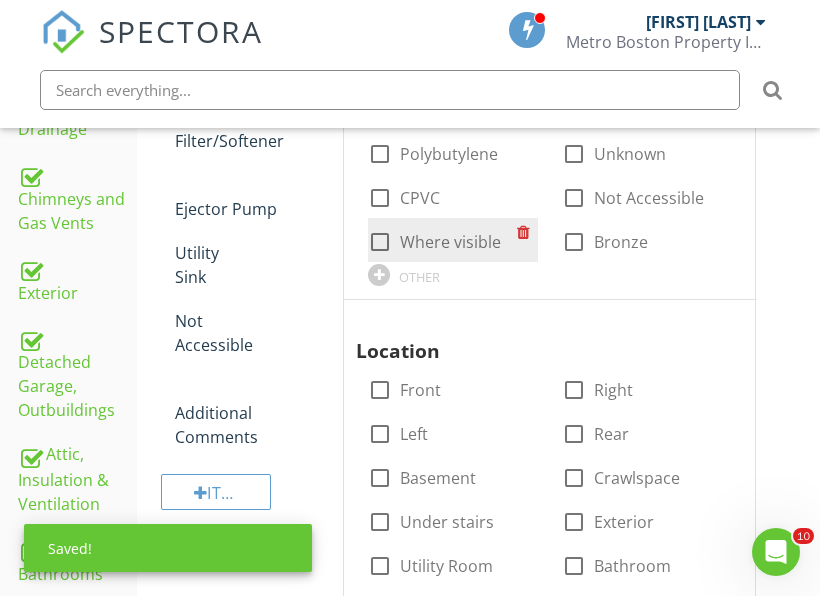scroll, scrollTop: 926, scrollLeft: 0, axis: vertical 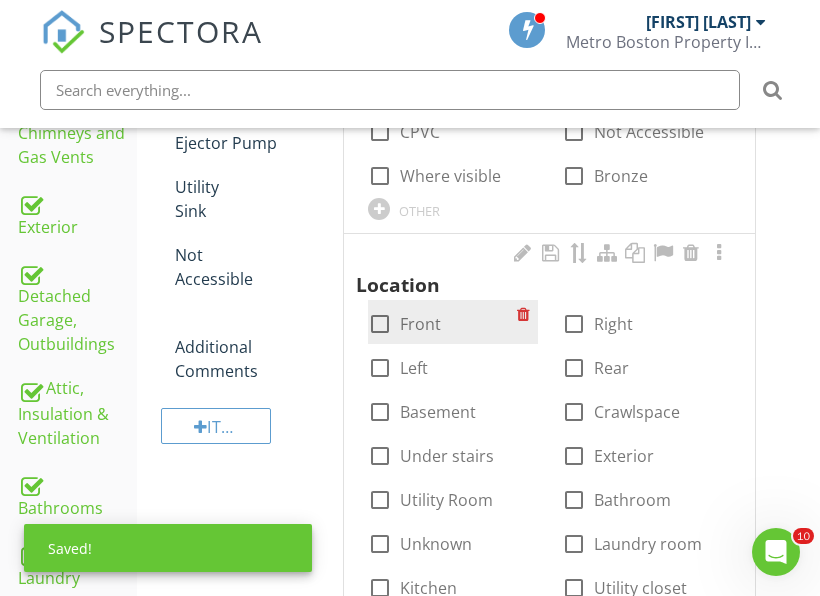 click on "Front" at bounding box center (420, 324) 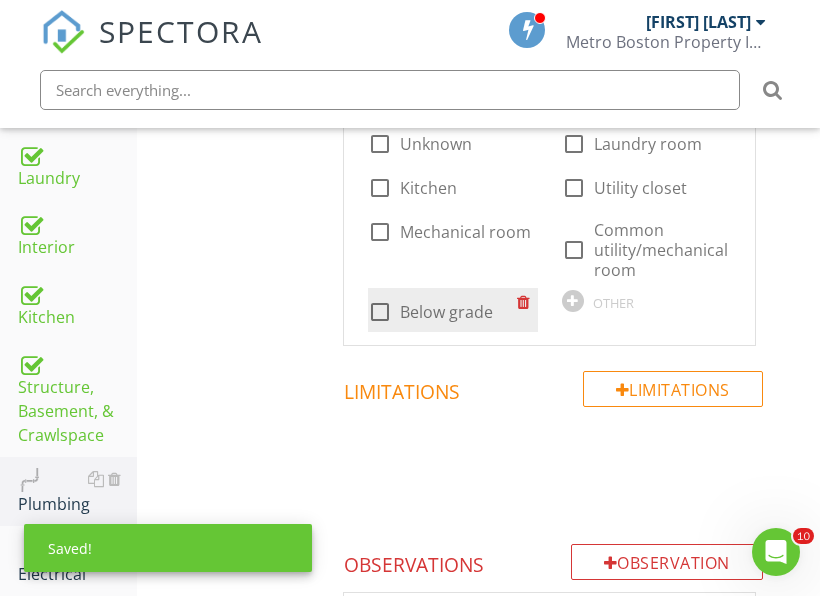 scroll, scrollTop: 1426, scrollLeft: 0, axis: vertical 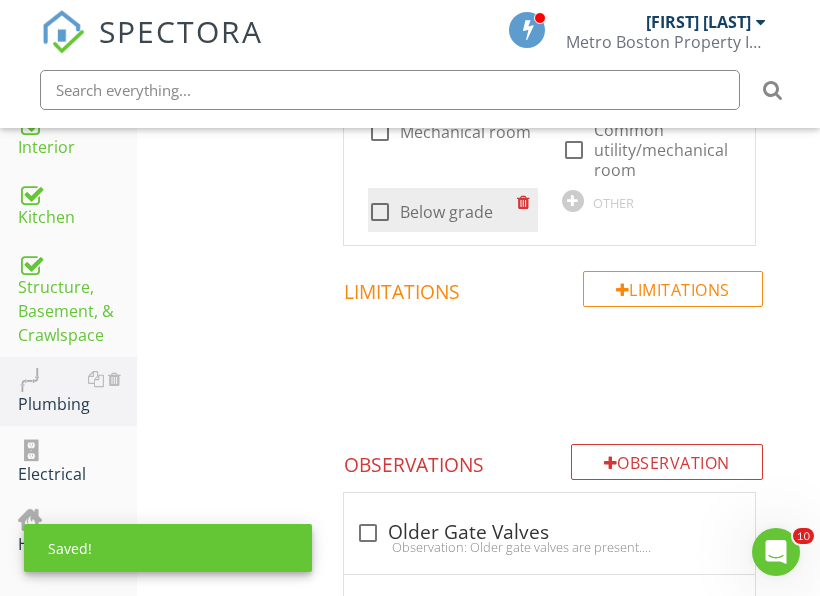 click on "Below grade" at bounding box center [446, 212] 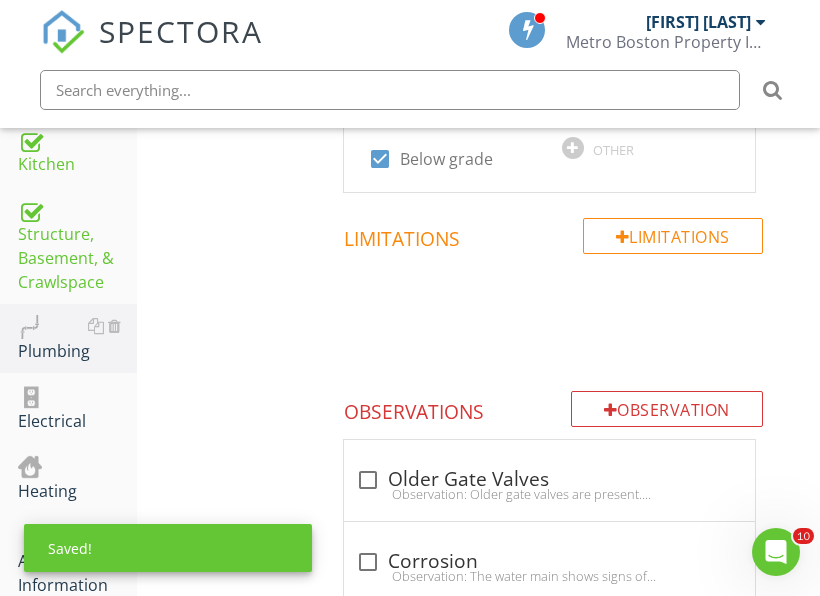 scroll, scrollTop: 1626, scrollLeft: 0, axis: vertical 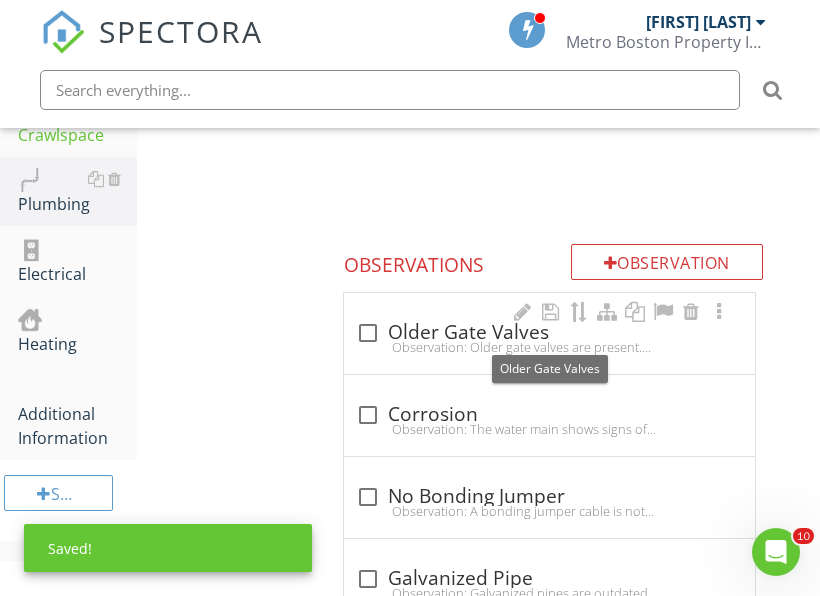 click on "check_box_outline_blank
Older Gate Valves" at bounding box center [549, 333] 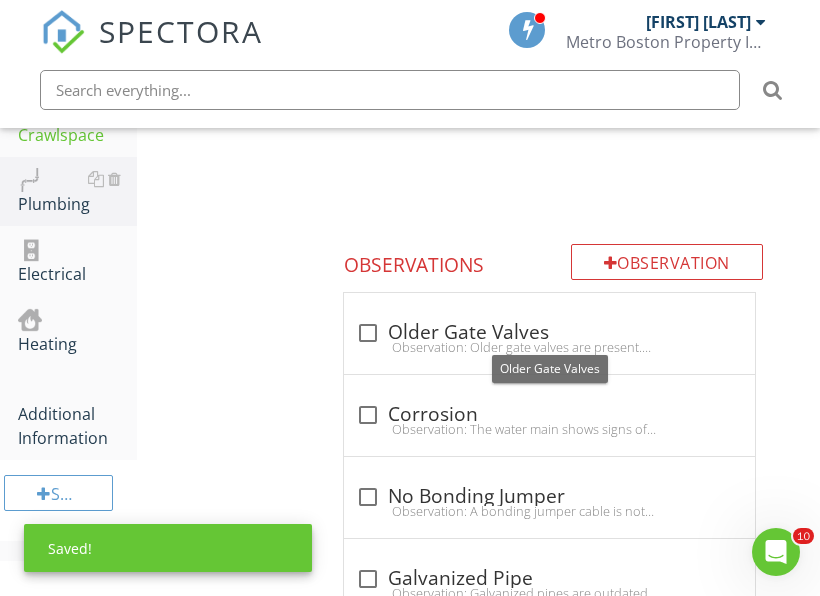 checkbox on "true" 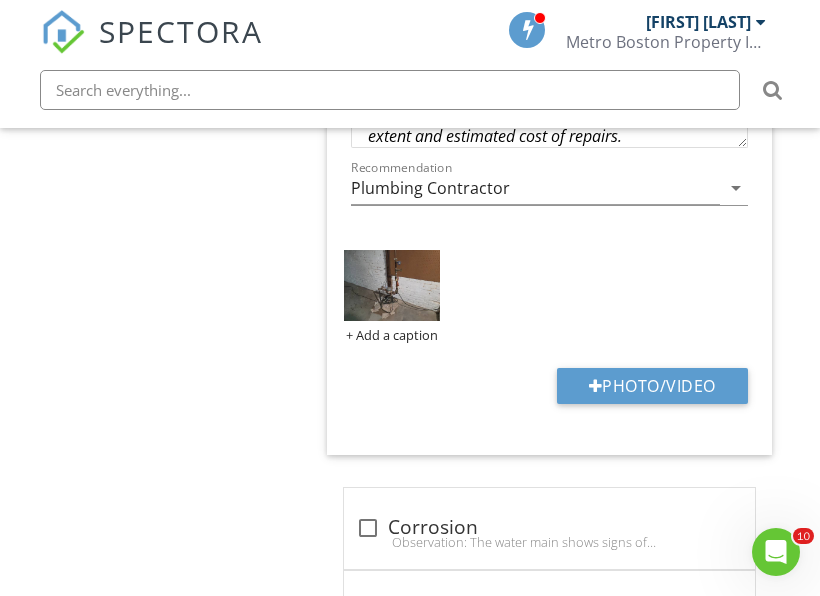 scroll, scrollTop: 2226, scrollLeft: 0, axis: vertical 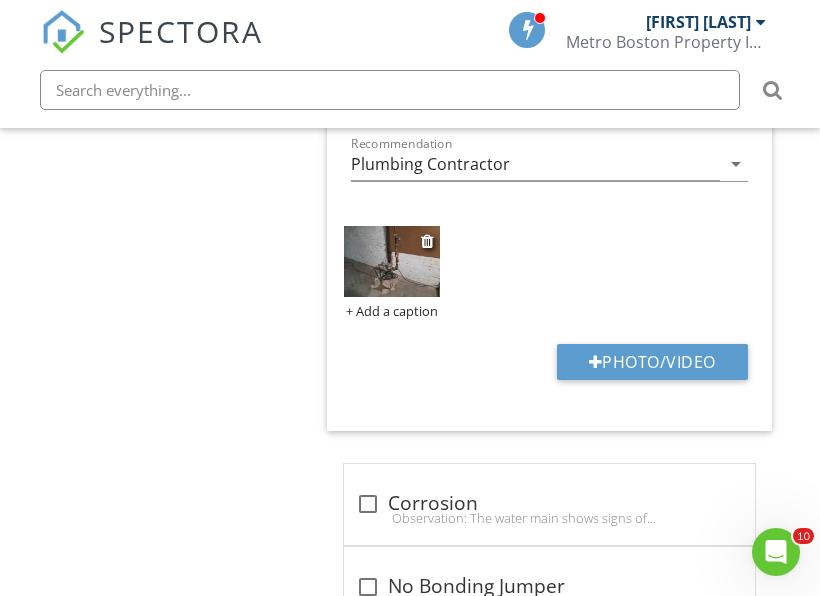 click at bounding box center [391, 261] 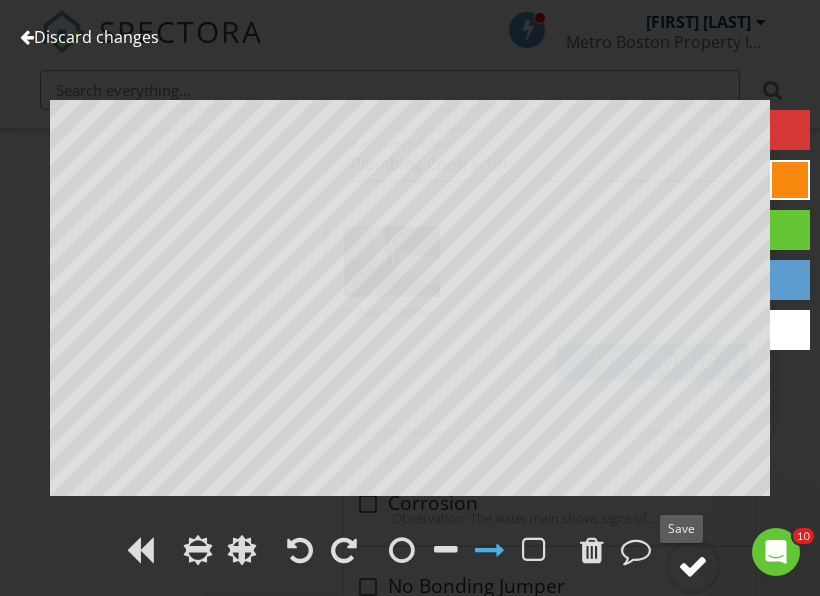 click 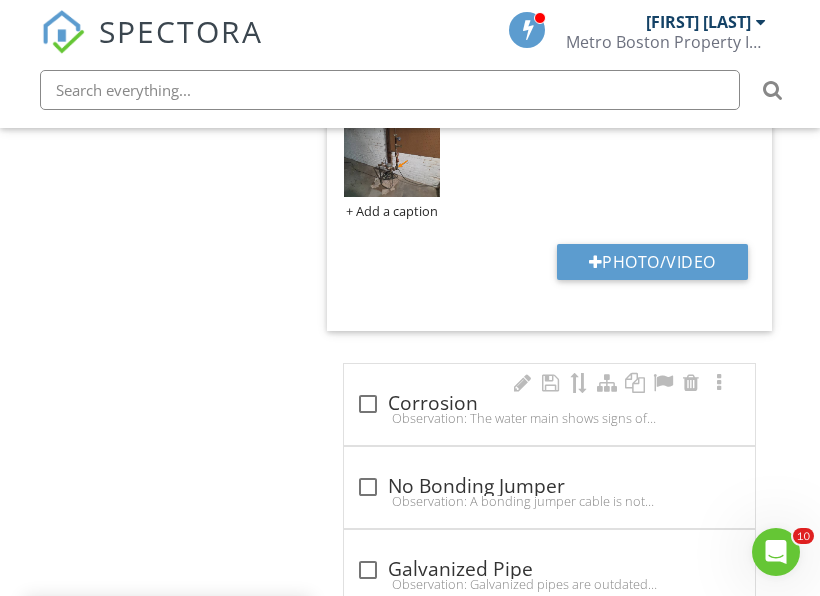 scroll, scrollTop: 2426, scrollLeft: 0, axis: vertical 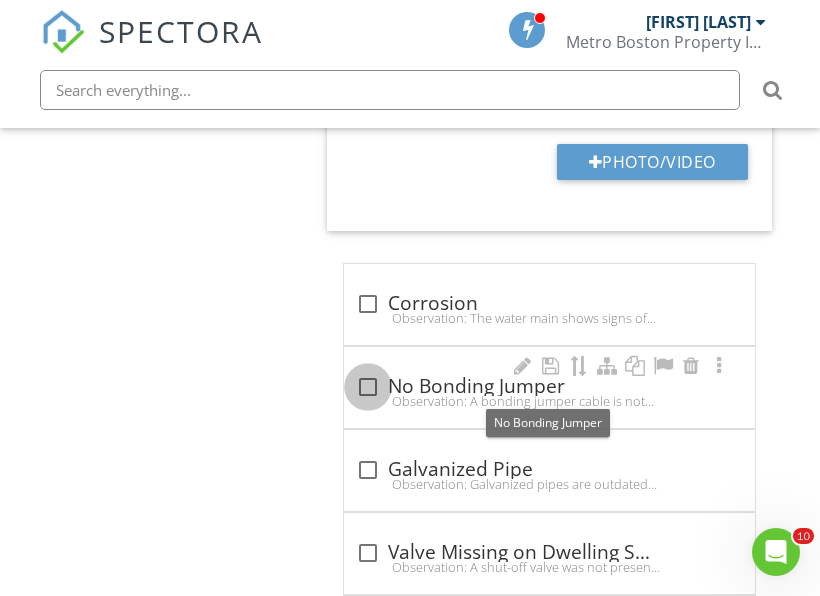 click at bounding box center (368, 387) 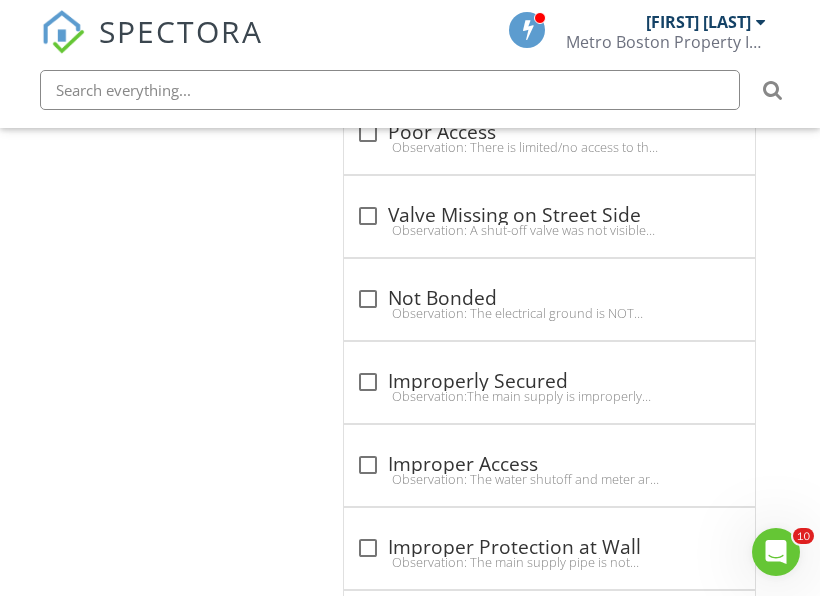 scroll, scrollTop: 3926, scrollLeft: 0, axis: vertical 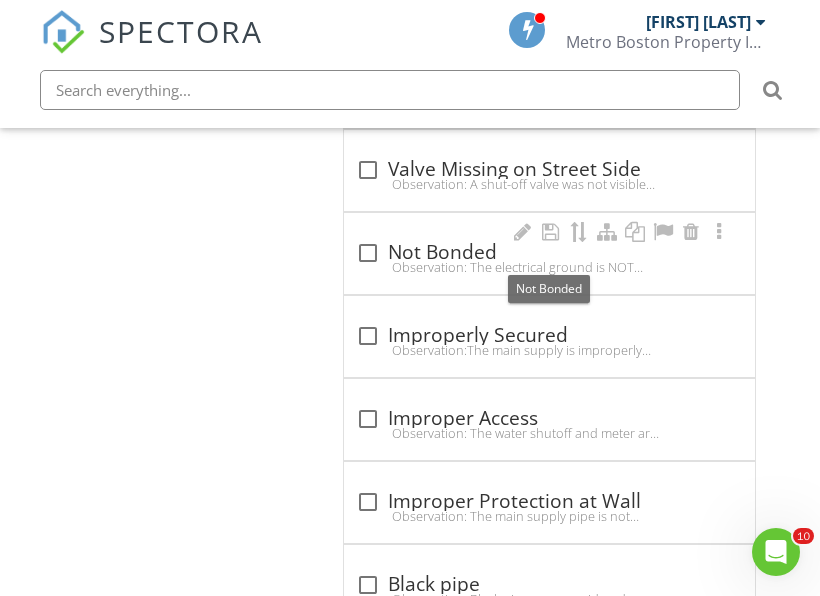 click on "check_box_outline_blank
Not Bonded" at bounding box center (549, 253) 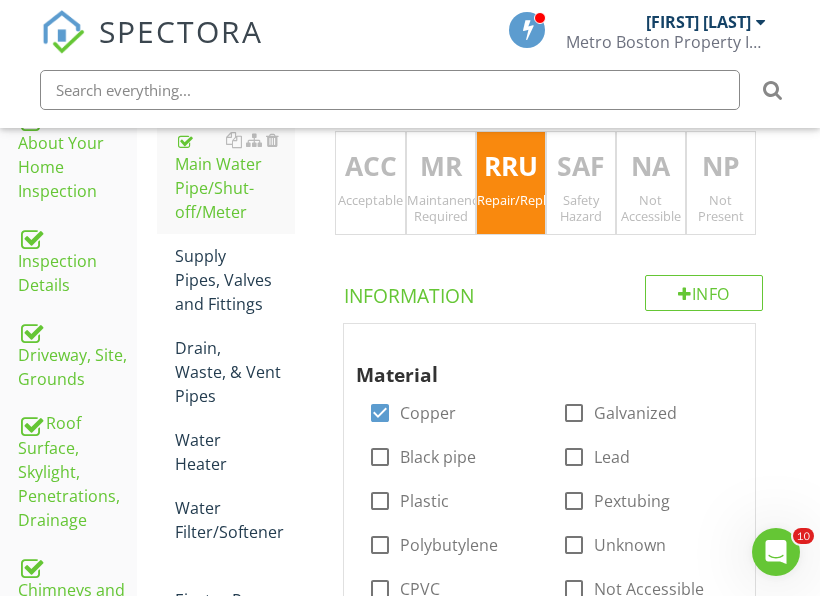 scroll, scrollTop: 425, scrollLeft: 0, axis: vertical 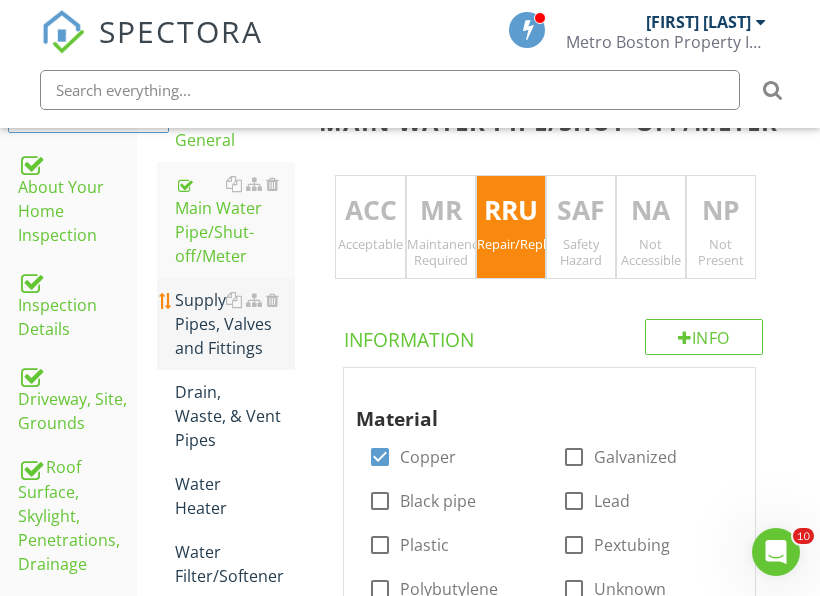 click on "Supply Pipes, Valves and Fittings" at bounding box center [235, 324] 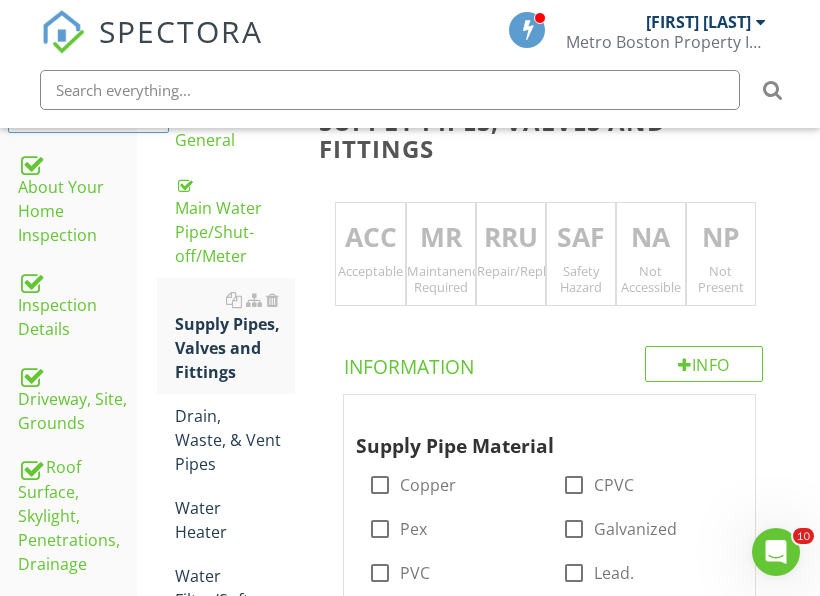 click on "ACC" at bounding box center [370, 238] 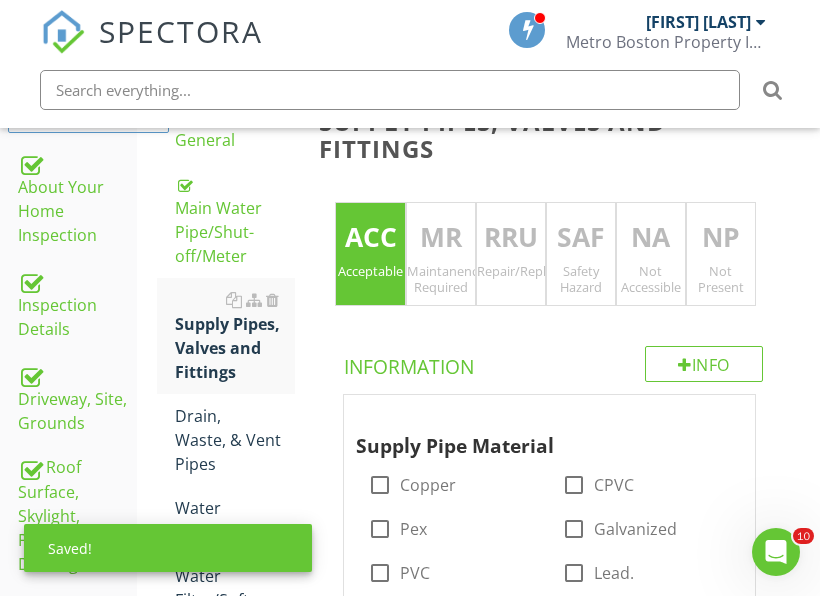 click on "Not Accessible" at bounding box center [651, 279] 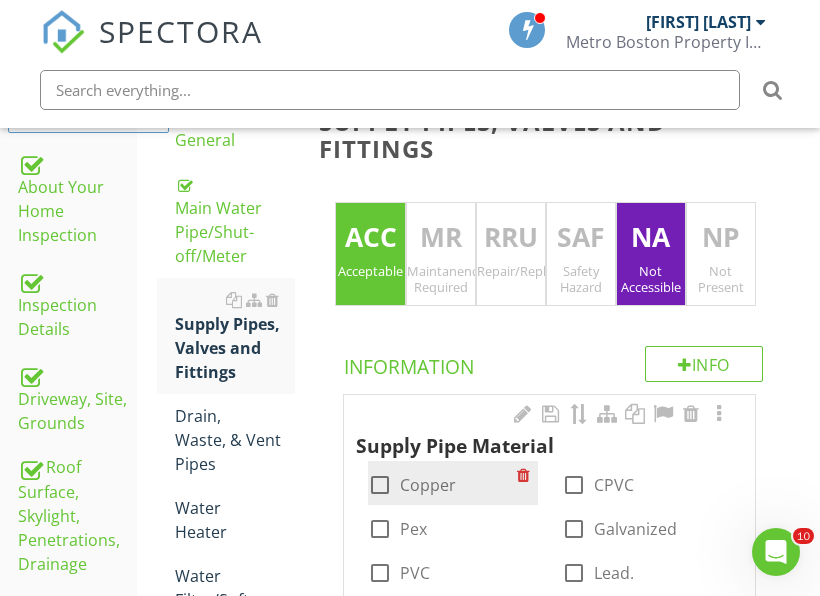 click on "Copper" at bounding box center [428, 485] 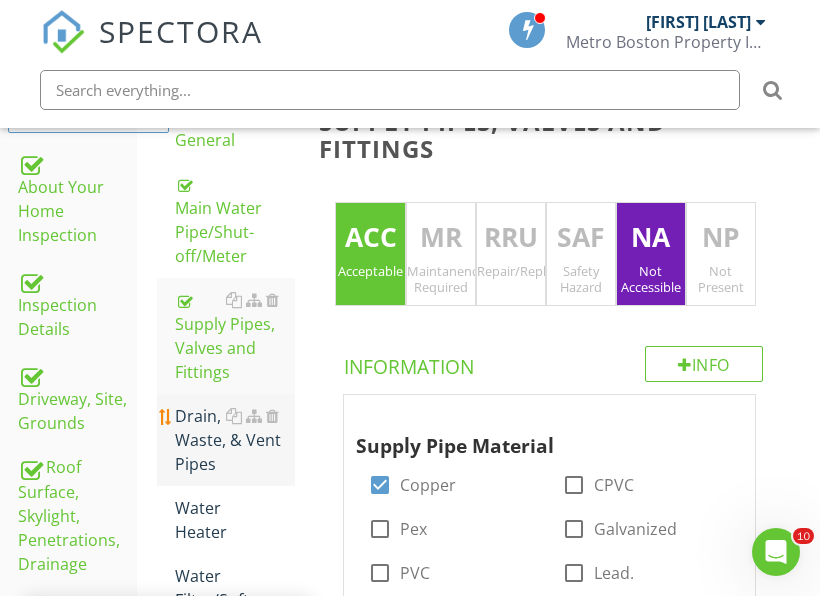 click on "Drain, Waste, & Vent Pipes" at bounding box center [235, 440] 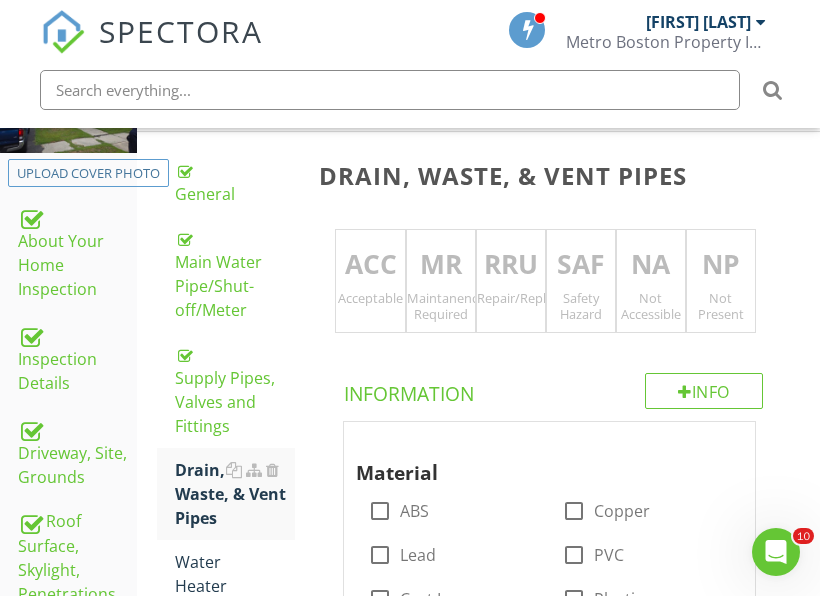 scroll, scrollTop: 325, scrollLeft: 0, axis: vertical 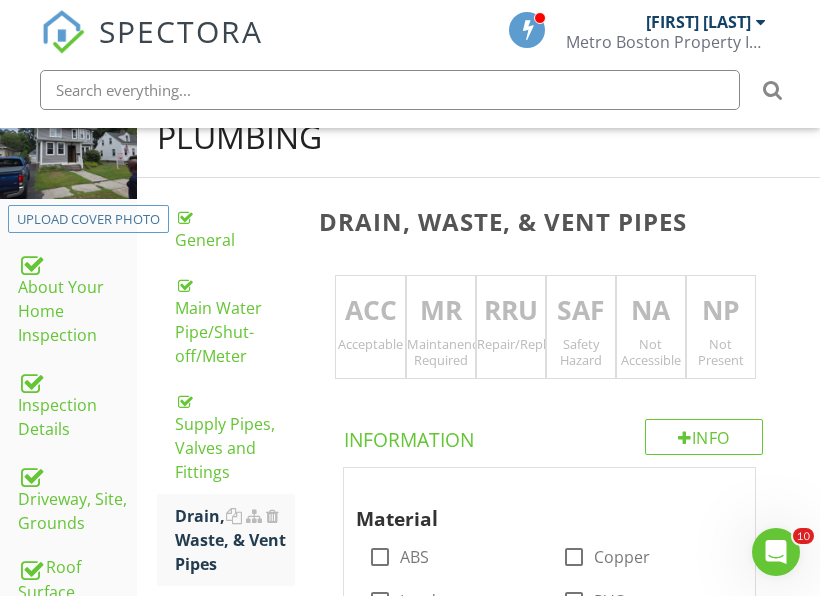 click on "RRU" at bounding box center [511, 311] 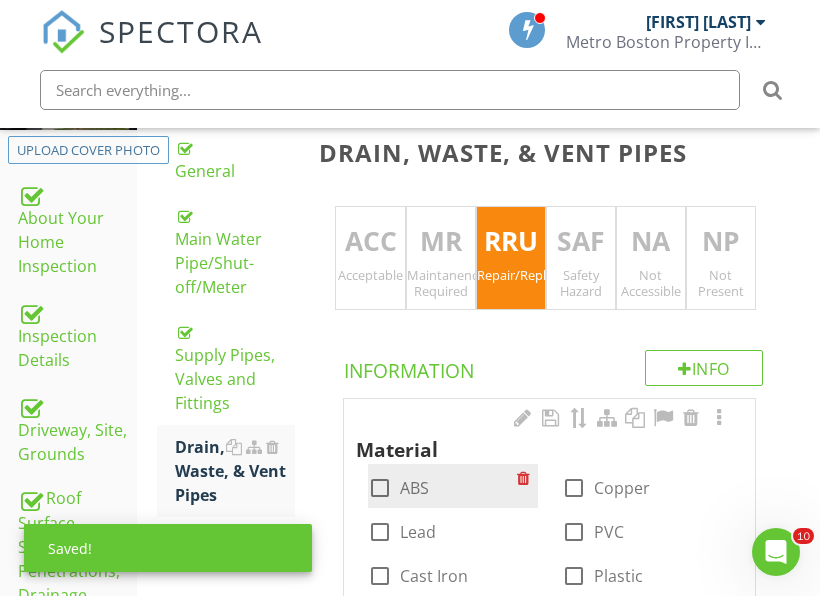 scroll, scrollTop: 525, scrollLeft: 0, axis: vertical 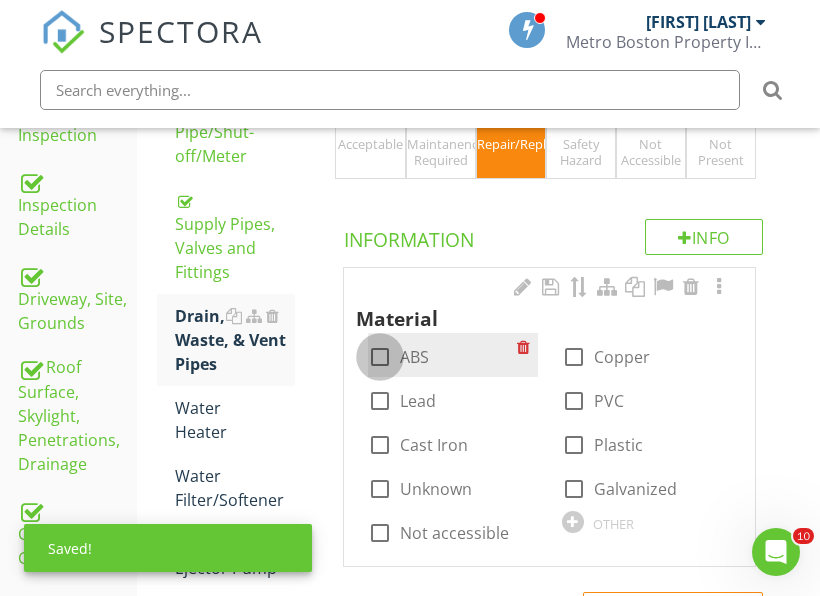 click at bounding box center (380, 357) 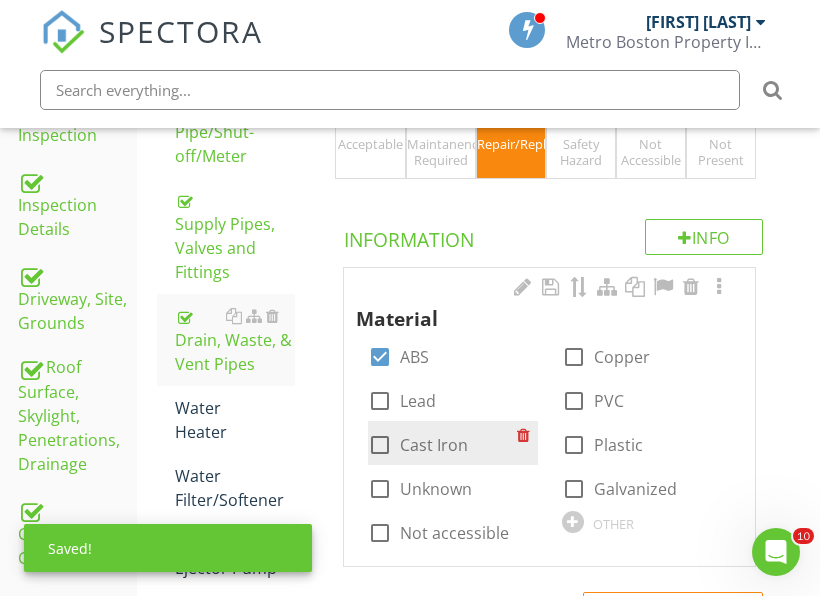 click on "Cast Iron" at bounding box center (434, 445) 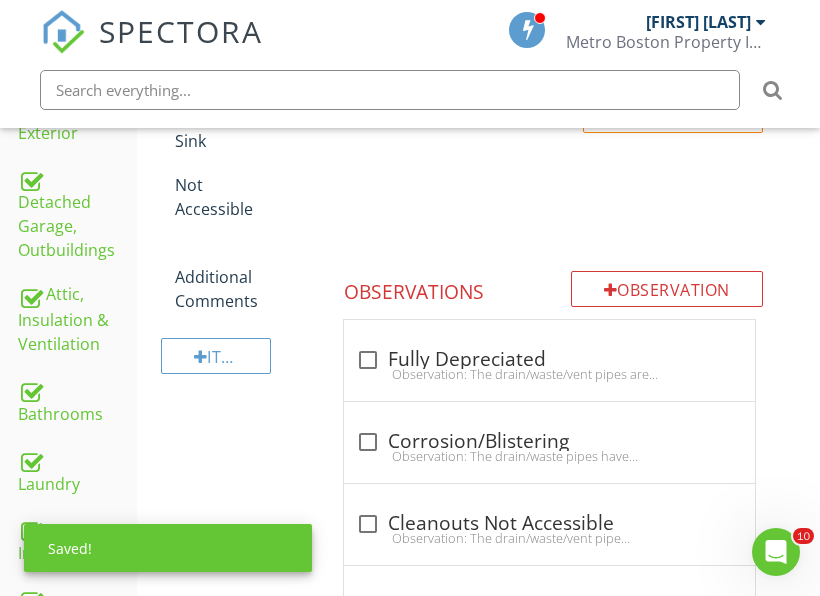 scroll, scrollTop: 1025, scrollLeft: 0, axis: vertical 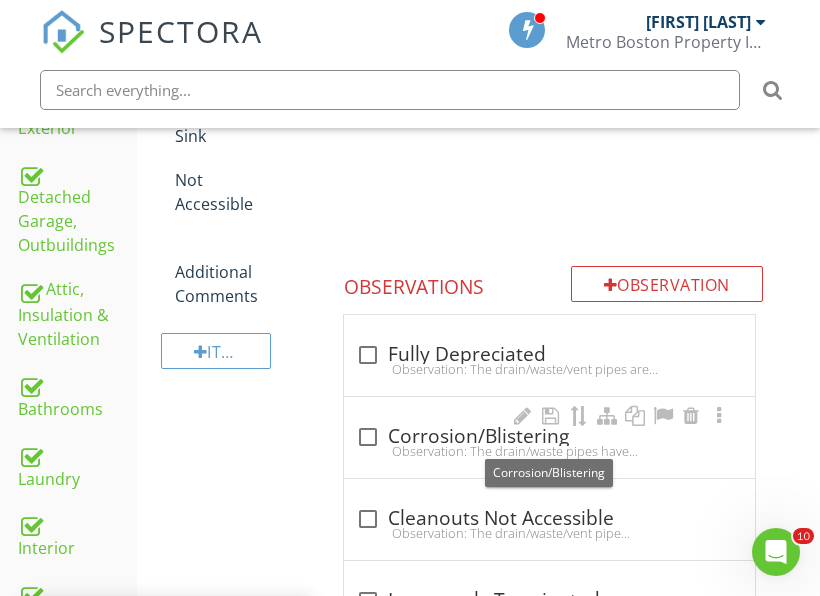 click on "check_box_outline_blank
Corrosion/Blistering" at bounding box center (549, 437) 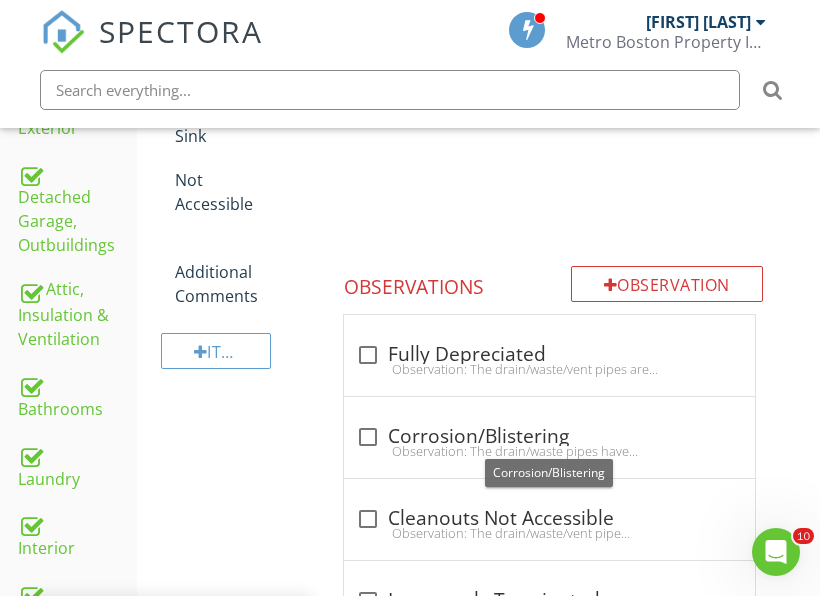 checkbox on "true" 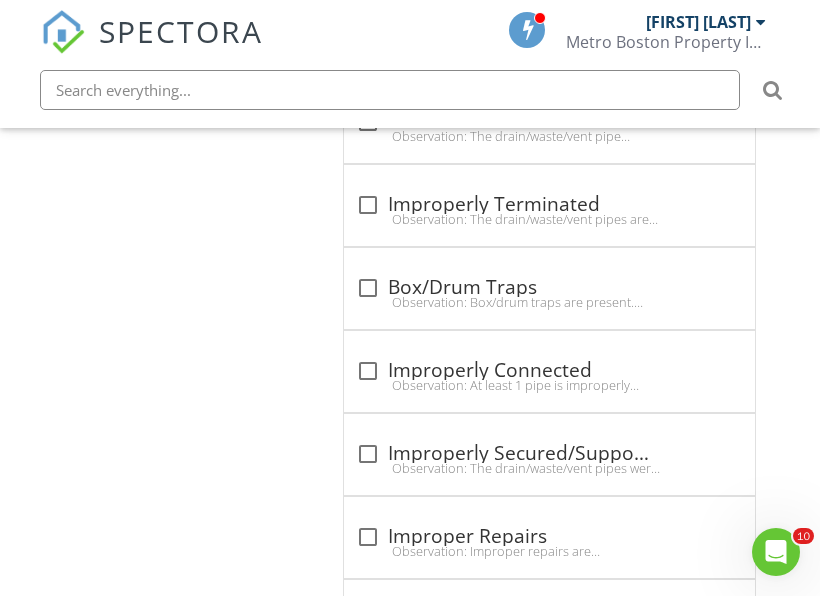 scroll, scrollTop: 2225, scrollLeft: 0, axis: vertical 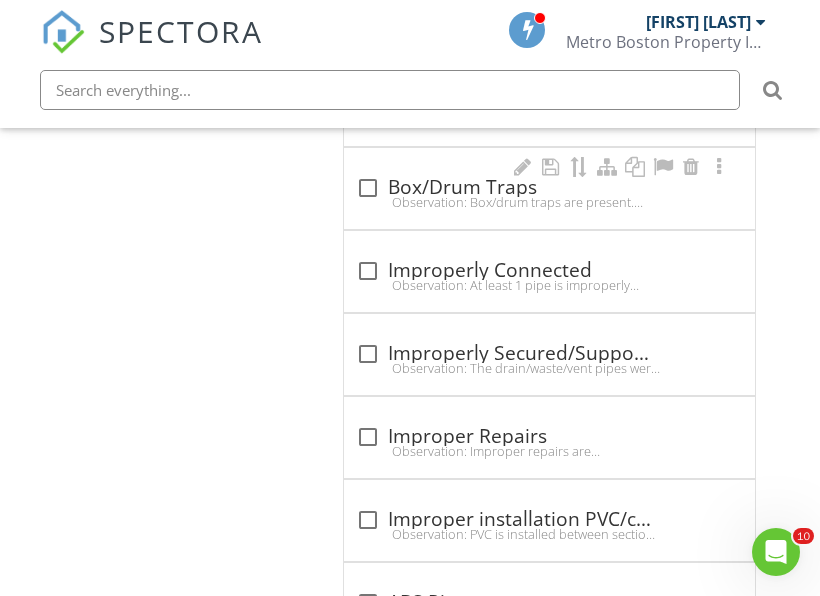 click on "Observation: Box/drum traps are present. Drum traps are no longer used because they are prone to clogging, difficult to clean, and often not properly vented, which can lead to sewer gas leaks. Unlike modern P-traps, drum traps do not self-scour effectively, allowing debris to accumulate and cause blockages. They also lack accessible cleanouts, making maintenance more difficult. .Recommendation: A qualified licensed plumber is recommended to determine the full extent and estimated cost of repairs." at bounding box center (549, 202) 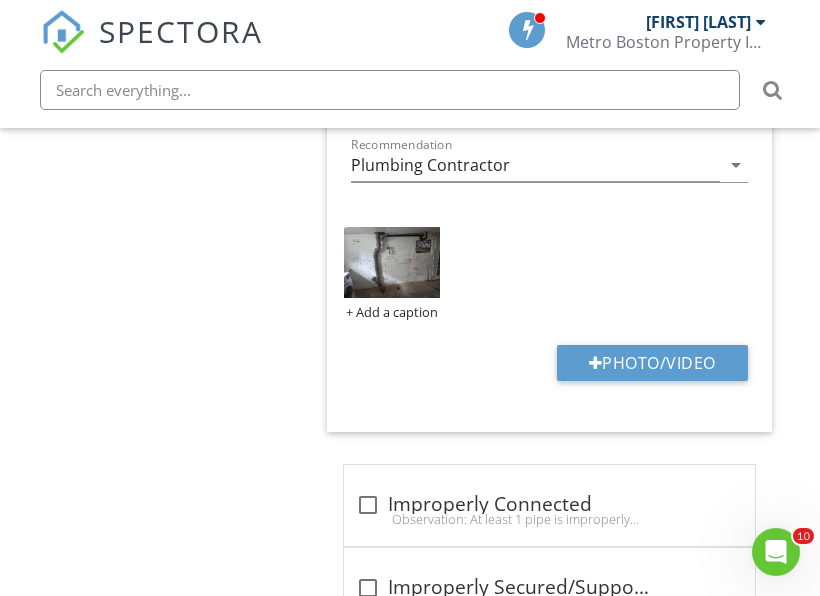scroll, scrollTop: 2725, scrollLeft: 0, axis: vertical 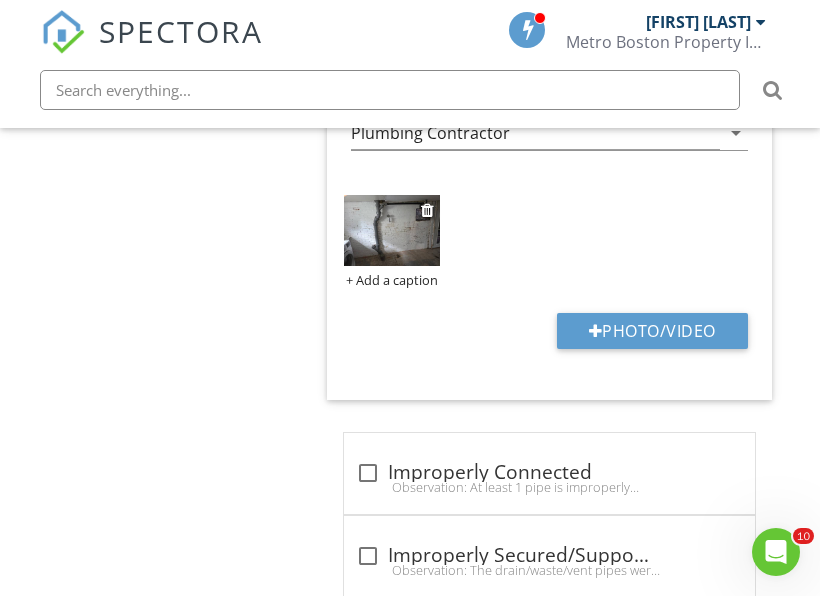 click at bounding box center (391, 230) 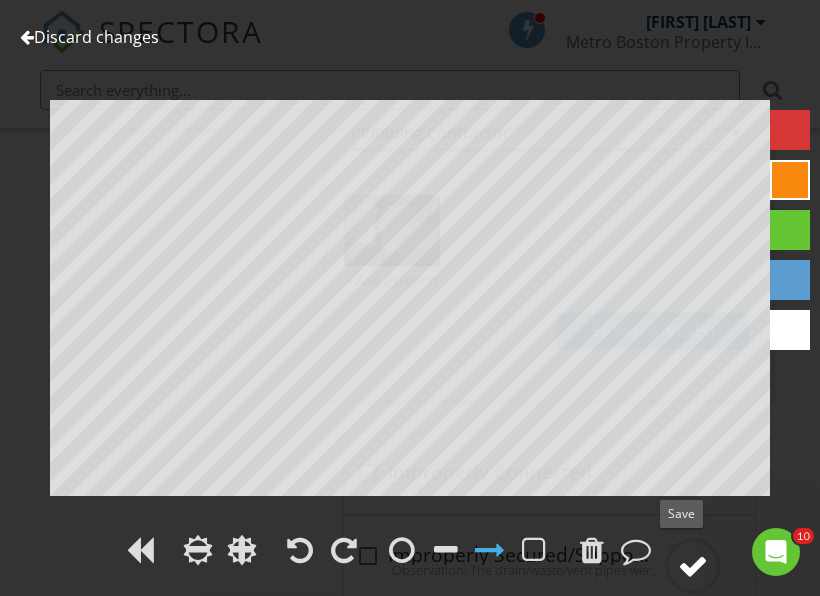 click at bounding box center (693, 566) 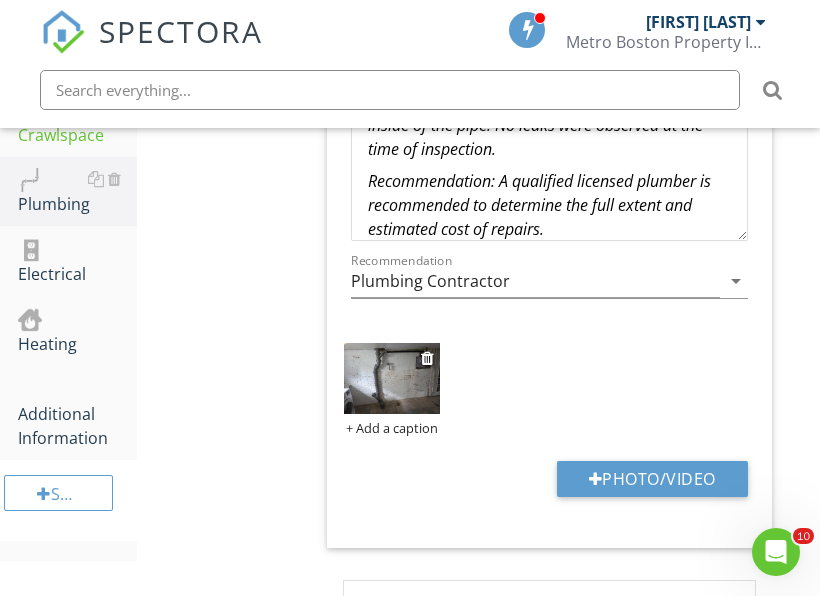 scroll, scrollTop: 1625, scrollLeft: 0, axis: vertical 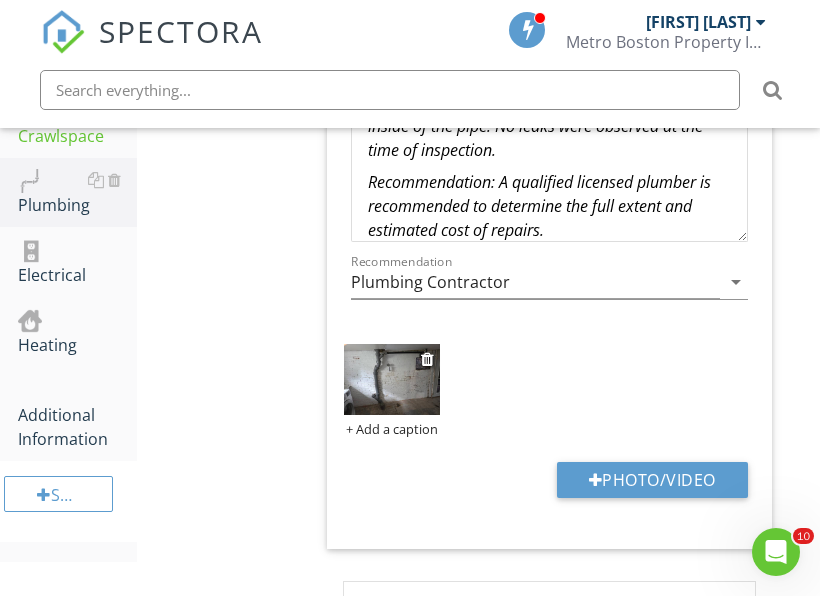 click at bounding box center [391, 379] 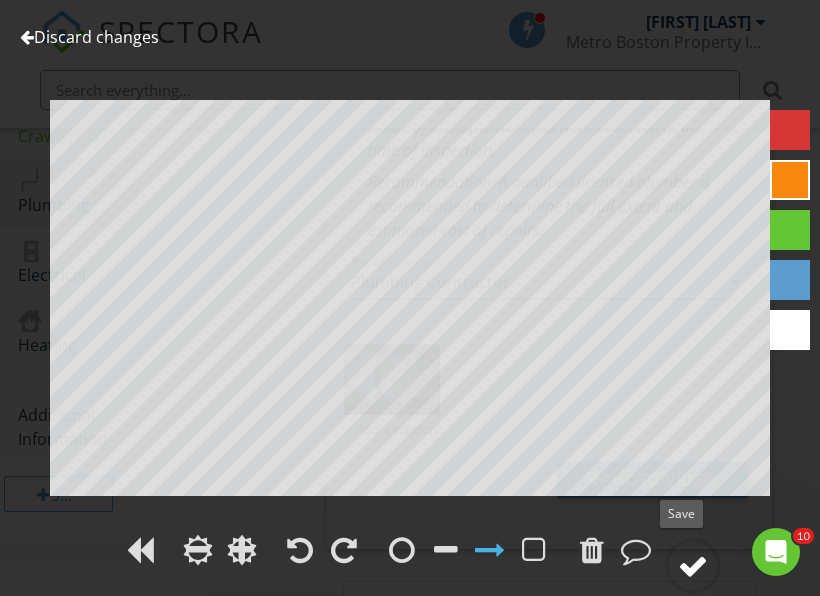 click at bounding box center [693, 566] 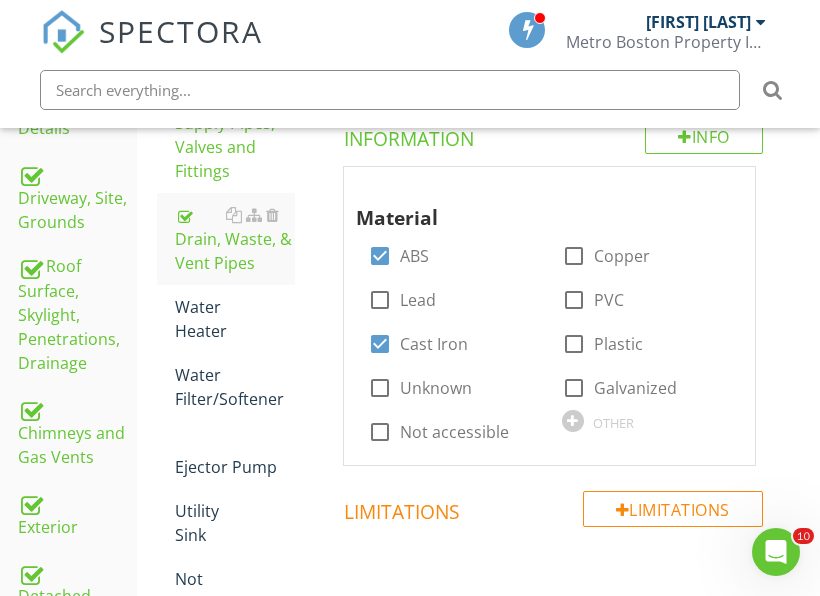 scroll, scrollTop: 625, scrollLeft: 0, axis: vertical 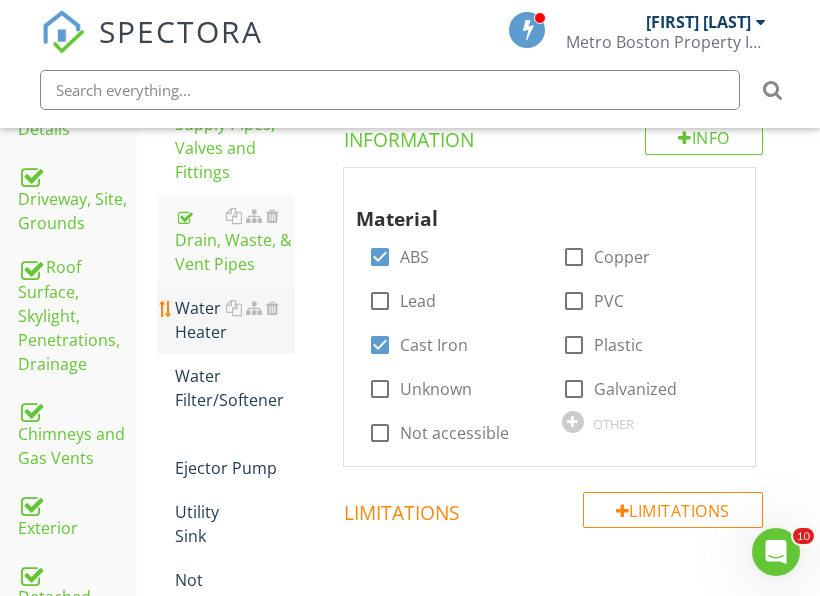 click on "Water Heater" at bounding box center (235, 320) 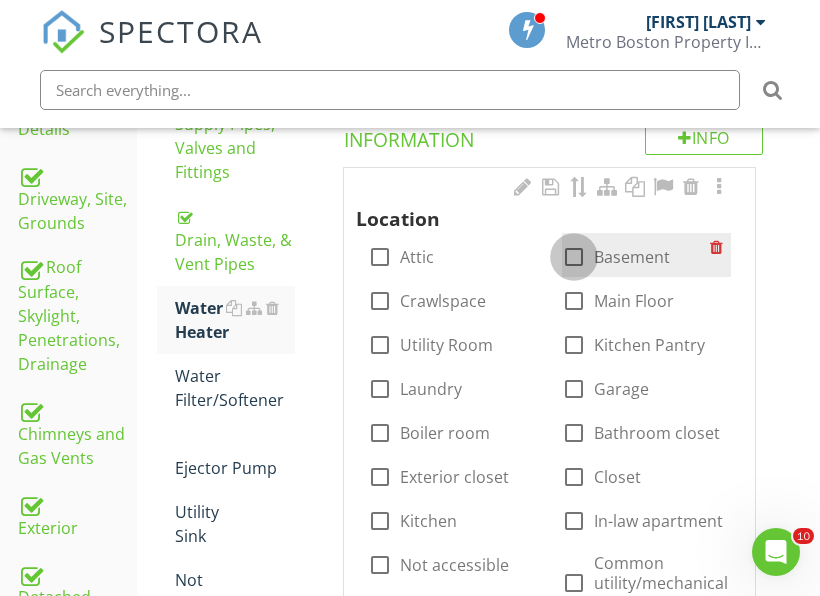 click at bounding box center [574, 257] 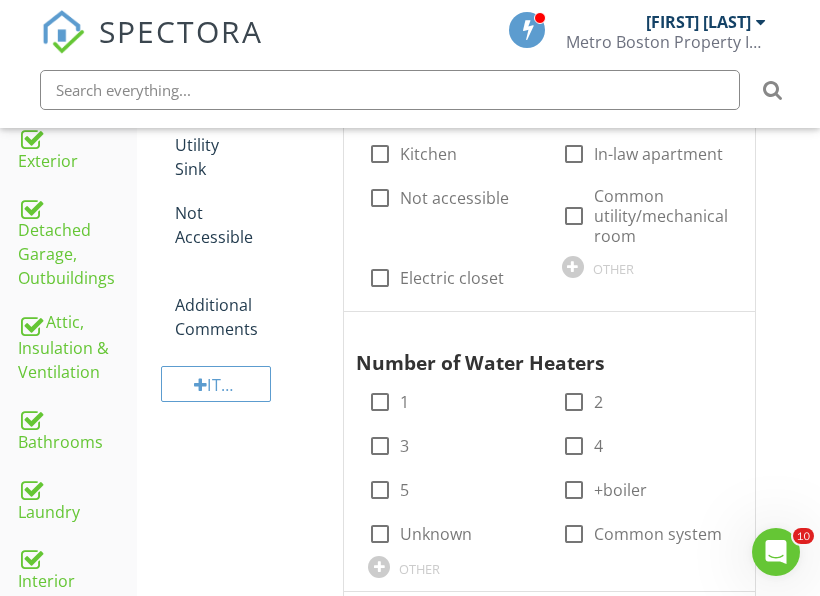 scroll, scrollTop: 1025, scrollLeft: 0, axis: vertical 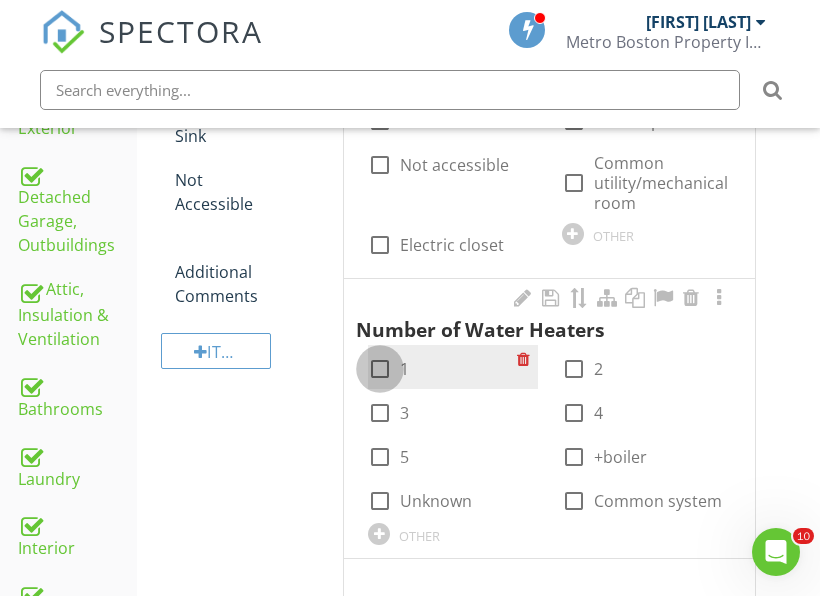 click at bounding box center [380, 369] 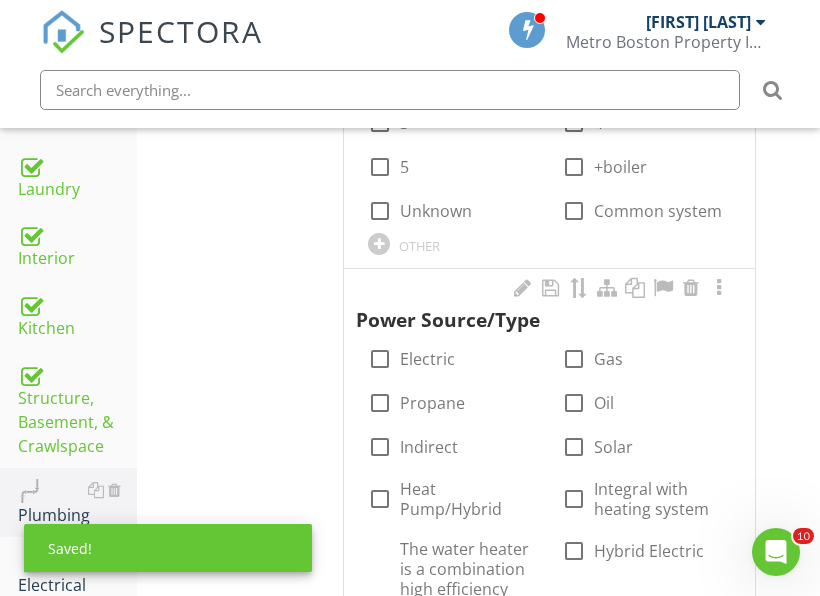 scroll, scrollTop: 1325, scrollLeft: 0, axis: vertical 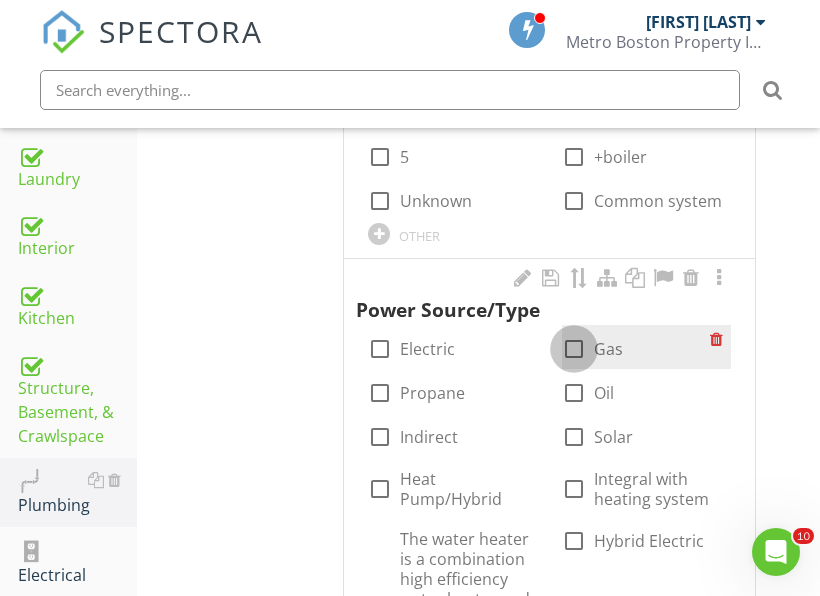 click at bounding box center (574, 349) 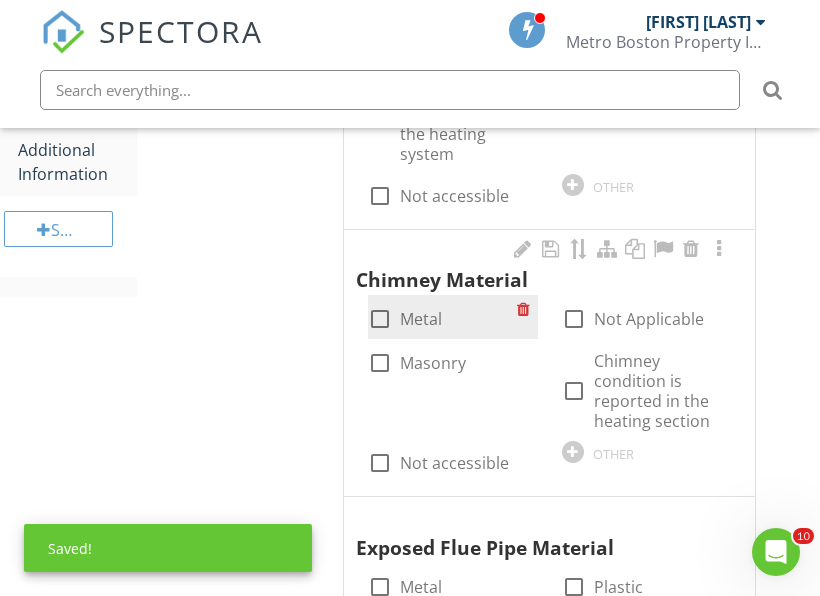 scroll, scrollTop: 1925, scrollLeft: 0, axis: vertical 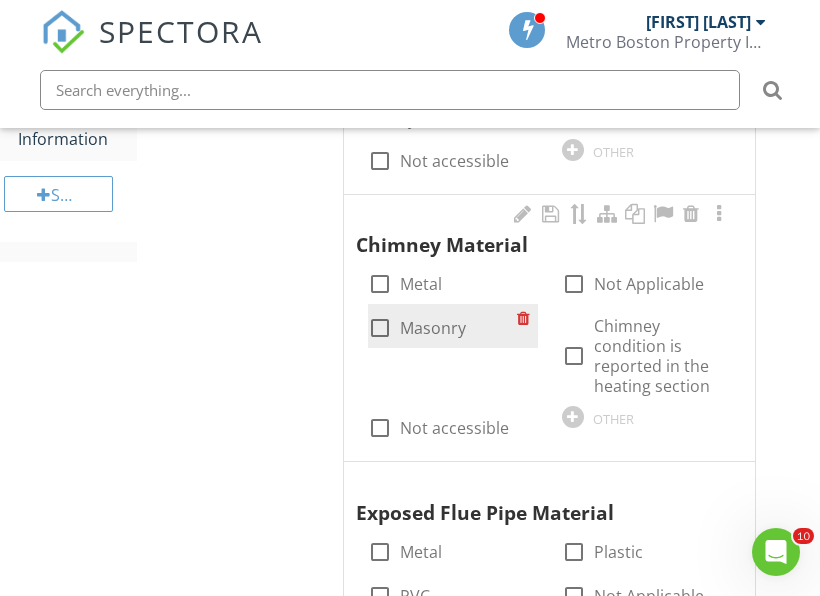 click on "Masonry" at bounding box center [433, 328] 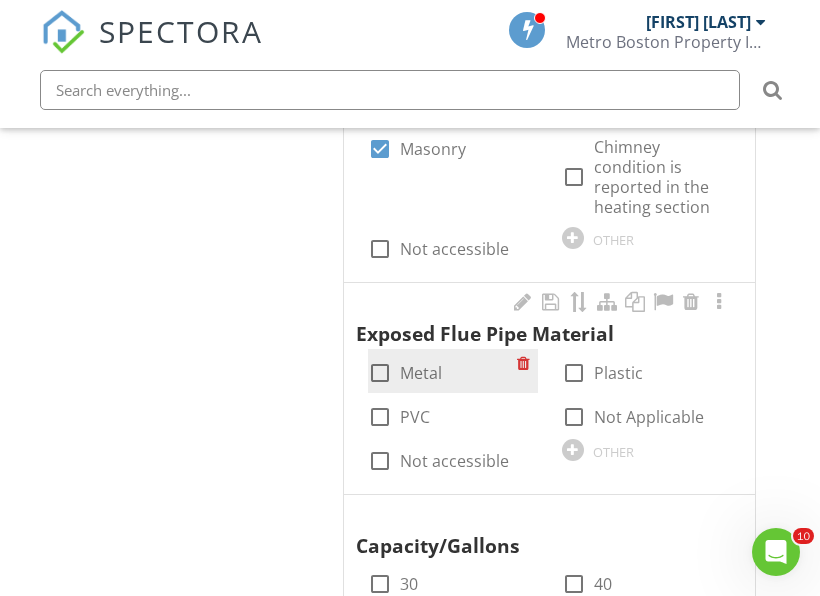 scroll, scrollTop: 2125, scrollLeft: 0, axis: vertical 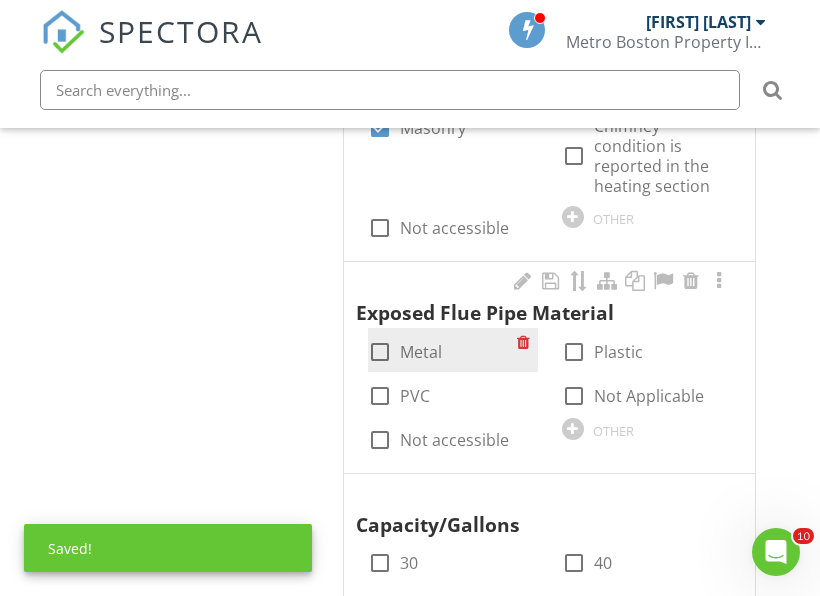 click on "Metal" at bounding box center (421, 352) 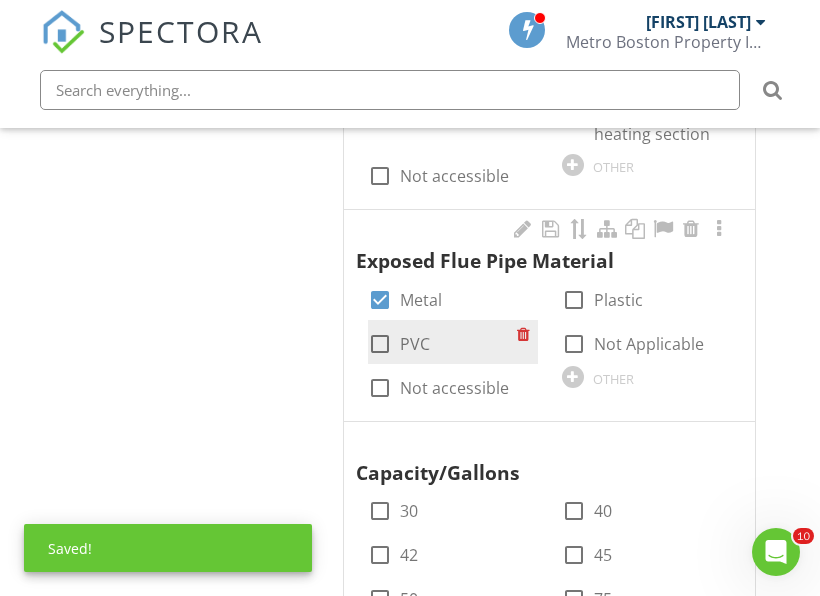 scroll, scrollTop: 2225, scrollLeft: 0, axis: vertical 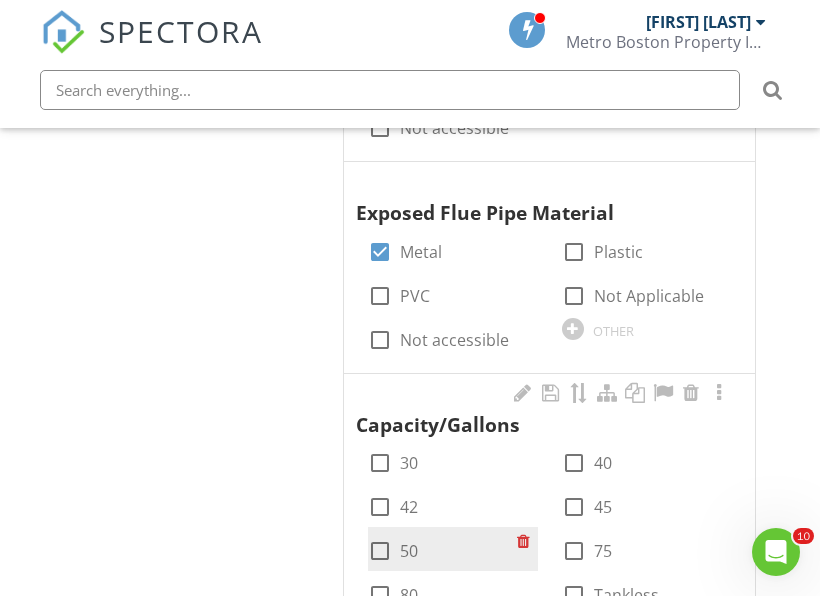 click on "check_box_outline_blank 50" at bounding box center [442, 549] 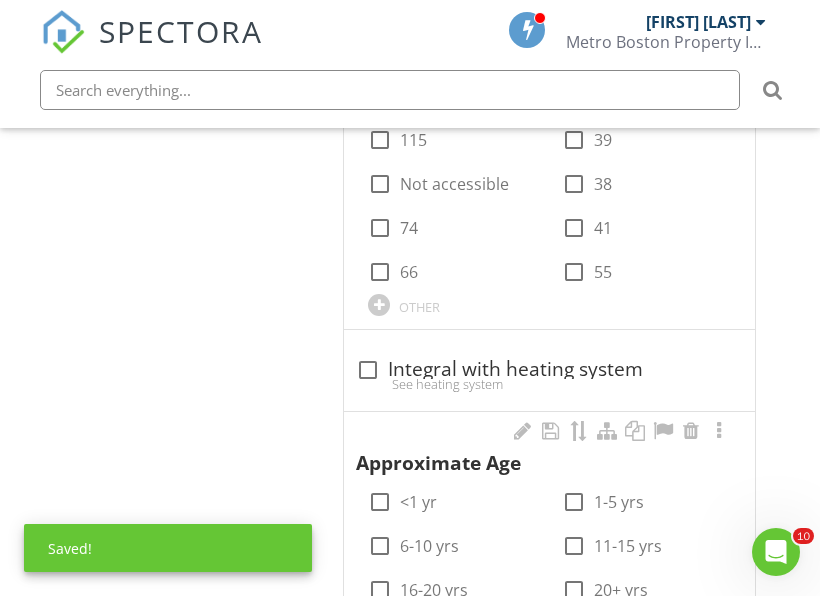 scroll, scrollTop: 2725, scrollLeft: 0, axis: vertical 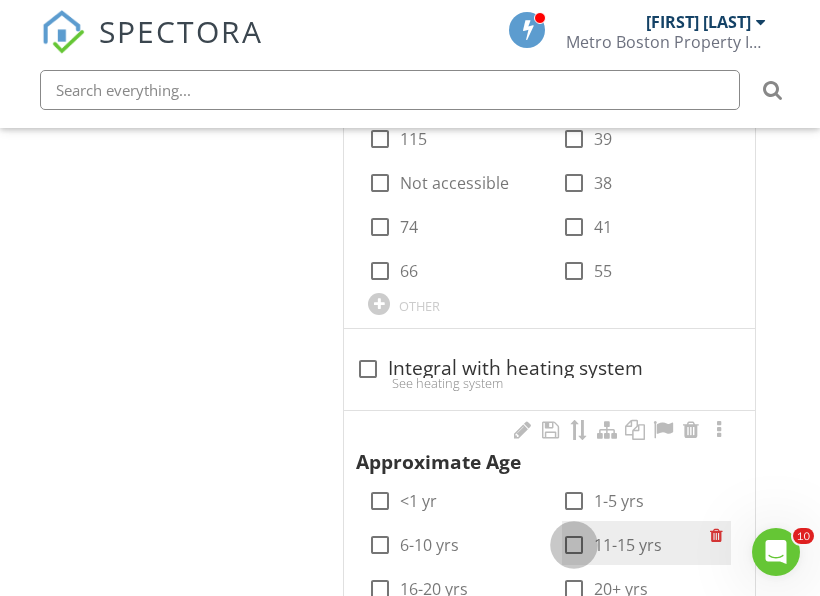 click at bounding box center [574, 545] 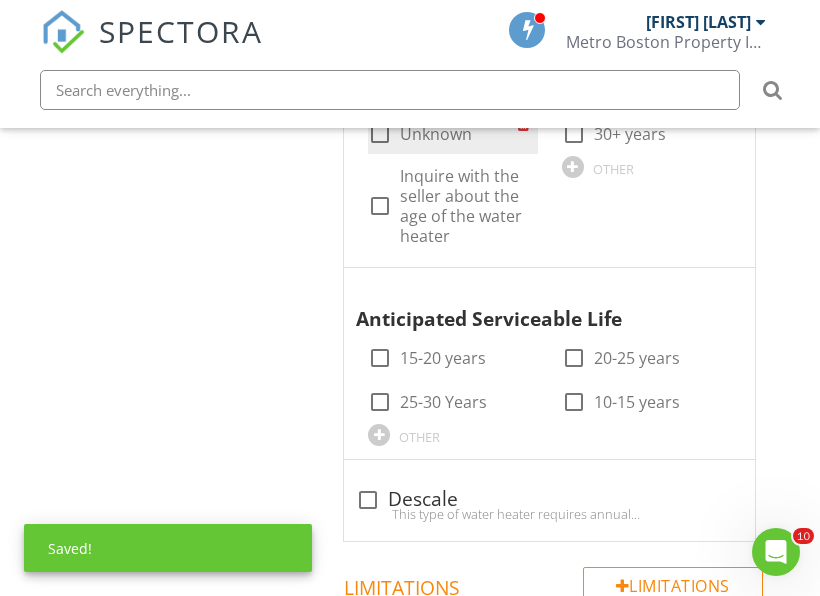 scroll, scrollTop: 3225, scrollLeft: 0, axis: vertical 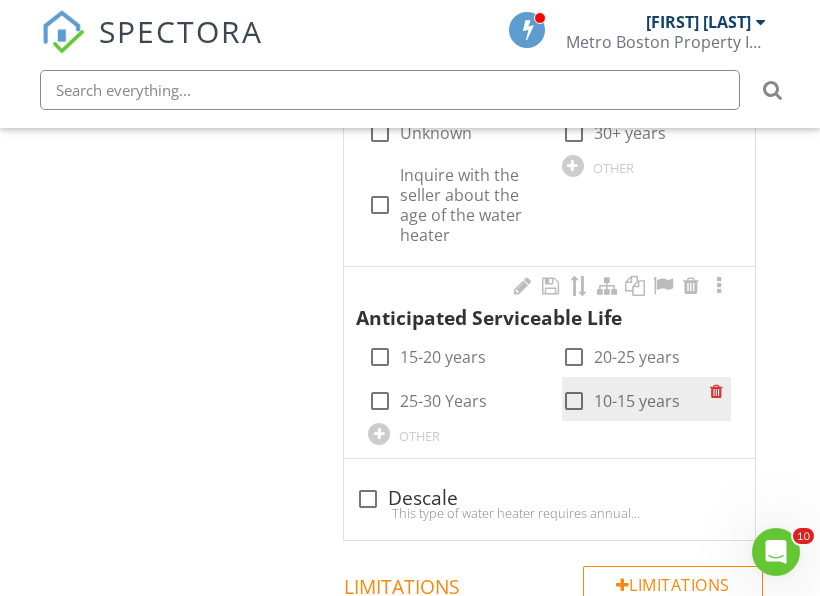 click at bounding box center (574, 401) 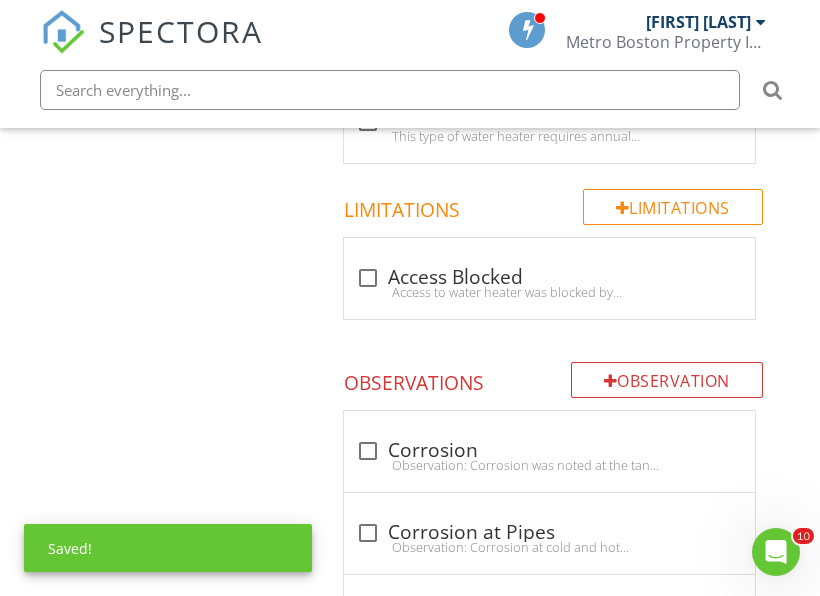 scroll, scrollTop: 3625, scrollLeft: 0, axis: vertical 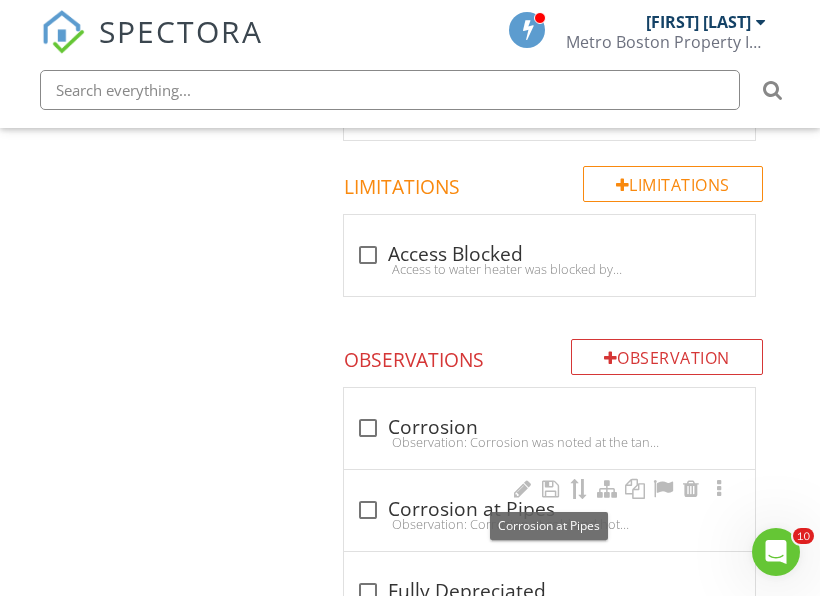 click on "check_box_outline_blank
Corrosion at Pipes" at bounding box center (549, 510) 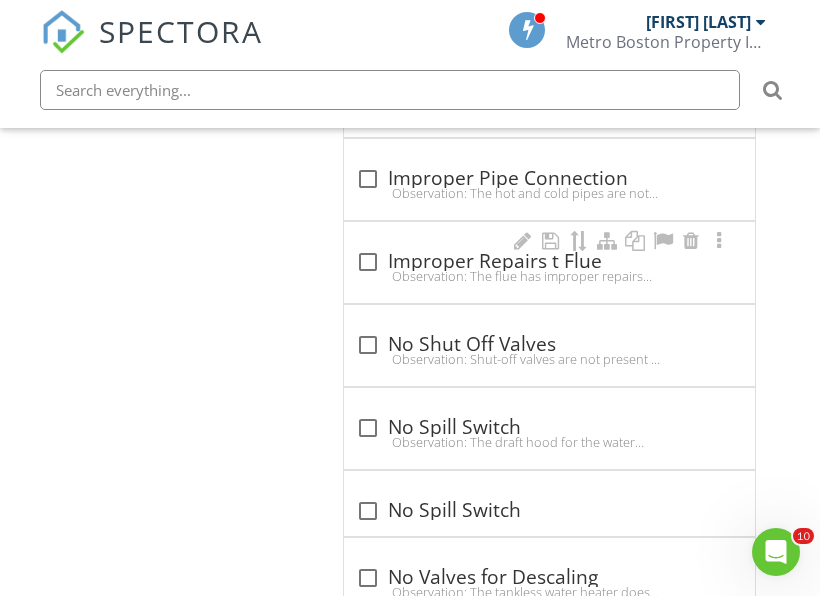 scroll, scrollTop: 5451, scrollLeft: 0, axis: vertical 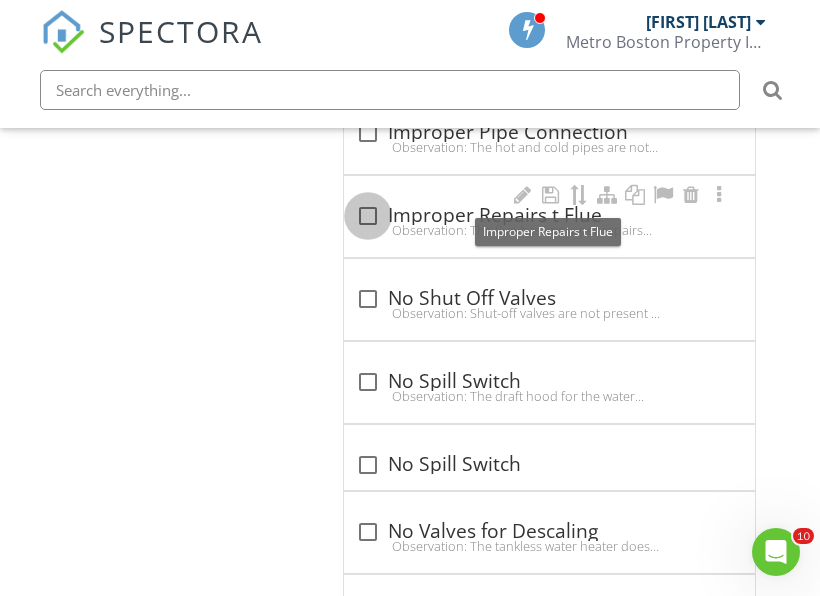 click at bounding box center [368, 216] 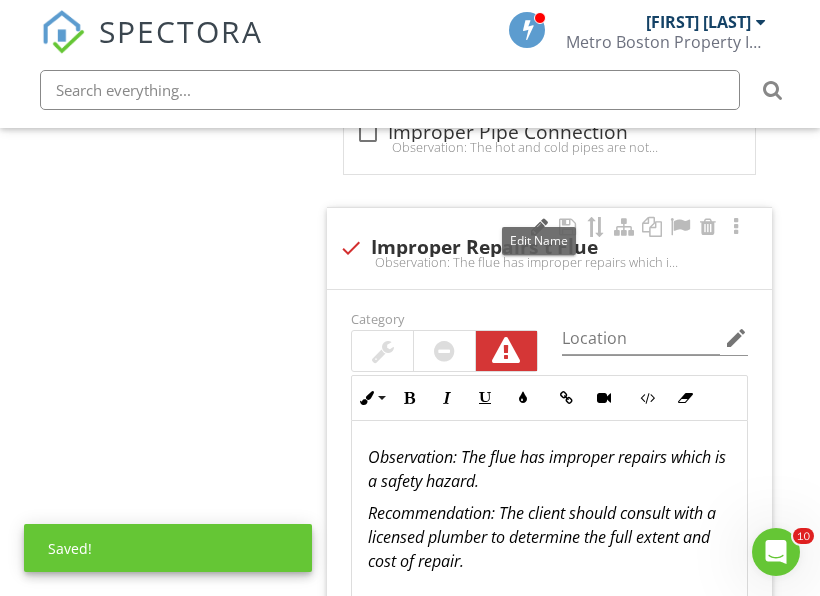 click at bounding box center (540, 227) 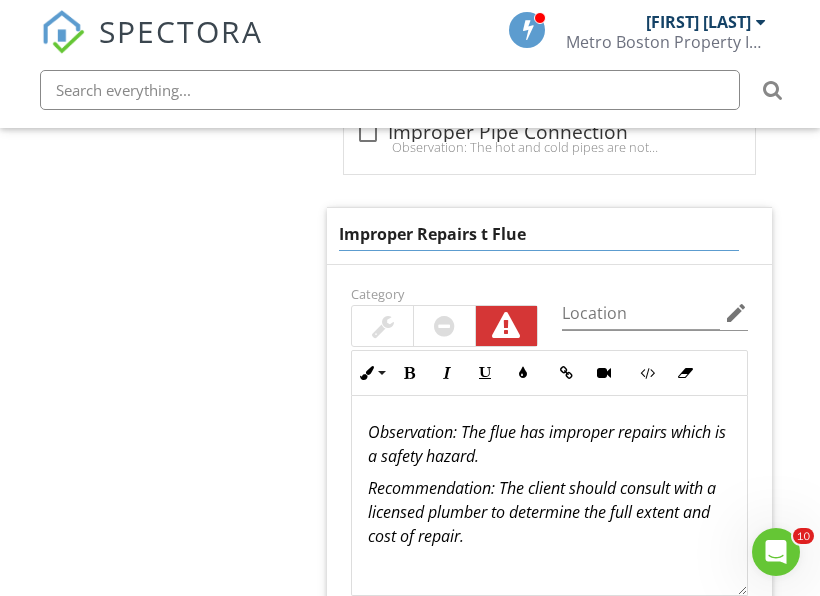 click on "Improper Repairs t Flue" at bounding box center (538, 234) 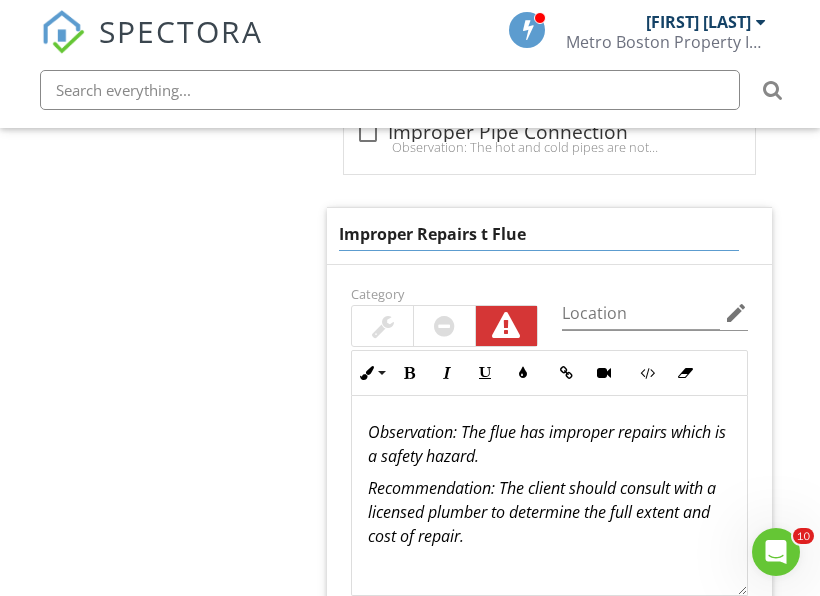 type on "Improper Repairs to Flue" 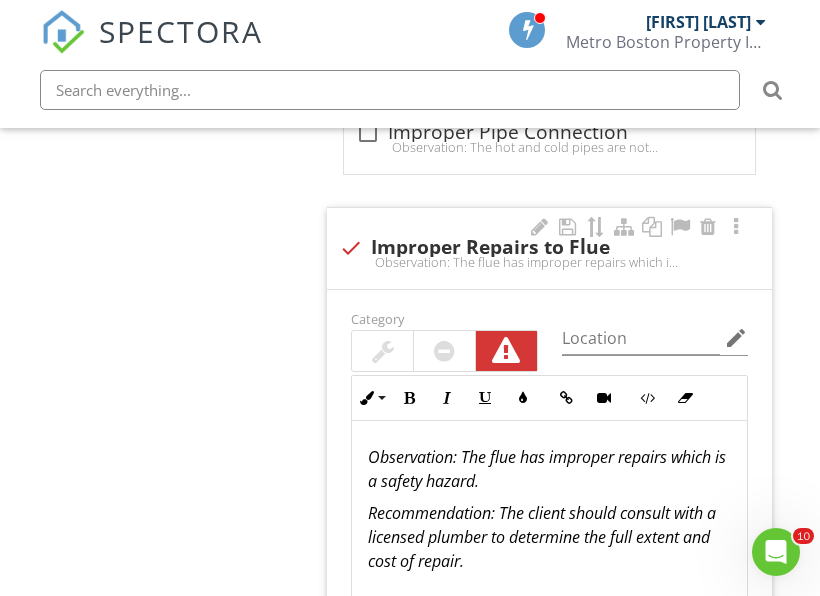 click on "check
Improper Repairs to Flue
Observation: The flue has improper repairs which is a safety hazard.Recommendation: The client should consult with a licensed plumber to determine the full extent and cost of repair.
Category                 Location edit       Inline Style XLarge Large Normal Small Light Small/Light Bold Italic Underline Colors Insert Link Insert Video Code View Clear Formatting Ordered List Unordered List Insert Image Insert Table Observation: The flue has improper repairs which is a safety hazard. Recommendation: The client should consult with a licensed plumber to determine the full extent and cost of repair. Enter text here <p><em>Observation: The flue has improper repairs which is a safety hazard.</em></p><p><em>Recommendation: The client should consult with a licensed plumber to determine the full extent and cost of repair.</em></p>   Recommendation Plumbing Contractor arrow_drop_down" at bounding box center (549, 516) 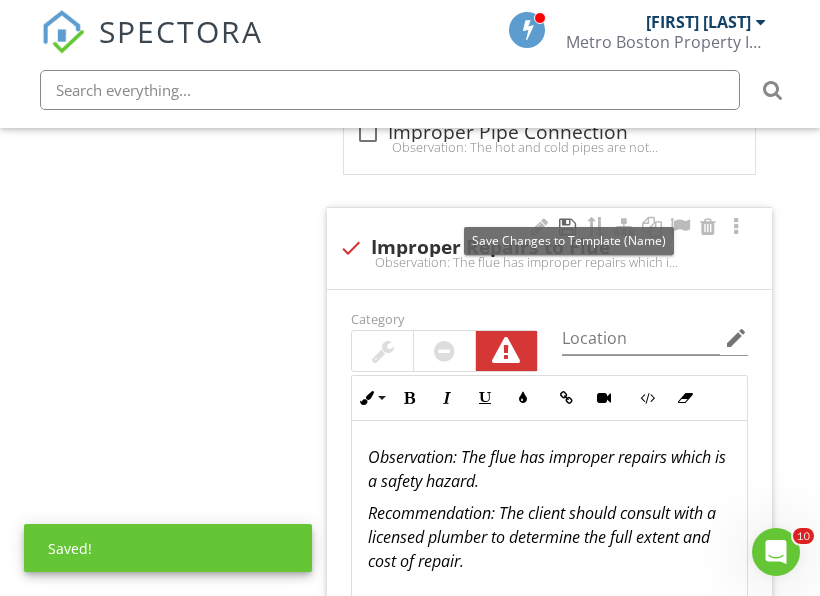 click at bounding box center [568, 227] 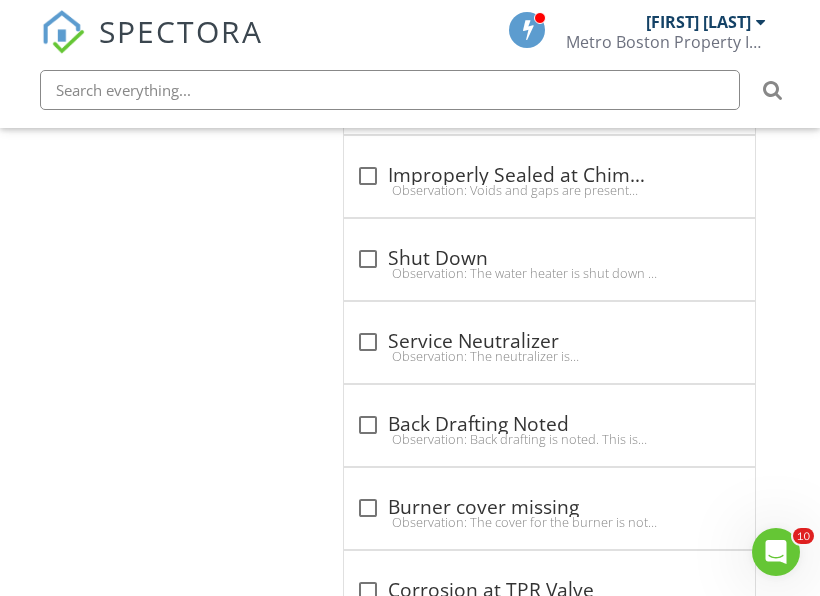 scroll, scrollTop: 6951, scrollLeft: 0, axis: vertical 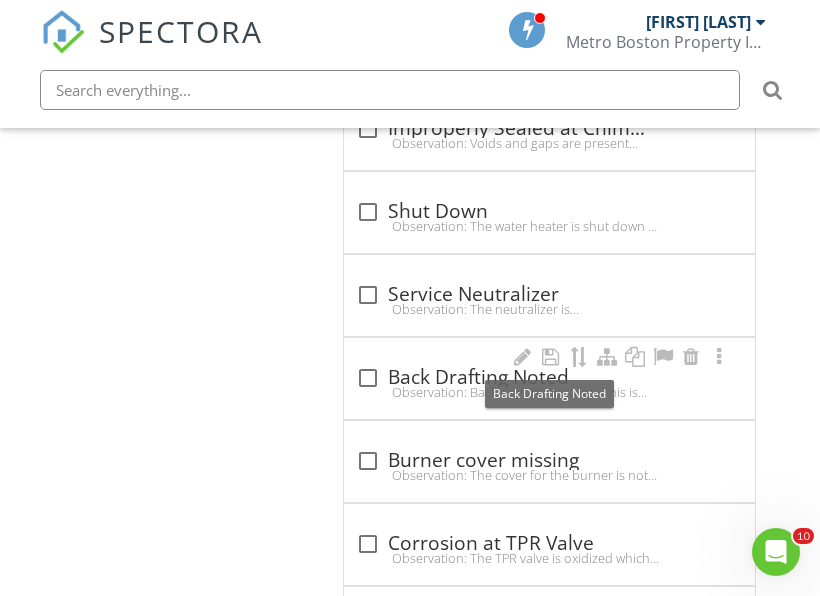 click at bounding box center [368, 378] 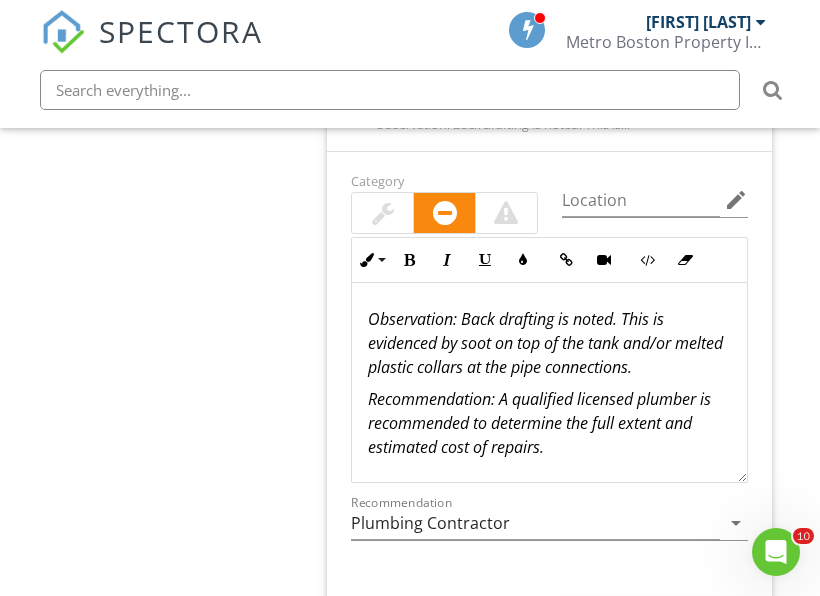 scroll, scrollTop: 7351, scrollLeft: 0, axis: vertical 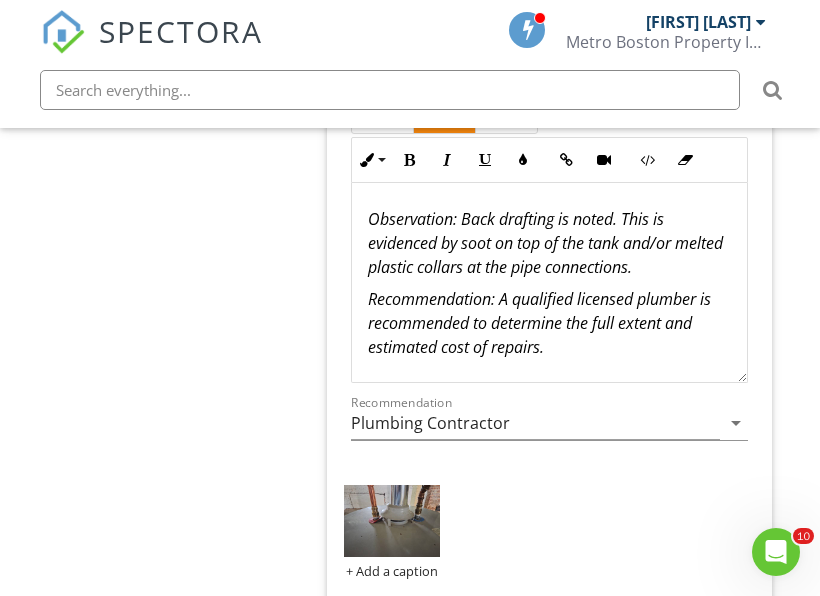 click at bounding box center [391, 520] 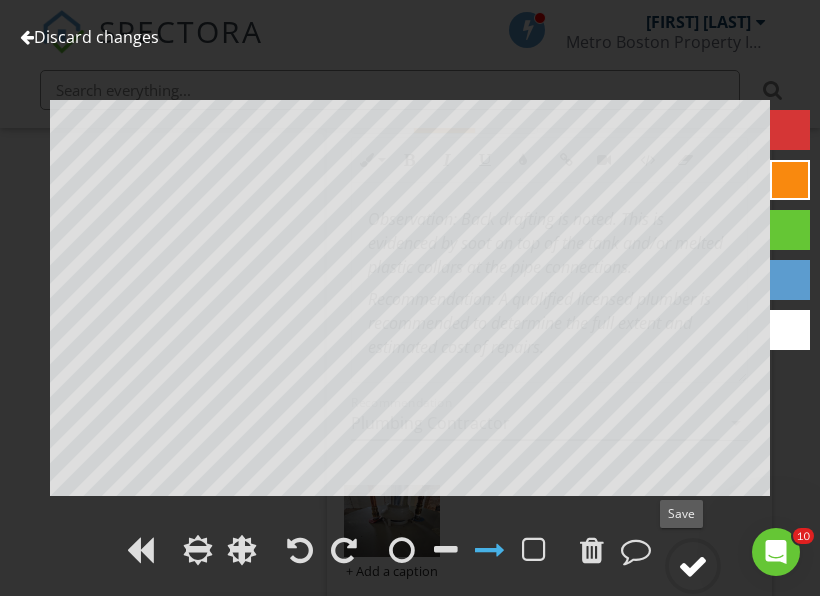 click at bounding box center (693, 566) 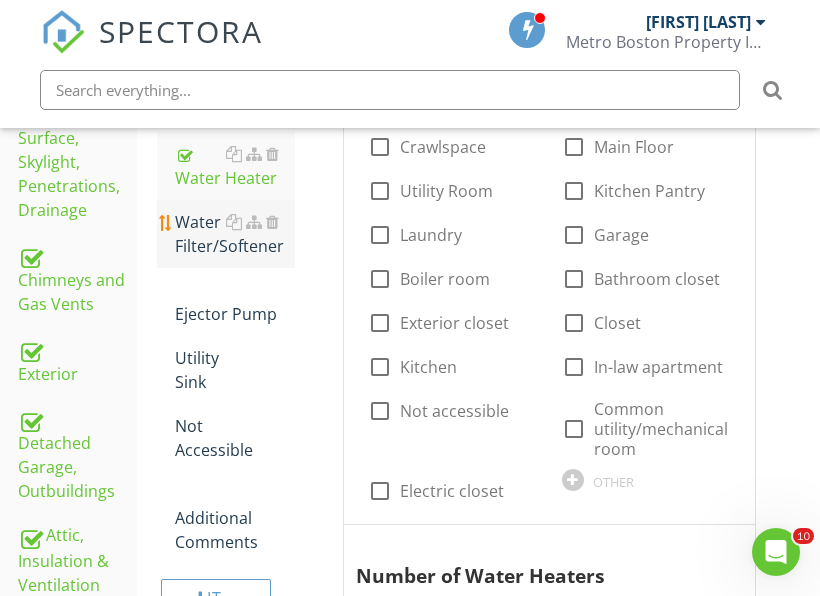 scroll, scrollTop: 651, scrollLeft: 0, axis: vertical 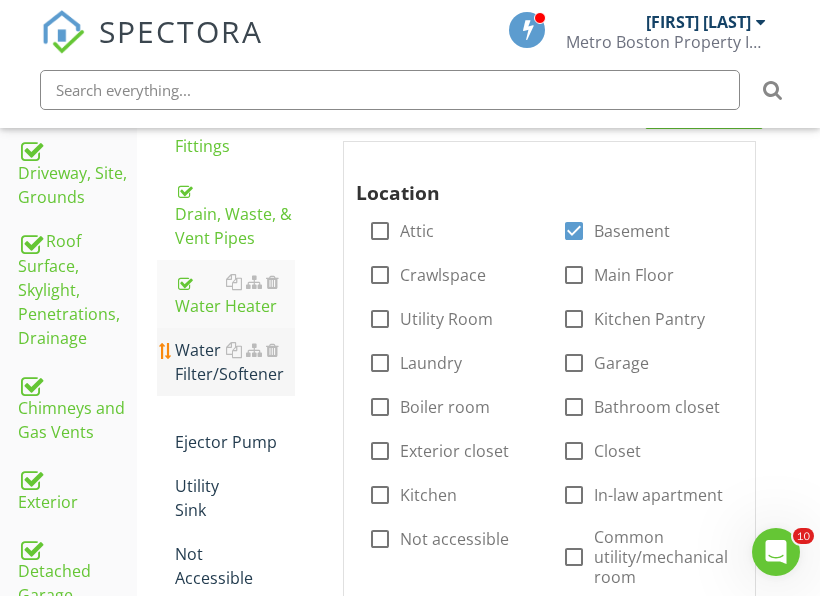click on "Water Filter/Softener" at bounding box center [235, 362] 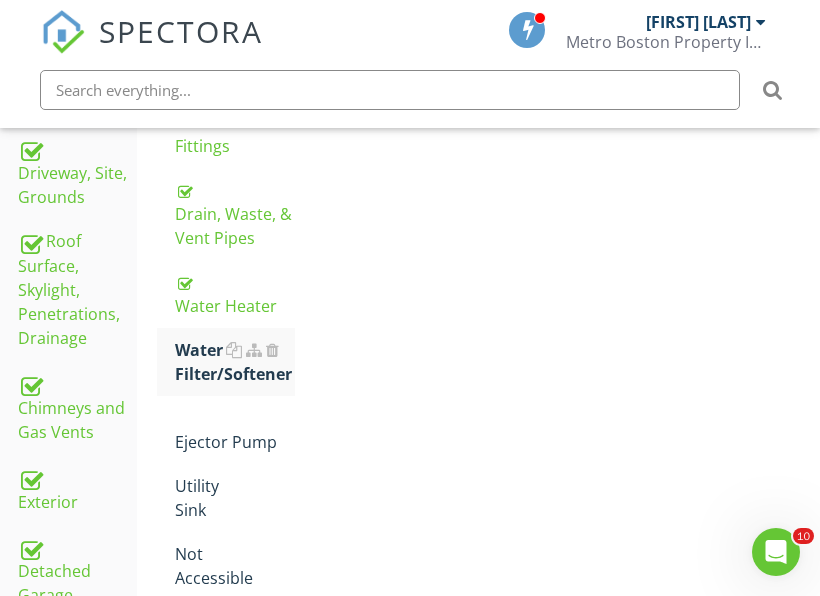 scroll, scrollTop: 351, scrollLeft: 0, axis: vertical 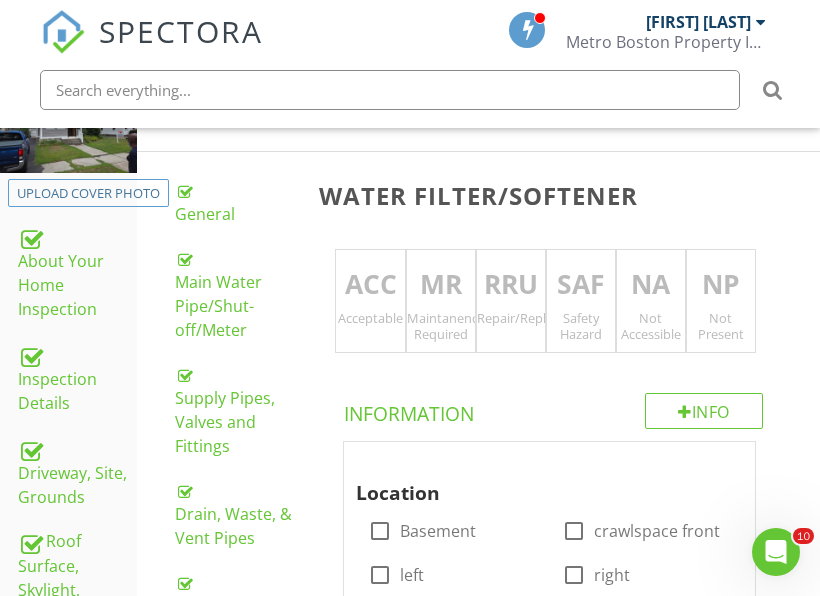 click on "NP" at bounding box center [721, 285] 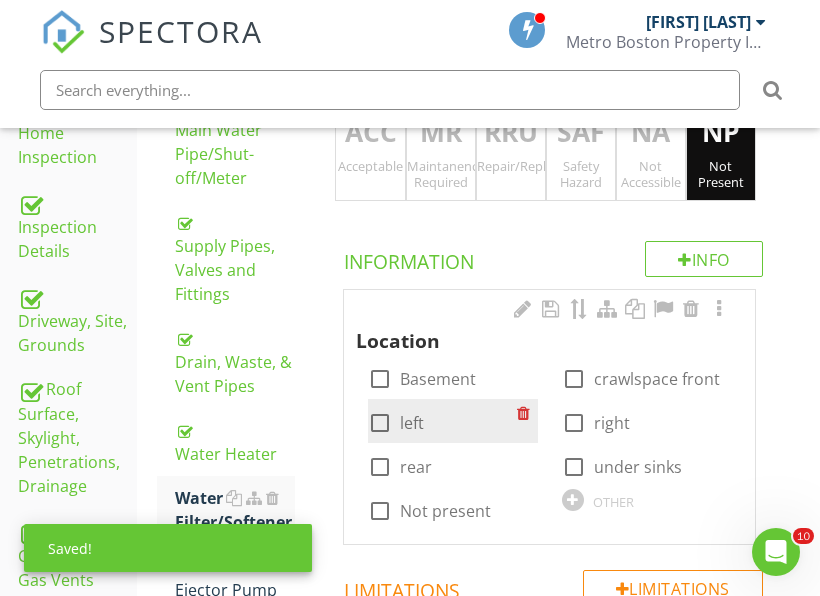 scroll, scrollTop: 551, scrollLeft: 0, axis: vertical 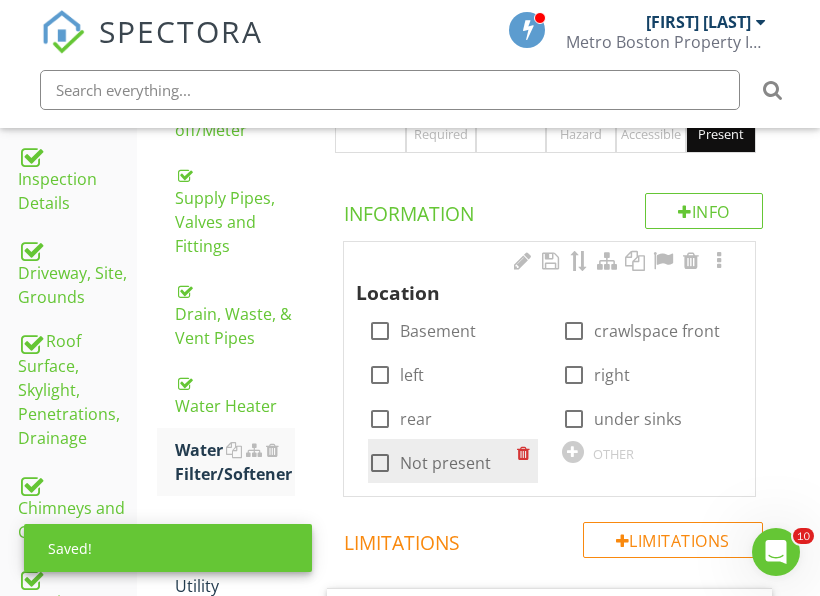 drag, startPoint x: 457, startPoint y: 463, endPoint x: 403, endPoint y: 468, distance: 54.230988 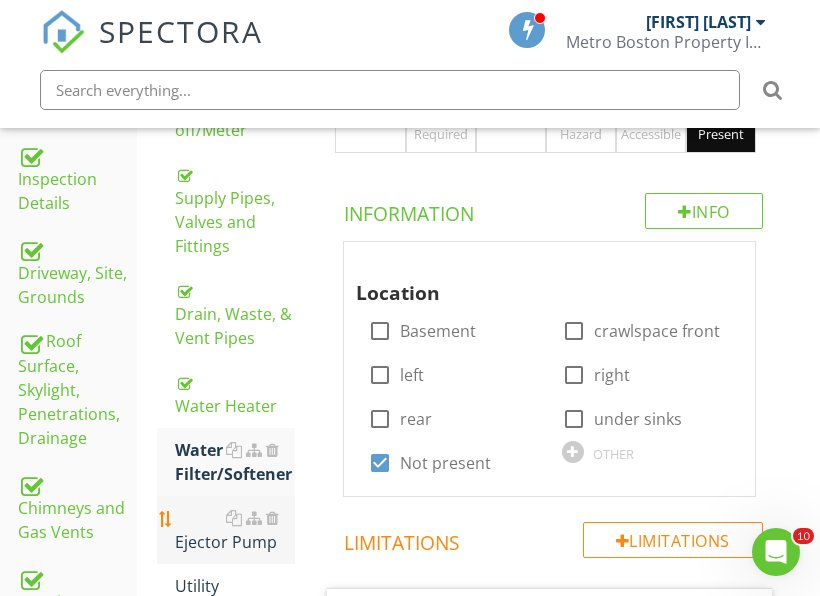 click on "Ejector Pump" at bounding box center (235, 530) 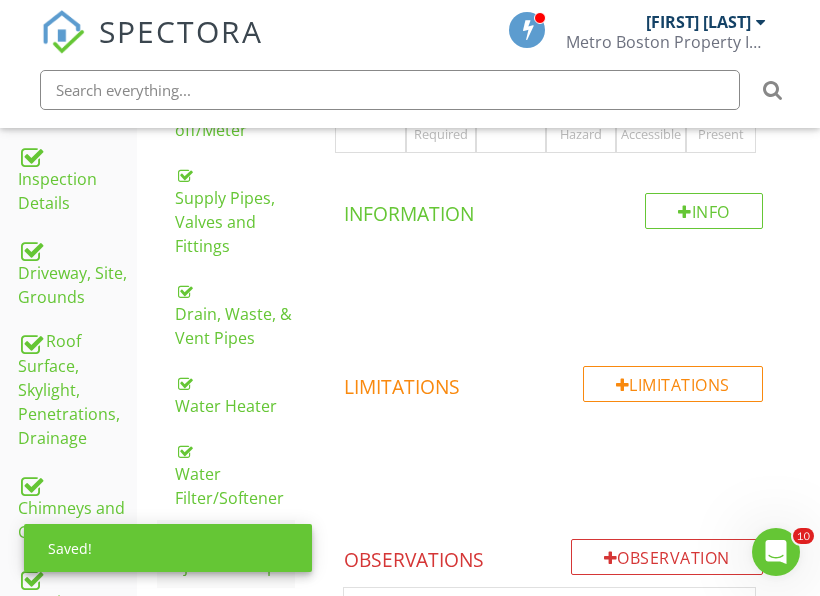 click on "Not Present" at bounding box center (721, 126) 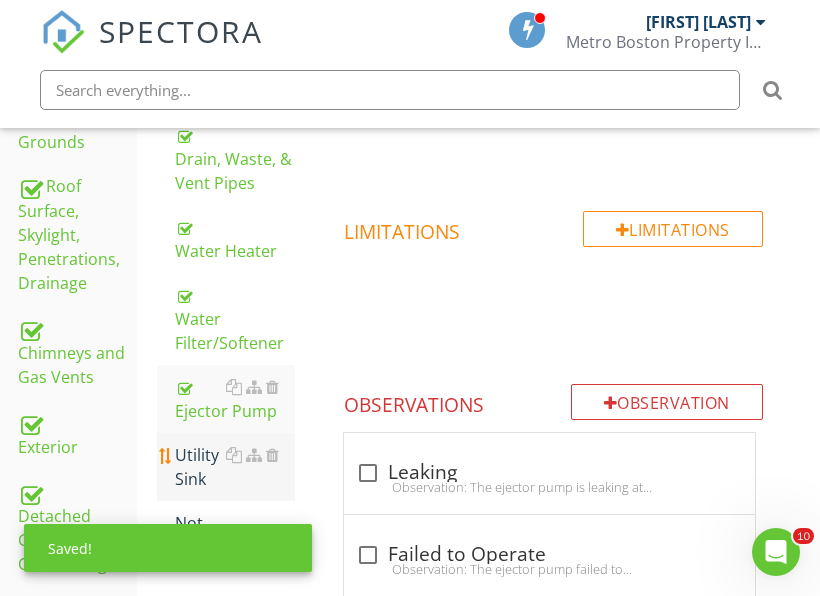 scroll, scrollTop: 751, scrollLeft: 0, axis: vertical 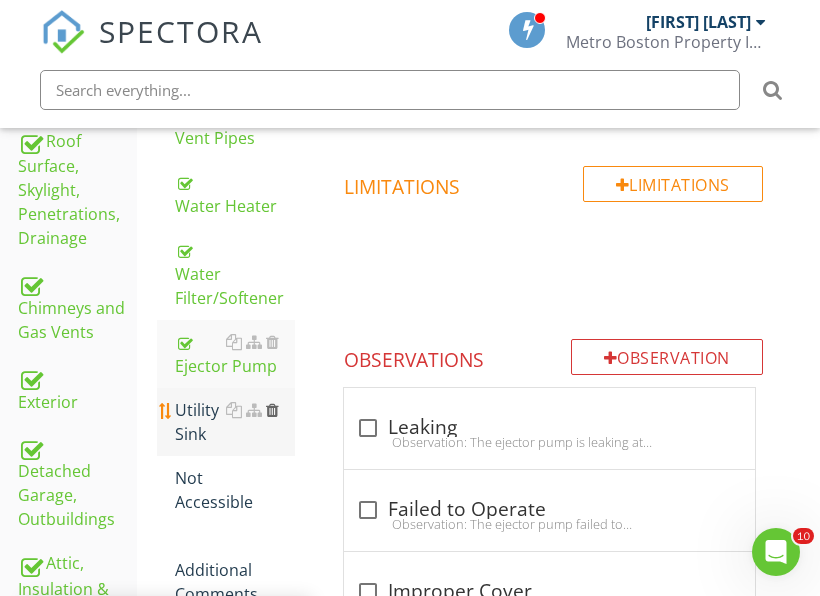 drag, startPoint x: 206, startPoint y: 427, endPoint x: 274, endPoint y: 411, distance: 69.856995 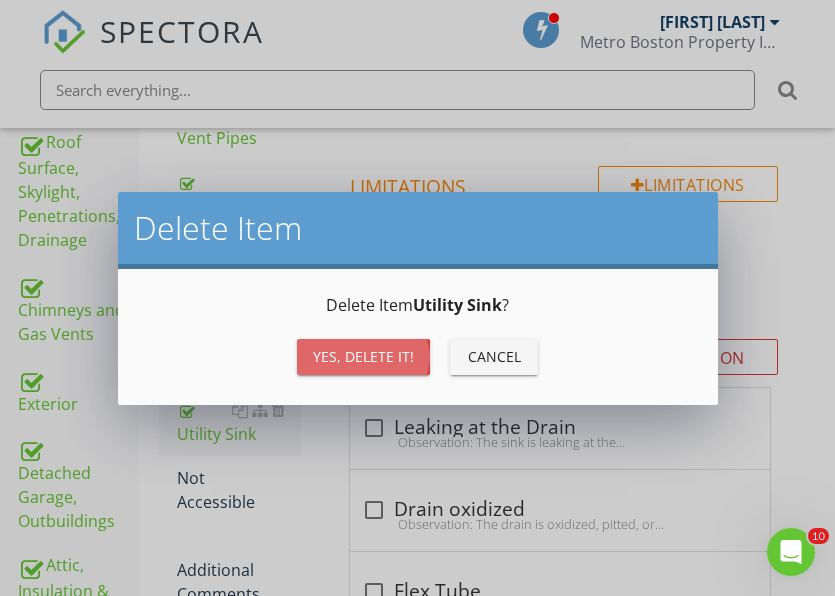 click on "Yes, Delete it!" at bounding box center (363, 356) 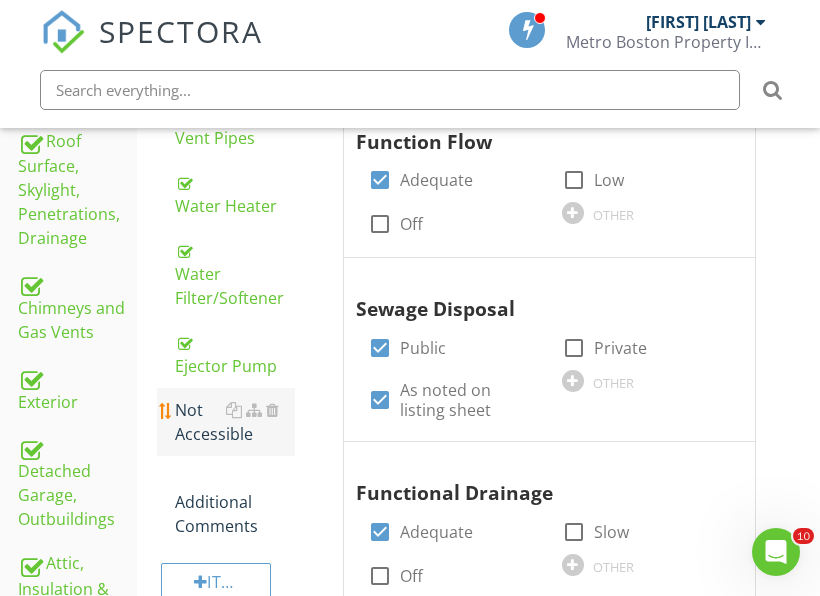 drag, startPoint x: 183, startPoint y: 423, endPoint x: 192, endPoint y: 429, distance: 10.816654 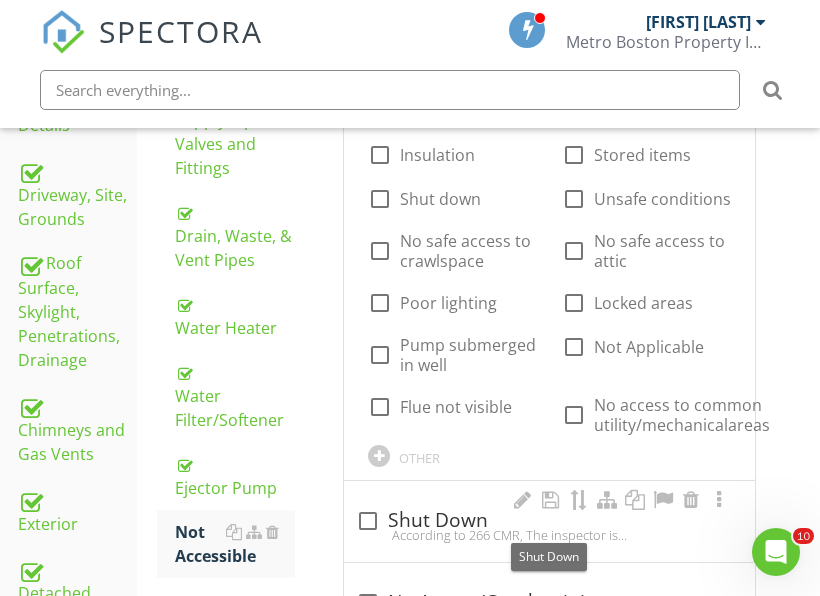 scroll, scrollTop: 451, scrollLeft: 0, axis: vertical 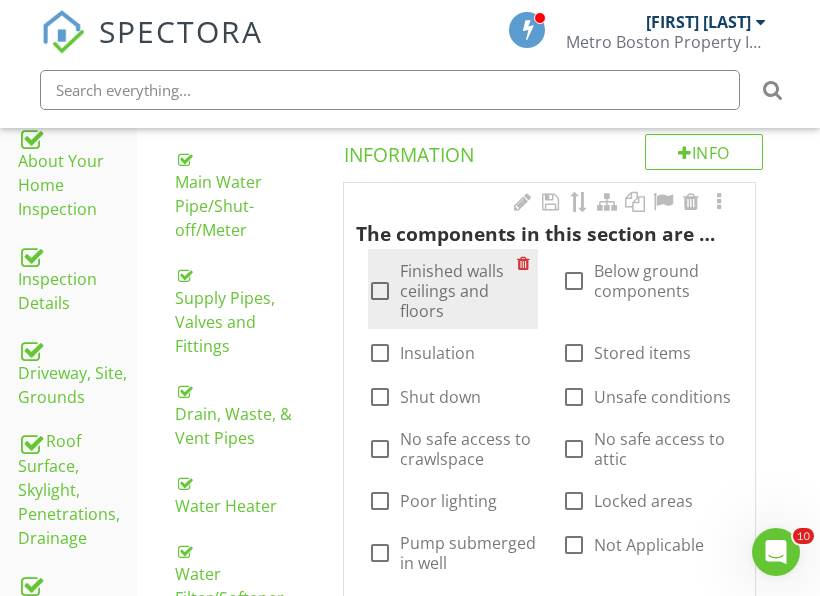 click on "Finished walls ceilings and floors" at bounding box center (458, 291) 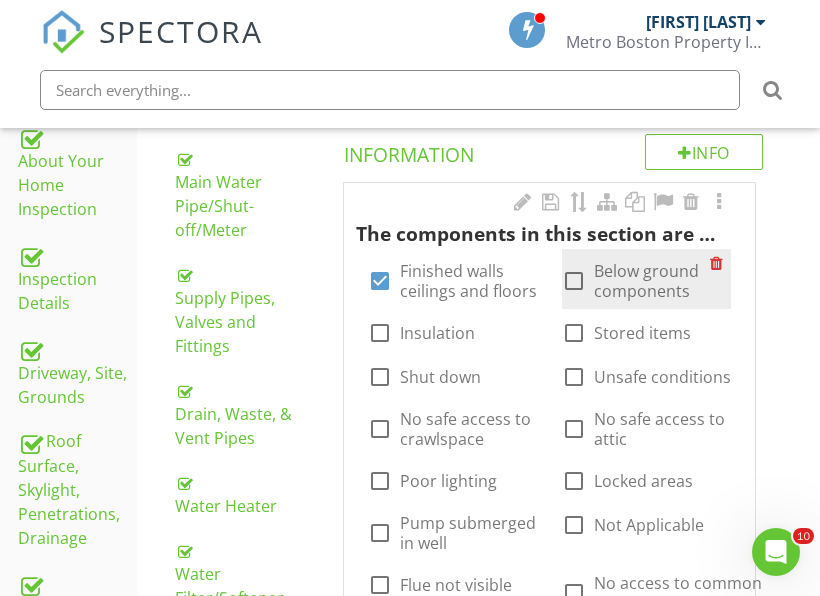click on "Below ground components" at bounding box center [652, 281] 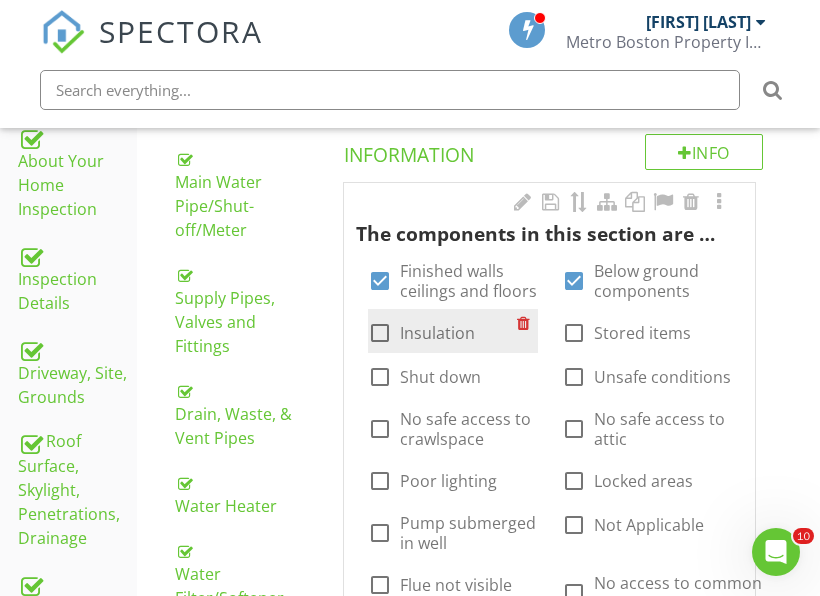 click on "Insulation" at bounding box center (437, 333) 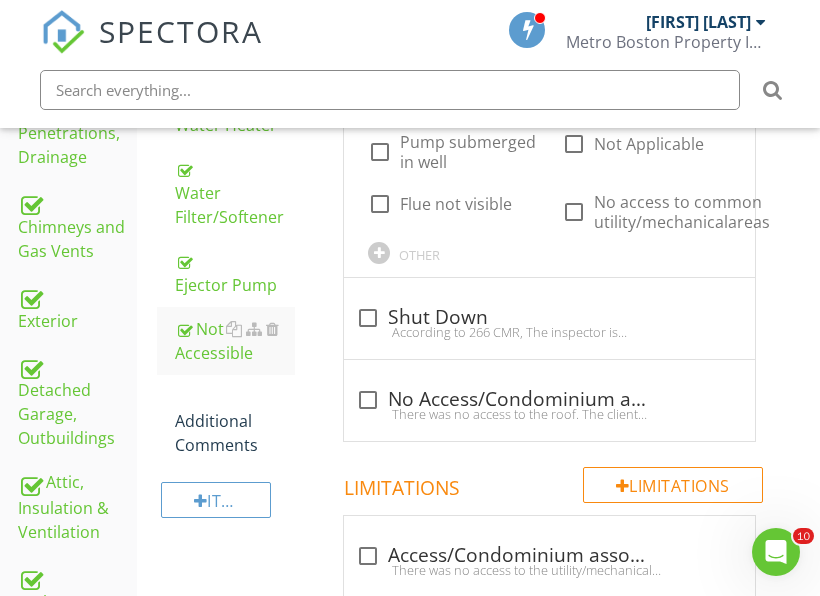 scroll, scrollTop: 851, scrollLeft: 0, axis: vertical 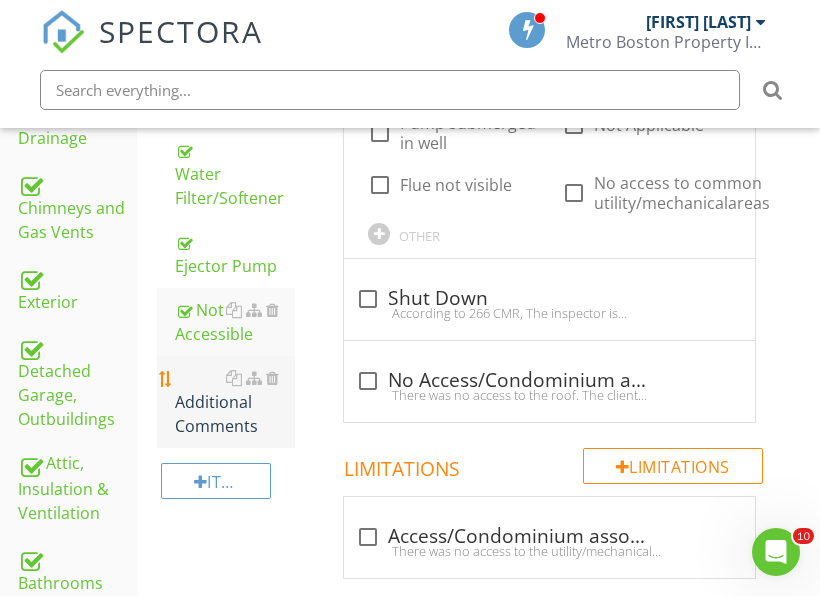 click on "Additional Comments" at bounding box center (235, 402) 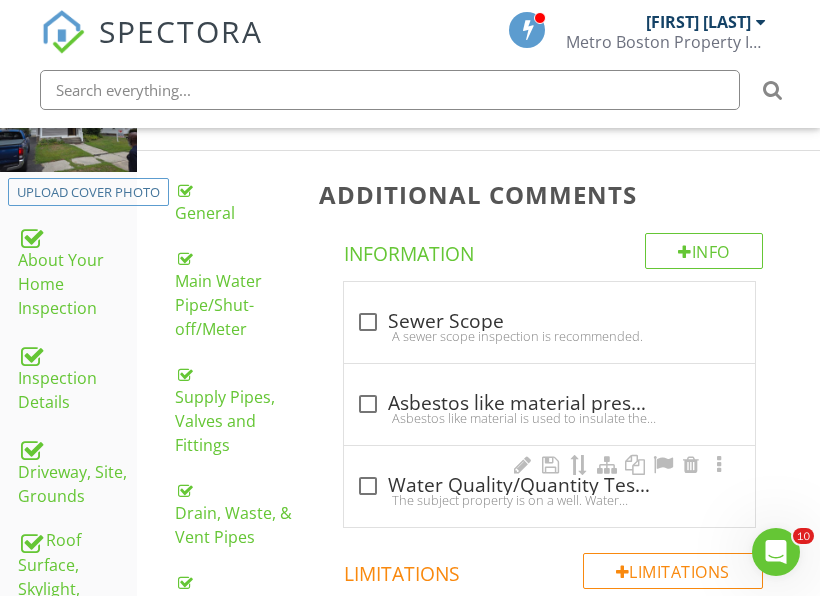 scroll, scrollTop: 351, scrollLeft: 0, axis: vertical 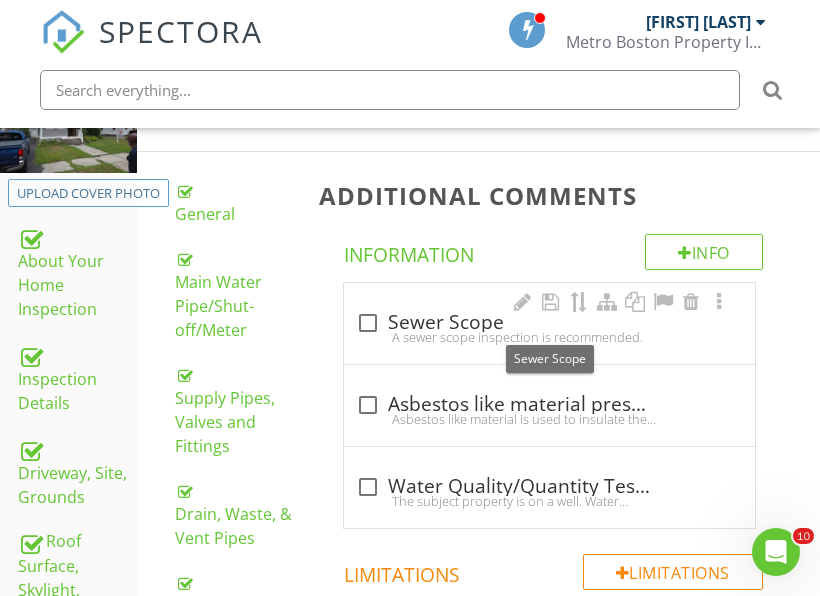 click on "check_box_outline_blank
Sewer Scope" at bounding box center (549, 323) 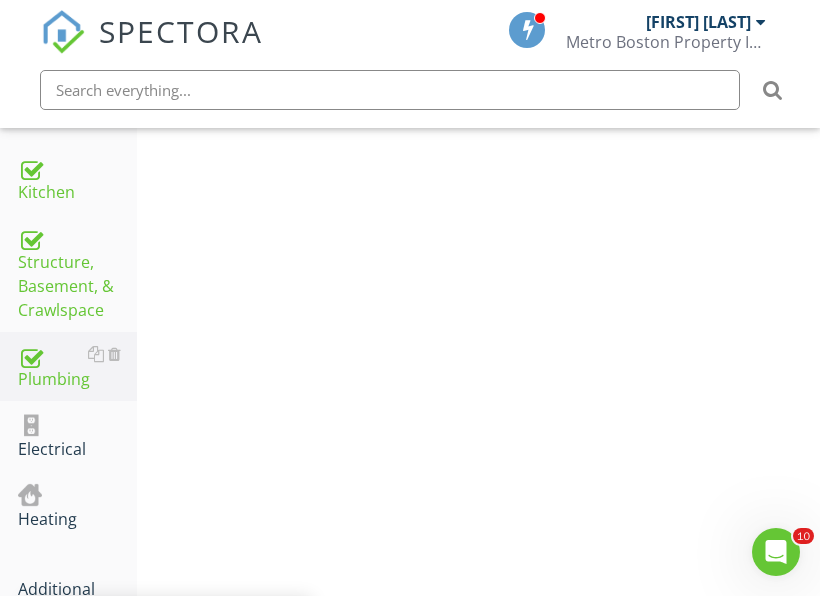 scroll, scrollTop: 1591, scrollLeft: 0, axis: vertical 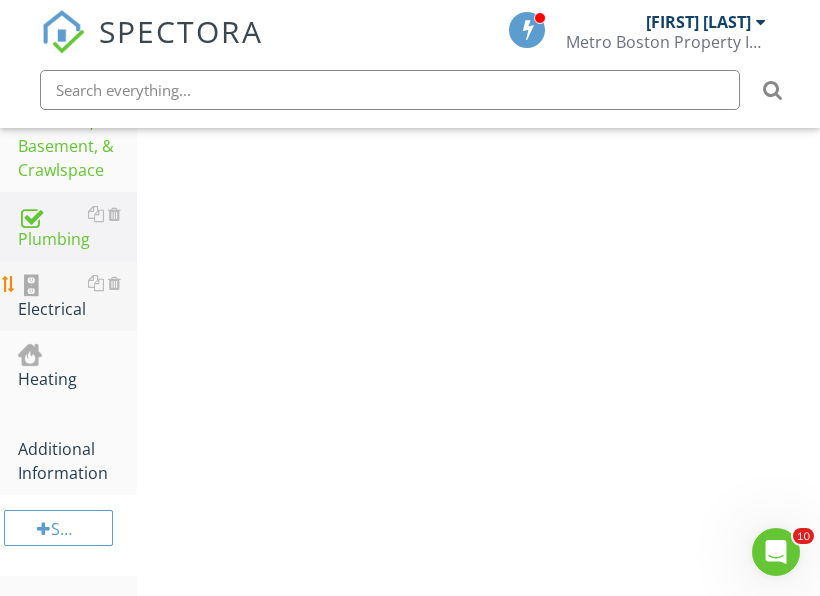 click on "Electrical" at bounding box center [77, 296] 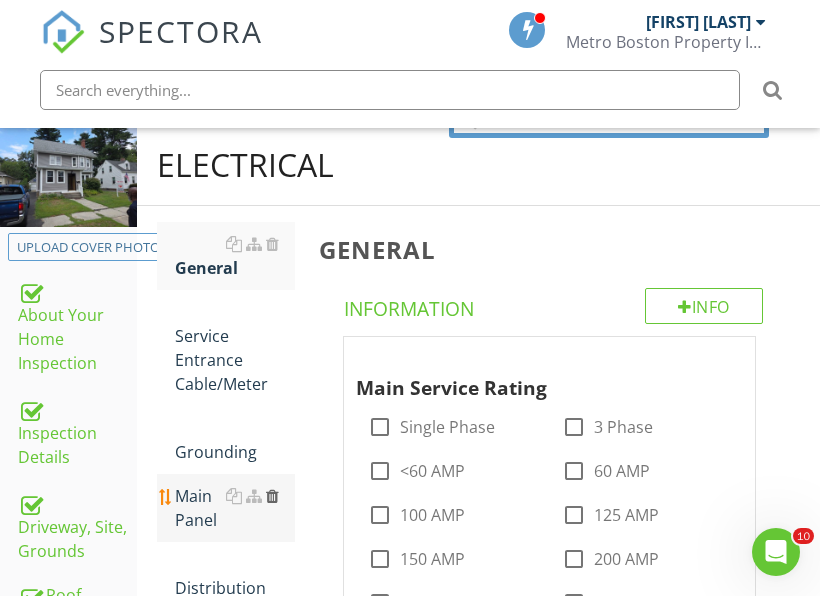 scroll, scrollTop: 291, scrollLeft: 0, axis: vertical 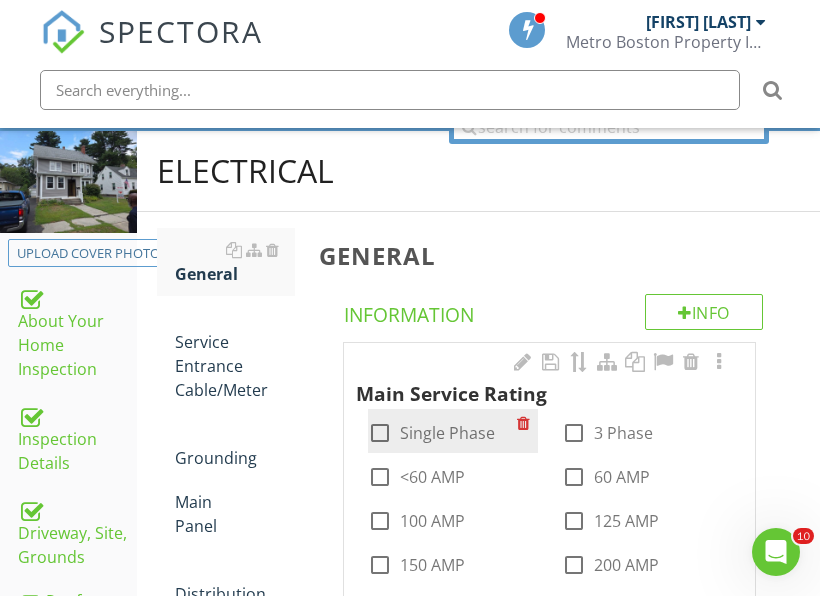 click on "check_box_outline_blank Single Phase" at bounding box center (431, 433) 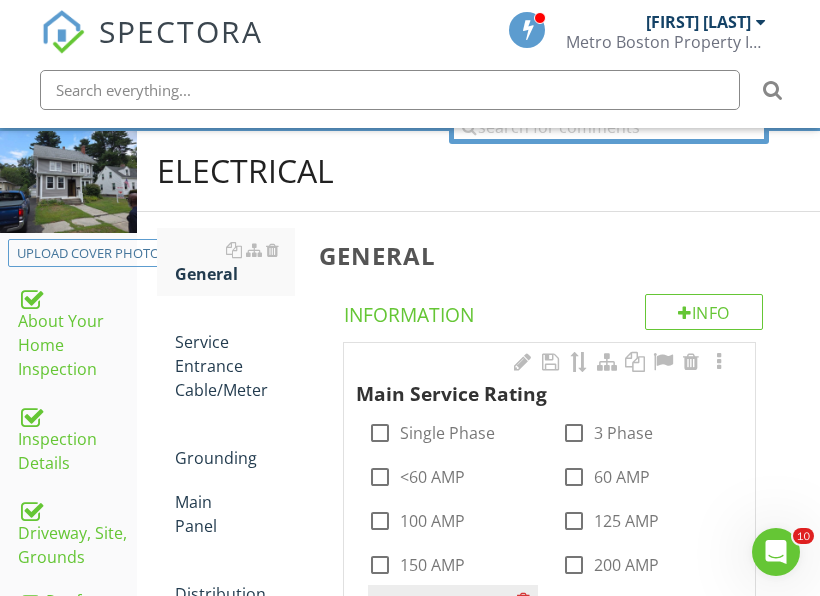 scroll, scrollTop: 391, scrollLeft: 0, axis: vertical 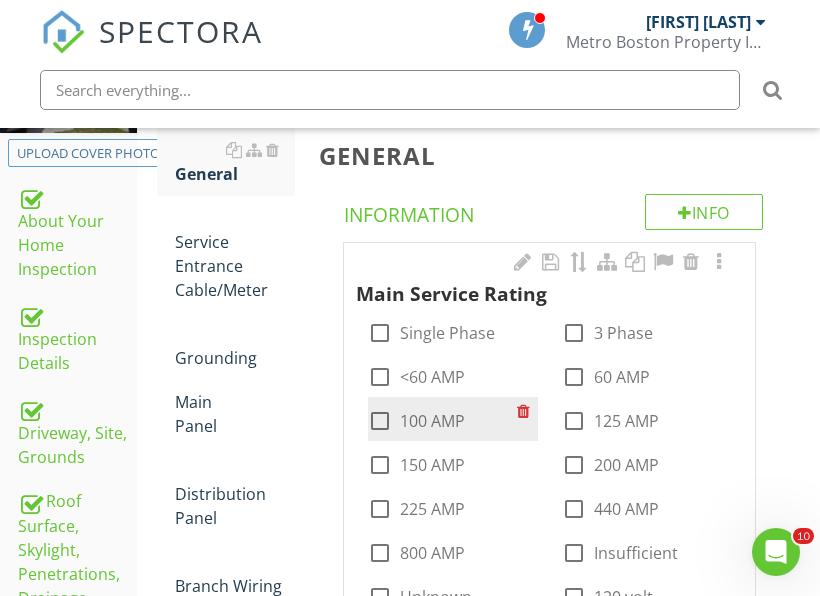 click on "100 AMP" at bounding box center [432, 421] 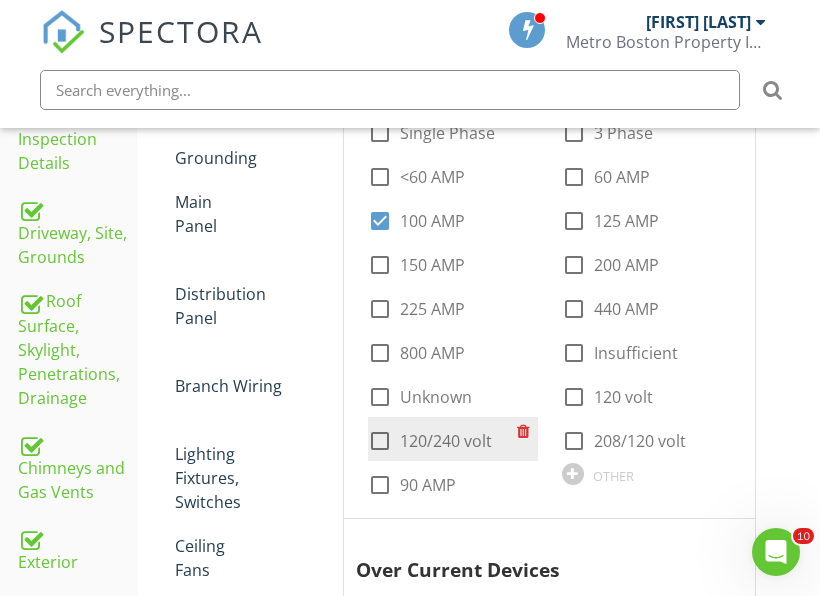 click on "120/240 volt" at bounding box center [446, 441] 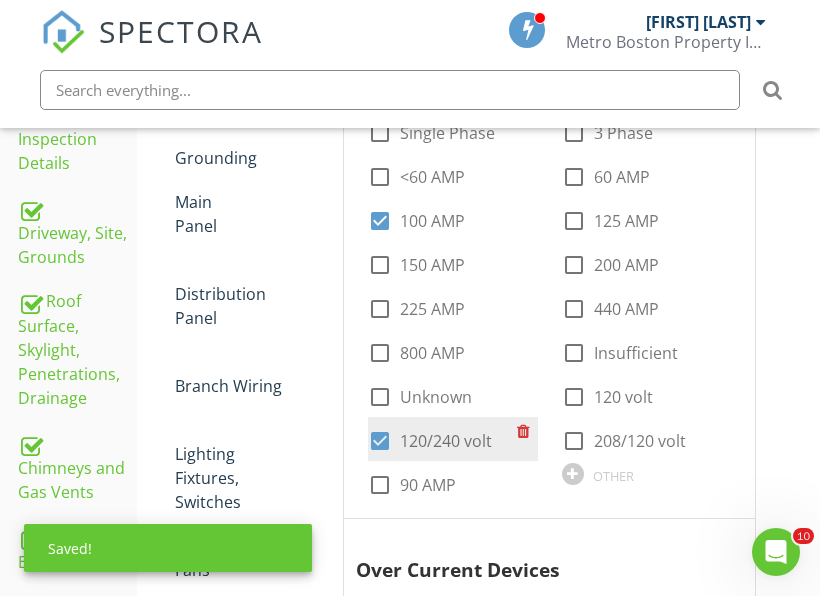 checkbox on "true" 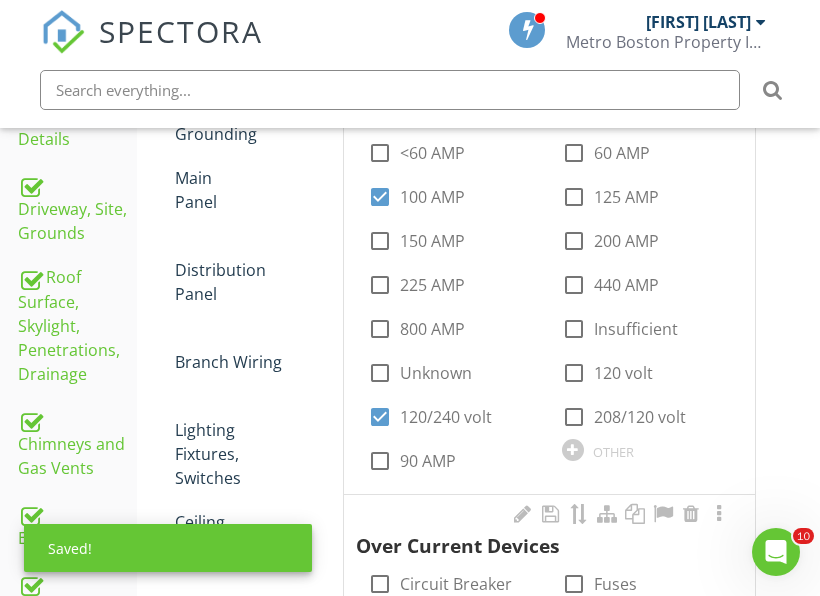 scroll, scrollTop: 791, scrollLeft: 0, axis: vertical 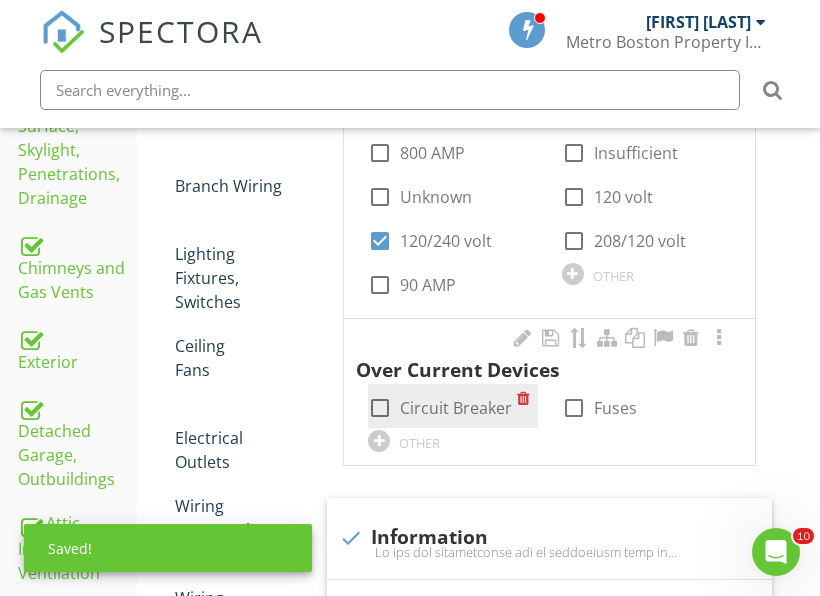 click on "Circuit Breaker" at bounding box center [456, 408] 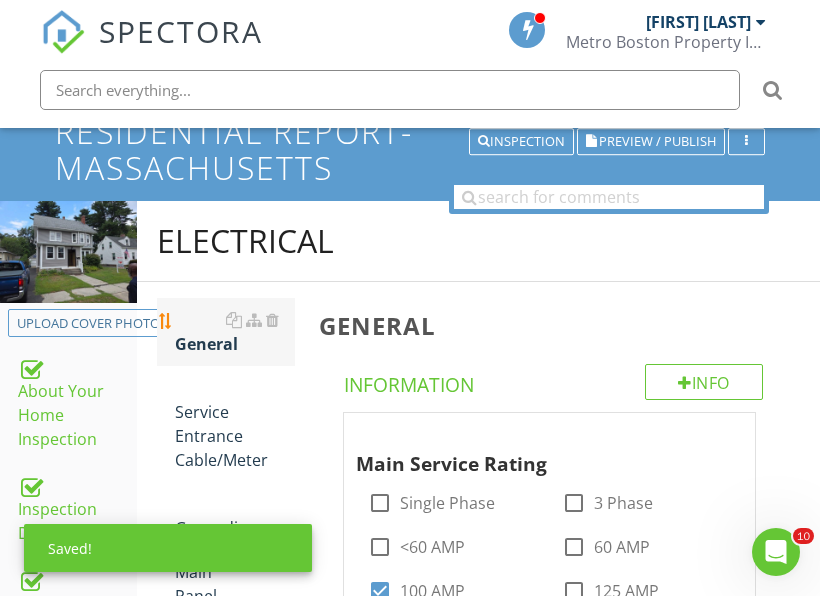 scroll, scrollTop: 191, scrollLeft: 0, axis: vertical 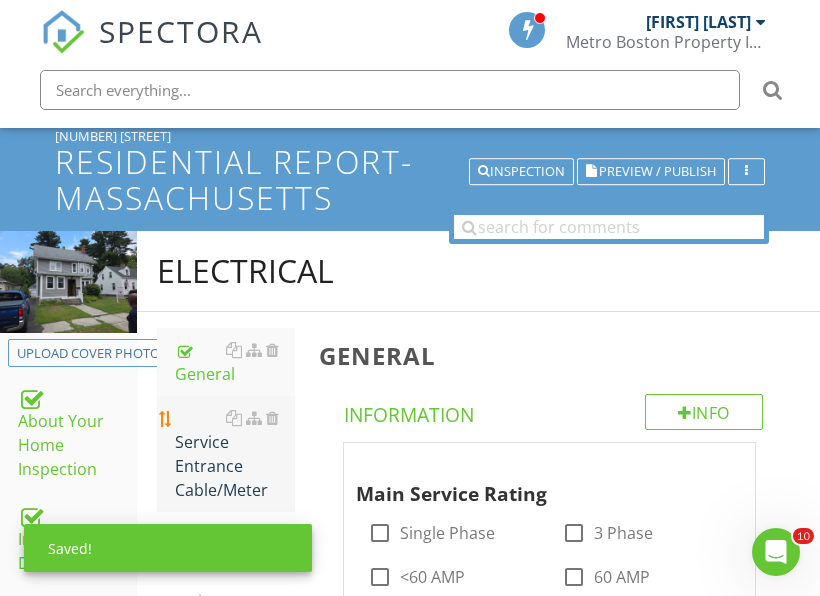click on "Service Entrance Cable/Meter" at bounding box center (235, 454) 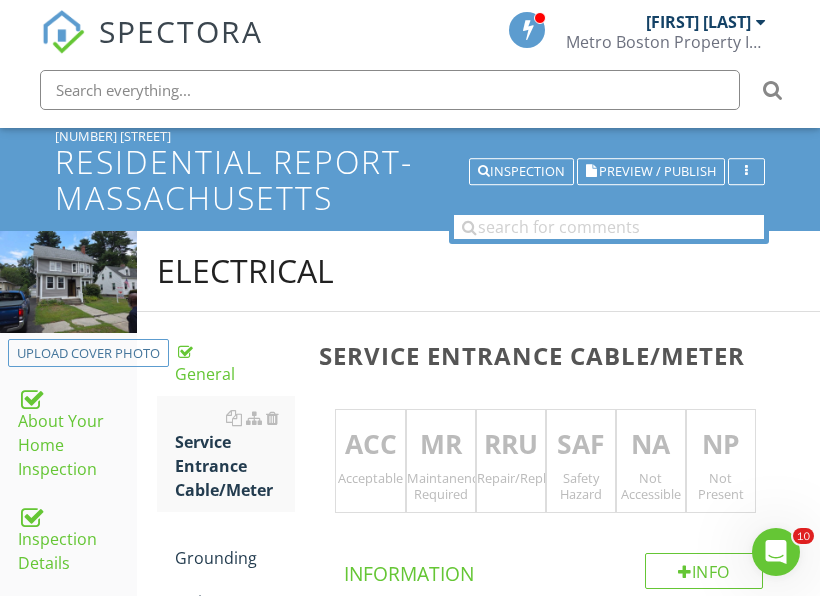 click on "ACC" at bounding box center [370, 445] 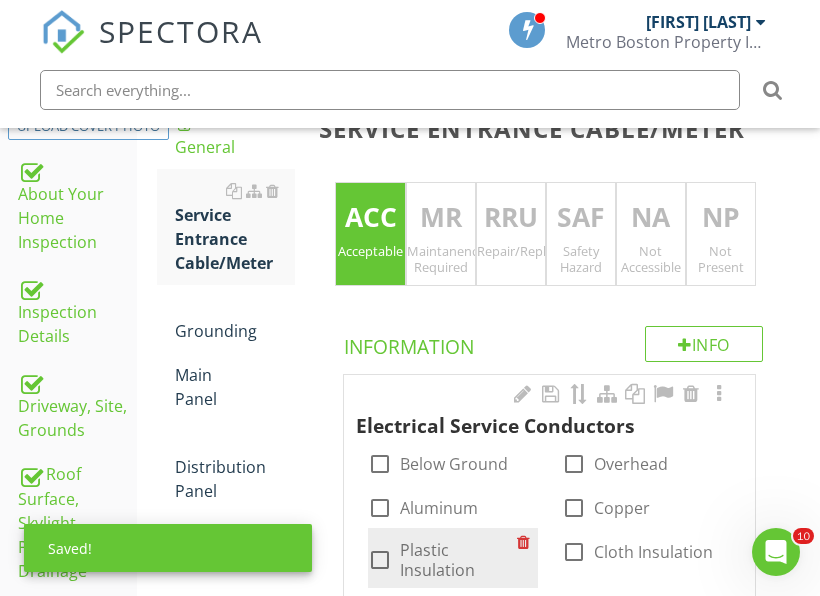 scroll, scrollTop: 491, scrollLeft: 0, axis: vertical 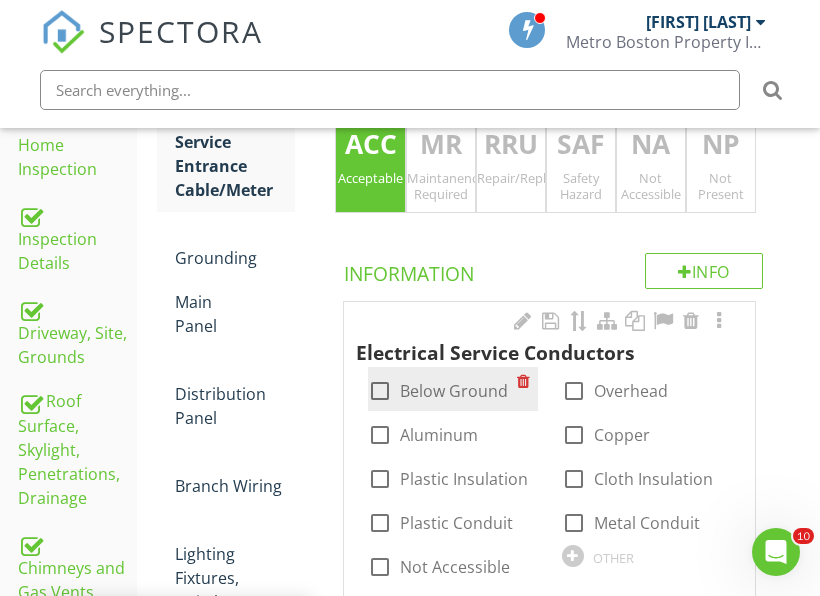 click on "Below Ground" at bounding box center [454, 391] 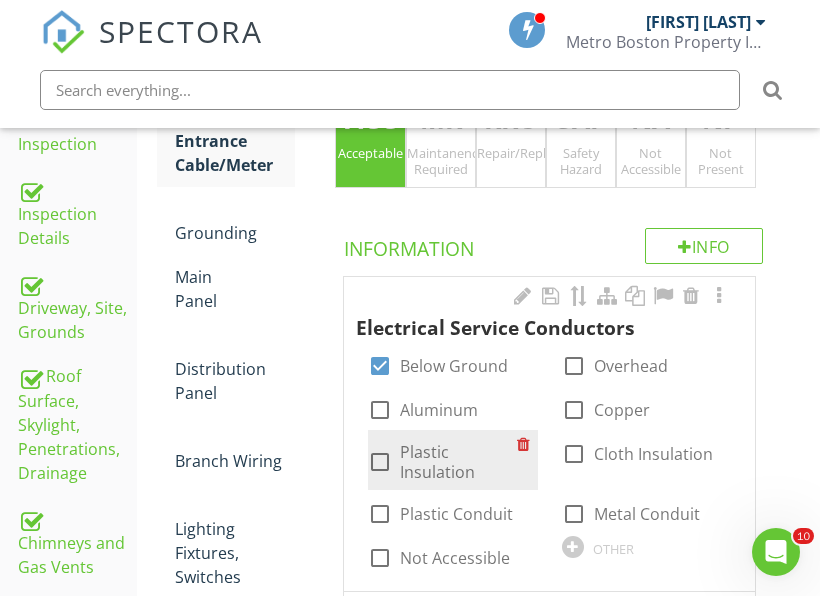 scroll, scrollTop: 591, scrollLeft: 0, axis: vertical 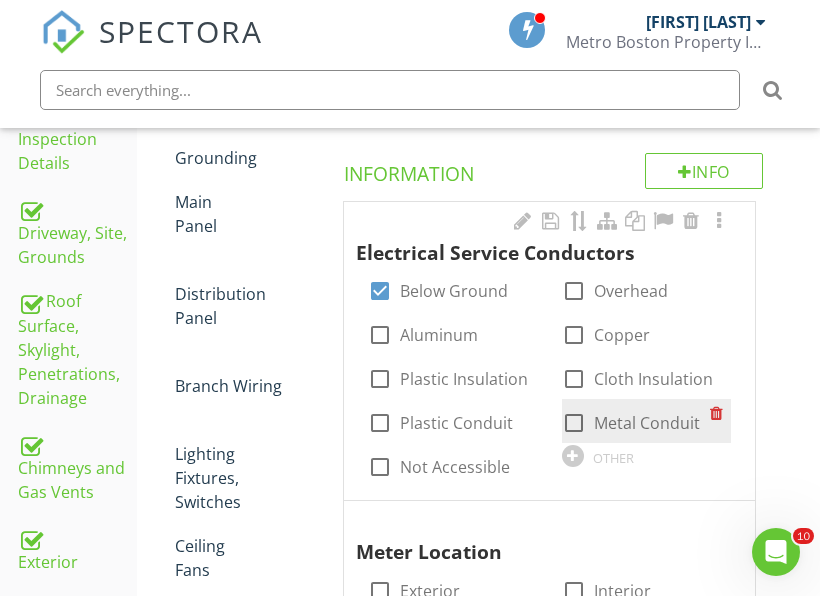 click at bounding box center [574, 423] 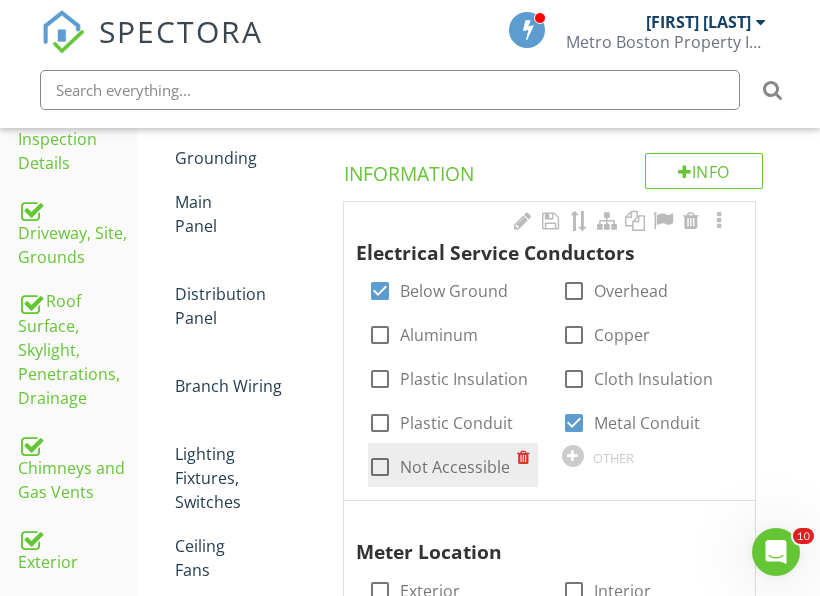 click on "Not Accessible" at bounding box center [455, 467] 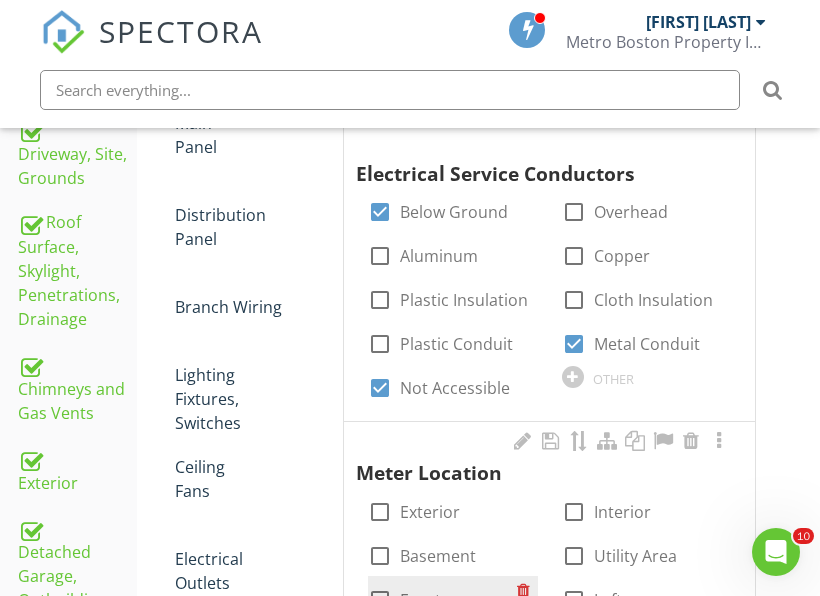 scroll, scrollTop: 791, scrollLeft: 0, axis: vertical 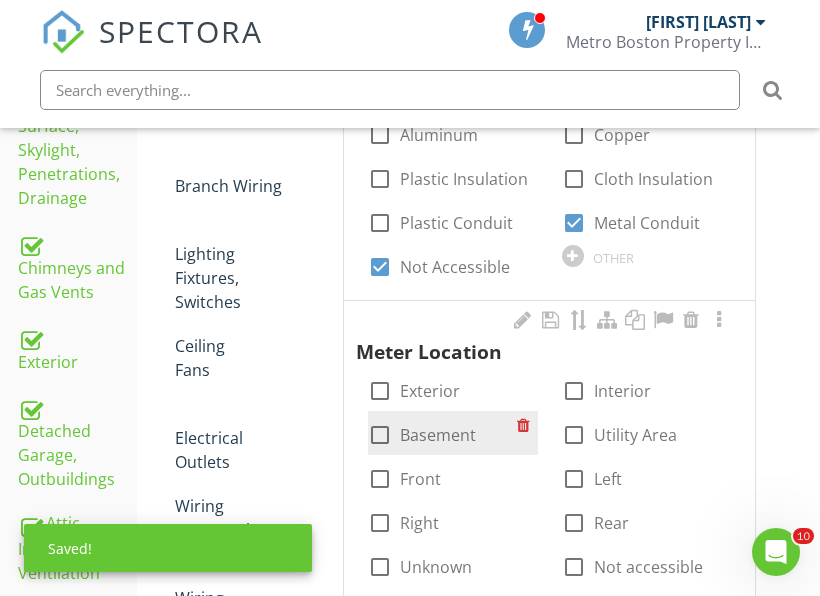click on "Basement" at bounding box center [438, 435] 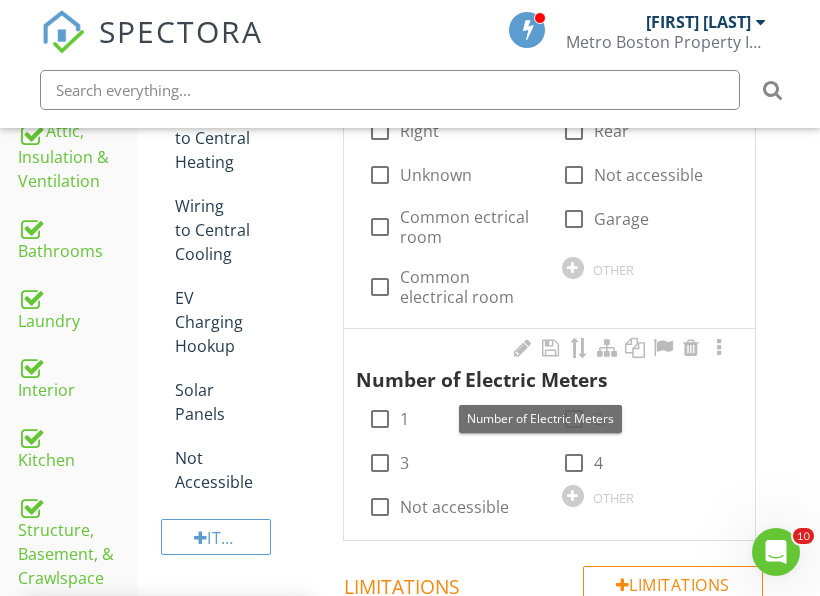 scroll, scrollTop: 1291, scrollLeft: 0, axis: vertical 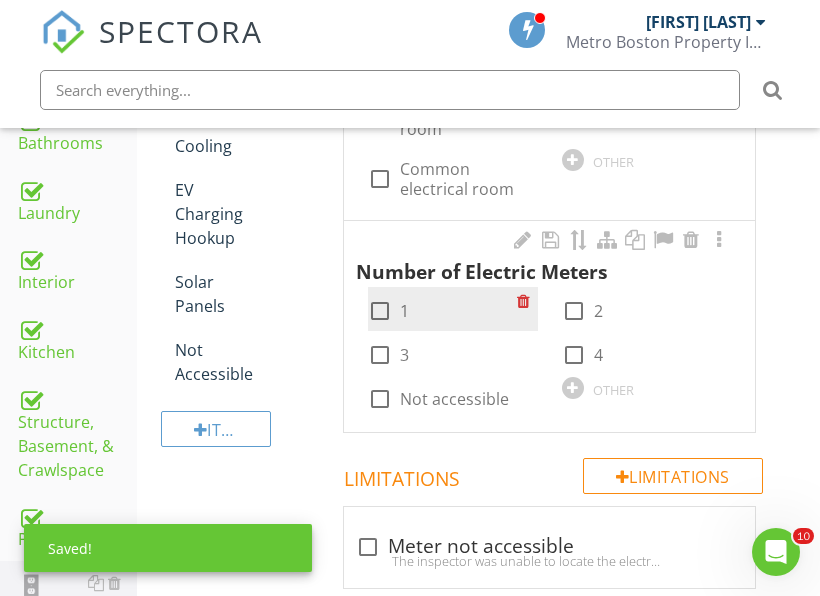 click at bounding box center (380, 311) 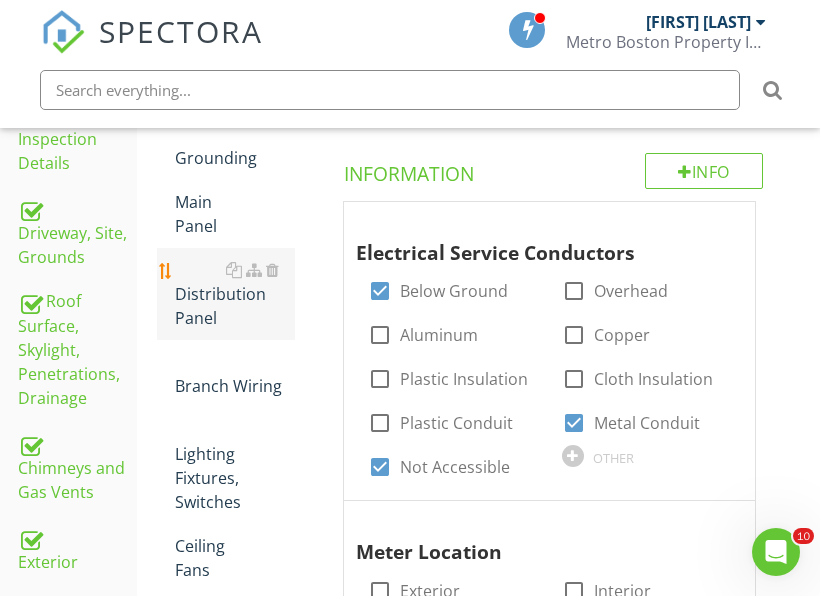 scroll, scrollTop: 491, scrollLeft: 0, axis: vertical 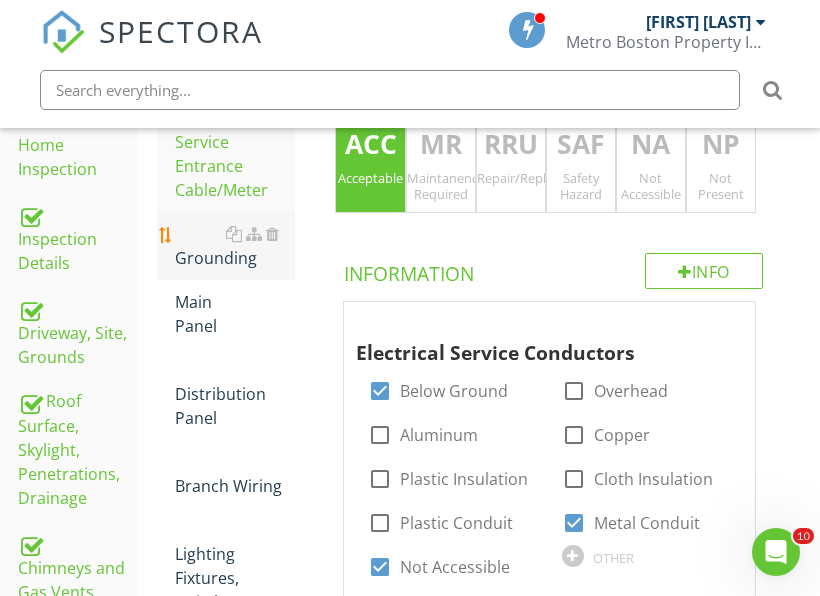 click on "Grounding" at bounding box center [235, 246] 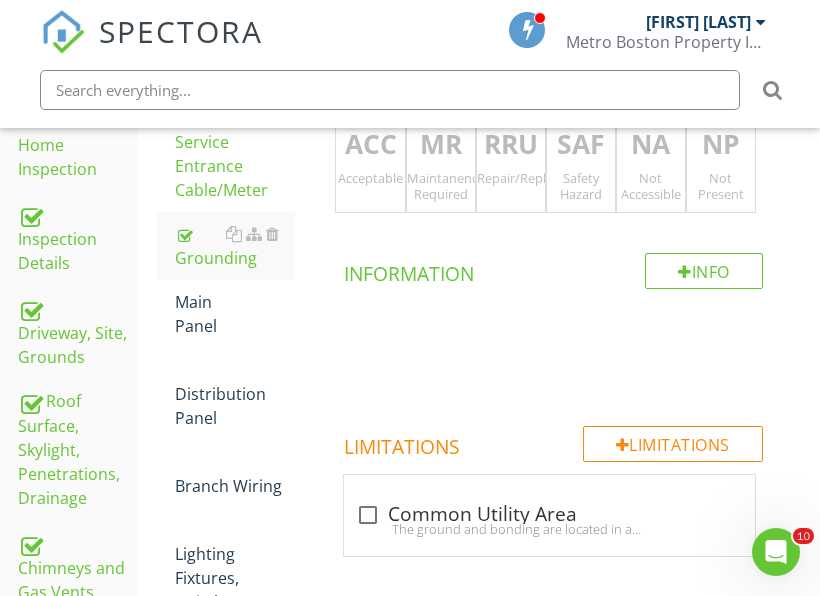 click on "RRU   Repair/Replace/Upgrade" at bounding box center [511, 161] 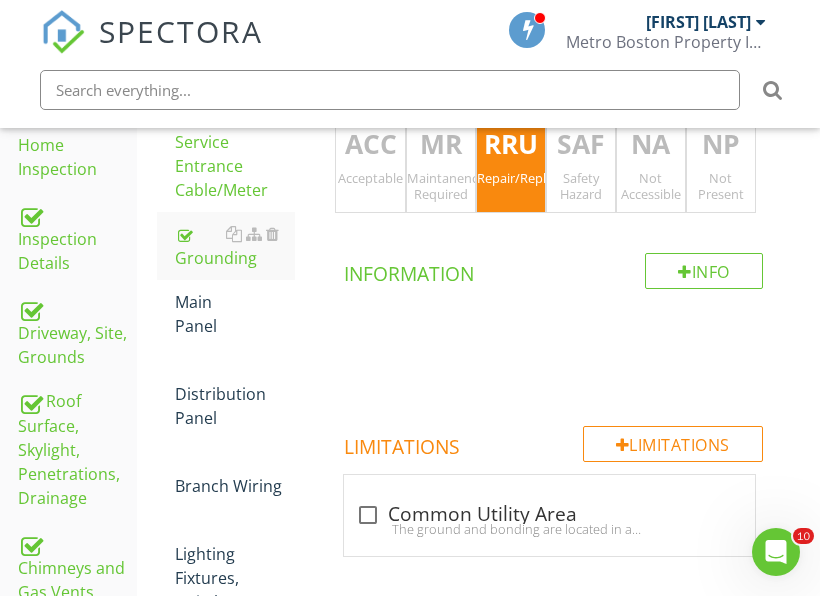 drag, startPoint x: 574, startPoint y: 194, endPoint x: 593, endPoint y: 199, distance: 19.646883 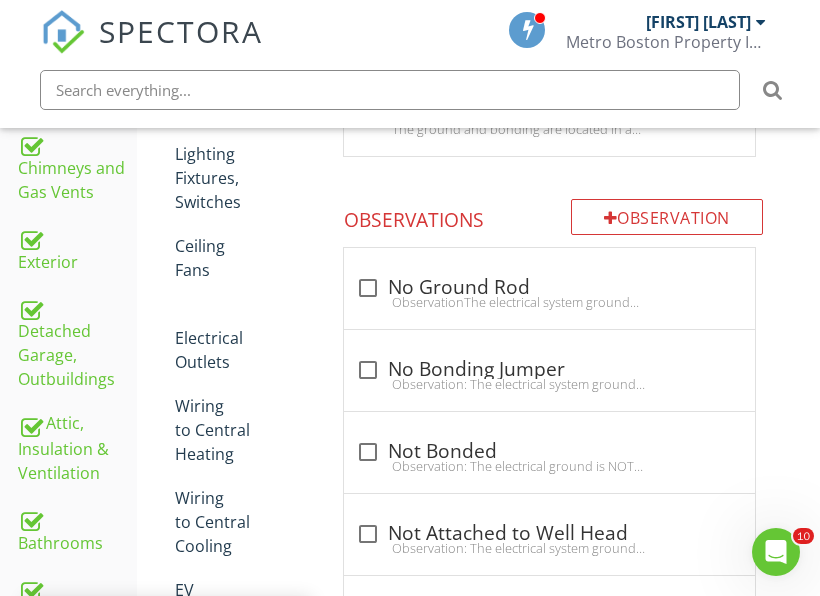 scroll, scrollTop: 991, scrollLeft: 0, axis: vertical 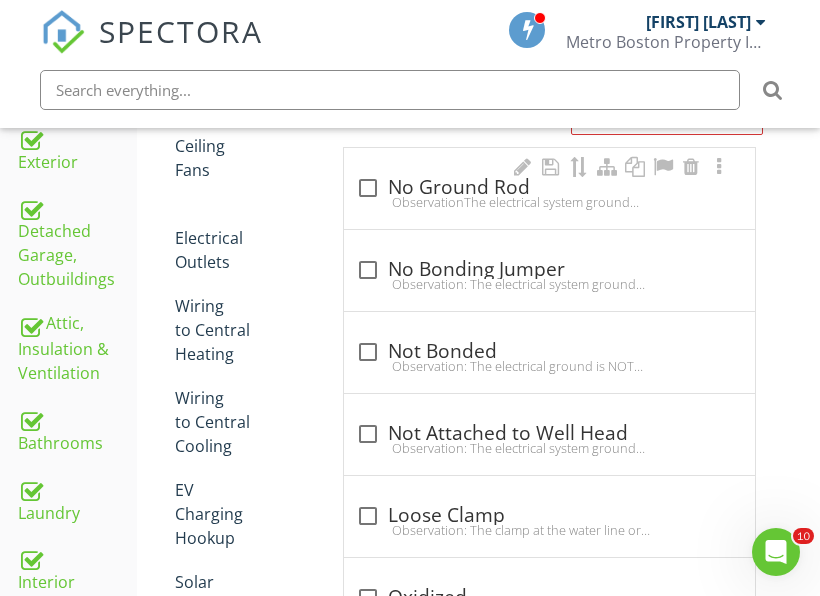 drag, startPoint x: 364, startPoint y: 194, endPoint x: 365, endPoint y: 212, distance: 18.027756 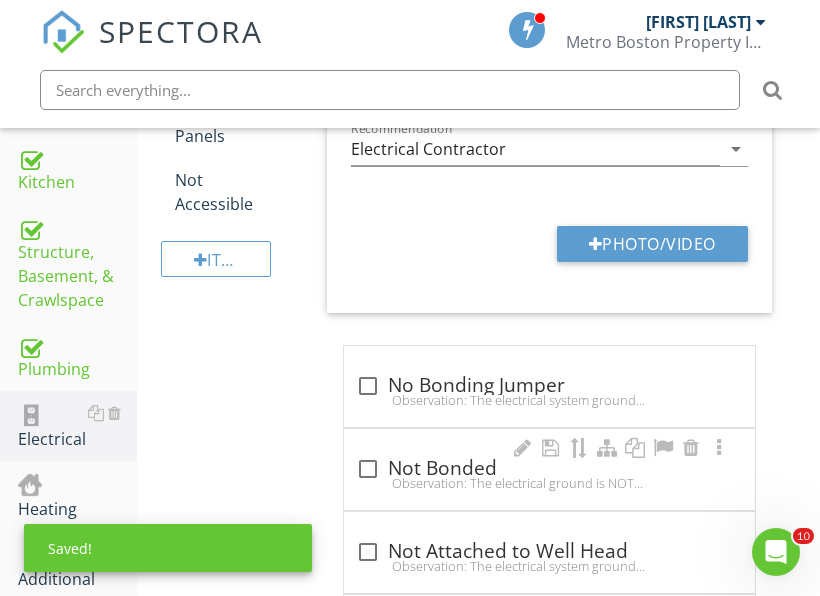 scroll, scrollTop: 1591, scrollLeft: 0, axis: vertical 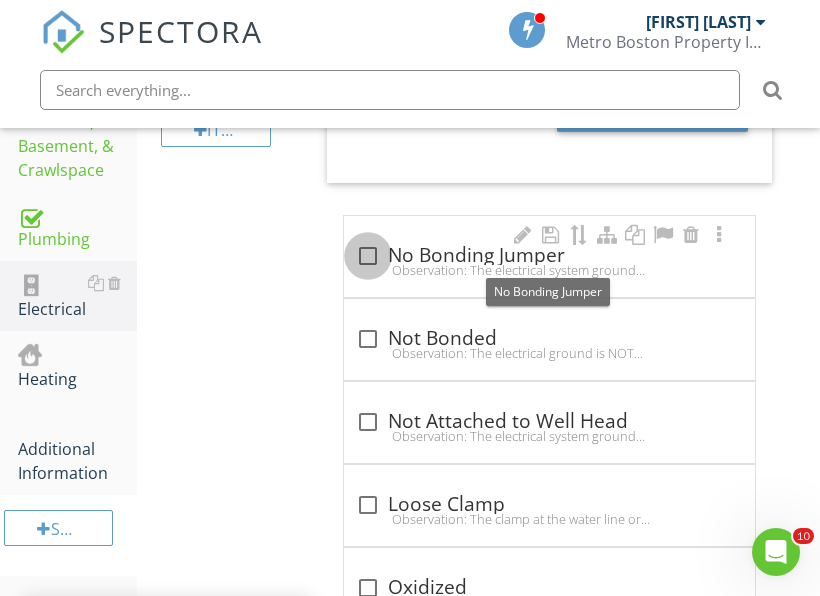 click at bounding box center (368, 256) 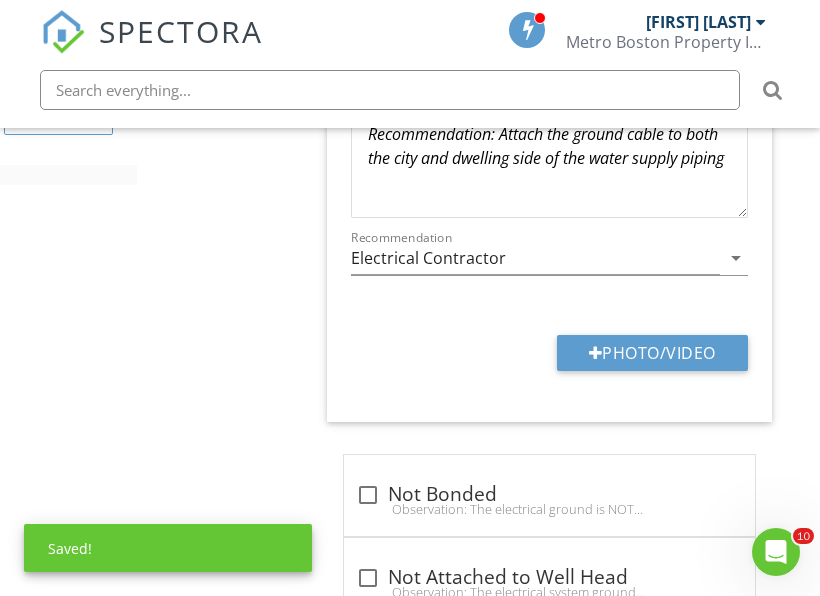 scroll, scrollTop: 2091, scrollLeft: 0, axis: vertical 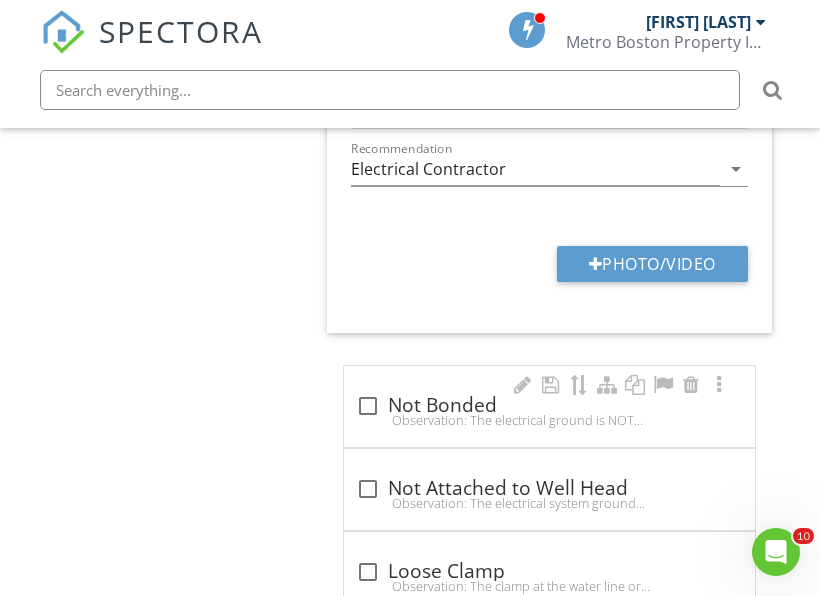 click on "Observation: The electrical ground is NOT bonded to the water supply within 5 feet of its entry to the basement.Recommendation: Bond the water piping to the electrical system within the first five feet of its entry into the basement" at bounding box center (549, 420) 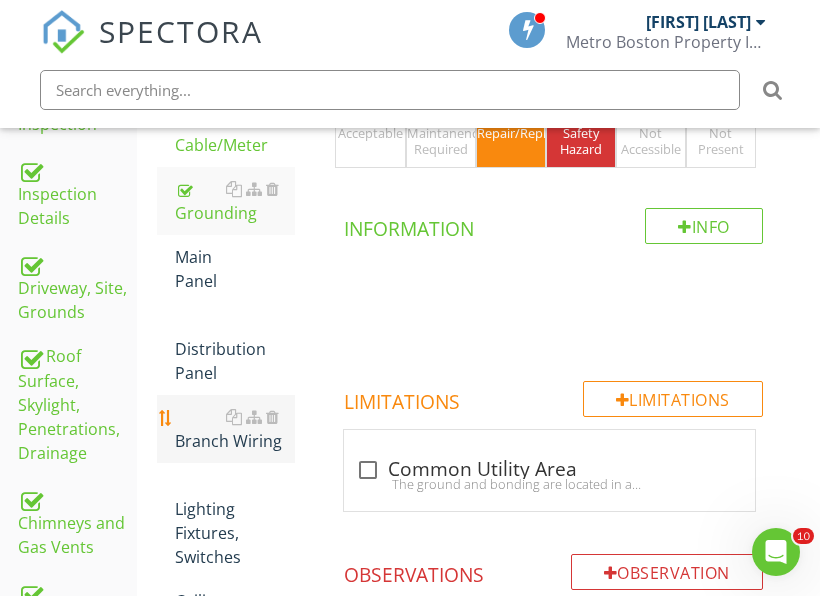 scroll, scrollTop: 491, scrollLeft: 0, axis: vertical 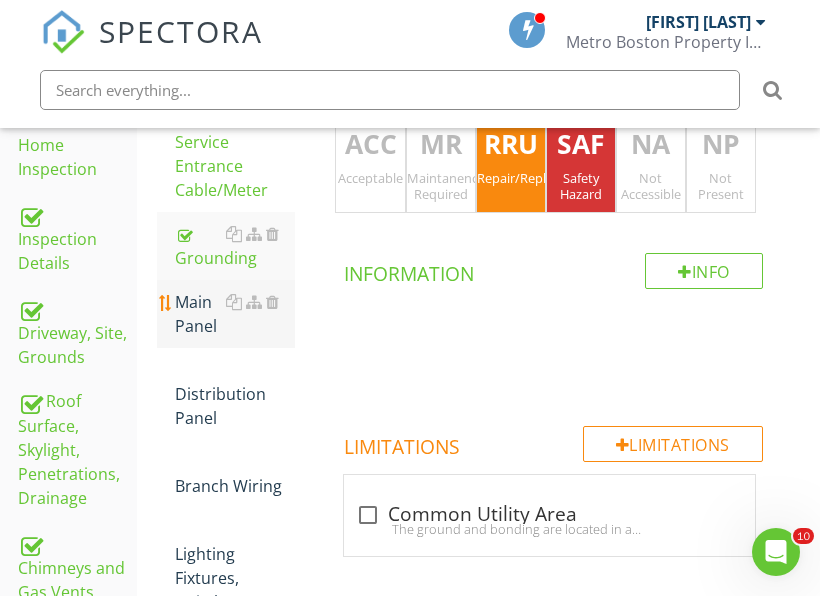 click on "Main Panel" at bounding box center (235, 314) 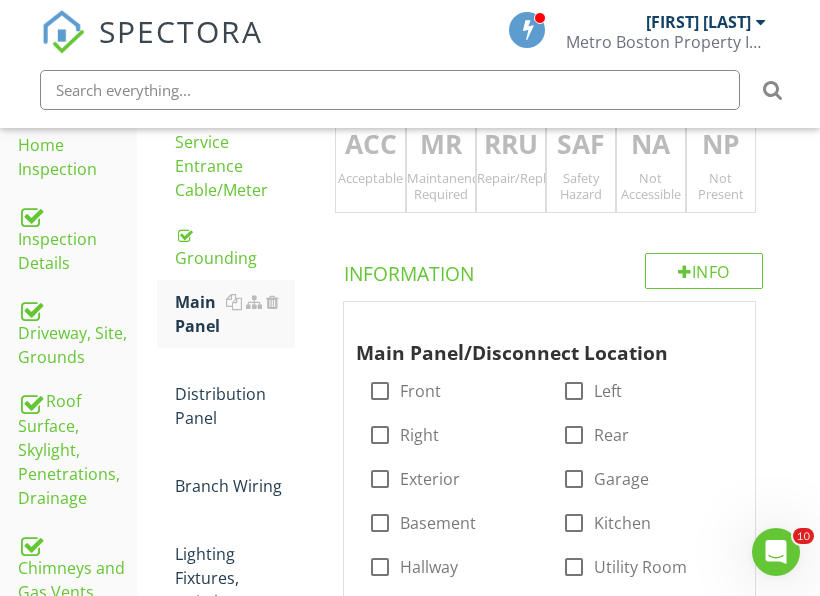 click on "RRU   Repair/Replace/Upgrade" at bounding box center (511, 161) 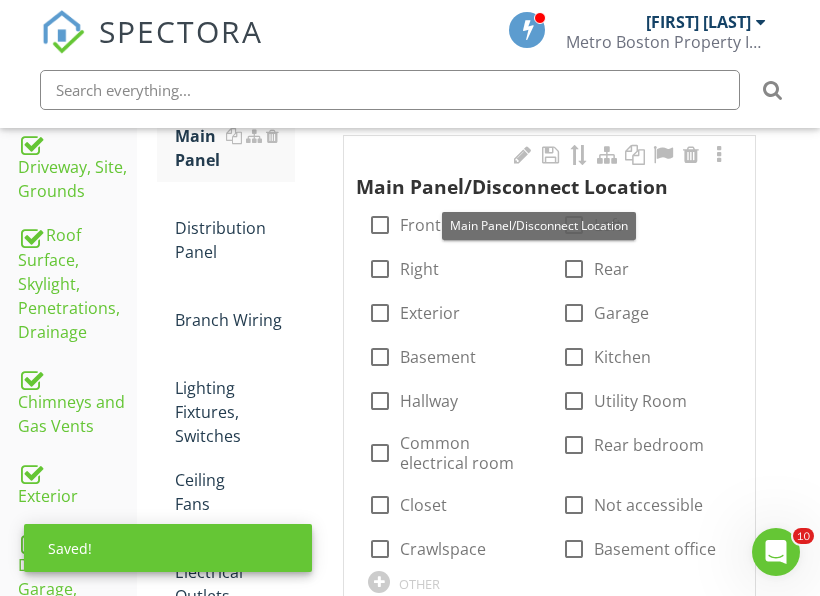 scroll, scrollTop: 691, scrollLeft: 0, axis: vertical 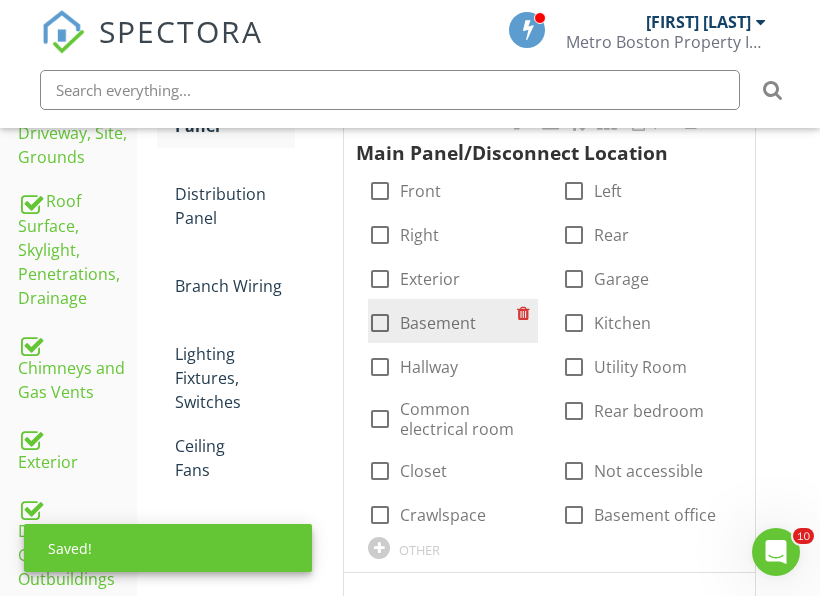 click on "Basement" at bounding box center [438, 323] 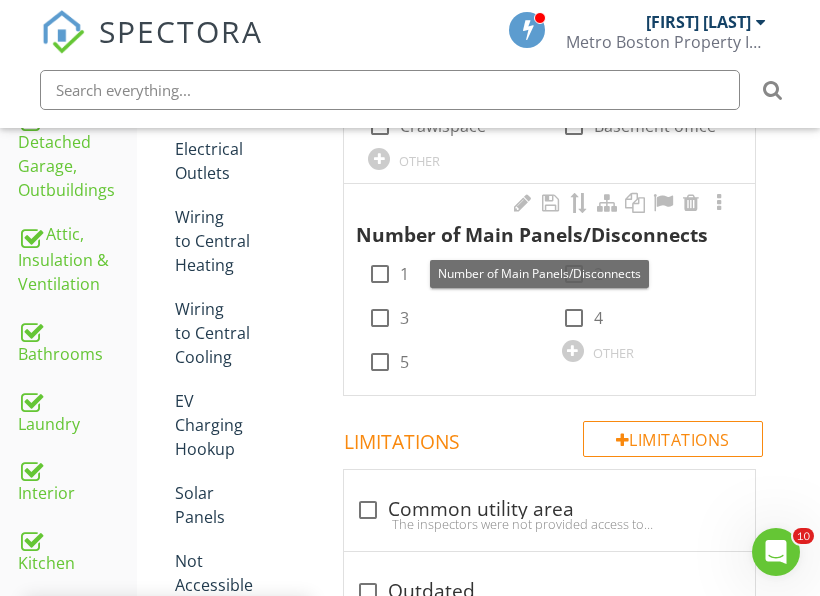 scroll, scrollTop: 1091, scrollLeft: 0, axis: vertical 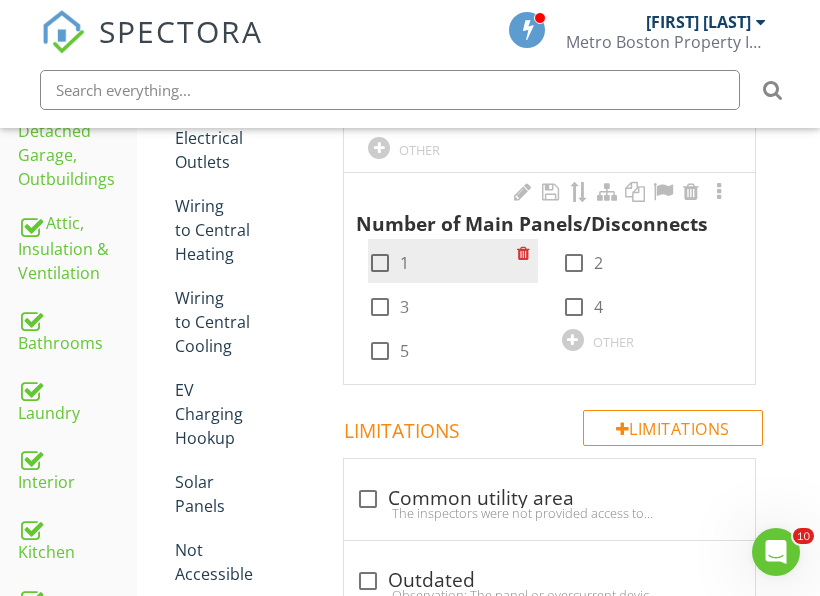 click at bounding box center [380, 263] 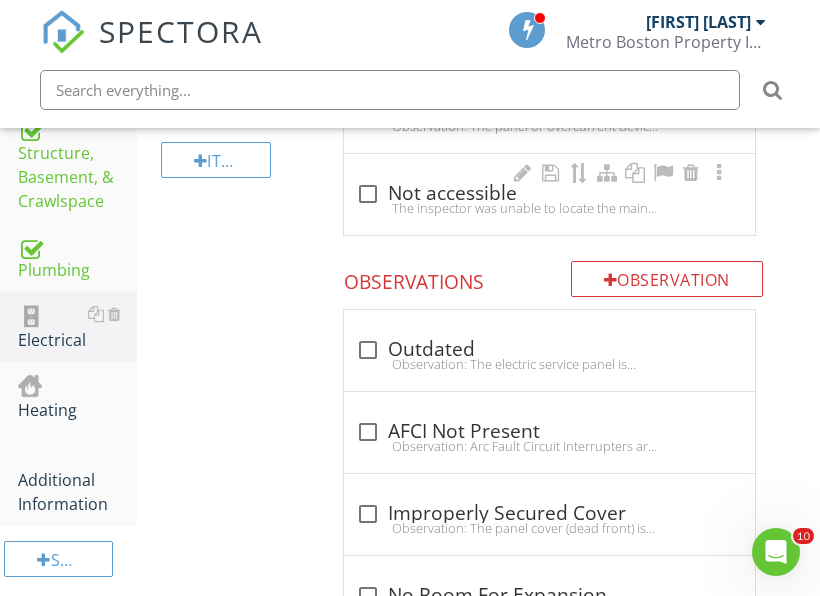 scroll, scrollTop: 1591, scrollLeft: 0, axis: vertical 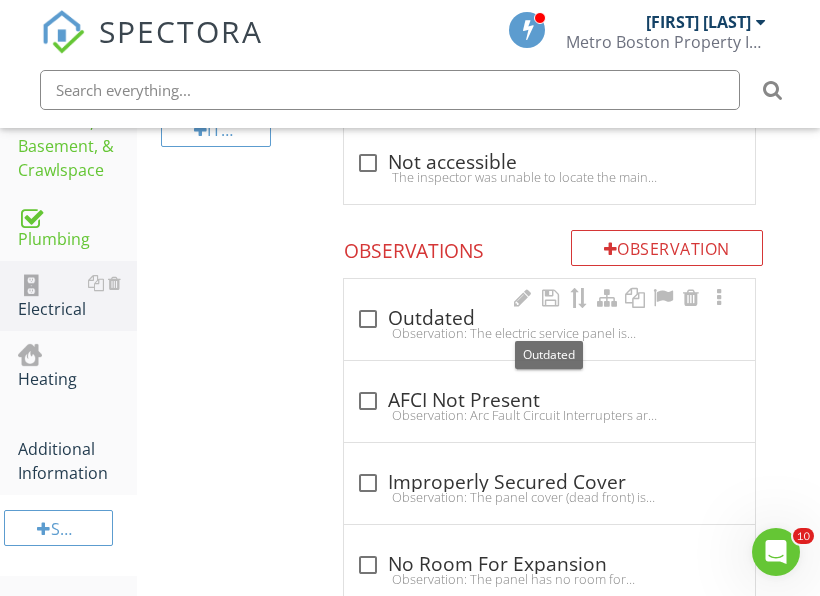 click on "check_box_outline_blank
Outdated" at bounding box center [549, 319] 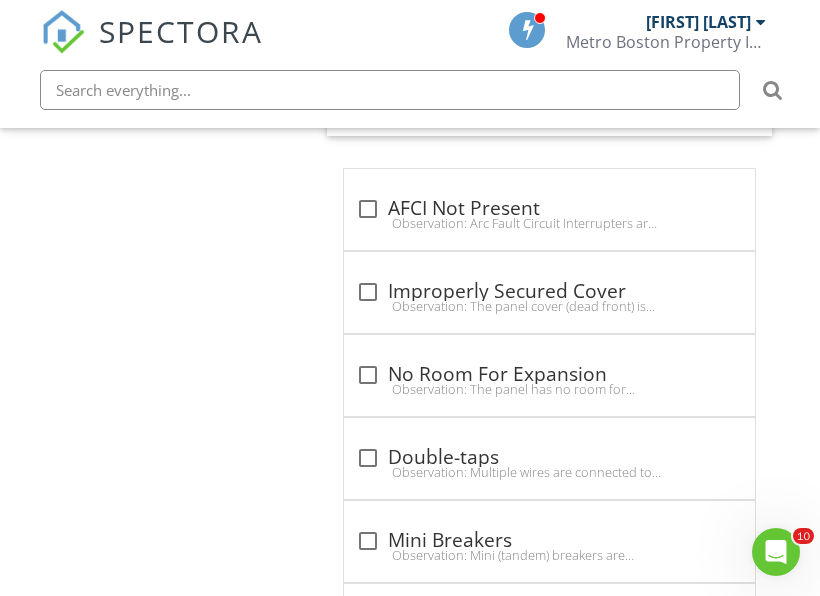 scroll, scrollTop: 2491, scrollLeft: 0, axis: vertical 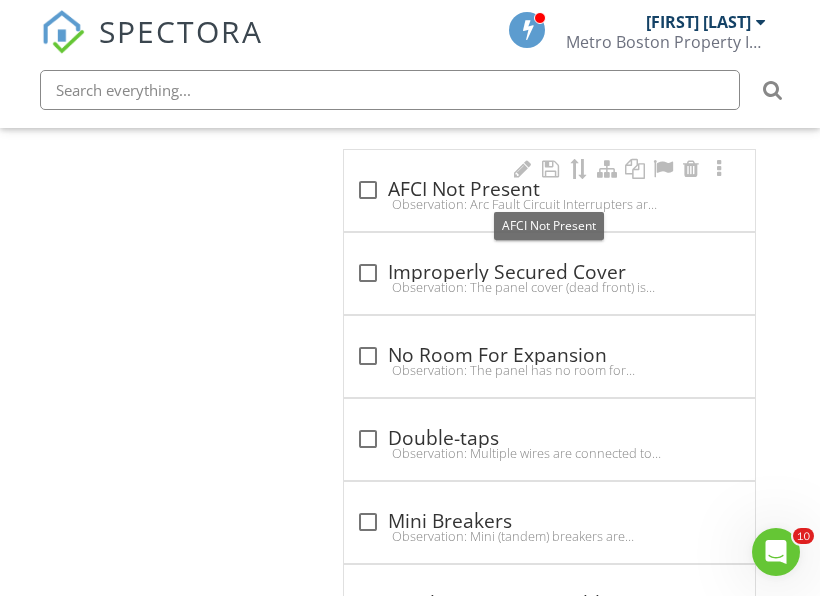 click on "check_box_outline_blank
AFCI Not Present" at bounding box center (549, 190) 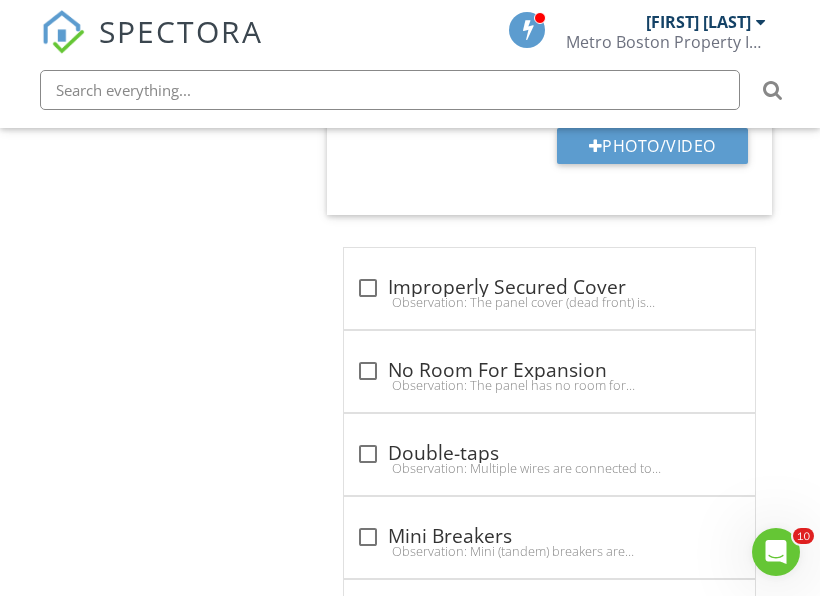 scroll, scrollTop: 3191, scrollLeft: 0, axis: vertical 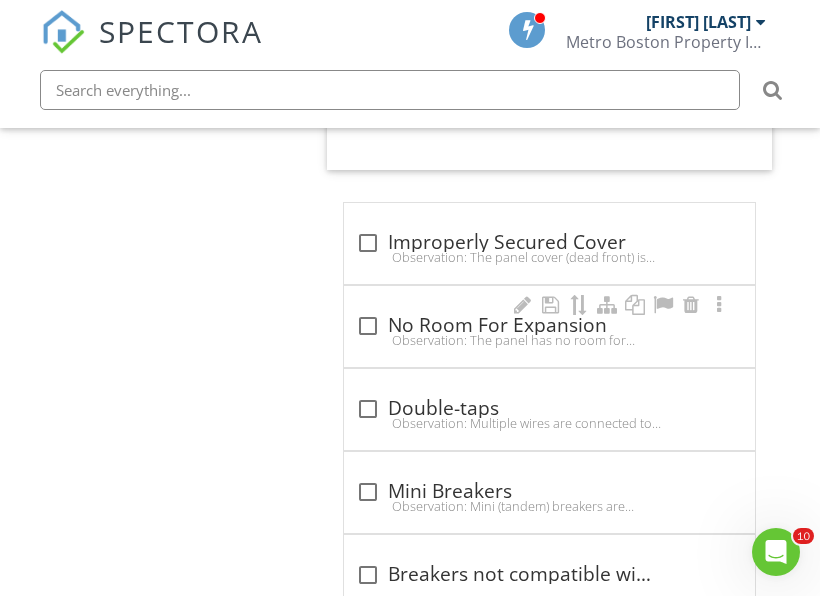click at bounding box center [368, 326] 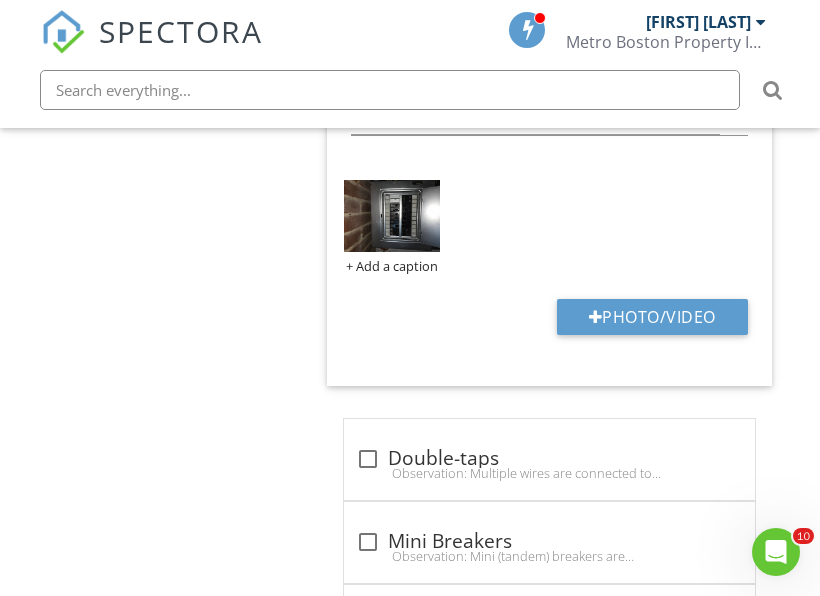 scroll, scrollTop: 3891, scrollLeft: 0, axis: vertical 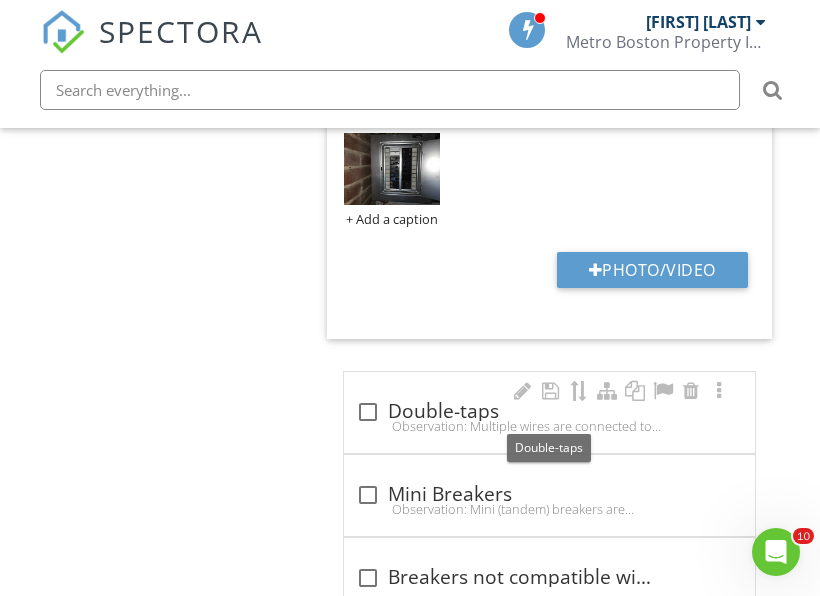 click at bounding box center (368, 412) 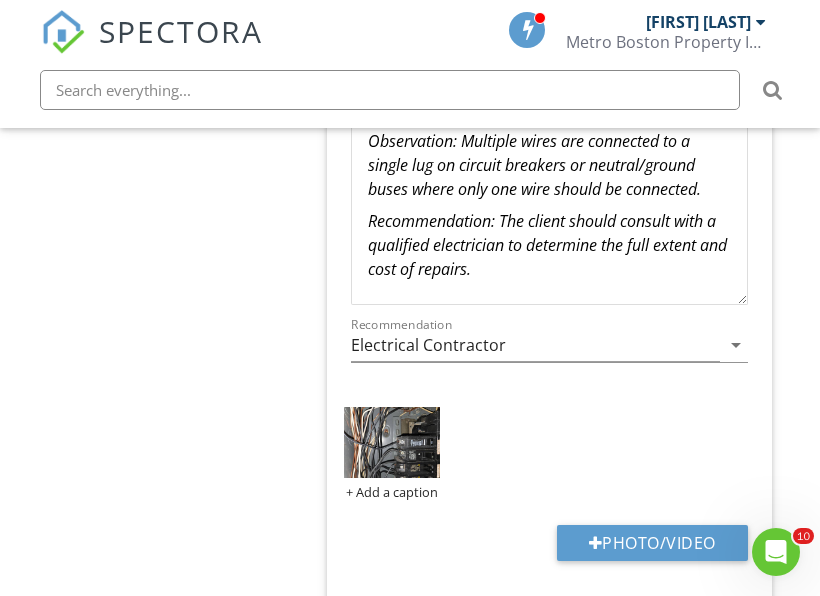 scroll, scrollTop: 4391, scrollLeft: 0, axis: vertical 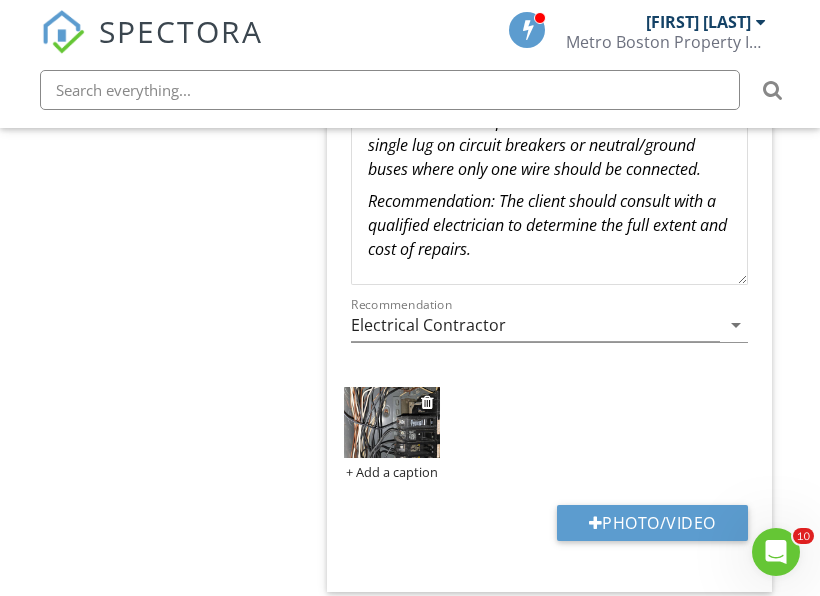 click at bounding box center (391, 422) 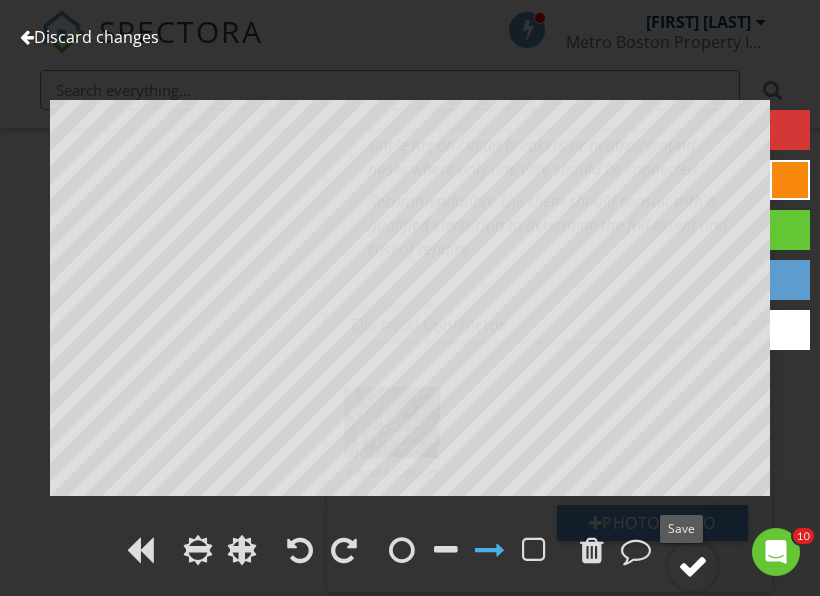 click at bounding box center (693, 566) 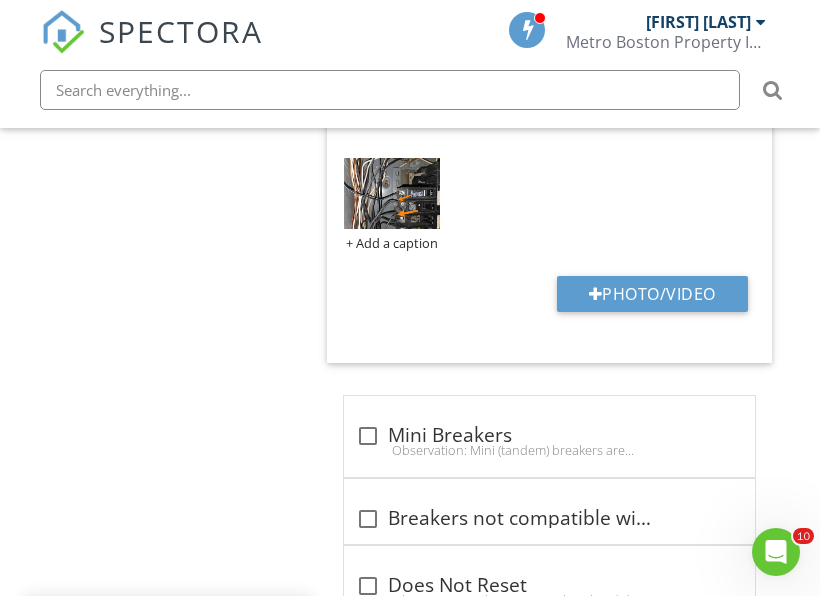 scroll, scrollTop: 4691, scrollLeft: 0, axis: vertical 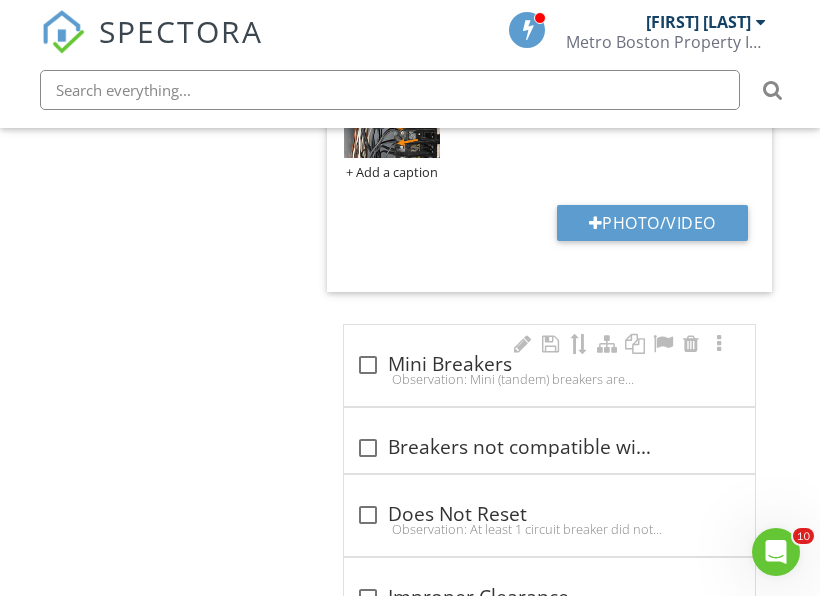 click on "Observation: Mini (tandem) breakers are present in this panel. Mini breakers may not be compatible with this panel or their location in the panel.Recommendation: The client should consult with a qualified electrician to determine the full extent and cost of repairs." at bounding box center [549, 379] 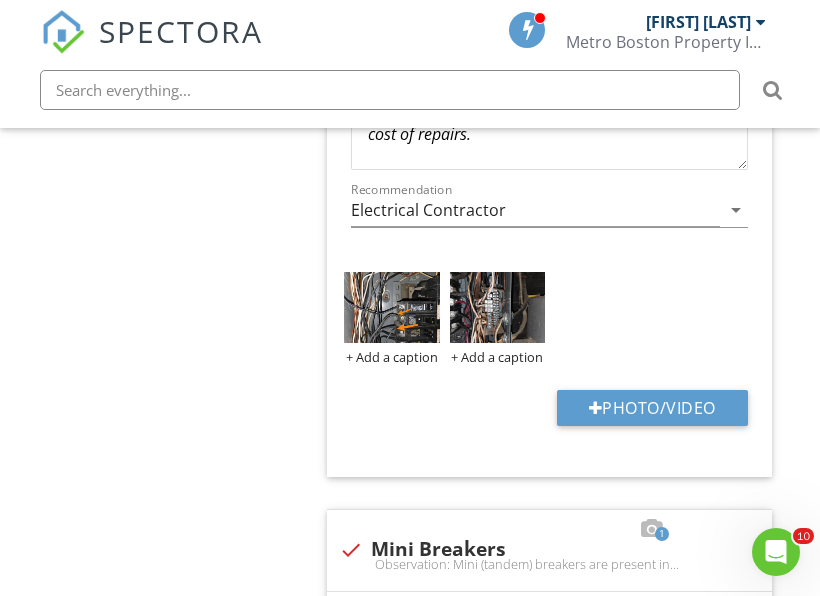 scroll, scrollTop: 4491, scrollLeft: 0, axis: vertical 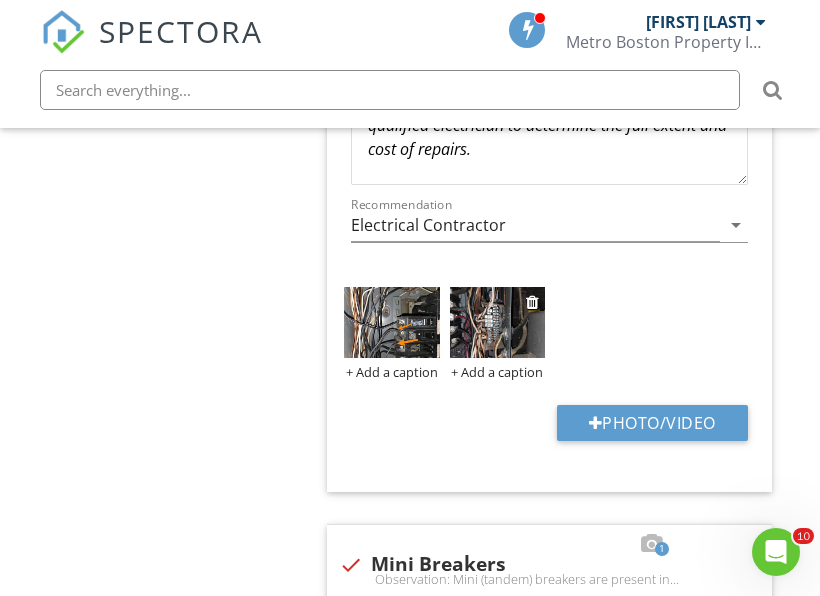 click at bounding box center (497, 322) 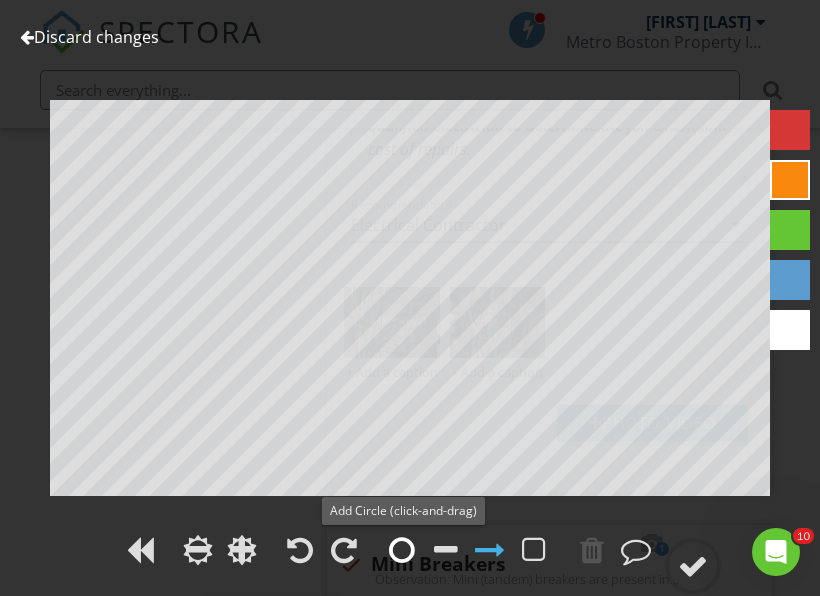 click at bounding box center (402, 550) 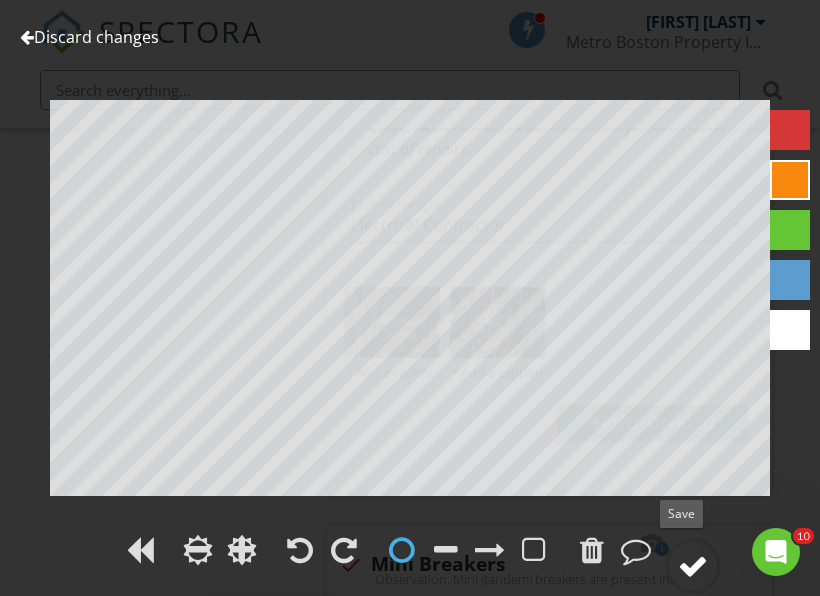 click at bounding box center (693, 566) 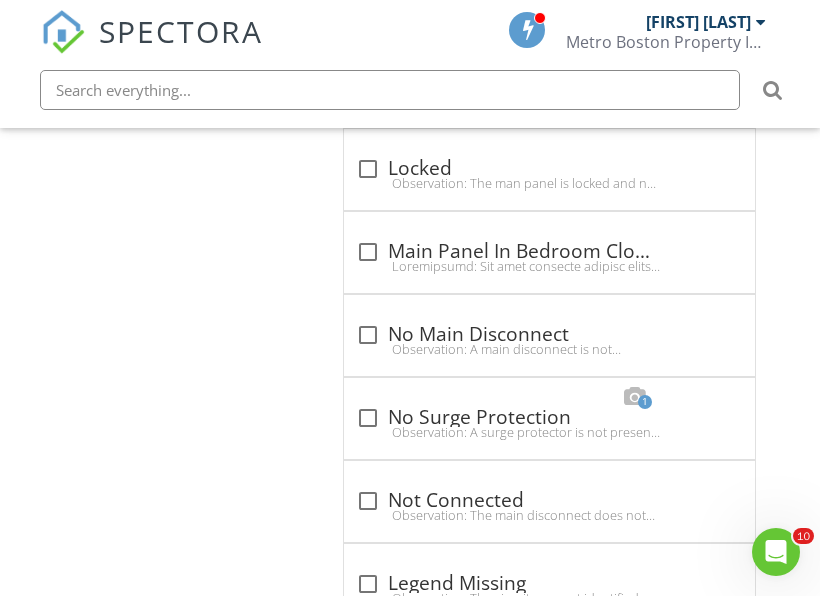 scroll, scrollTop: 5991, scrollLeft: 0, axis: vertical 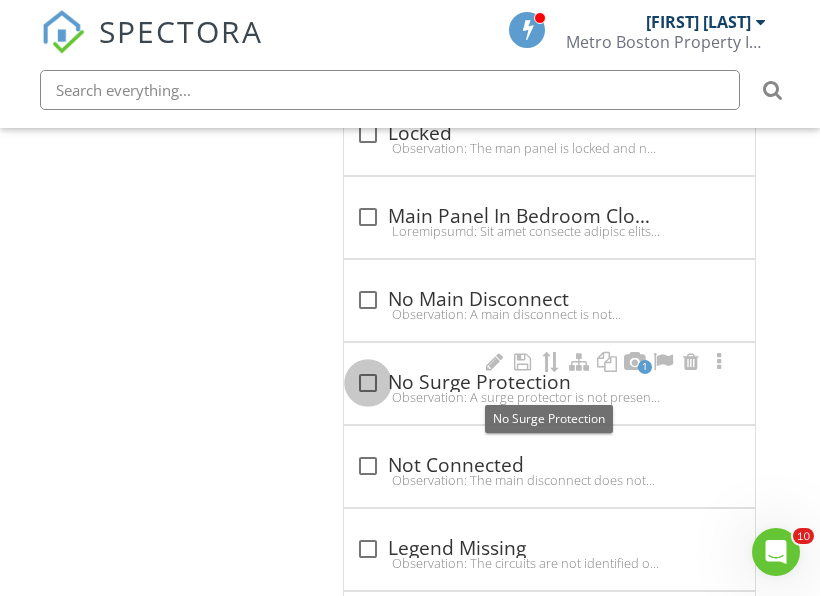 click at bounding box center [368, 383] 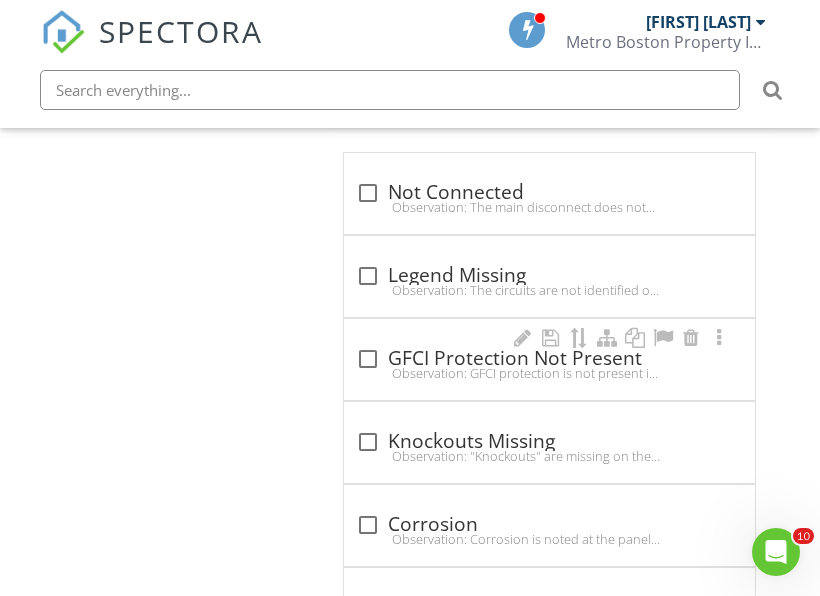 scroll, scrollTop: 7091, scrollLeft: 0, axis: vertical 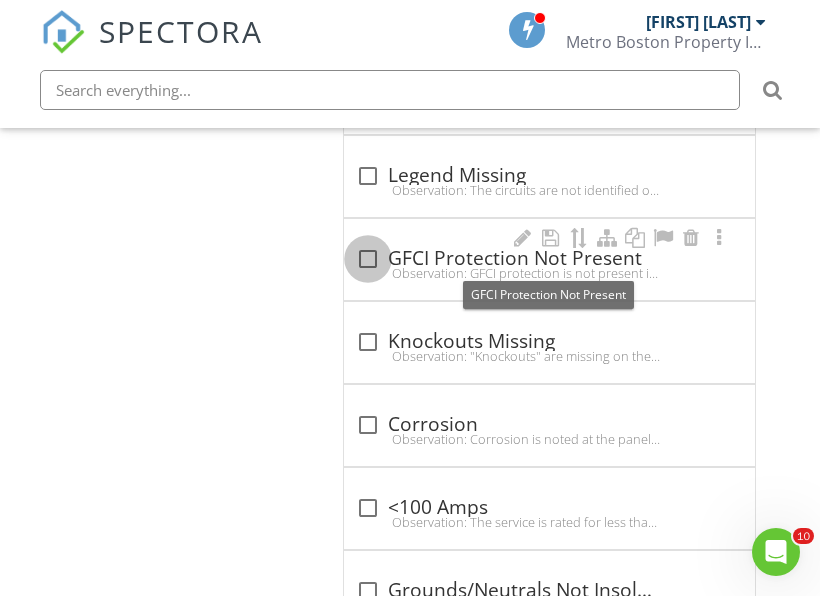 click at bounding box center (368, 259) 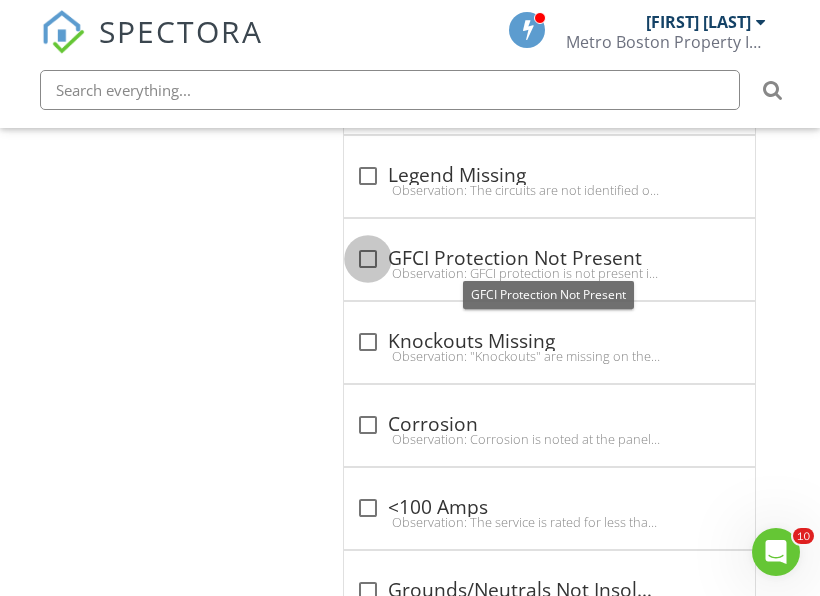 checkbox on "true" 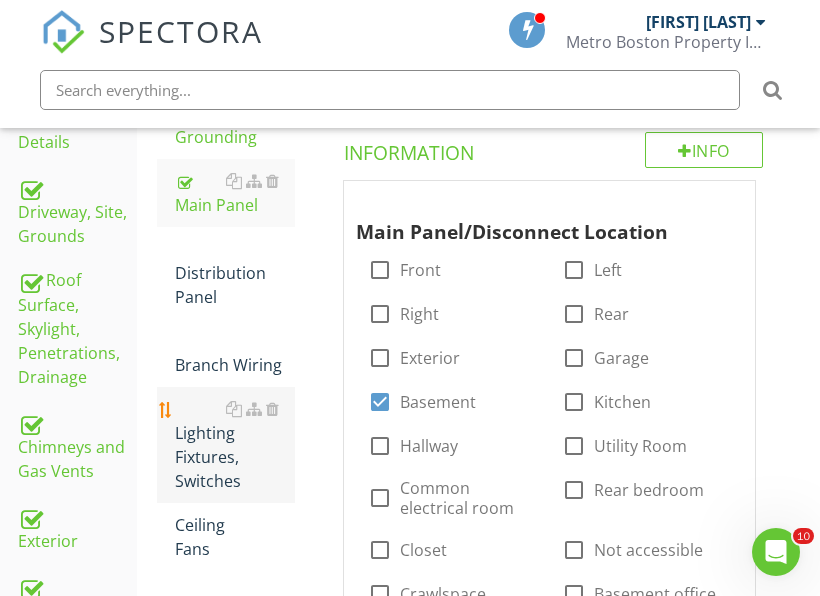 scroll, scrollTop: 591, scrollLeft: 0, axis: vertical 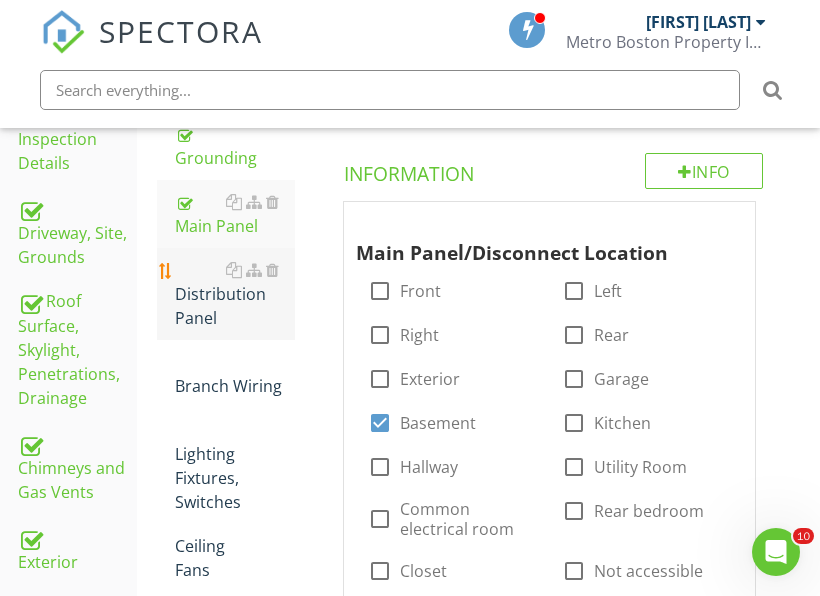 click on "Distribution Panel" at bounding box center [235, 294] 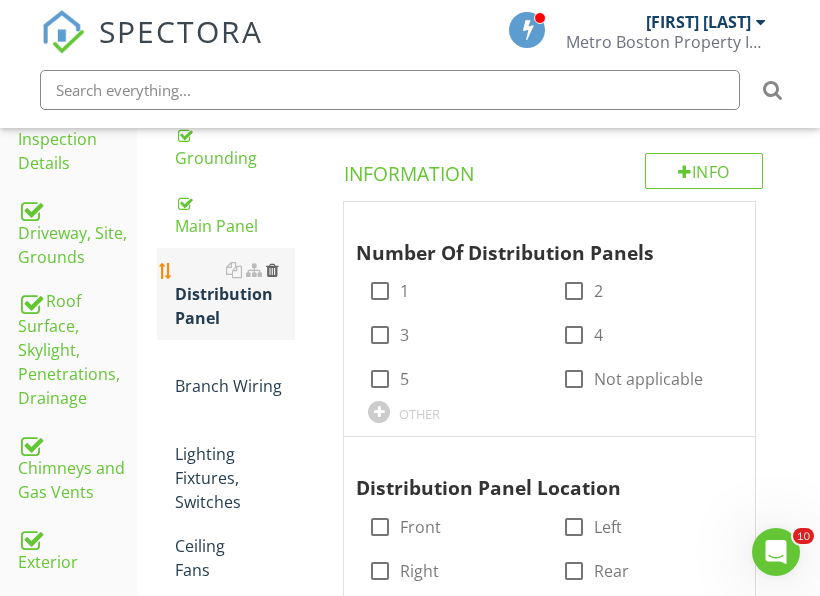 click at bounding box center [272, 270] 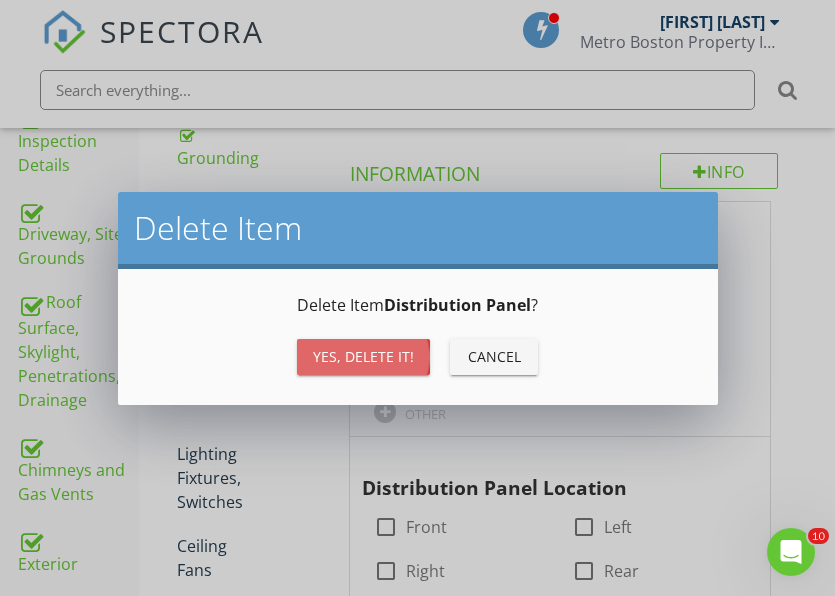 click on "Yes, Delete it!" at bounding box center [363, 356] 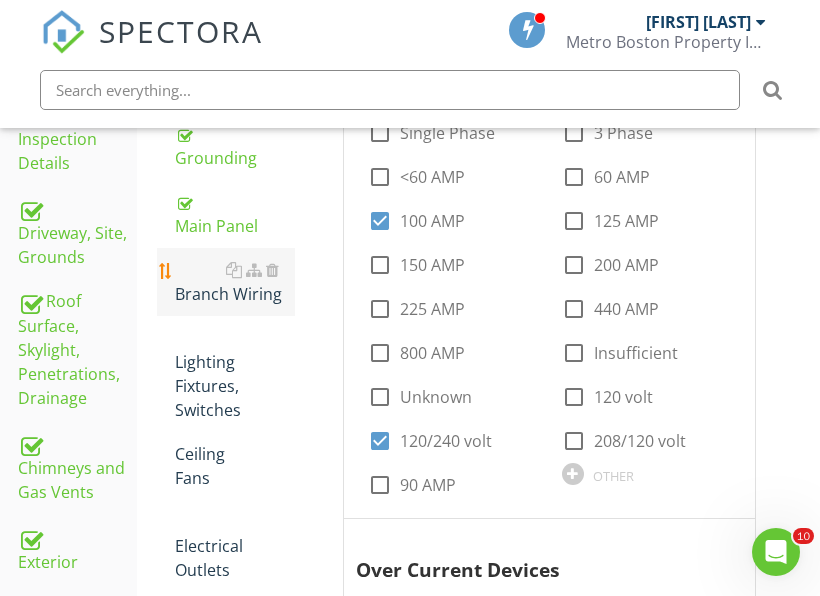 click on "Branch Wiring" at bounding box center [235, 282] 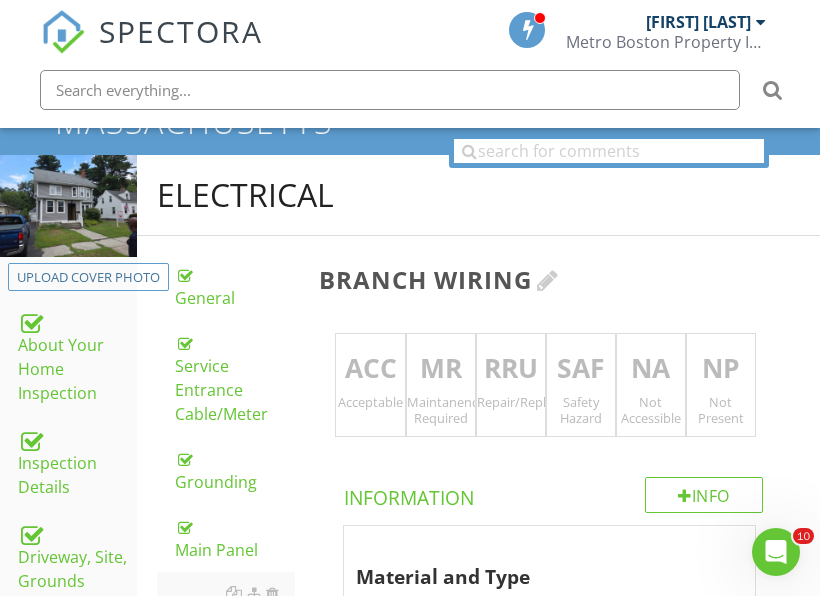 scroll, scrollTop: 191, scrollLeft: 0, axis: vertical 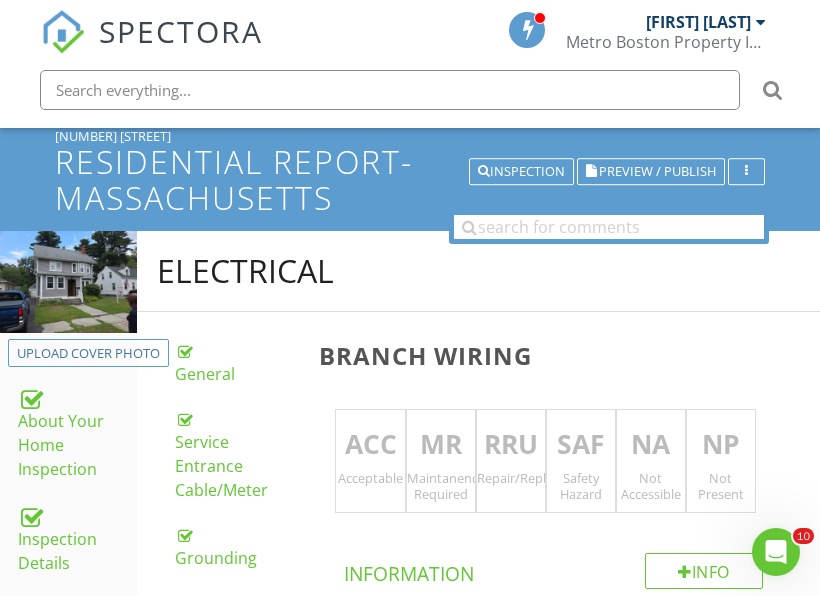 click on "RRU" at bounding box center (511, 445) 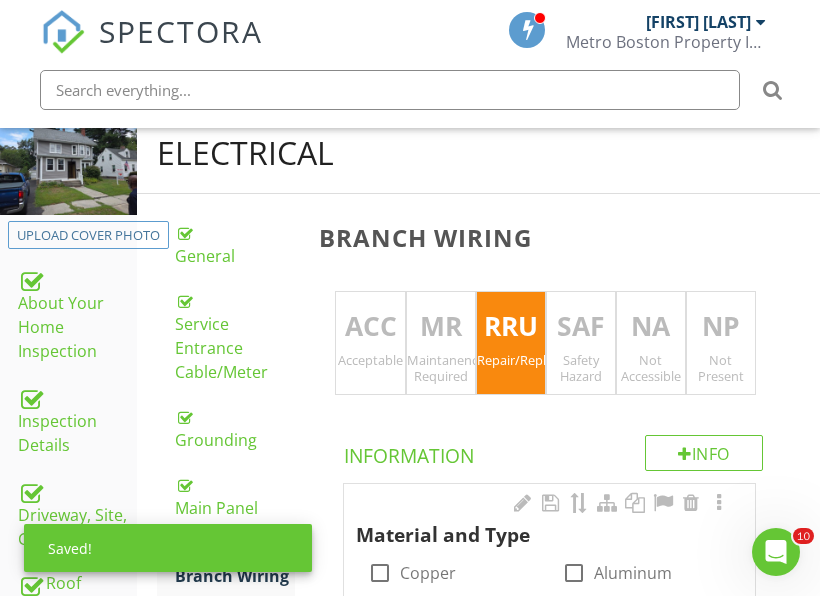 scroll, scrollTop: 591, scrollLeft: 0, axis: vertical 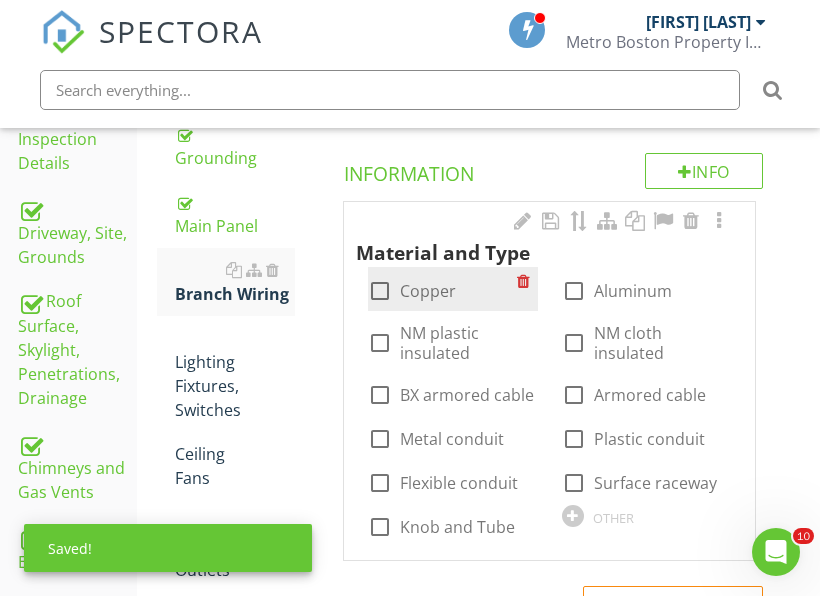 click on "Copper" at bounding box center [428, 291] 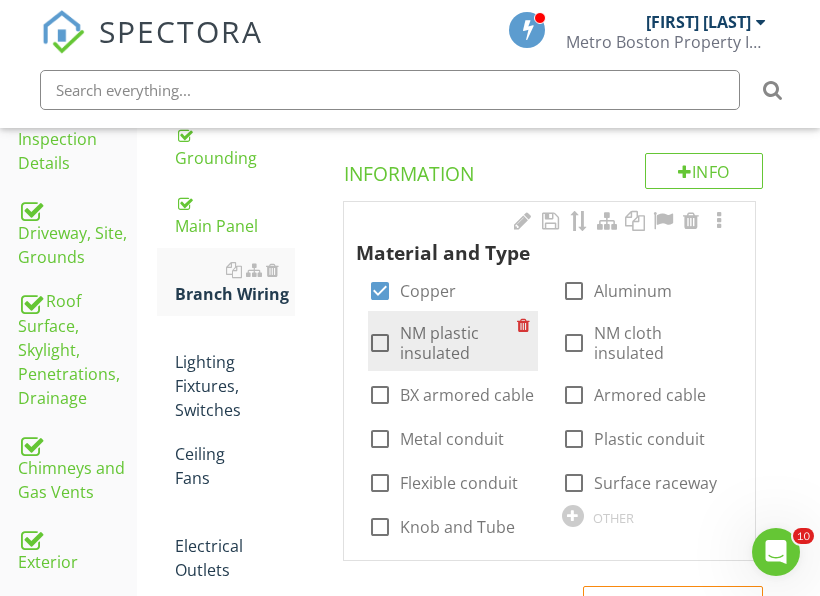 click on "NM plastic insulated" at bounding box center (458, 343) 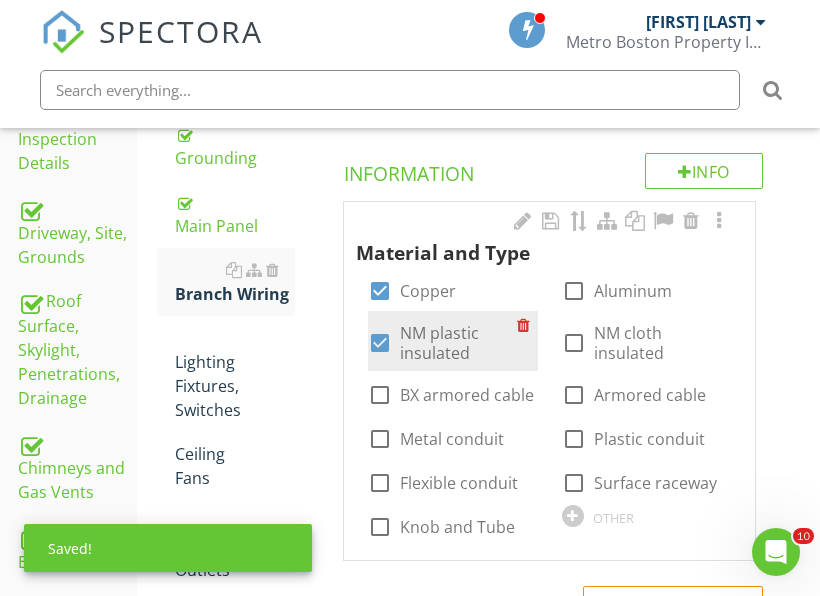 checkbox on "true" 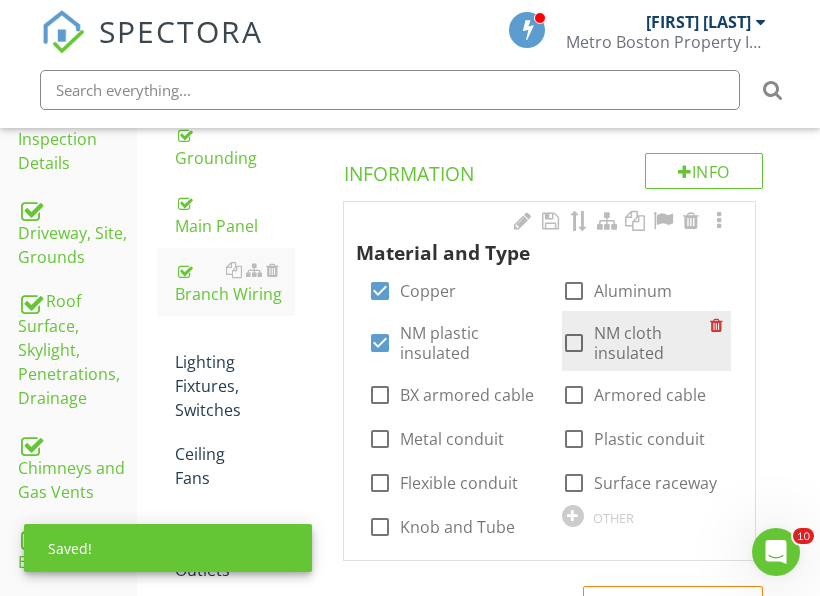 click at bounding box center [574, 343] 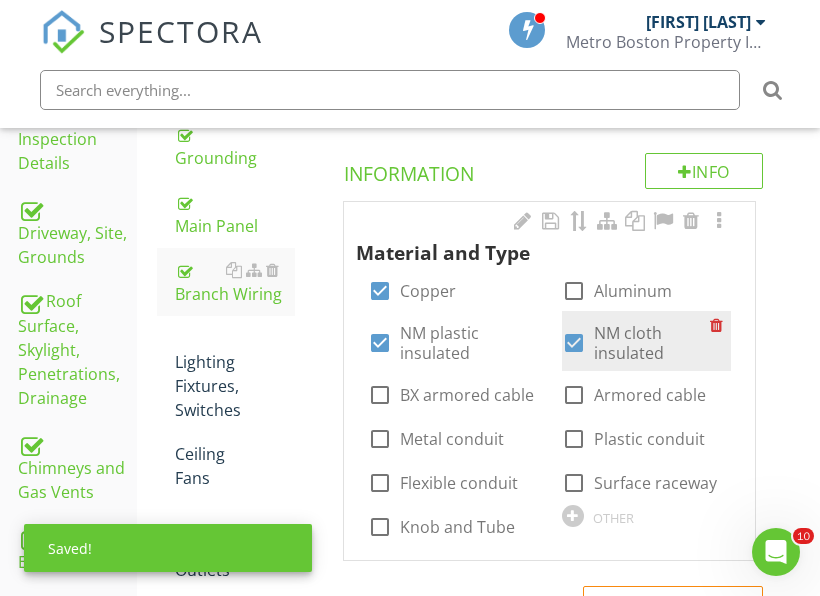 scroll, scrollTop: 691, scrollLeft: 0, axis: vertical 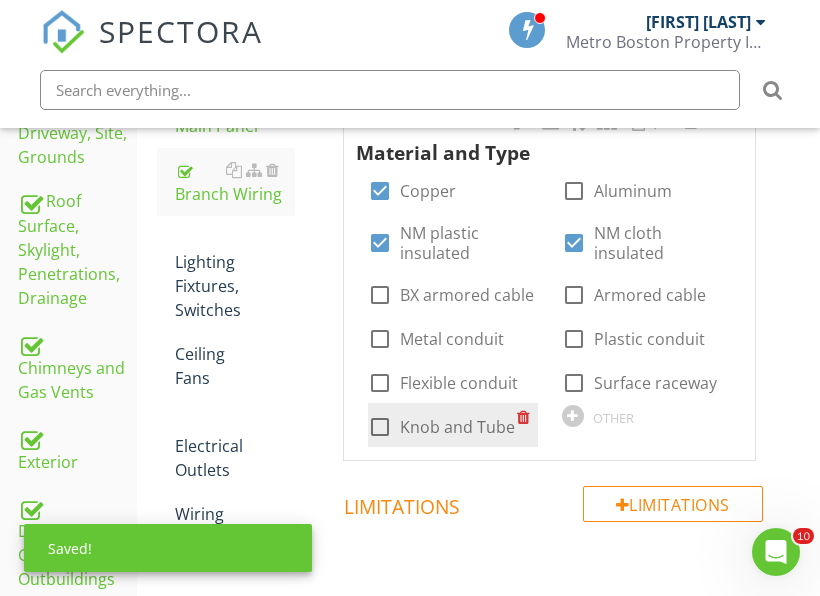 click on "Knob and Tube" at bounding box center (457, 427) 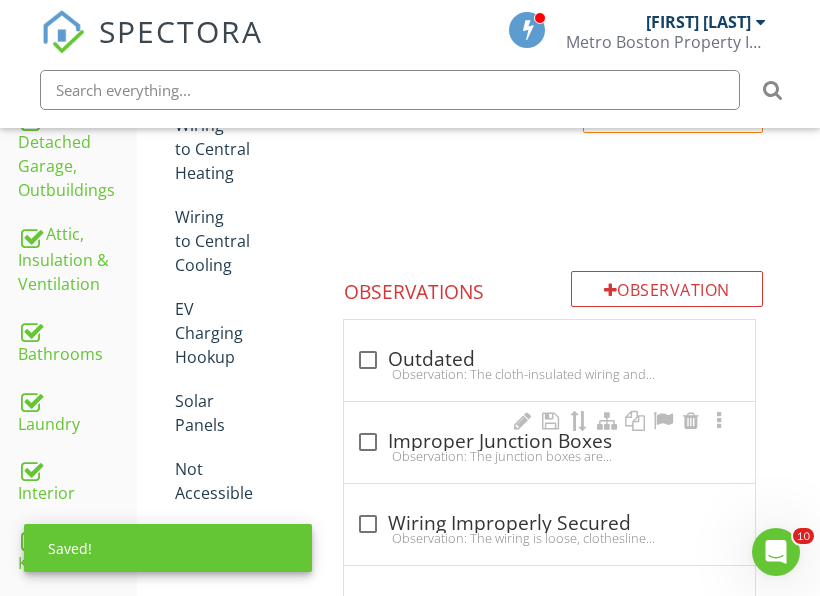 scroll, scrollTop: 1091, scrollLeft: 0, axis: vertical 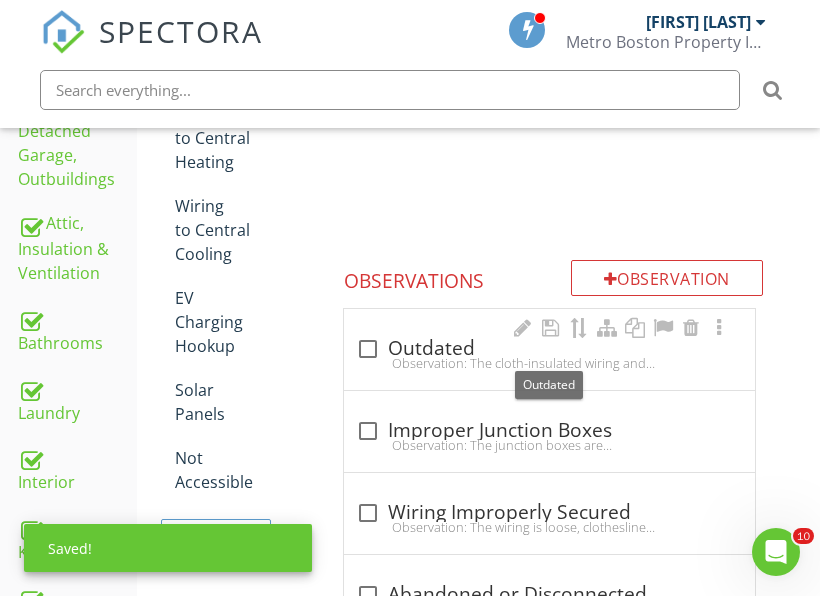 click on "check_box_outline_blank
Outdated" at bounding box center [549, 349] 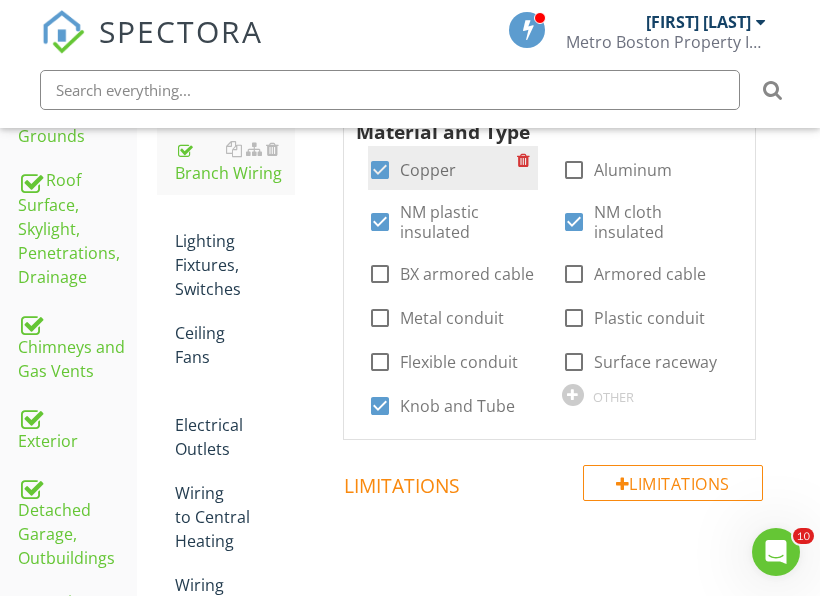 scroll, scrollTop: 691, scrollLeft: 0, axis: vertical 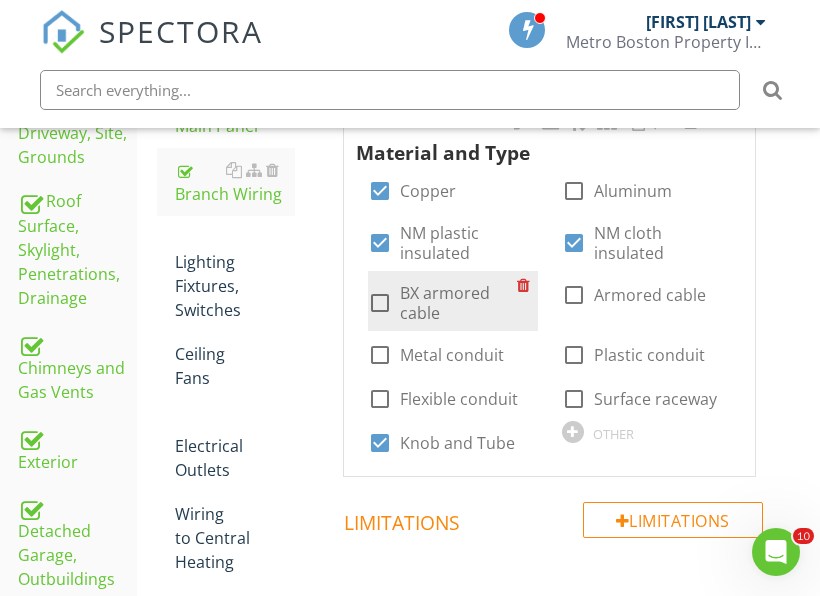 click on "BX armored cable" at bounding box center (458, 303) 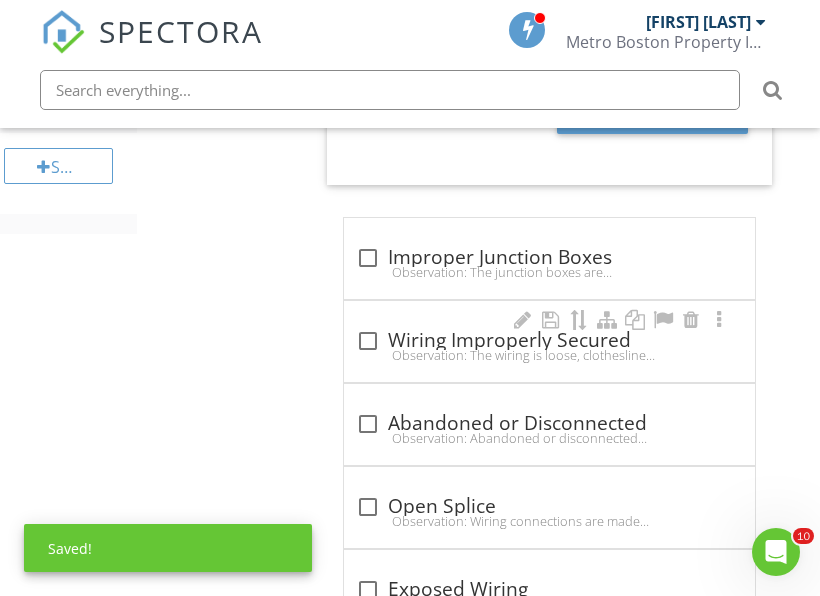 scroll, scrollTop: 1991, scrollLeft: 0, axis: vertical 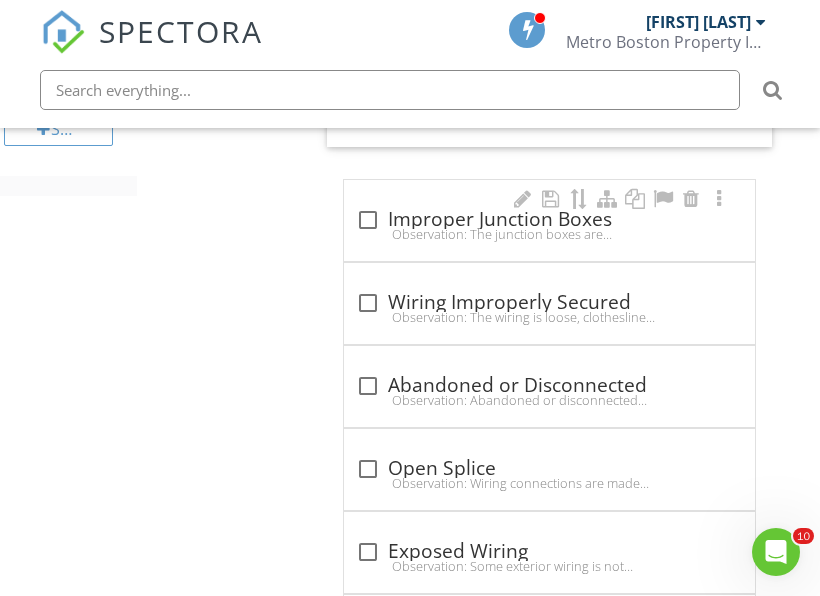 drag, startPoint x: 433, startPoint y: 219, endPoint x: 488, endPoint y: 227, distance: 55.578773 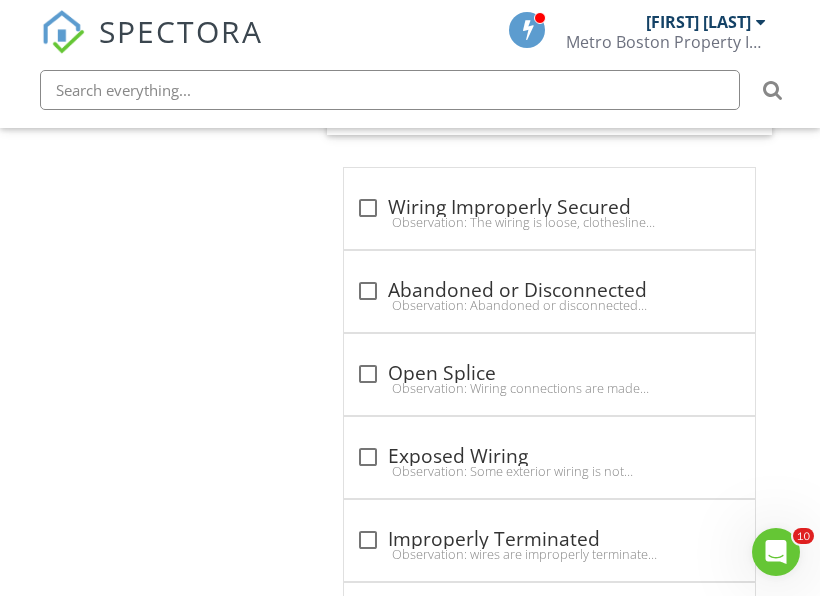 scroll, scrollTop: 2791, scrollLeft: 0, axis: vertical 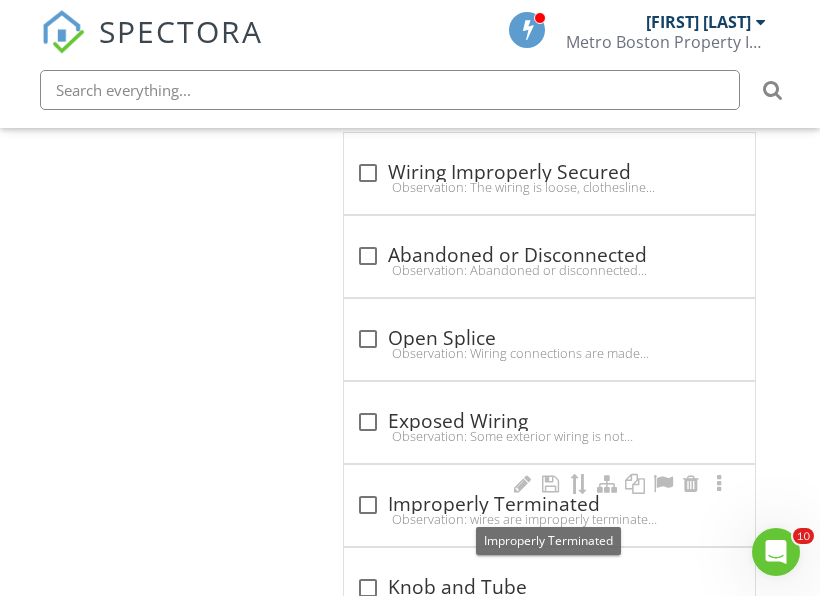 drag, startPoint x: 385, startPoint y: 508, endPoint x: 495, endPoint y: 517, distance: 110.36757 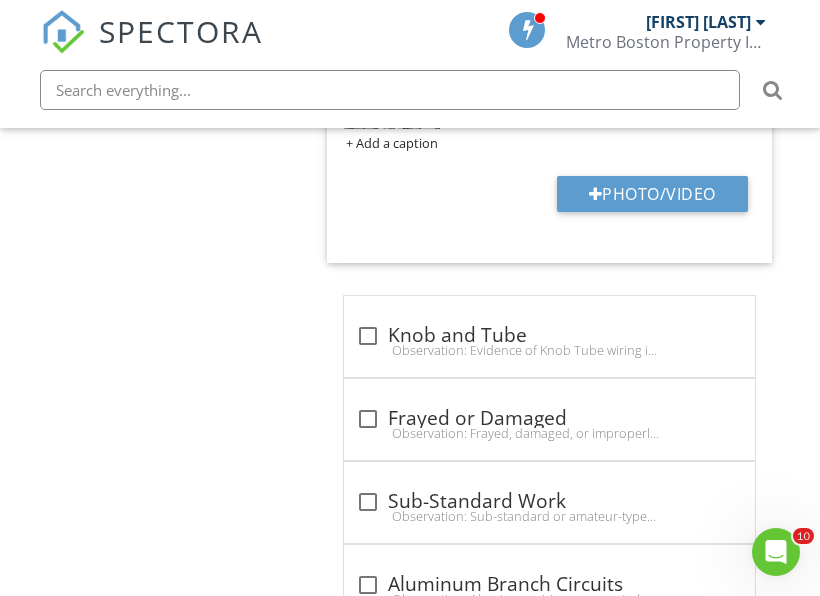 scroll, scrollTop: 3851, scrollLeft: 0, axis: vertical 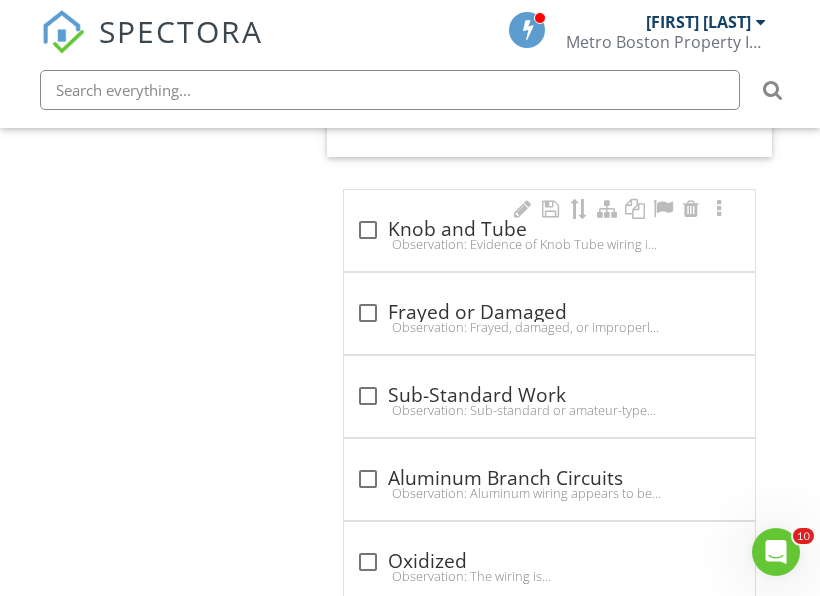 click on "check_box_outline_blank
Knob and Tube" at bounding box center [549, 230] 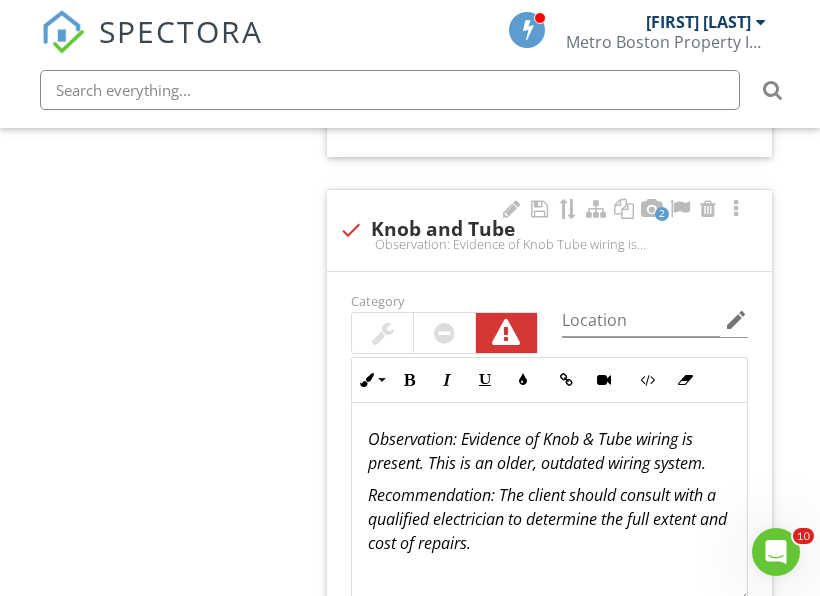 scroll, scrollTop: 1, scrollLeft: 0, axis: vertical 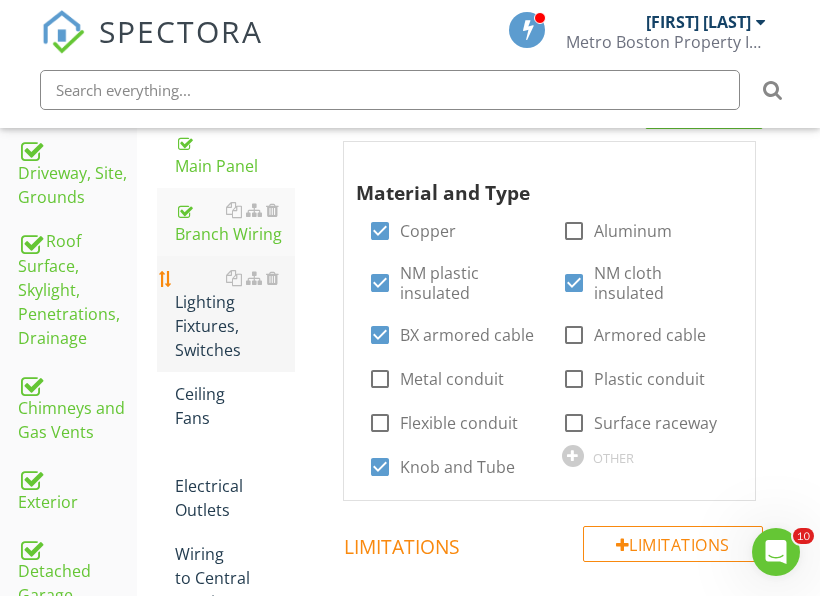 click on "Lighting Fixtures, Switches" at bounding box center (235, 314) 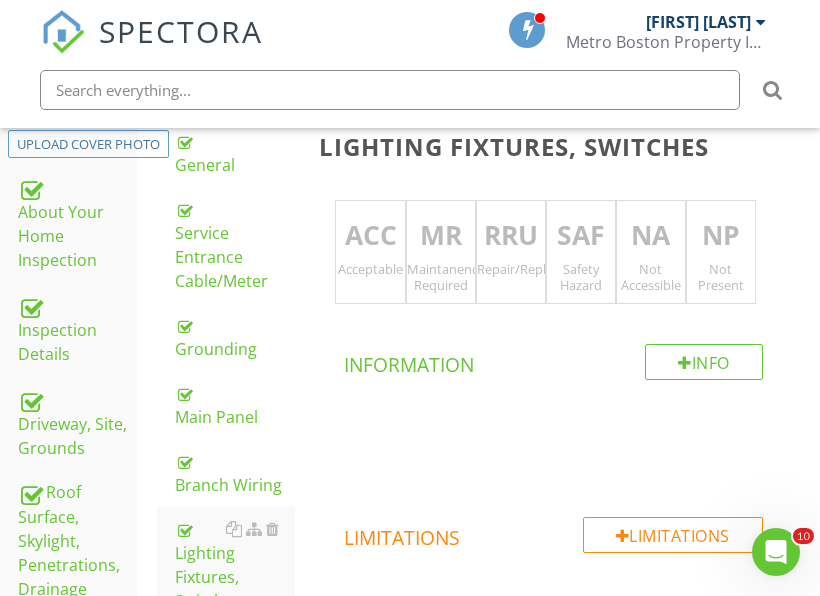 scroll, scrollTop: 351, scrollLeft: 0, axis: vertical 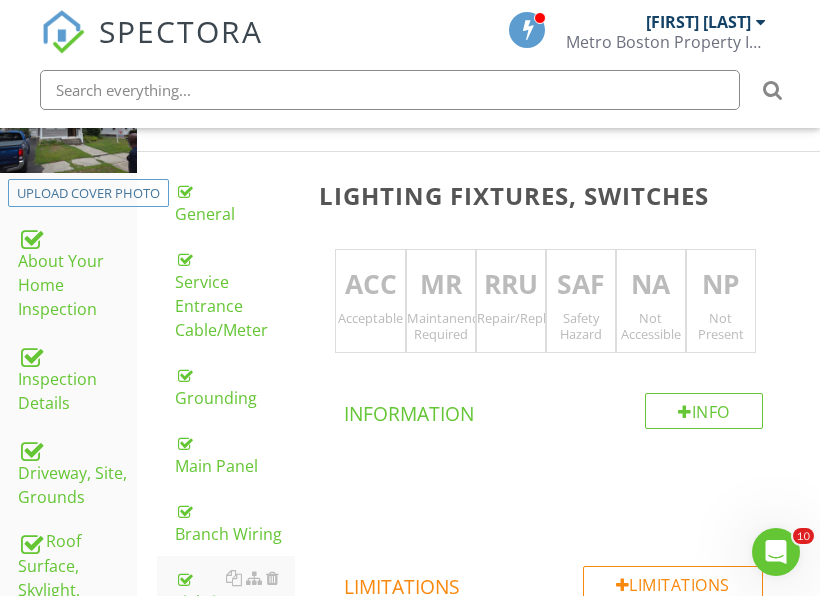 click on "Maintanence Required" at bounding box center (441, 326) 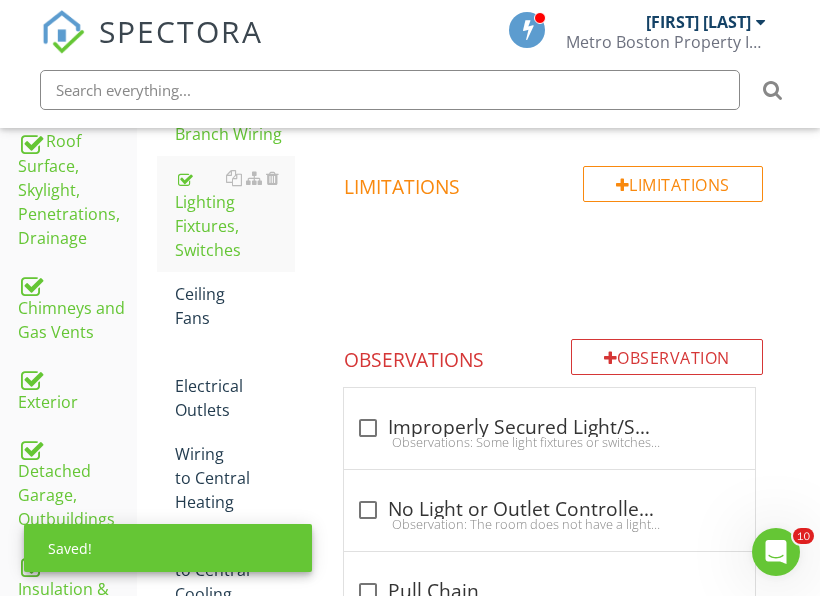 scroll, scrollTop: 851, scrollLeft: 0, axis: vertical 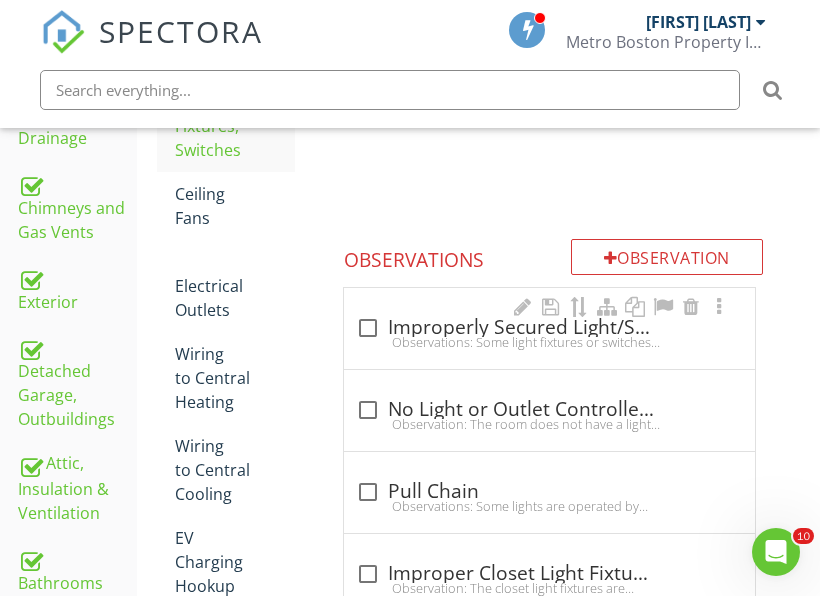 click on "Observations: Some light fixtures or switches are improperly secured.Recommendation: The client should consult with a qualified electrician to determine the full extent and cost of repairs." at bounding box center (549, 342) 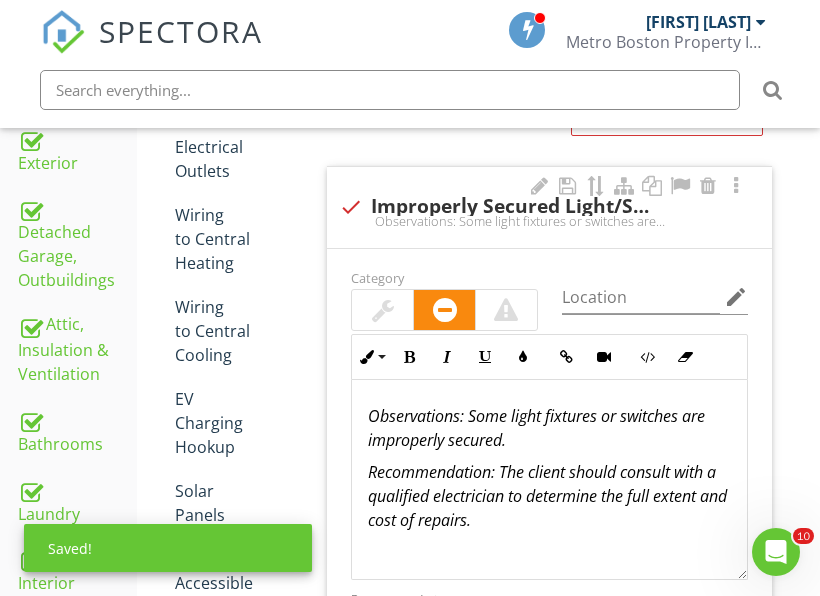 scroll, scrollTop: 1051, scrollLeft: 0, axis: vertical 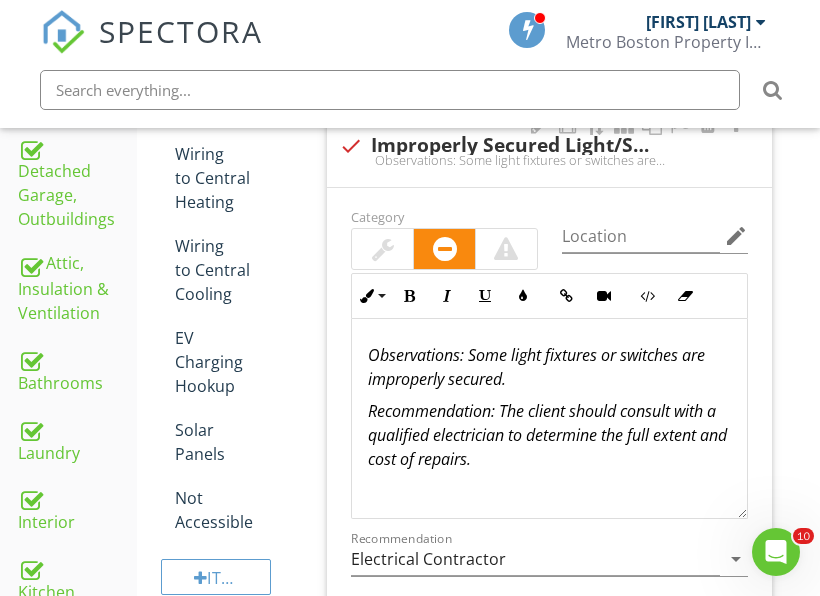 drag, startPoint x: 387, startPoint y: 249, endPoint x: 404, endPoint y: 254, distance: 17.720045 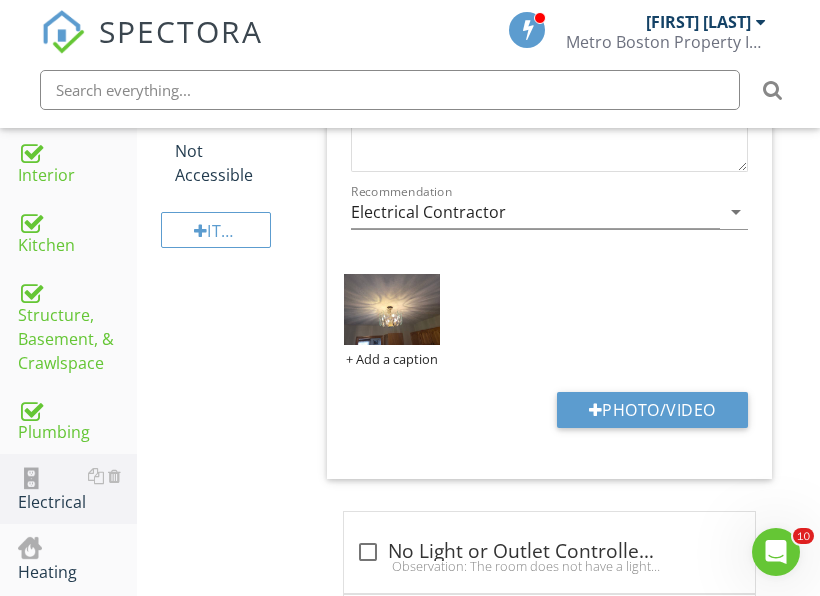 scroll, scrollTop: 1451, scrollLeft: 0, axis: vertical 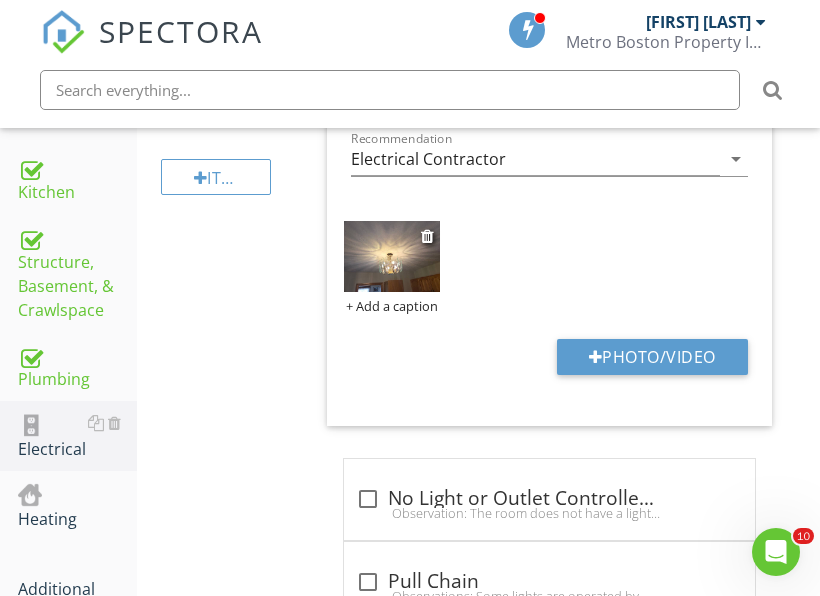 click at bounding box center [391, 256] 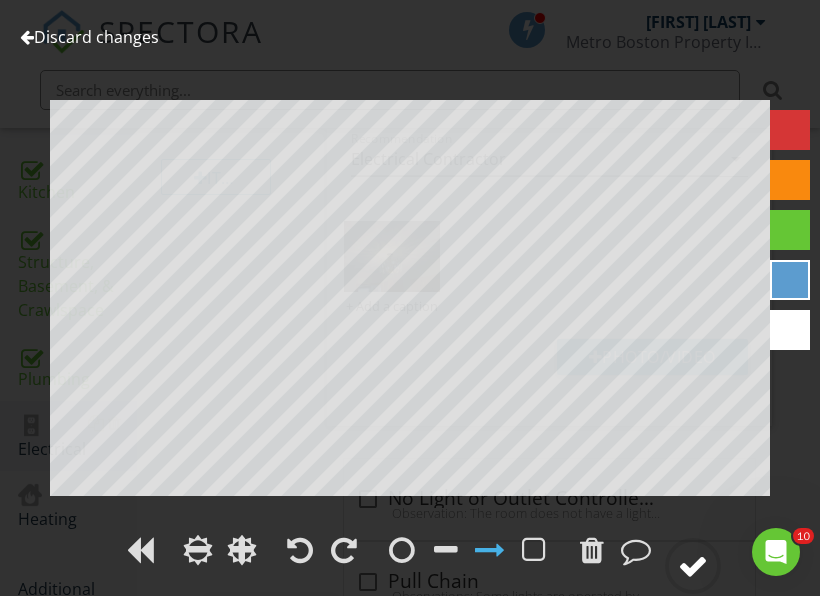 click at bounding box center (693, 566) 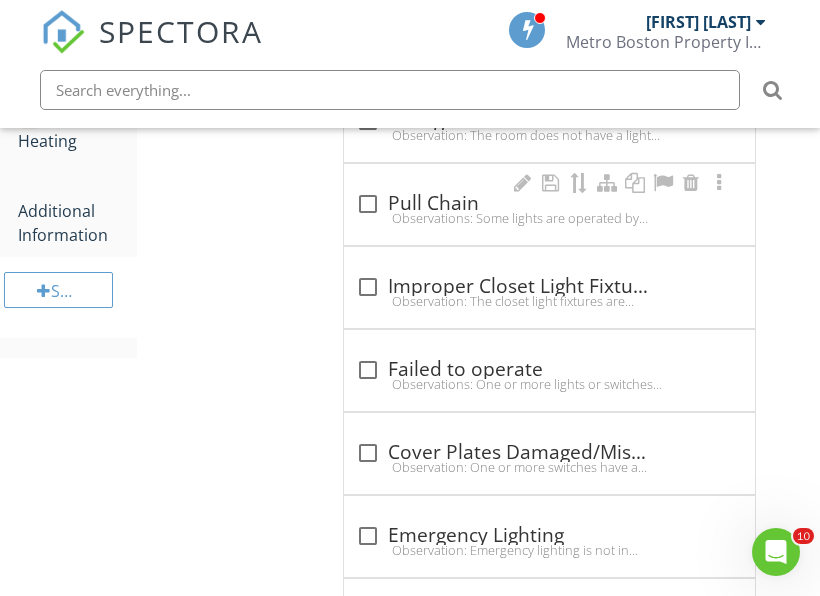 scroll, scrollTop: 1851, scrollLeft: 0, axis: vertical 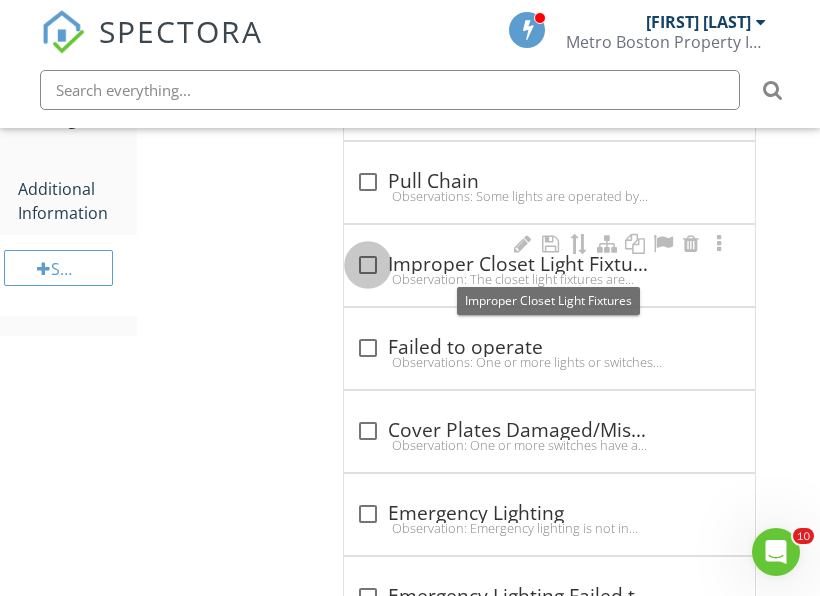 click at bounding box center (368, 265) 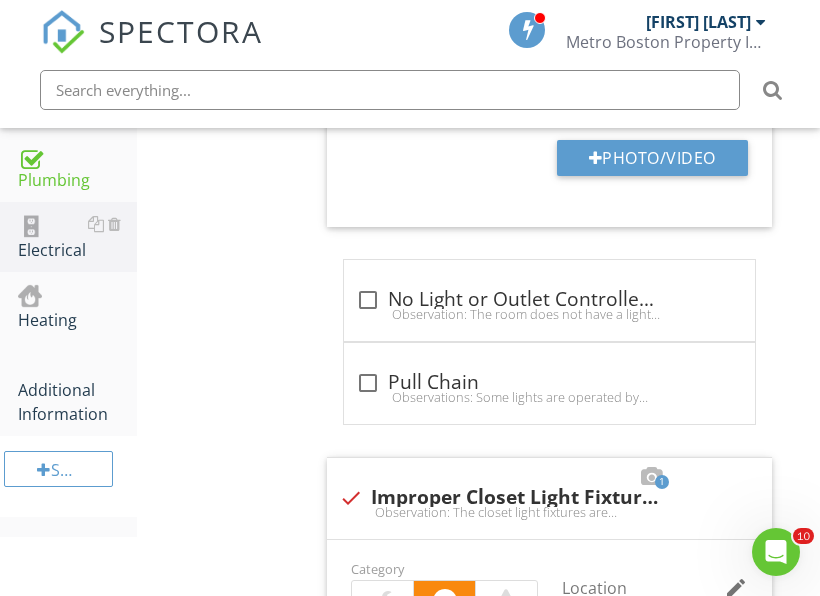 scroll, scrollTop: 1651, scrollLeft: 0, axis: vertical 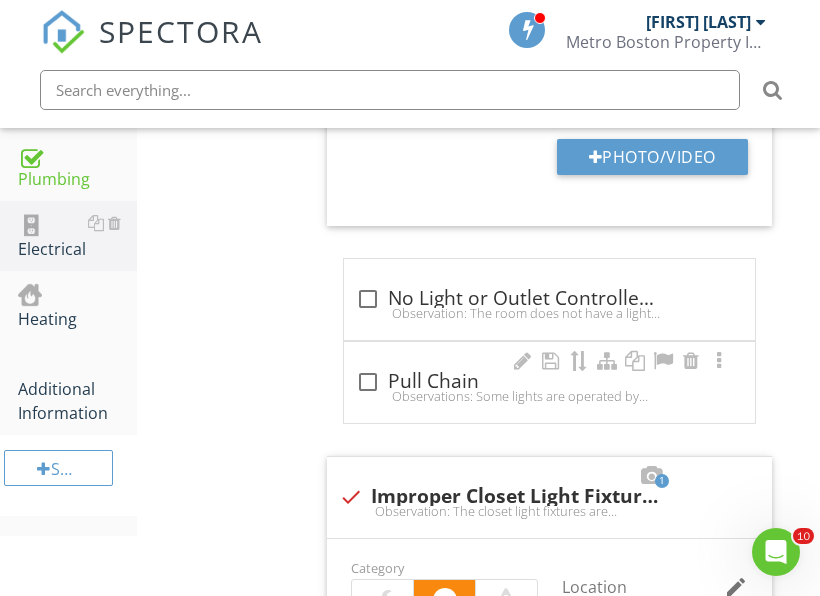 click on "check_box_outline_blank
Pull Chain
Observations: Some lights are operated by pull chains.Recommendation: The light fixtures should be controlled by a switch at the door" at bounding box center [549, 382] 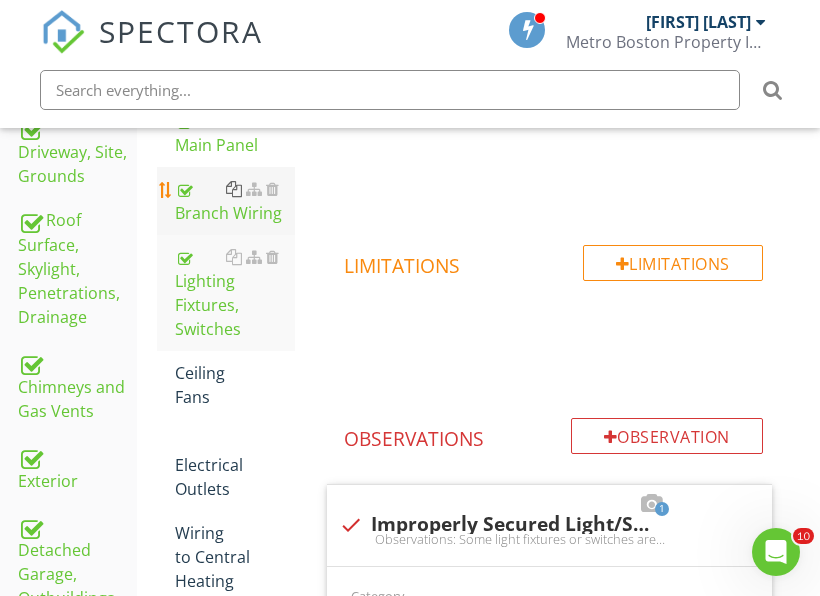 scroll, scrollTop: 551, scrollLeft: 0, axis: vertical 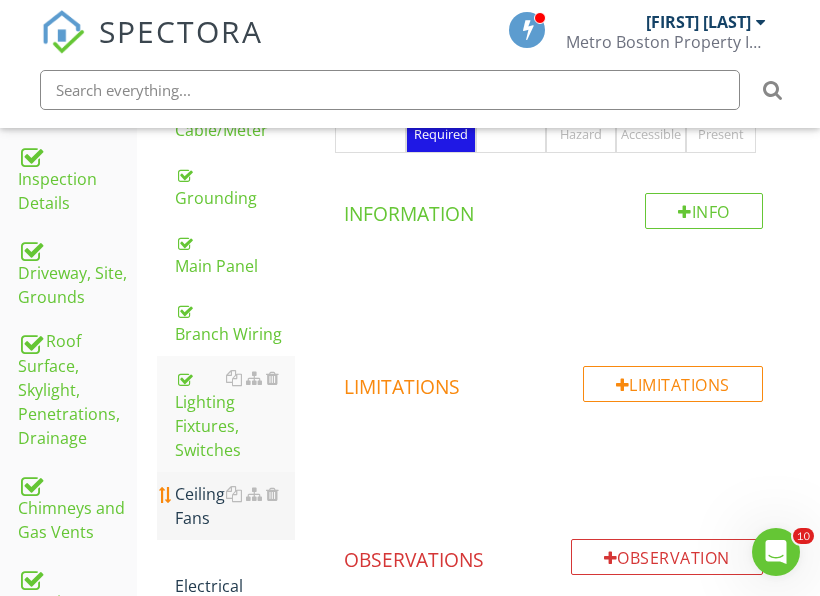 click on "Ceiling Fans" at bounding box center (235, 506) 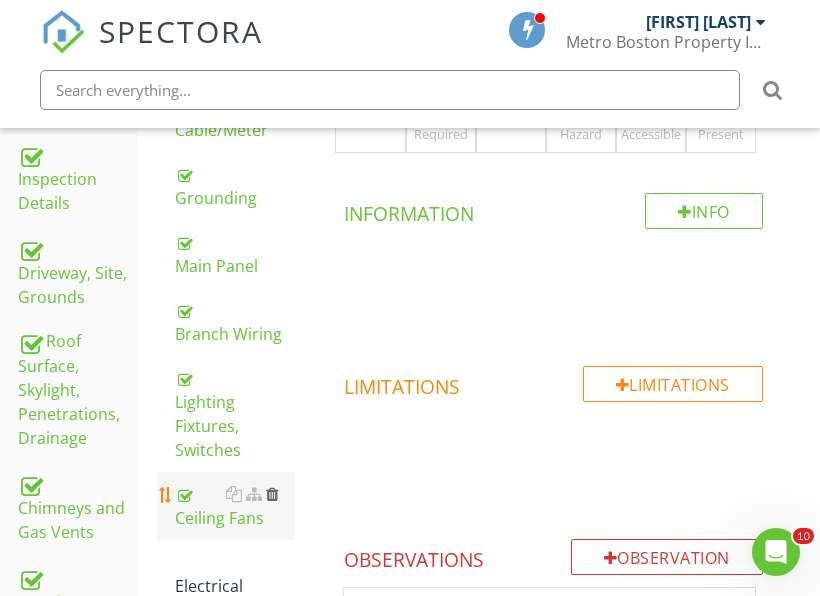 click at bounding box center [272, 494] 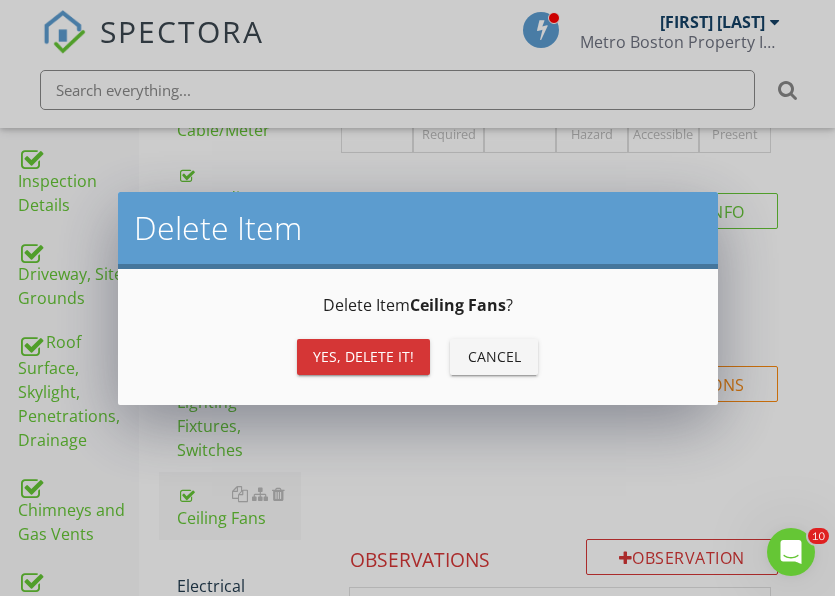 click on "Yes, Delete it!" at bounding box center (363, 356) 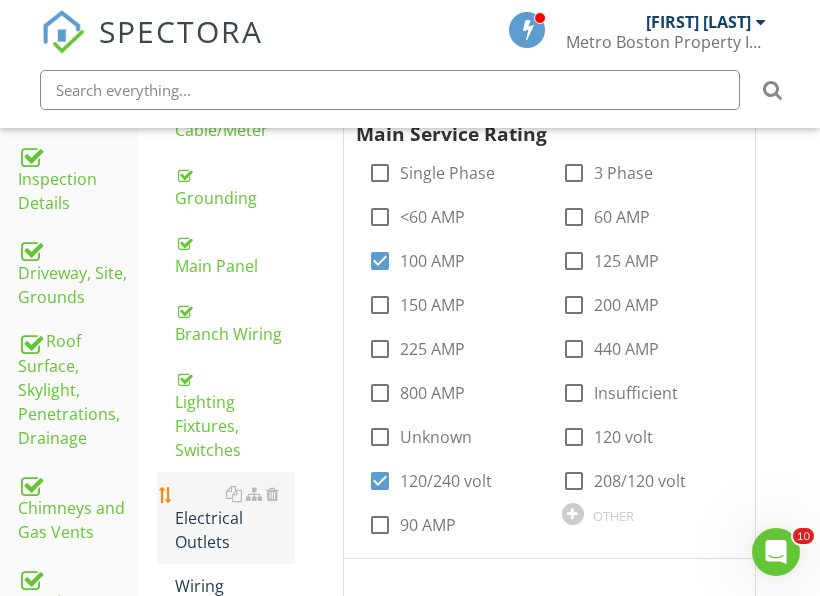 click on "Electrical Outlets" at bounding box center [235, 518] 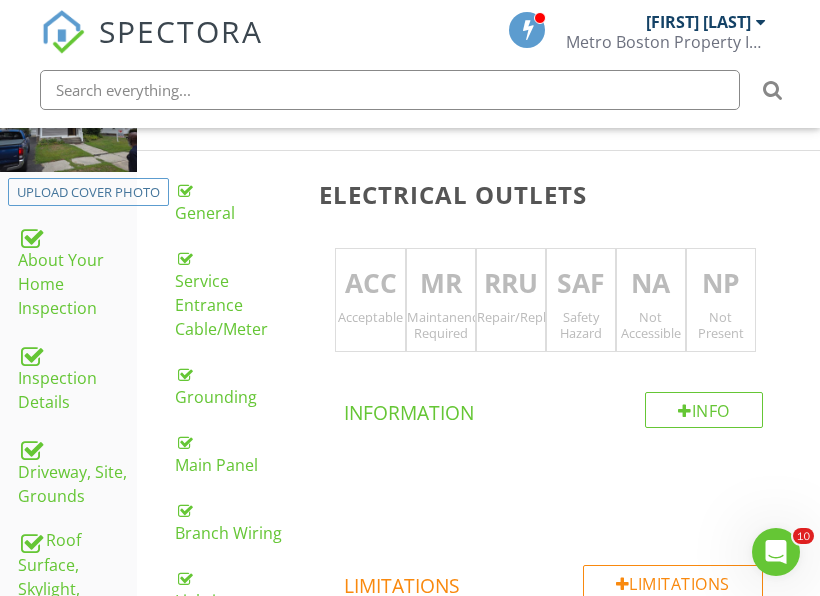 scroll, scrollTop: 351, scrollLeft: 0, axis: vertical 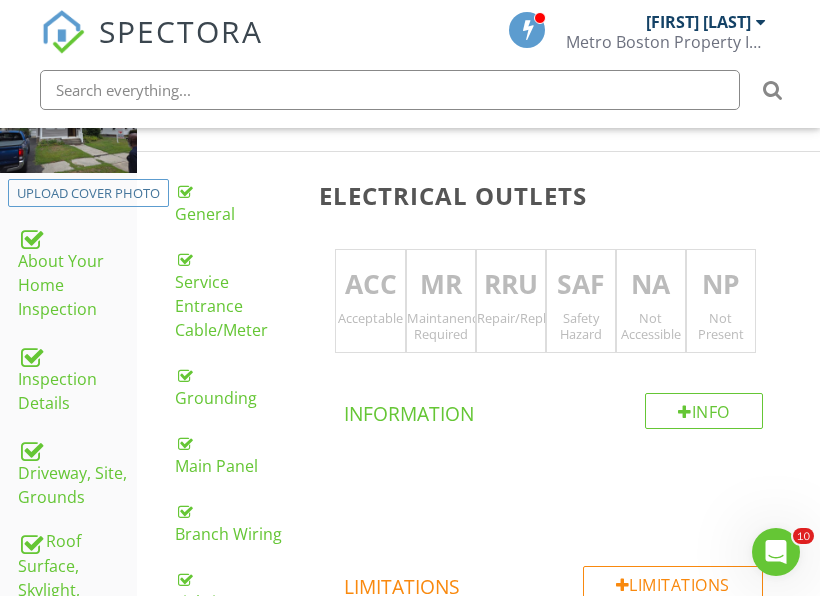 click on "RRU   Repair/Replace/Upgrade" at bounding box center (511, 301) 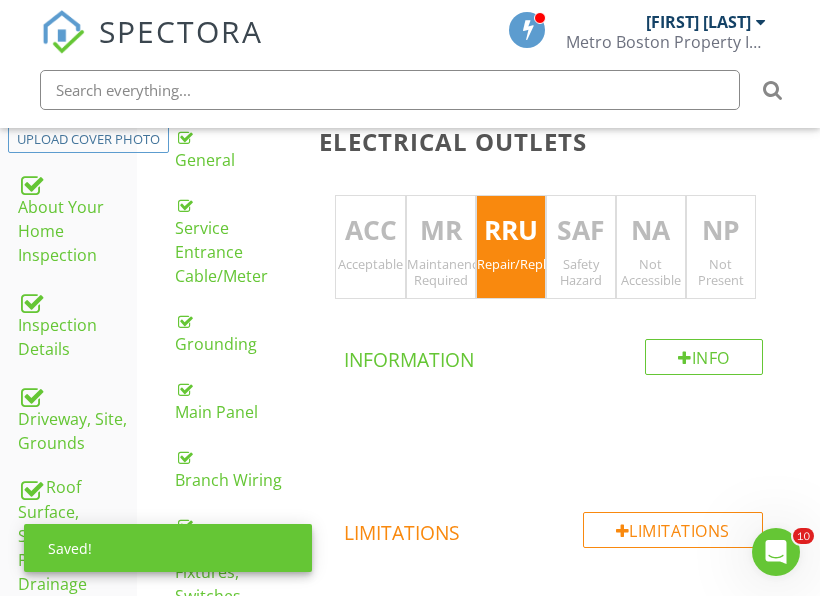 scroll, scrollTop: 451, scrollLeft: 0, axis: vertical 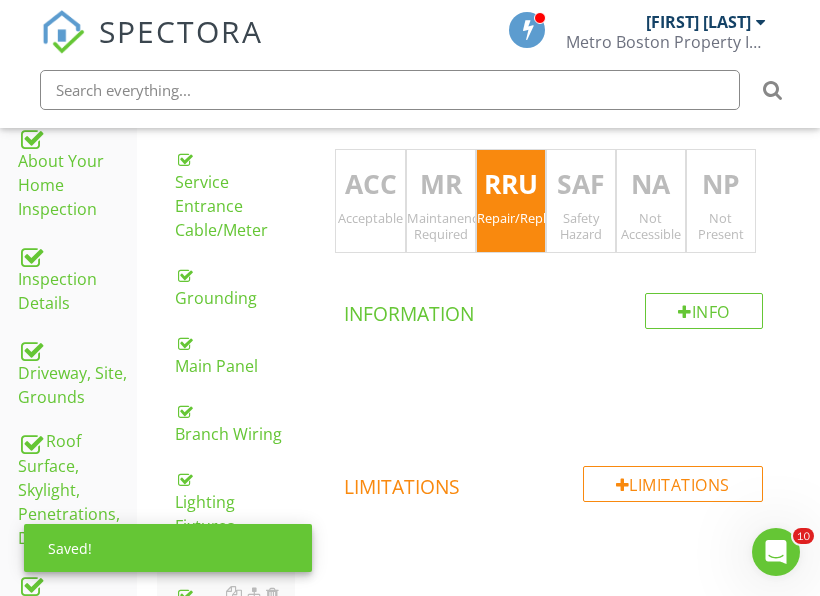 click on "Safety Hazard" at bounding box center [581, 226] 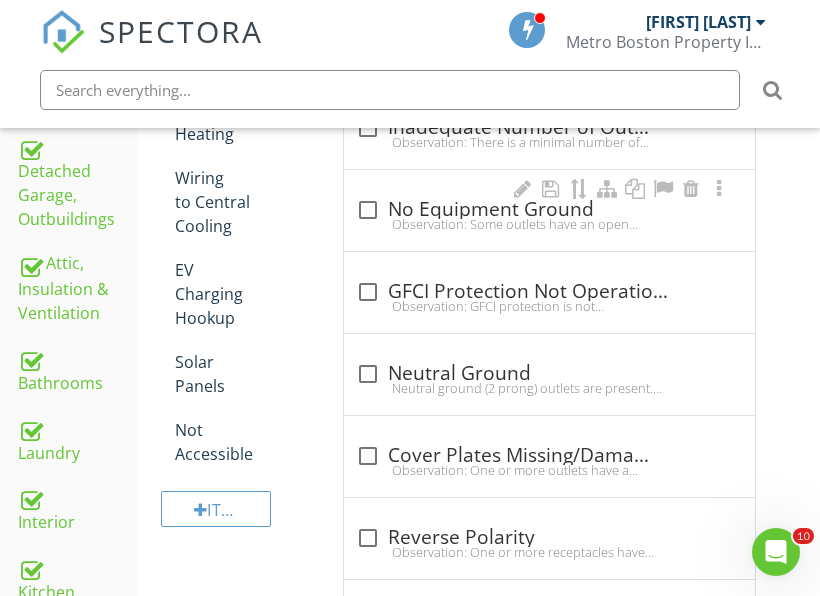 scroll, scrollTop: 951, scrollLeft: 0, axis: vertical 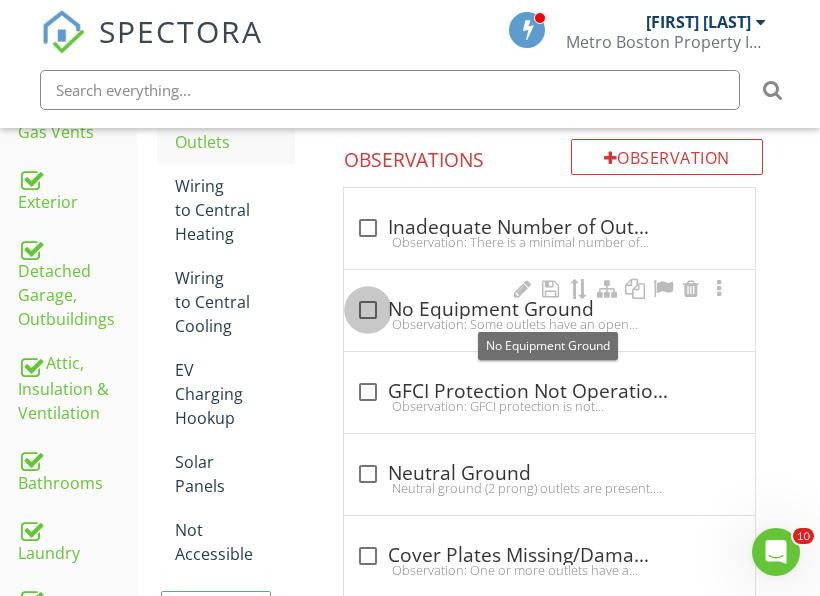 click at bounding box center [368, 310] 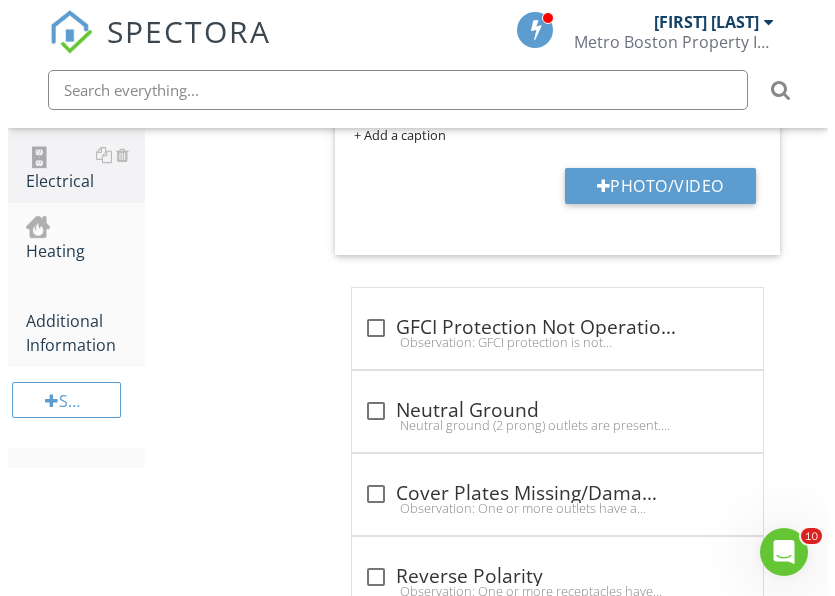 scroll, scrollTop: 1751, scrollLeft: 0, axis: vertical 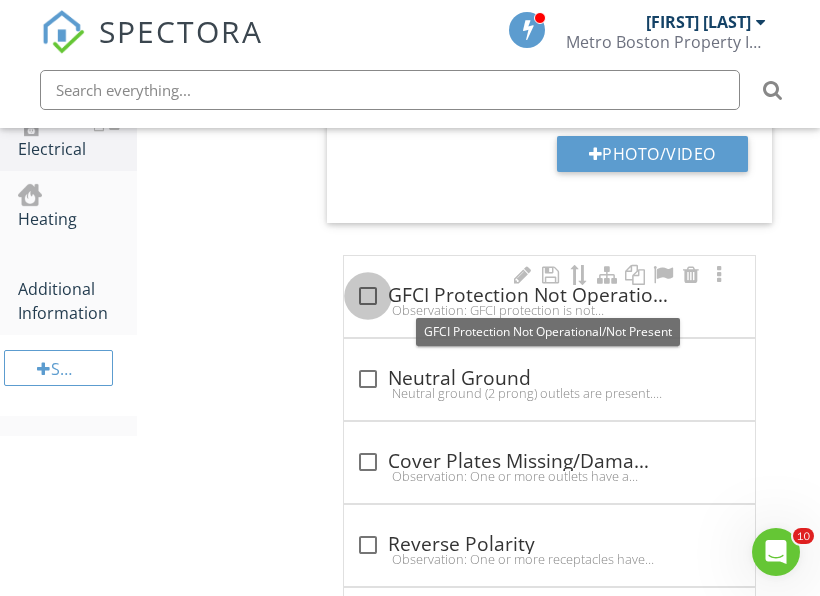 click at bounding box center [368, 296] 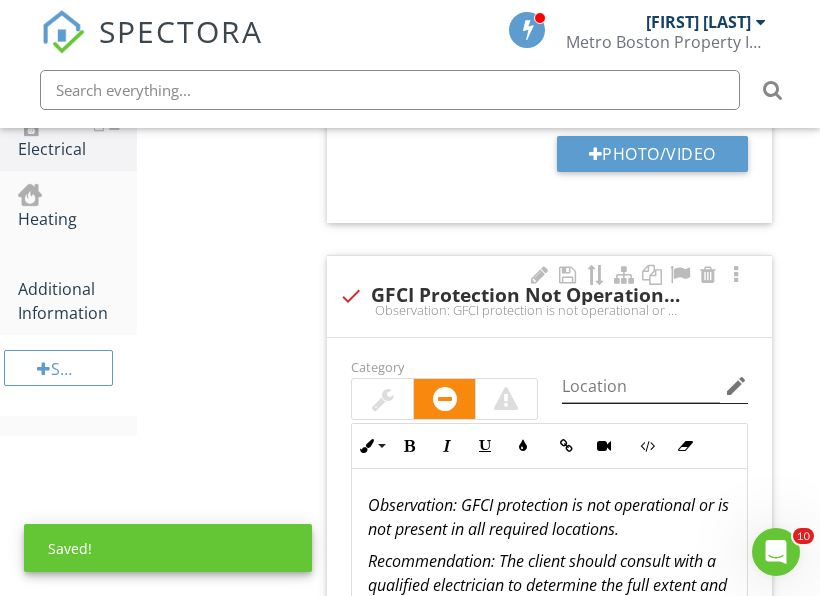 click on "edit" at bounding box center (736, 386) 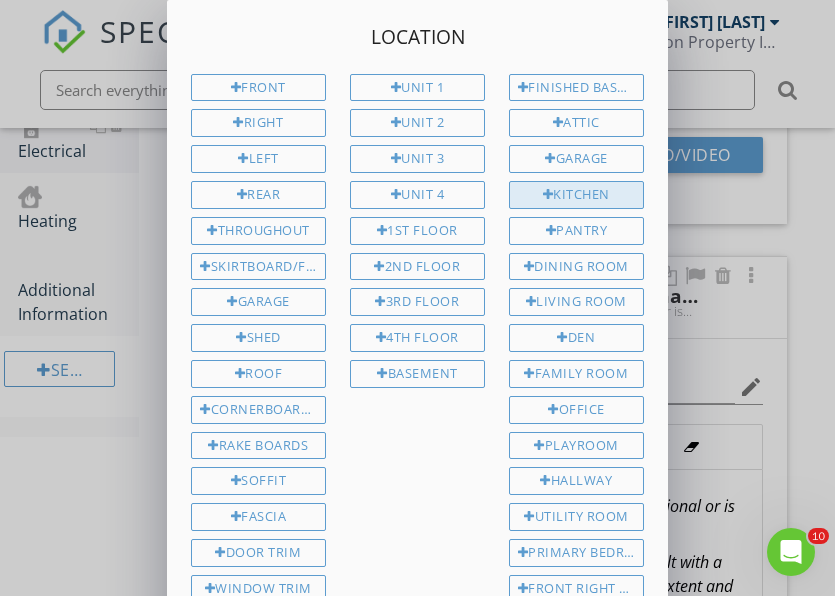 click on "Kitchen" at bounding box center (576, 195) 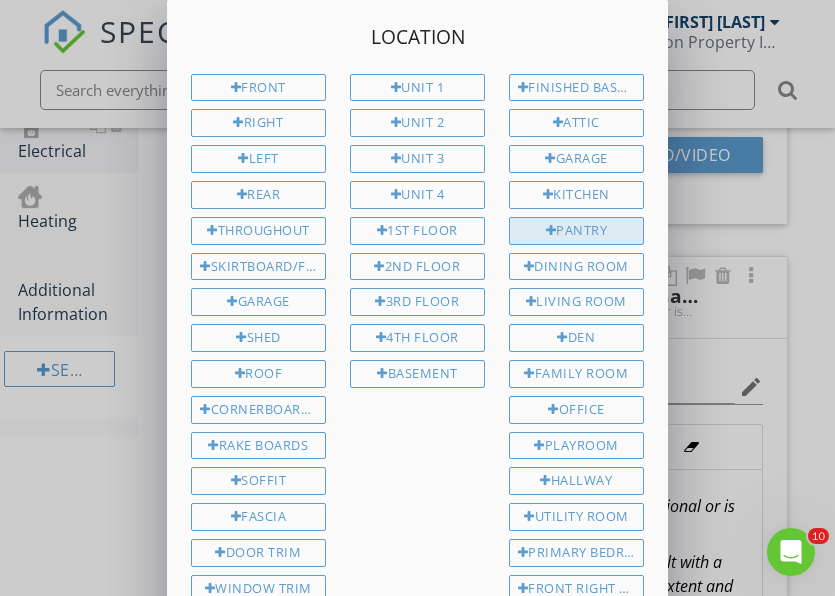 type on "Kitchen" 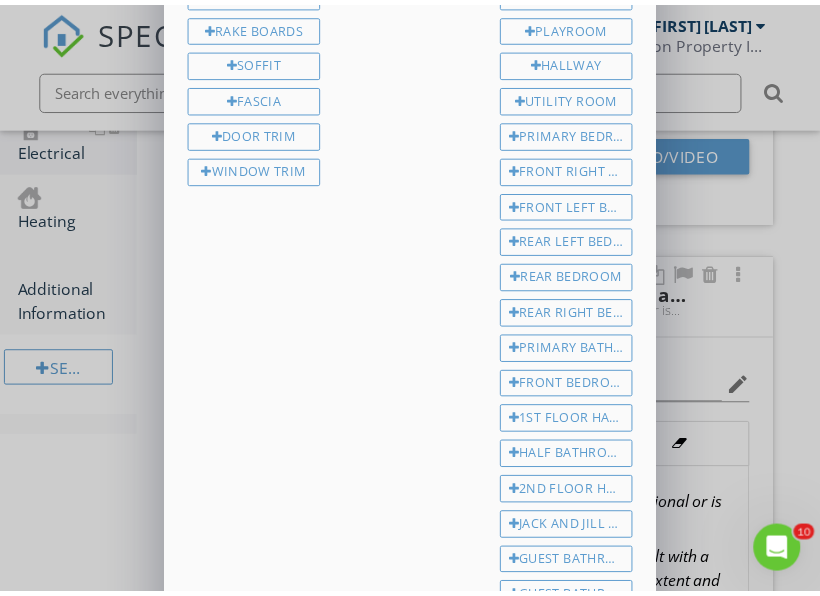 scroll, scrollTop: 693, scrollLeft: 0, axis: vertical 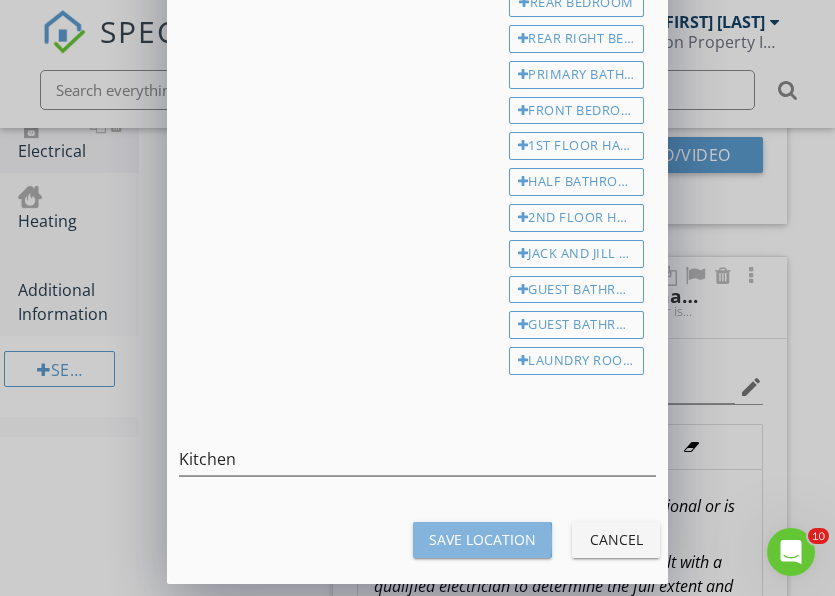 click on "Save Location" at bounding box center [482, 539] 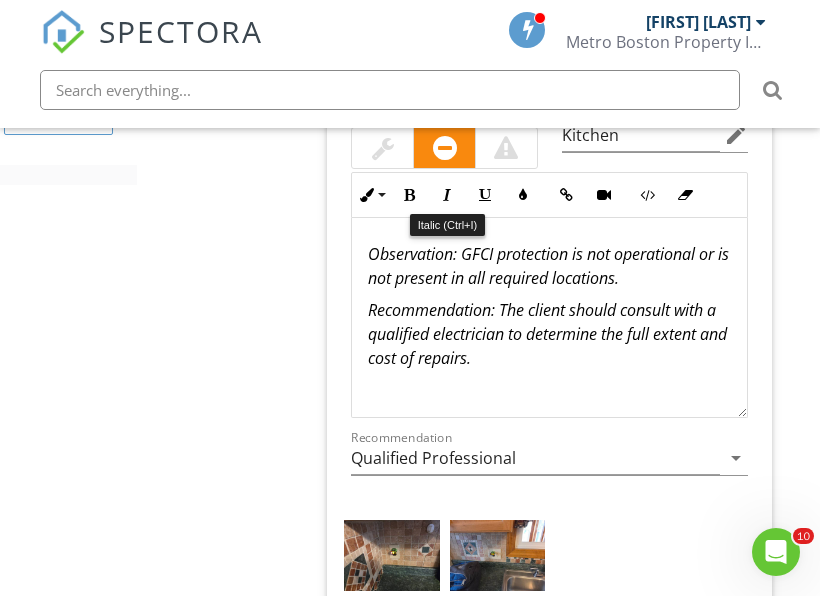 type on "Kitchen" 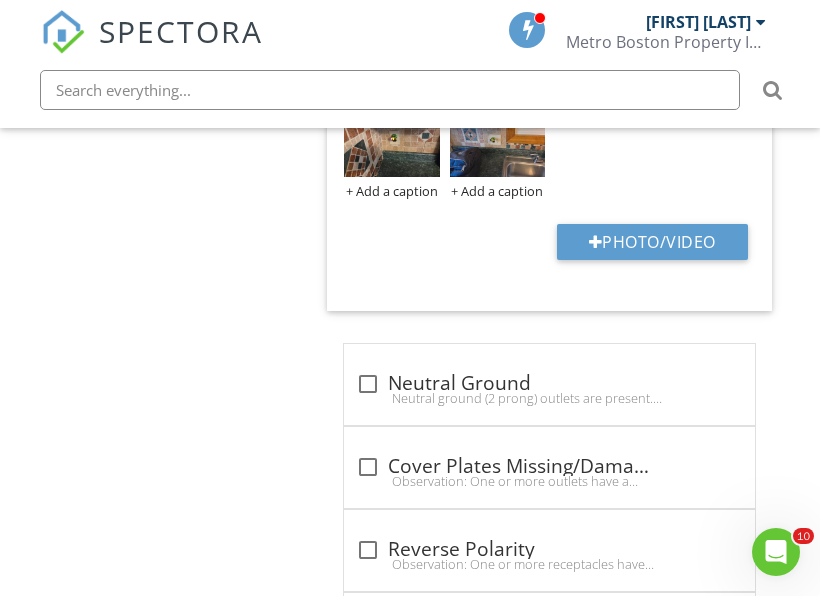 scroll, scrollTop: 2451, scrollLeft: 0, axis: vertical 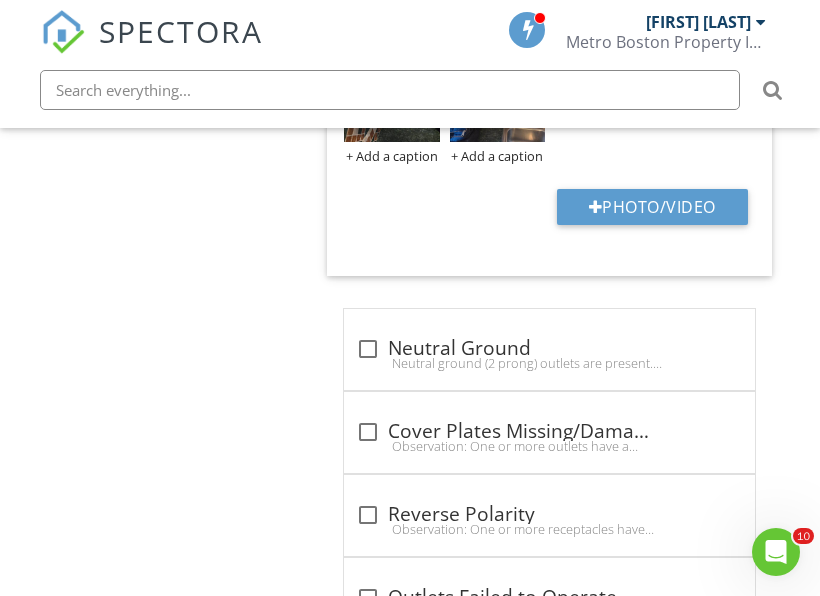 drag, startPoint x: 378, startPoint y: 346, endPoint x: 831, endPoint y: 323, distance: 453.5835 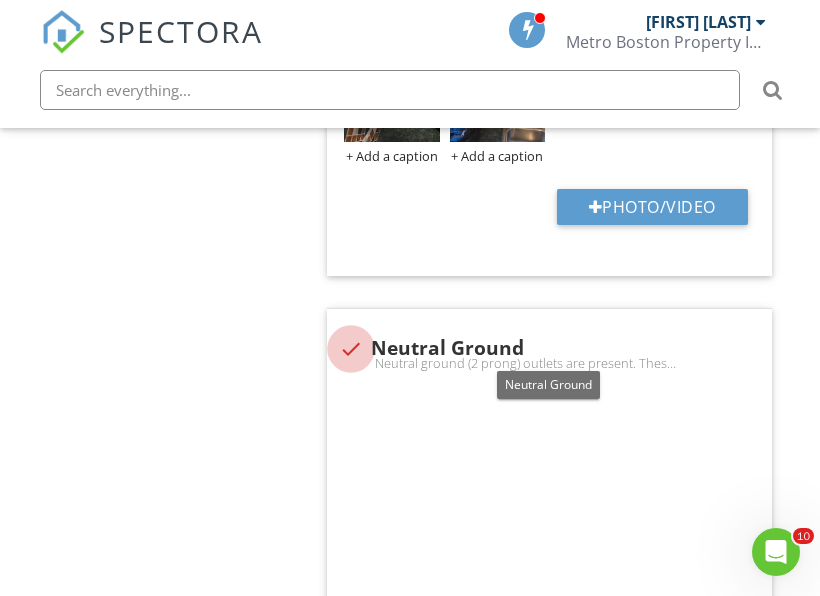 checkbox on "true" 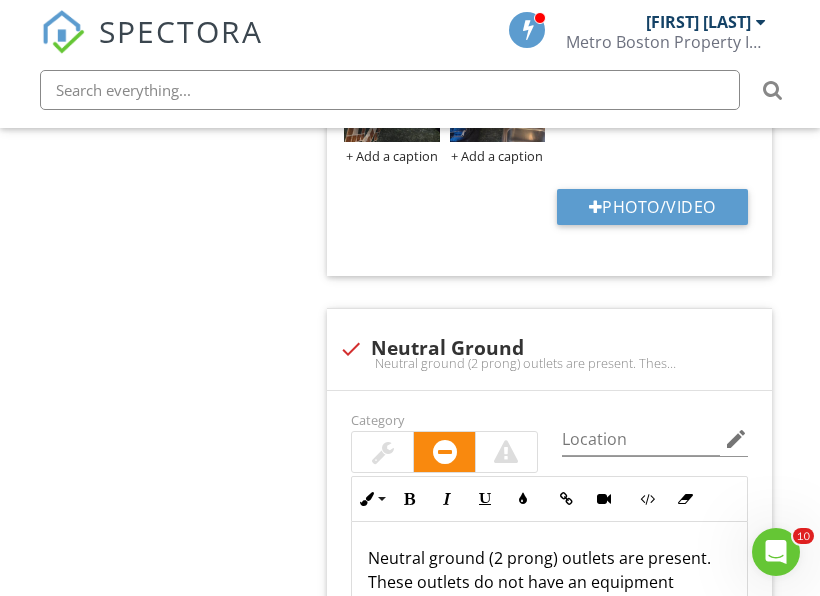 type on "Kitchen" 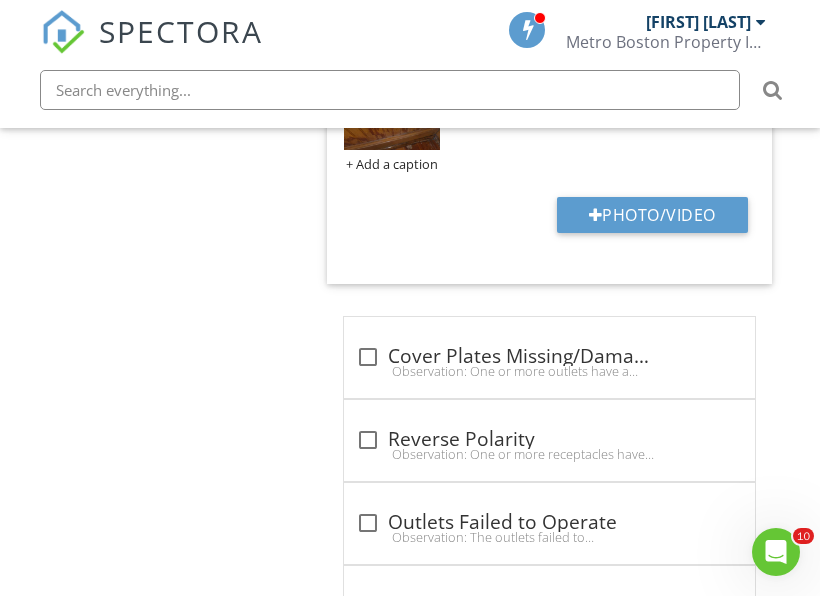scroll, scrollTop: 3251, scrollLeft: 0, axis: vertical 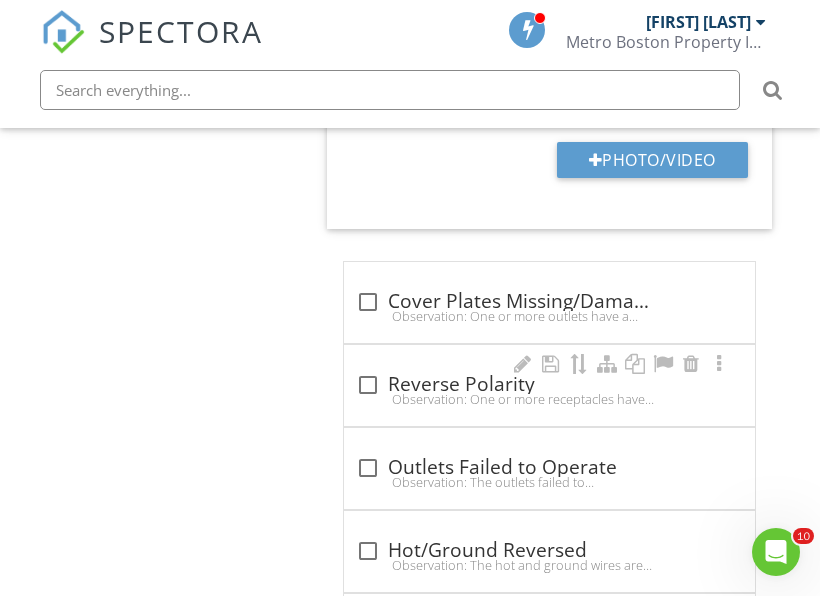 click at bounding box center [368, 385] 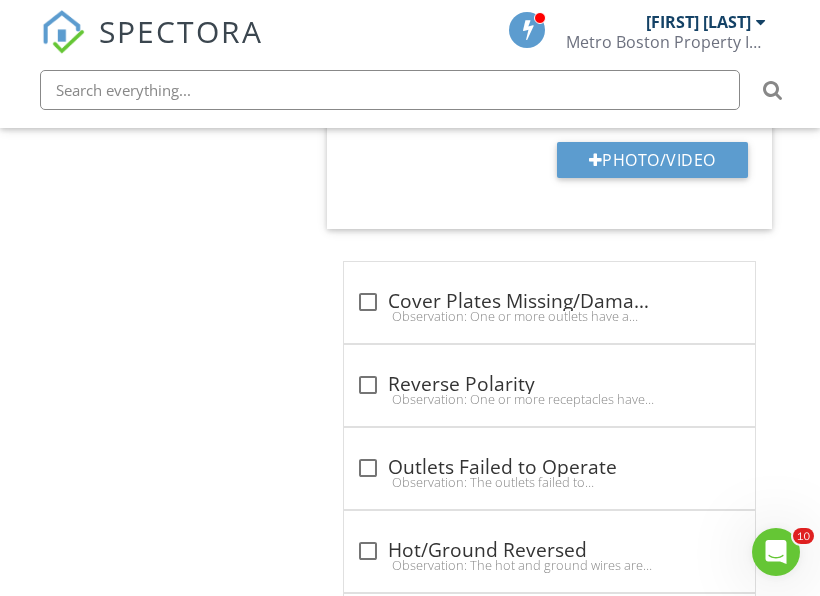 checkbox on "true" 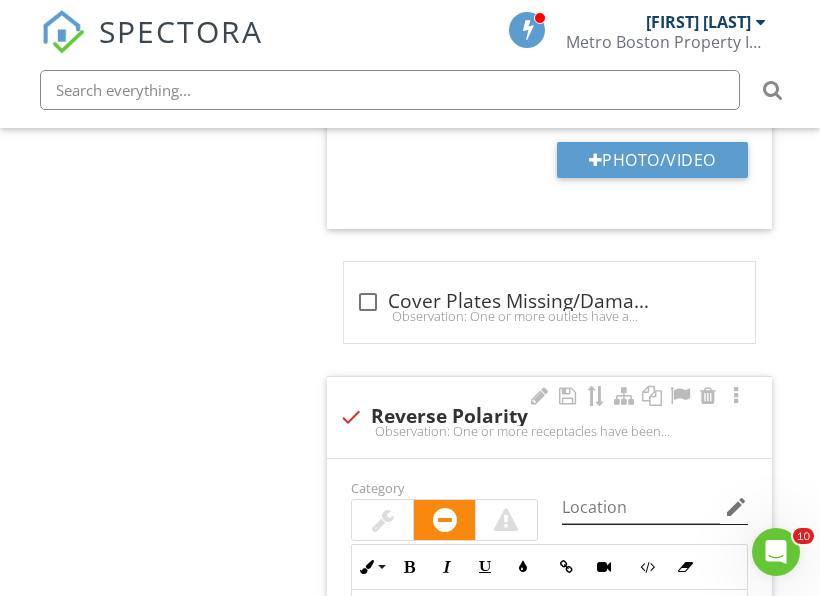 type on "Kitchen" 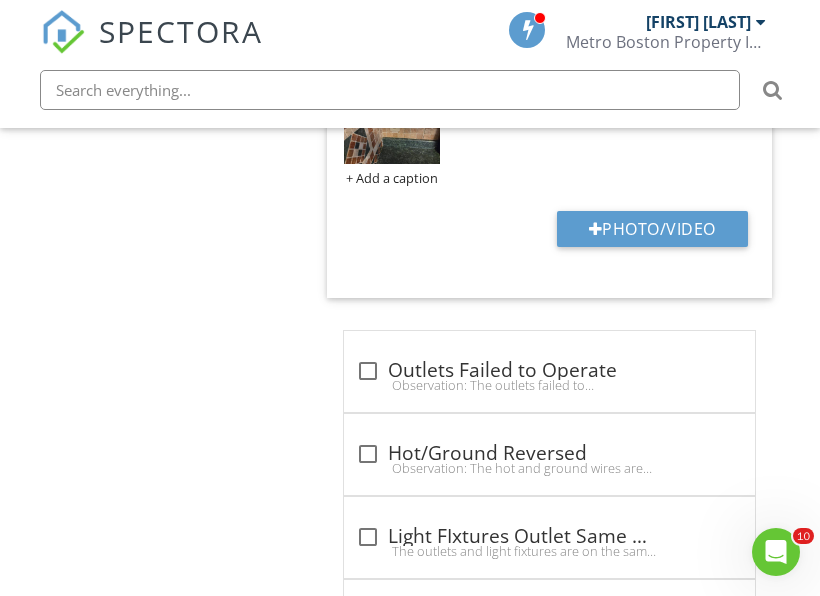 scroll, scrollTop: 4151, scrollLeft: 0, axis: vertical 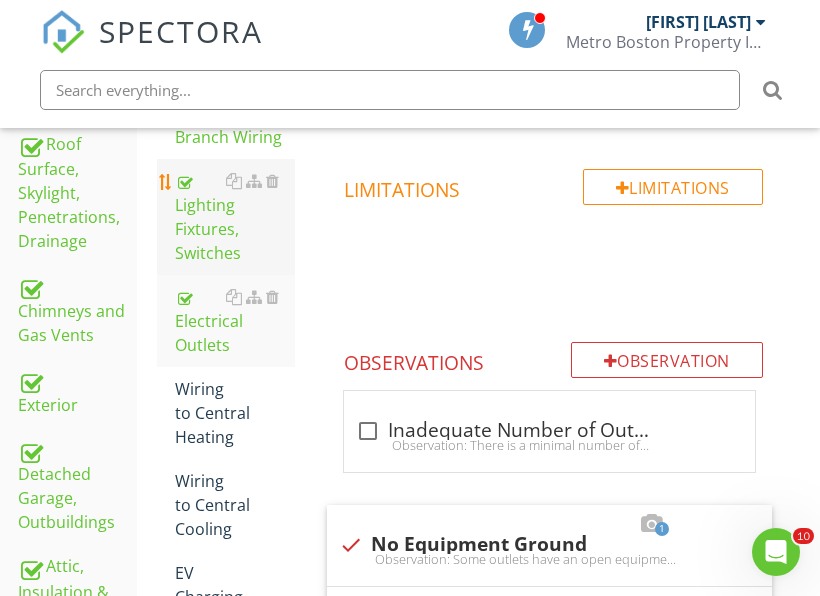 click on "Lighting Fixtures, Switches" at bounding box center (235, 217) 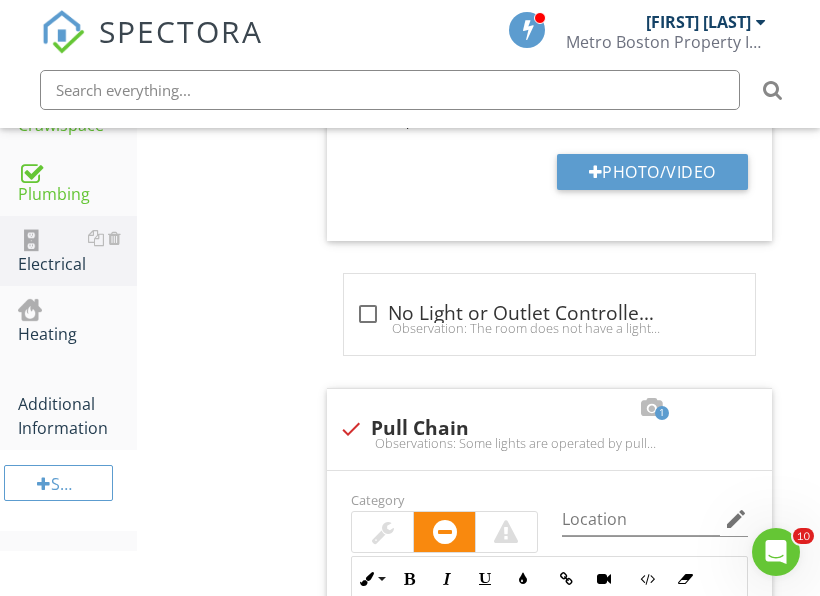 scroll, scrollTop: 1648, scrollLeft: 0, axis: vertical 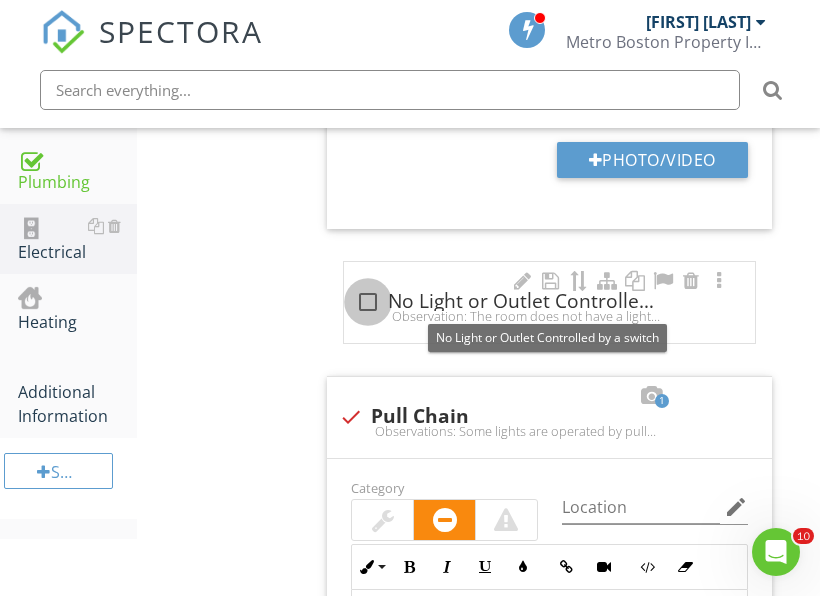 click at bounding box center (368, 302) 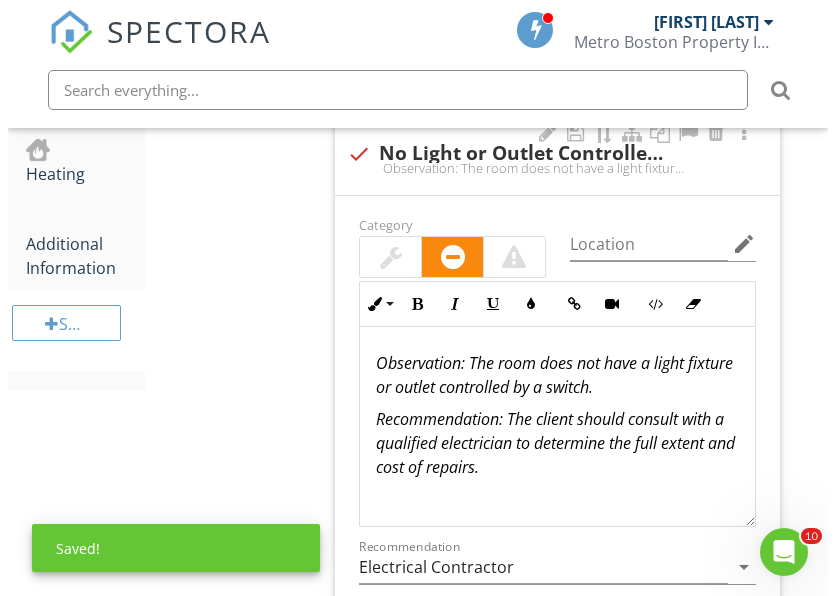 scroll, scrollTop: 1848, scrollLeft: 0, axis: vertical 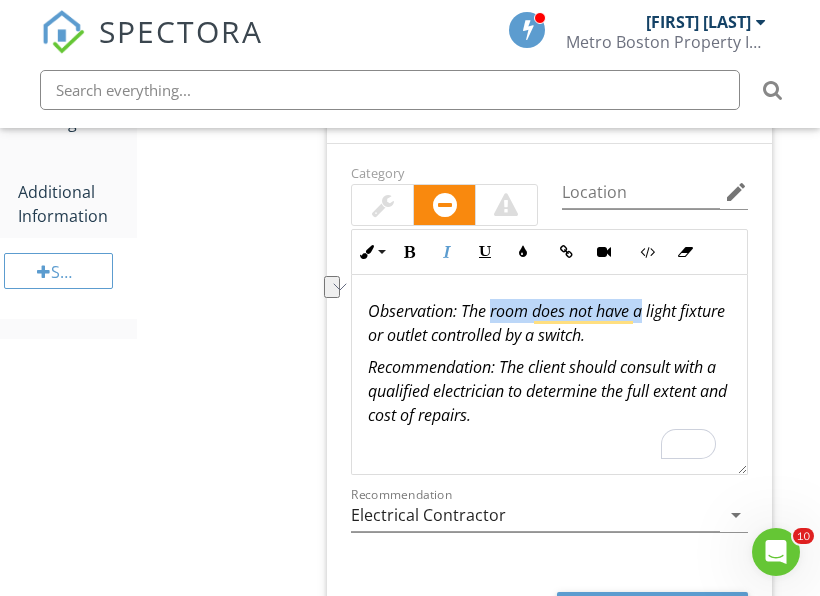 drag, startPoint x: 493, startPoint y: 310, endPoint x: 644, endPoint y: 311, distance: 151.00331 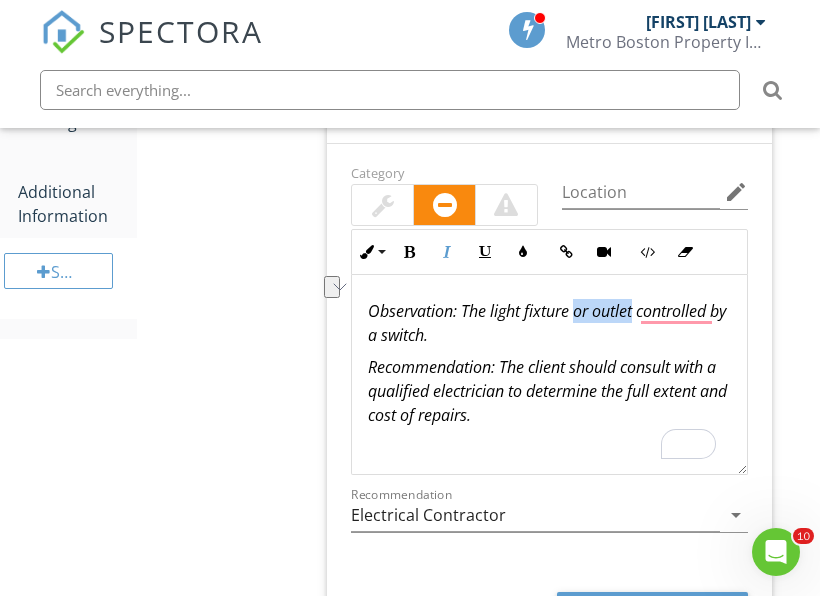 drag, startPoint x: 576, startPoint y: 310, endPoint x: 638, endPoint y: 314, distance: 62.1289 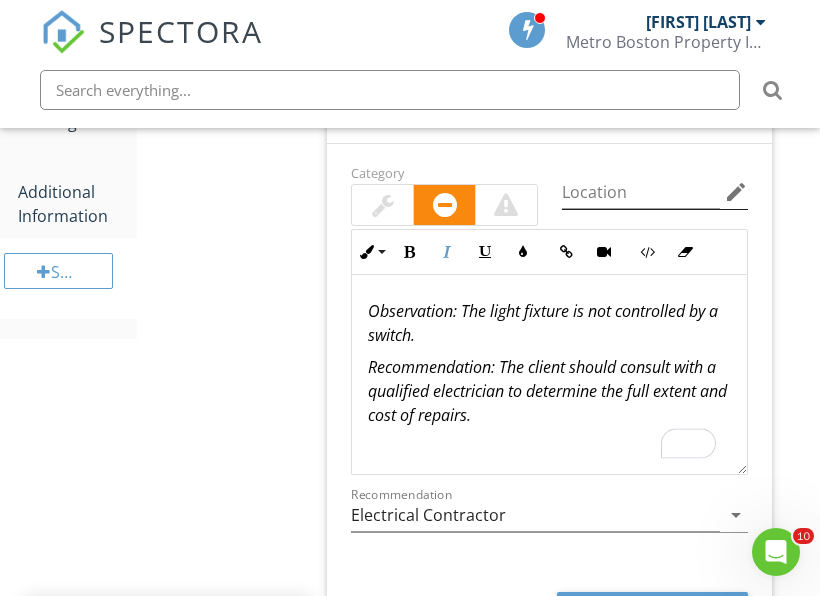click on "edit" at bounding box center (736, 192) 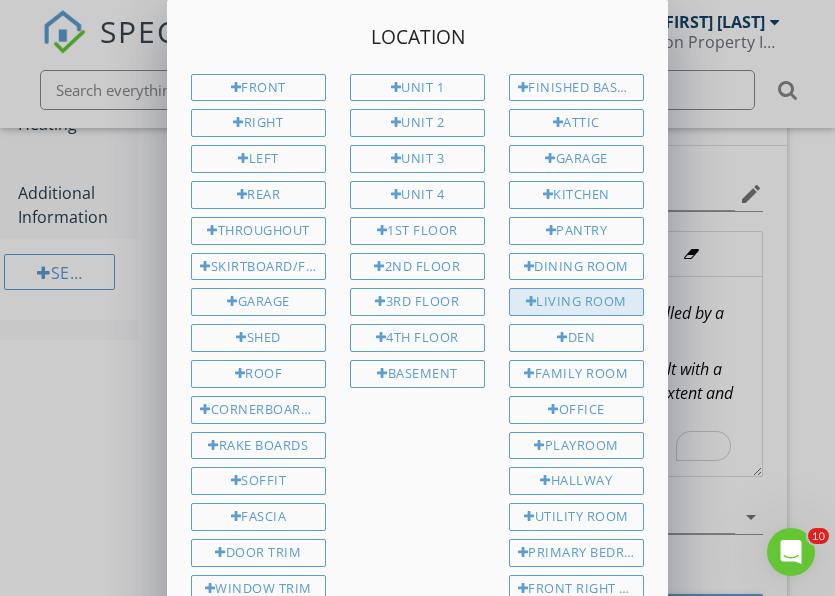 click on "Living Room" at bounding box center [576, 302] 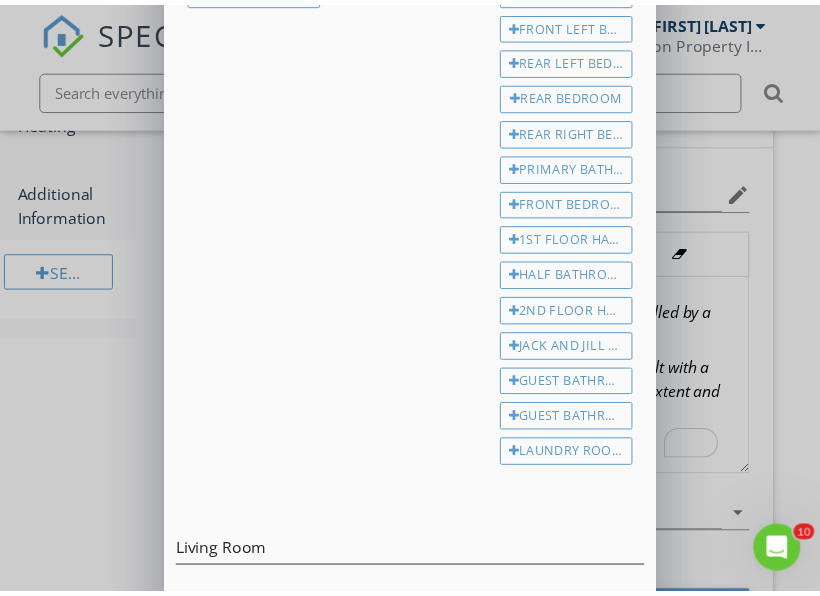 scroll, scrollTop: 693, scrollLeft: 0, axis: vertical 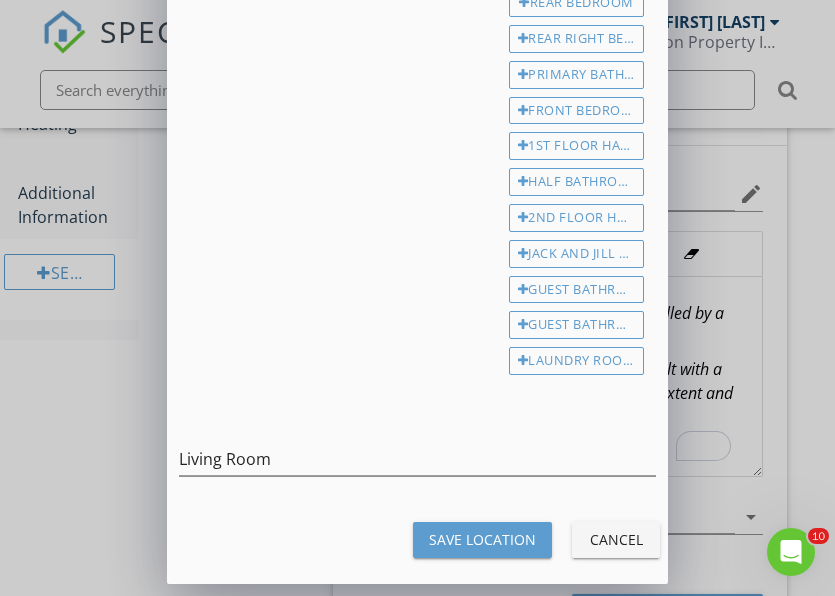 click on "Save Location" at bounding box center [482, 539] 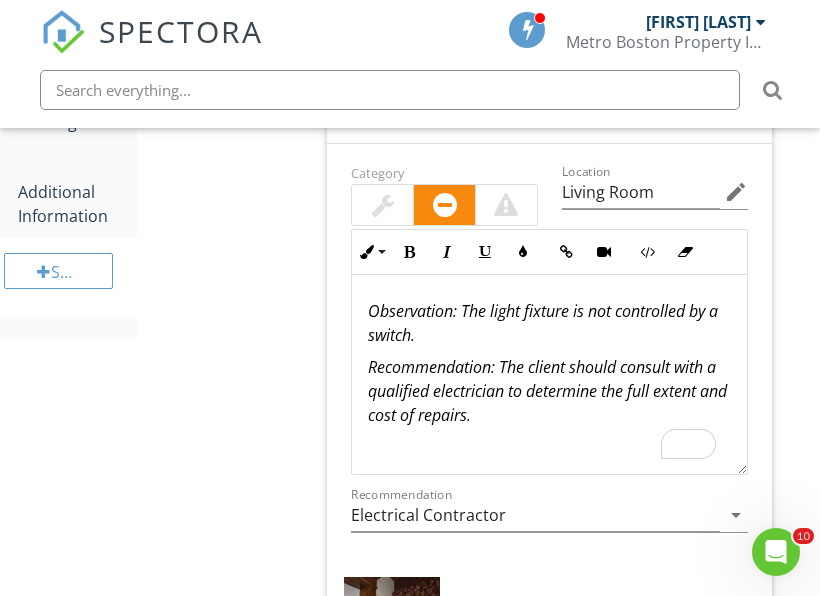 type on "Living Room" 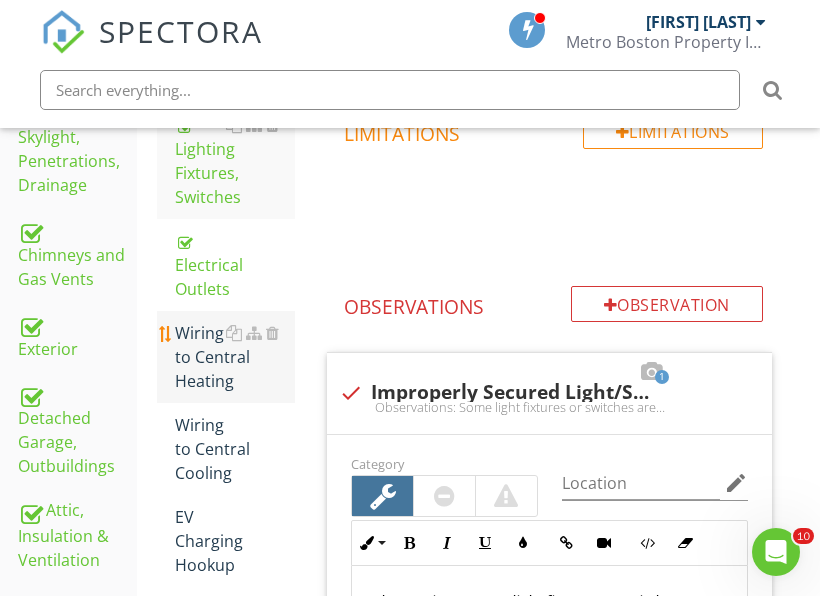 scroll, scrollTop: 748, scrollLeft: 0, axis: vertical 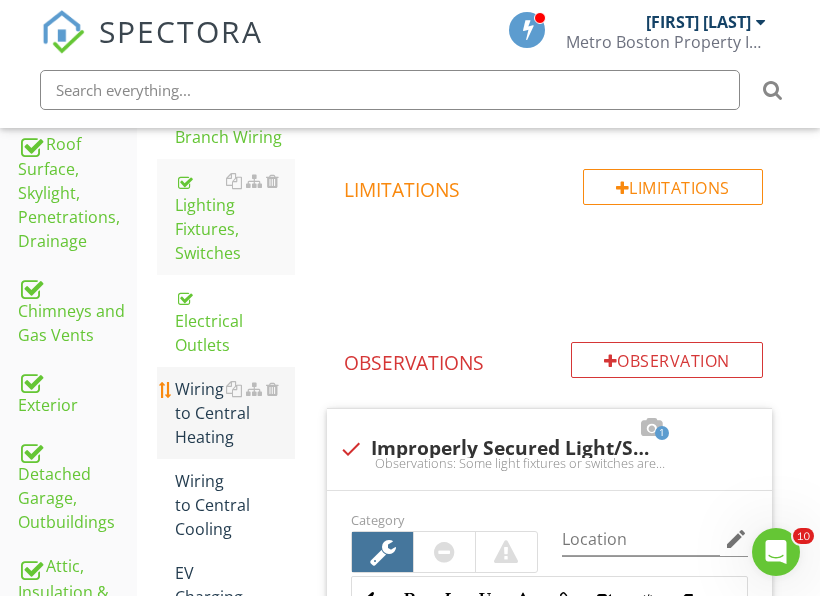 click on "Wiring to Central Heating" at bounding box center [235, 413] 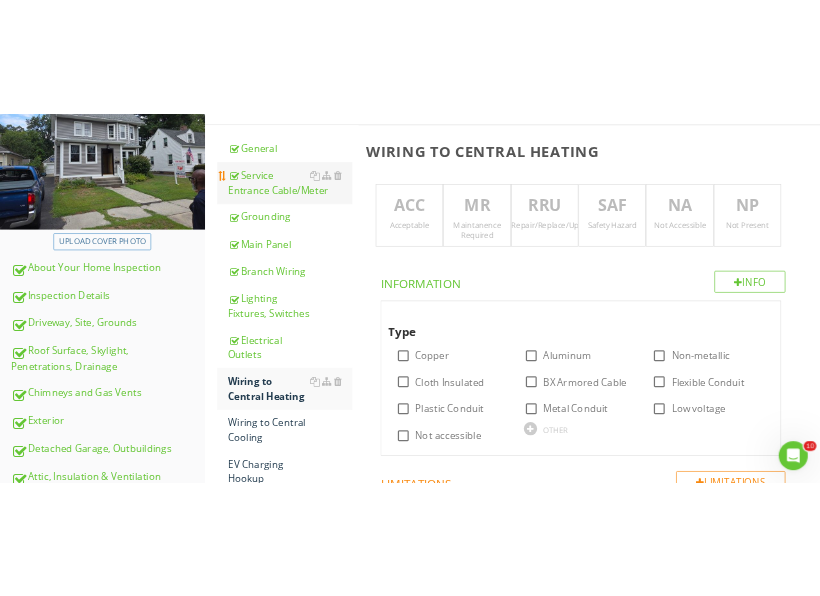 scroll, scrollTop: 348, scrollLeft: 0, axis: vertical 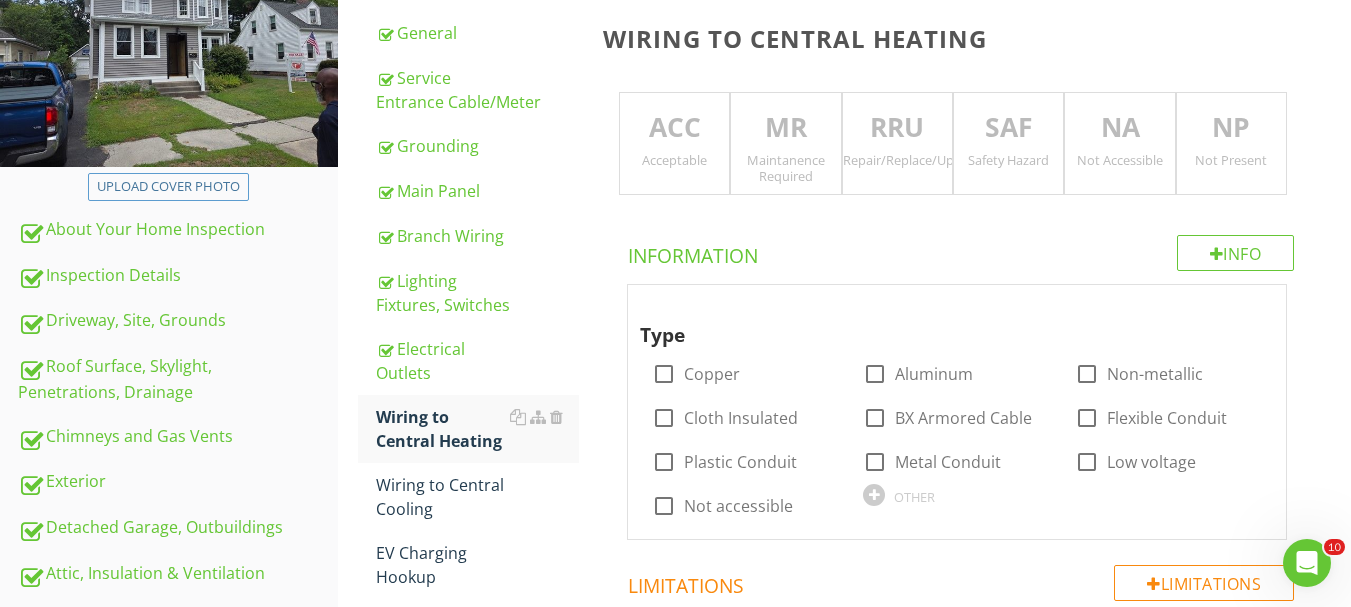 click on "ACC" at bounding box center (674, 128) 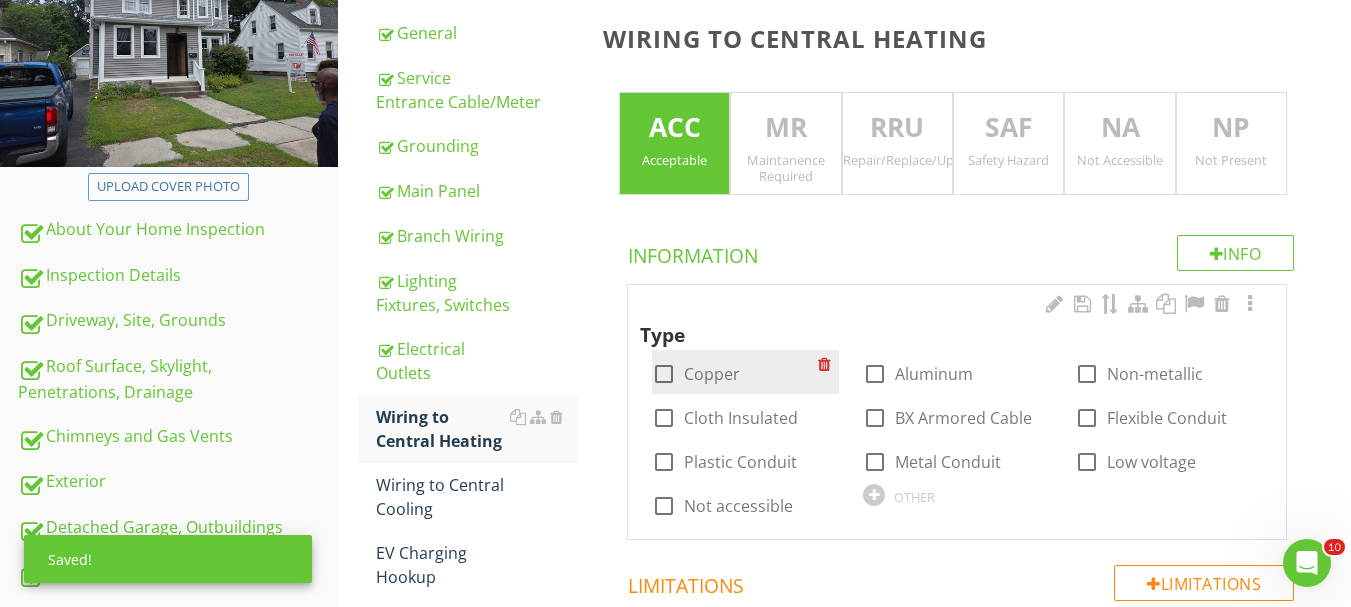 click on "Copper" at bounding box center [712, 374] 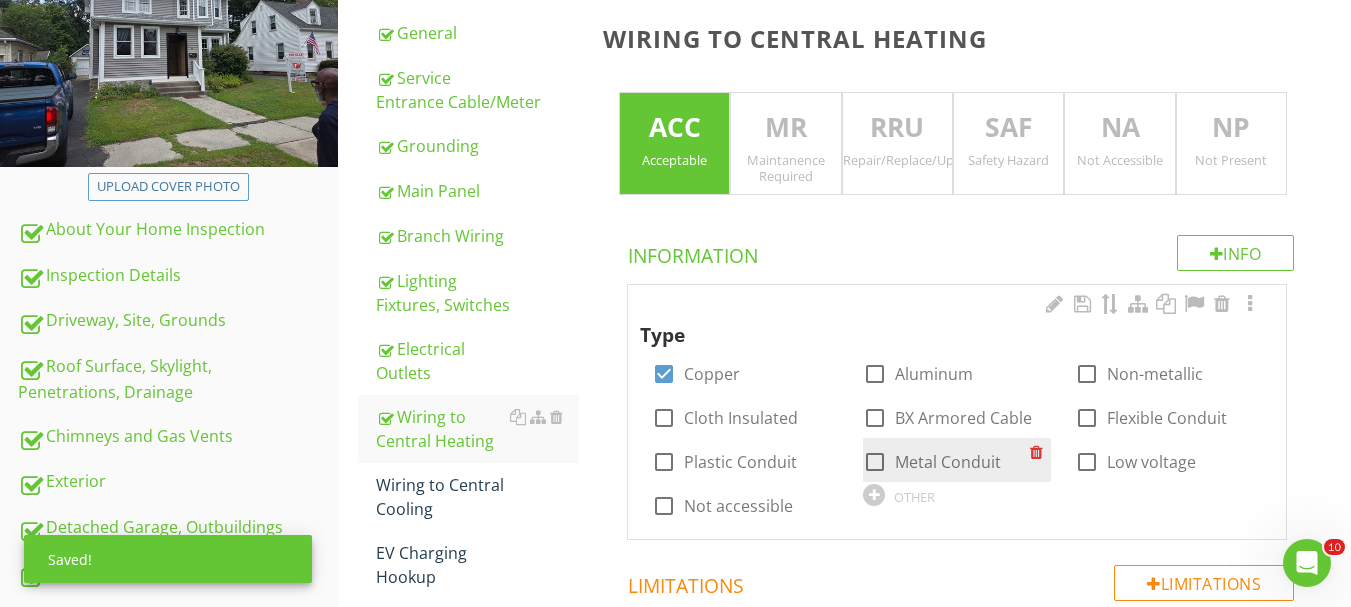 drag, startPoint x: 948, startPoint y: 458, endPoint x: 969, endPoint y: 459, distance: 21.023796 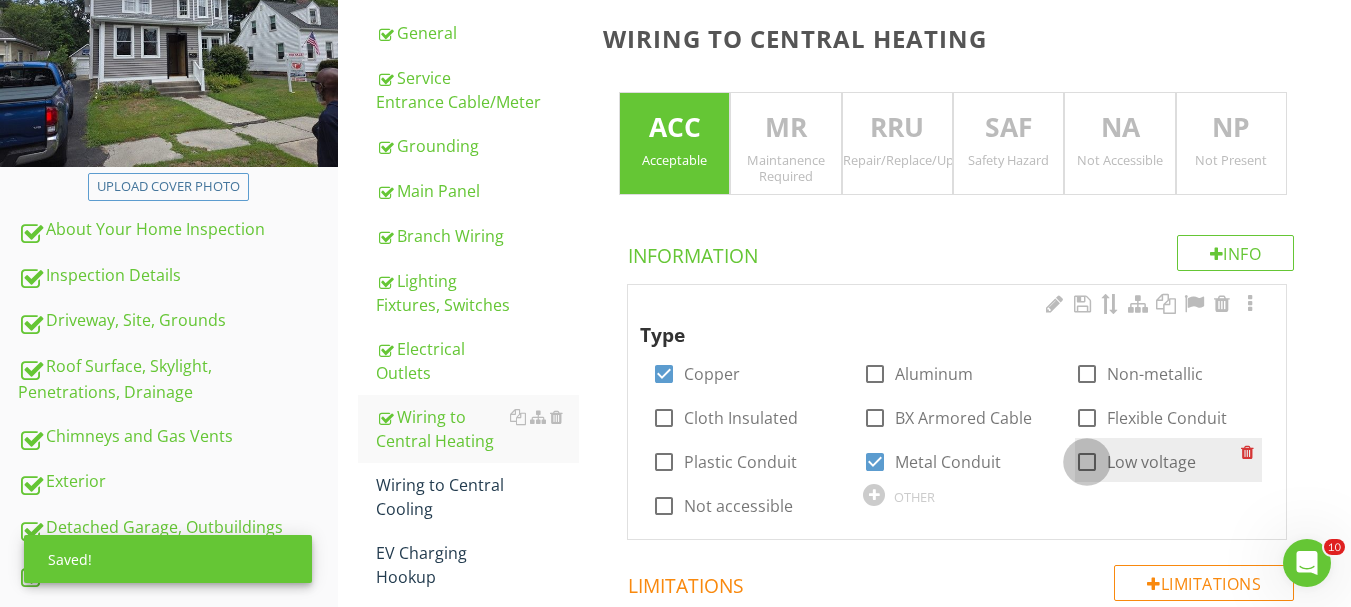 click at bounding box center [1087, 462] 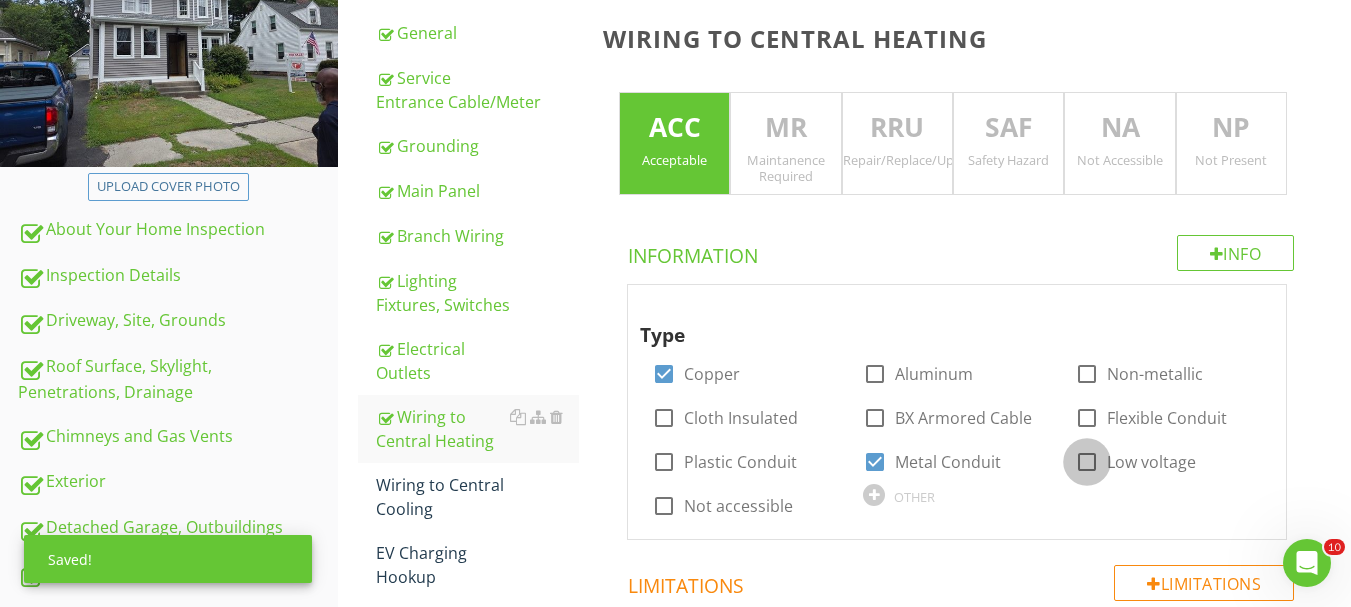 checkbox on "true" 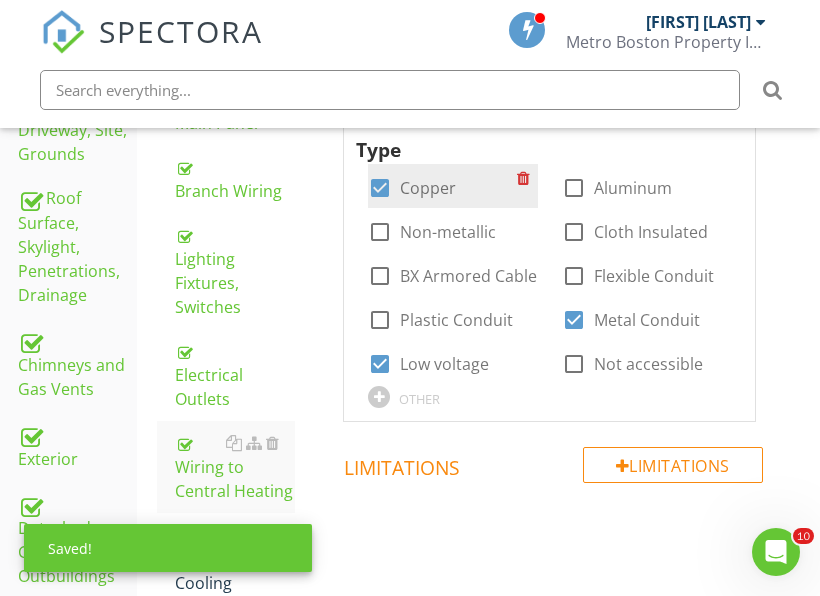 scroll, scrollTop: 748, scrollLeft: 0, axis: vertical 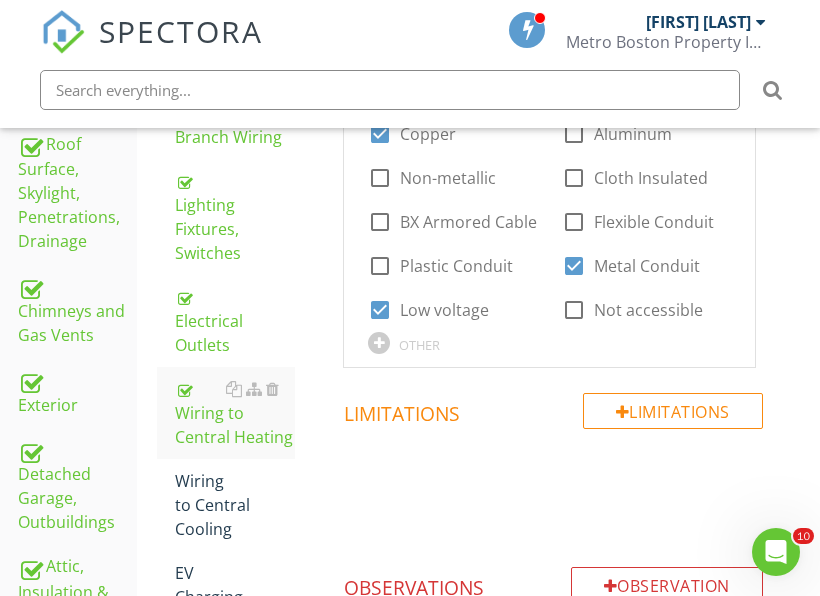 click on "SPECTORA
Tod Whiting
Metro Boston Property Inspections, Inc.
Role:
Inspector
Dashboard
New Inspection
Inspections
Calendar
Template Editor
Contacts
Automations
Team
Metrics
Payments
Data Exports
Billing
Reporting
Advanced
Settings
What's New
Sign Out" at bounding box center [410, 32] 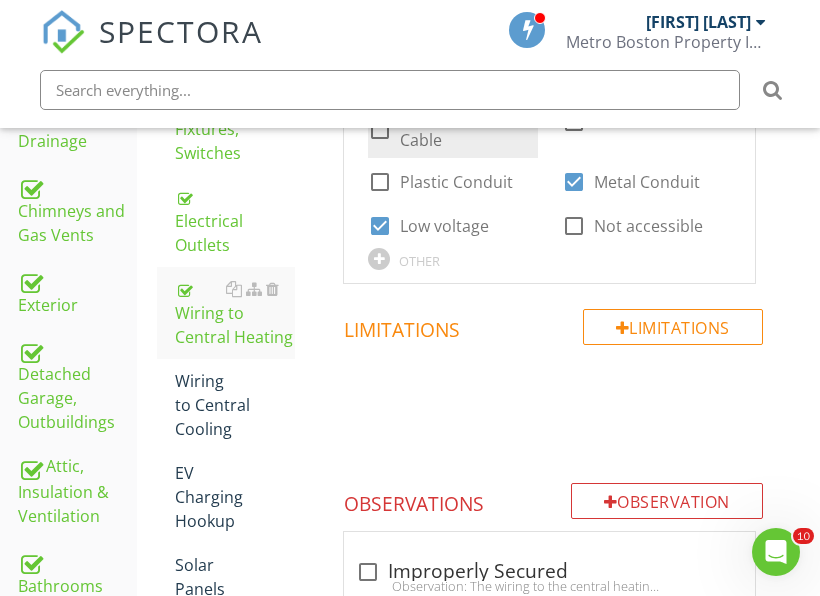 scroll, scrollTop: 948, scrollLeft: 0, axis: vertical 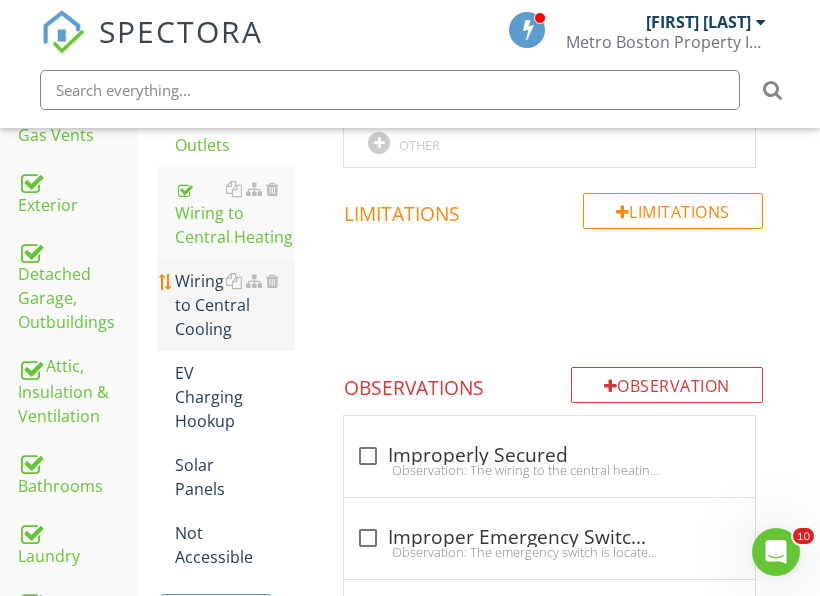 click on "Wiring to Central Cooling" at bounding box center (235, 305) 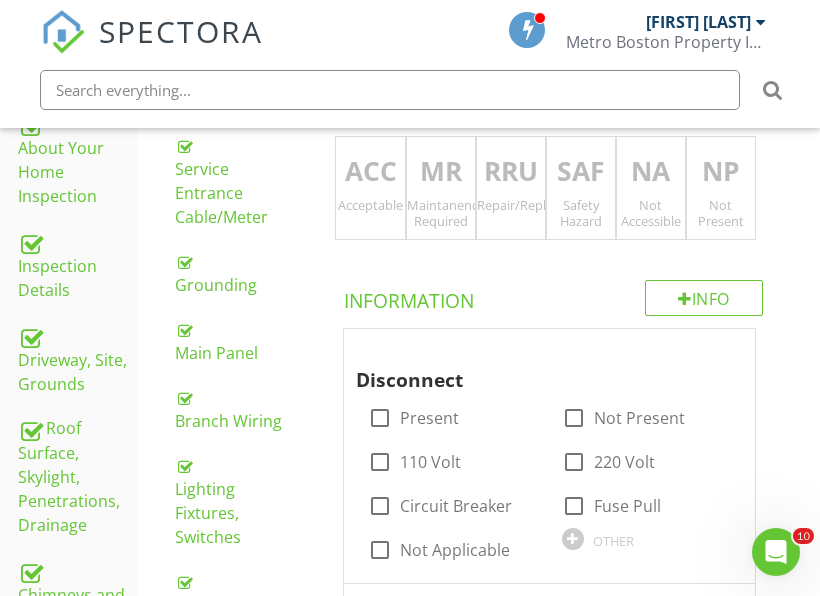 scroll, scrollTop: 448, scrollLeft: 0, axis: vertical 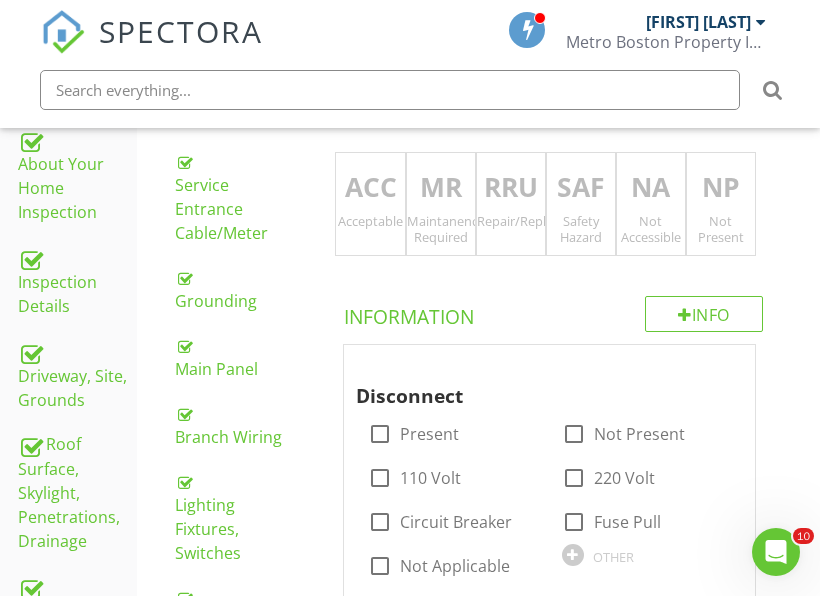 click on "Repair/Replace/Upgrade" at bounding box center (511, 221) 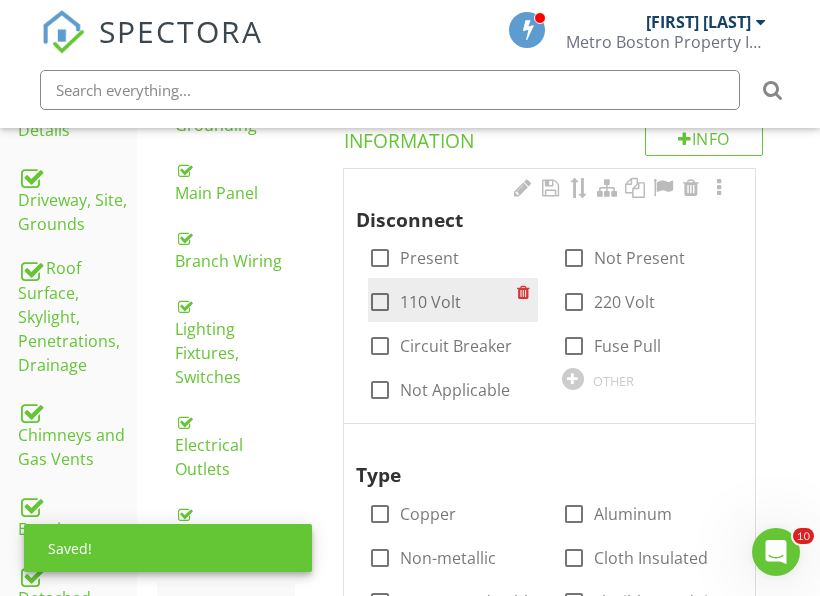 scroll, scrollTop: 648, scrollLeft: 0, axis: vertical 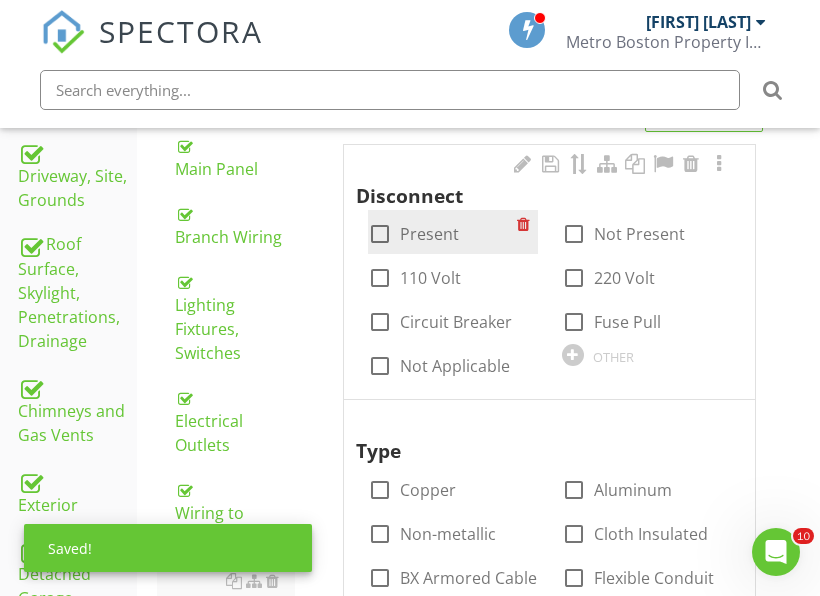 click on "Present" at bounding box center (429, 234) 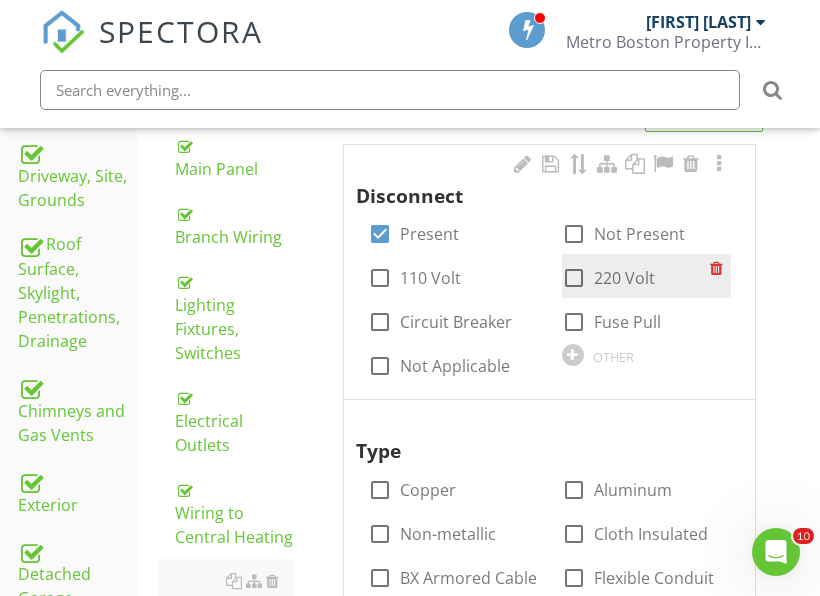 click at bounding box center [574, 278] 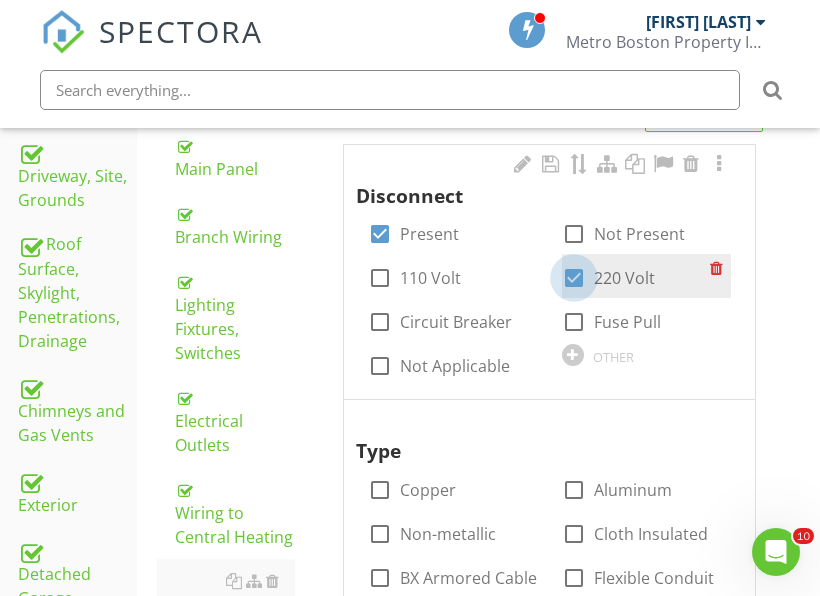 checkbox on "true" 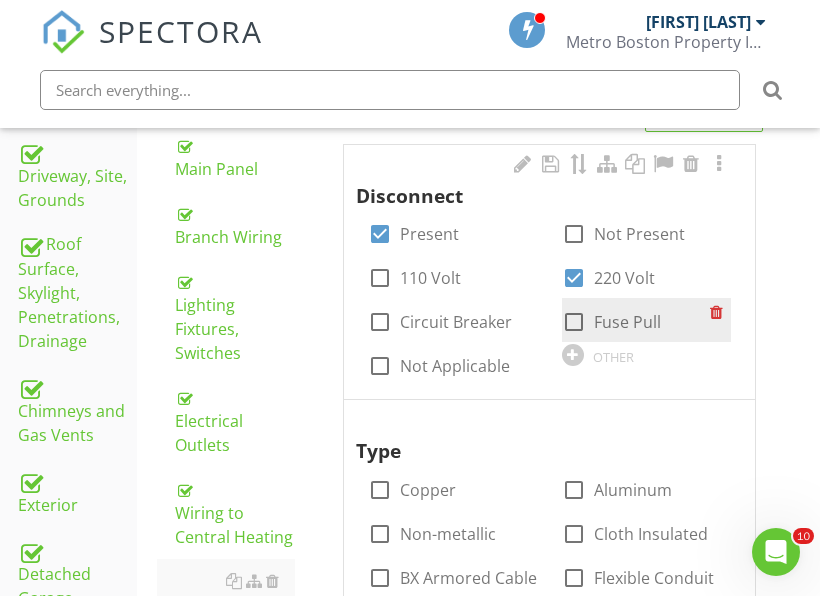 click at bounding box center [574, 322] 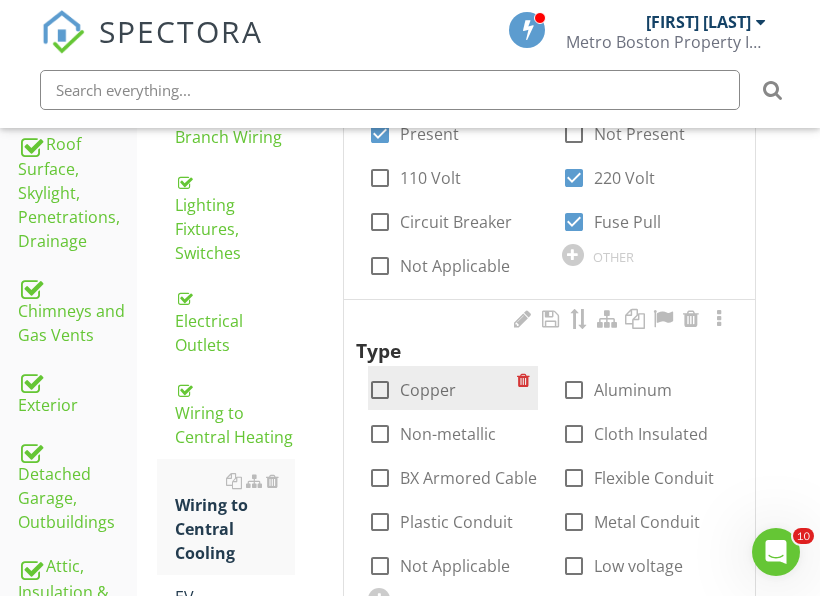 scroll, scrollTop: 848, scrollLeft: 0, axis: vertical 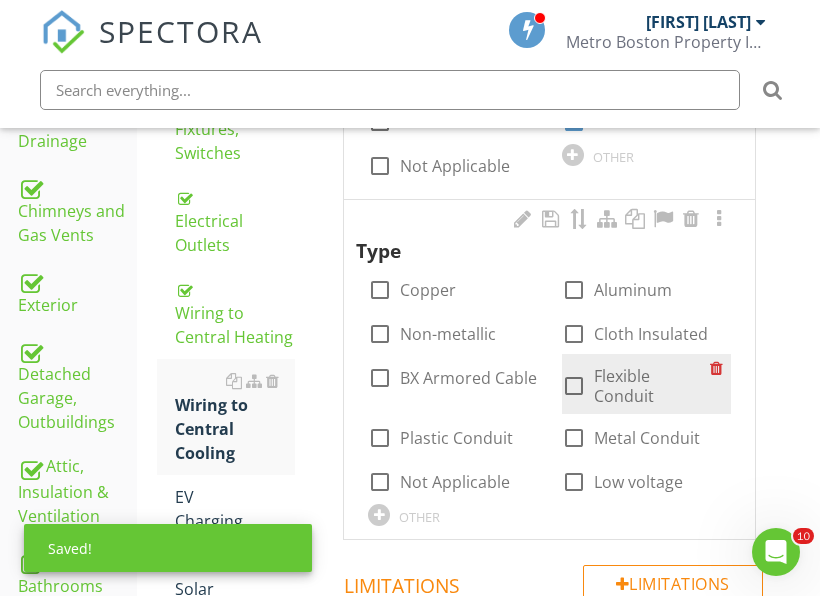 drag, startPoint x: 421, startPoint y: 288, endPoint x: 565, endPoint y: 356, distance: 159.24823 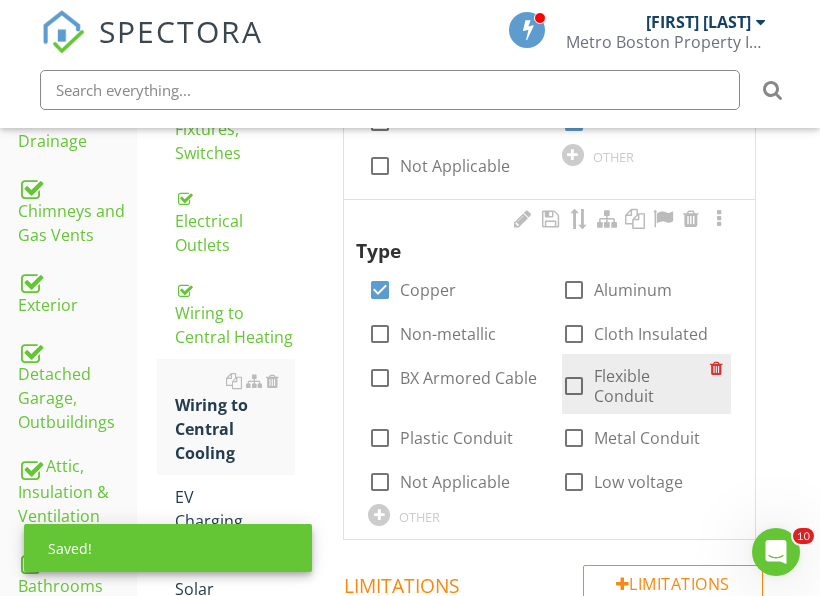click on "Flexible Conduit" at bounding box center [652, 386] 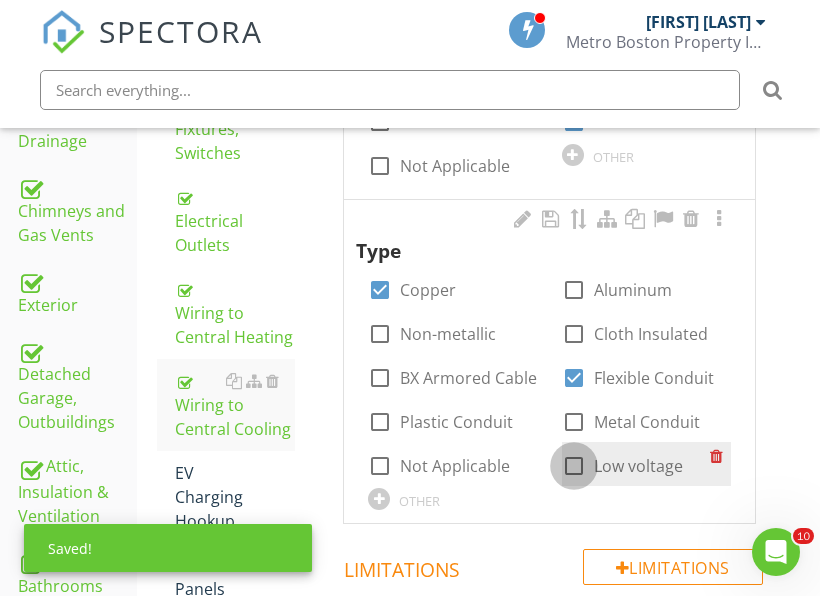 click at bounding box center [574, 466] 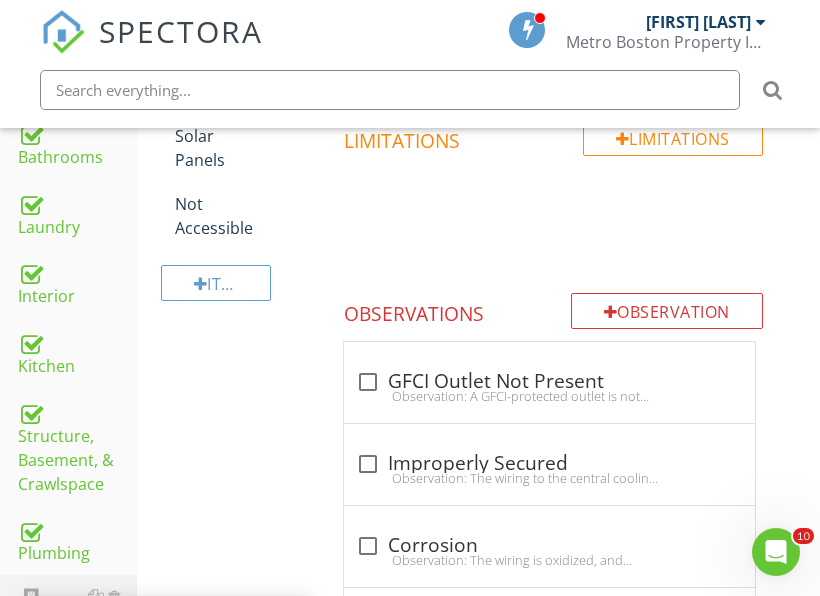 scroll, scrollTop: 1348, scrollLeft: 0, axis: vertical 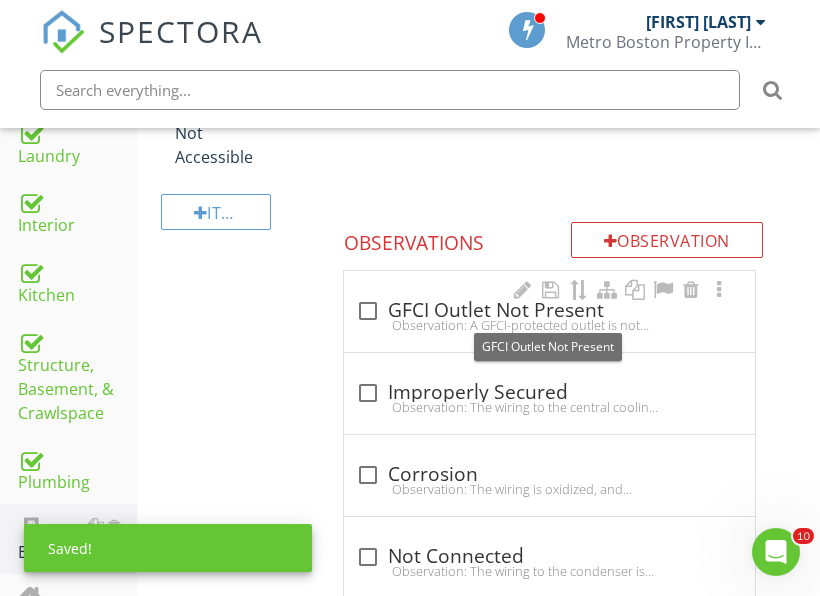 click on "check_box_outline_blank
GFCI Outlet Not Present" at bounding box center [549, 311] 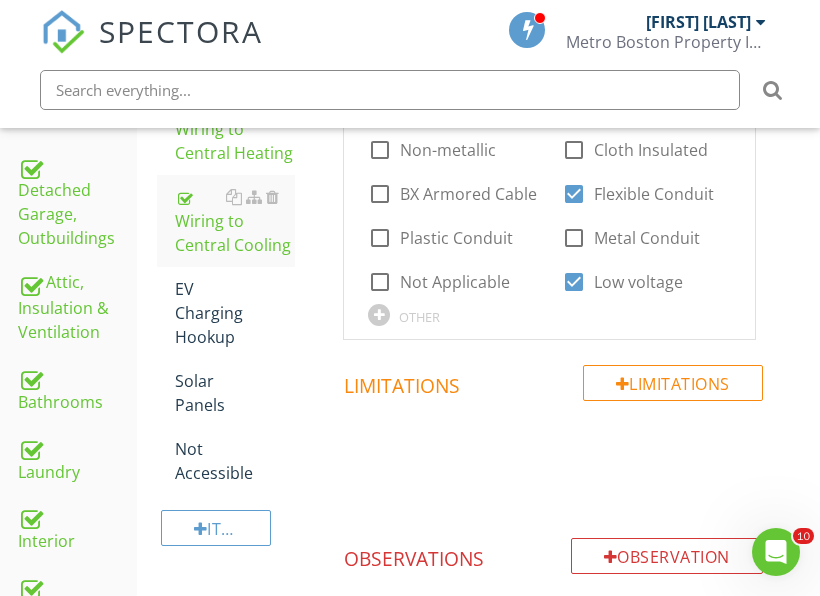 scroll, scrollTop: 948, scrollLeft: 0, axis: vertical 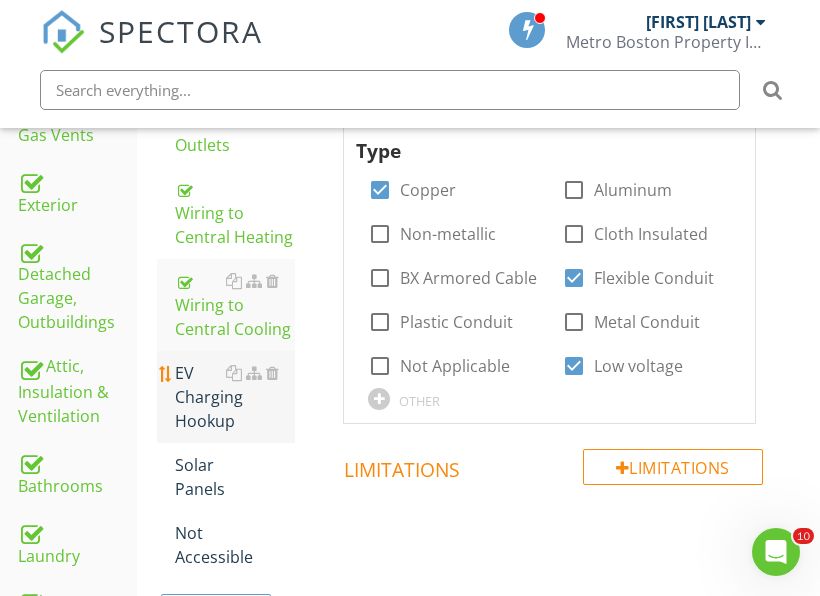 click on "EV Charging Hookup" at bounding box center [235, 397] 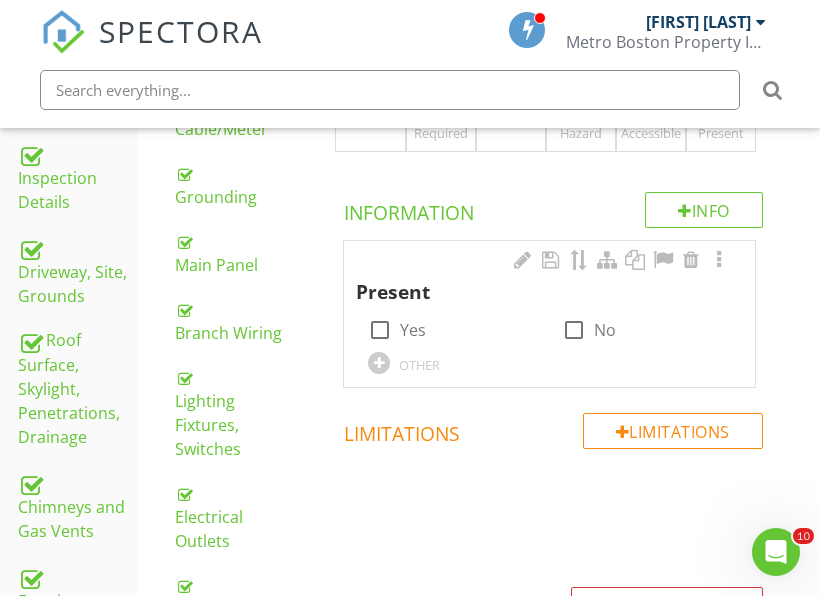 scroll, scrollTop: 548, scrollLeft: 0, axis: vertical 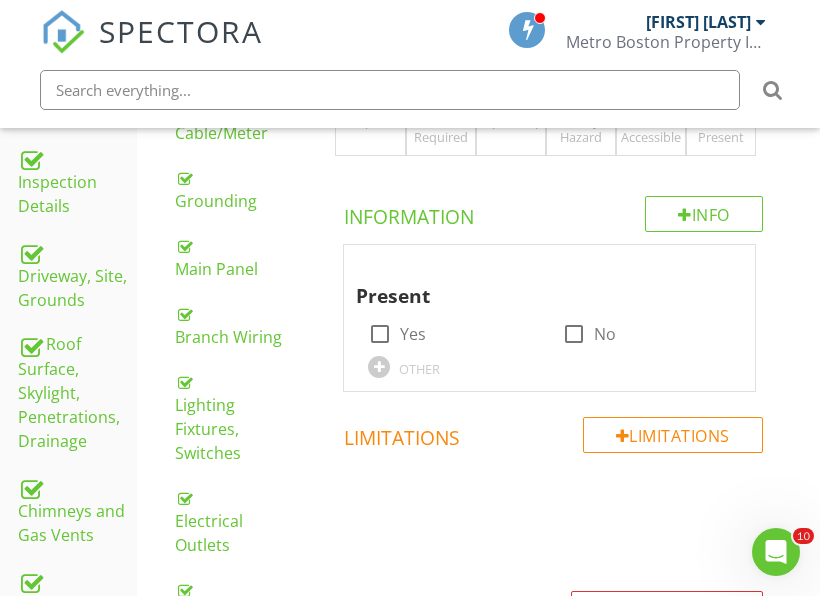 click on "NP   Not Present" at bounding box center (721, 104) 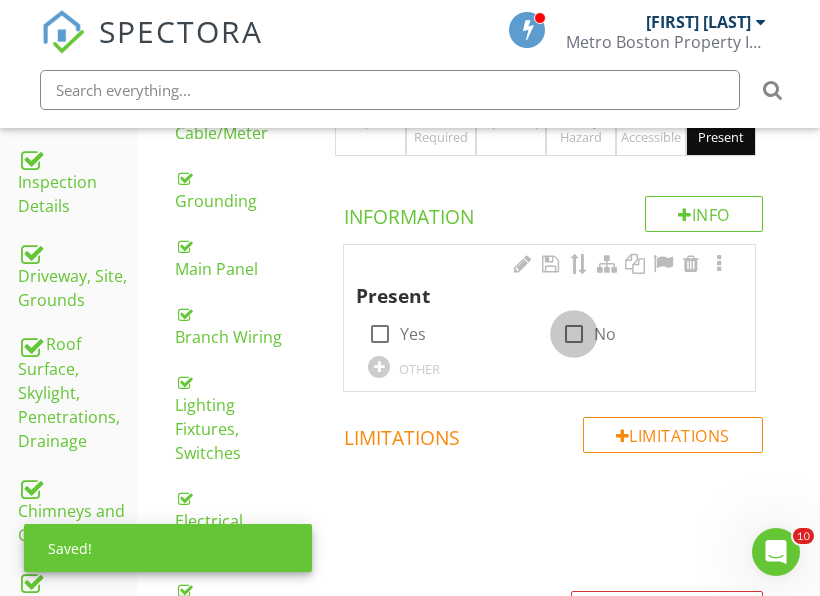 drag, startPoint x: 572, startPoint y: 333, endPoint x: 546, endPoint y: 340, distance: 26.925823 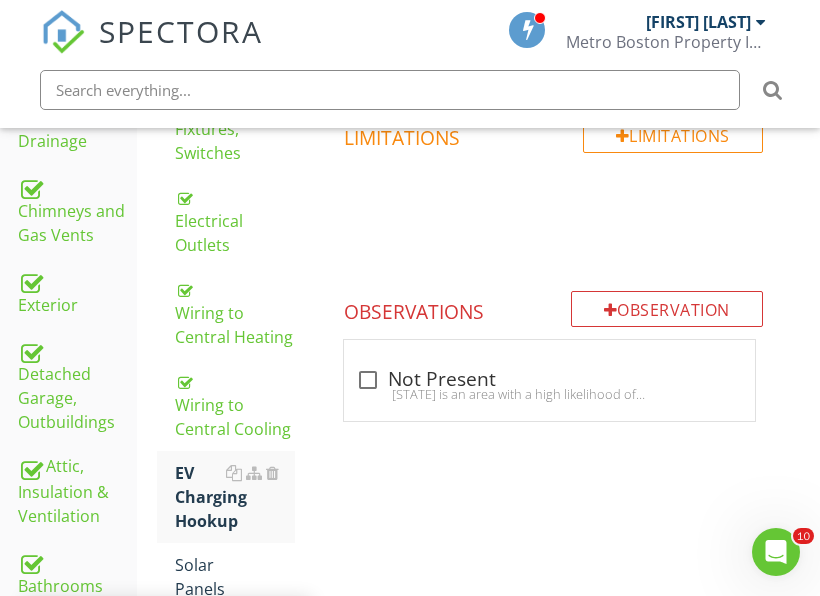 scroll, scrollTop: 948, scrollLeft: 0, axis: vertical 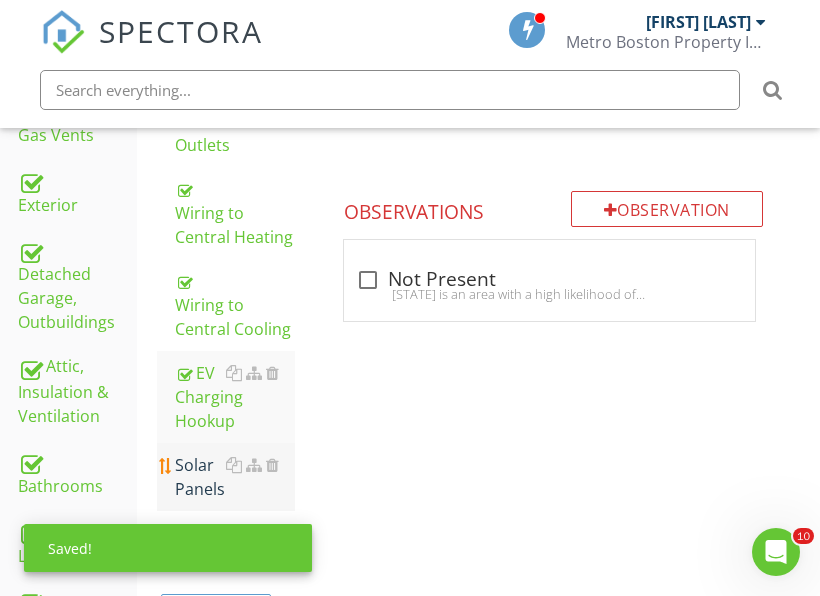 click on "Solar Panels" at bounding box center (235, 477) 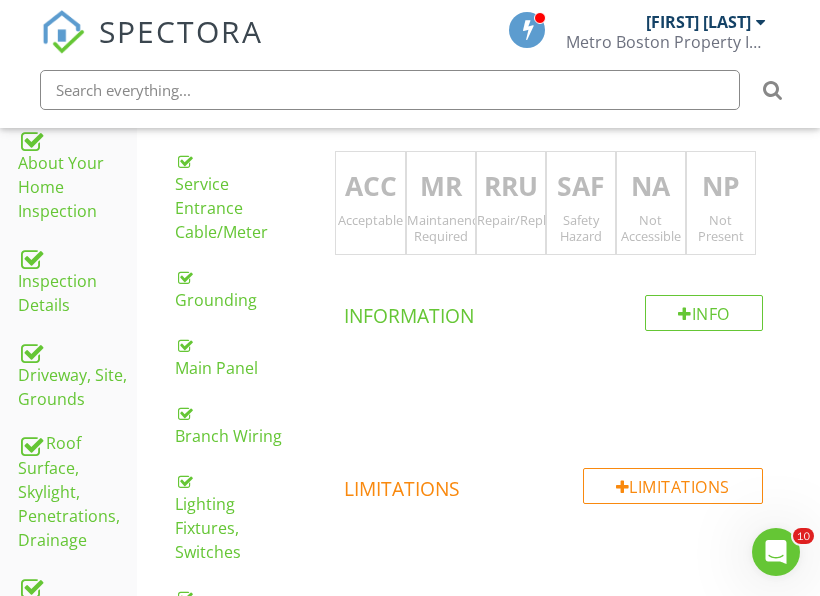 scroll, scrollTop: 448, scrollLeft: 0, axis: vertical 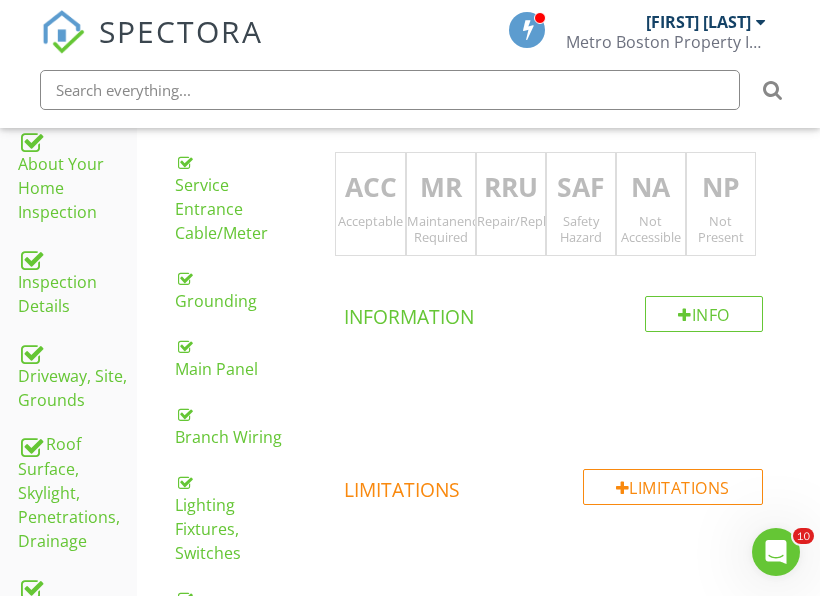 click on "NP" at bounding box center (721, 188) 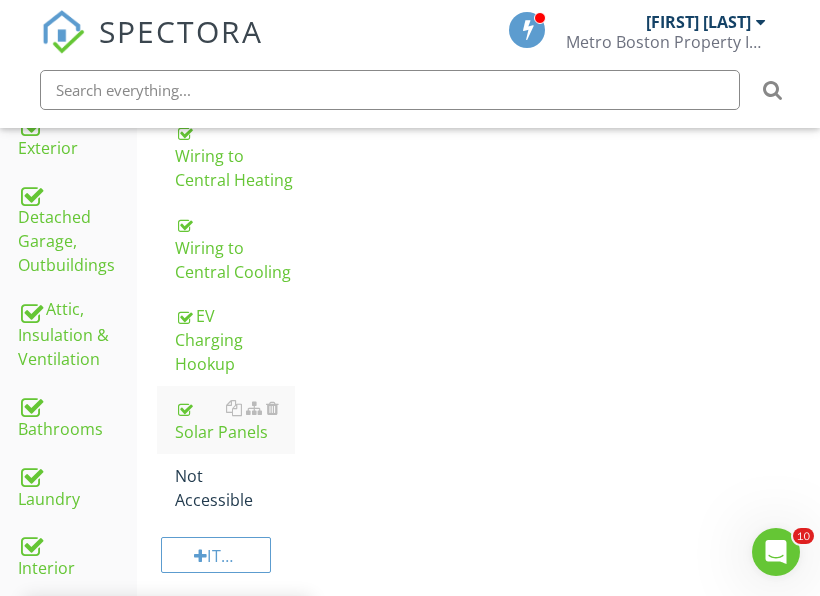 scroll, scrollTop: 1048, scrollLeft: 0, axis: vertical 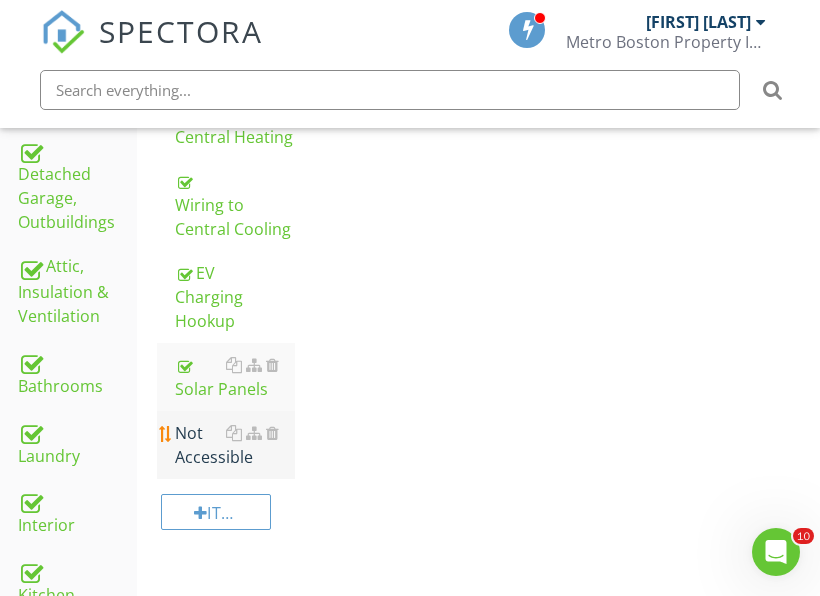 click on "Not Accessible" at bounding box center [235, 445] 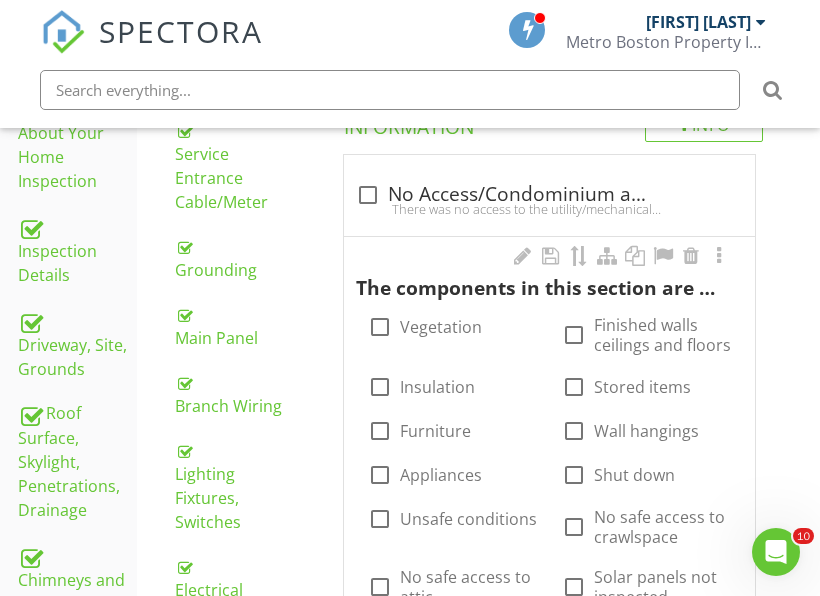 scroll, scrollTop: 448, scrollLeft: 0, axis: vertical 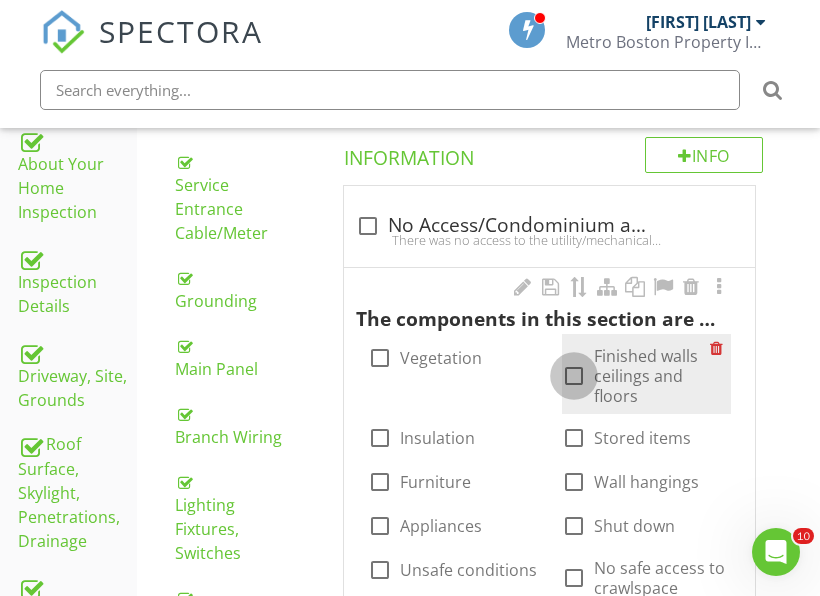 click at bounding box center [574, 376] 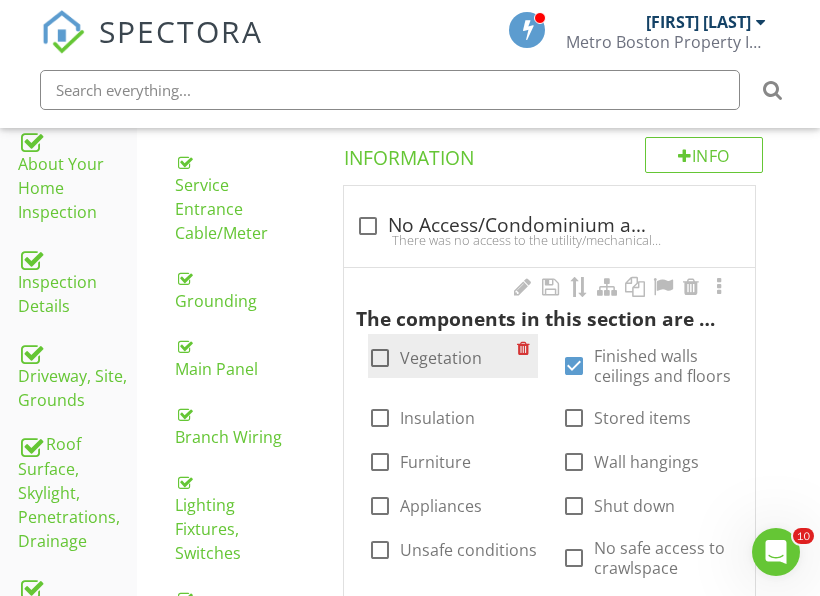 click on "Vegetation" at bounding box center (441, 358) 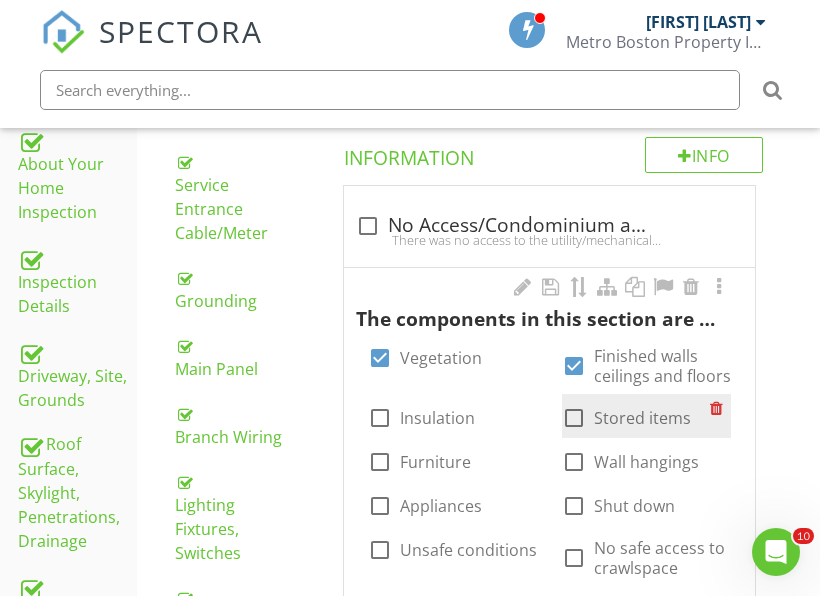 click at bounding box center (574, 418) 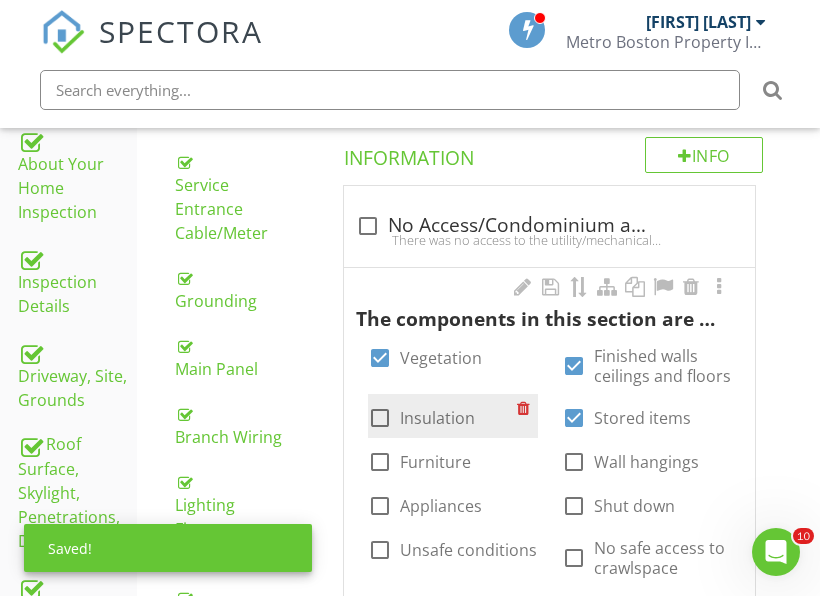 click on "Insulation" at bounding box center (437, 418) 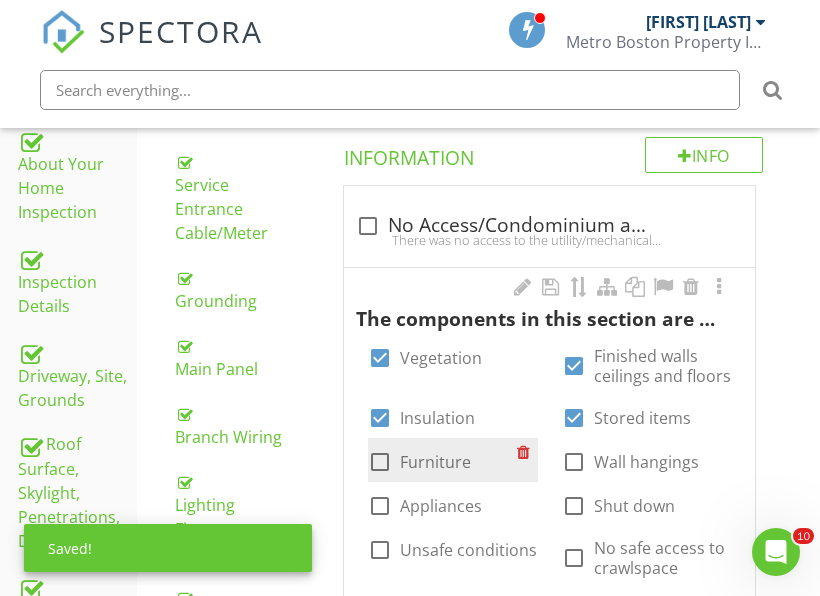 click on "Furniture" at bounding box center (435, 462) 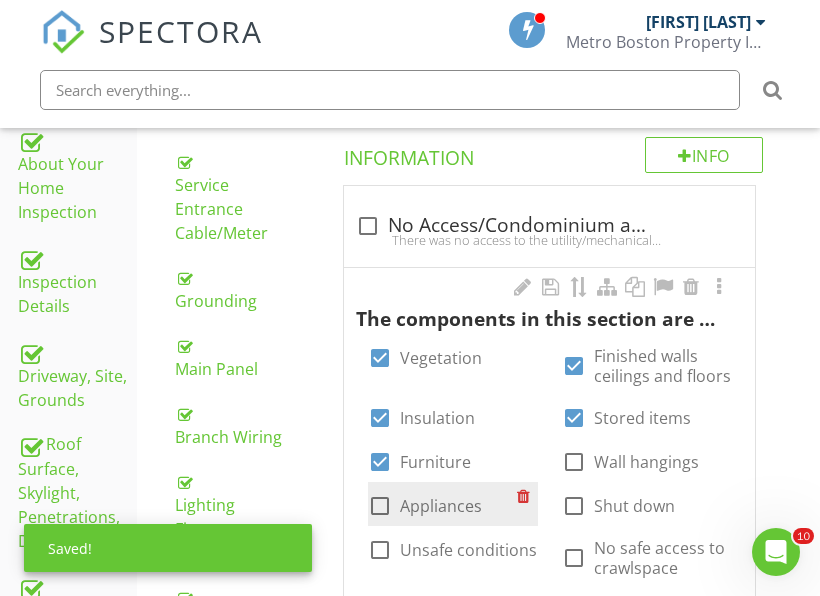 click on "Appliances" at bounding box center [441, 506] 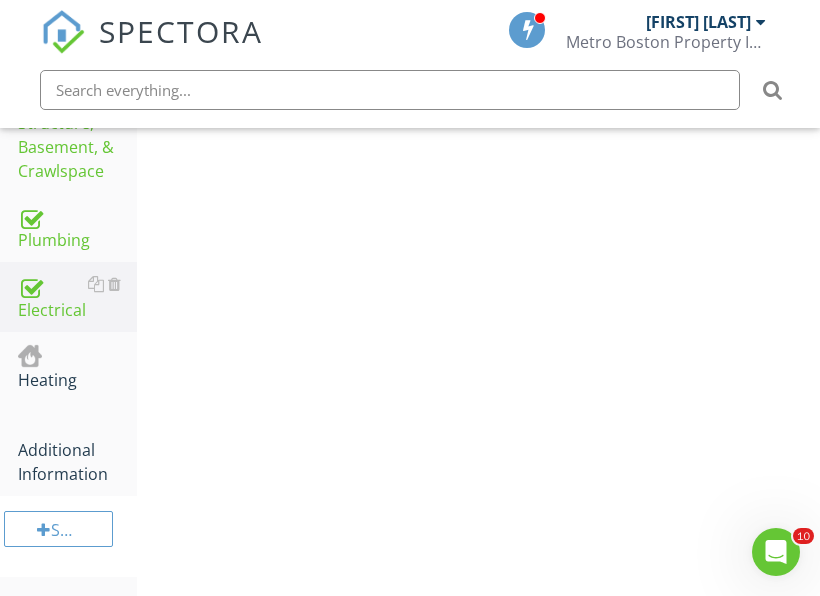 scroll, scrollTop: 1591, scrollLeft: 0, axis: vertical 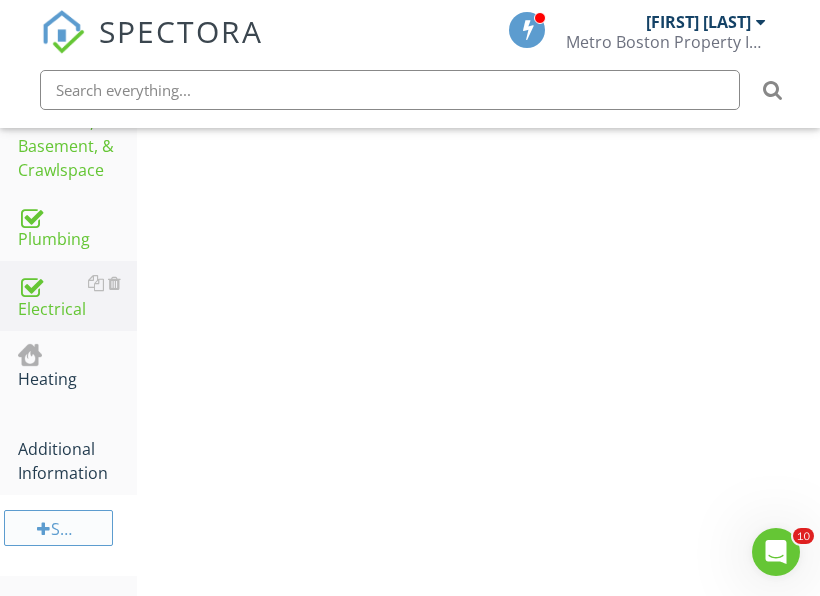 click on "Section" at bounding box center [58, 528] 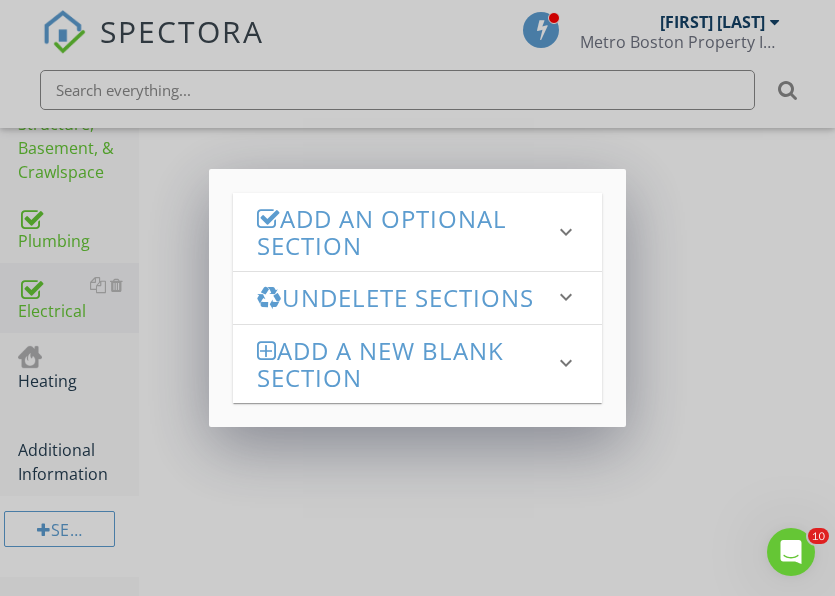 click on "Add an Optional Section" at bounding box center [406, 232] 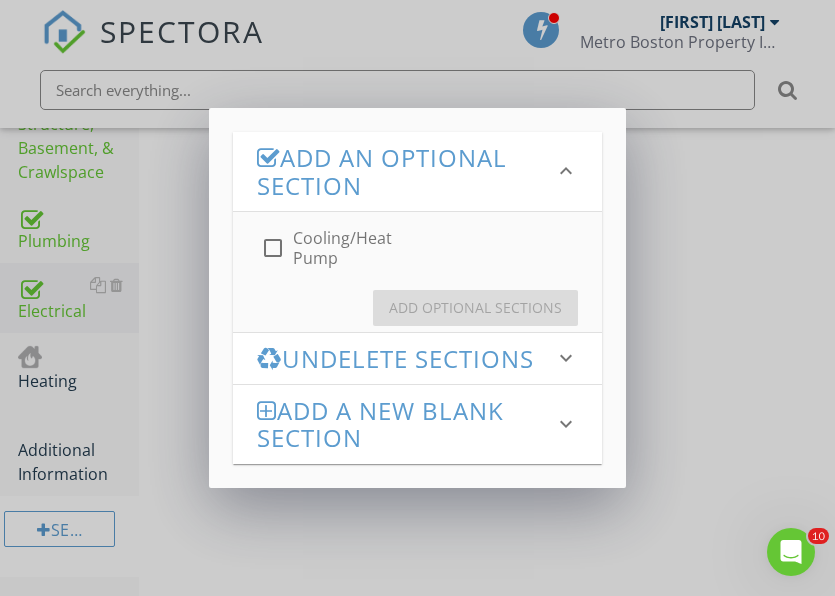 click on "Cooling/Heat Pump" at bounding box center [337, 248] 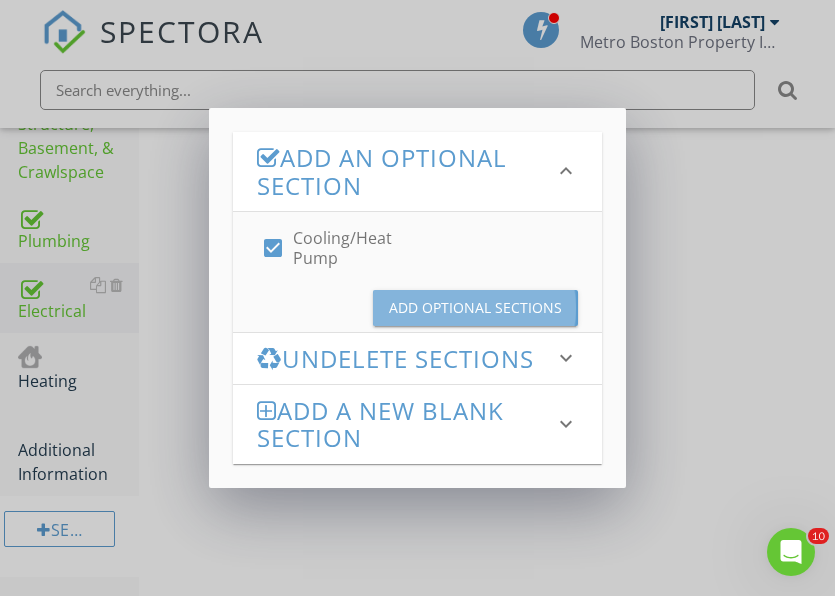 click on "Add Optional Sections" at bounding box center (475, 308) 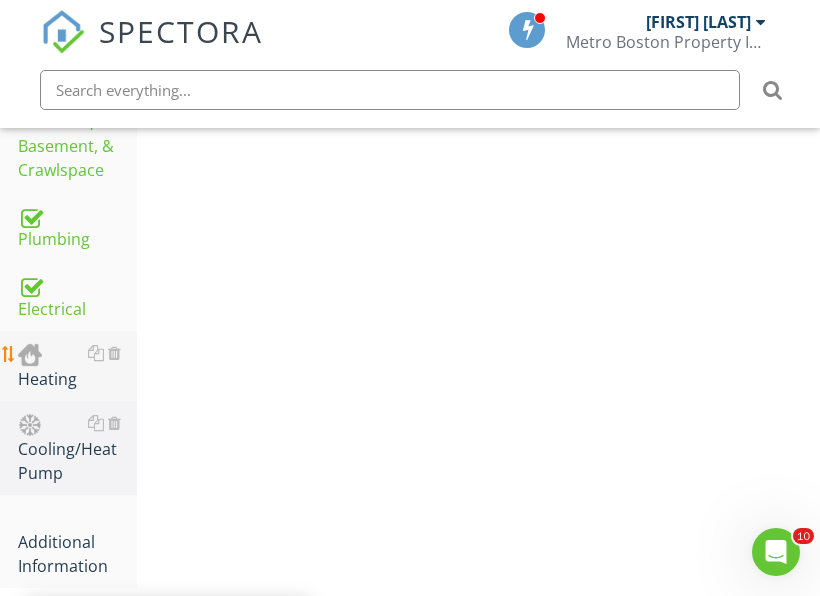 click on "Heating" at bounding box center (77, 366) 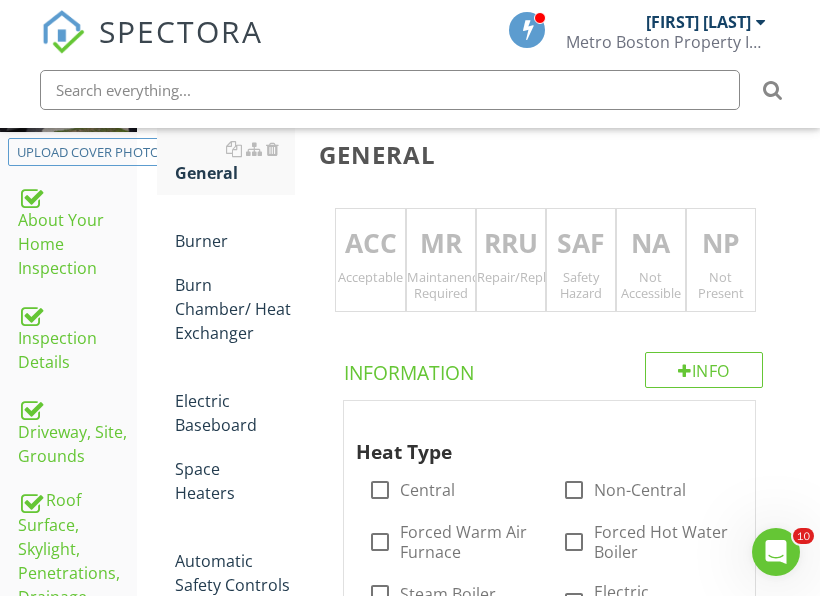 scroll, scrollTop: 391, scrollLeft: 0, axis: vertical 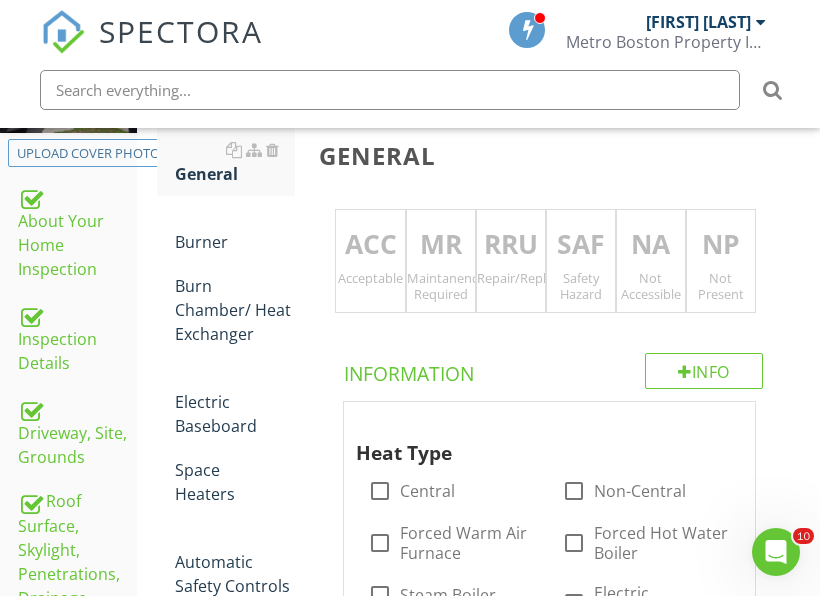 click on "Repair/Replace/Upgrade" at bounding box center [511, 278] 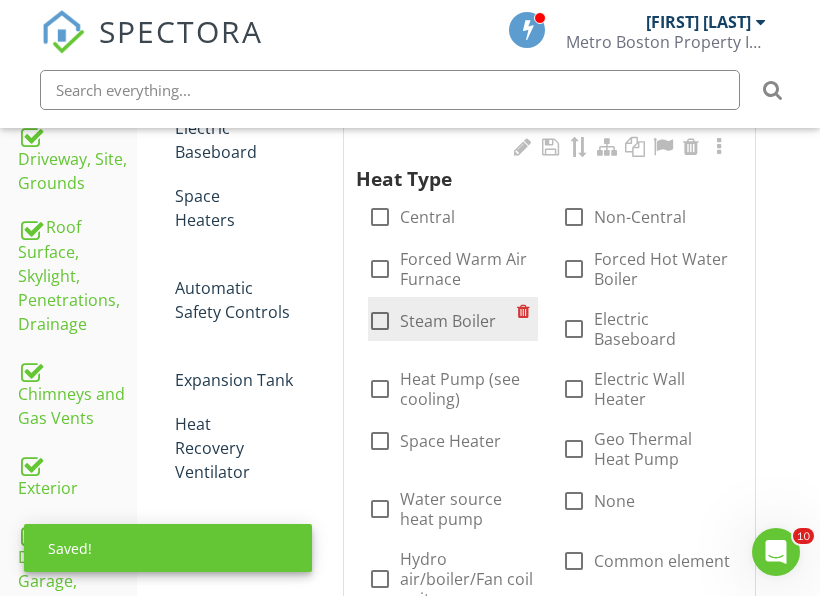 scroll, scrollTop: 691, scrollLeft: 0, axis: vertical 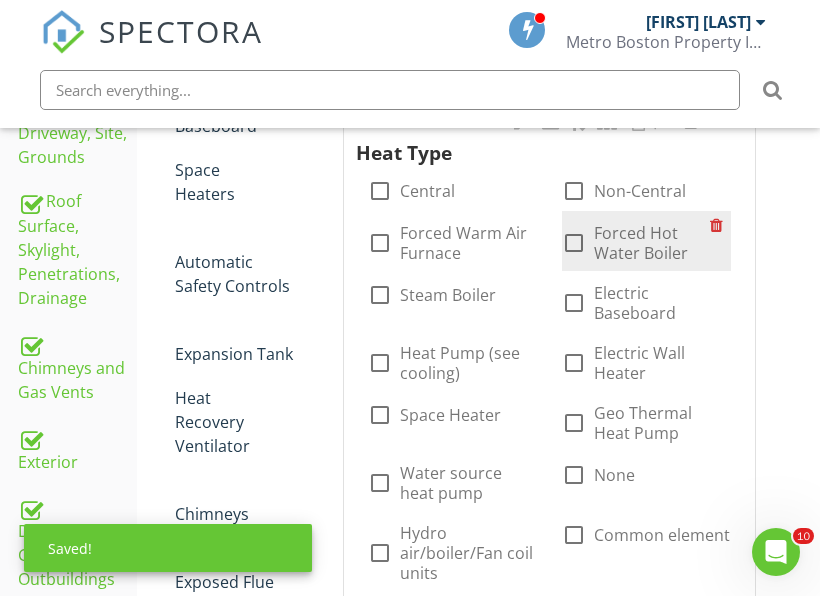 click on "Forced Hot Water Boiler" at bounding box center (652, 243) 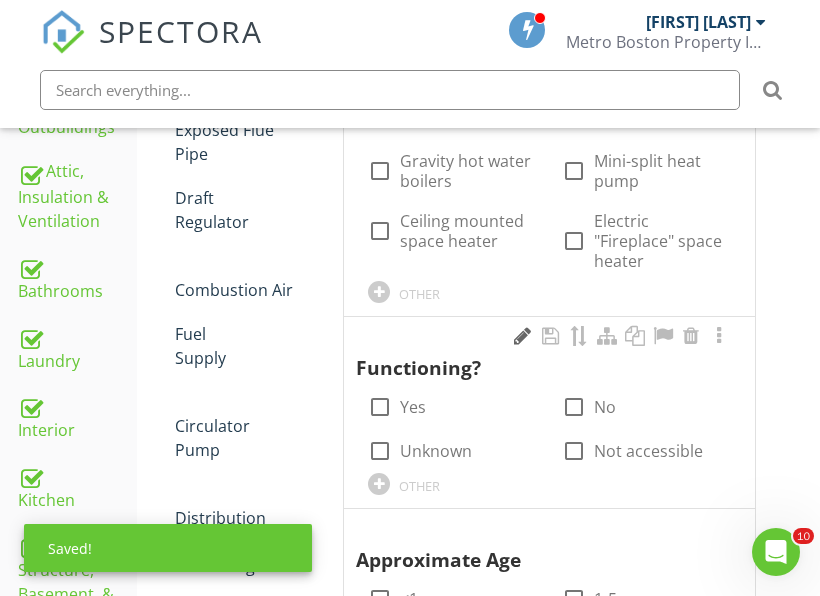 scroll, scrollTop: 1191, scrollLeft: 0, axis: vertical 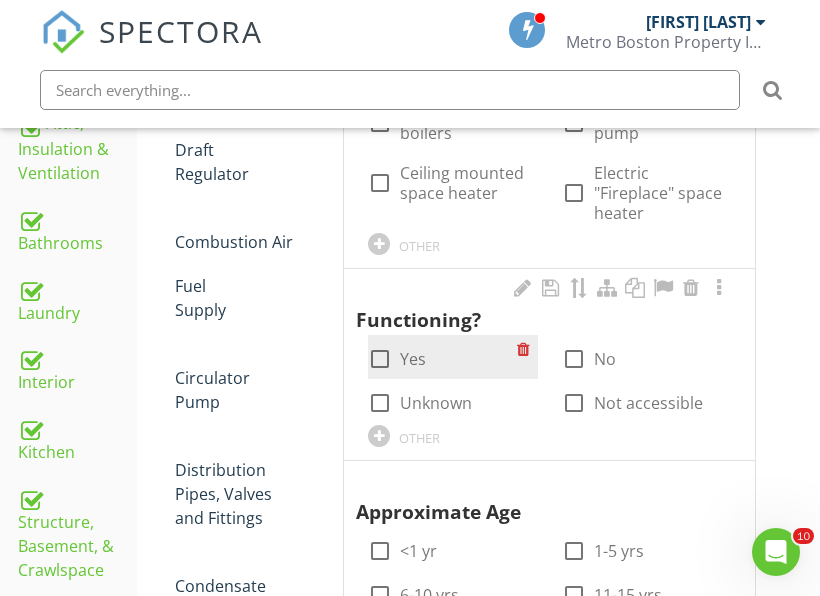 click on "Yes" at bounding box center (413, 359) 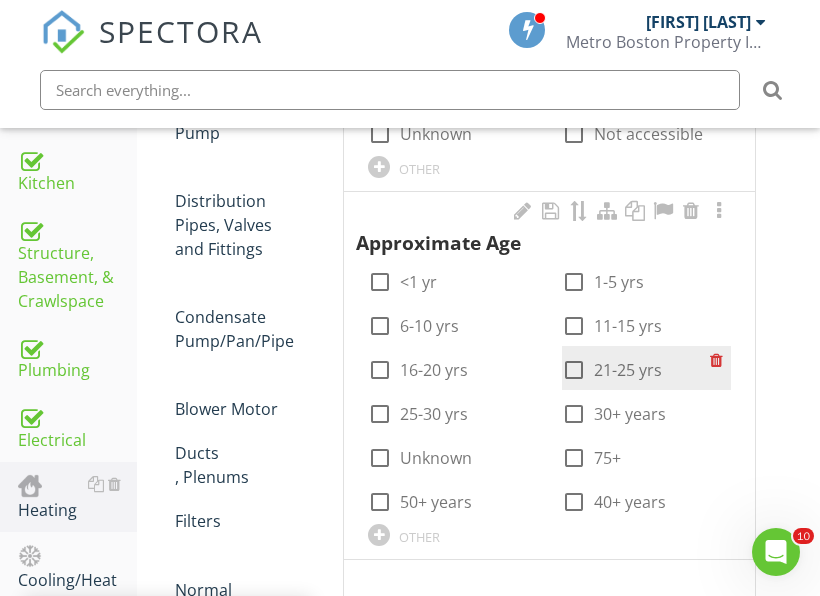 scroll, scrollTop: 1491, scrollLeft: 0, axis: vertical 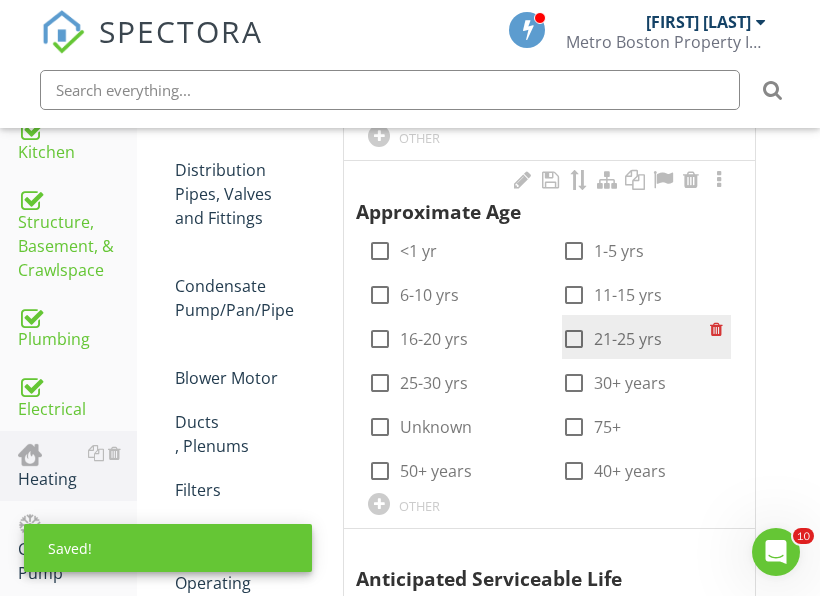 click at bounding box center [574, 339] 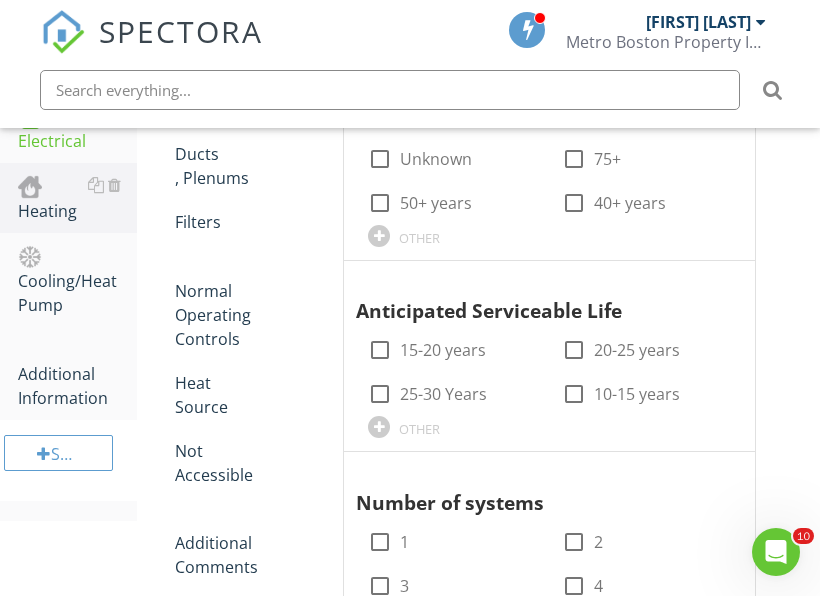 scroll, scrollTop: 1791, scrollLeft: 0, axis: vertical 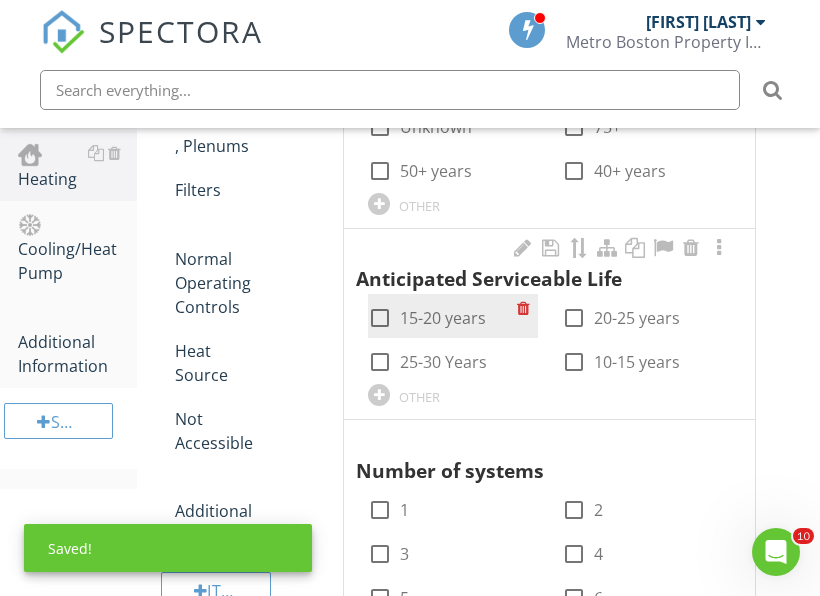 click on "15-20 years" at bounding box center [443, 318] 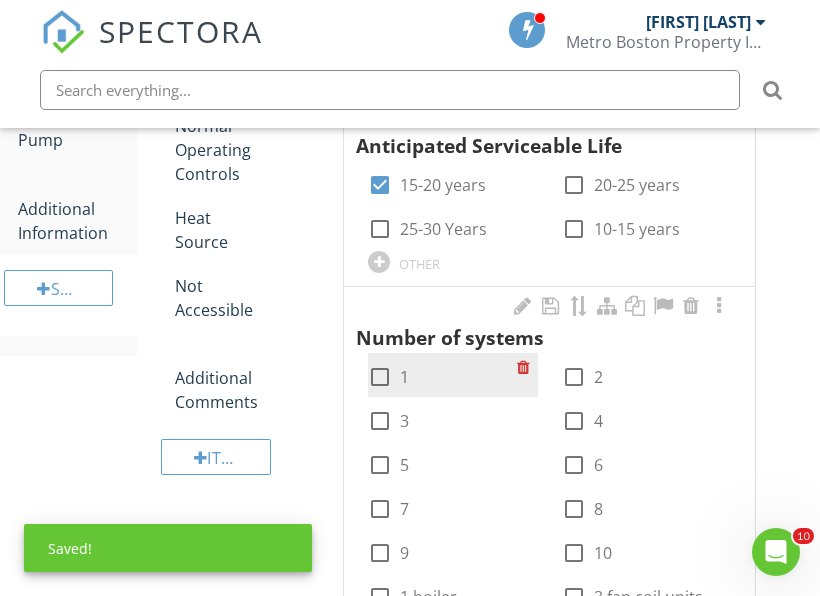 scroll, scrollTop: 1991, scrollLeft: 0, axis: vertical 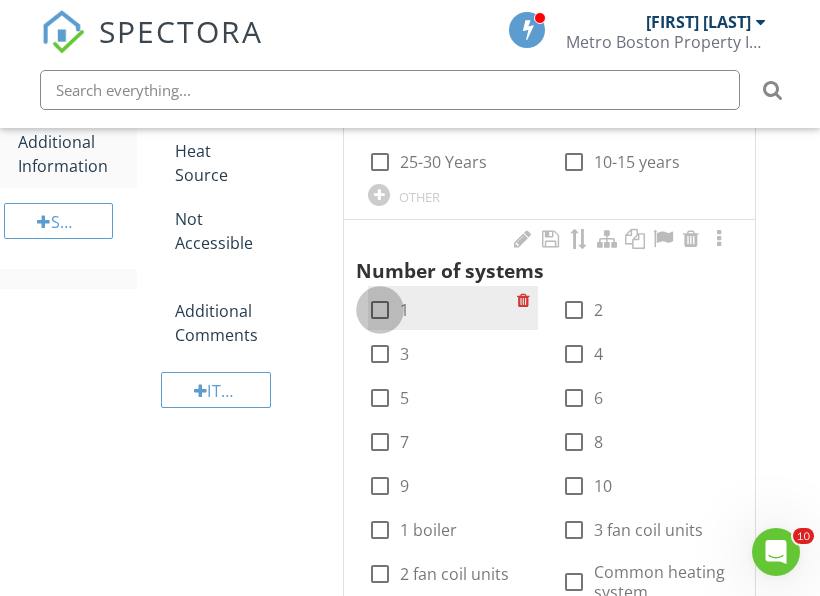 click at bounding box center (380, 310) 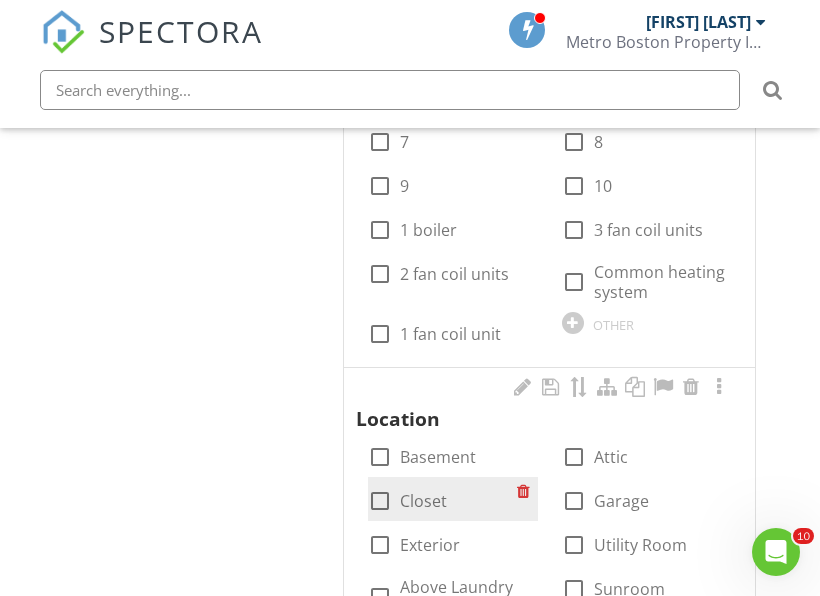 scroll, scrollTop: 2391, scrollLeft: 0, axis: vertical 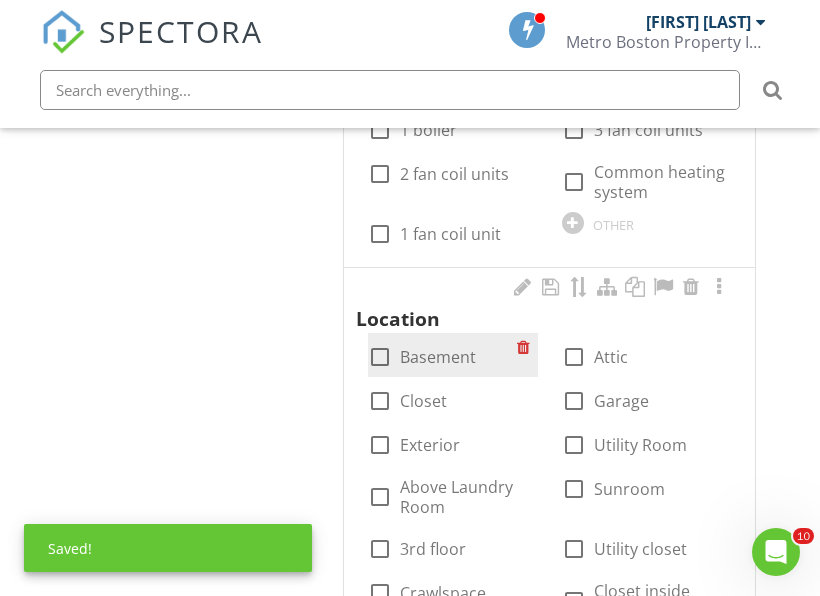 click on "Basement" at bounding box center [438, 357] 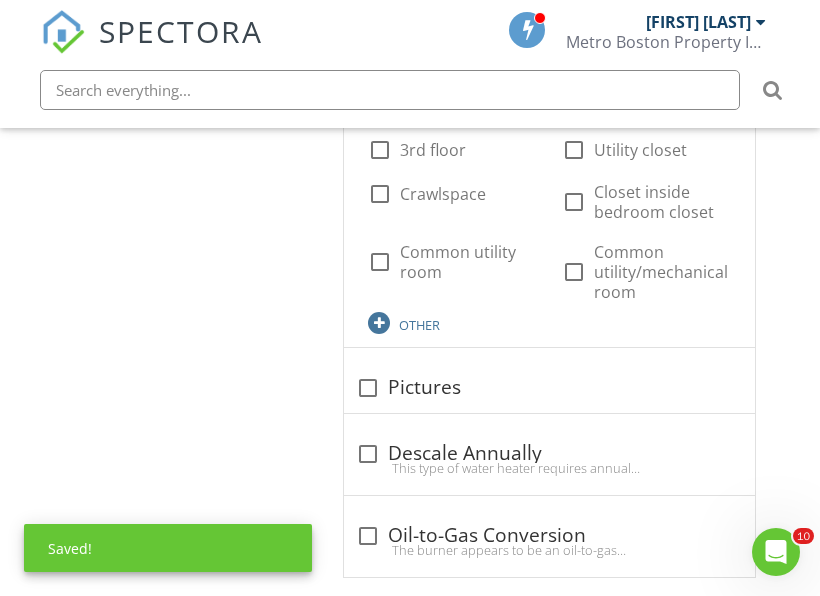scroll, scrollTop: 2791, scrollLeft: 0, axis: vertical 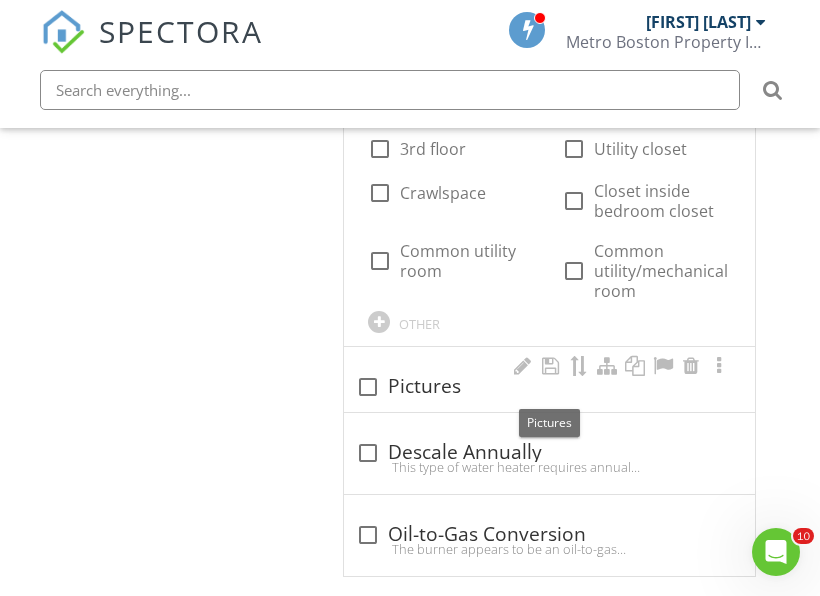 click on "check_box_outline_blank
Pictures" at bounding box center [549, 387] 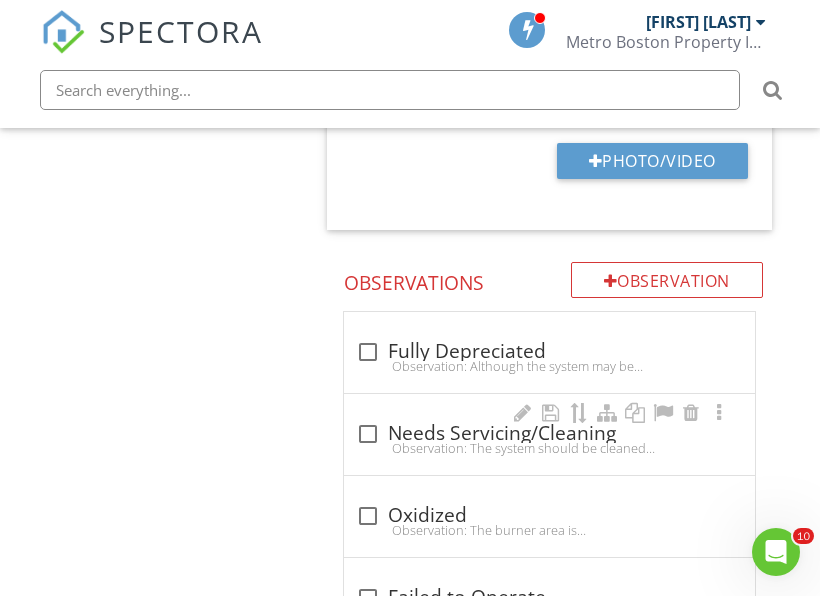 scroll, scrollTop: 4491, scrollLeft: 0, axis: vertical 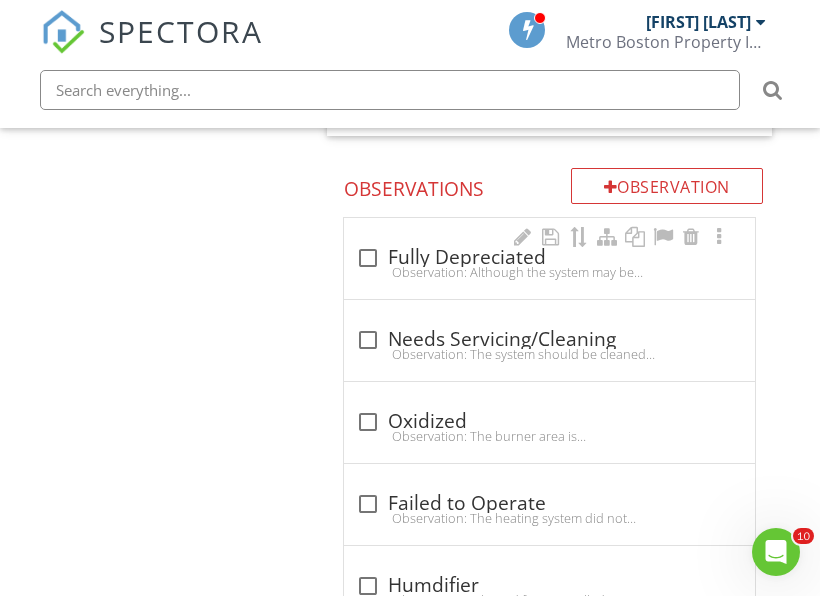 click on "check_box_outline_blank
Fully Depreciated" at bounding box center [549, 258] 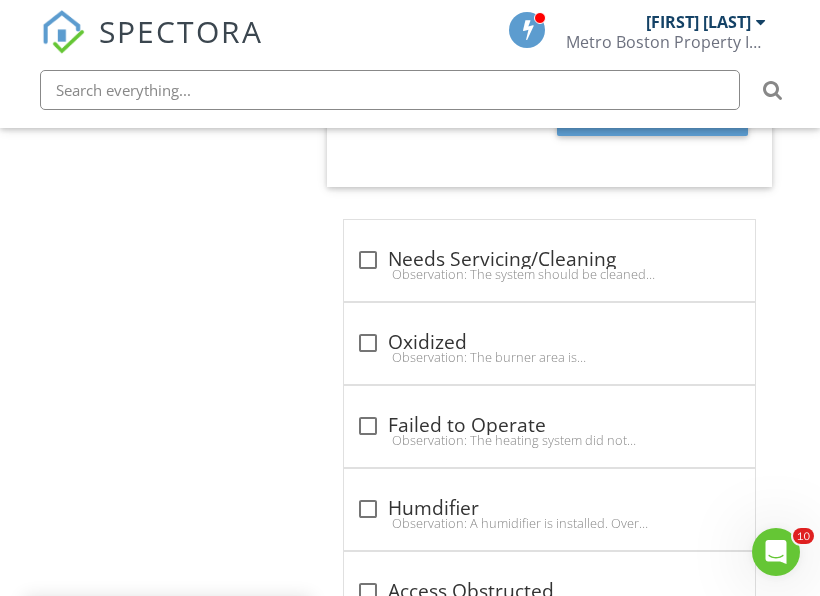 scroll, scrollTop: 5191, scrollLeft: 0, axis: vertical 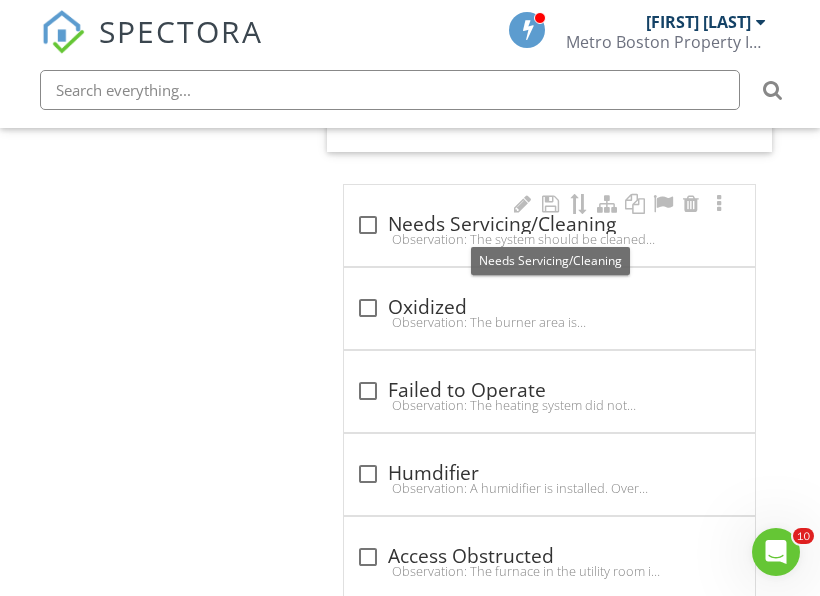 click at bounding box center (368, 225) 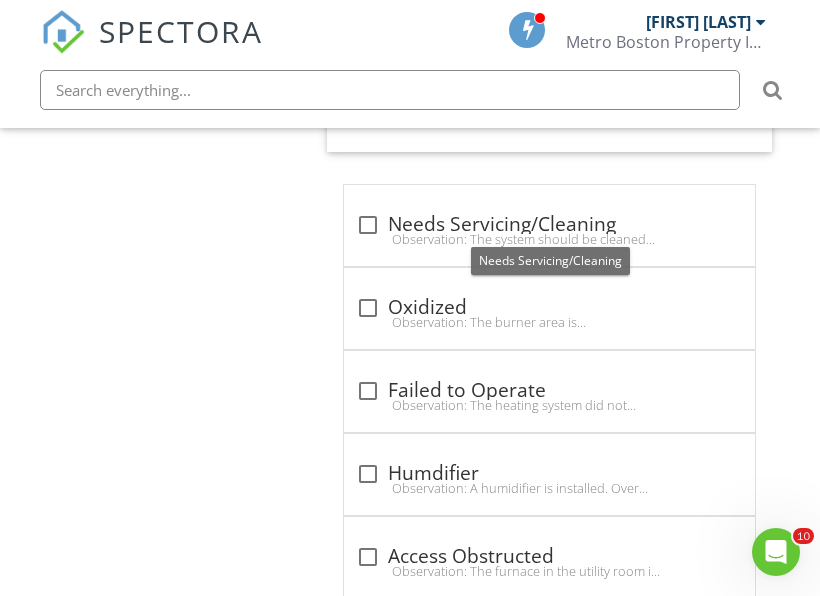 checkbox on "true" 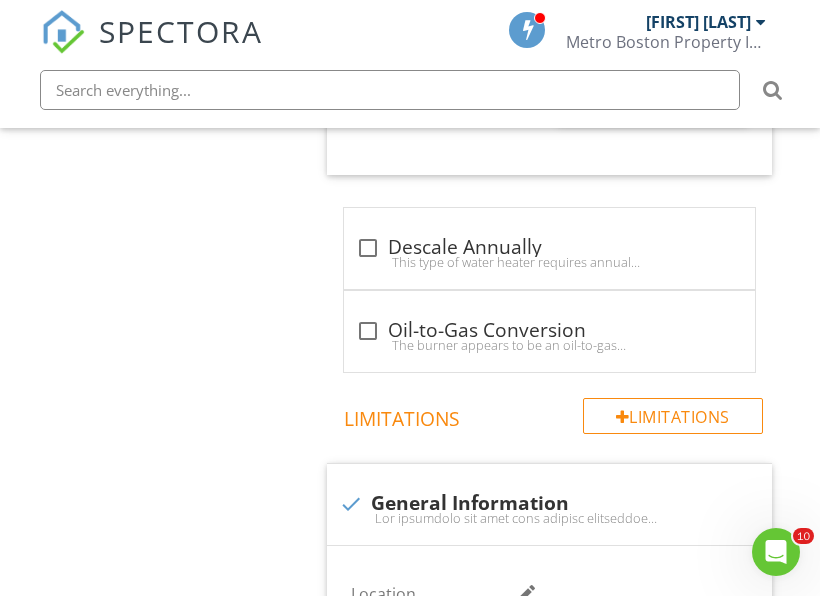 scroll, scrollTop: 3608, scrollLeft: 0, axis: vertical 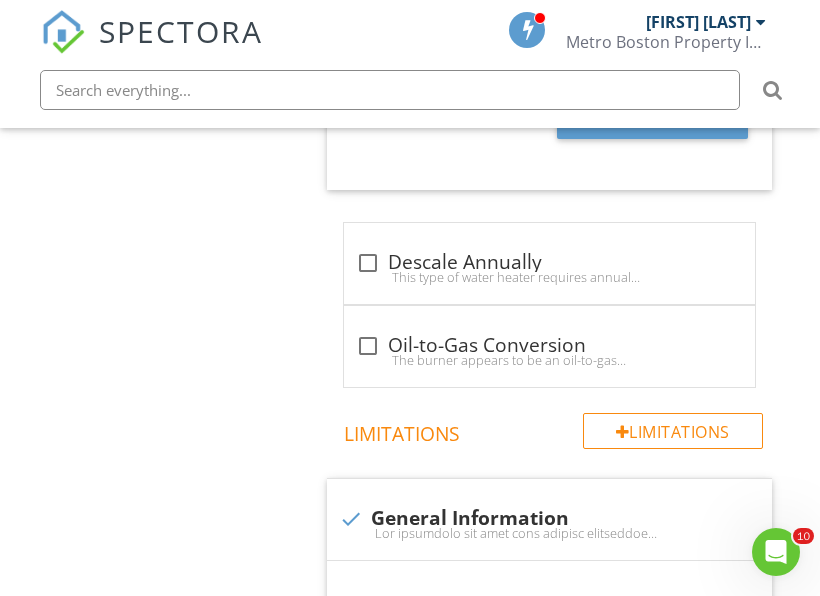 click on "Heating
General
Burner
Burn Chamber/ Heat Exchanger
Electric Baseboard
Space Heaters
Automatic Safety Controls
Expansion Tank
Heat Recovery Ventilator
Chimneys
Exposed Flue Pipe
Draft Regulator
Combustion Air
Fuel Supply
Circulator Pump
Distribution Pipes, Valves and Fittings
Condensate Pump/Pan/Pipe
Blower Motor
Ducts , Plenums
Filters
Normal Operating Controls
Heat Source
Not Accessible
Additional Comments
Item" at bounding box center [478, 255] 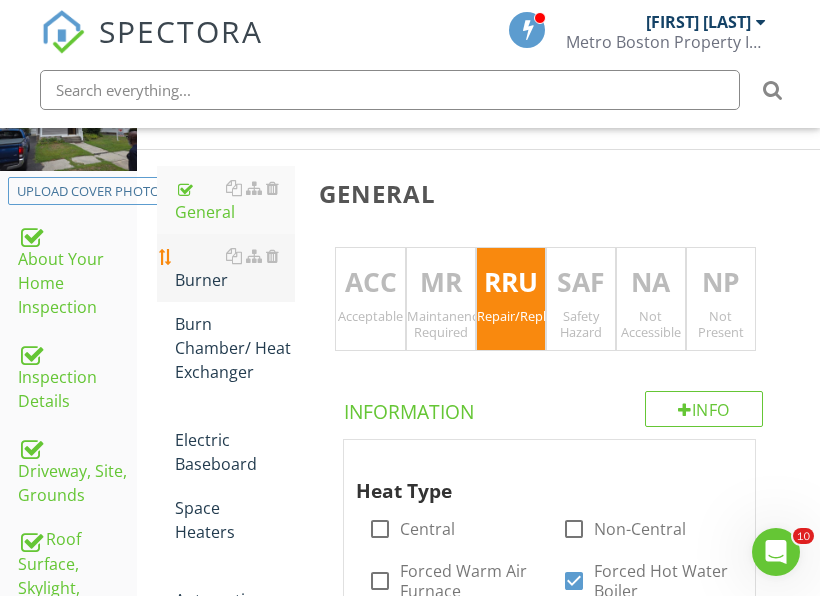 scroll, scrollTop: 308, scrollLeft: 0, axis: vertical 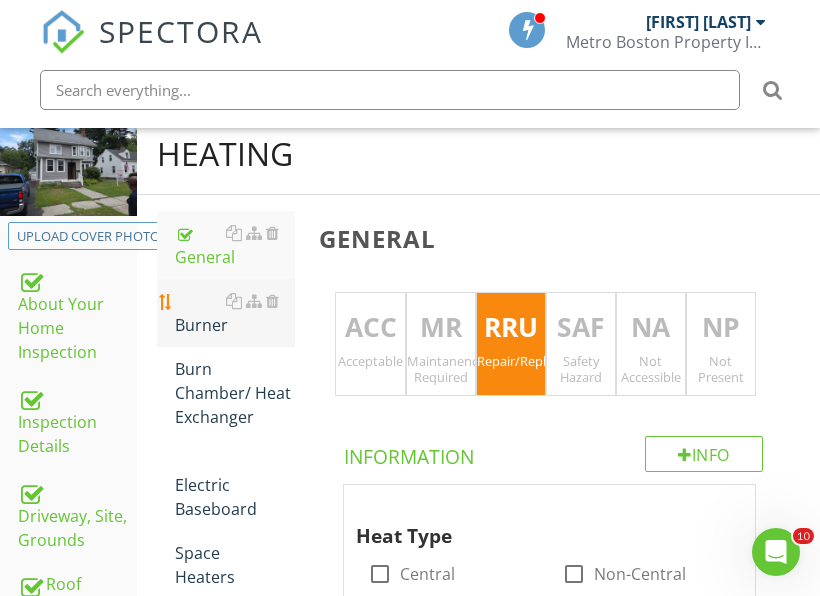 click on "Burner" at bounding box center (235, 313) 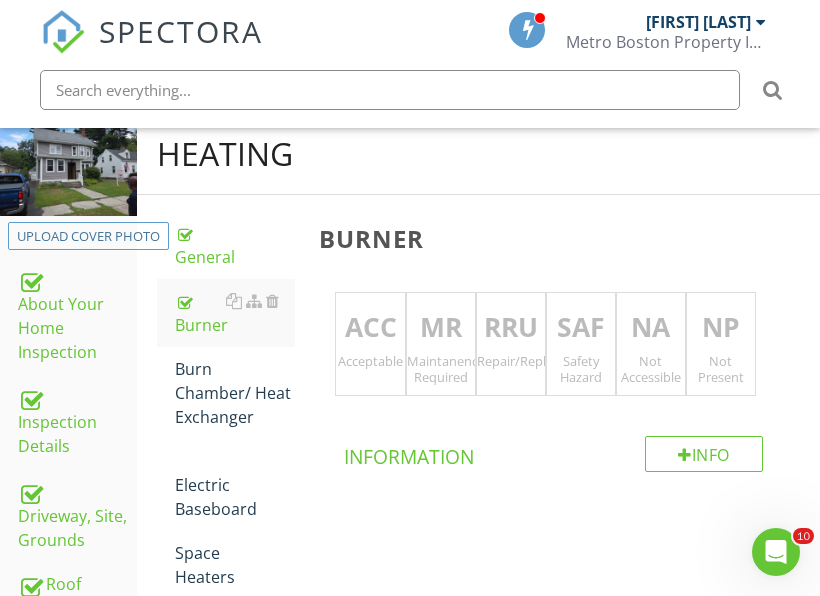 click on "MR   Maintanence Required" at bounding box center (441, 344) 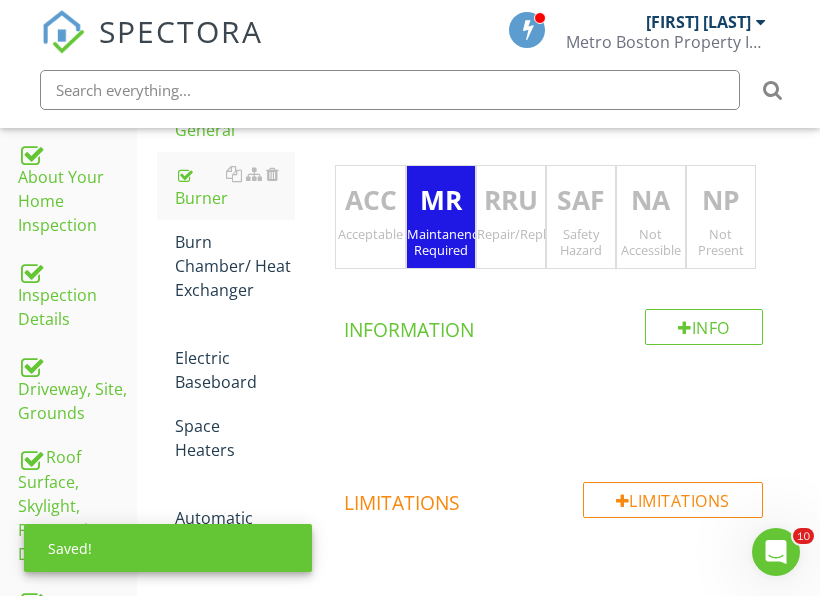 scroll, scrollTop: 708, scrollLeft: 0, axis: vertical 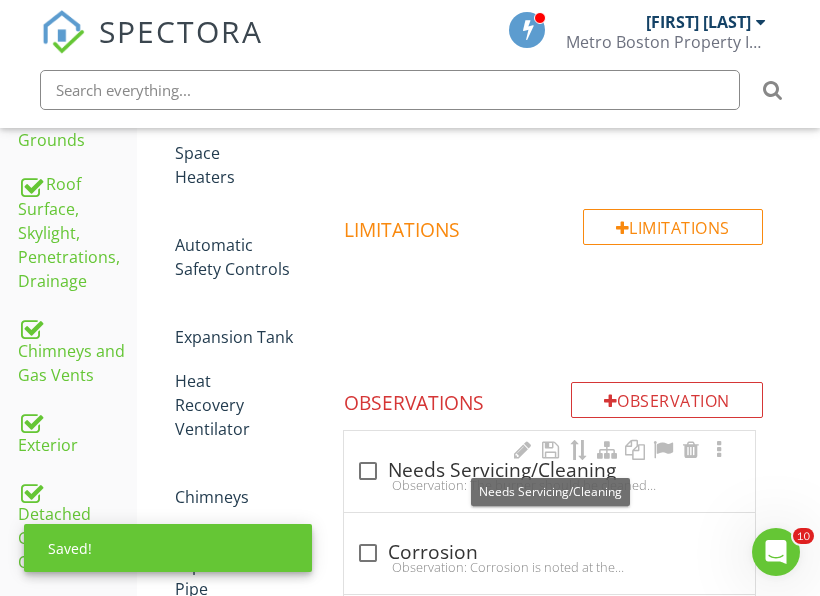 click on "check_box_outline_blank
Needs Servicing/Cleaning" at bounding box center (549, 471) 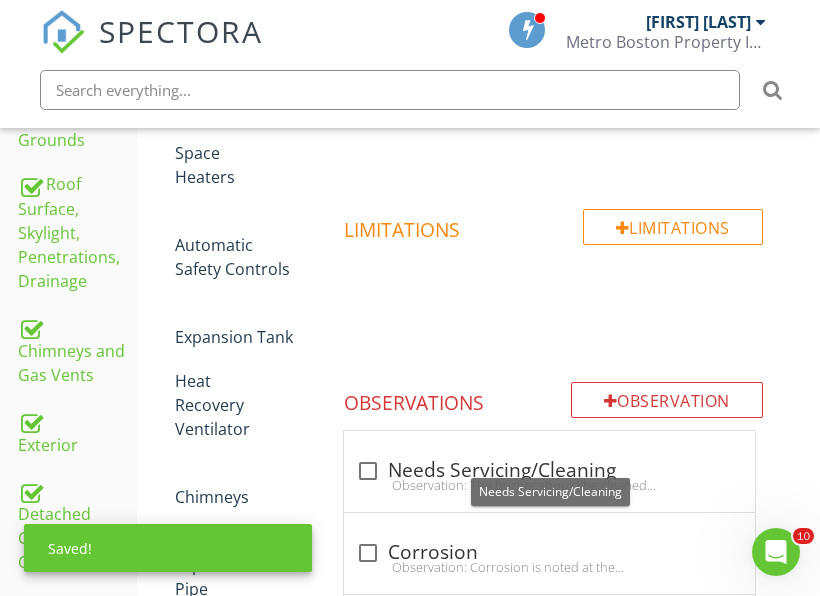 checkbox on "true" 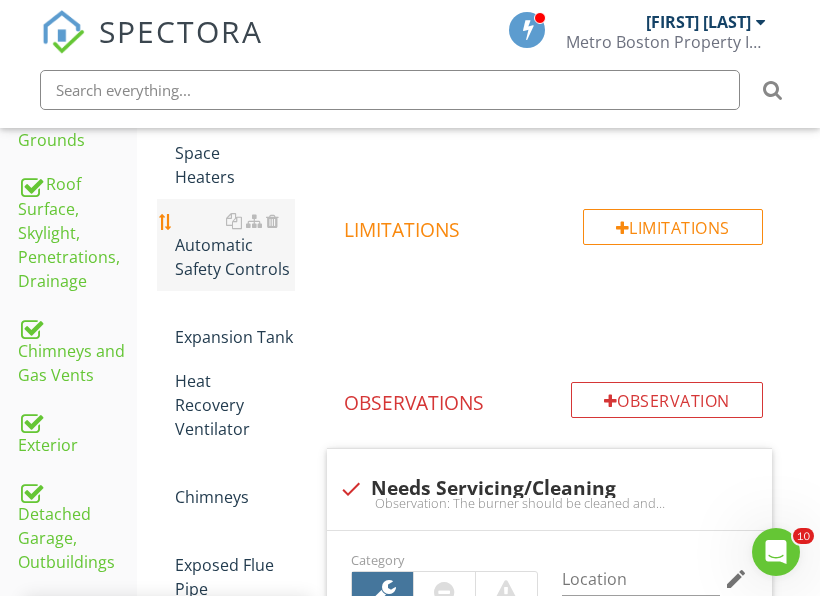 scroll, scrollTop: 308, scrollLeft: 0, axis: vertical 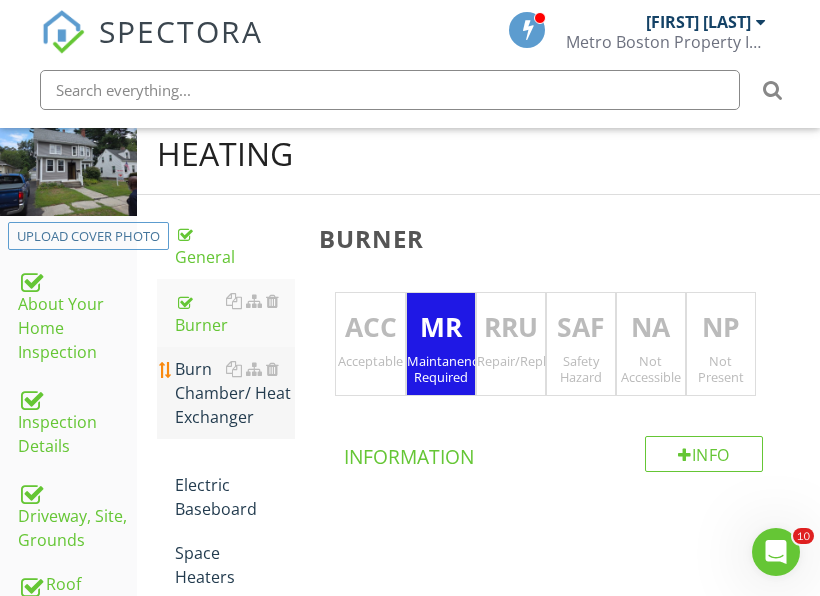 click on "Burn Chamber/ Heat Exchanger" at bounding box center [235, 393] 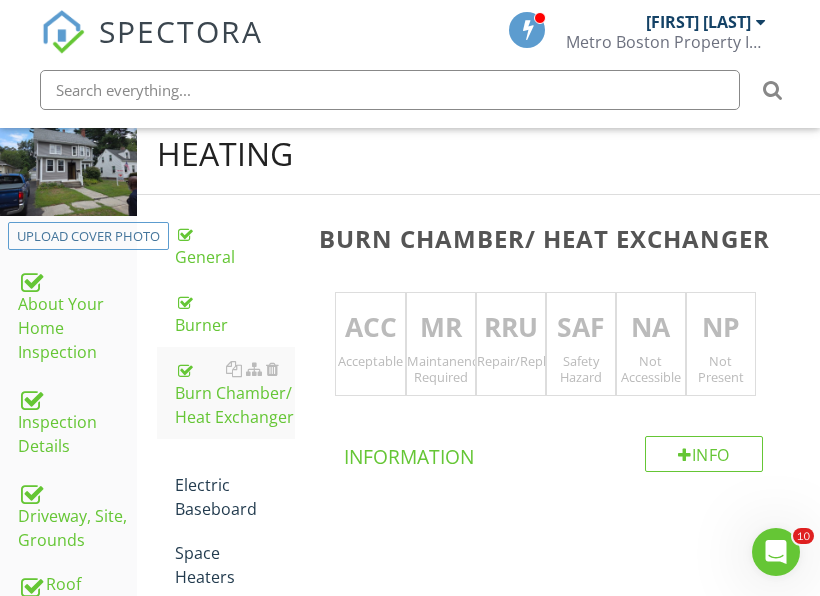 click on "MR" at bounding box center (441, 328) 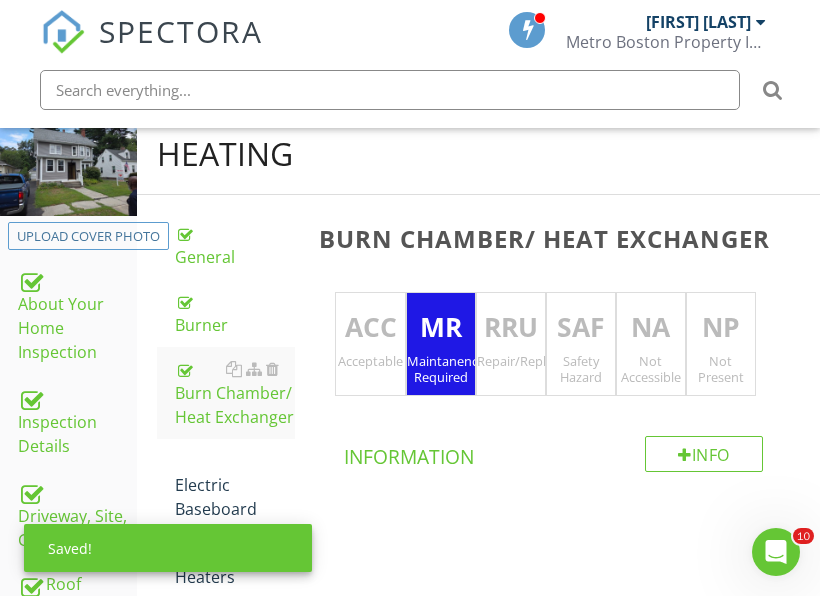 scroll, scrollTop: 808, scrollLeft: 0, axis: vertical 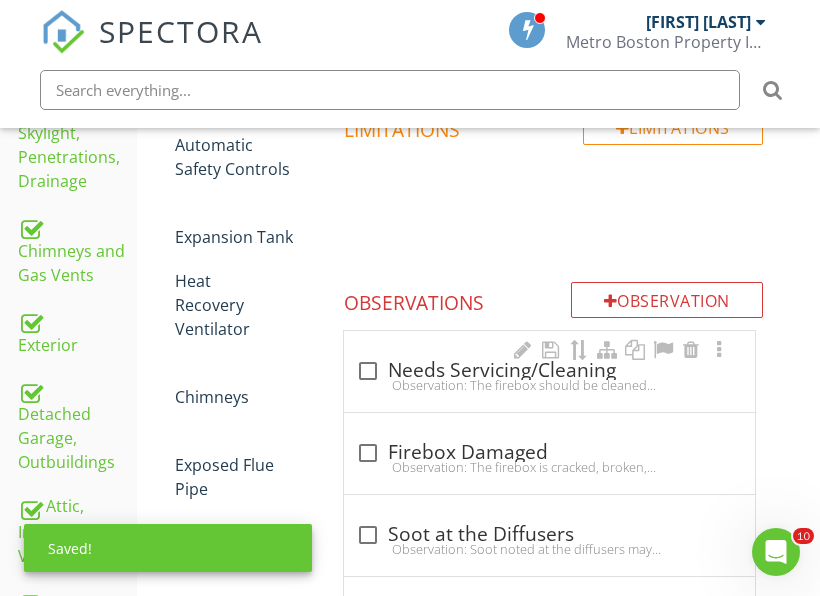 click at bounding box center [368, 371] 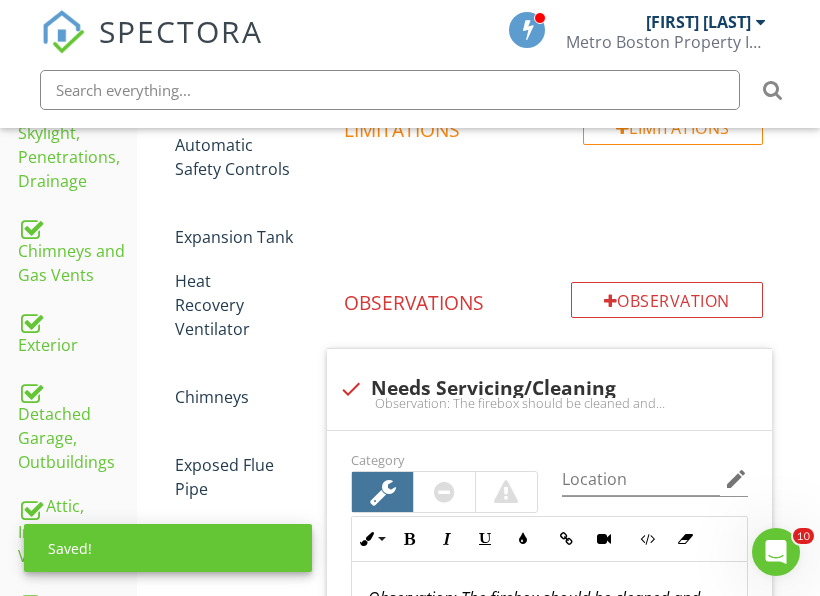 scroll, scrollTop: 508, scrollLeft: 0, axis: vertical 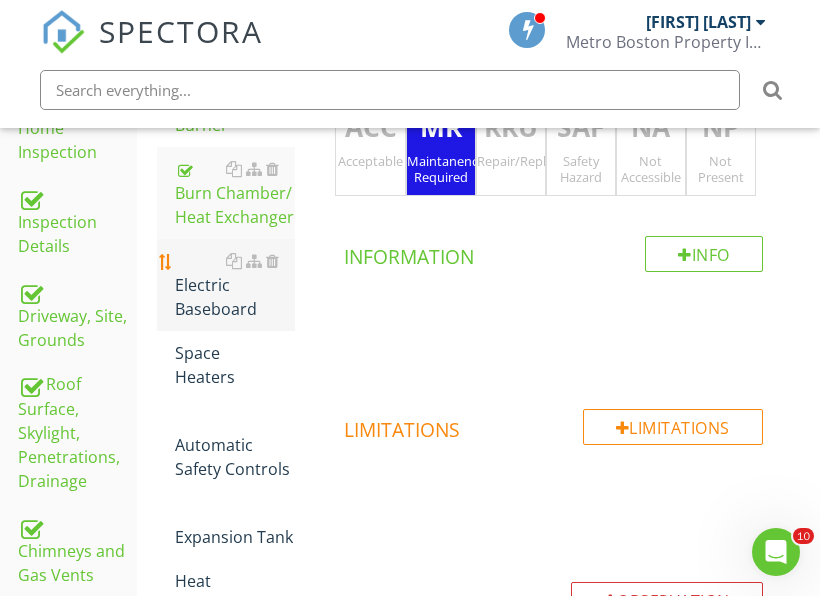 click on "Electric Baseboard" at bounding box center (235, 285) 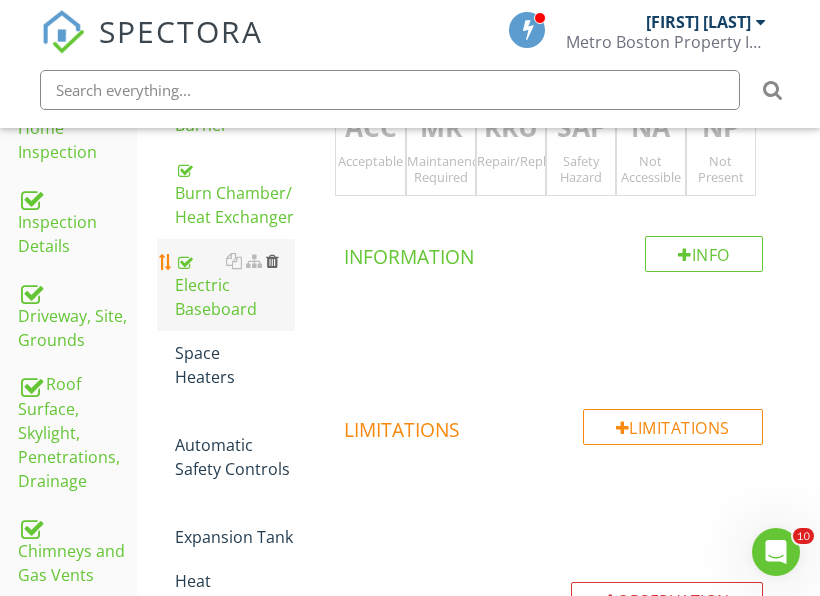 click at bounding box center (272, 261) 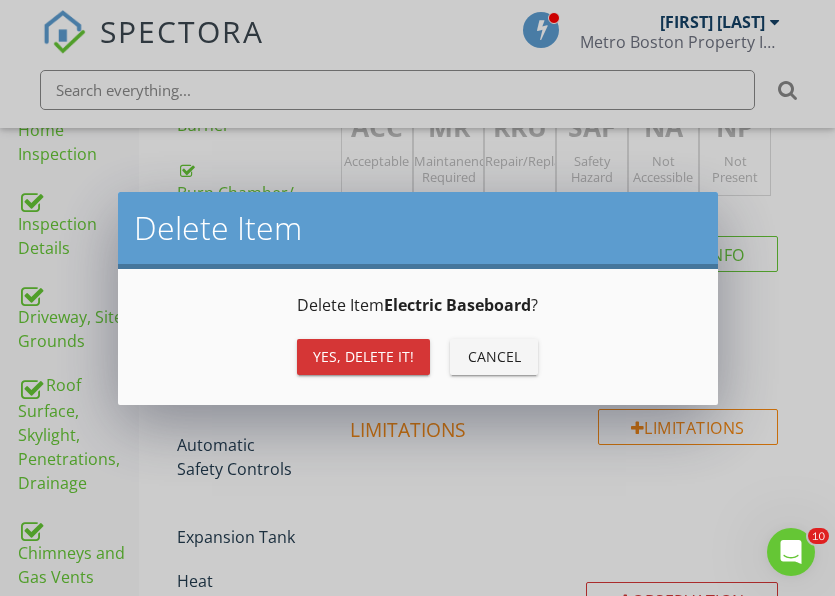 click on "Delete Item
Electric Baseboard ?   Yes, Delete it!   Cancel" at bounding box center (418, 337) 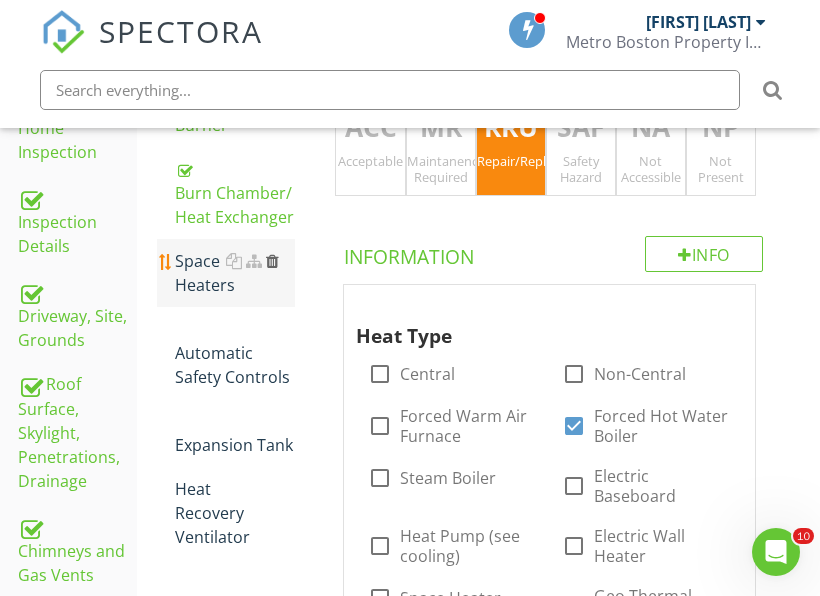 click at bounding box center (272, 261) 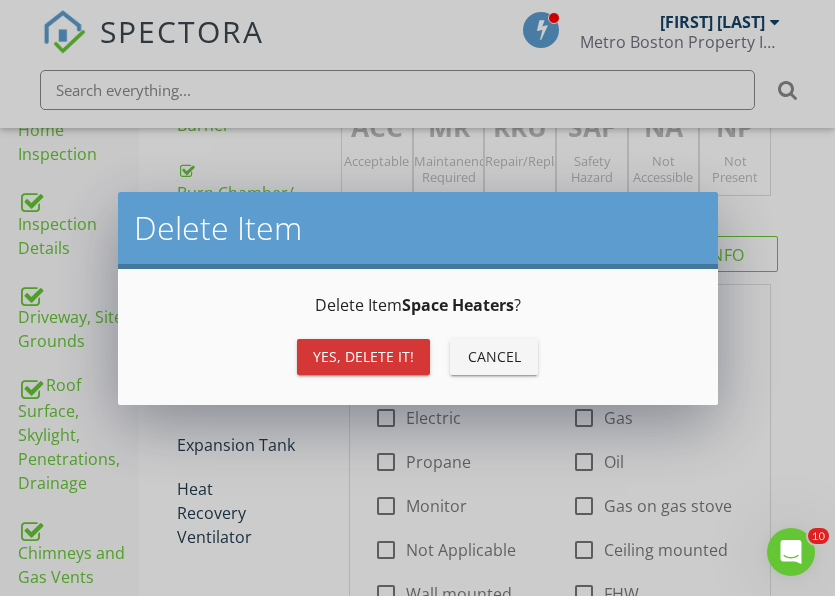 click on "Yes, Delete it!" at bounding box center (363, 356) 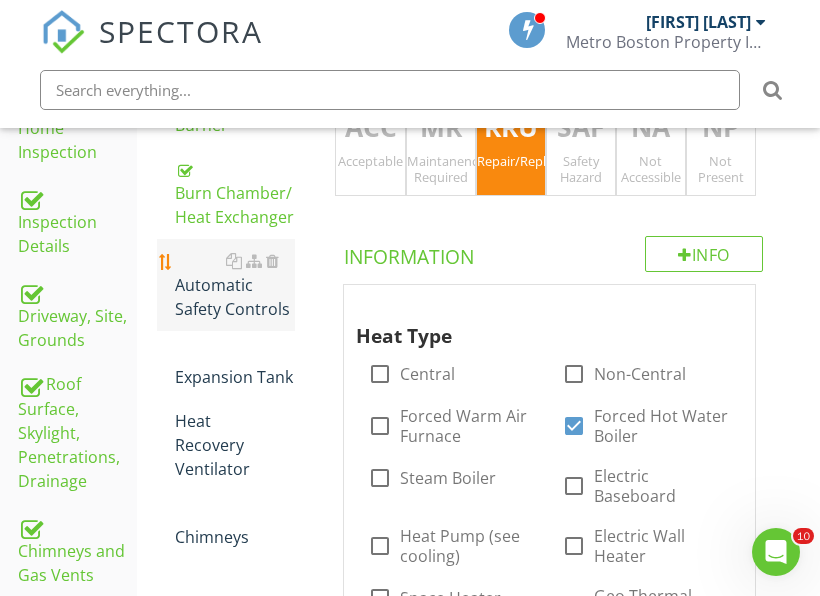 click on "Automatic Safety Controls" at bounding box center (235, 285) 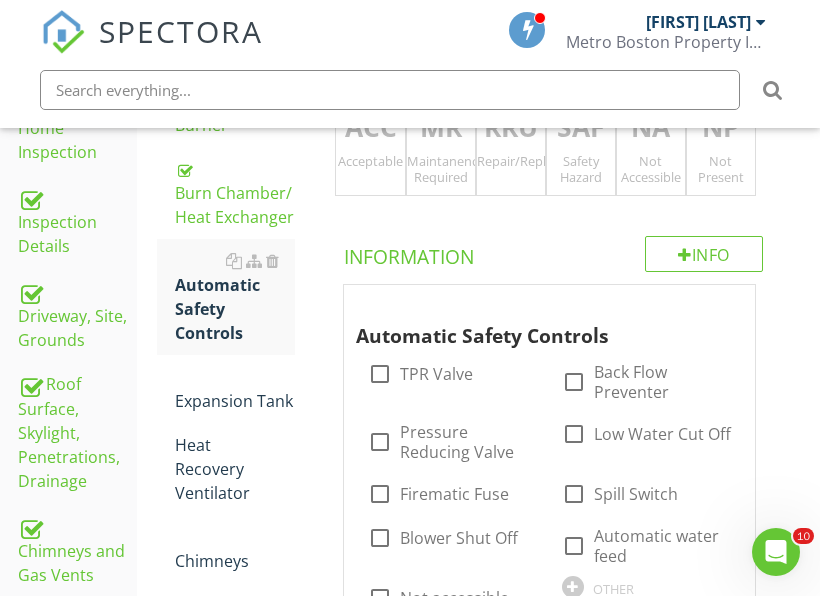 click on "ACC   Acceptable" at bounding box center [370, 144] 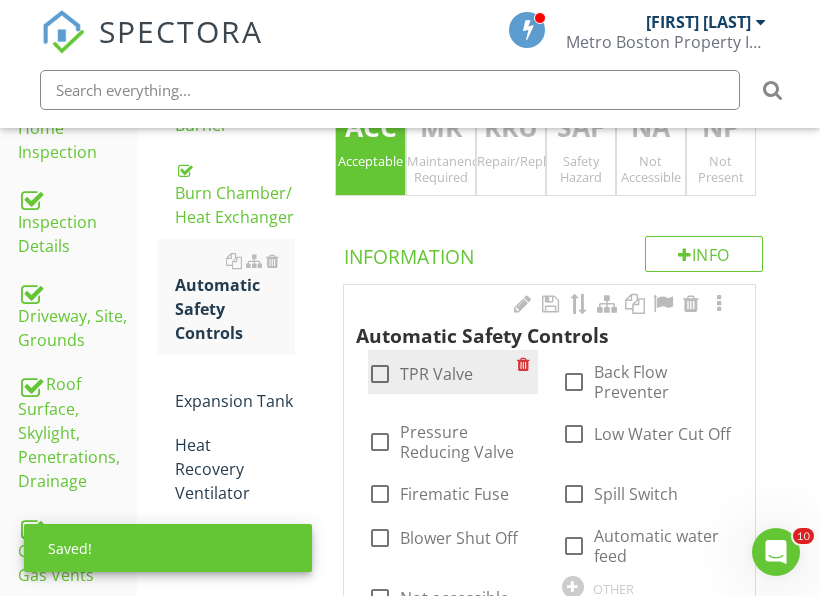 click on "TPR Valve" at bounding box center [436, 374] 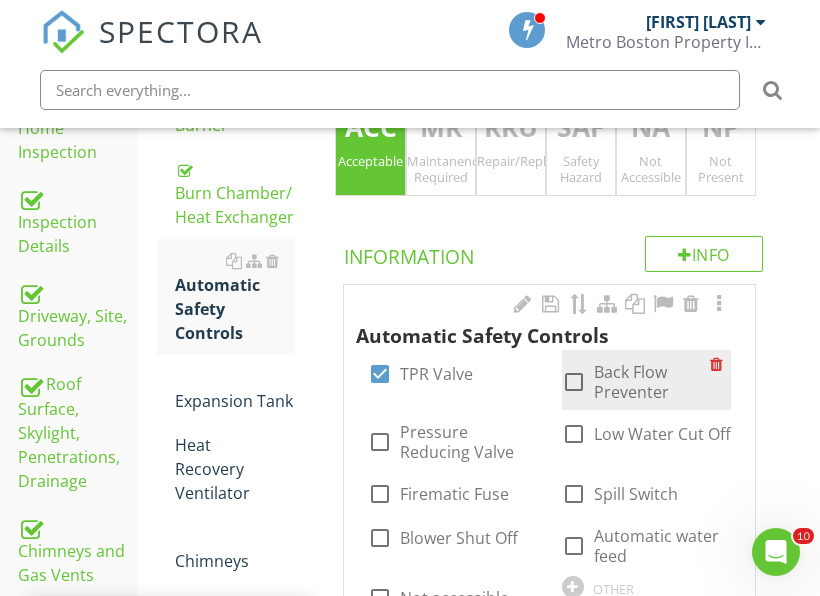 click on "Back Flow Preventer" at bounding box center (652, 382) 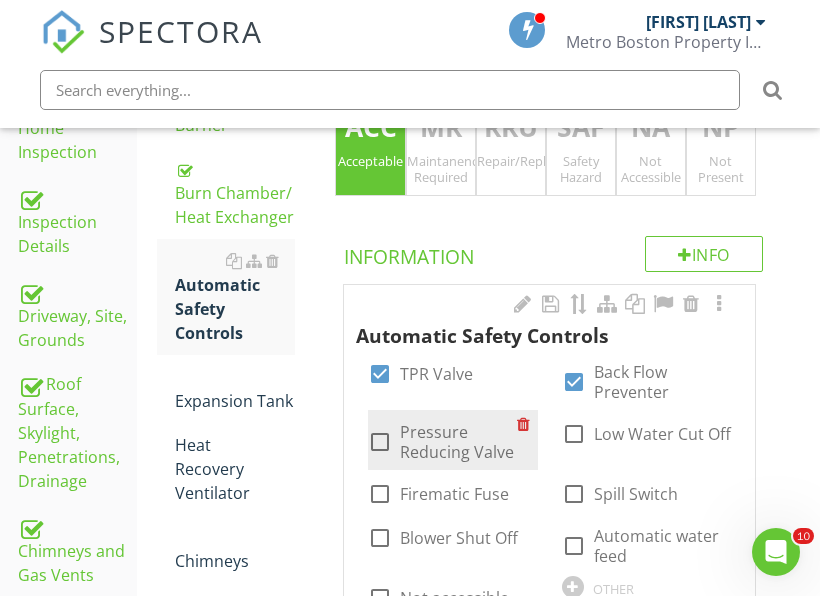 click on "Pressure Reducing Valve" at bounding box center [458, 442] 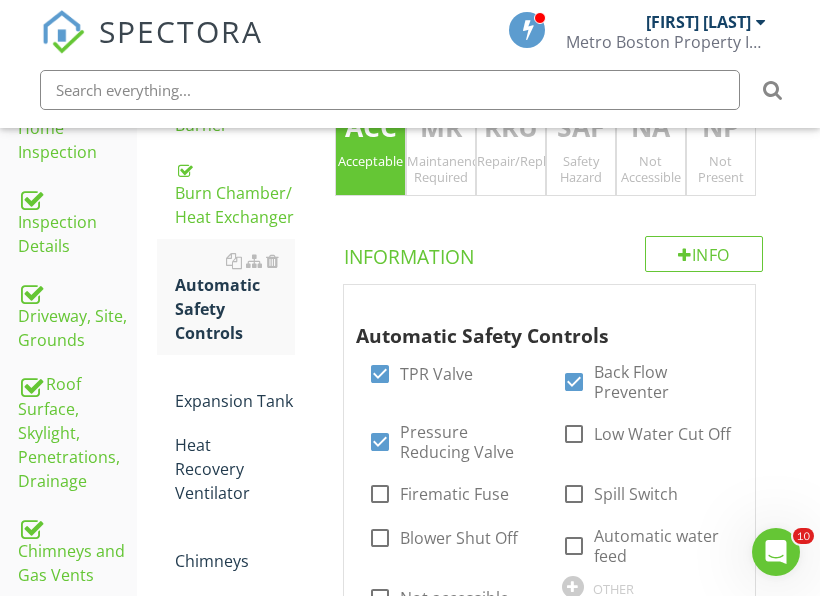 click on "Not Accessible" at bounding box center [651, 169] 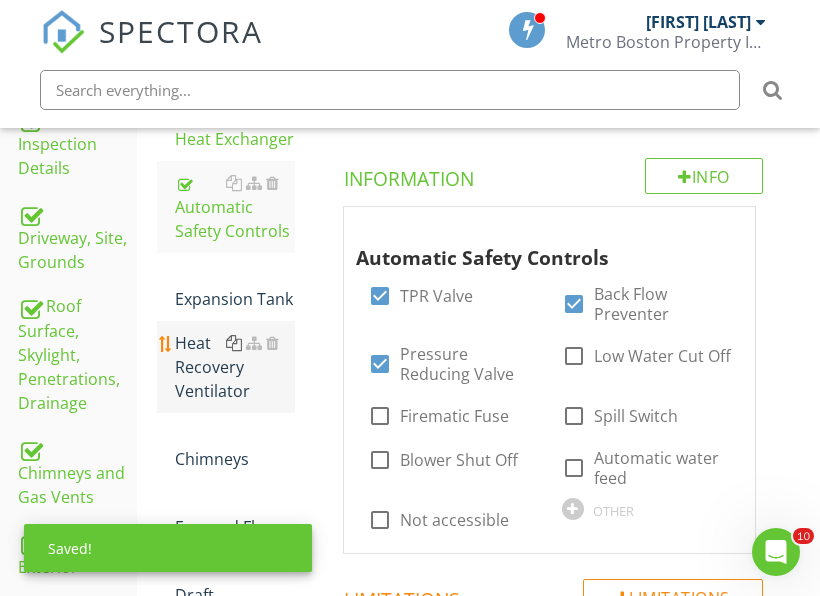 scroll, scrollTop: 608, scrollLeft: 0, axis: vertical 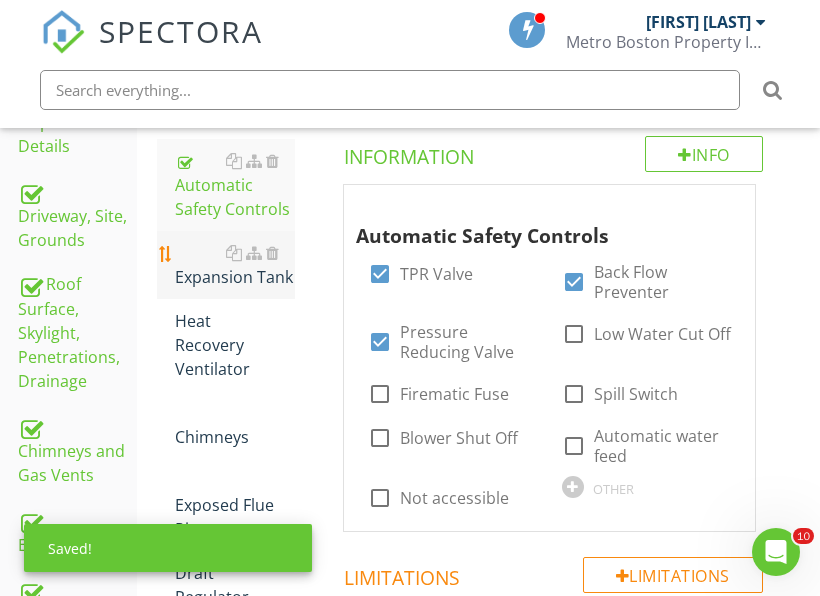 click on "Expansion Tank" at bounding box center (235, 265) 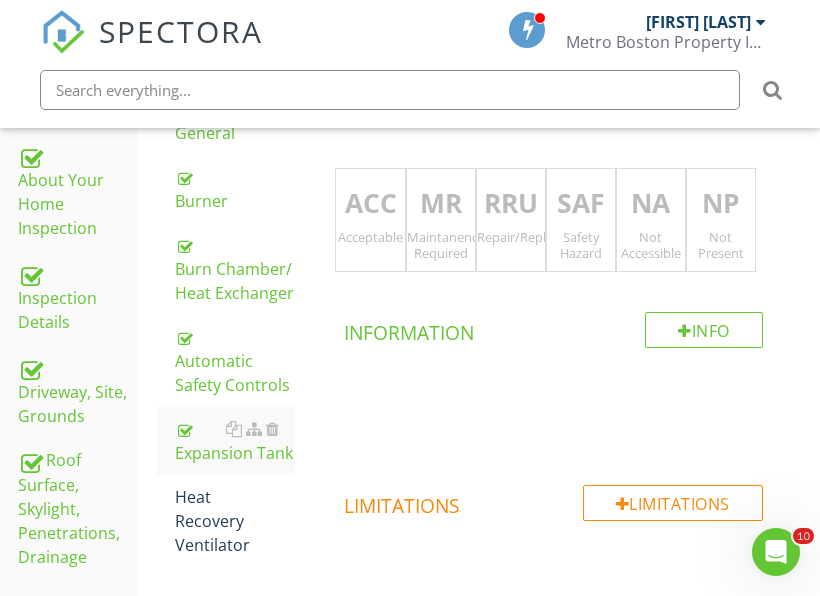 scroll, scrollTop: 408, scrollLeft: 0, axis: vertical 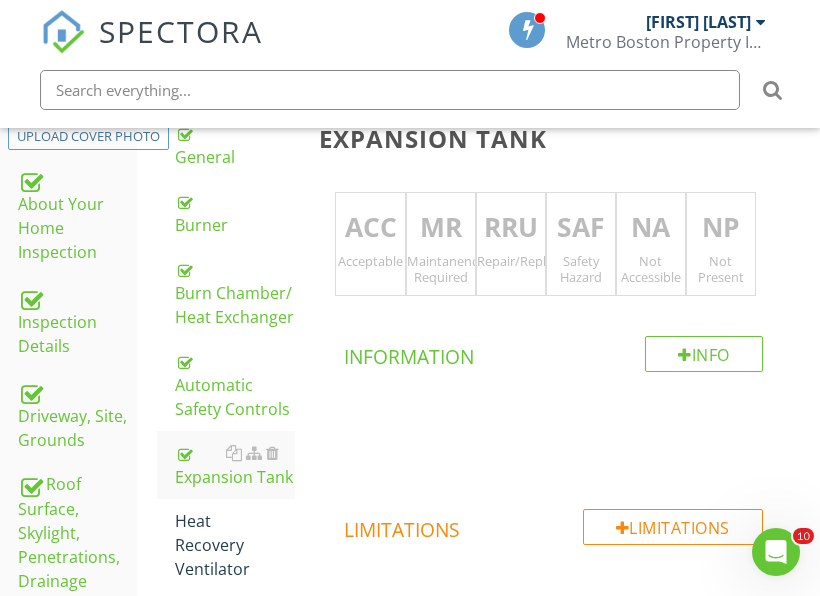 click on "ACC   Acceptable" at bounding box center [370, 244] 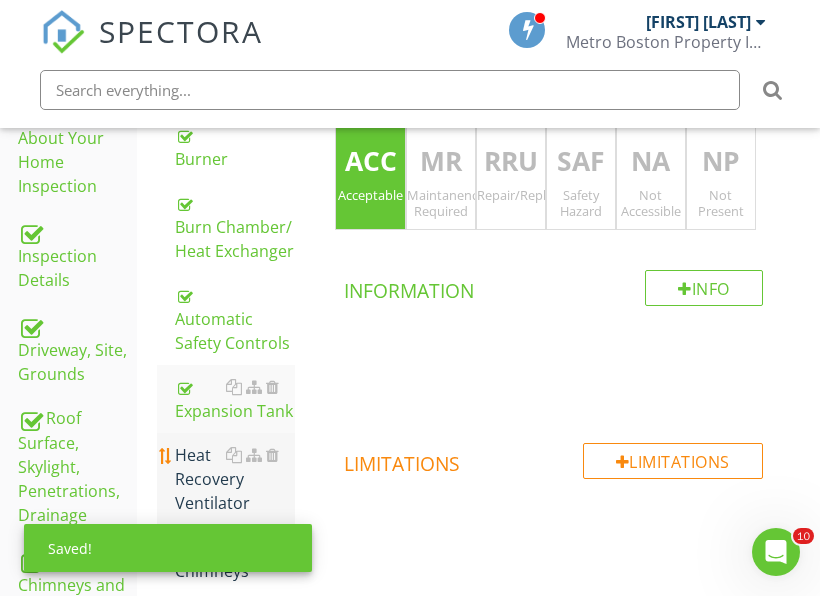 scroll, scrollTop: 508, scrollLeft: 0, axis: vertical 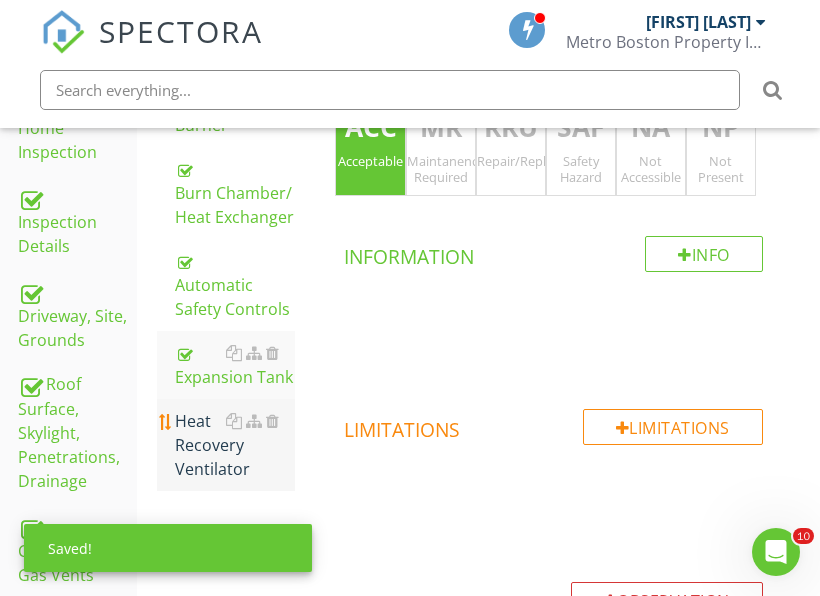click on "Heat Recovery Ventilator" at bounding box center (235, 445) 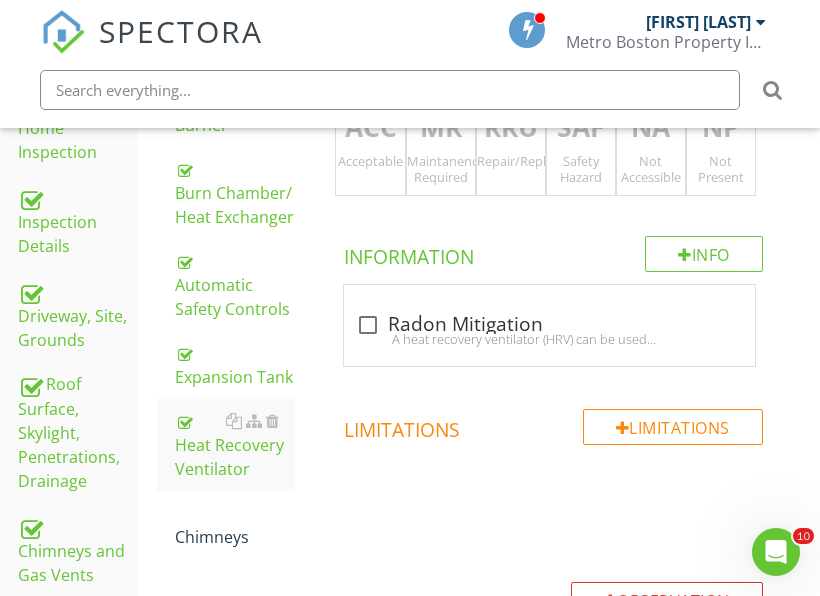 click on "NP   Not Present" at bounding box center [721, 144] 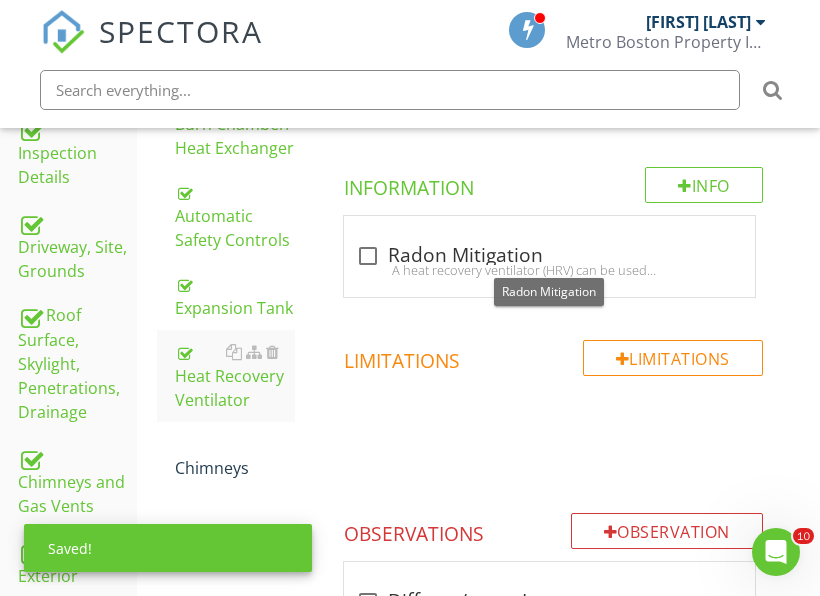 scroll, scrollTop: 708, scrollLeft: 0, axis: vertical 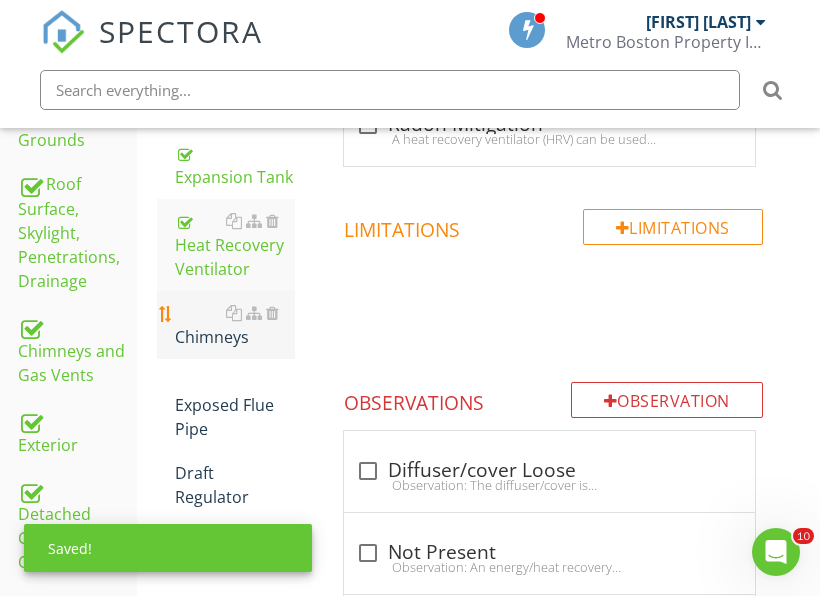 click on "Chimneys" at bounding box center [235, 325] 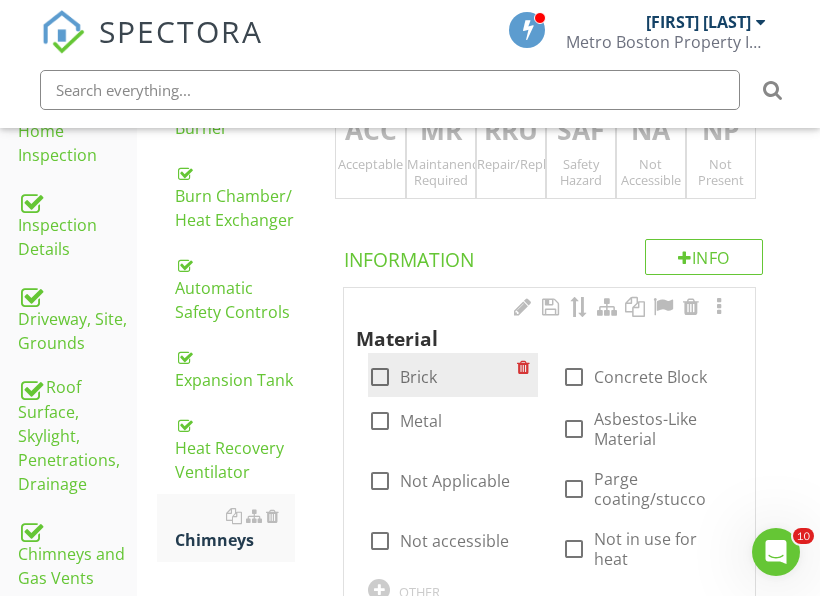 scroll, scrollTop: 408, scrollLeft: 0, axis: vertical 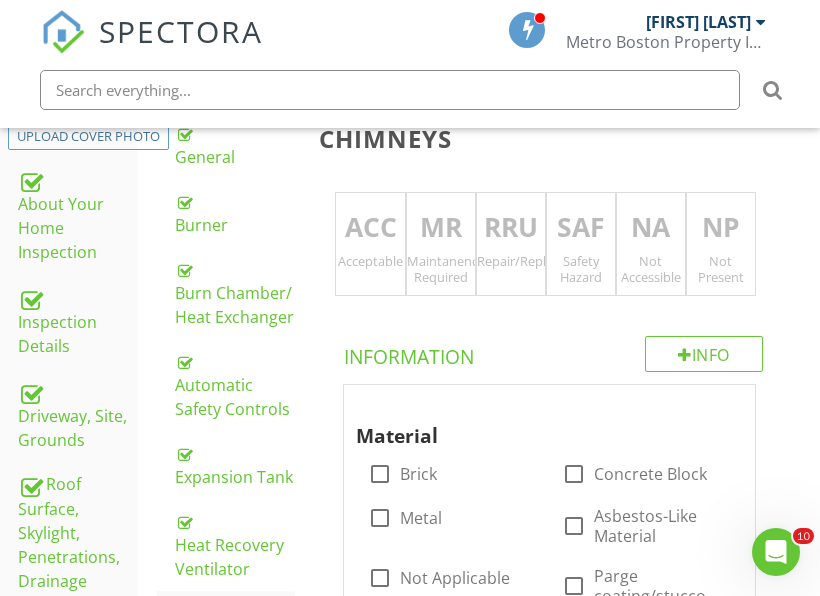 click on "Maintanence Required" at bounding box center [441, 269] 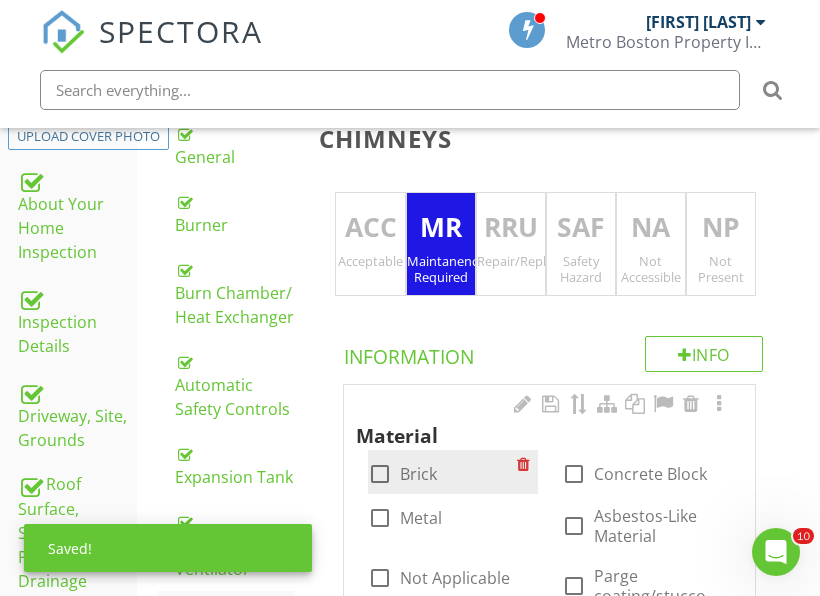 click on "Brick" at bounding box center [418, 474] 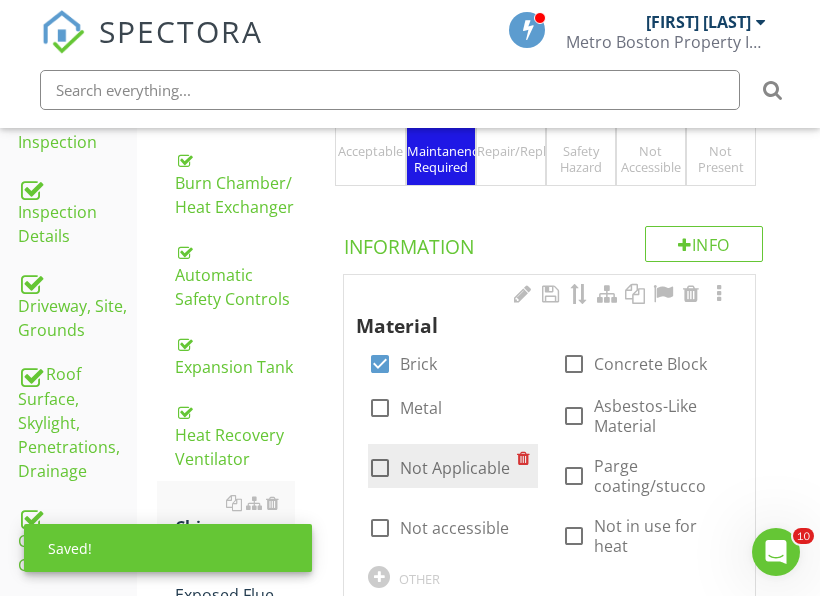 scroll, scrollTop: 708, scrollLeft: 0, axis: vertical 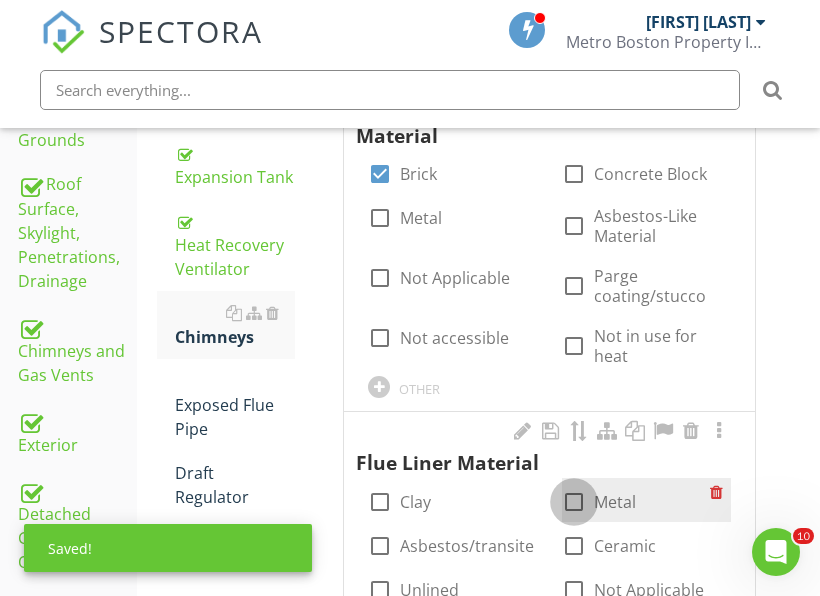 click at bounding box center [574, 502] 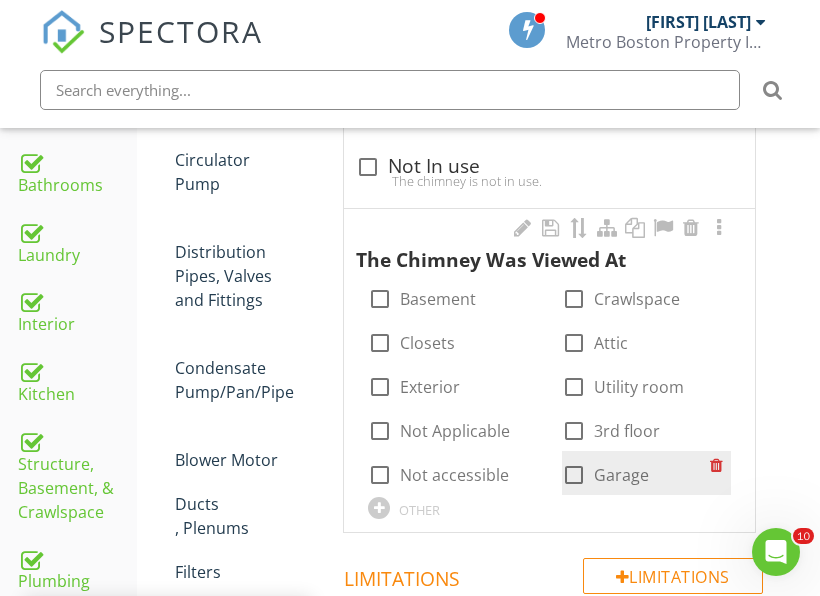 scroll, scrollTop: 1308, scrollLeft: 0, axis: vertical 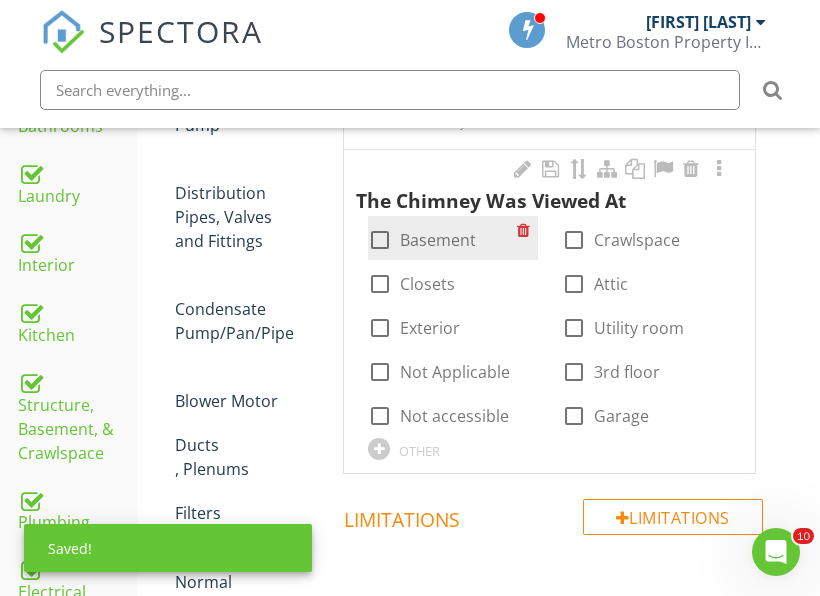 click on "Basement" at bounding box center (438, 240) 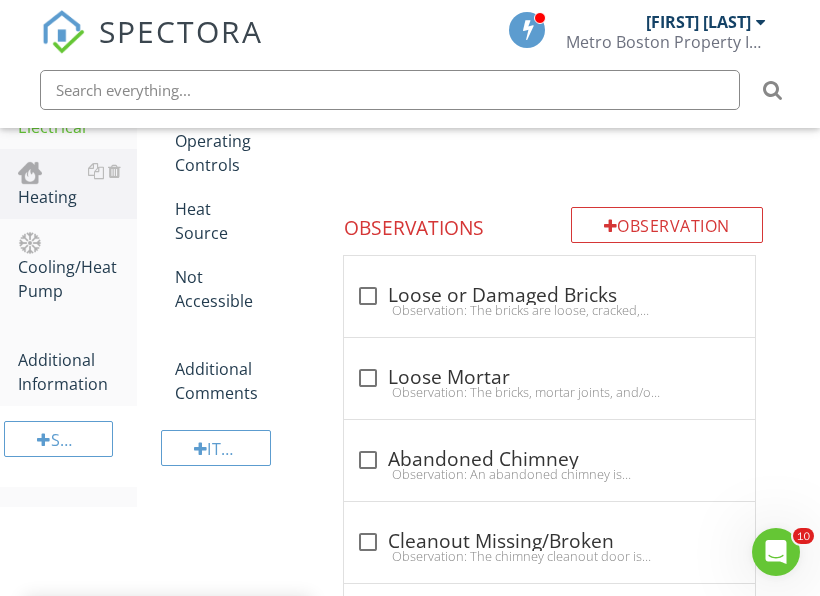 scroll, scrollTop: 1808, scrollLeft: 0, axis: vertical 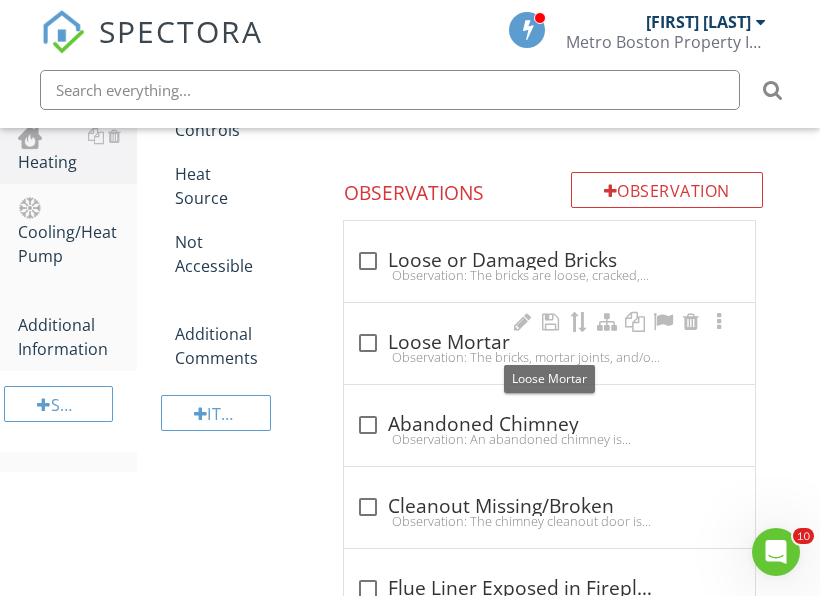 click on "check_box_outline_blank
Loose Mortar" at bounding box center [549, 343] 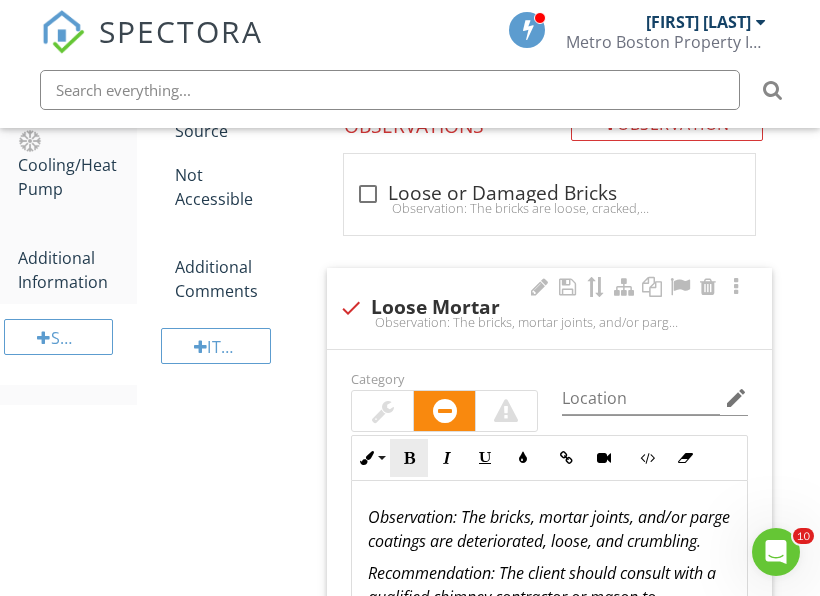 scroll, scrollTop: 1908, scrollLeft: 0, axis: vertical 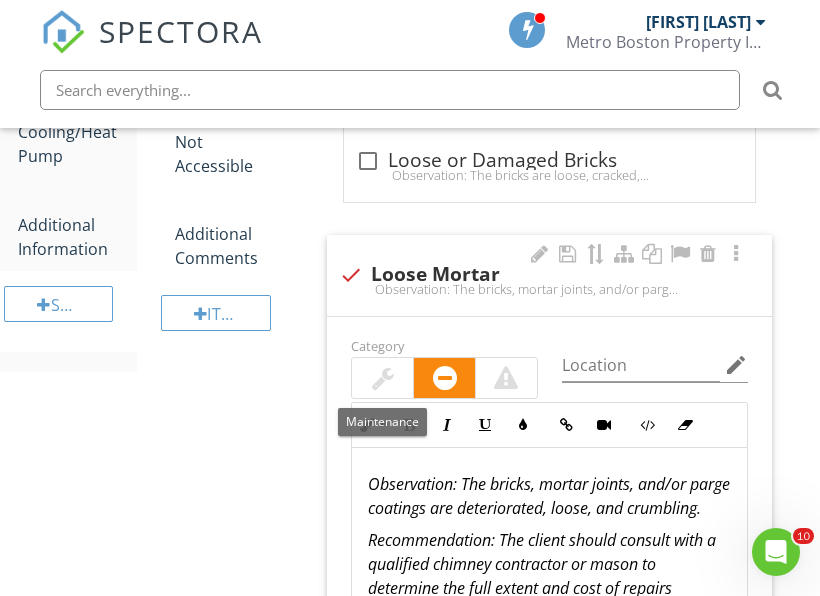 click at bounding box center [382, 378] 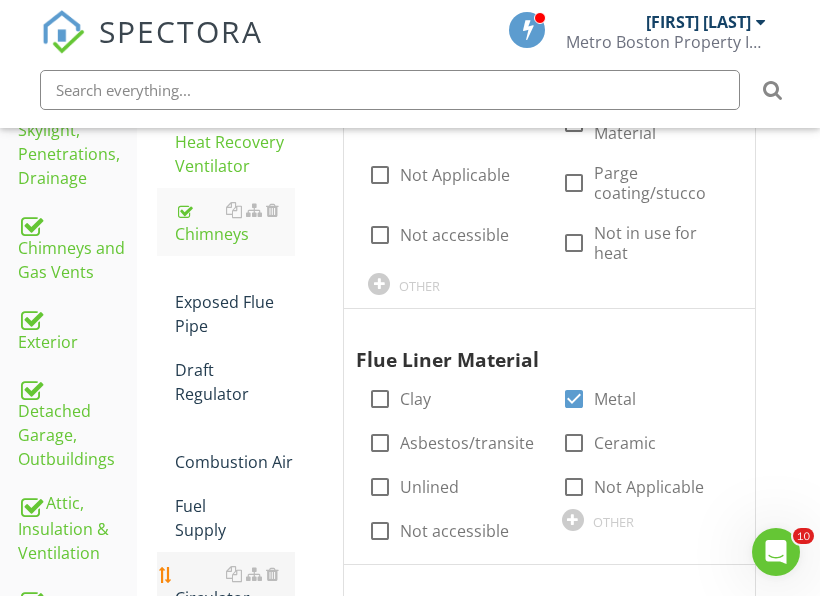 scroll, scrollTop: 808, scrollLeft: 0, axis: vertical 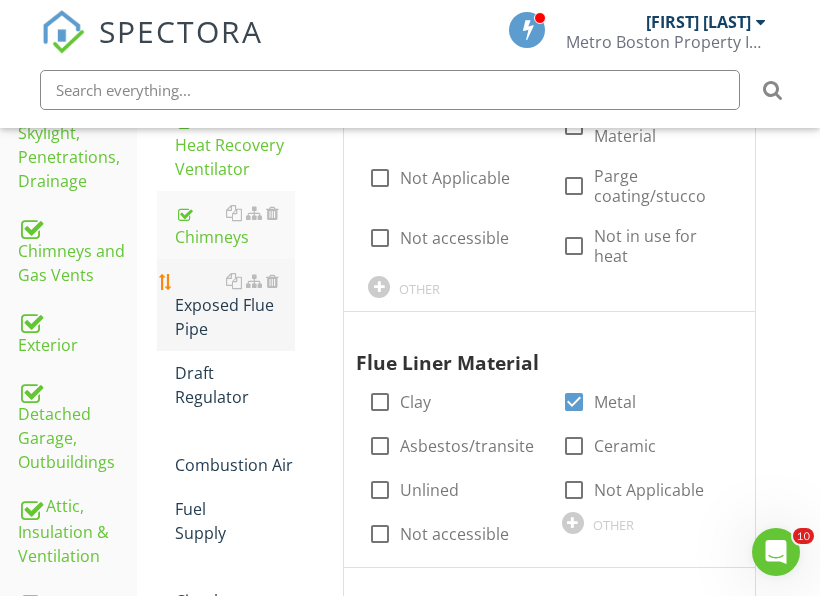 click on "Exposed Flue Pipe" at bounding box center (235, 305) 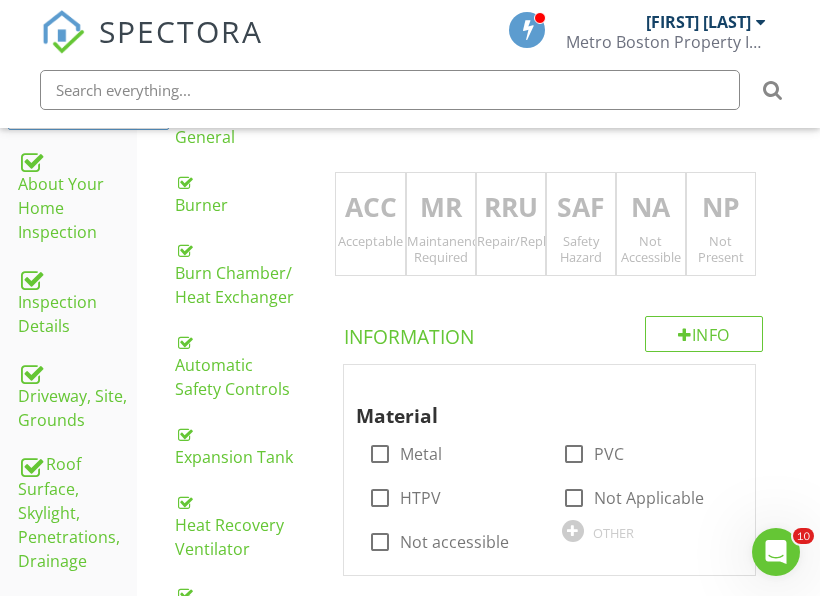 scroll, scrollTop: 408, scrollLeft: 0, axis: vertical 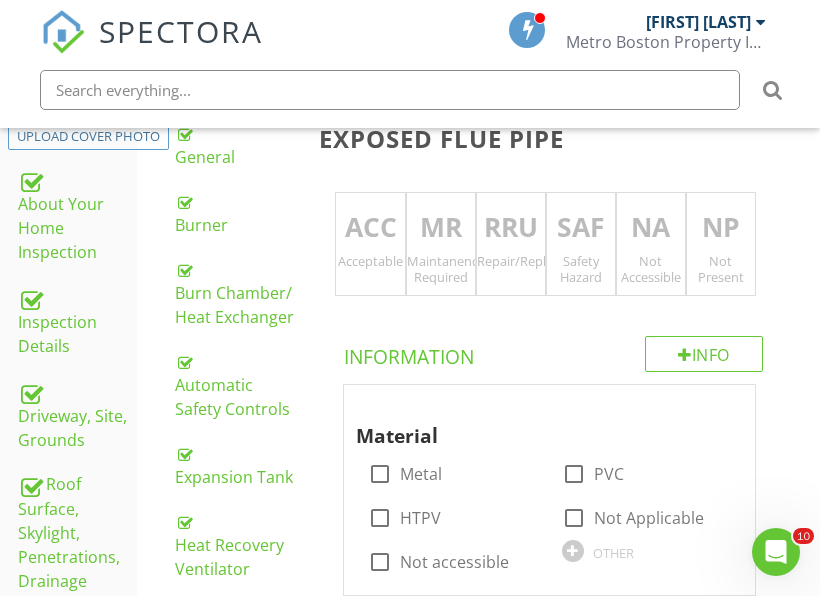 click on "Acceptable" at bounding box center (370, 261) 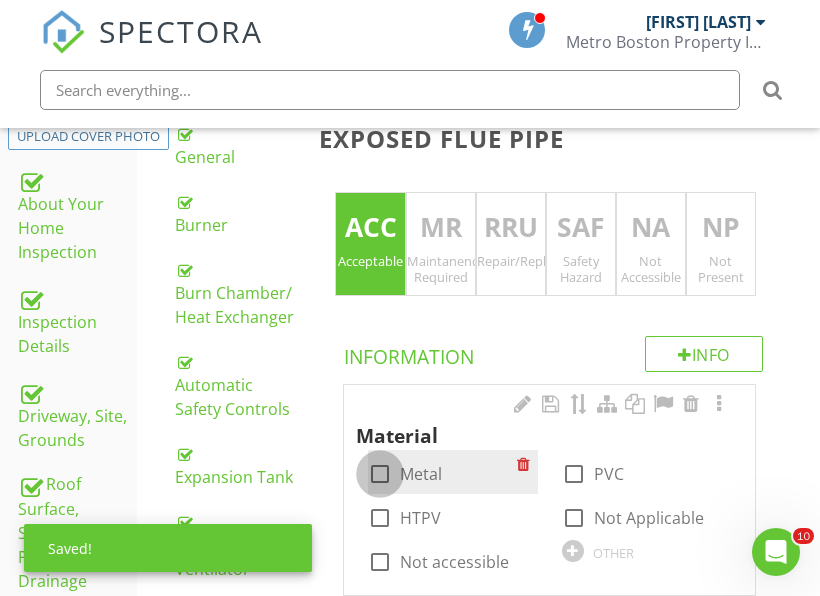 click at bounding box center [380, 474] 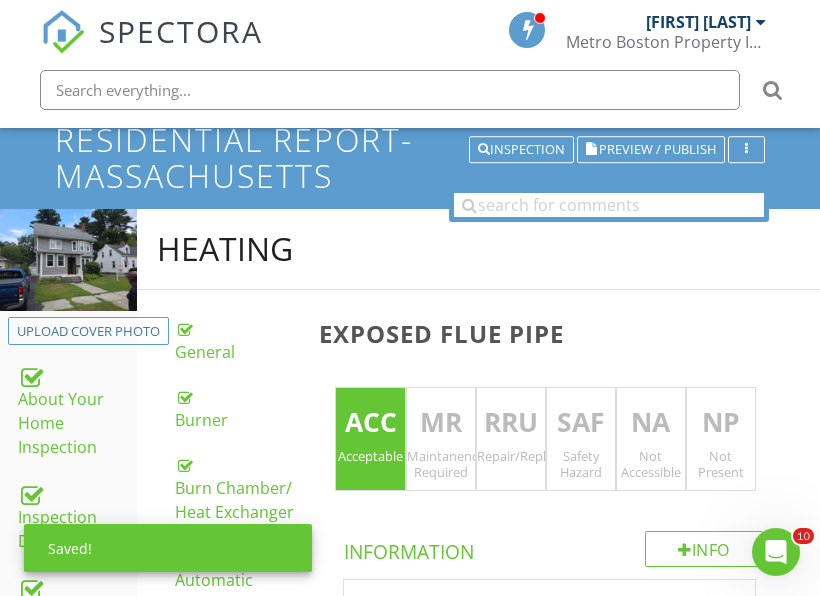 scroll, scrollTop: 208, scrollLeft: 0, axis: vertical 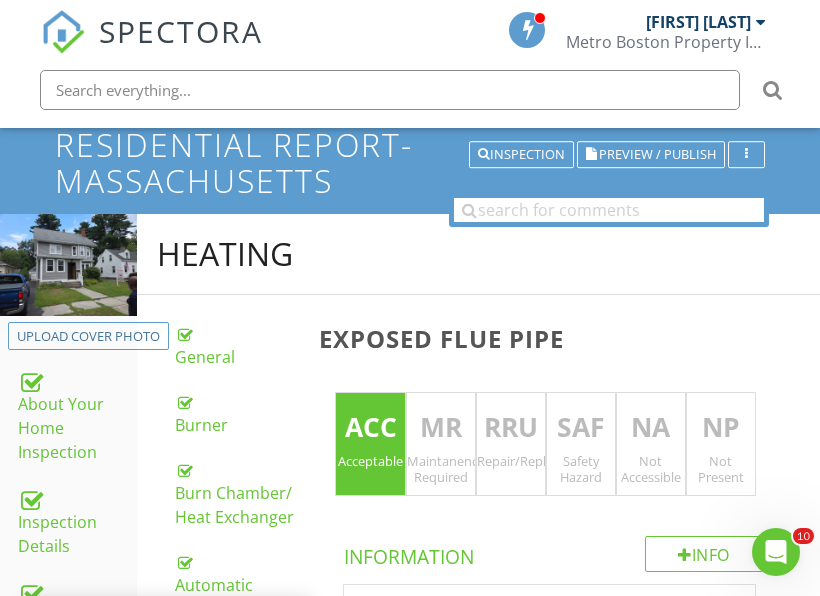drag, startPoint x: 385, startPoint y: 434, endPoint x: 425, endPoint y: 431, distance: 40.112343 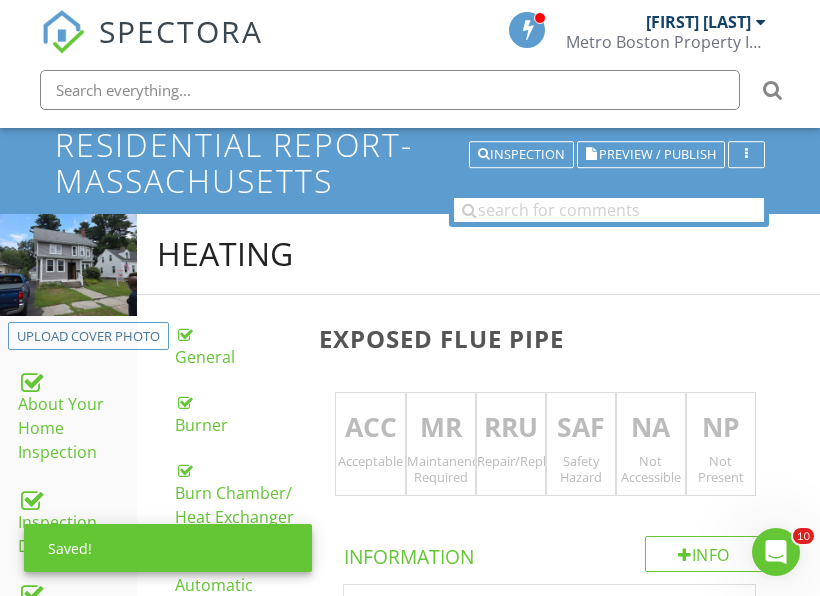 click on "Repair/Replace/Upgrade" at bounding box center (511, 461) 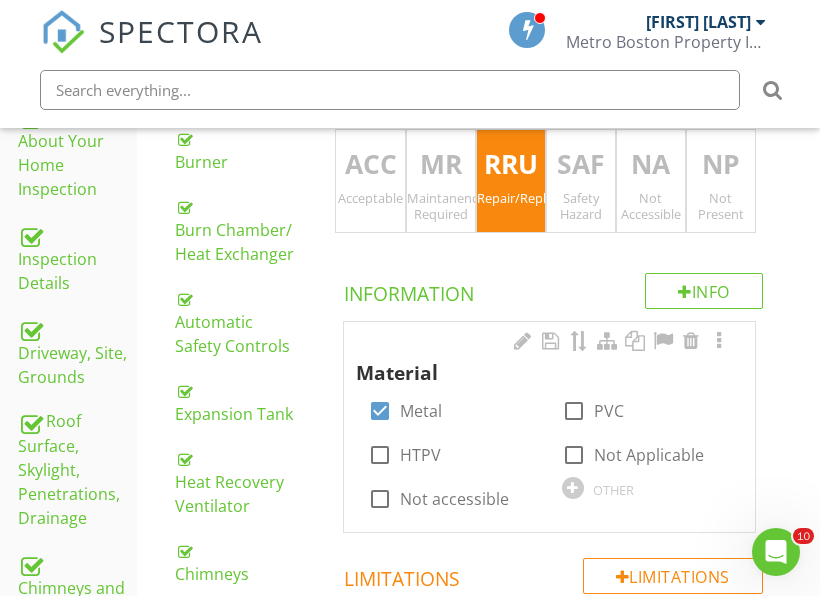 scroll, scrollTop: 408, scrollLeft: 0, axis: vertical 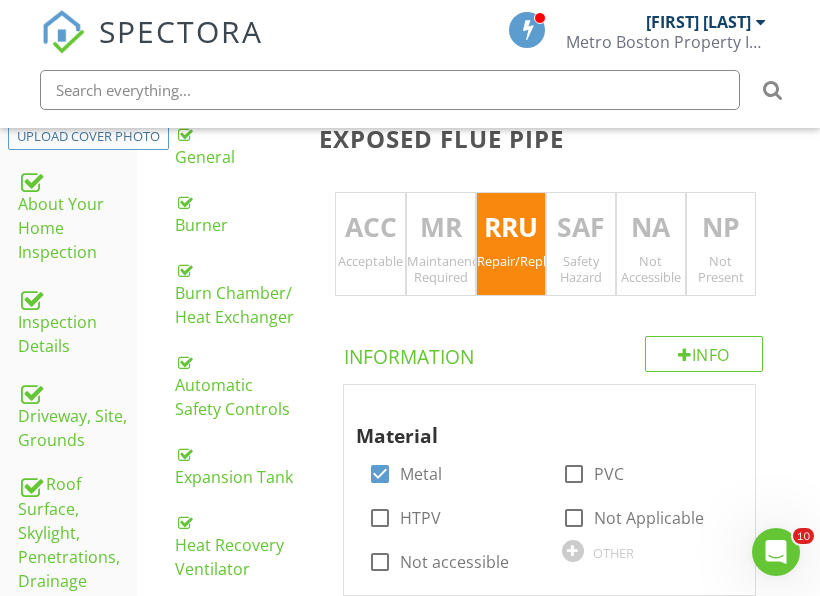 click on "RRU   Repair/Replace/Upgrade" at bounding box center (511, 244) 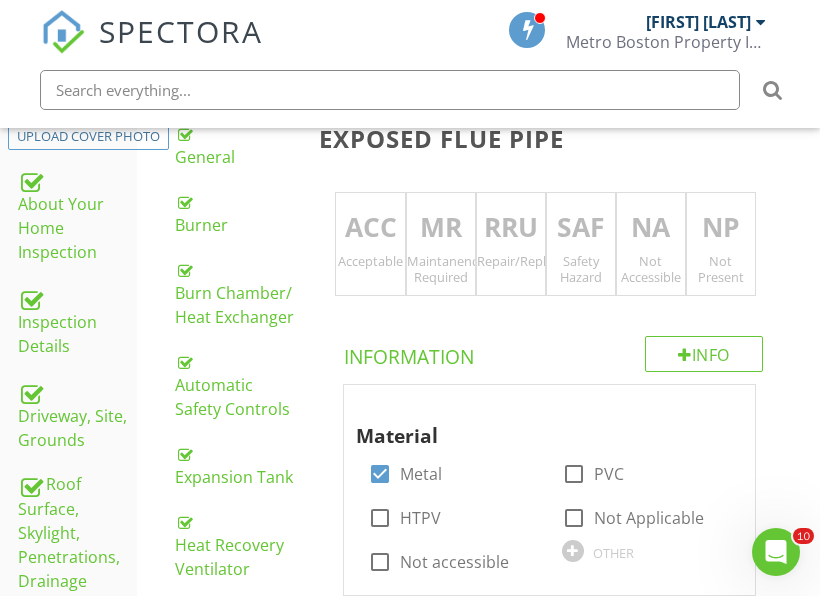 click on "Acceptable" at bounding box center [370, 261] 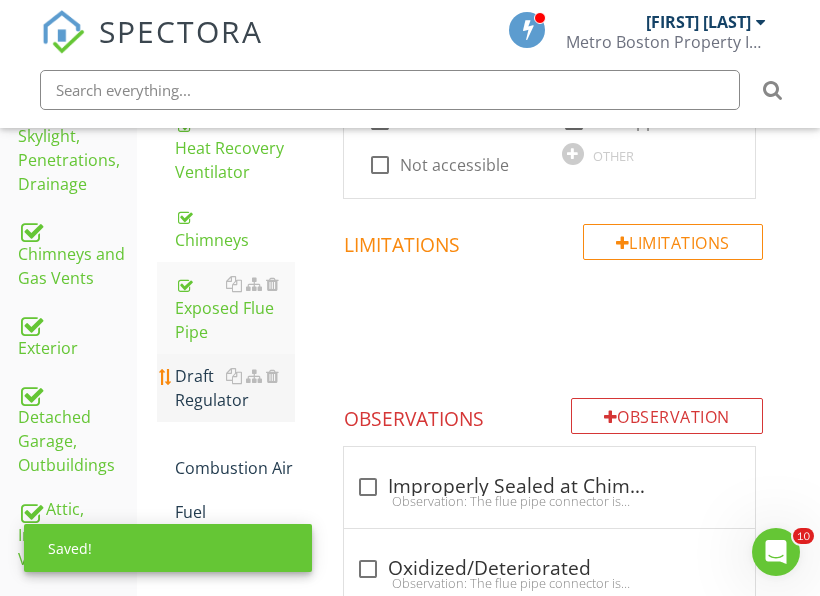 scroll, scrollTop: 808, scrollLeft: 0, axis: vertical 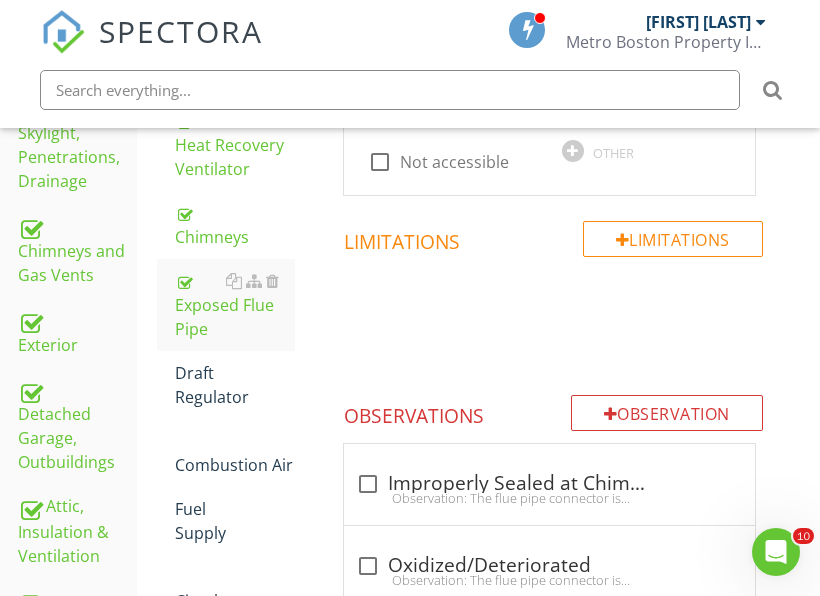 drag, startPoint x: 213, startPoint y: 392, endPoint x: 433, endPoint y: 344, distance: 225.17549 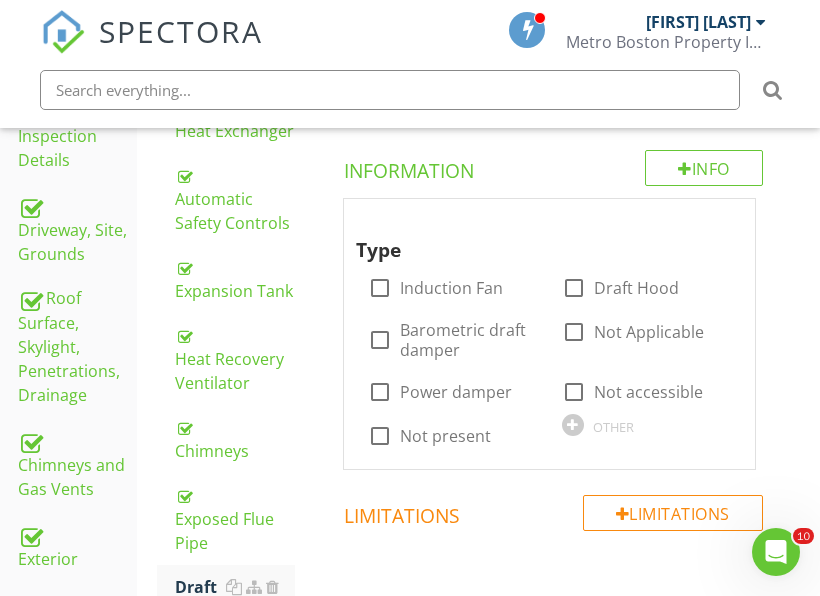 scroll, scrollTop: 508, scrollLeft: 0, axis: vertical 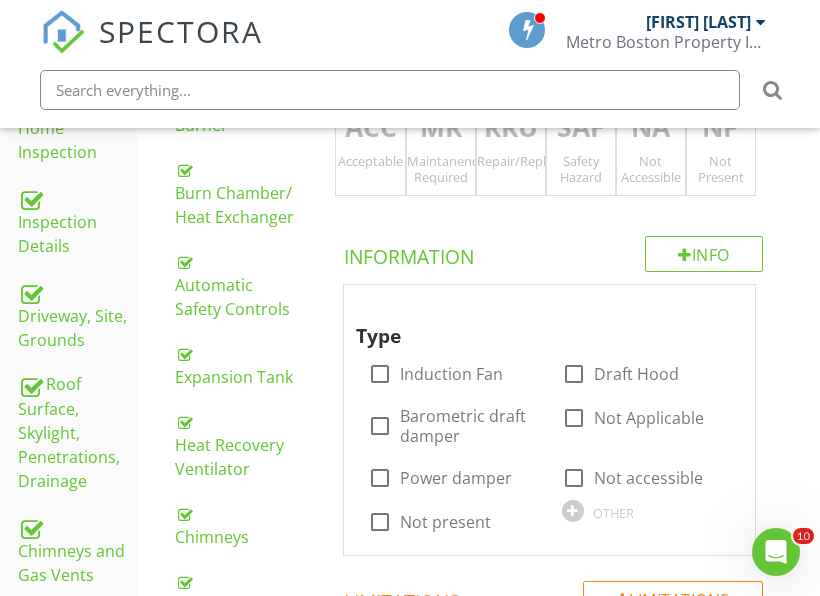 click on "RRU   Repair/Replace/Upgrade" at bounding box center [511, 144] 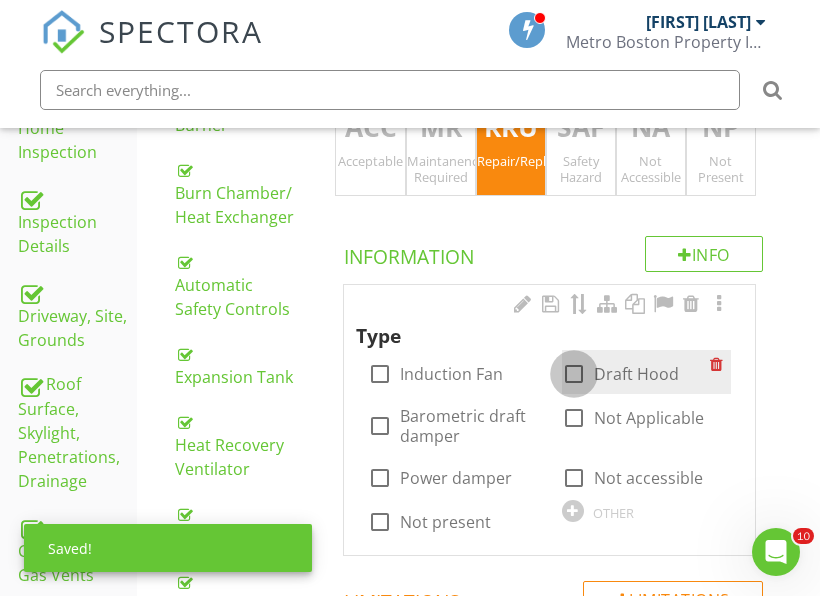 click at bounding box center [574, 374] 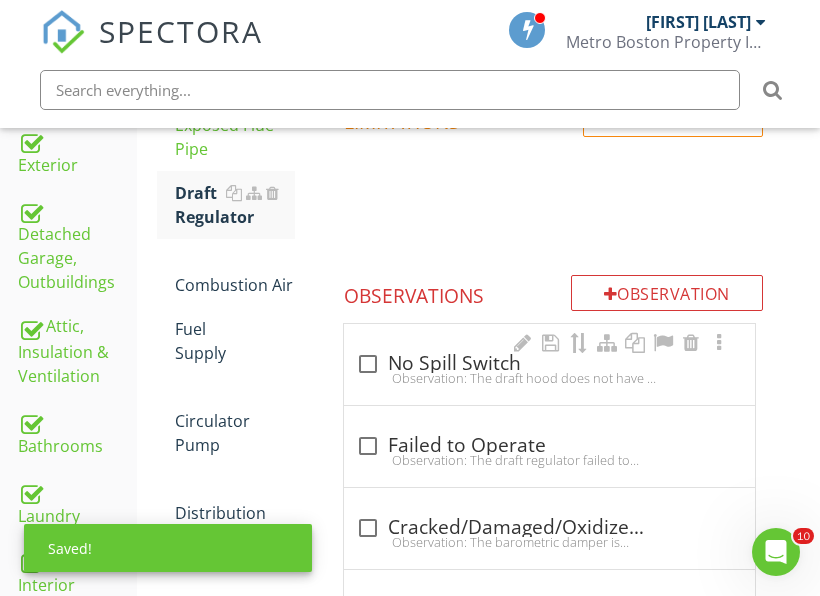 scroll, scrollTop: 1008, scrollLeft: 0, axis: vertical 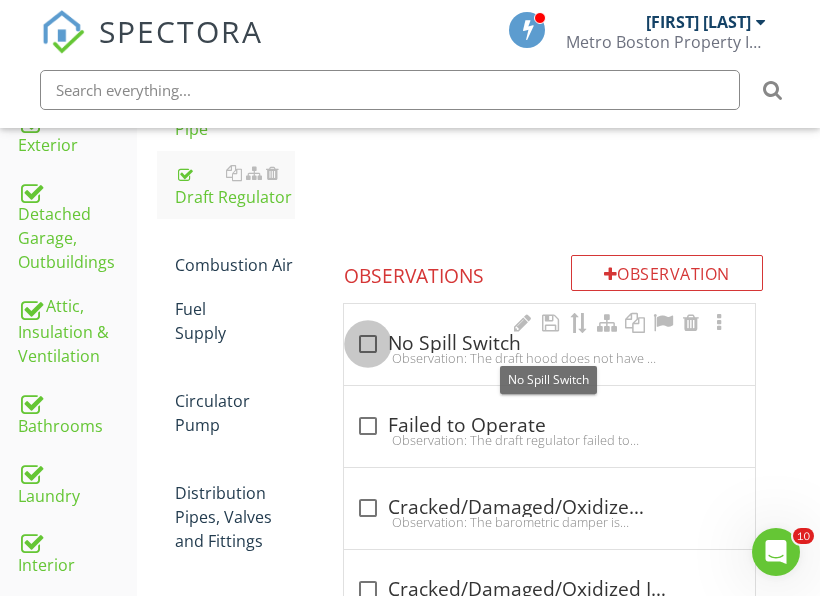 drag, startPoint x: 371, startPoint y: 342, endPoint x: 447, endPoint y: 345, distance: 76.05919 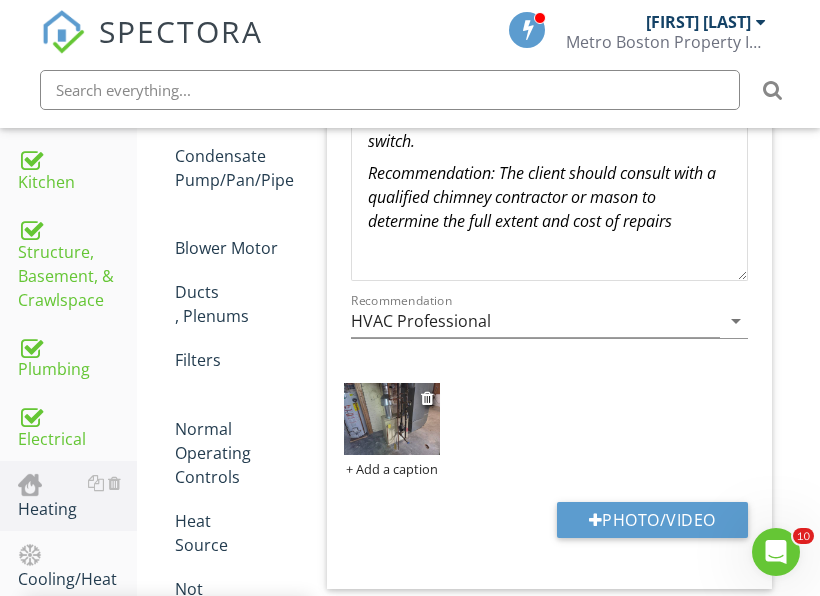 scroll, scrollTop: 1508, scrollLeft: 0, axis: vertical 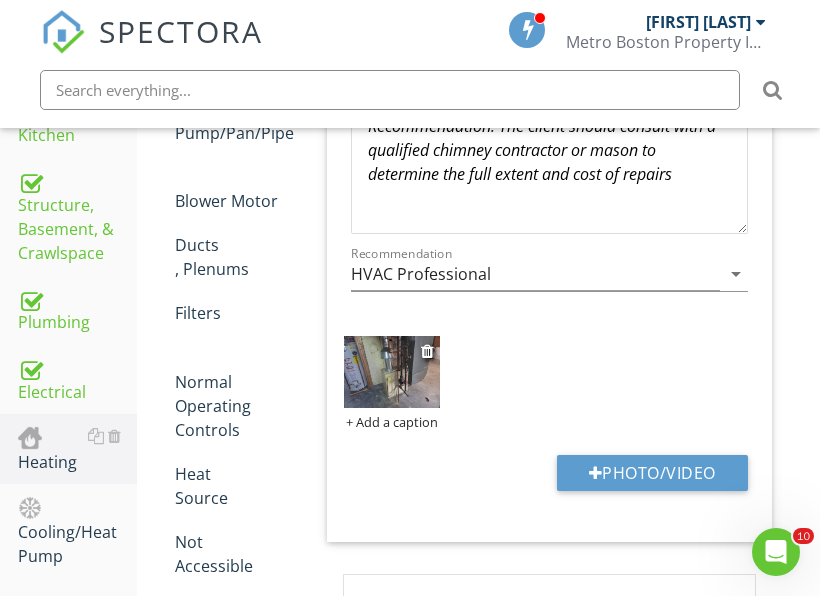 click at bounding box center [391, 371] 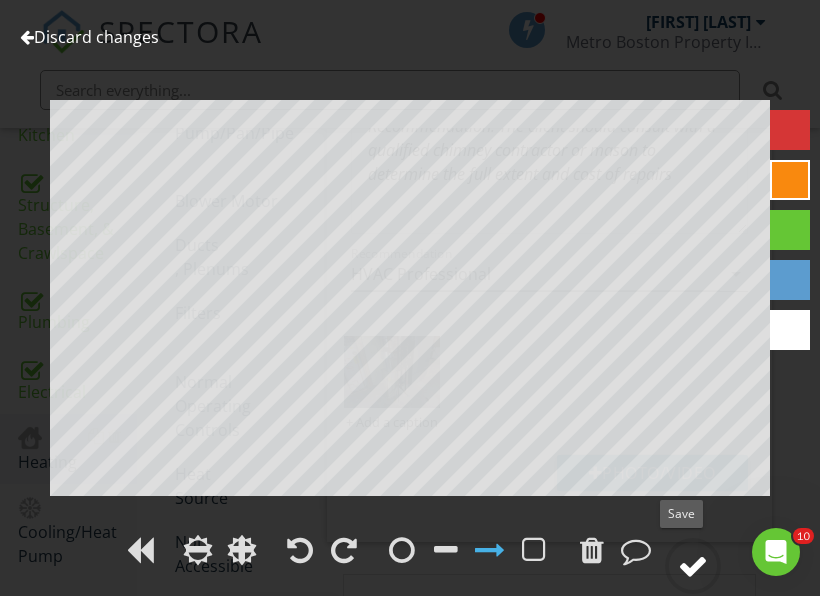 click at bounding box center [693, 566] 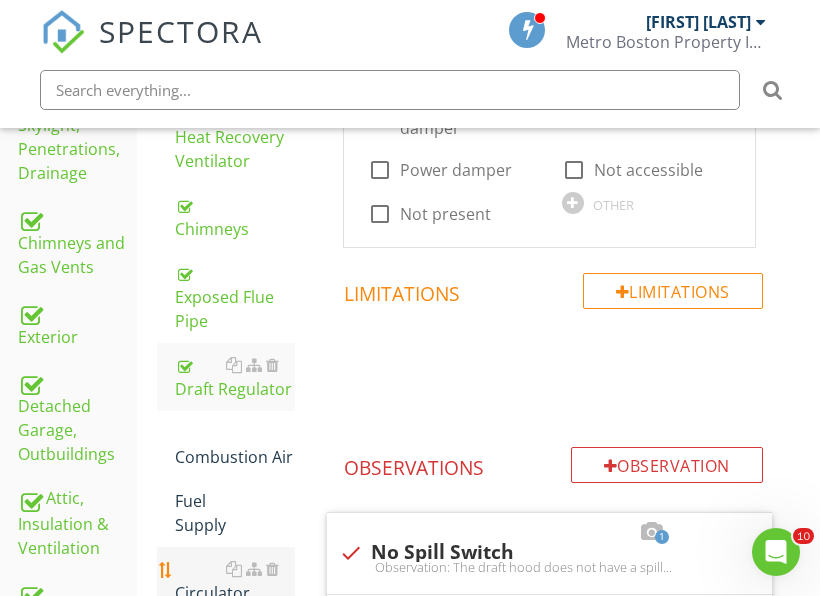 scroll, scrollTop: 808, scrollLeft: 0, axis: vertical 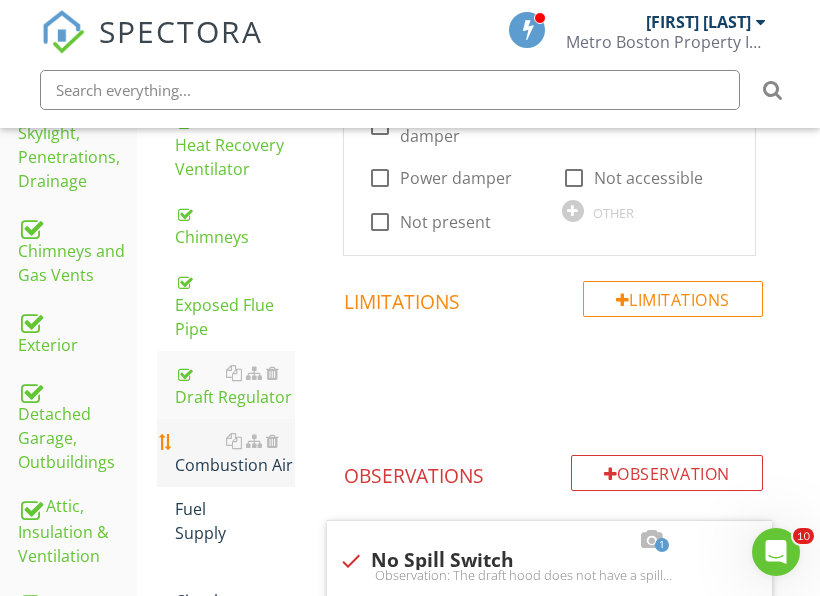 click on "Combustion Air" at bounding box center (235, 453) 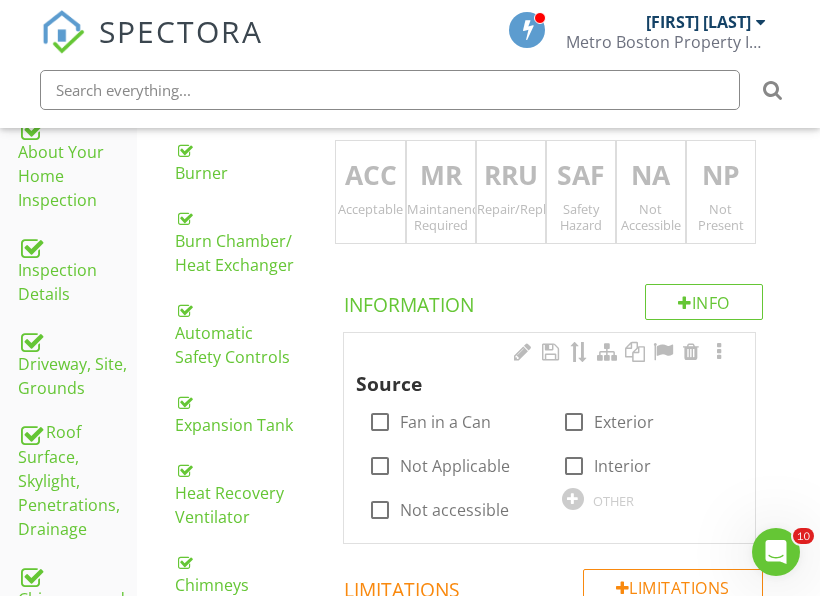 scroll, scrollTop: 408, scrollLeft: 0, axis: vertical 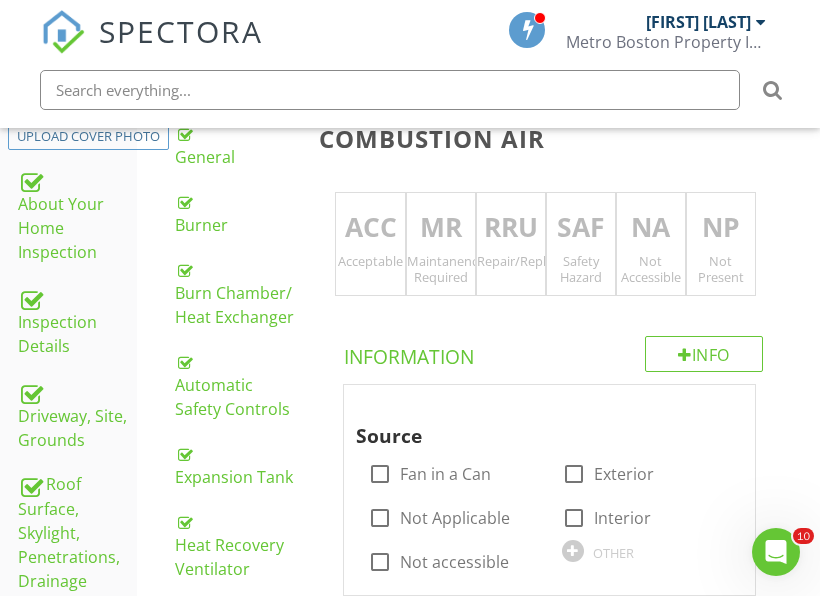 click on "Acceptable" at bounding box center [370, 261] 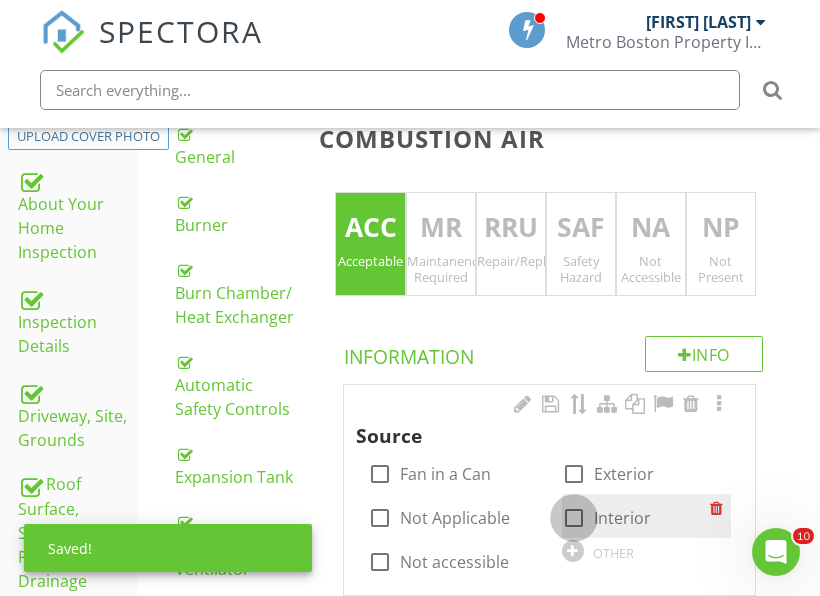 click at bounding box center [574, 518] 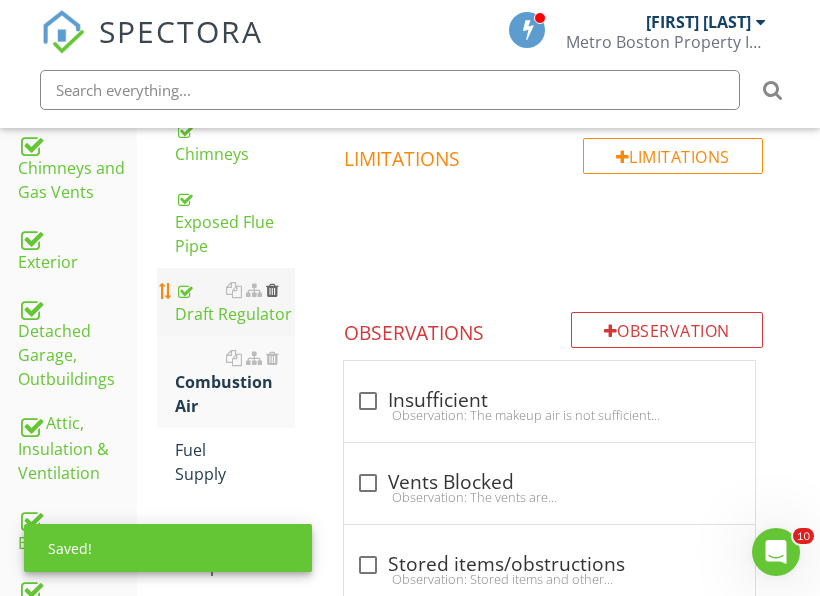scroll, scrollTop: 908, scrollLeft: 0, axis: vertical 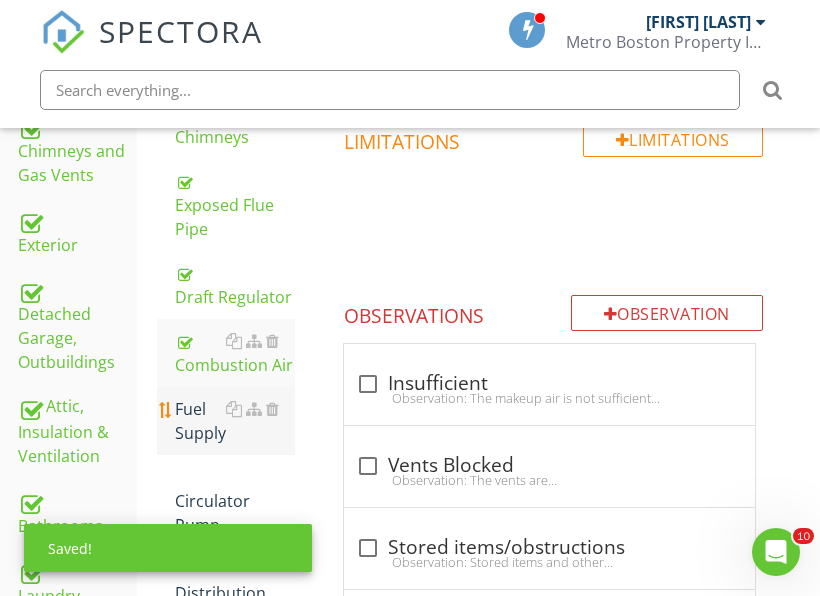 click on "Fuel Supply" at bounding box center (235, 421) 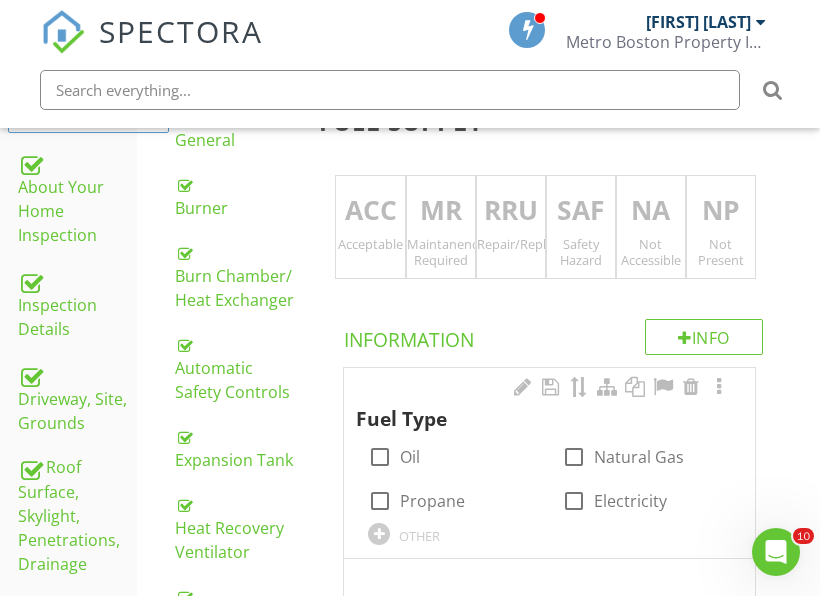 scroll, scrollTop: 408, scrollLeft: 0, axis: vertical 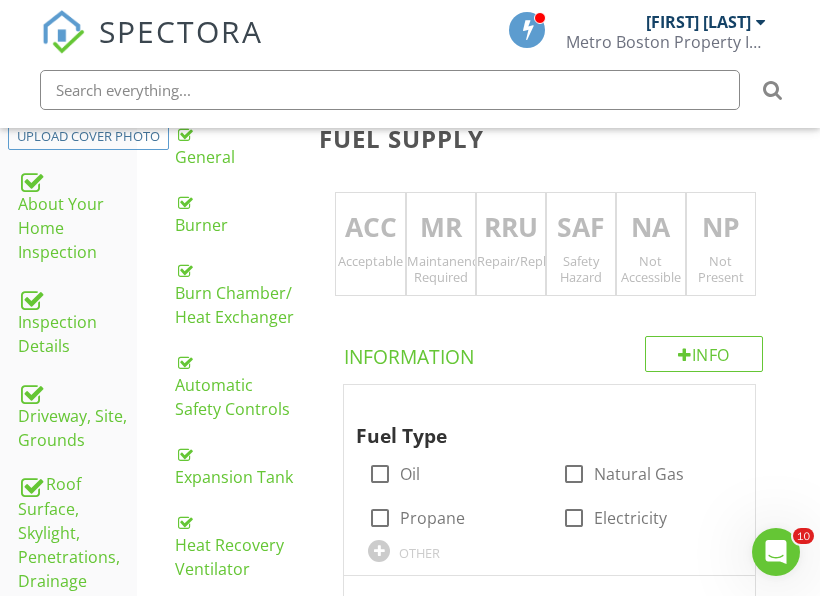 click on "ACC   Acceptable" at bounding box center (370, 244) 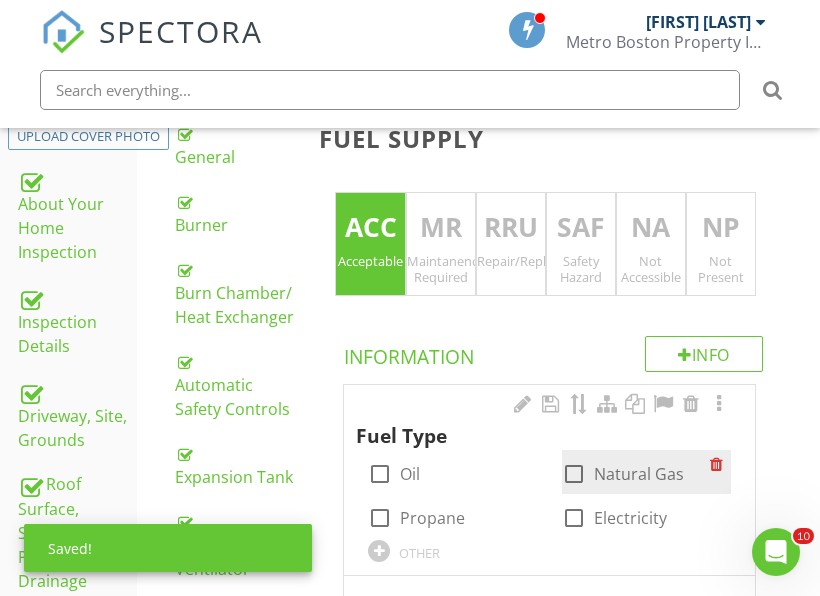 click on "Natural Gas" at bounding box center (639, 474) 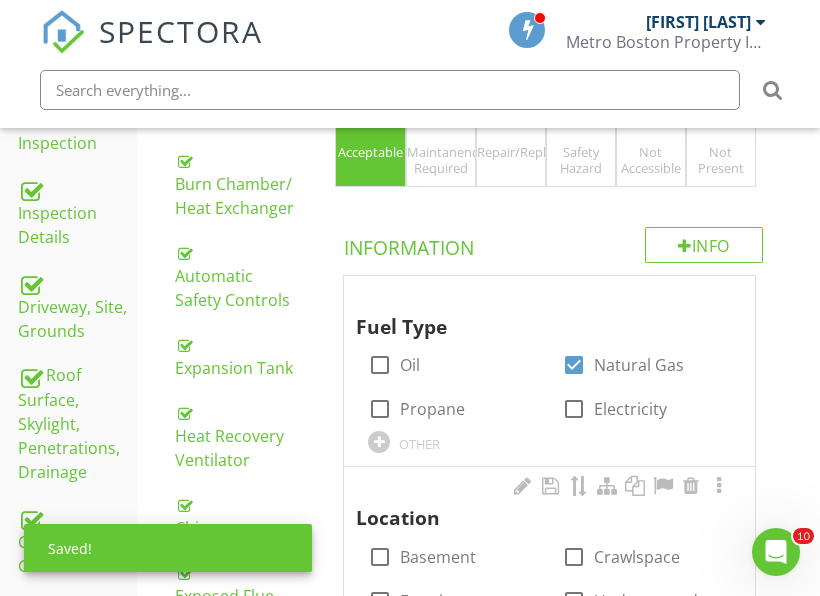 scroll, scrollTop: 708, scrollLeft: 0, axis: vertical 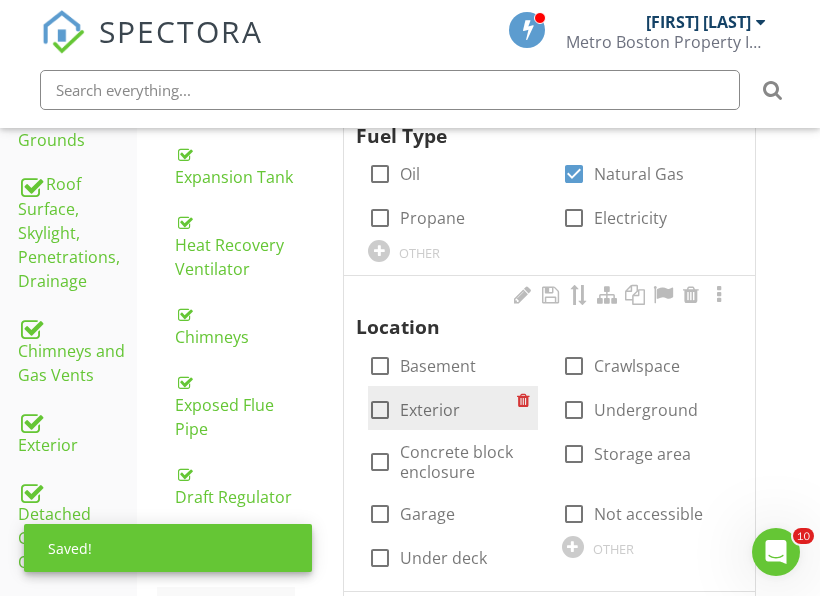 click on "Exterior" at bounding box center (430, 410) 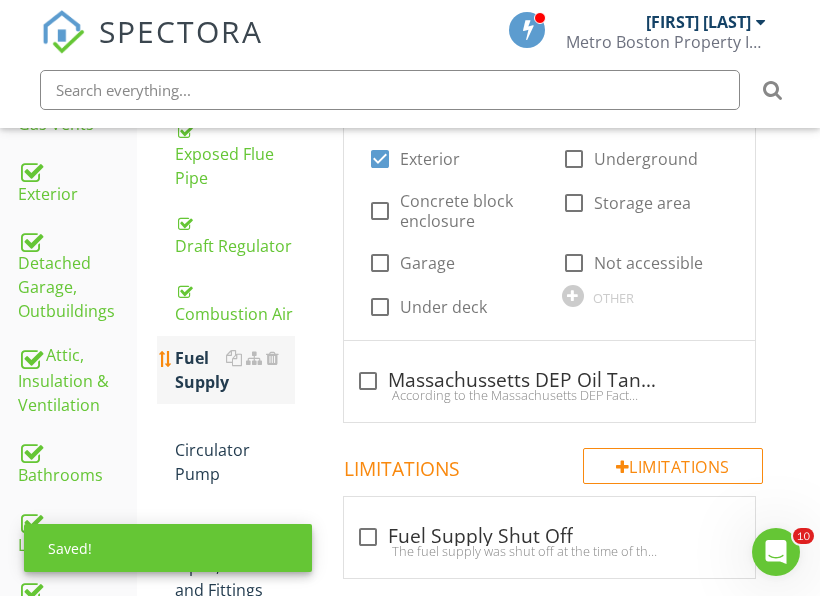scroll, scrollTop: 1008, scrollLeft: 0, axis: vertical 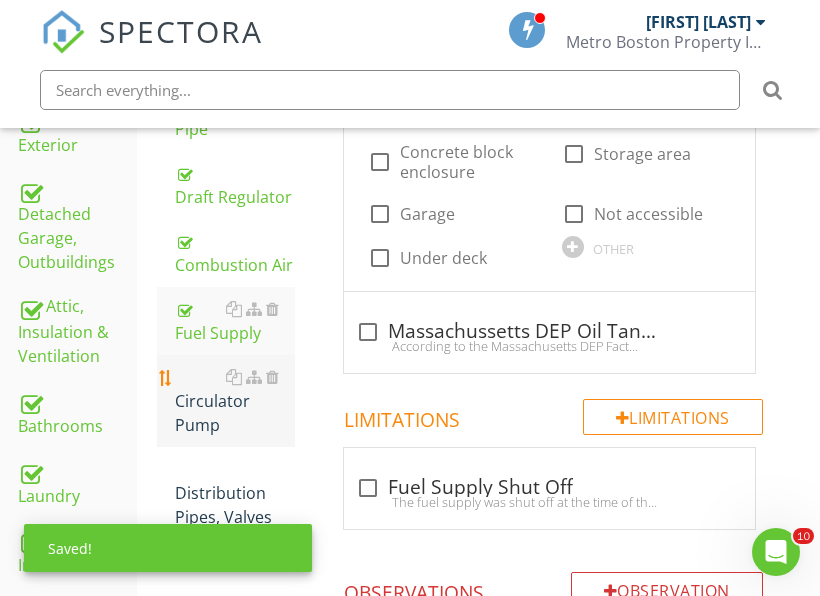 click on "Circulator Pump" at bounding box center [235, 401] 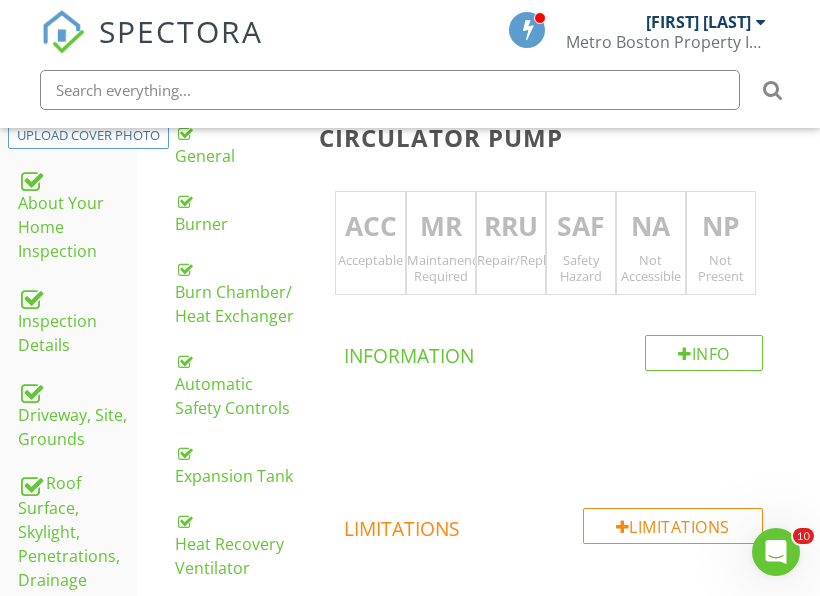 scroll, scrollTop: 408, scrollLeft: 0, axis: vertical 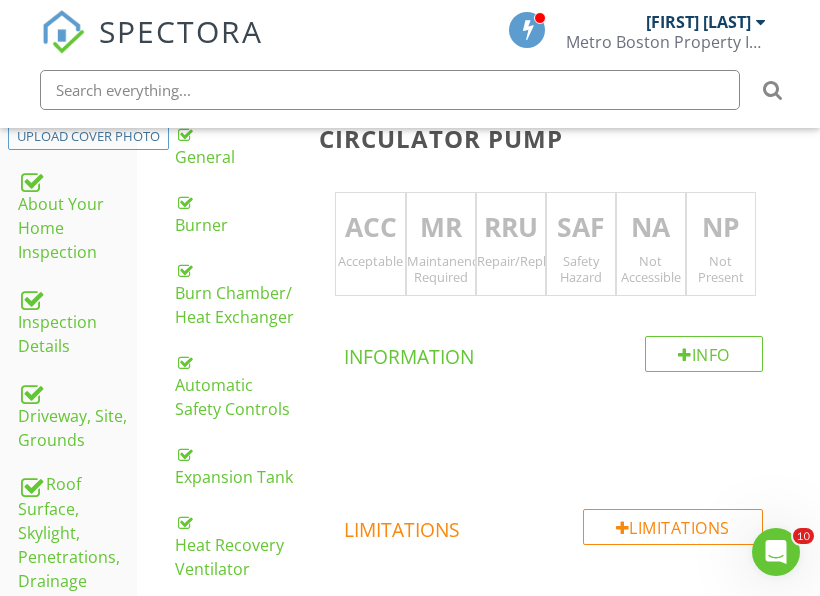 click on "ACC   Acceptable" at bounding box center [370, 244] 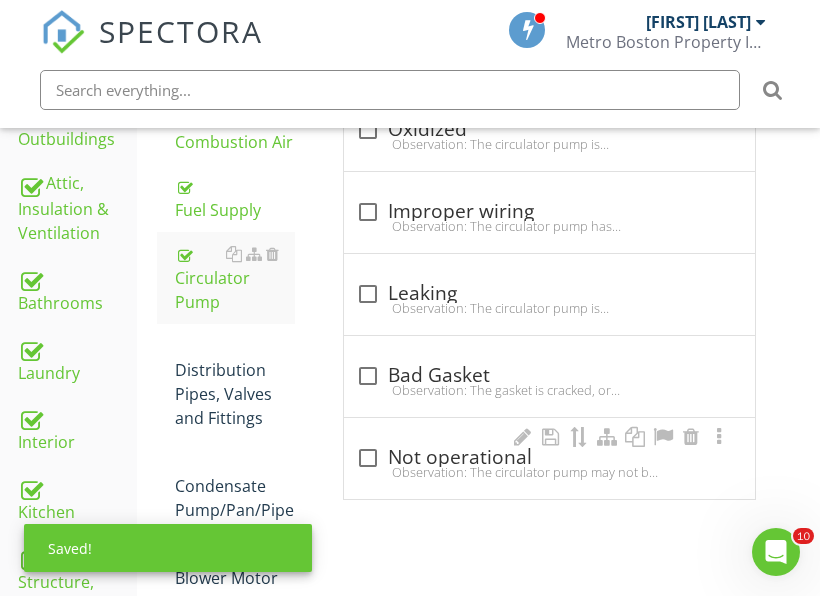scroll, scrollTop: 1208, scrollLeft: 0, axis: vertical 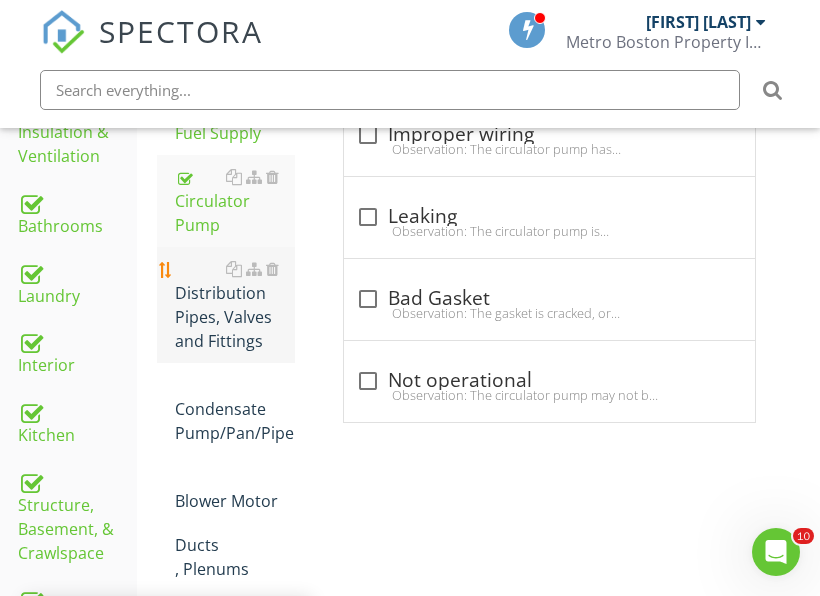 click on "Distribution Pipes, Valves and Fittings" at bounding box center [235, 305] 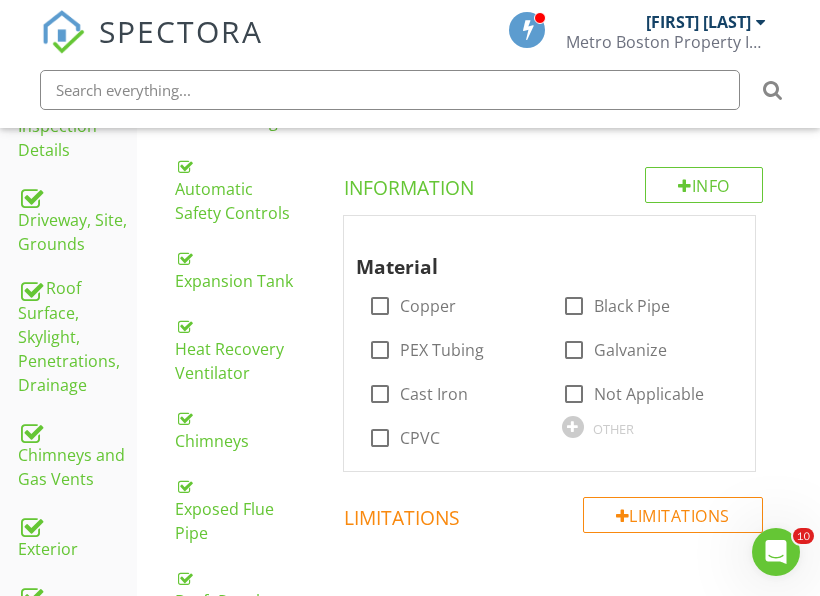 scroll, scrollTop: 508, scrollLeft: 0, axis: vertical 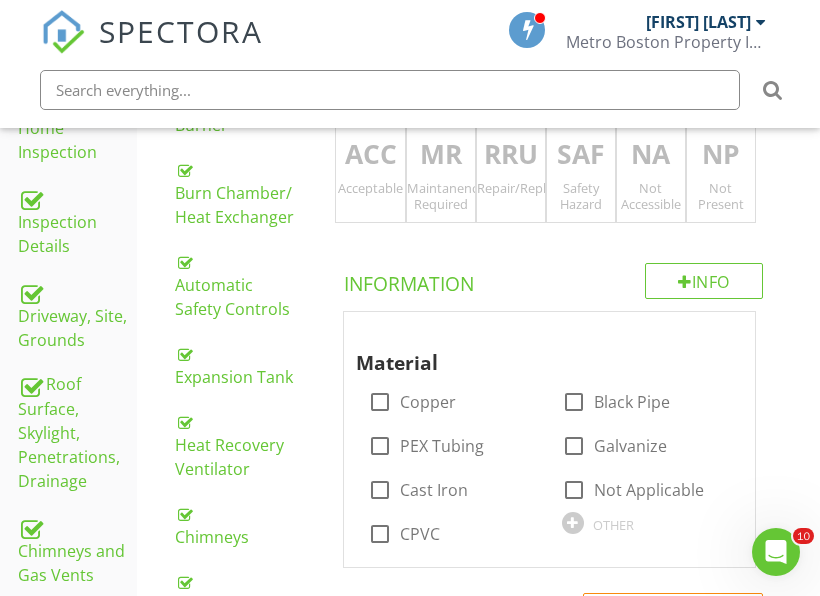 click on "ACC   Acceptable" at bounding box center (370, 171) 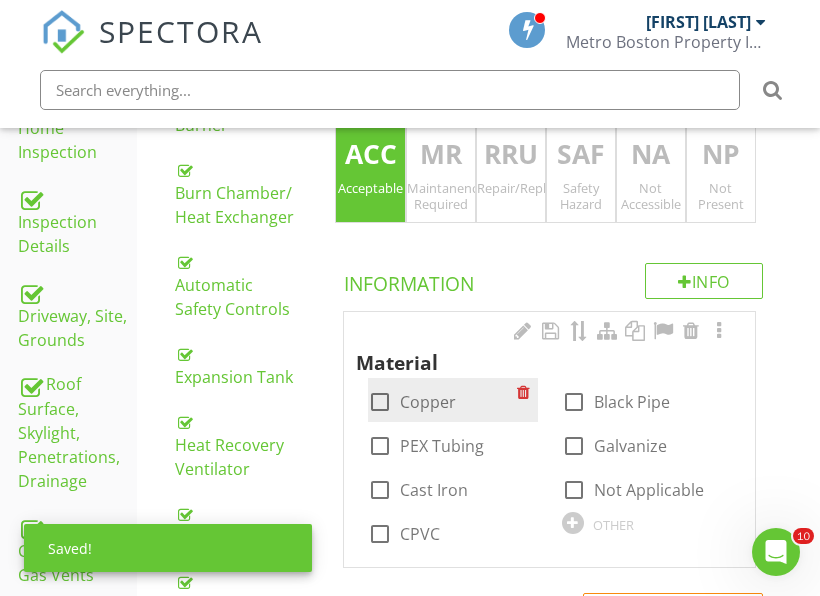 click on "Copper" at bounding box center [428, 402] 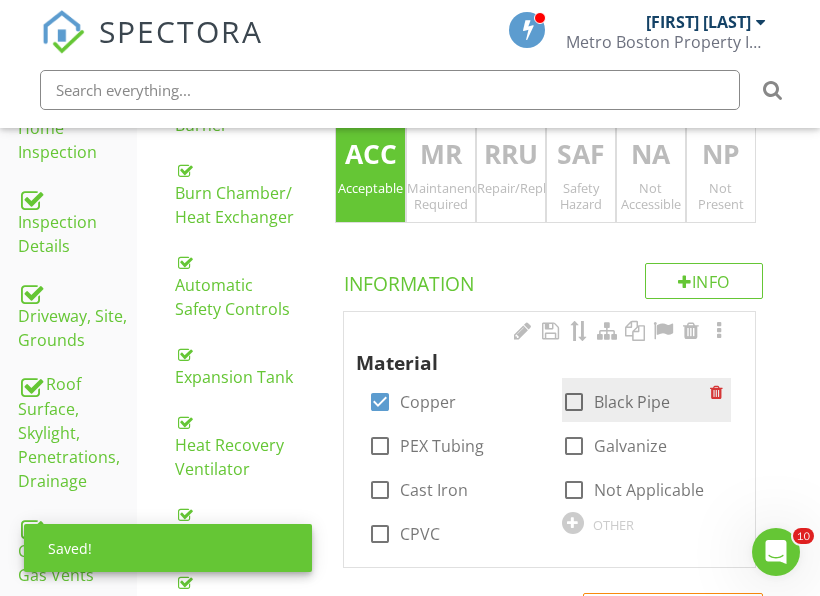 click on "Black Pipe" at bounding box center [632, 402] 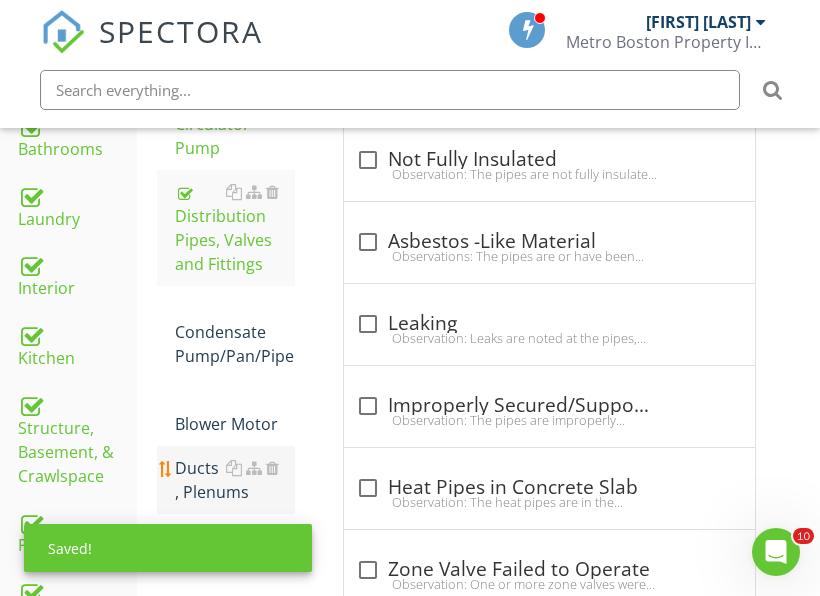 scroll, scrollTop: 1308, scrollLeft: 0, axis: vertical 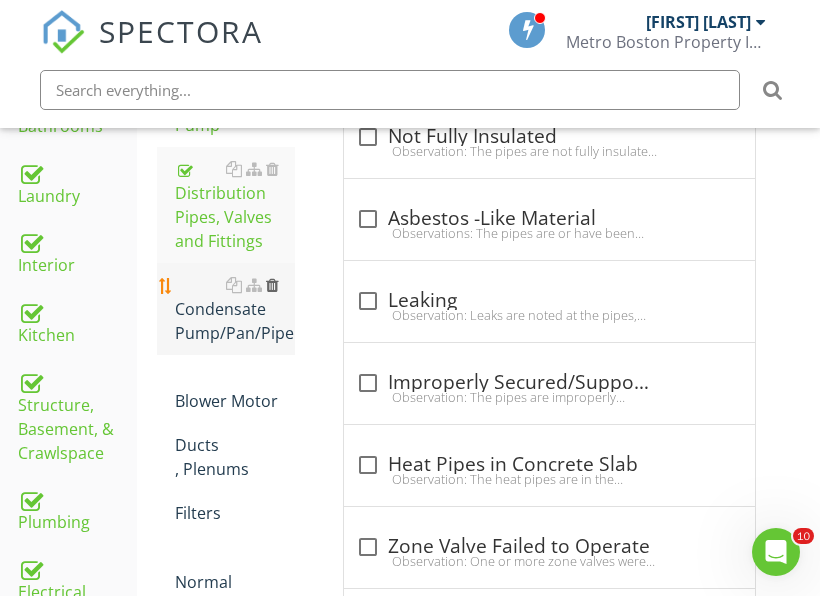 click at bounding box center [272, 285] 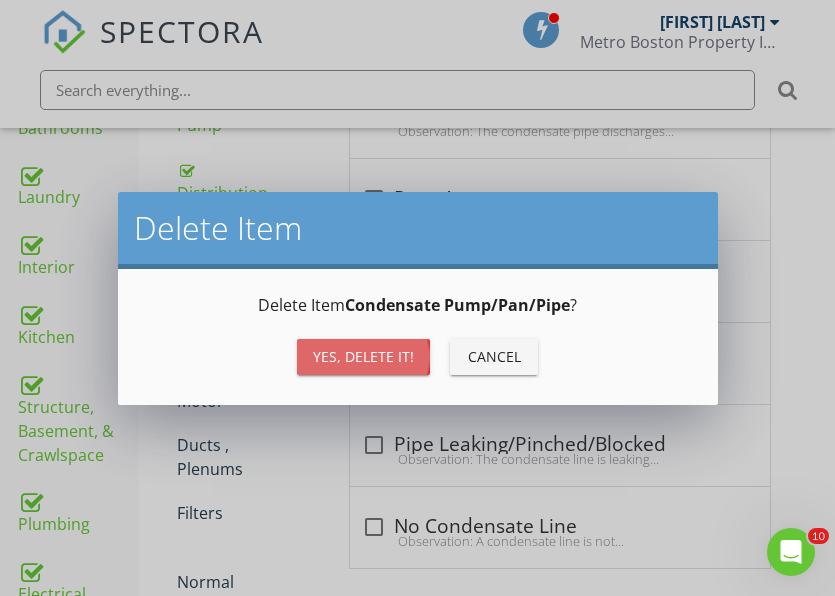 click on "Yes, Delete it!" at bounding box center [363, 357] 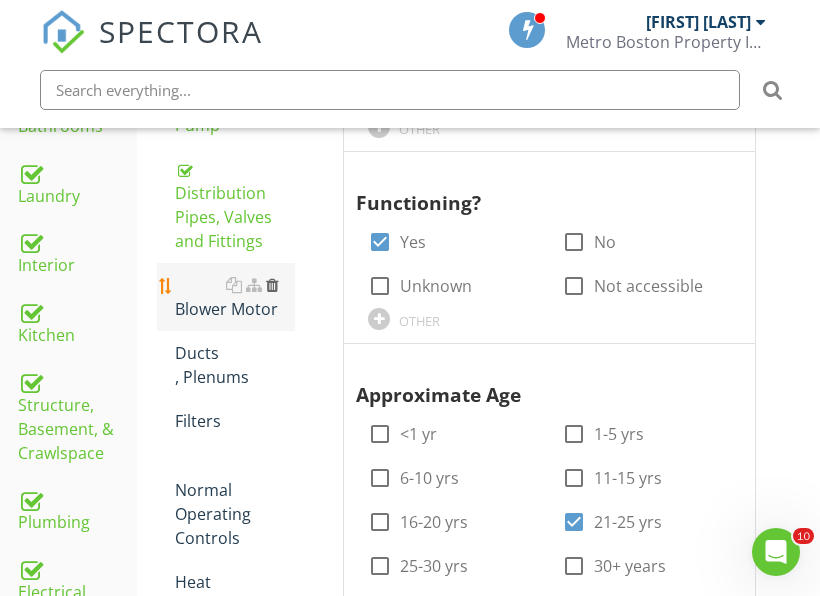 click at bounding box center (272, 285) 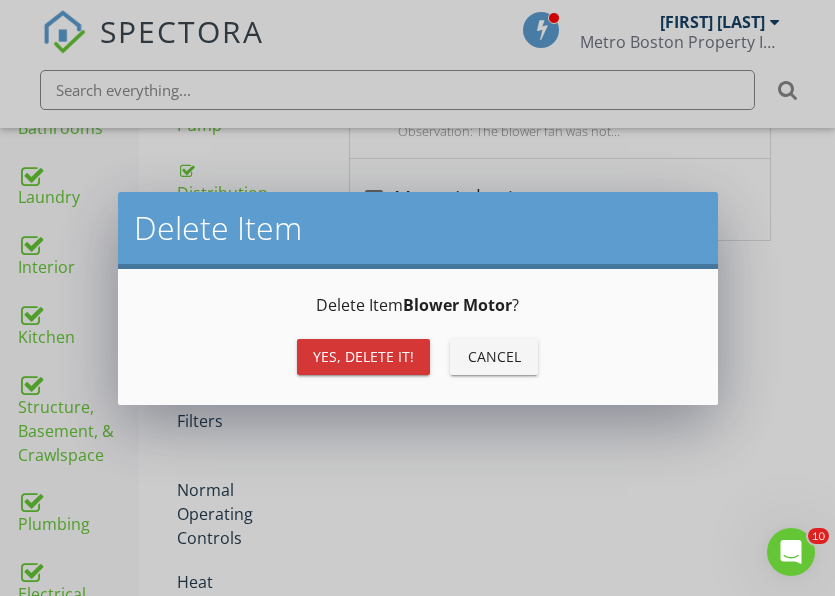 click on "Yes, Delete it!" at bounding box center [363, 356] 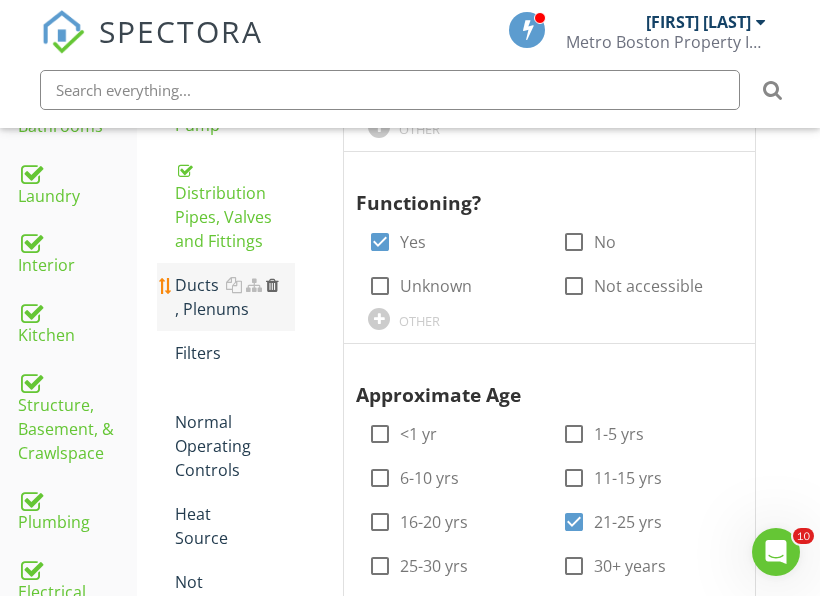 click at bounding box center [272, 285] 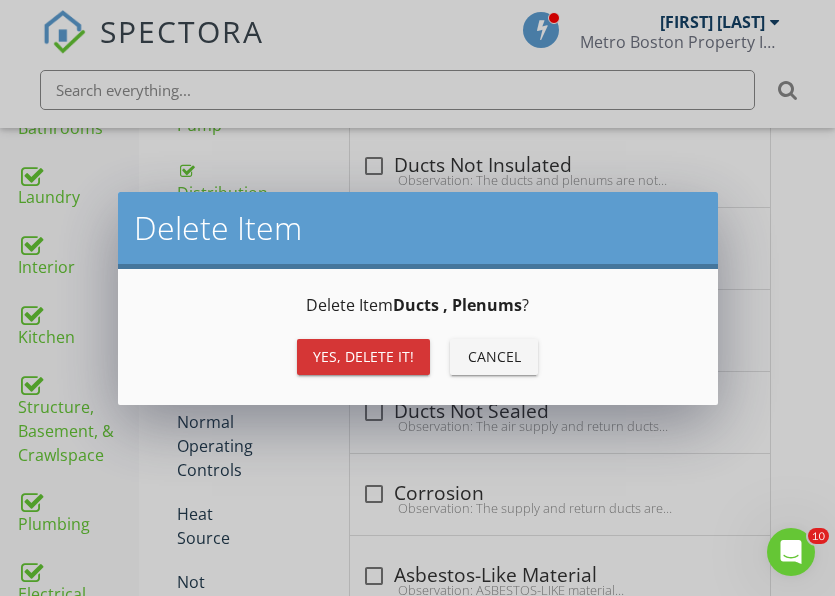 click on "Yes, Delete it!" at bounding box center (363, 356) 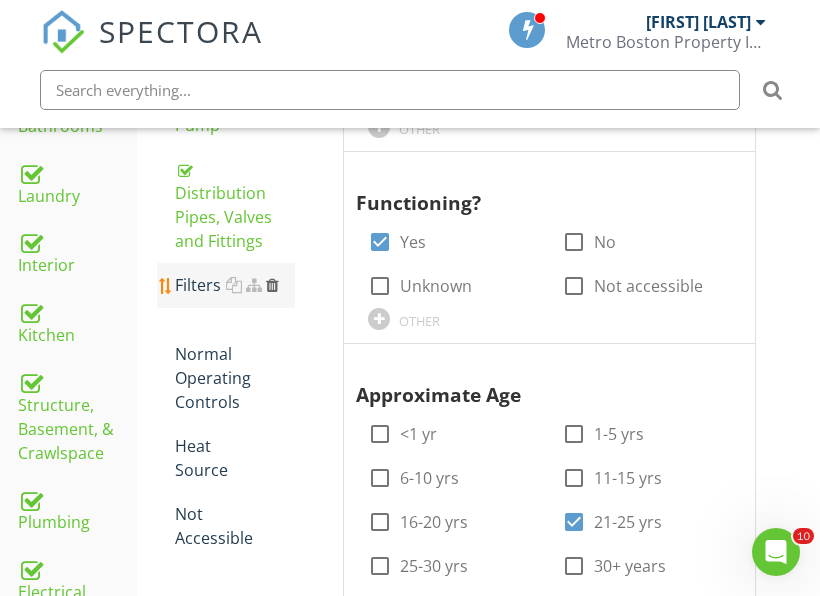click at bounding box center (272, 285) 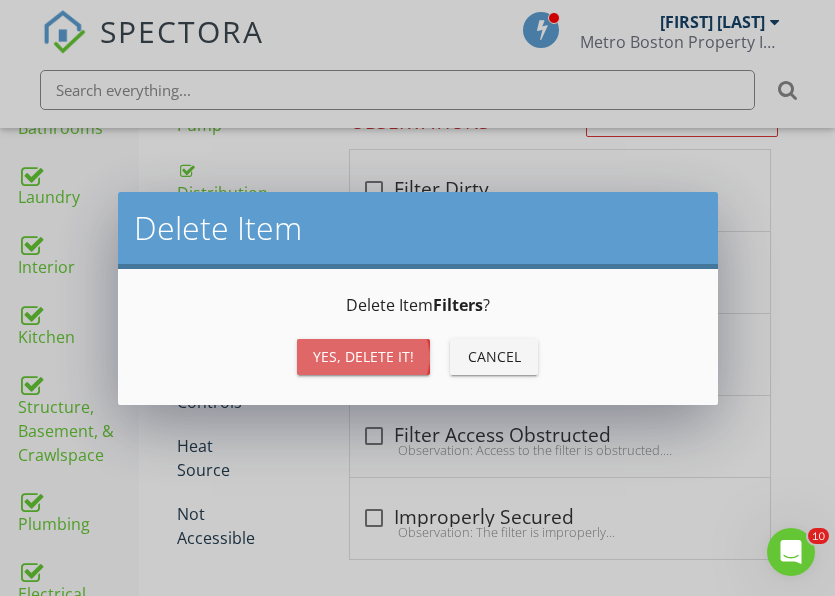 click on "Yes, Delete it!" at bounding box center [363, 356] 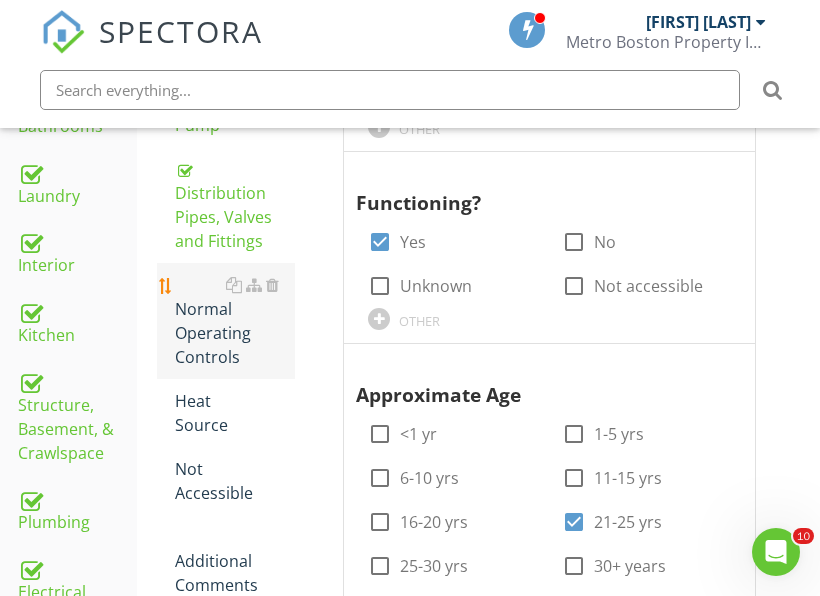 click on "Normal Operating Controls" at bounding box center [235, 321] 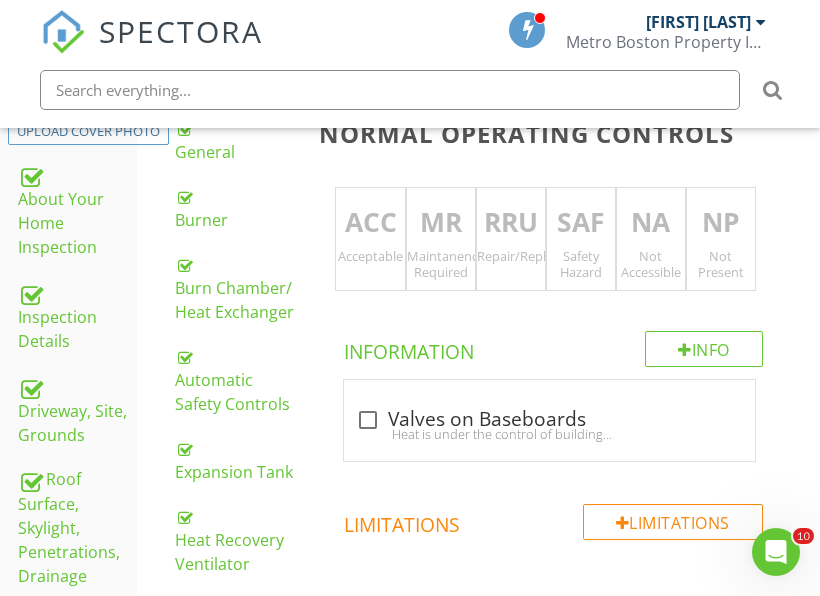 scroll, scrollTop: 308, scrollLeft: 0, axis: vertical 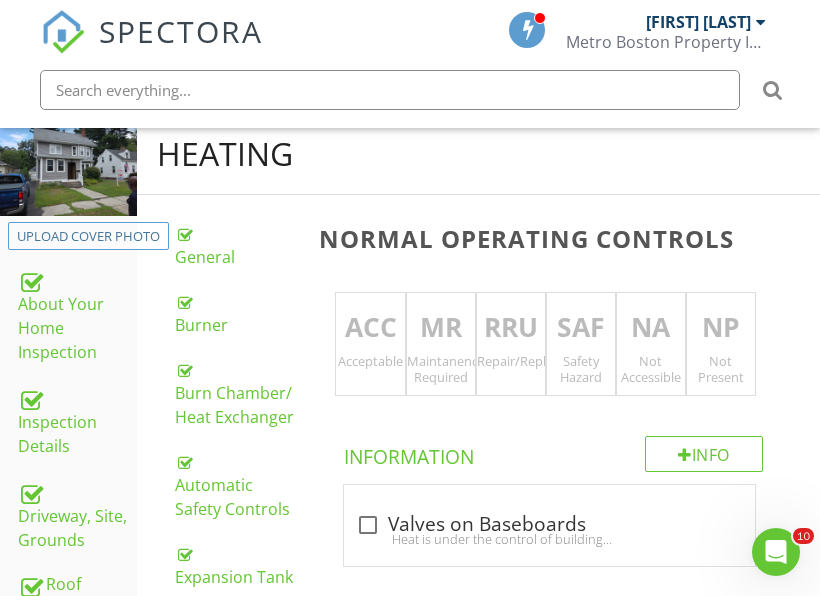 click on "ACC" at bounding box center (370, 328) 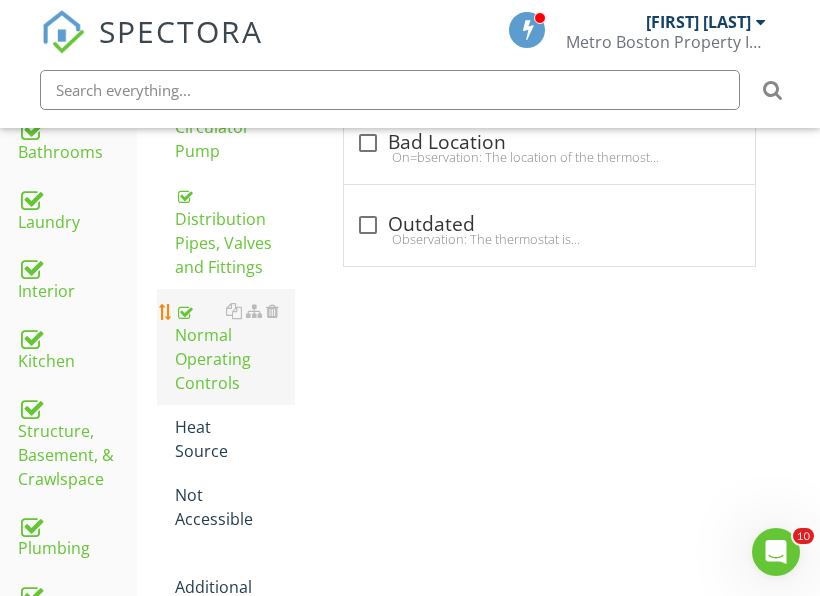 scroll, scrollTop: 1308, scrollLeft: 0, axis: vertical 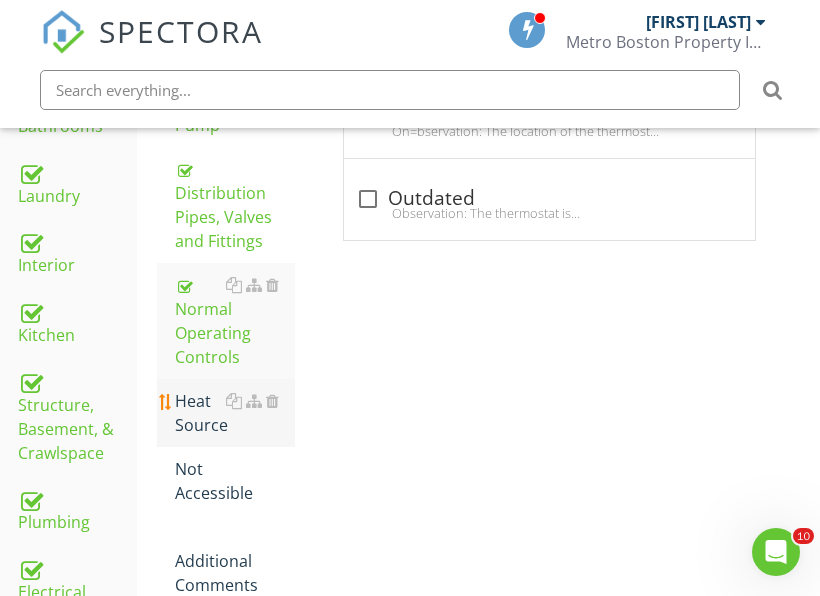 click on "Heat Source" at bounding box center (235, 413) 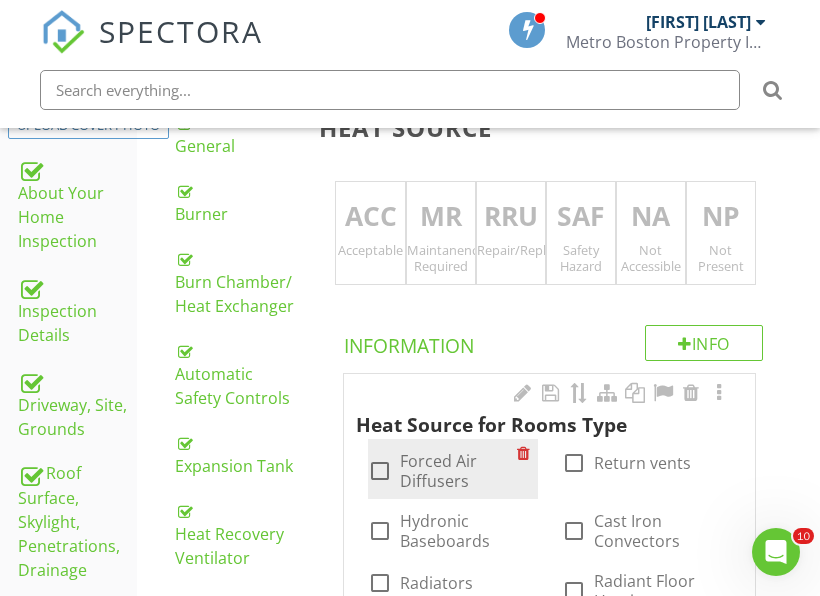 scroll, scrollTop: 408, scrollLeft: 0, axis: vertical 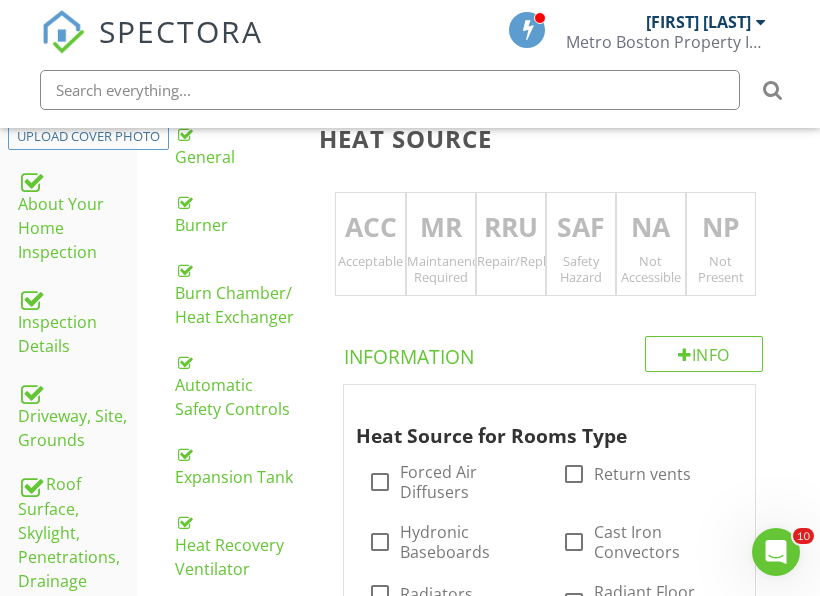 click on "ACC   Acceptable" at bounding box center (370, 244) 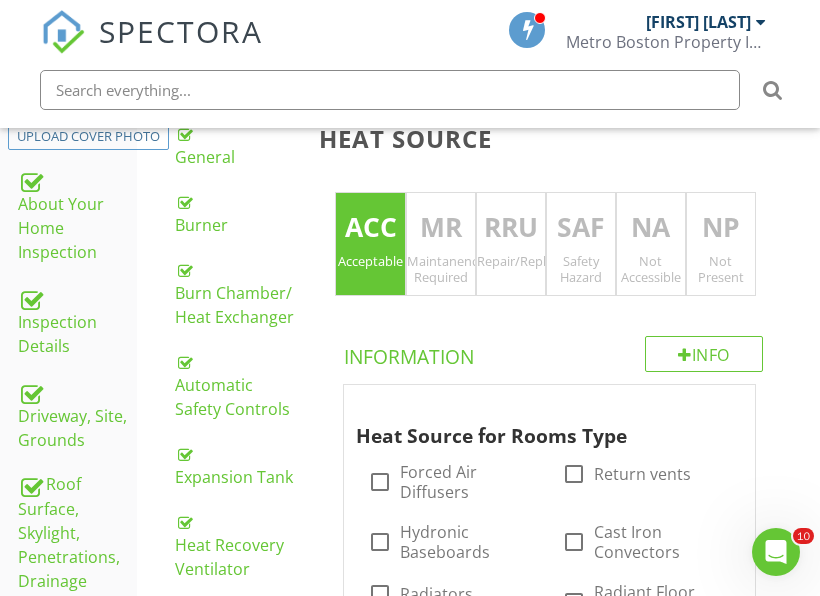 click on "Acceptable" at bounding box center (370, 261) 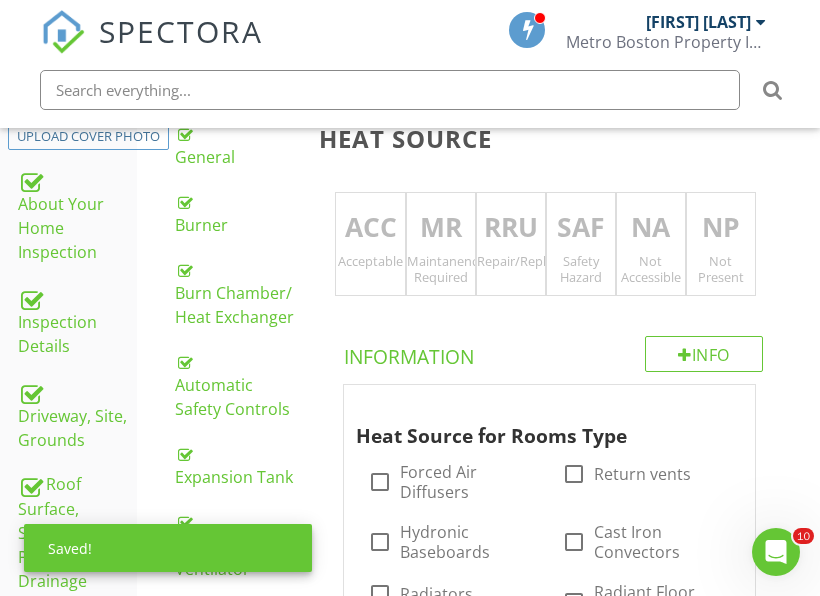 click on "Repair/Replace/Upgrade" at bounding box center [511, 261] 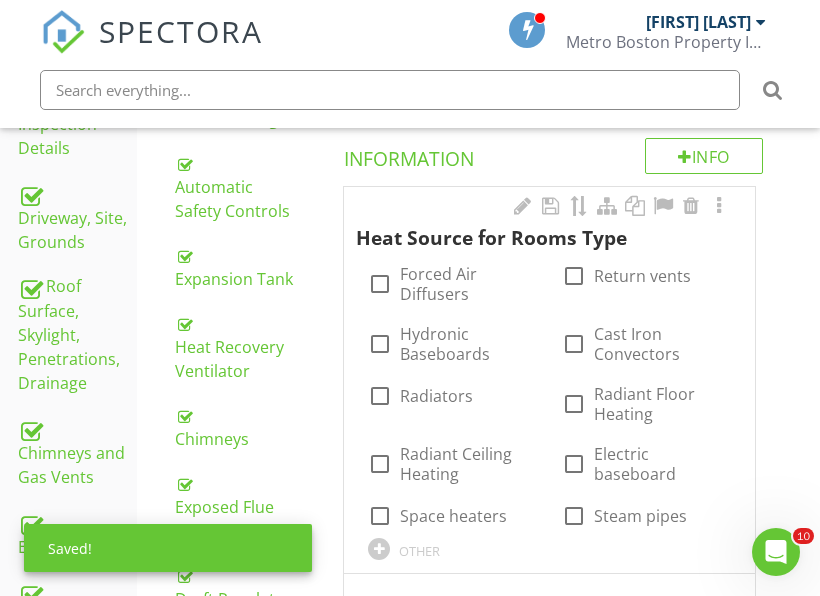 scroll, scrollTop: 608, scrollLeft: 0, axis: vertical 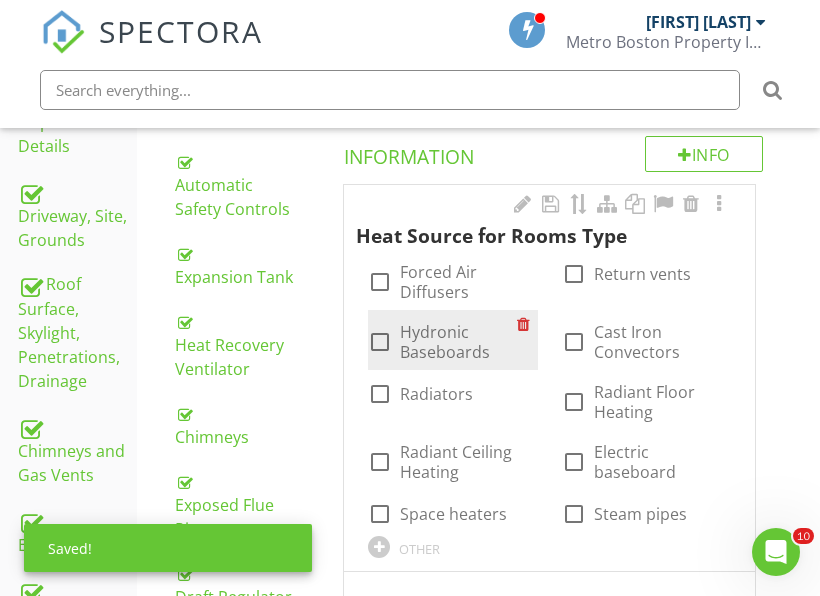 click on "Hydronic Baseboards" at bounding box center [458, 342] 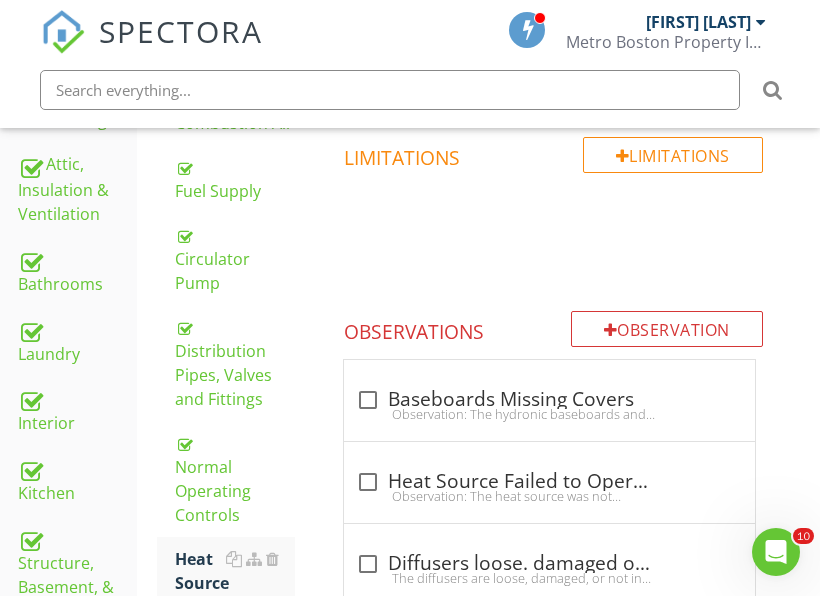 scroll, scrollTop: 1208, scrollLeft: 0, axis: vertical 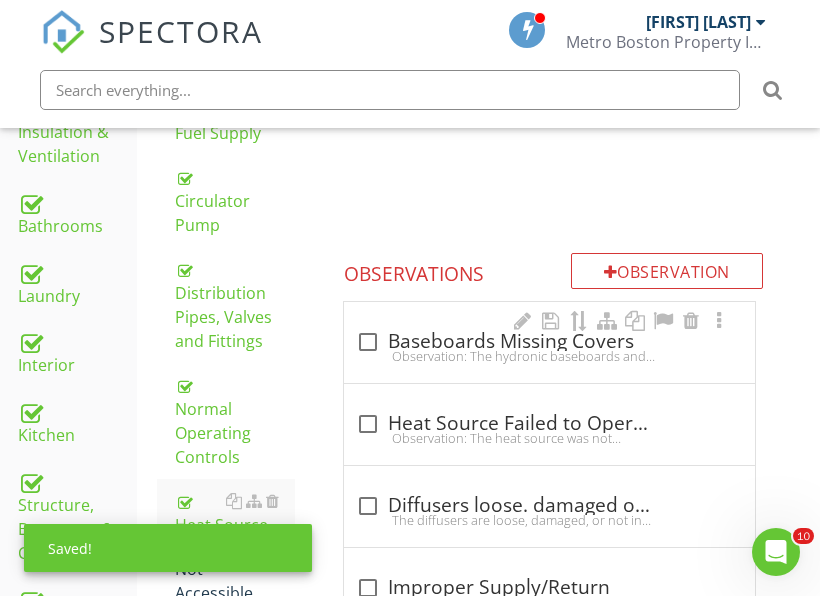 click on "Observation: The hydronic baseboards and radiators are missing covers, end caps, and splices.Recommendation: The client should consult with a qualified contractor to determine the full extent and cost of repairs" at bounding box center (549, 356) 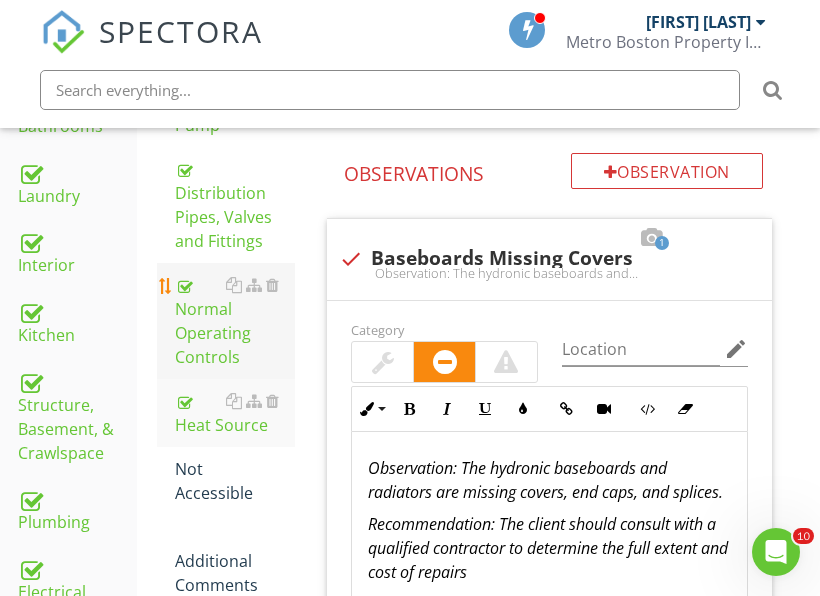 scroll, scrollTop: 1408, scrollLeft: 0, axis: vertical 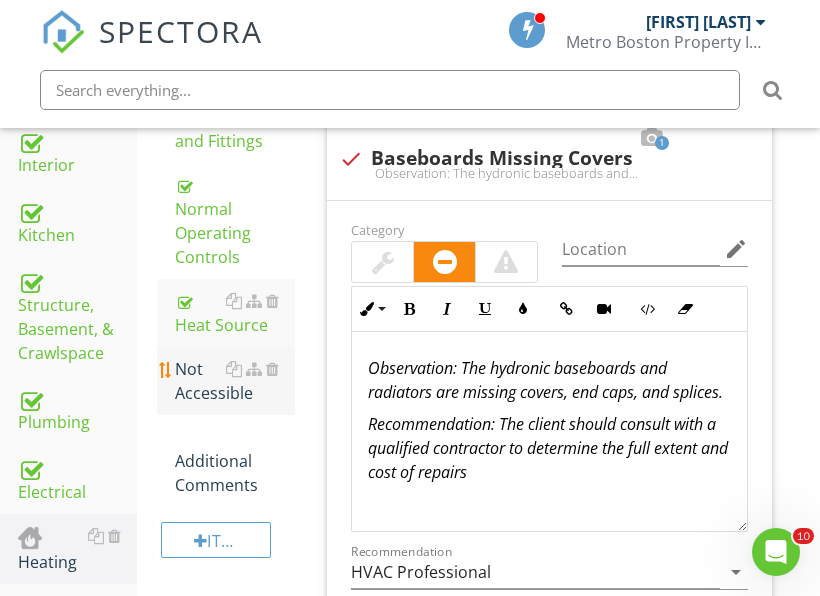 click on "Not Accessible" at bounding box center [235, 381] 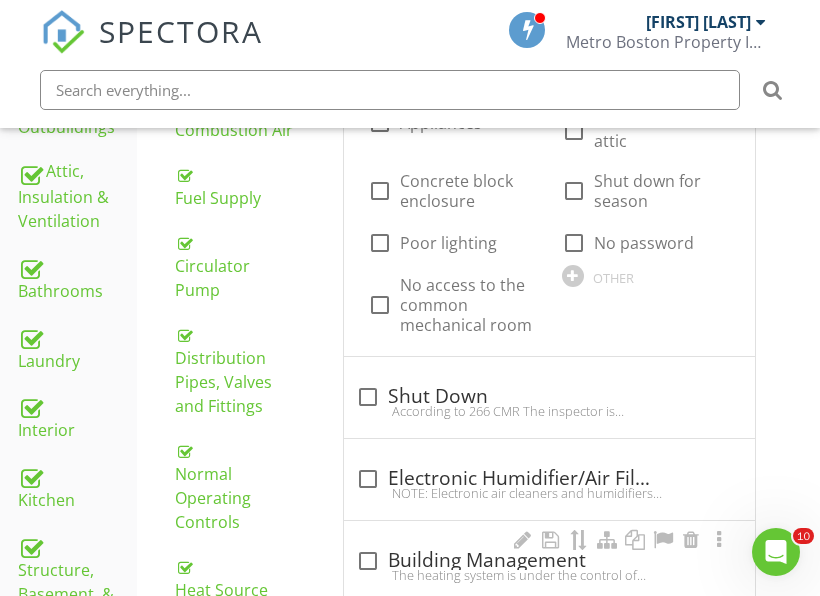 scroll, scrollTop: 908, scrollLeft: 0, axis: vertical 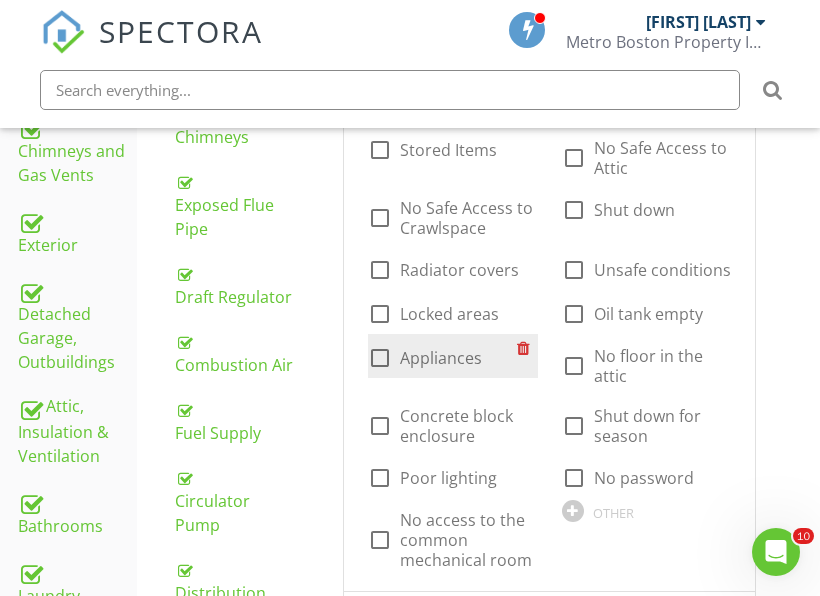 click on "Appliances" at bounding box center [441, 358] 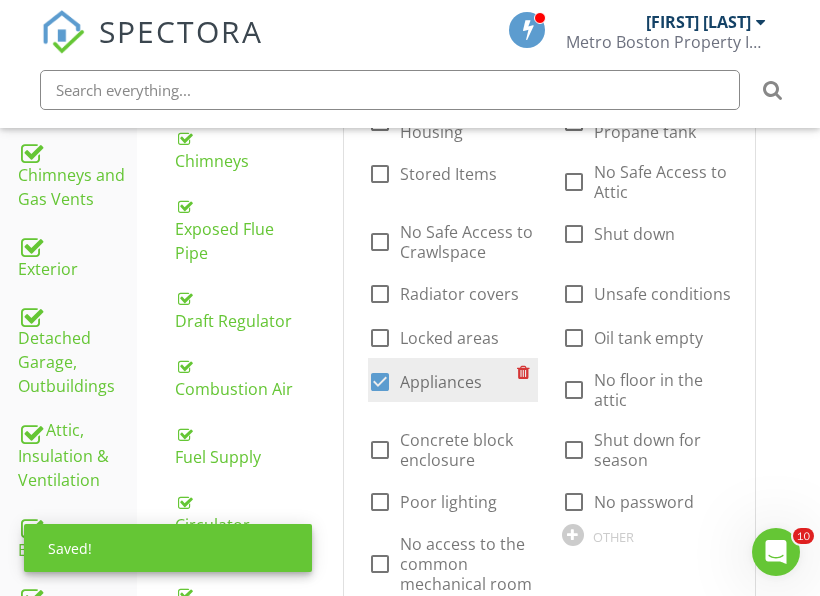 scroll, scrollTop: 808, scrollLeft: 0, axis: vertical 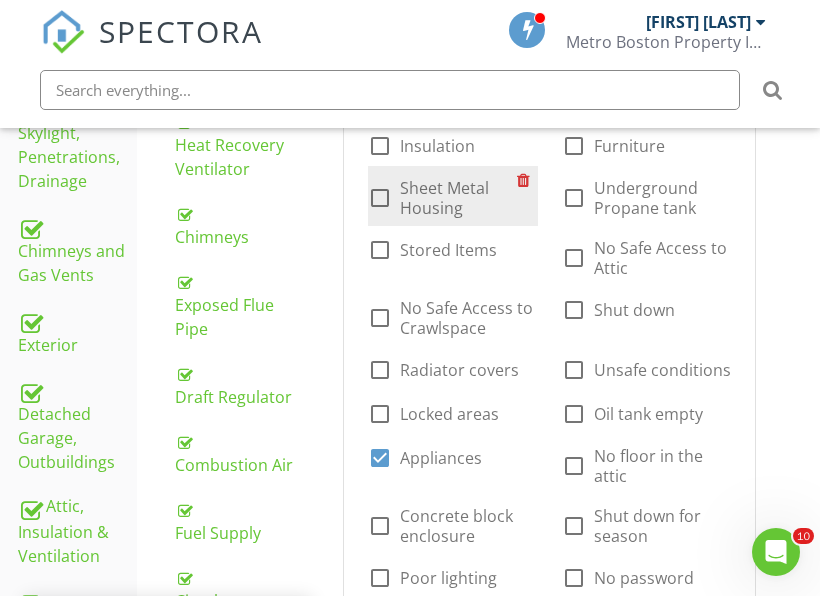 click on "Sheet Metal Housing" at bounding box center [458, 198] 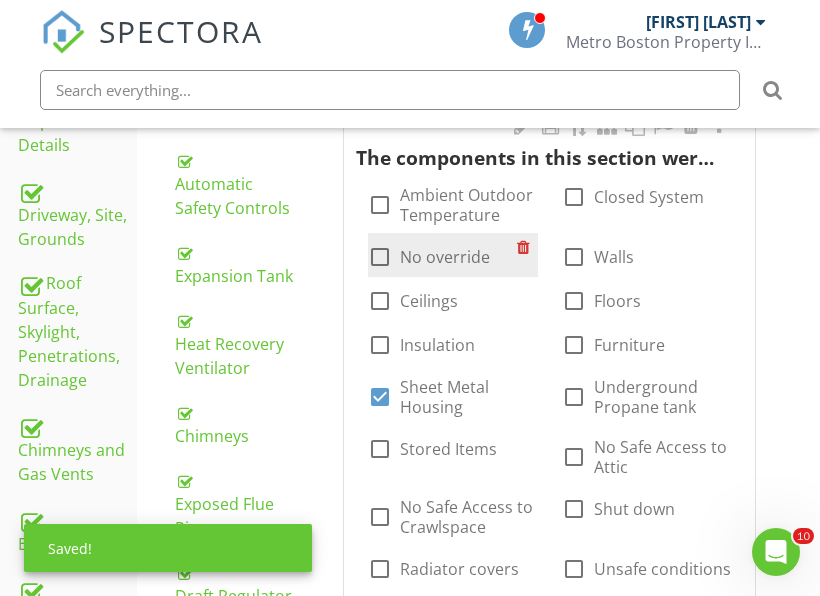 scroll, scrollTop: 608, scrollLeft: 0, axis: vertical 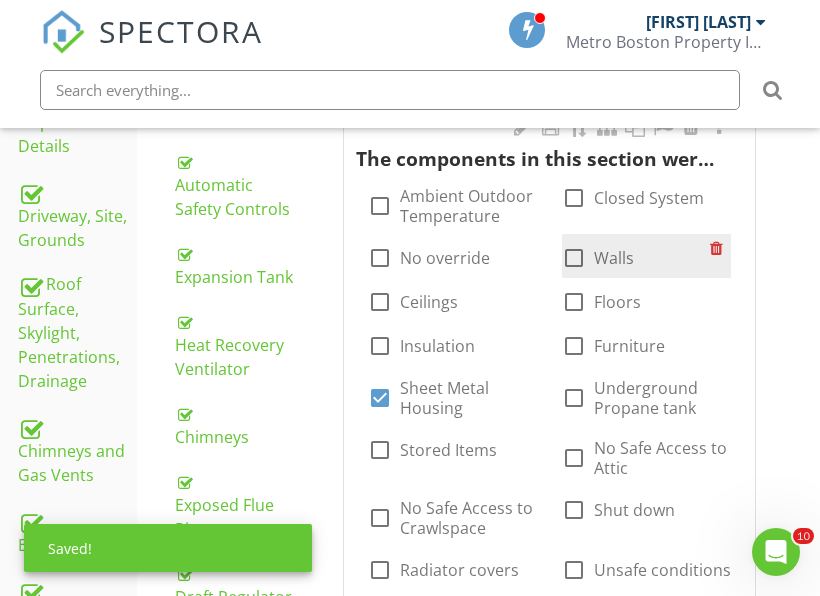 click on "check_box_outline_blank Walls" at bounding box center (646, 256) 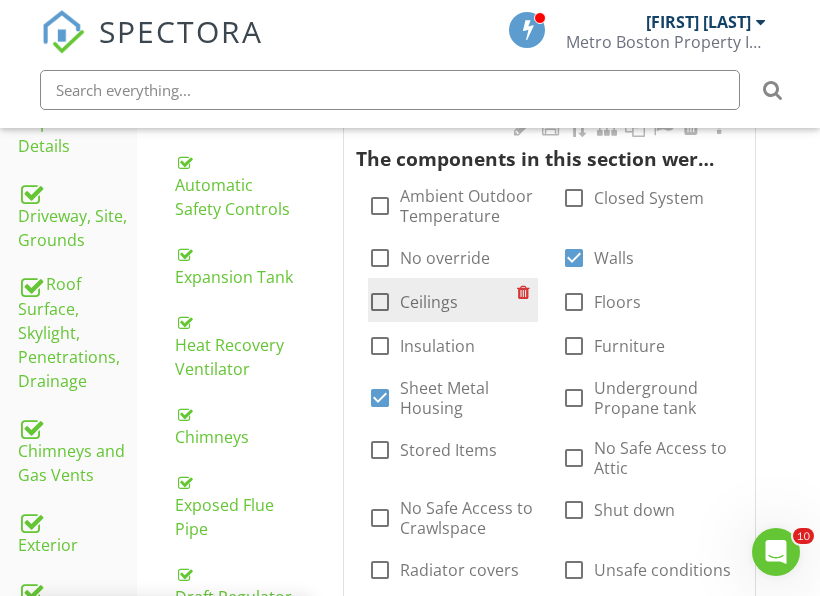 drag, startPoint x: 446, startPoint y: 299, endPoint x: 499, endPoint y: 297, distance: 53.037724 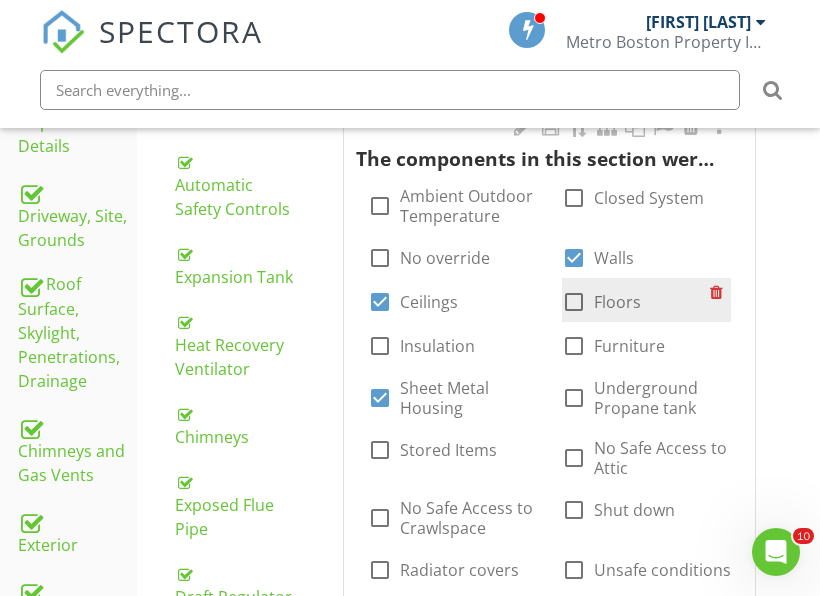 click at bounding box center (574, 302) 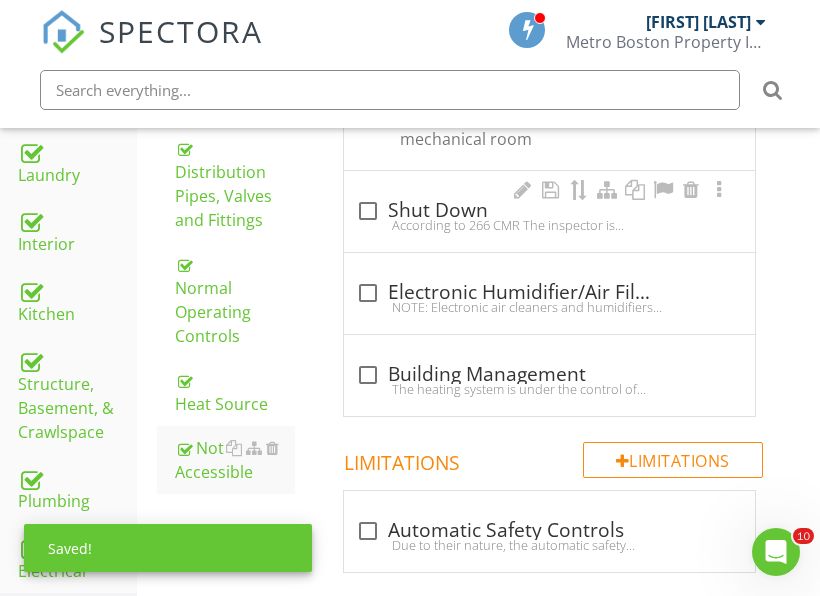 scroll, scrollTop: 1408, scrollLeft: 0, axis: vertical 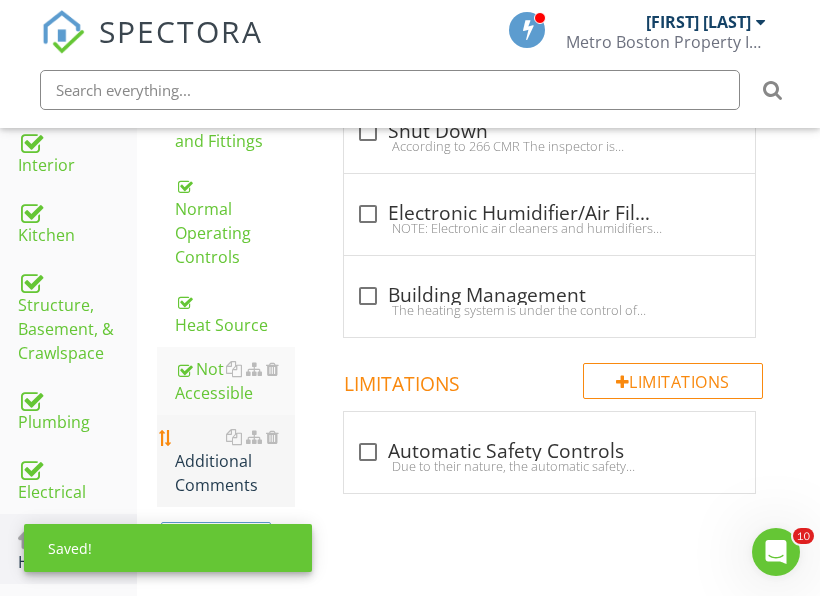 click on "Additional Comments" at bounding box center (235, 461) 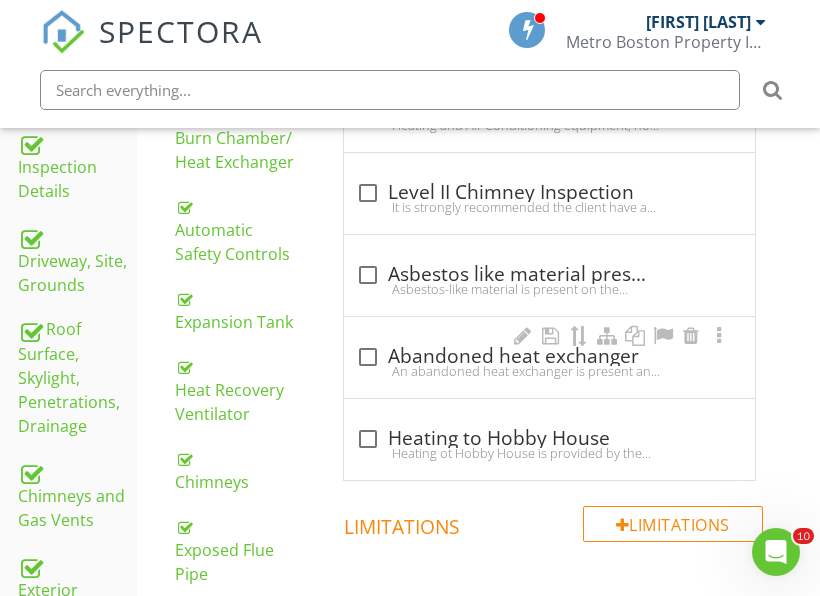 scroll, scrollTop: 408, scrollLeft: 0, axis: vertical 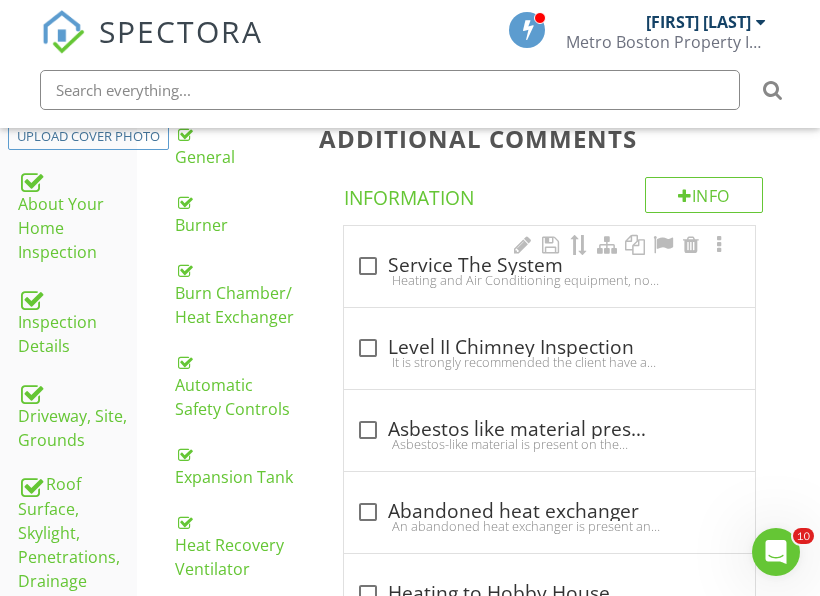 click on "Heating and Air Conditioning equipment, no matter what kind you have, should be inspected, cleaned, and serviced at least once a year. The best scenario is to have the heating system checked in the Fall and the air conditioning checked in the Spring." at bounding box center (549, 280) 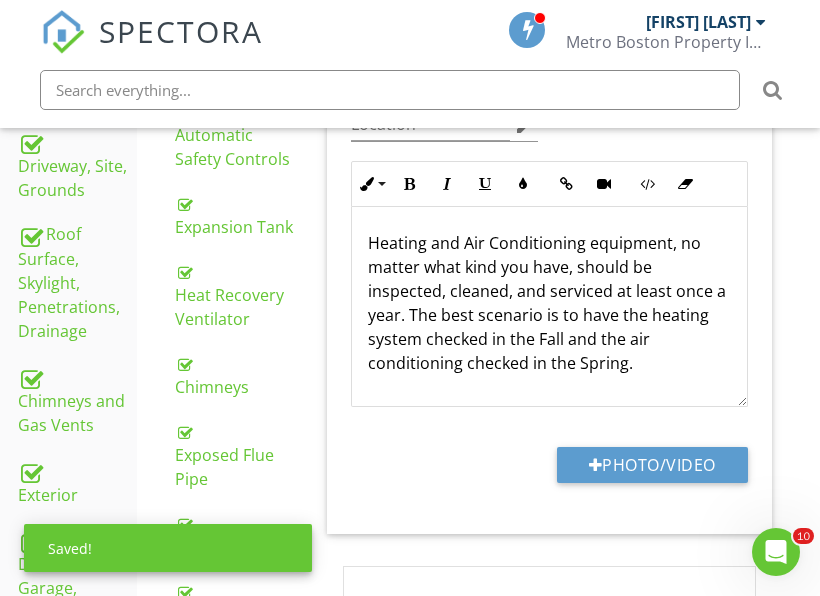 scroll, scrollTop: 808, scrollLeft: 0, axis: vertical 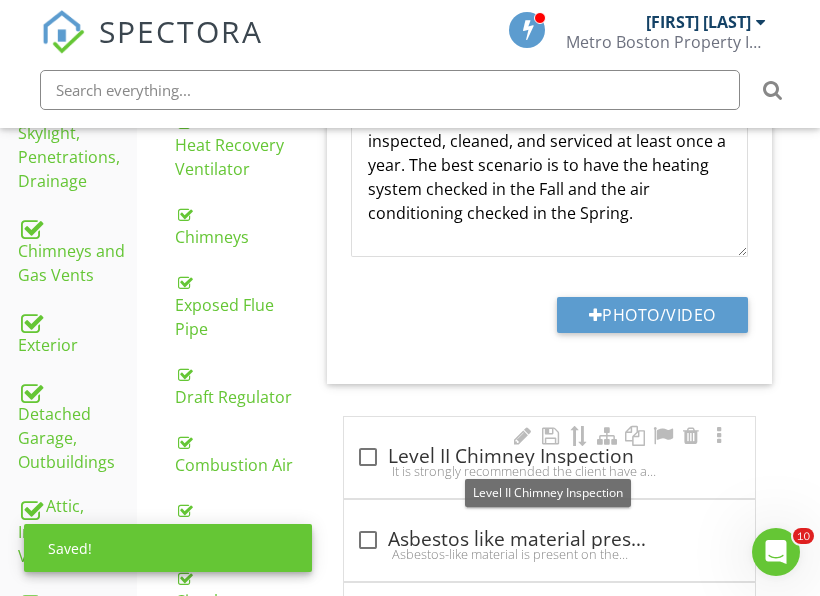 drag, startPoint x: 392, startPoint y: 452, endPoint x: 383, endPoint y: 443, distance: 12.727922 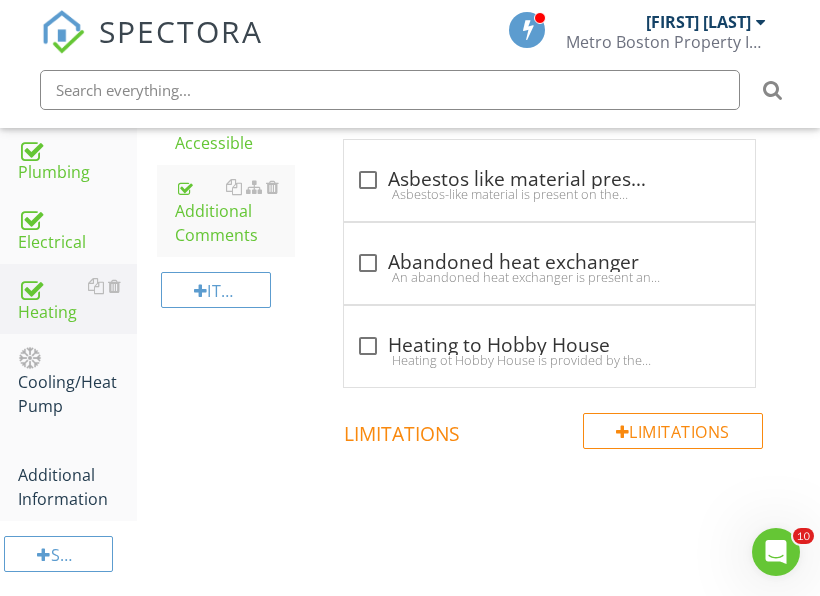 scroll, scrollTop: 1684, scrollLeft: 0, axis: vertical 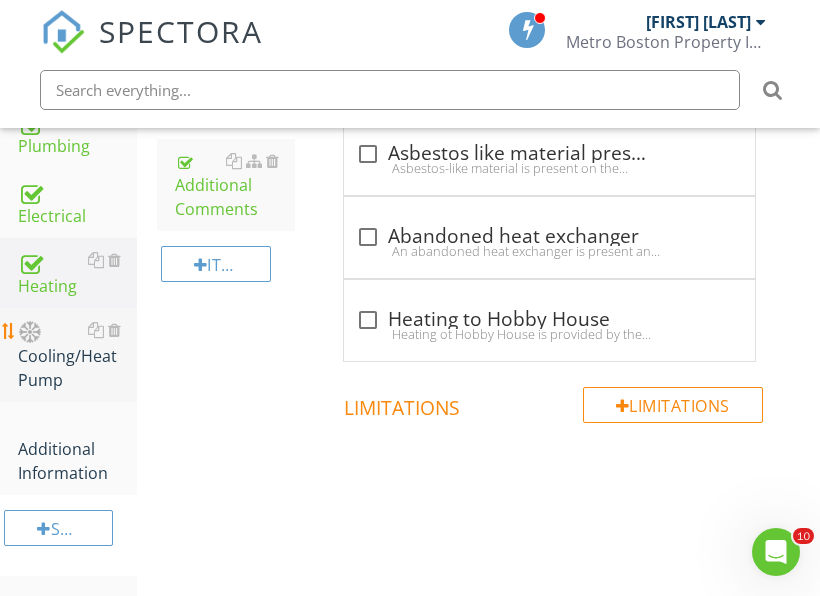 click on "Cooling/Heat Pump" at bounding box center (77, 355) 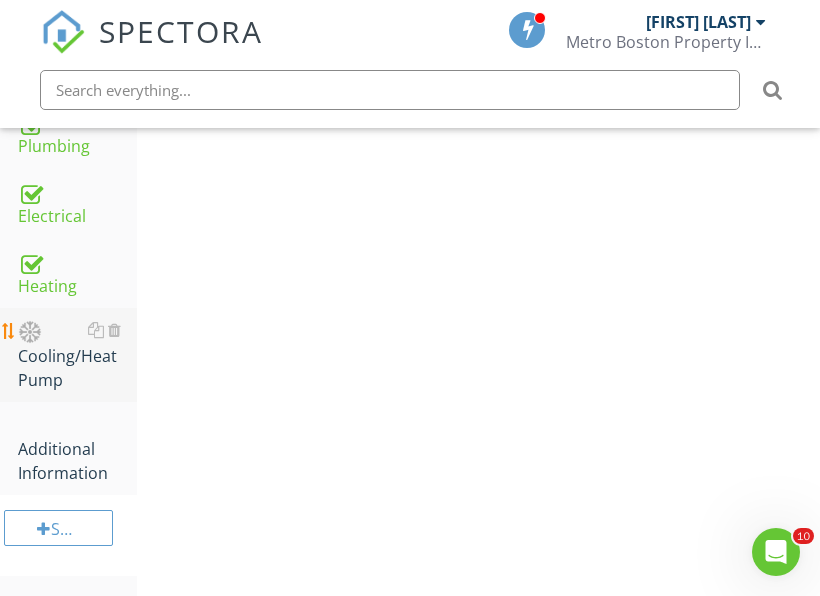 click on "Cooling/Heat Pump" at bounding box center (77, 355) 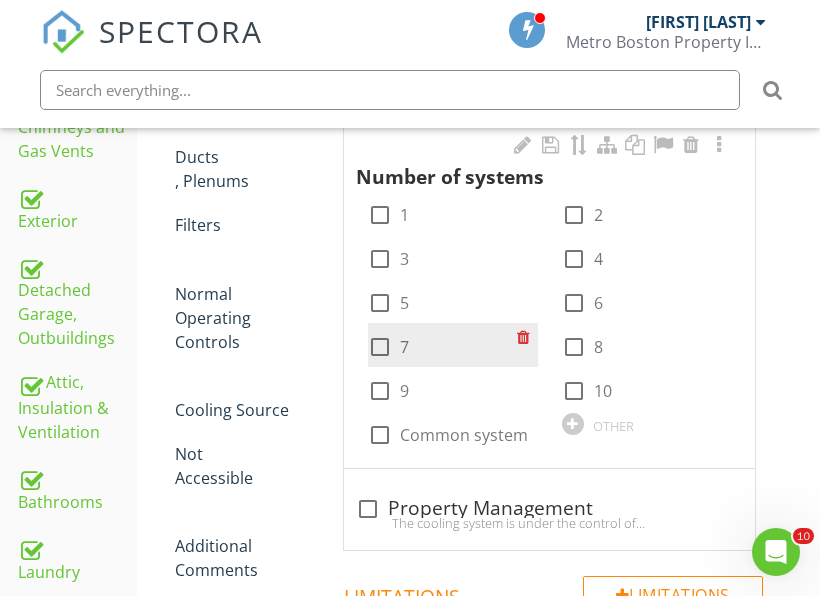 scroll, scrollTop: 884, scrollLeft: 0, axis: vertical 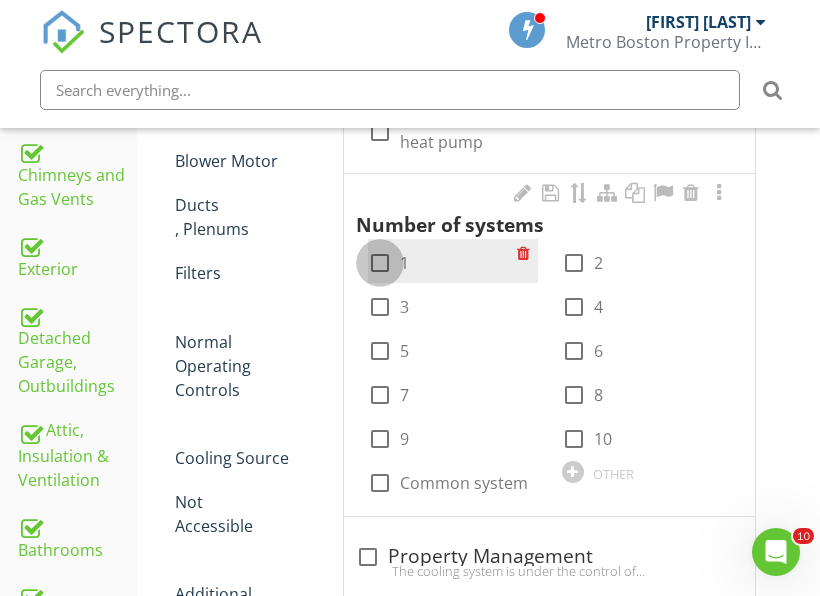 click at bounding box center (380, 263) 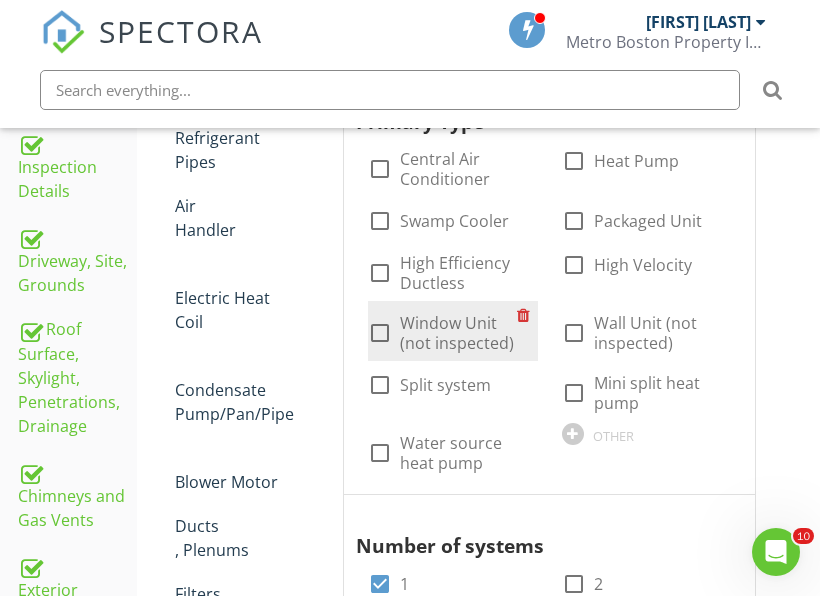 scroll, scrollTop: 484, scrollLeft: 0, axis: vertical 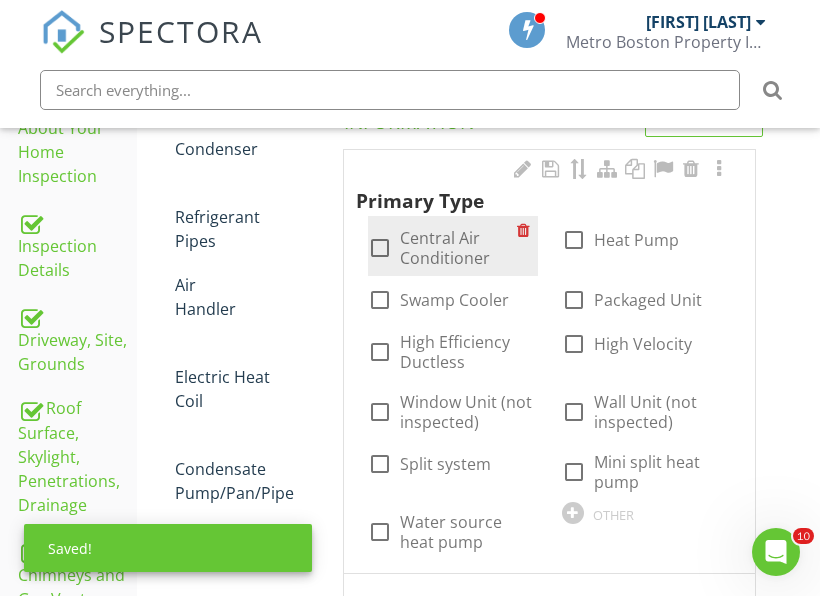 click on "Central Air Conditioner" at bounding box center [458, 248] 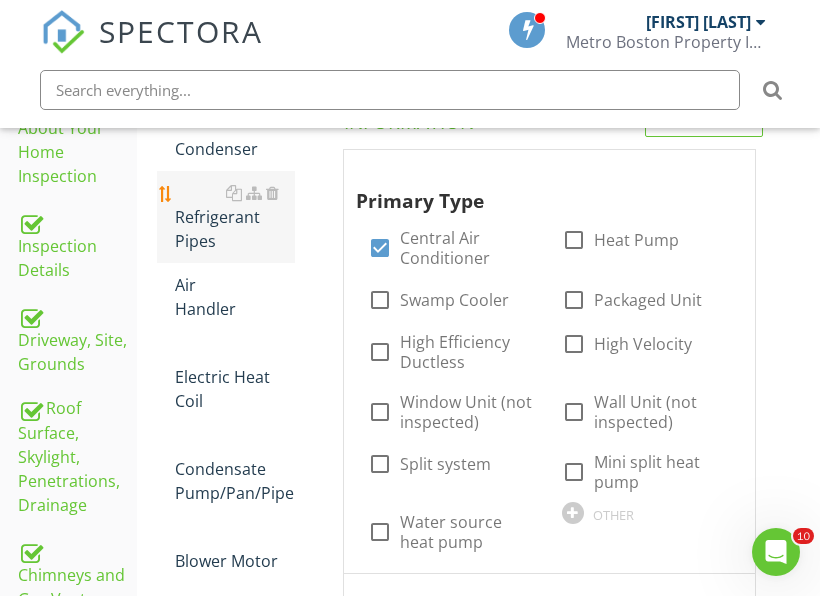 scroll, scrollTop: 384, scrollLeft: 0, axis: vertical 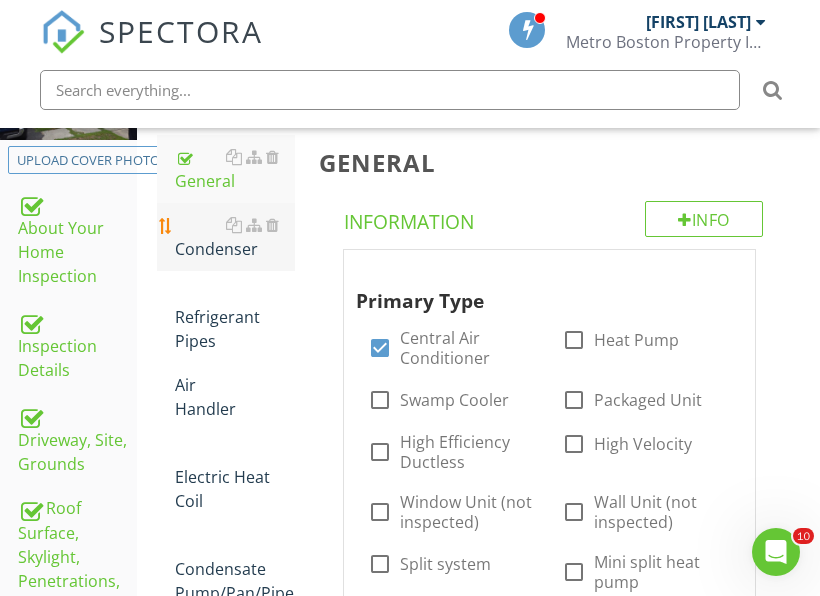 click on "Condenser" at bounding box center [235, 237] 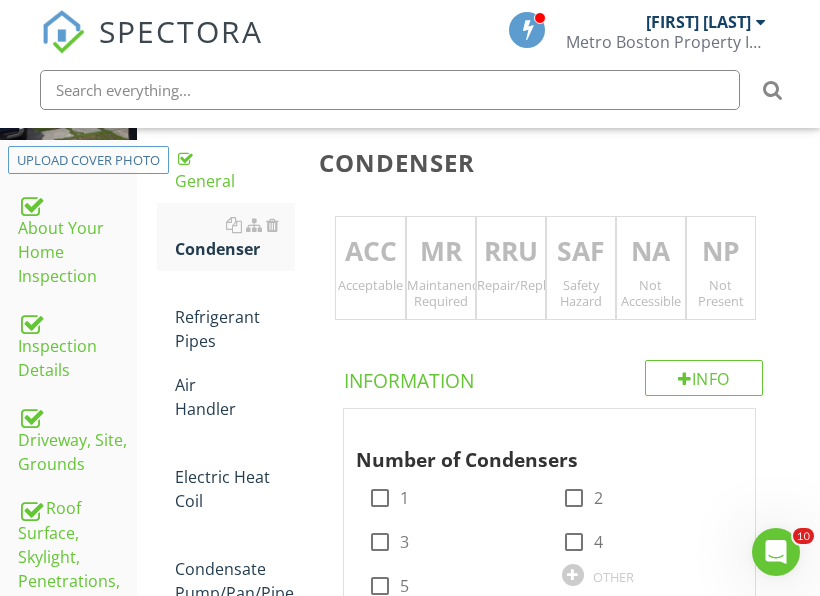 click on "RRU" at bounding box center [511, 252] 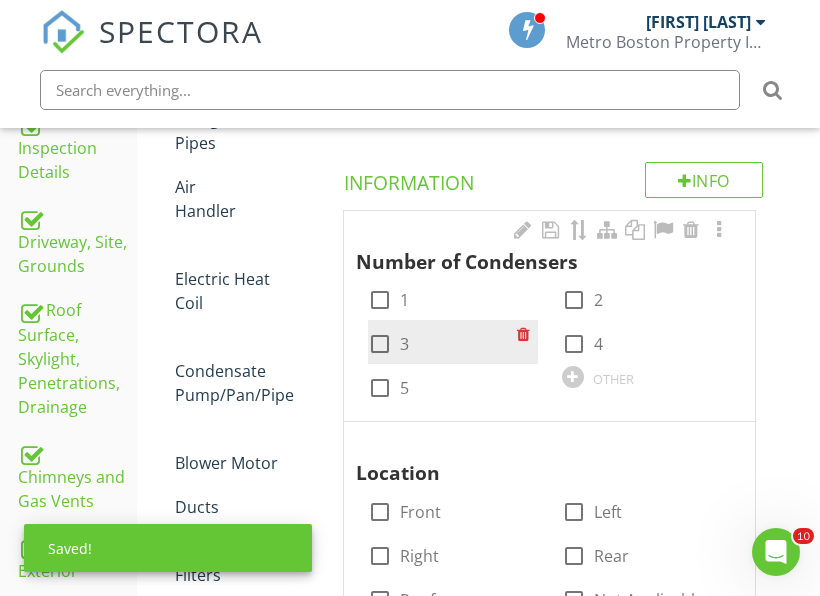 scroll, scrollTop: 584, scrollLeft: 0, axis: vertical 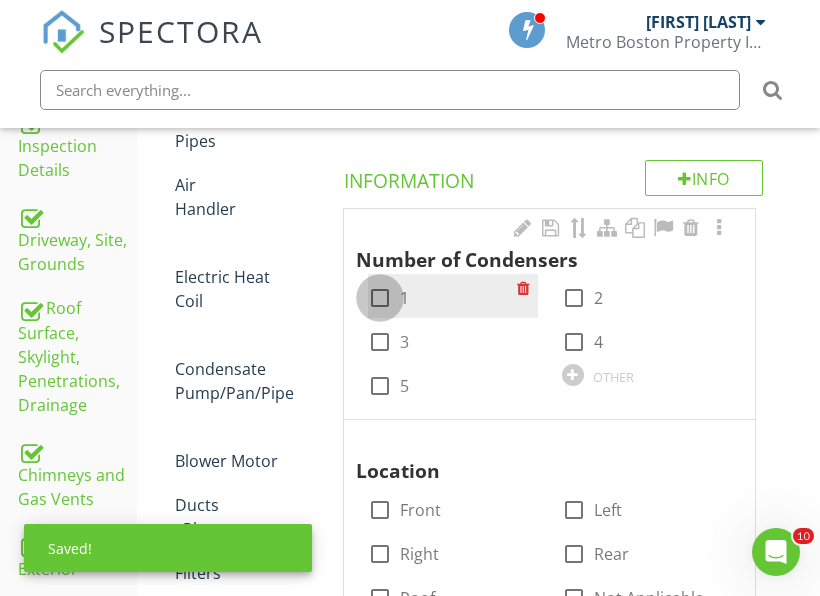 click at bounding box center (380, 298) 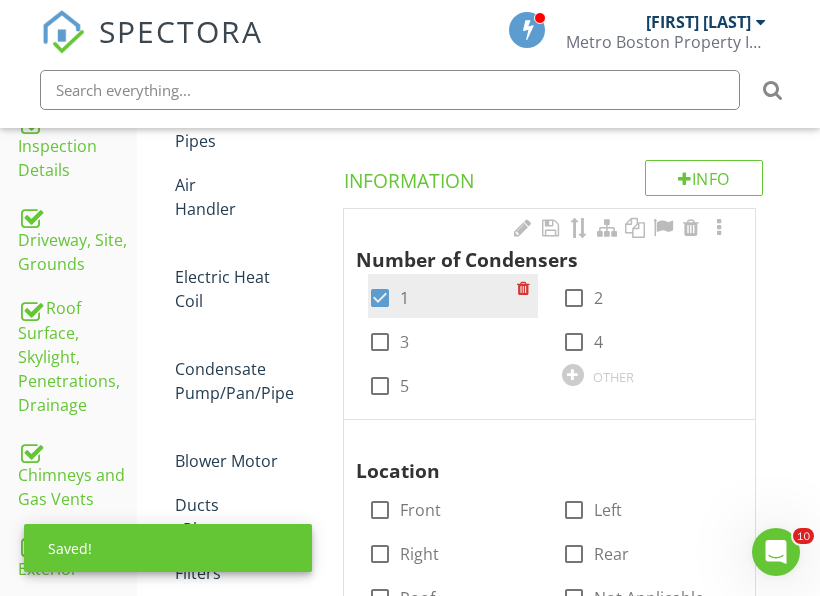 scroll, scrollTop: 684, scrollLeft: 0, axis: vertical 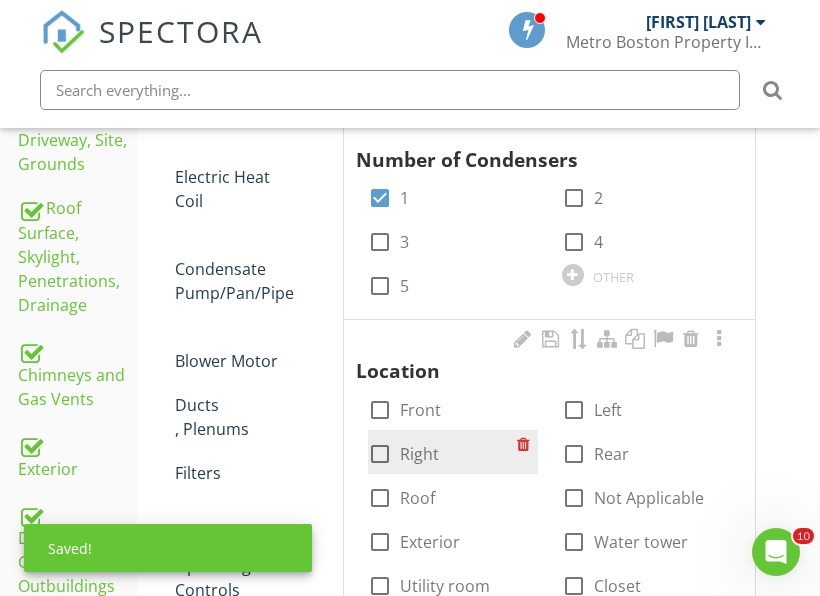 click on "Right" at bounding box center (419, 454) 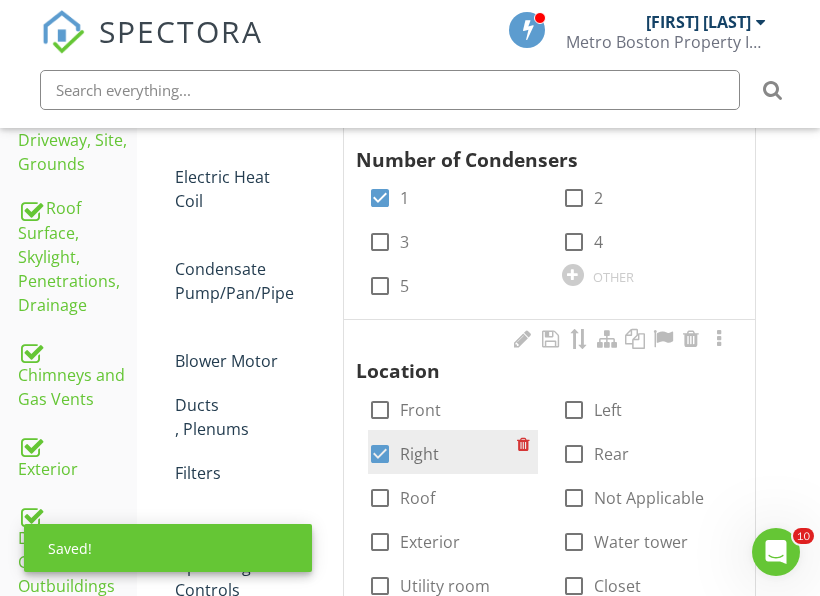 checkbox on "true" 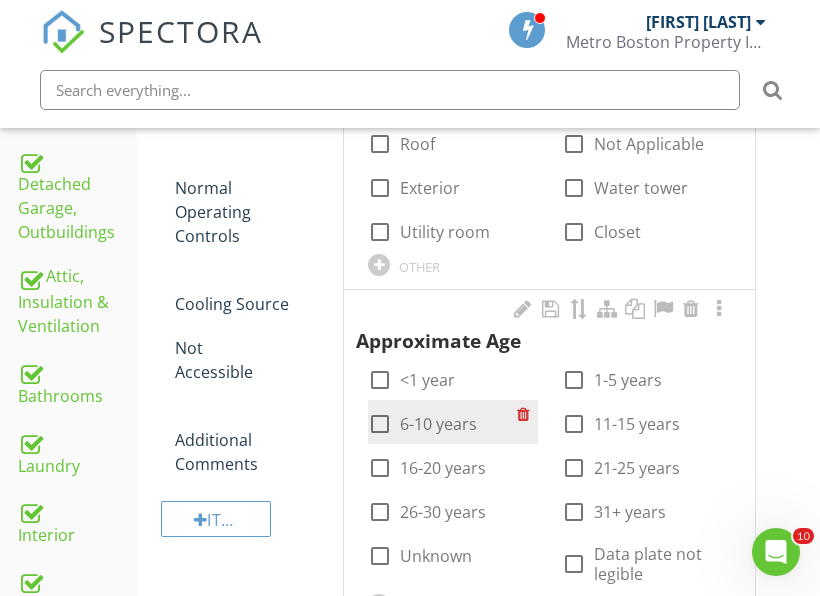 scroll, scrollTop: 1084, scrollLeft: 0, axis: vertical 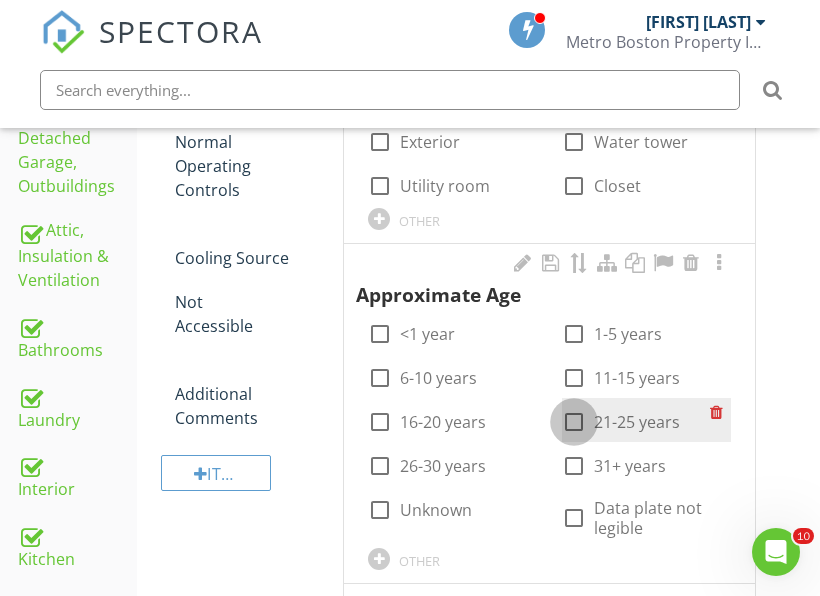 click at bounding box center (574, 422) 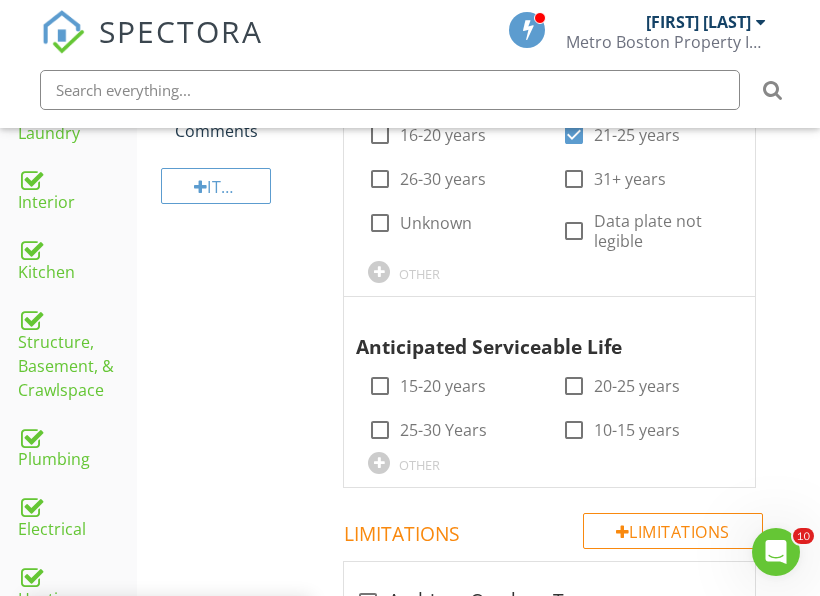 scroll, scrollTop: 1484, scrollLeft: 0, axis: vertical 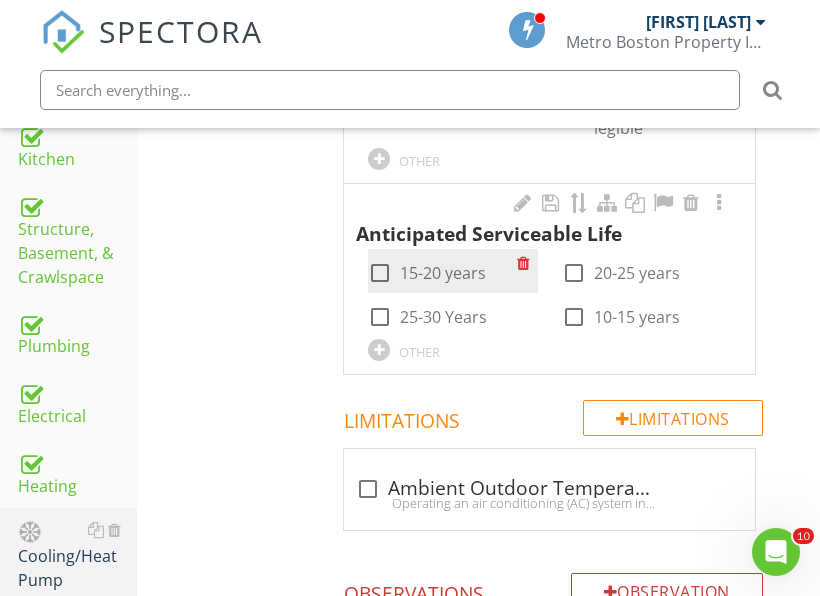 click on "15-20 years" at bounding box center [443, 273] 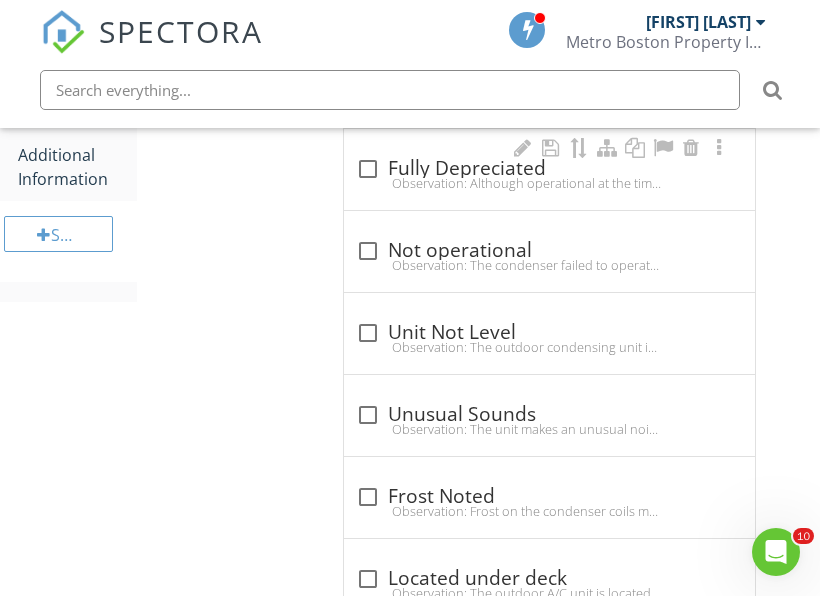 scroll, scrollTop: 1984, scrollLeft: 0, axis: vertical 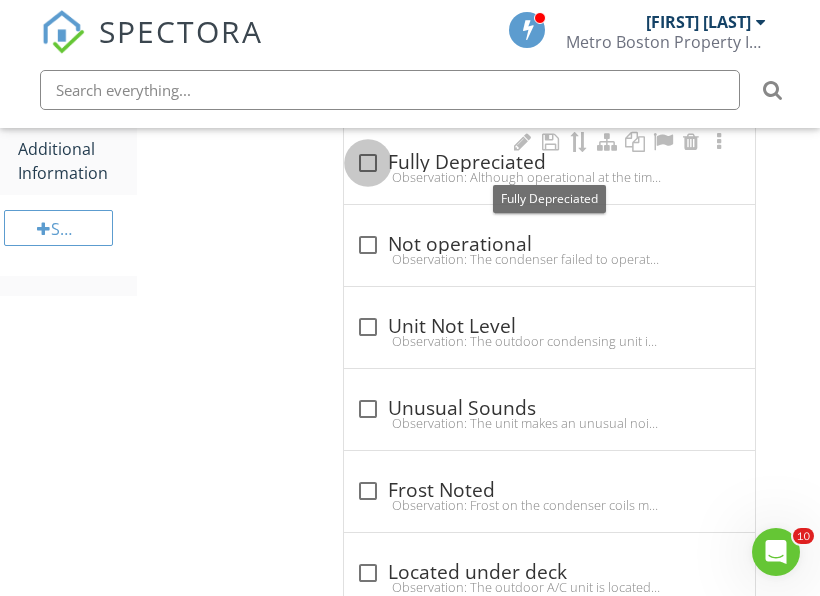 click at bounding box center (368, 163) 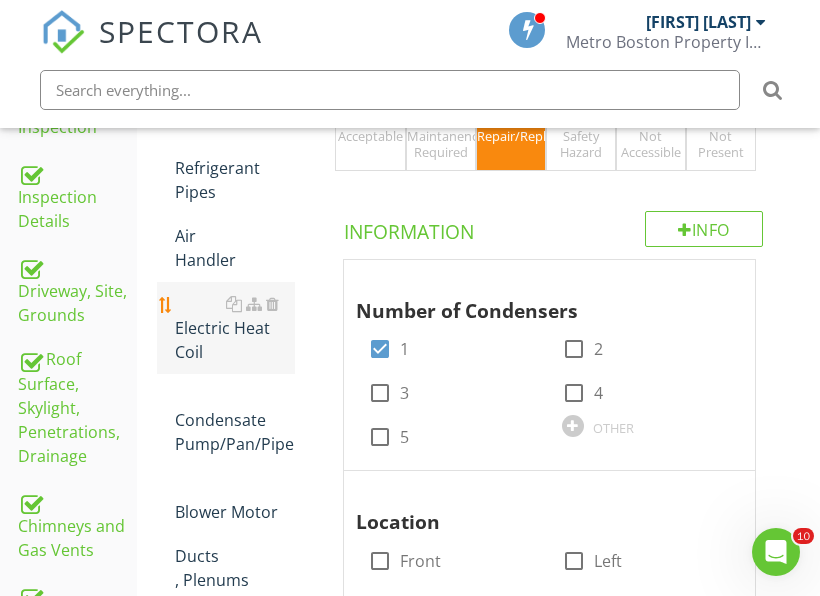 scroll, scrollTop: 484, scrollLeft: 0, axis: vertical 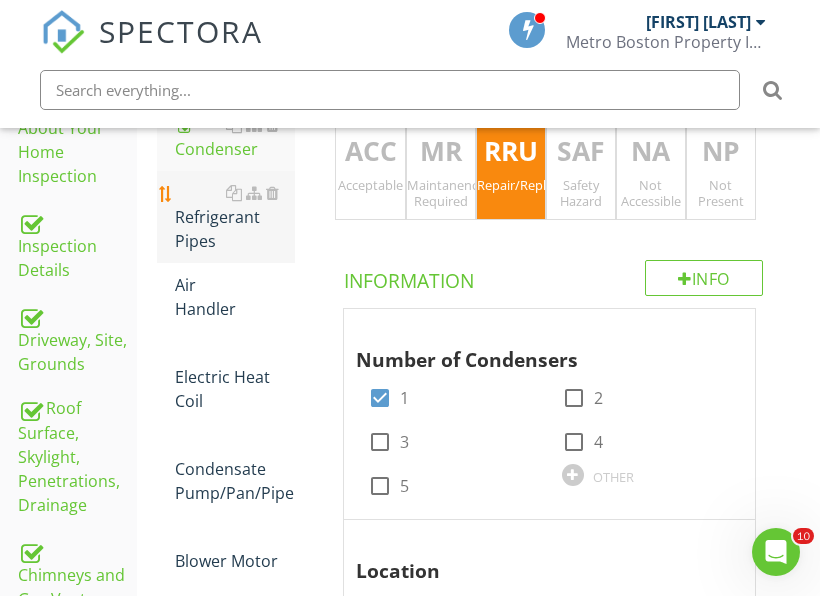 click on "Refrigerant Pipes" at bounding box center [235, 217] 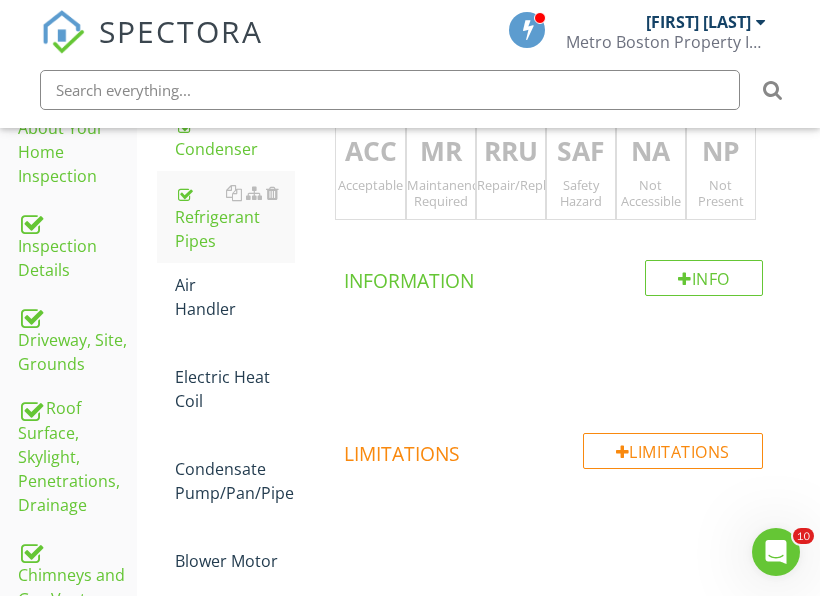 click on "Acceptable" at bounding box center (370, 185) 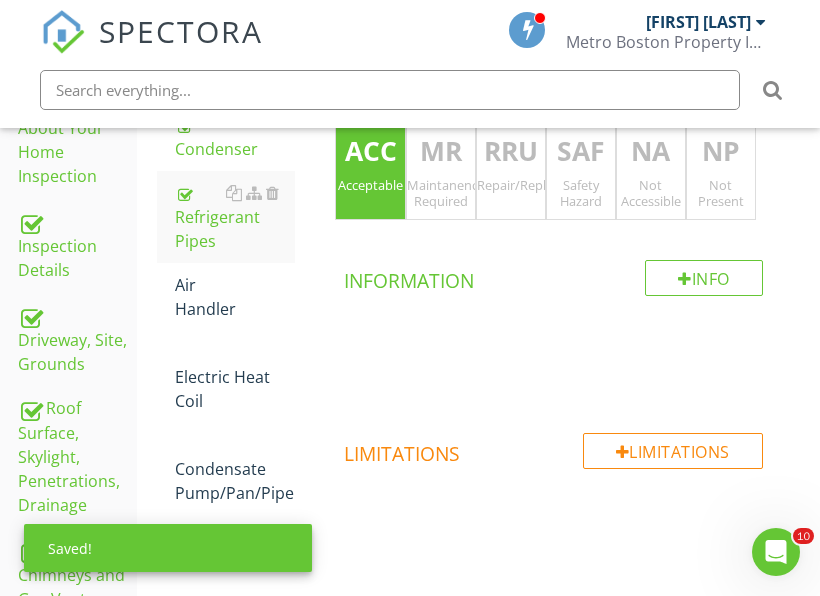 drag, startPoint x: 221, startPoint y: 158, endPoint x: 820, endPoint y: 327, distance: 622.38416 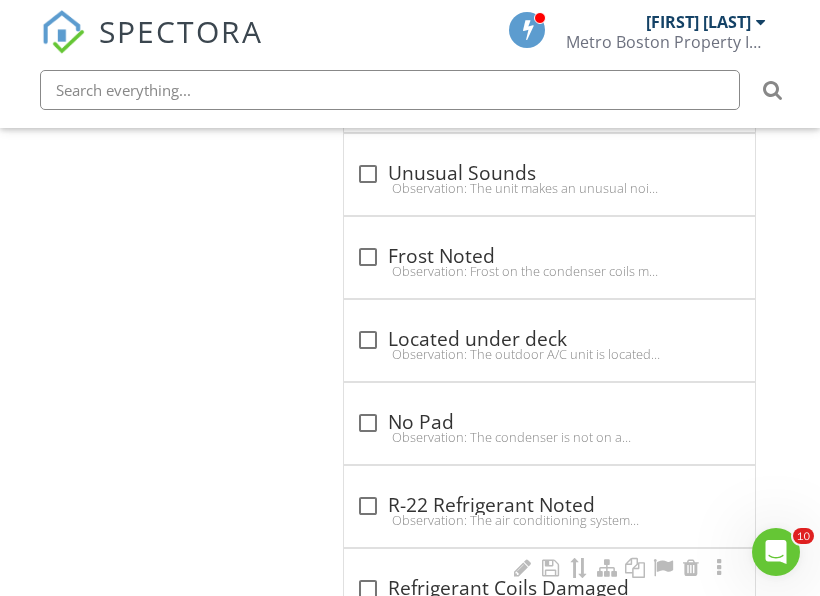 scroll, scrollTop: 2984, scrollLeft: 0, axis: vertical 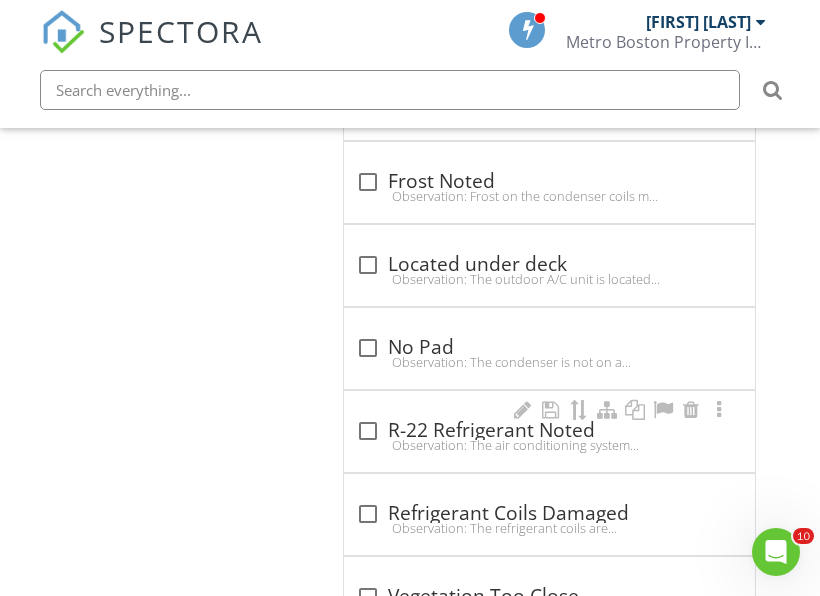 click at bounding box center [368, 431] 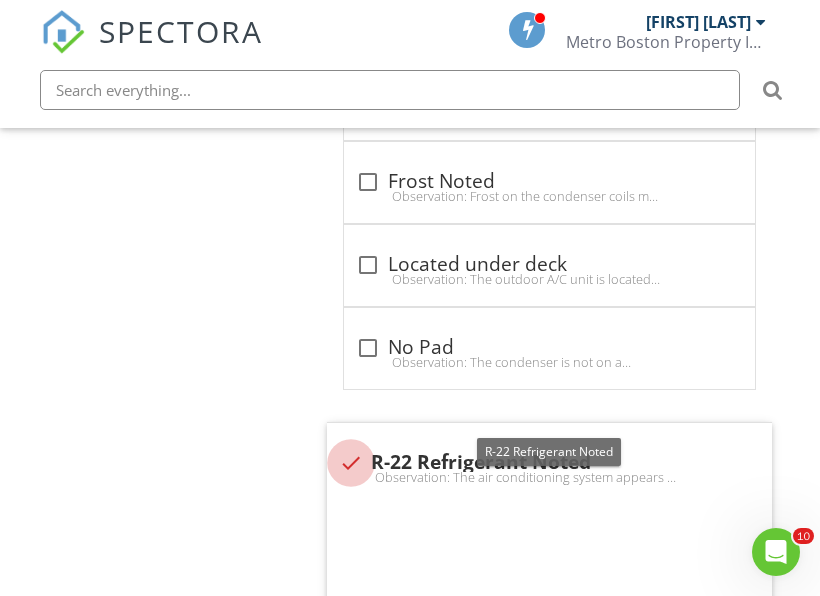 checkbox on "true" 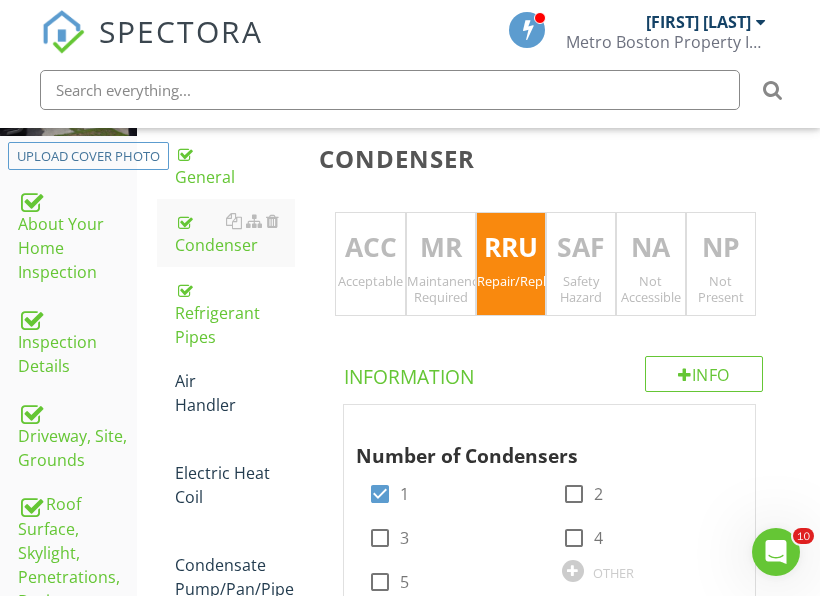 scroll, scrollTop: 384, scrollLeft: 0, axis: vertical 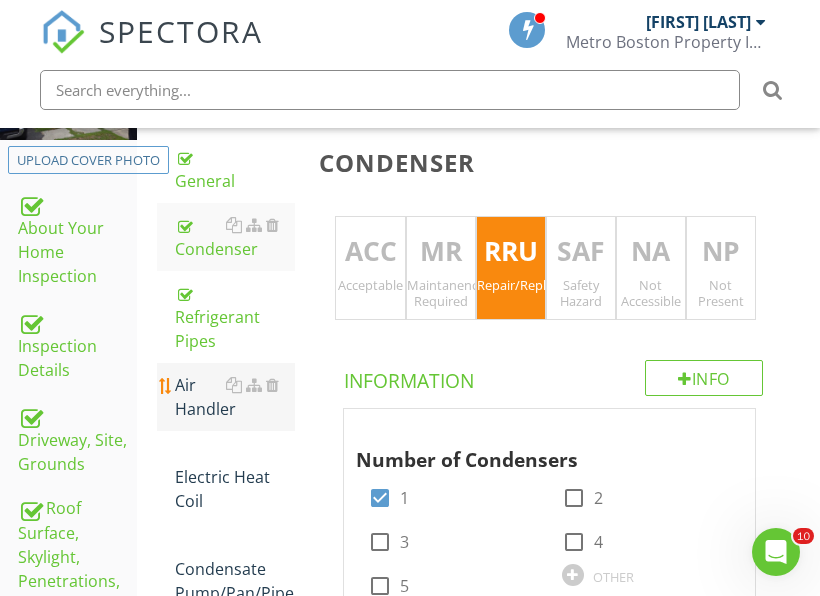 click on "Air Handler" at bounding box center [235, 397] 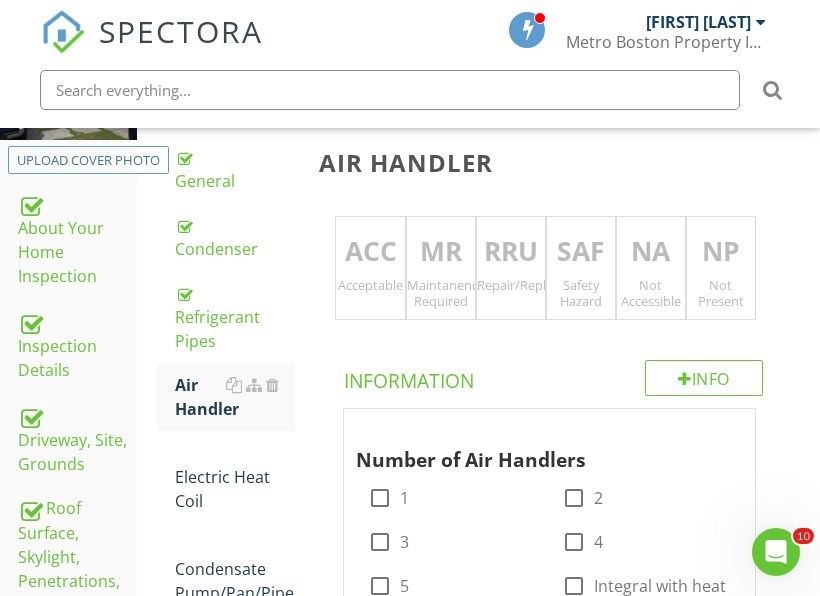click on "RRU   Repair/Replace/Upgrade" at bounding box center (511, 268) 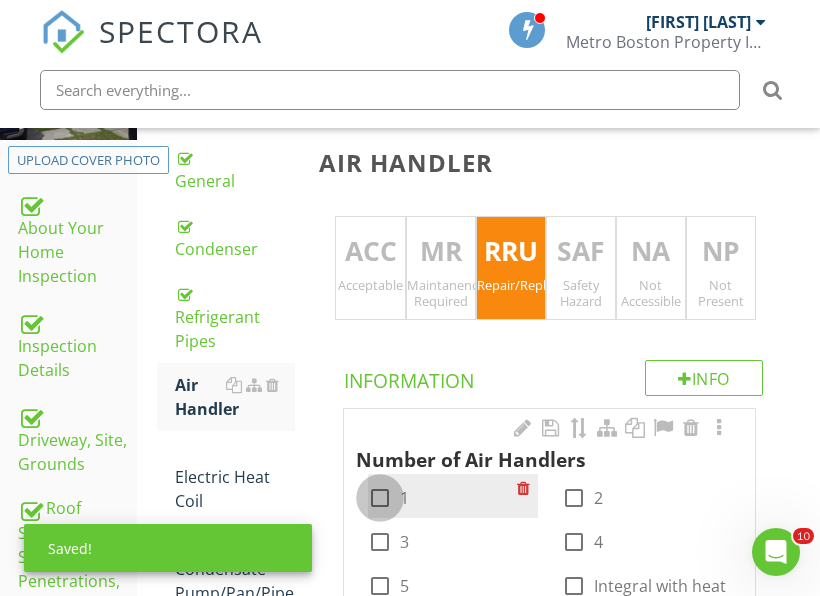 drag, startPoint x: 379, startPoint y: 485, endPoint x: 411, endPoint y: 480, distance: 32.38827 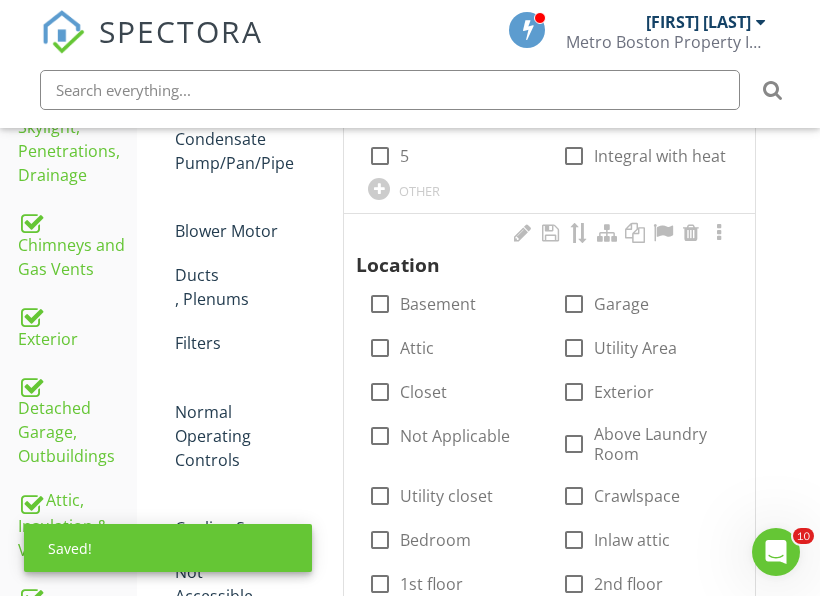 scroll, scrollTop: 784, scrollLeft: 0, axis: vertical 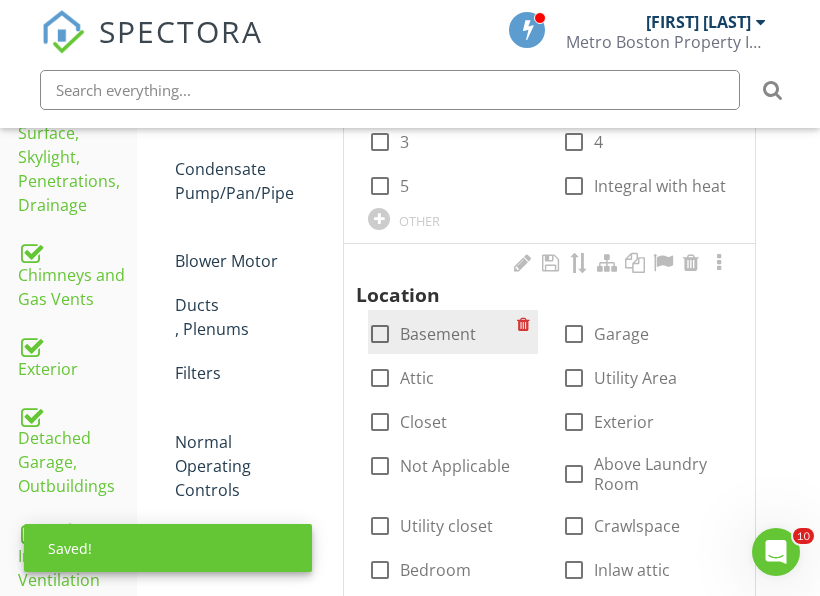 click on "Basement" at bounding box center (438, 334) 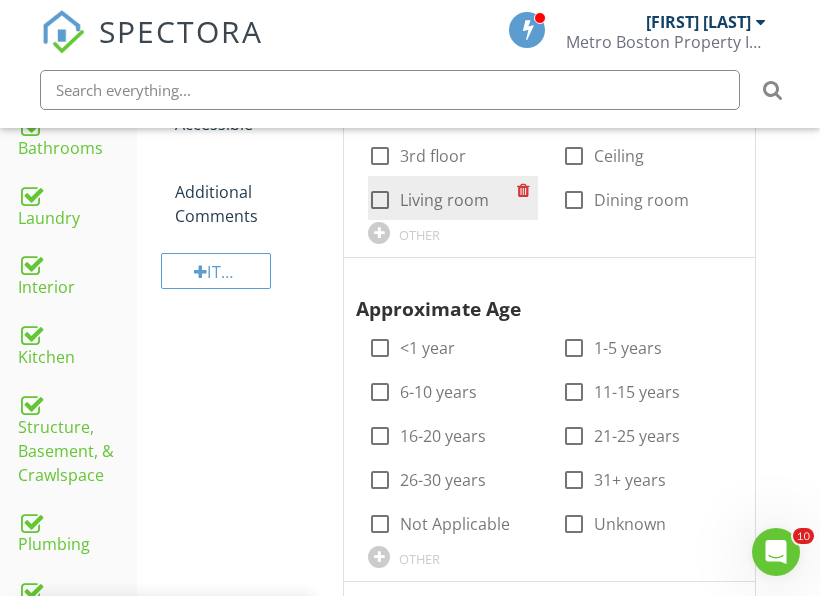 scroll, scrollTop: 1384, scrollLeft: 0, axis: vertical 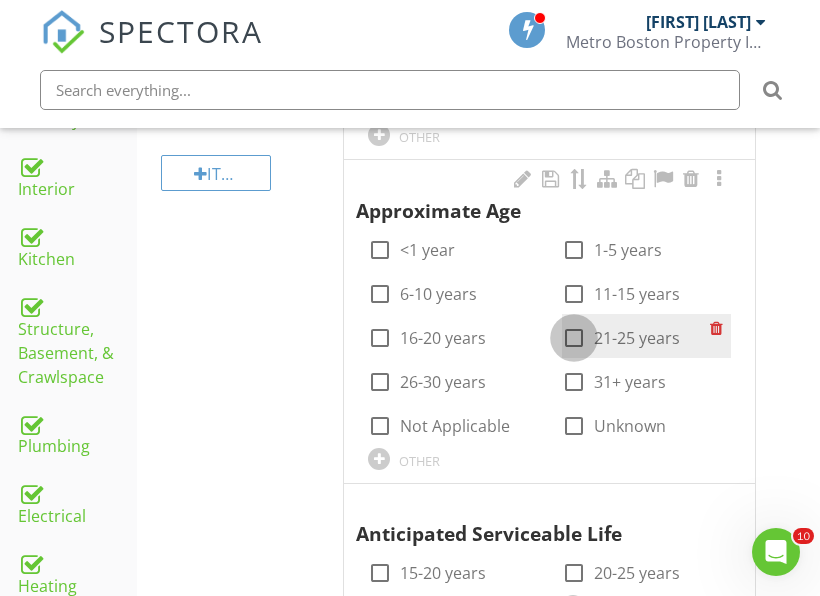 click at bounding box center (574, 338) 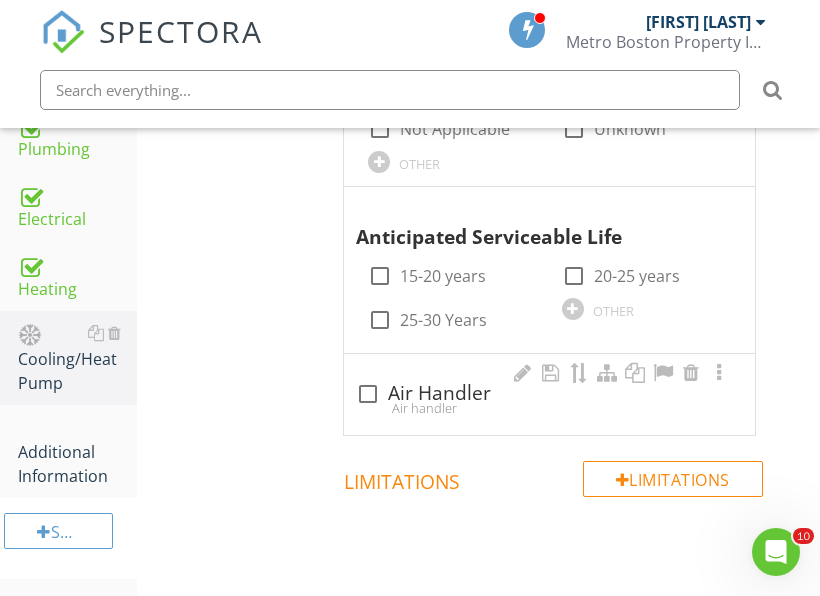 scroll, scrollTop: 1684, scrollLeft: 0, axis: vertical 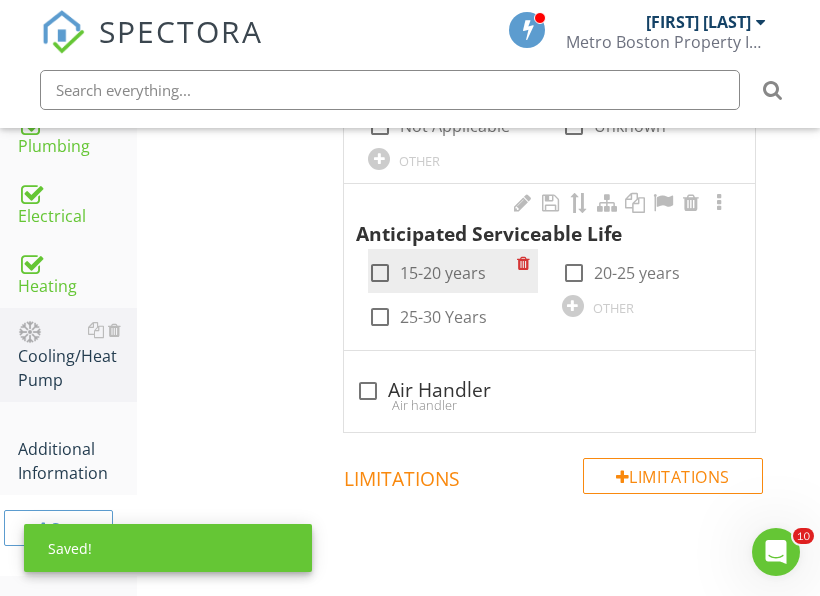 click on "15-20 years" at bounding box center (443, 273) 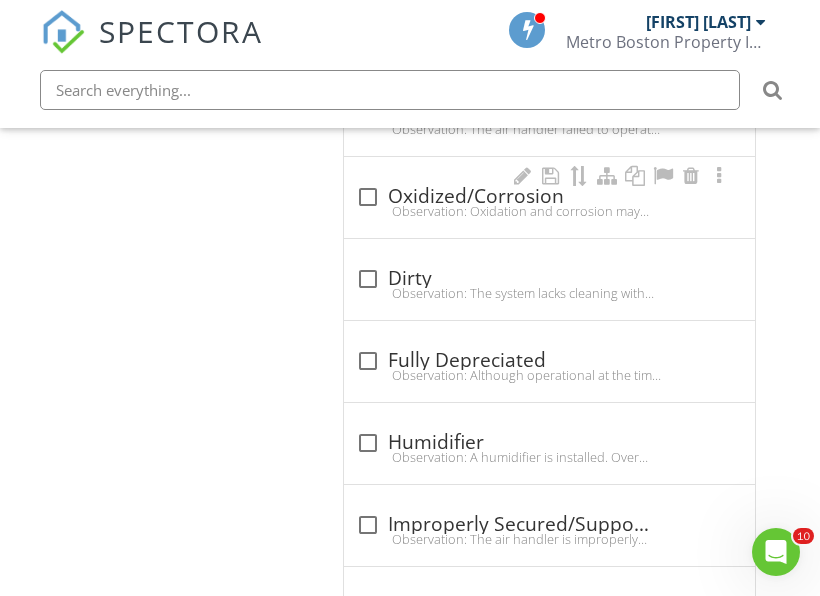 scroll, scrollTop: 2384, scrollLeft: 0, axis: vertical 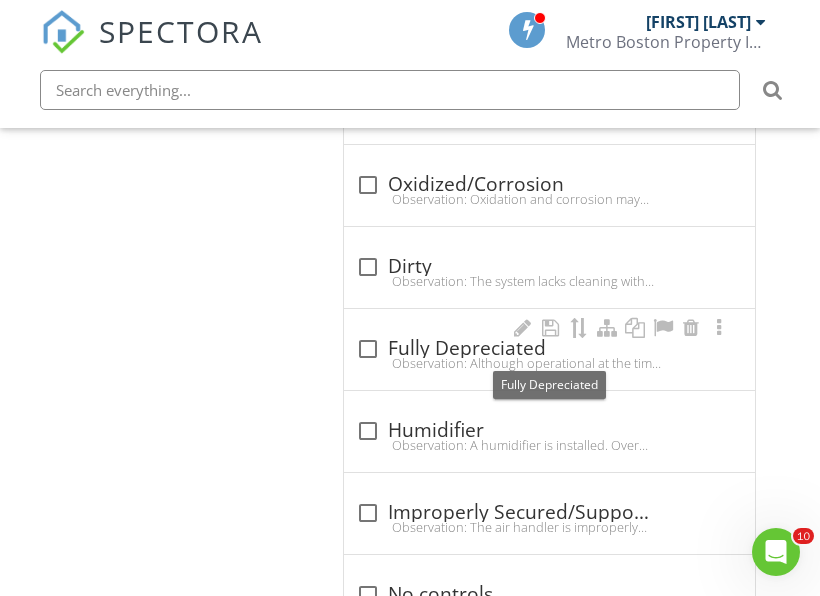 click on "check_box_outline_blank
Fully Depreciated" at bounding box center (549, 349) 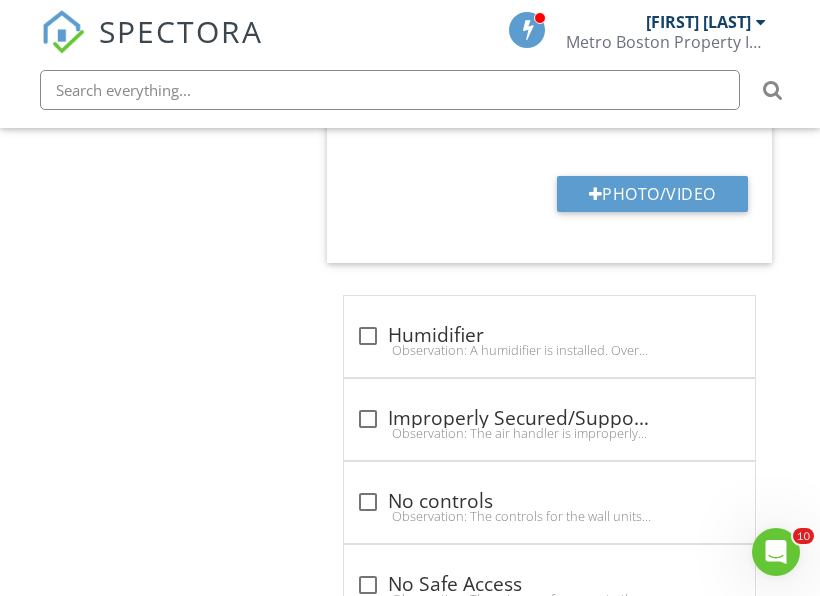 scroll, scrollTop: 3043, scrollLeft: 0, axis: vertical 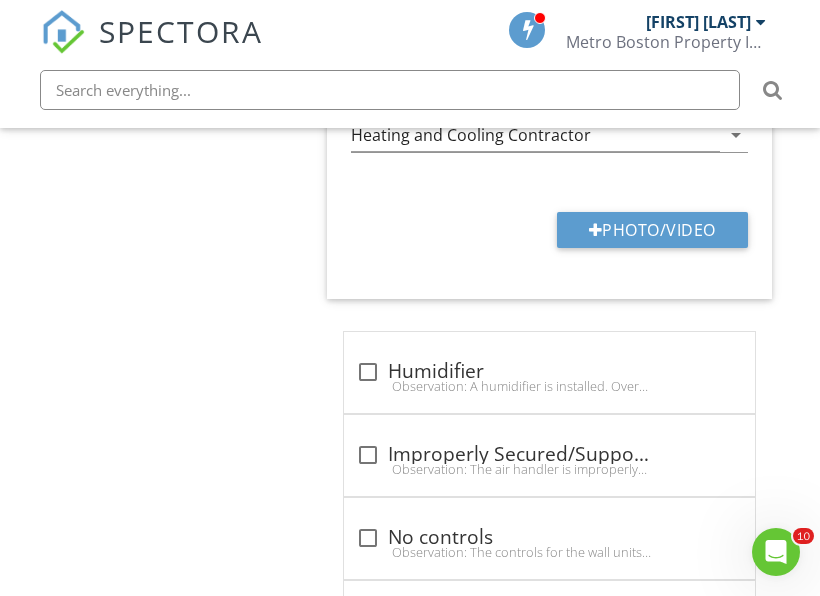 click on "Cooling/Heat Pump
General
Condenser
Refrigerant Pipes
Air Handler
Electric Heat Coil
Condensate Pump/Pan/Pipe
Blower Motor
Ducts , Plenums
Filters
Normal Operating Controls
Cooling Source
Not Accessible
Additional Comments
Item
Air Handler
ACC   Acceptable MR   Maintanence Required RRU   Repair/Replace/Upgrade SAF   Safety Hazard NA   Not Accessible NP   Not Present
Info
Information
Number of Air Handlers
check_box 1   check_box_outline_blank 2   check_box_outline_blank 3   4   5" at bounding box center (478, -913) 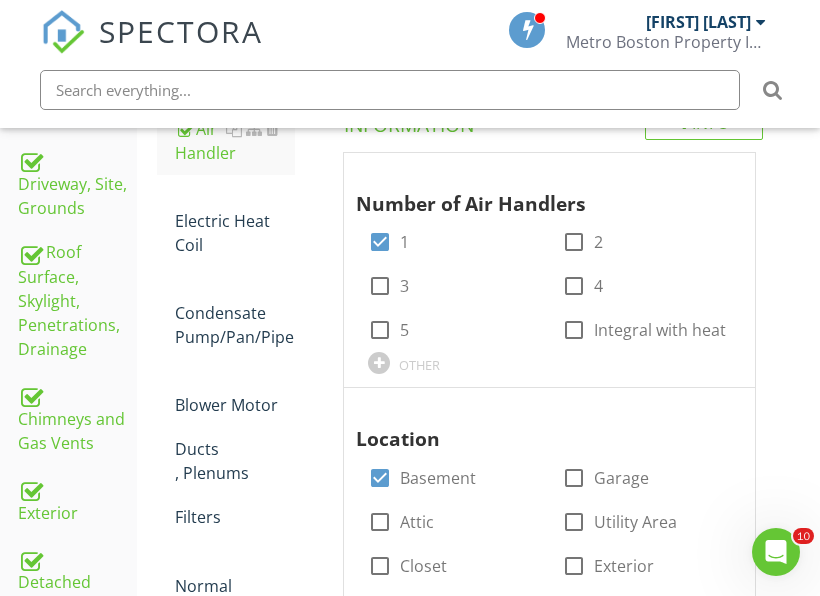 scroll, scrollTop: 543, scrollLeft: 0, axis: vertical 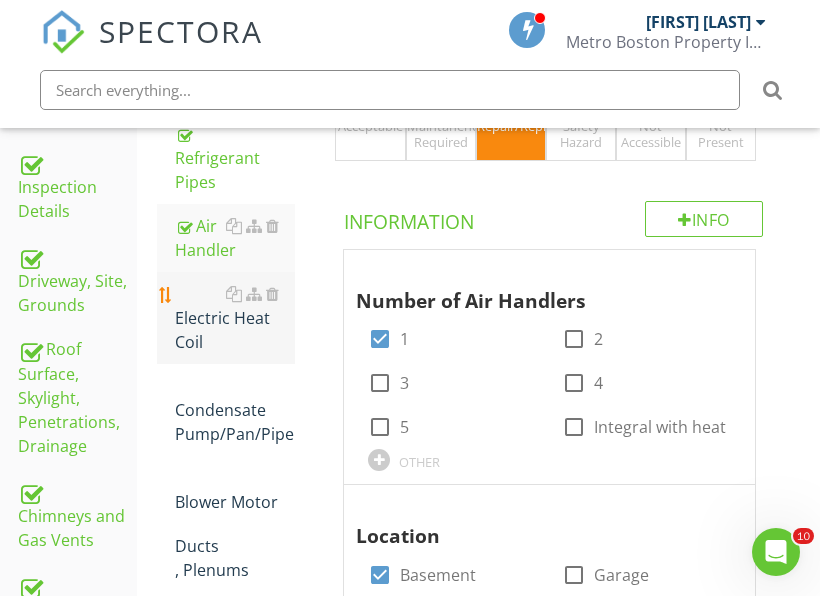 click on "Electric Heat Coil" at bounding box center [235, 318] 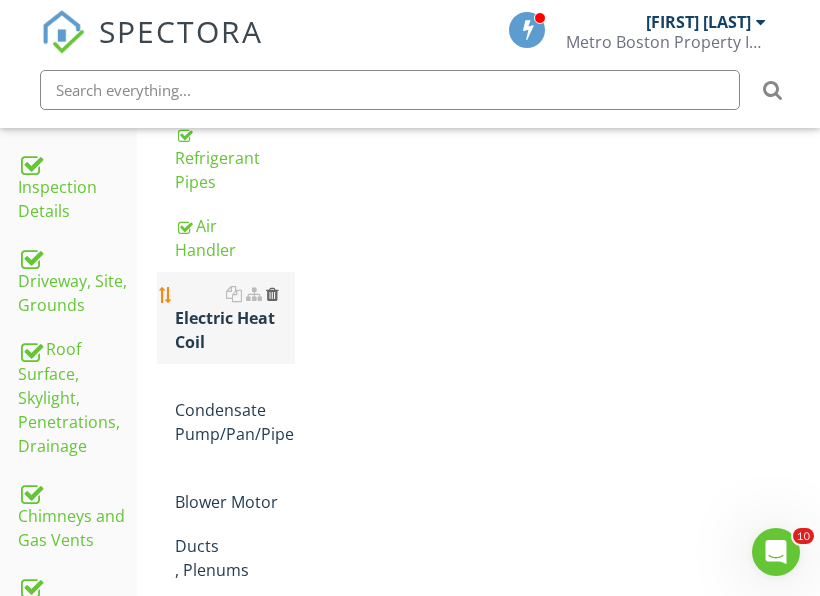 click at bounding box center [272, 294] 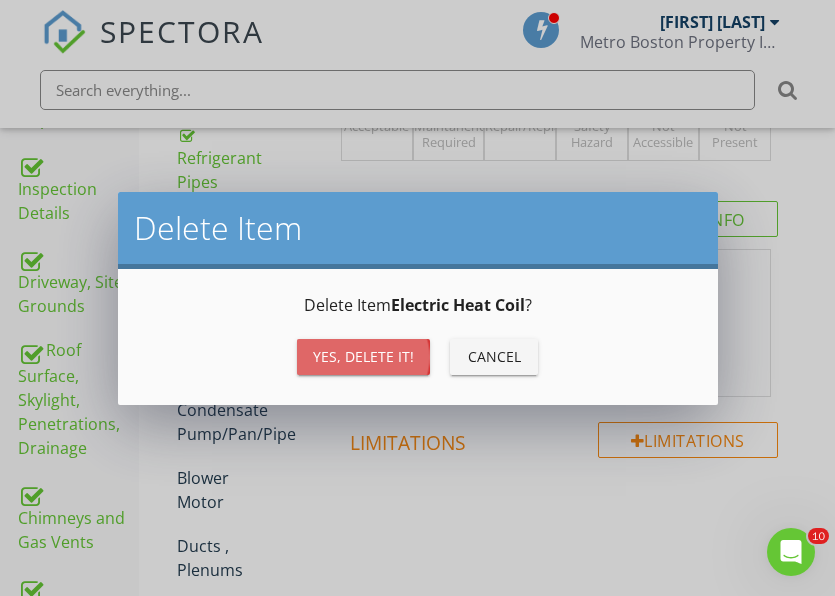 click on "Yes, Delete it!" at bounding box center [363, 356] 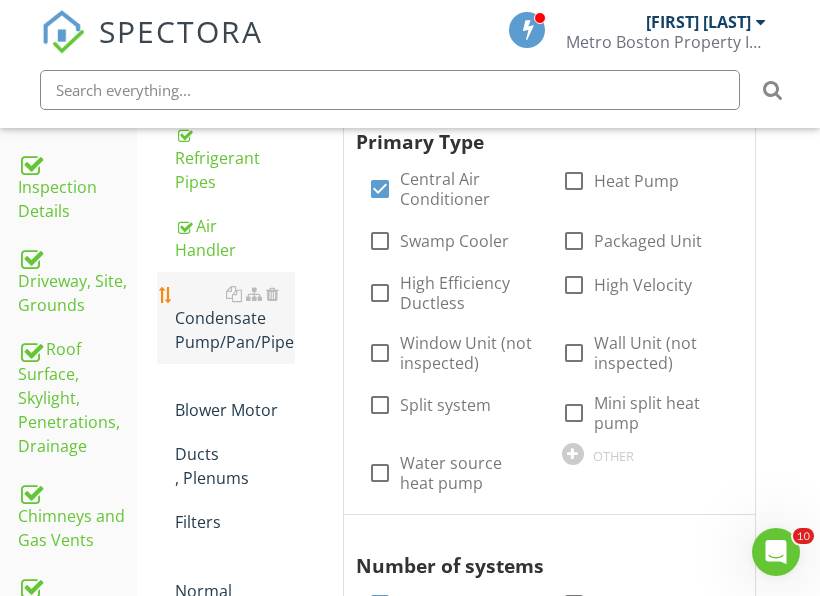 click on "Condensate Pump/Pan/Pipe" at bounding box center (235, 318) 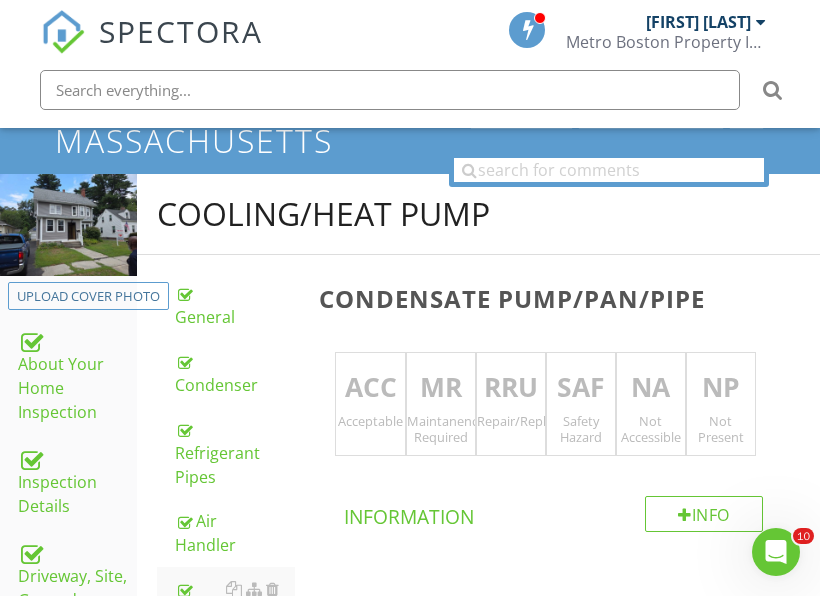 scroll, scrollTop: 243, scrollLeft: 0, axis: vertical 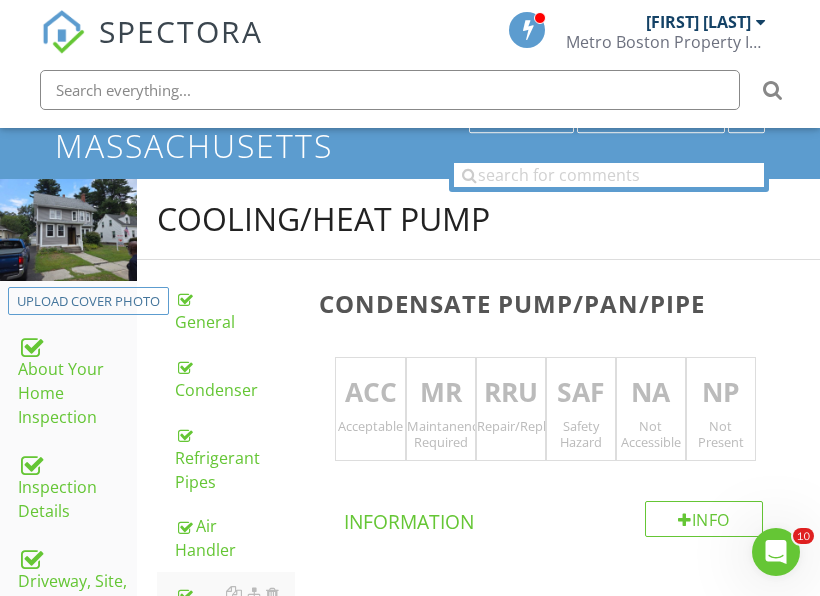 click on "RRU" at bounding box center [511, 393] 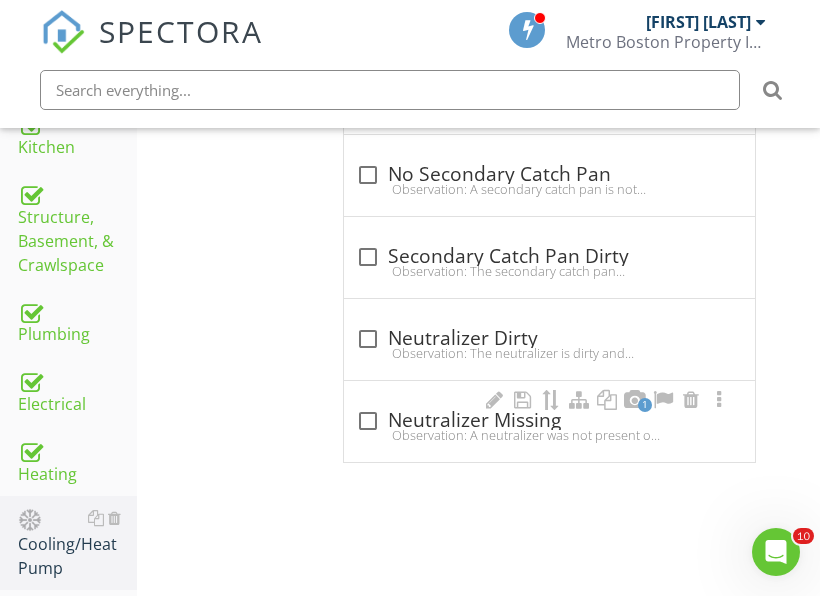 scroll, scrollTop: 1543, scrollLeft: 0, axis: vertical 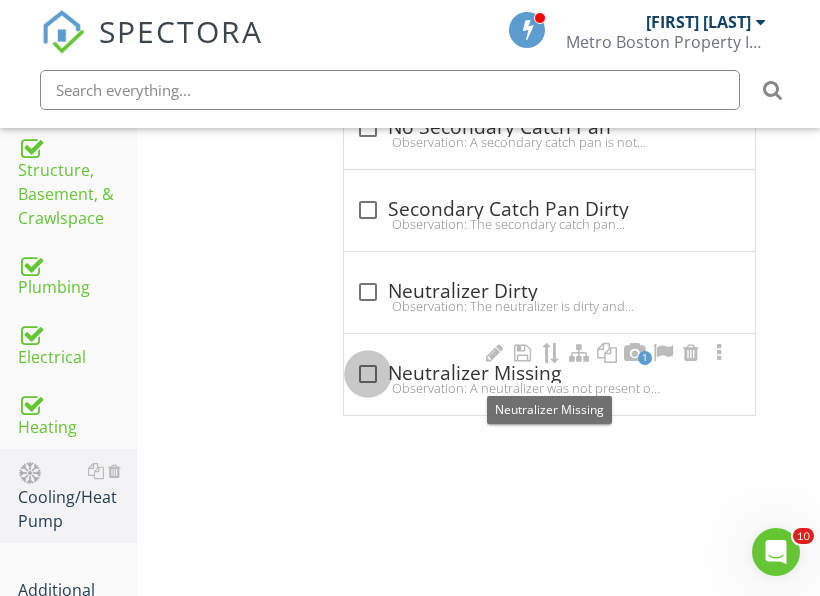 click at bounding box center [368, 374] 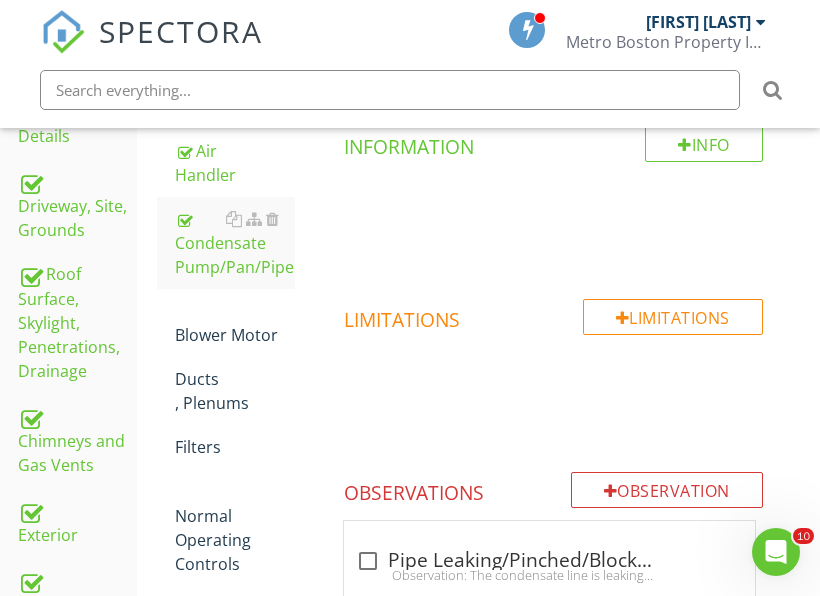 scroll, scrollTop: 543, scrollLeft: 0, axis: vertical 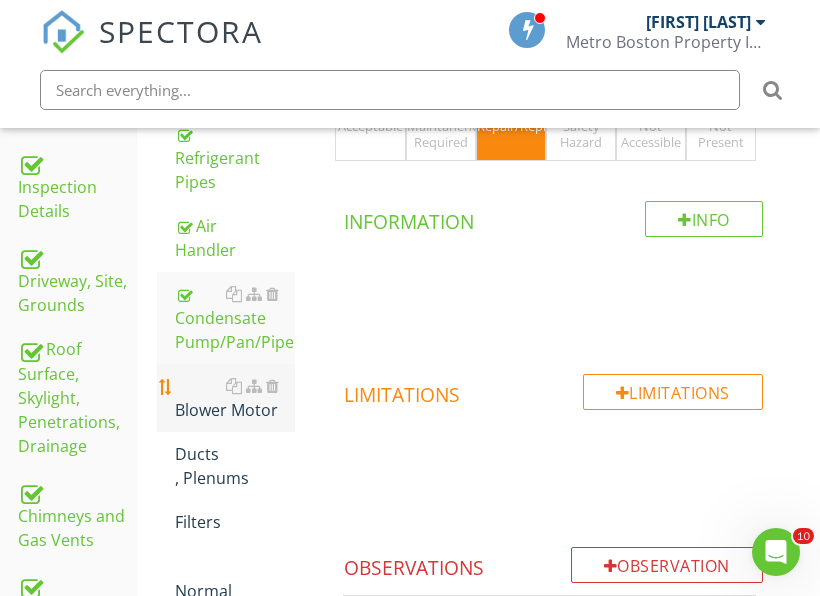 click on "Blower Motor" at bounding box center (235, 398) 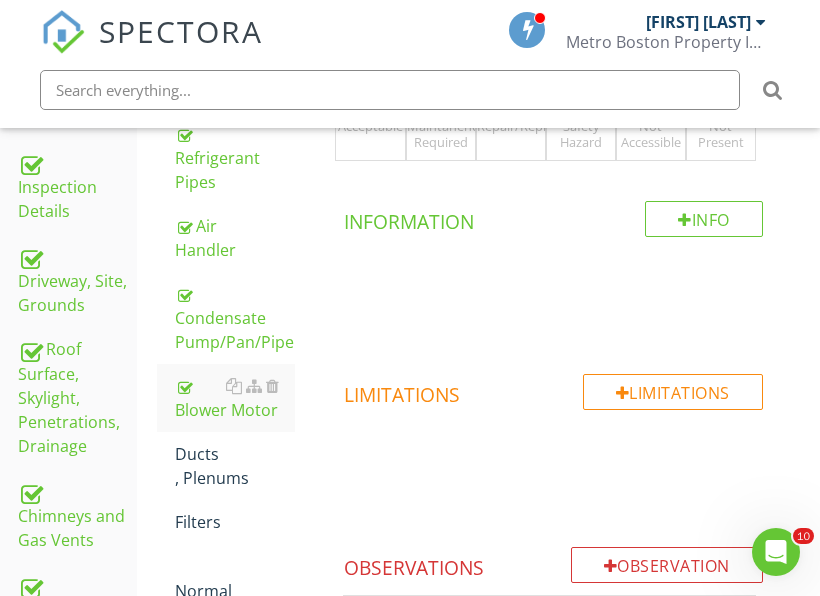 click on "ACC   Acceptable" at bounding box center (370, 109) 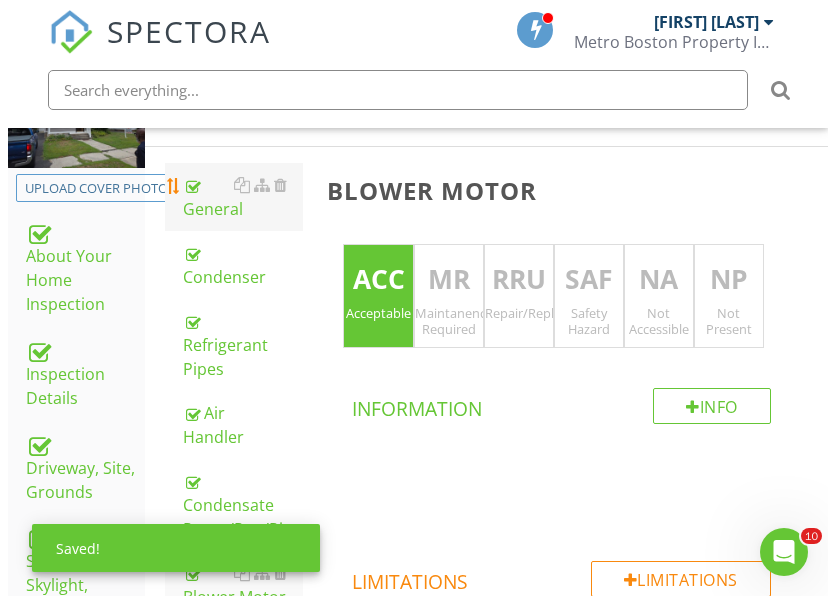 scroll, scrollTop: 343, scrollLeft: 0, axis: vertical 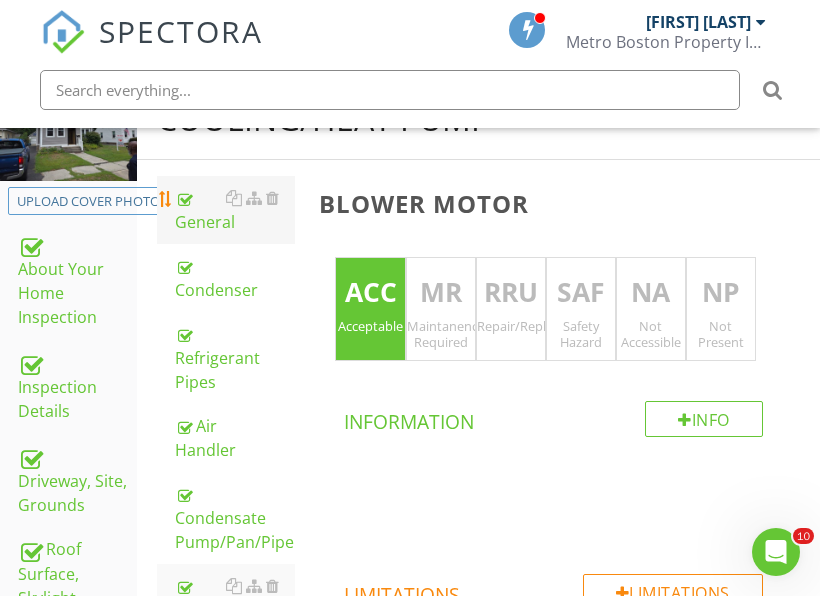 click on "General" at bounding box center (235, 210) 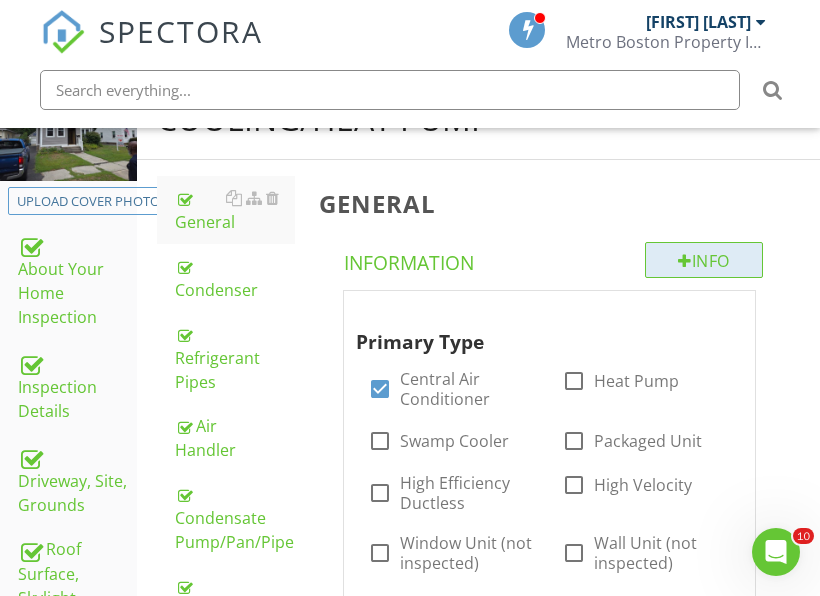 click on "Info" at bounding box center [704, 260] 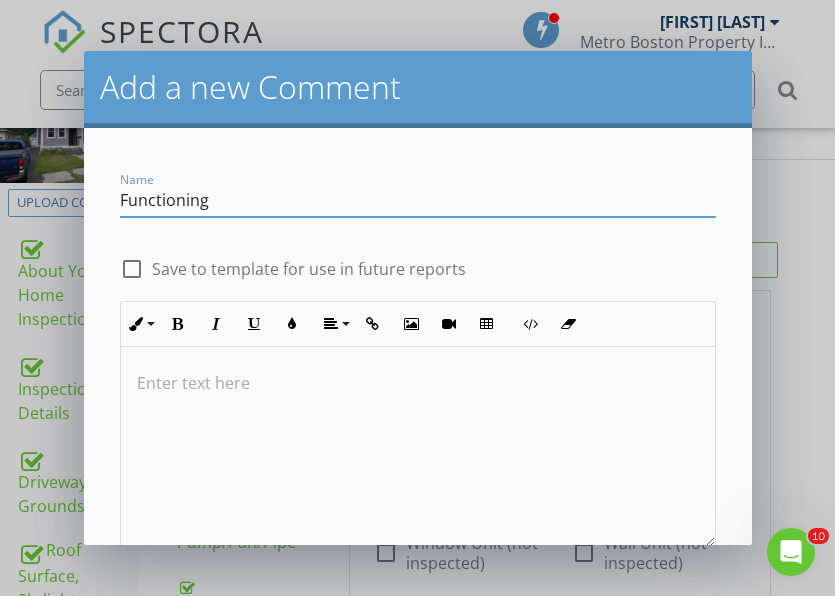 type on "Functioning" 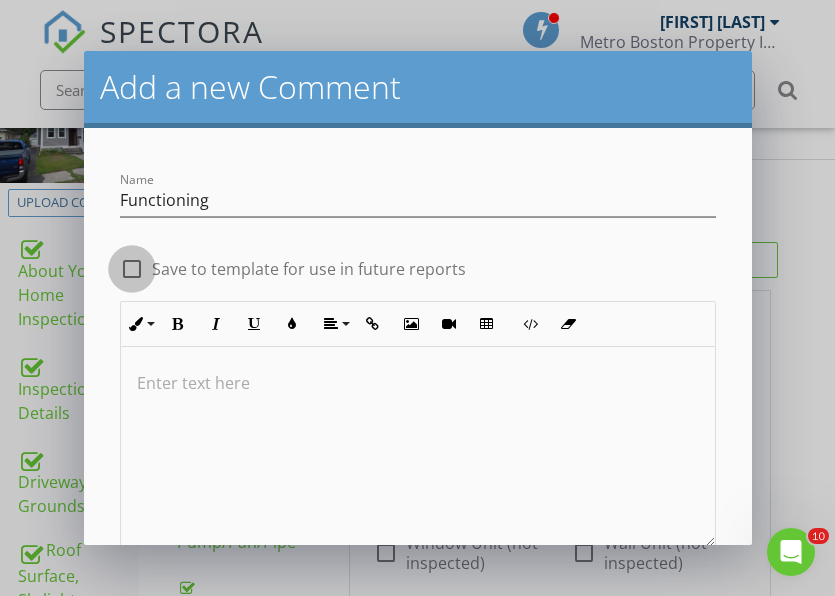 drag, startPoint x: 123, startPoint y: 267, endPoint x: 134, endPoint y: 295, distance: 30.083218 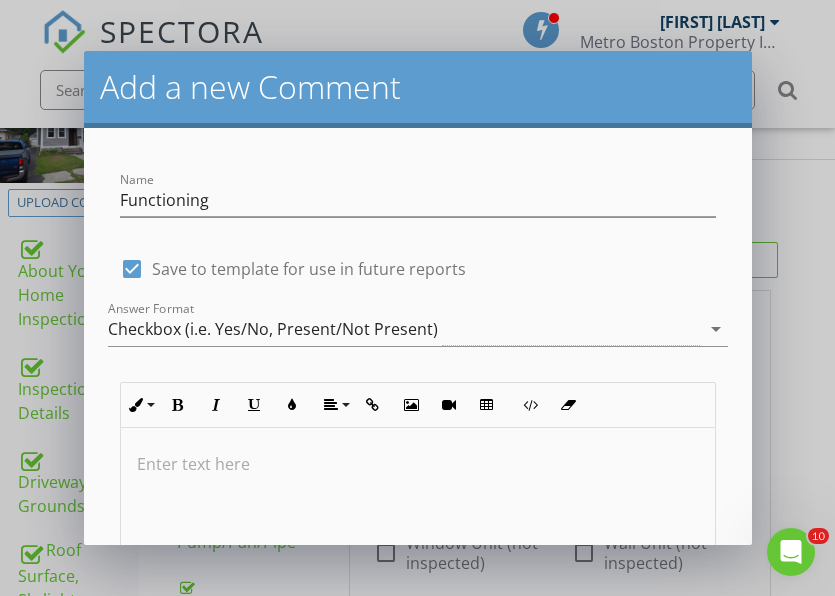 click at bounding box center [418, 464] 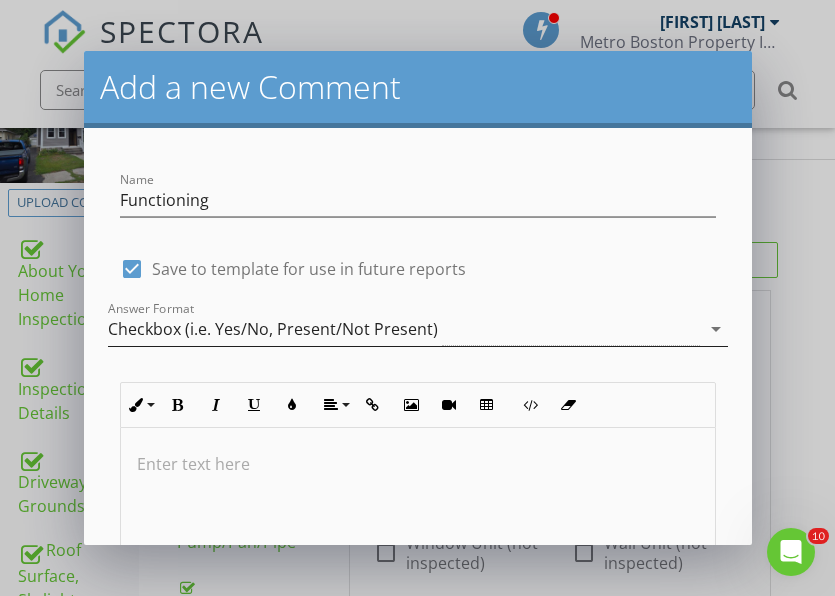 click on "Checkbox (i.e. Yes/No, Present/Not Present)" at bounding box center [273, 329] 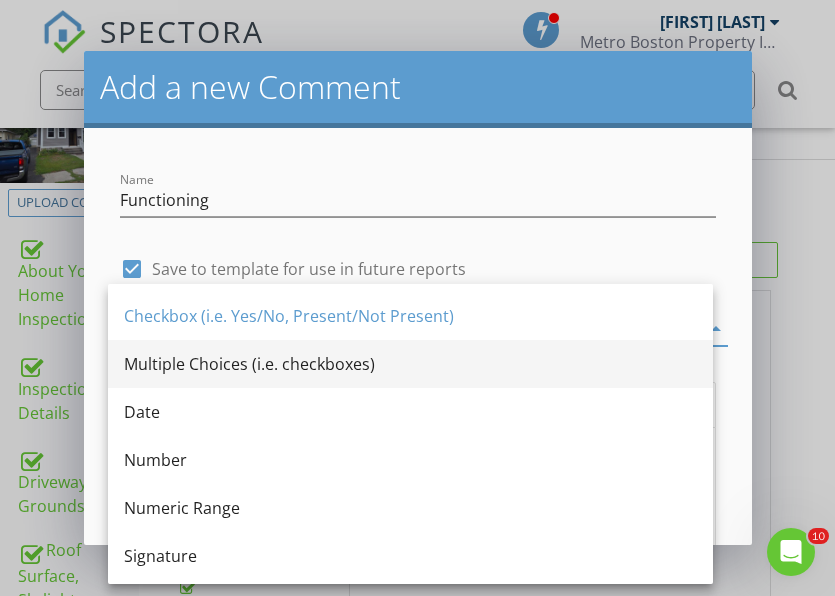 click on "Multiple Choices (i.e. checkboxes)" at bounding box center (410, 364) 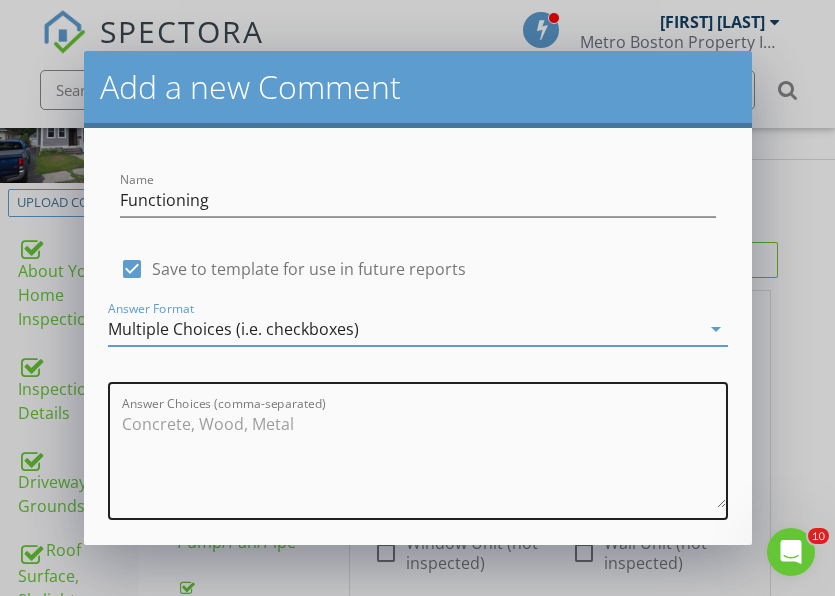 click at bounding box center [424, 458] 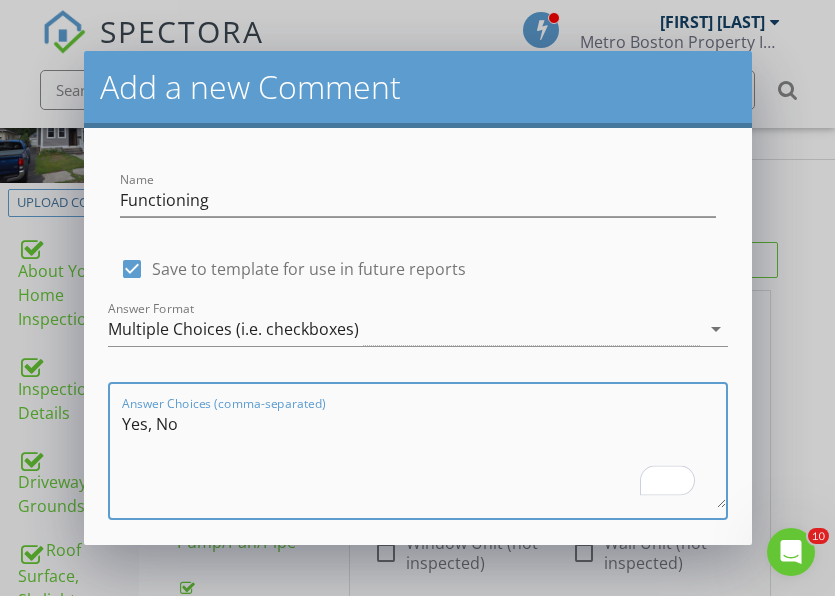 scroll, scrollTop: 67, scrollLeft: 0, axis: vertical 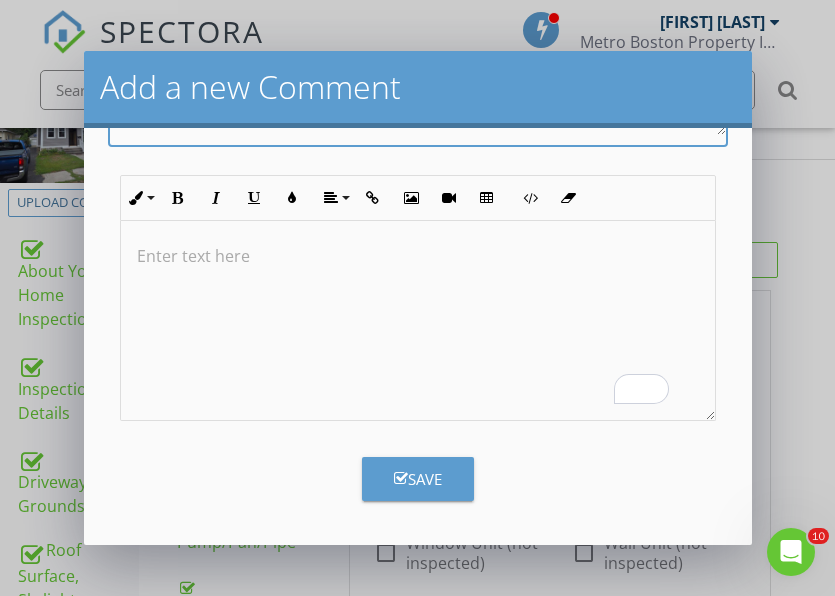 type on "Yes, No" 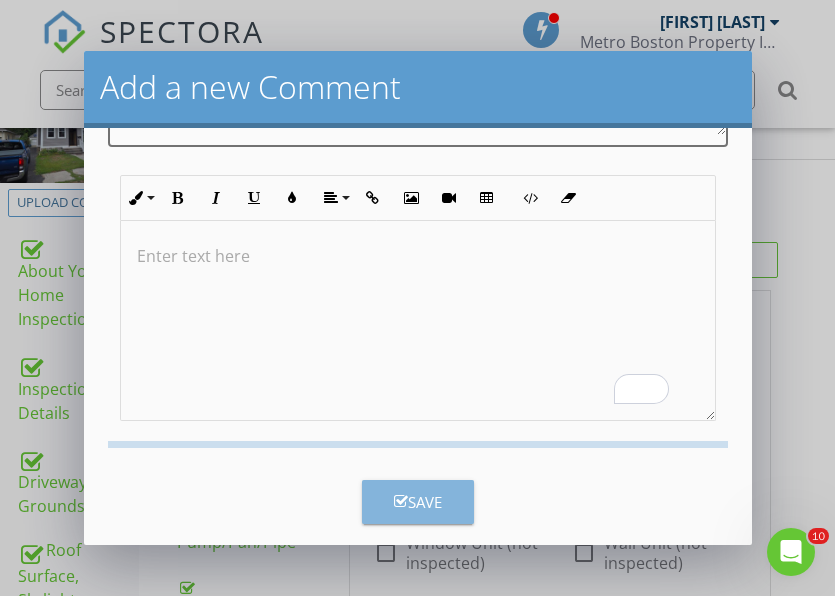 checkbox on "false" 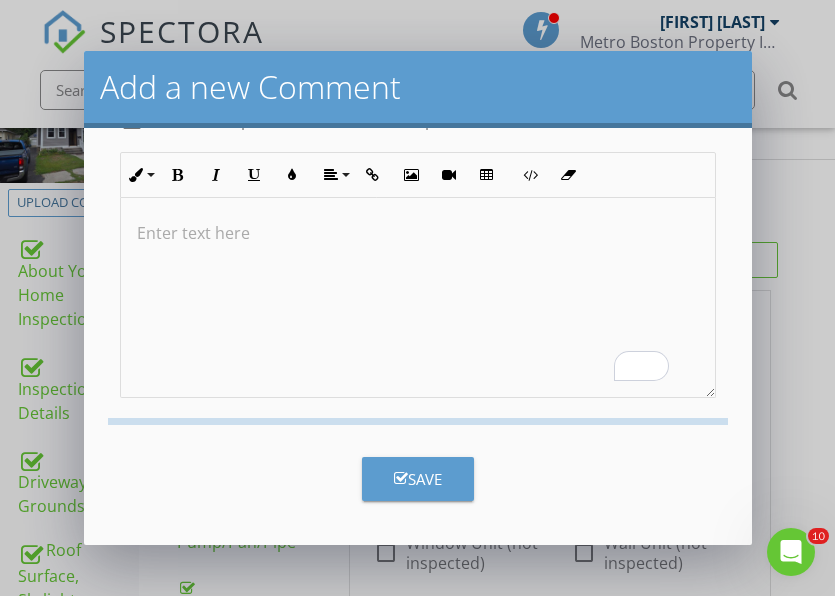 scroll, scrollTop: 126, scrollLeft: 0, axis: vertical 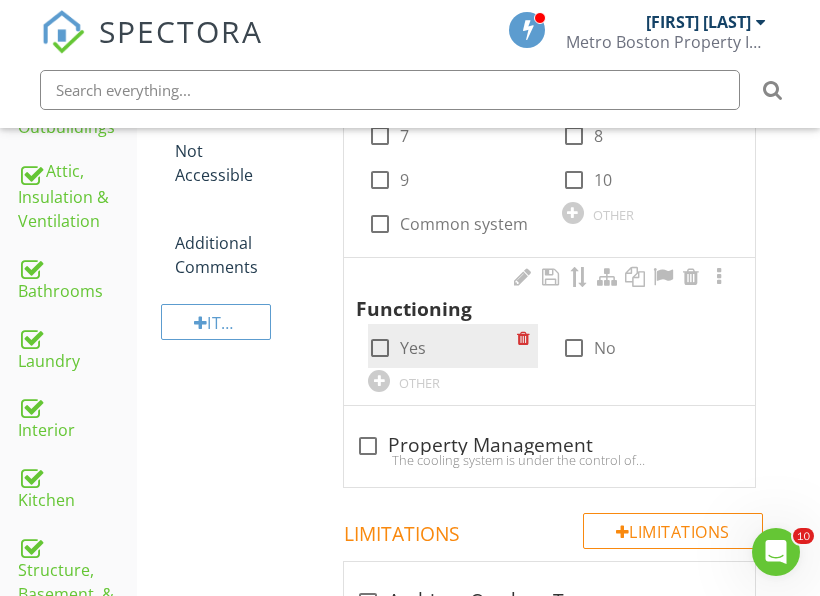 click on "Yes" at bounding box center [413, 348] 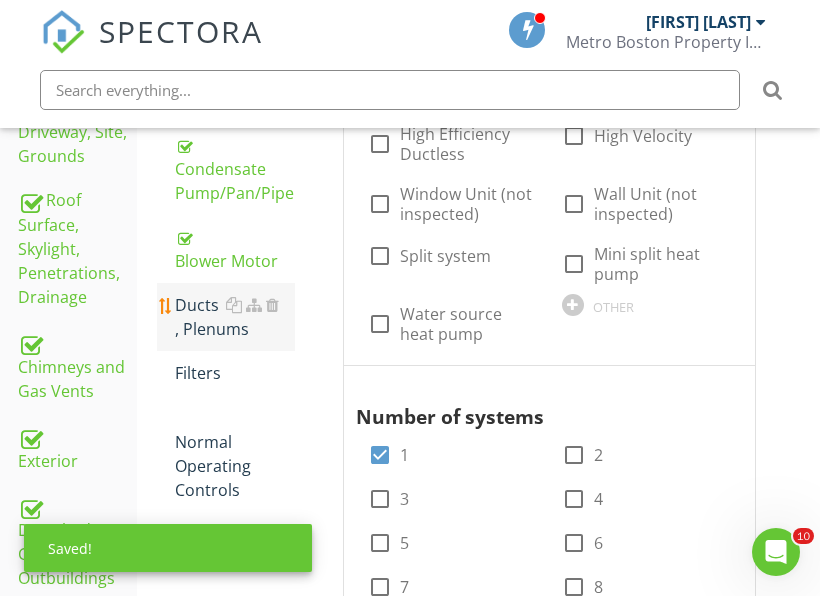 scroll, scrollTop: 643, scrollLeft: 0, axis: vertical 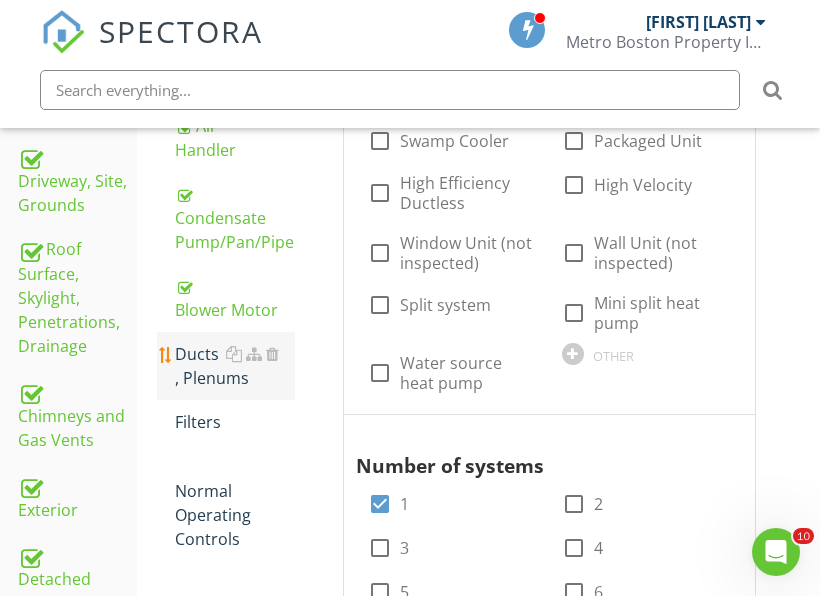 click on "Ducts , Plenums" at bounding box center [235, 366] 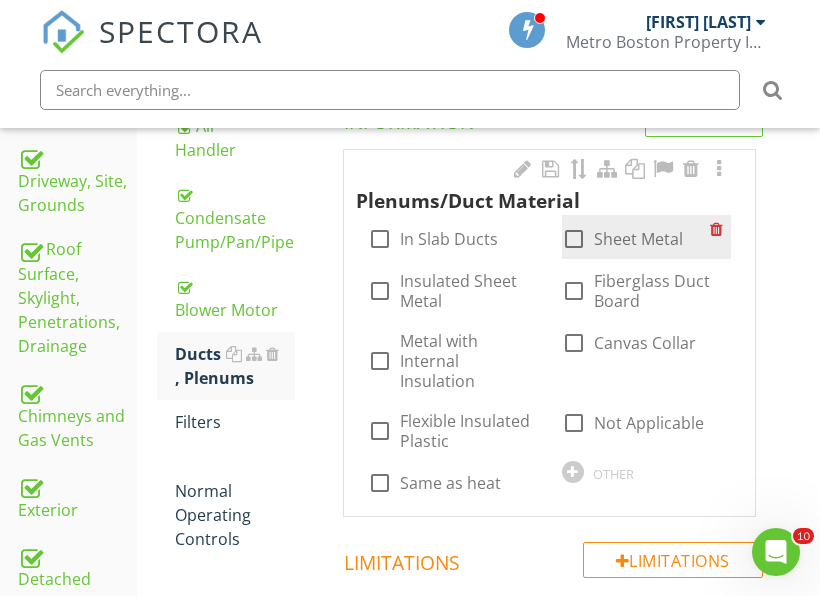 click on "Sheet Metal" at bounding box center (638, 239) 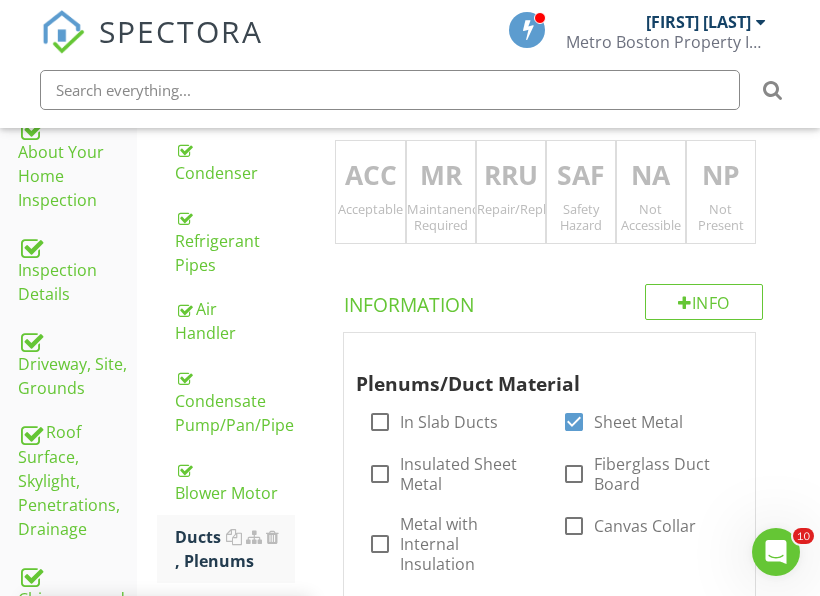 scroll, scrollTop: 443, scrollLeft: 0, axis: vertical 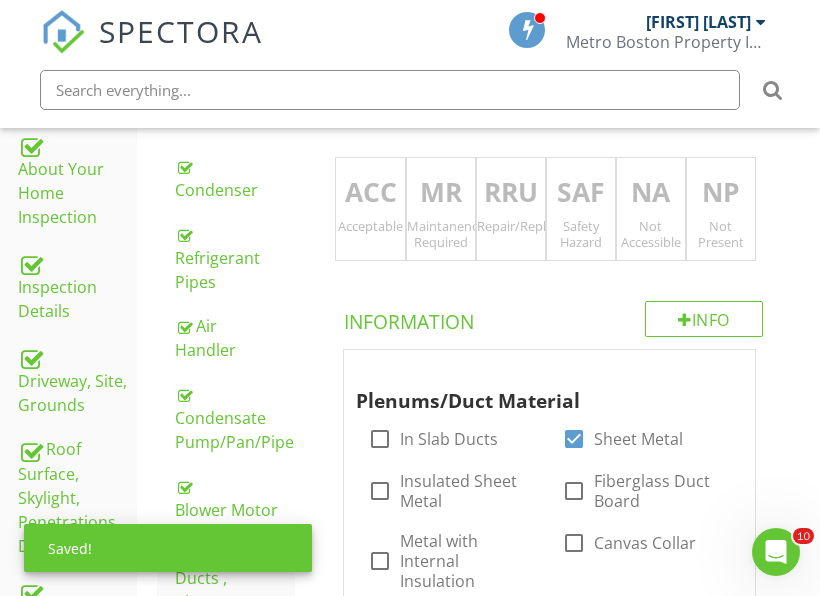 click on "Repair/Replace/Upgrade" at bounding box center [511, 226] 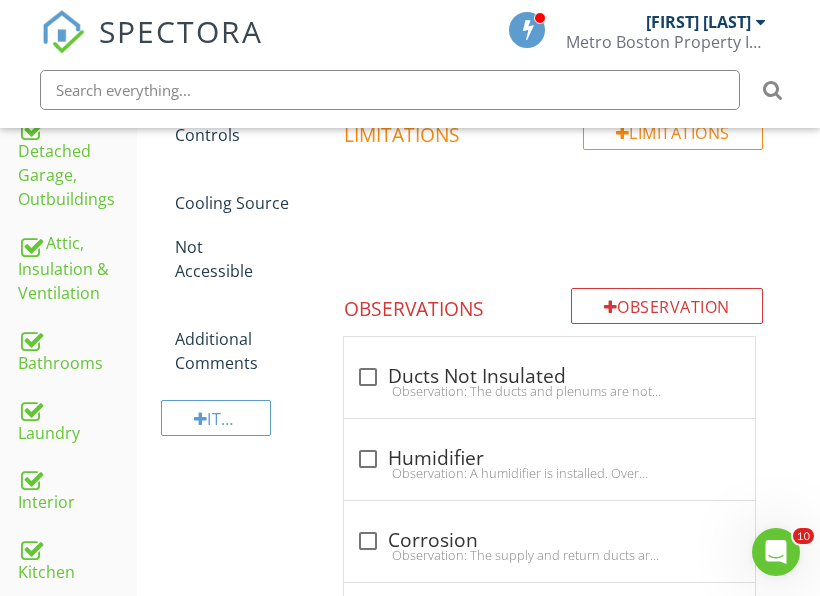 scroll, scrollTop: 1143, scrollLeft: 0, axis: vertical 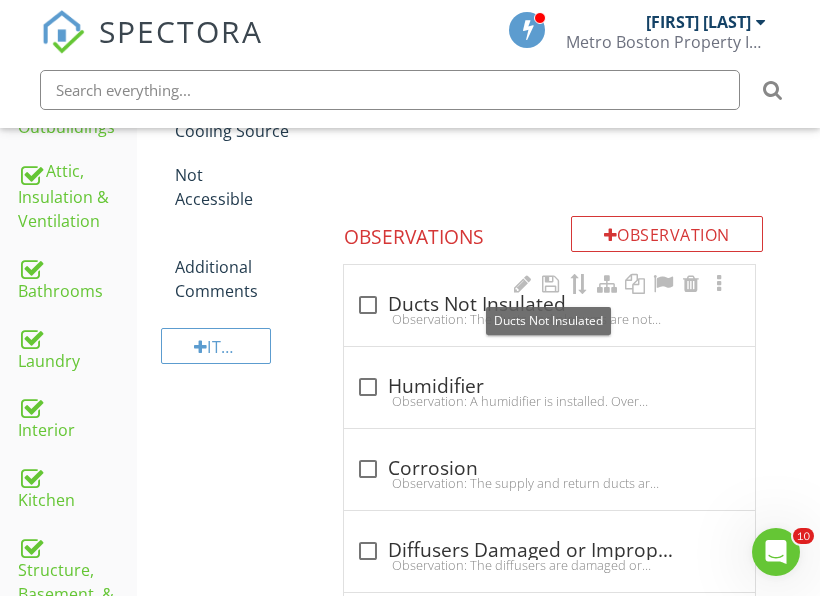 click on "check_box_outline_blank
Ducts Not Insulated" at bounding box center [549, 305] 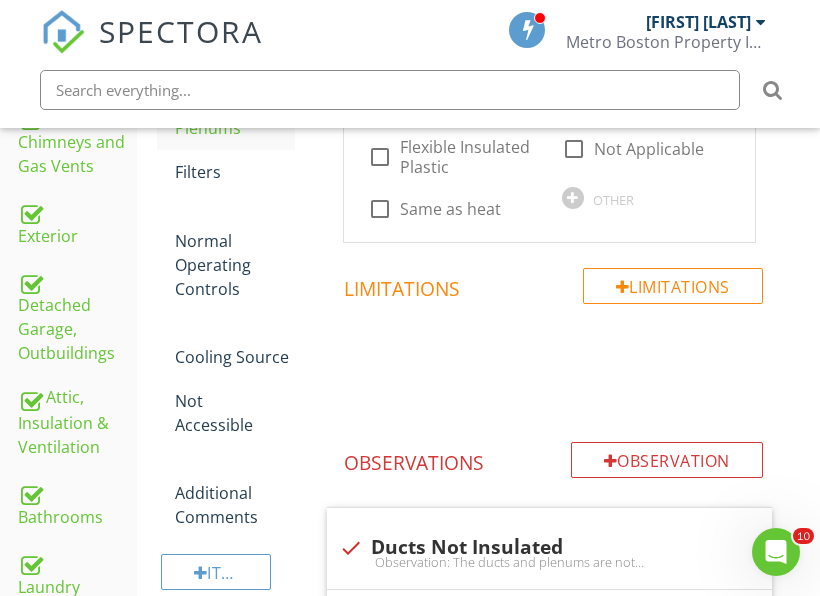 scroll, scrollTop: 743, scrollLeft: 0, axis: vertical 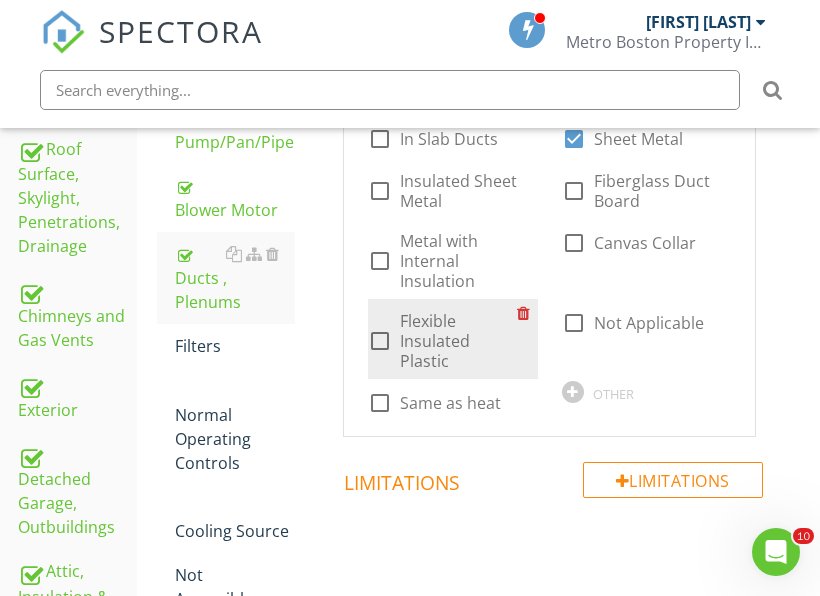 click on "Flexible Insulated Plastic" at bounding box center (458, 341) 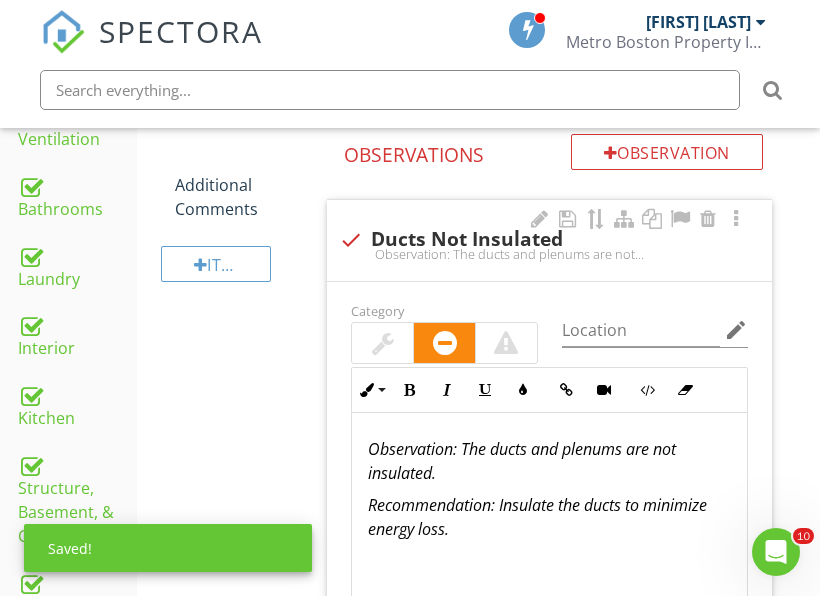 scroll, scrollTop: 1243, scrollLeft: 0, axis: vertical 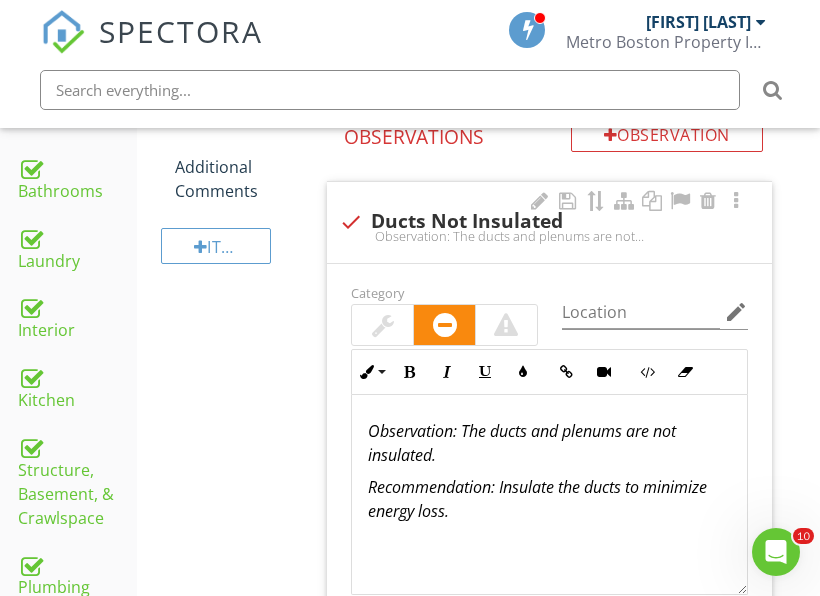 drag, startPoint x: 687, startPoint y: 414, endPoint x: 701, endPoint y: 412, distance: 14.142136 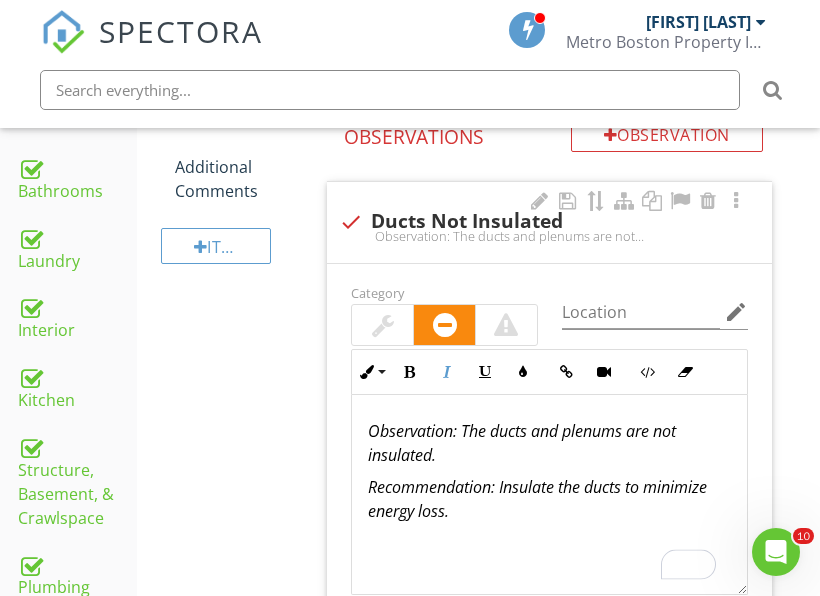 type 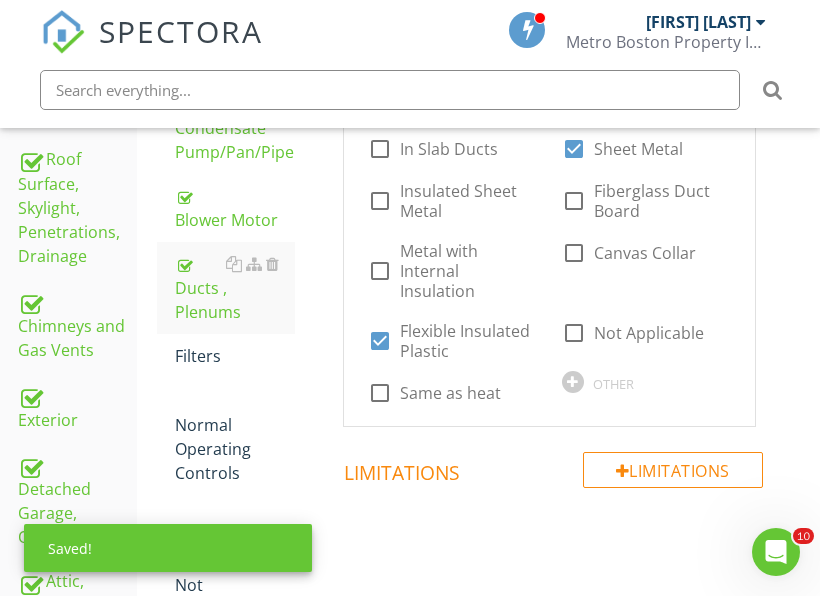 scroll, scrollTop: 643, scrollLeft: 0, axis: vertical 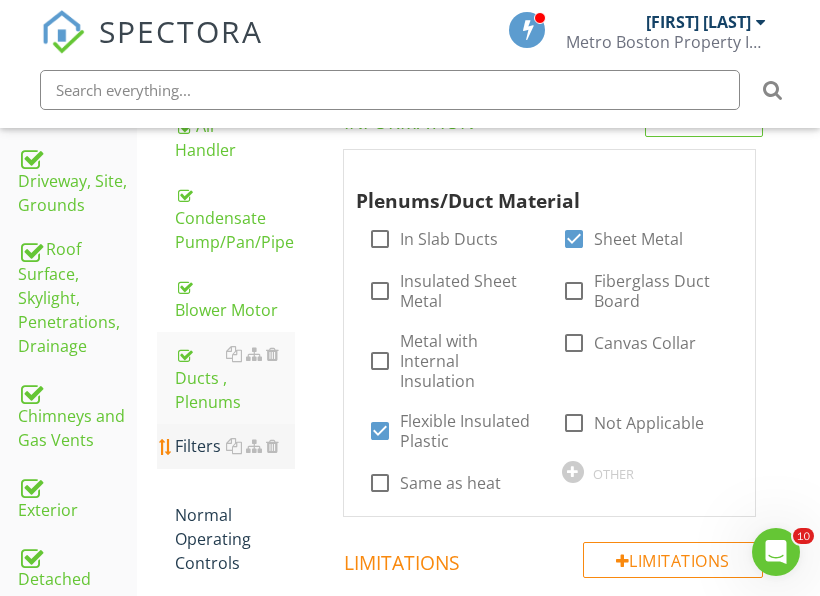 click on "Filters" at bounding box center [235, 446] 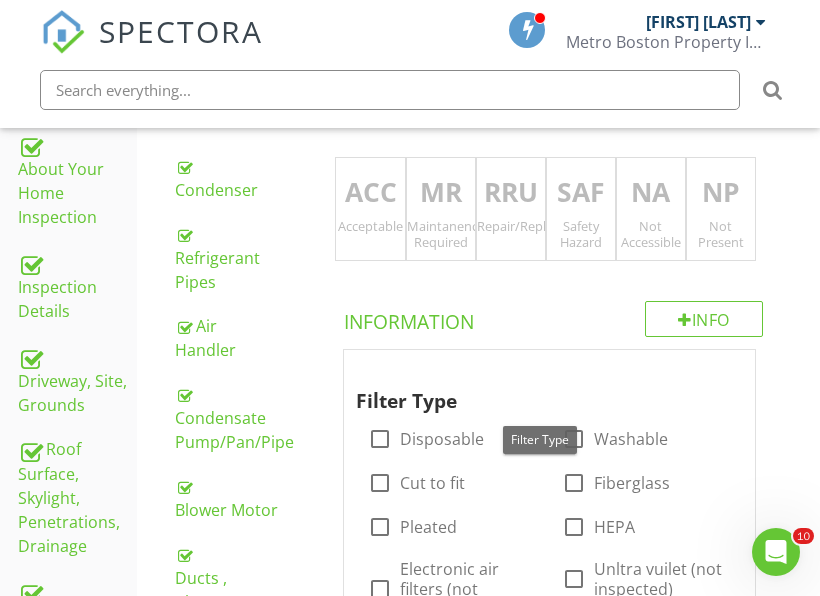 scroll, scrollTop: 343, scrollLeft: 0, axis: vertical 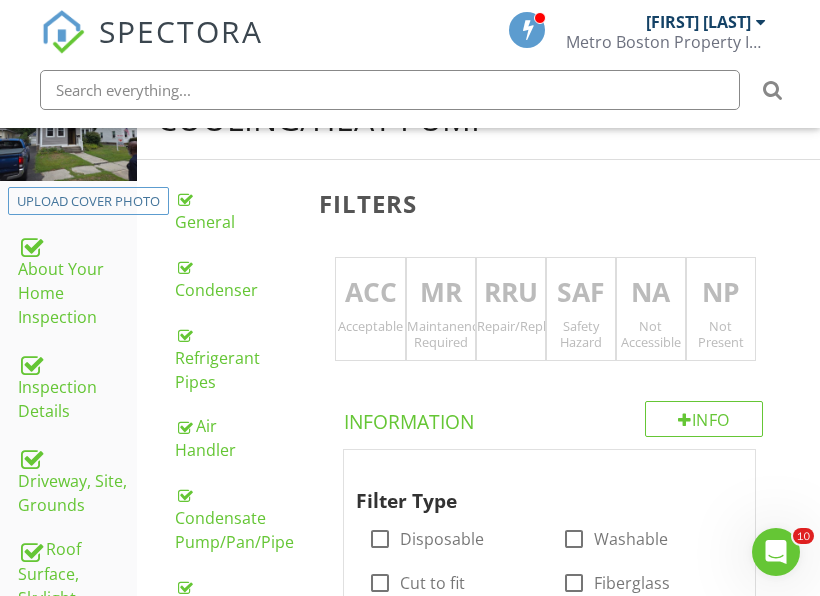 click on "ACC" at bounding box center (370, 293) 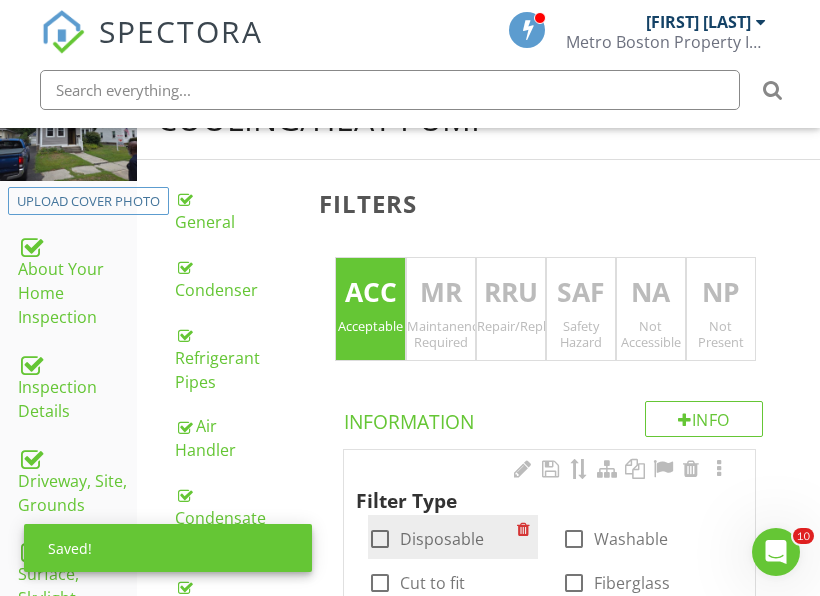 click on "Disposable" at bounding box center (442, 539) 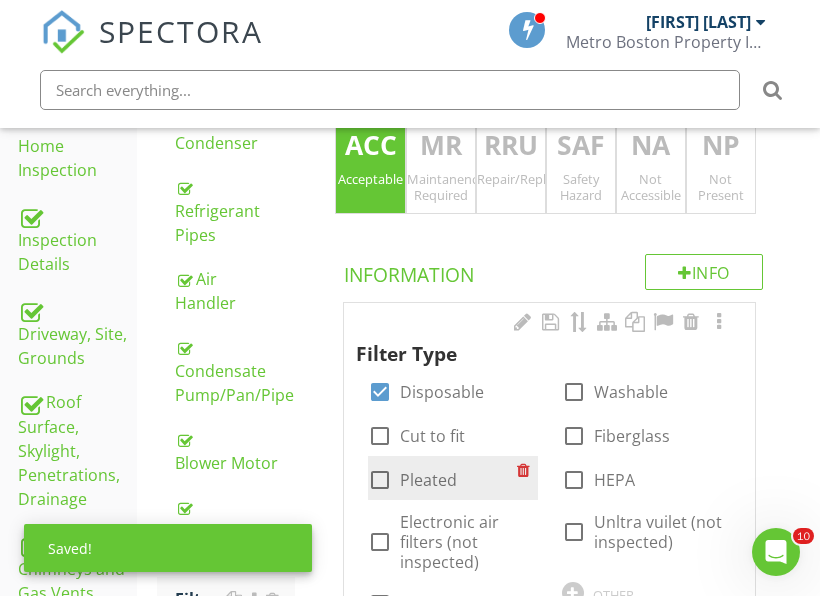 scroll, scrollTop: 643, scrollLeft: 0, axis: vertical 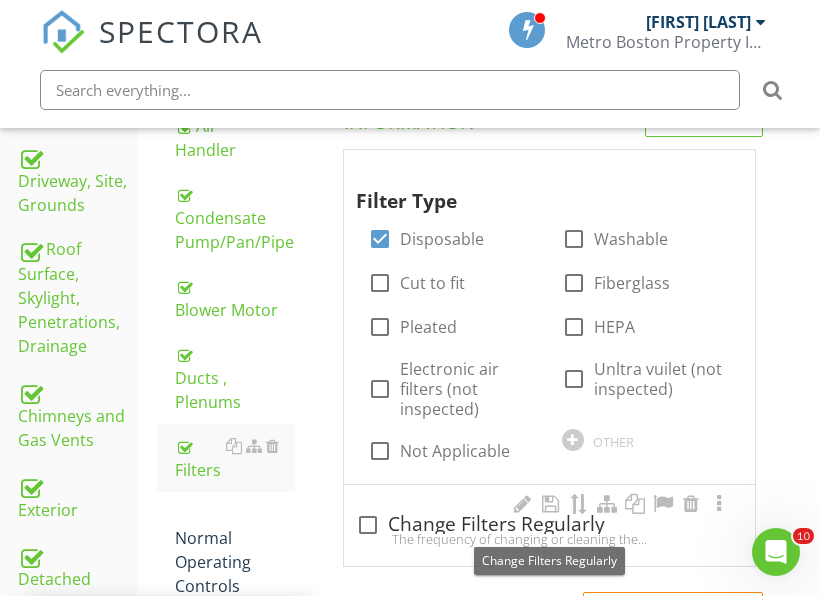 click on "check_box_outline_blank
Change Filters Regularly" at bounding box center [549, 525] 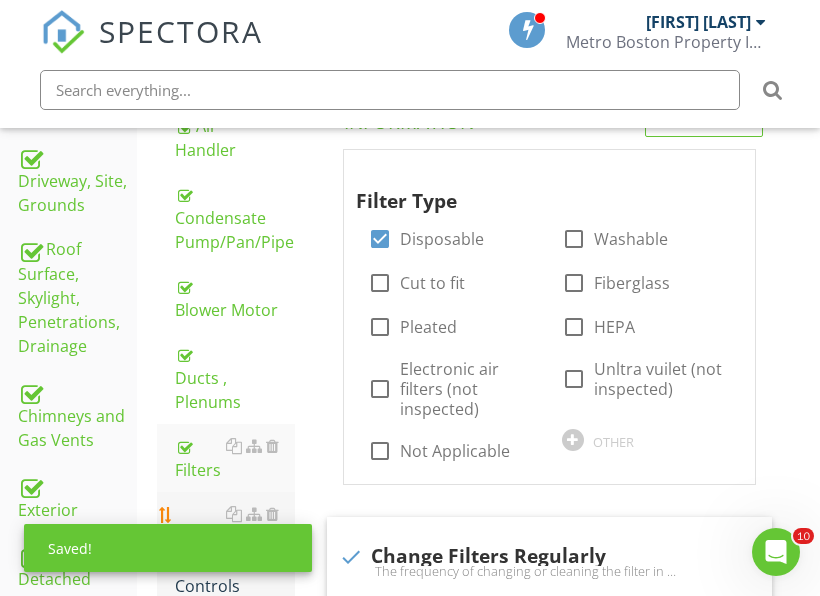 click on "Normal Operating Controls" at bounding box center [235, 550] 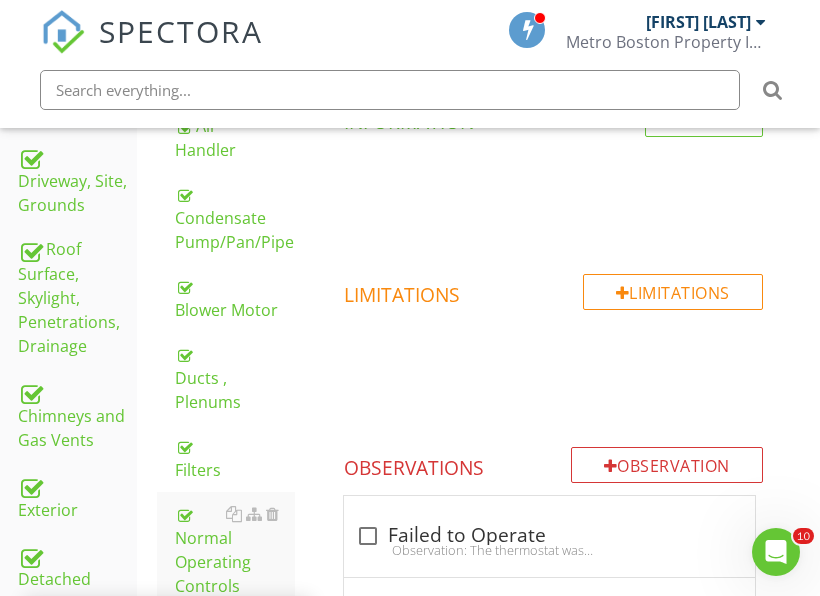 scroll, scrollTop: 543, scrollLeft: 0, axis: vertical 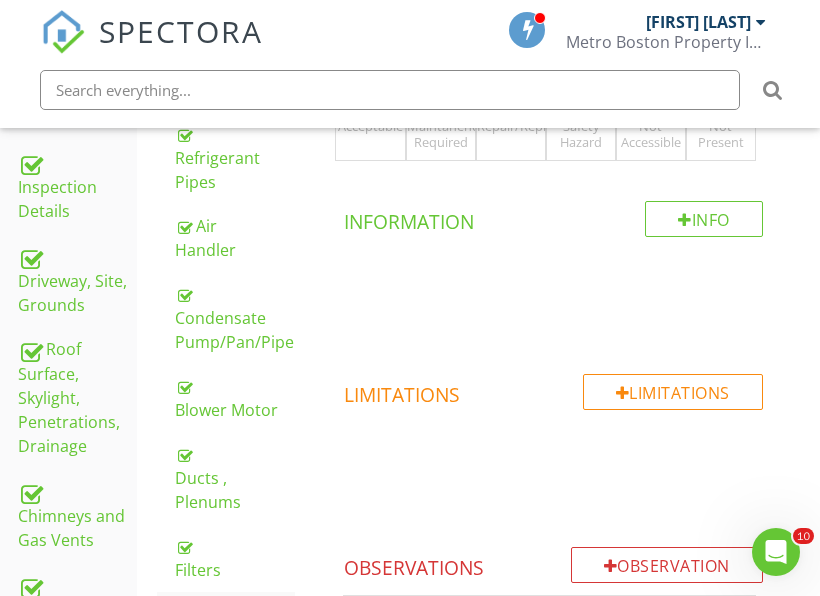 click on "ACC   Acceptable" at bounding box center [370, 109] 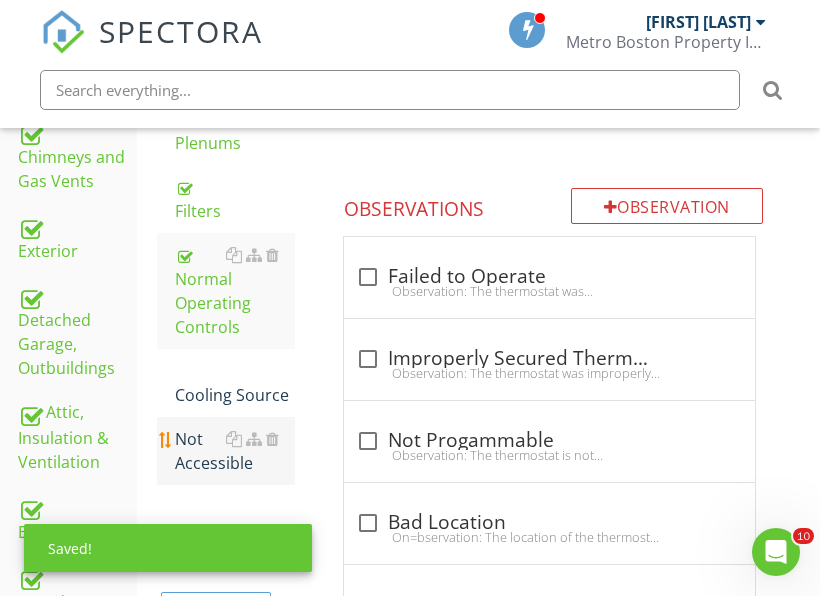 scroll, scrollTop: 943, scrollLeft: 0, axis: vertical 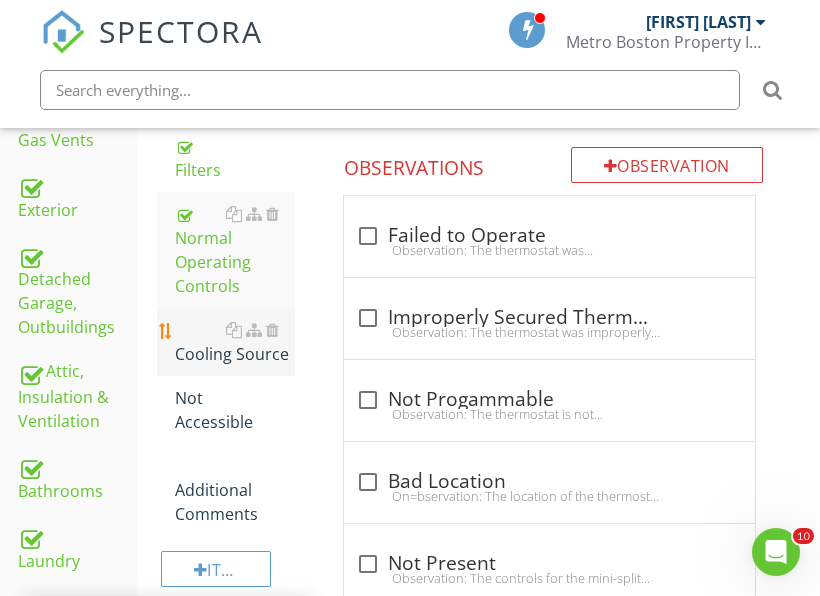click on "Cooling Source" at bounding box center [235, 342] 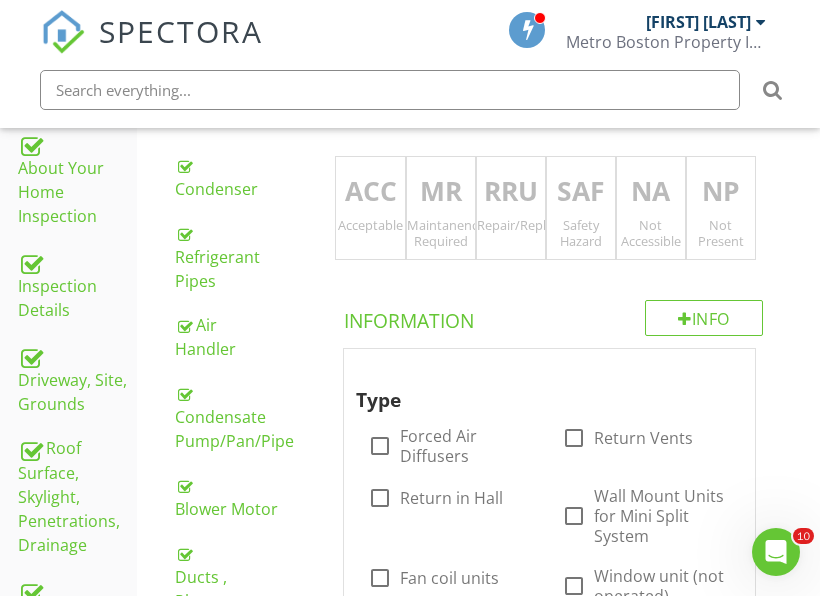 scroll, scrollTop: 443, scrollLeft: 0, axis: vertical 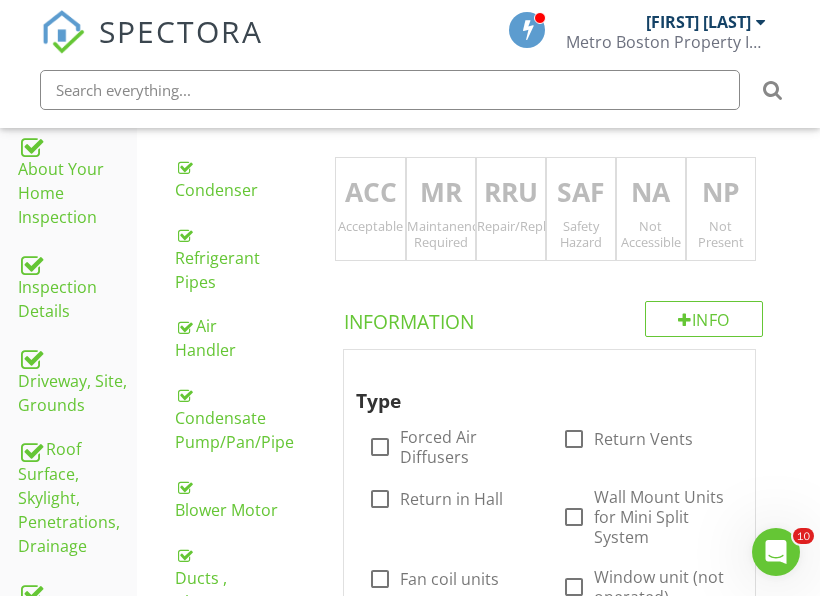 click on "ACC   Acceptable" at bounding box center (370, 209) 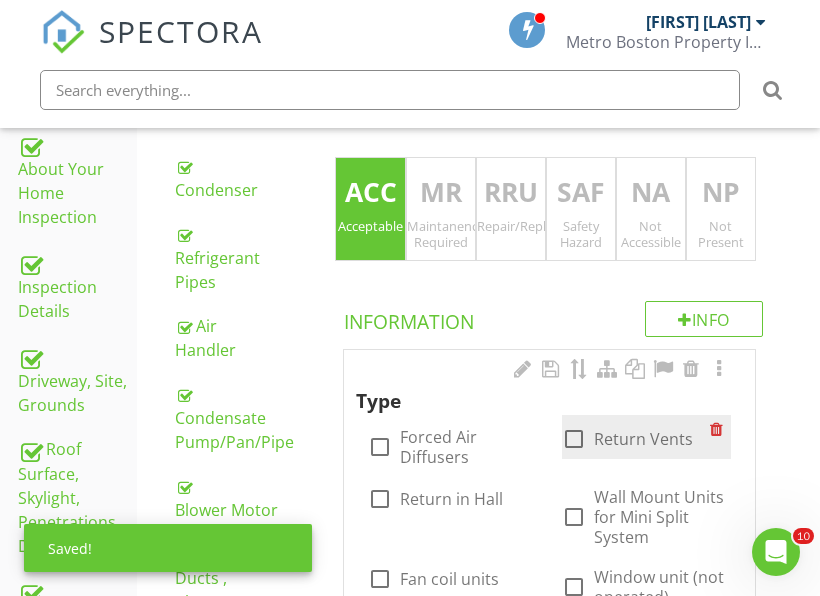drag, startPoint x: 433, startPoint y: 445, endPoint x: 634, endPoint y: 431, distance: 201.48697 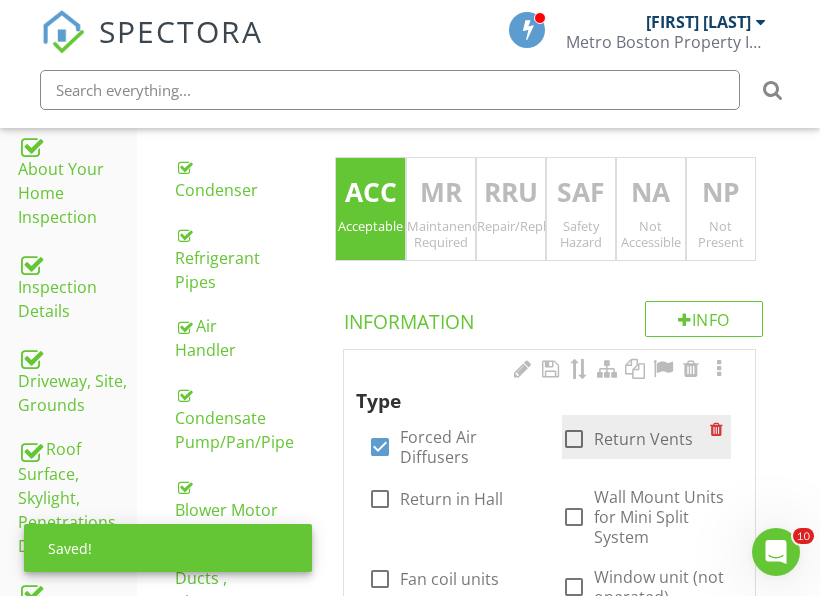 click on "check_box_outline_blank Return Vents" at bounding box center [627, 439] 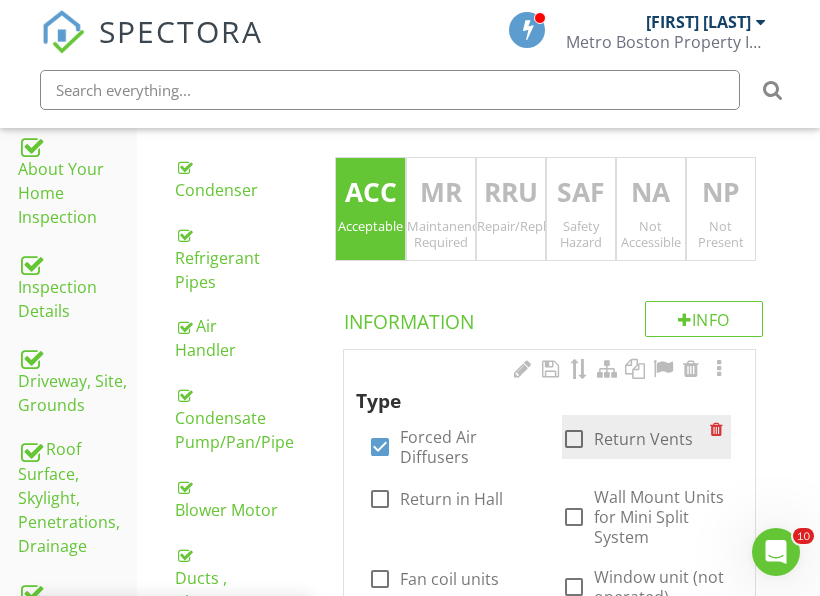 click on "Return Vents" at bounding box center [643, 439] 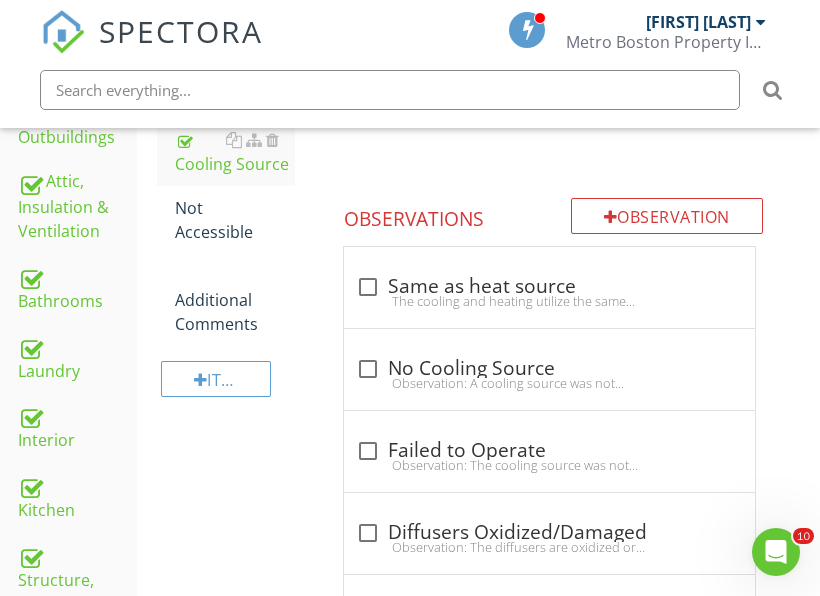 scroll, scrollTop: 943, scrollLeft: 0, axis: vertical 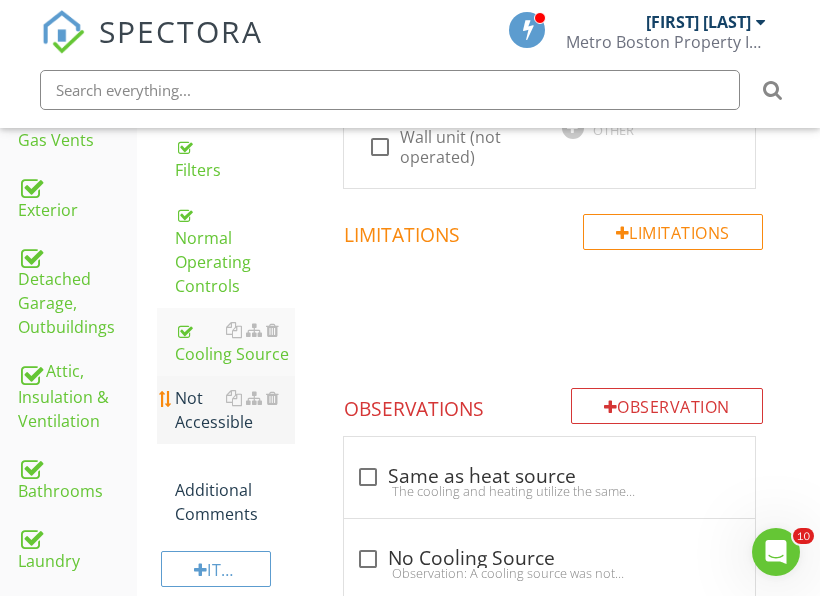 click on "Not Accessible" at bounding box center [235, 410] 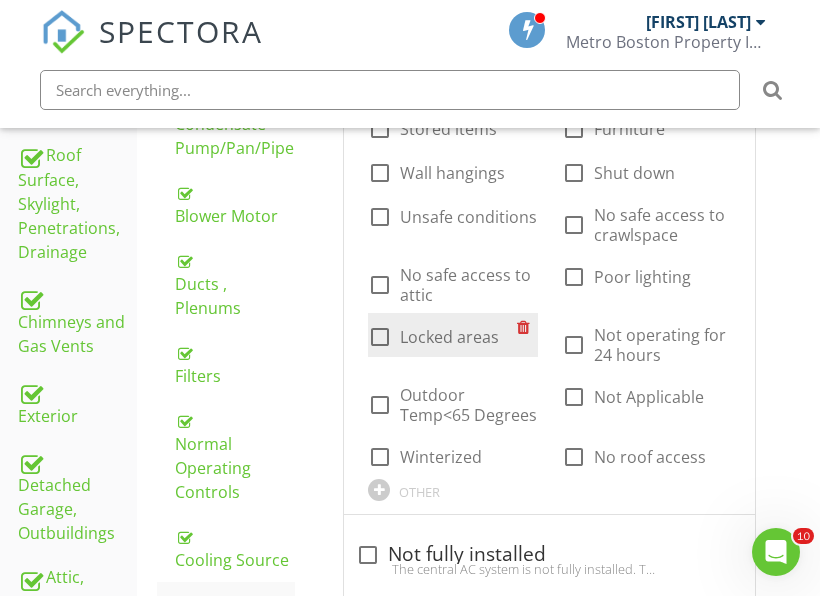 scroll, scrollTop: 643, scrollLeft: 0, axis: vertical 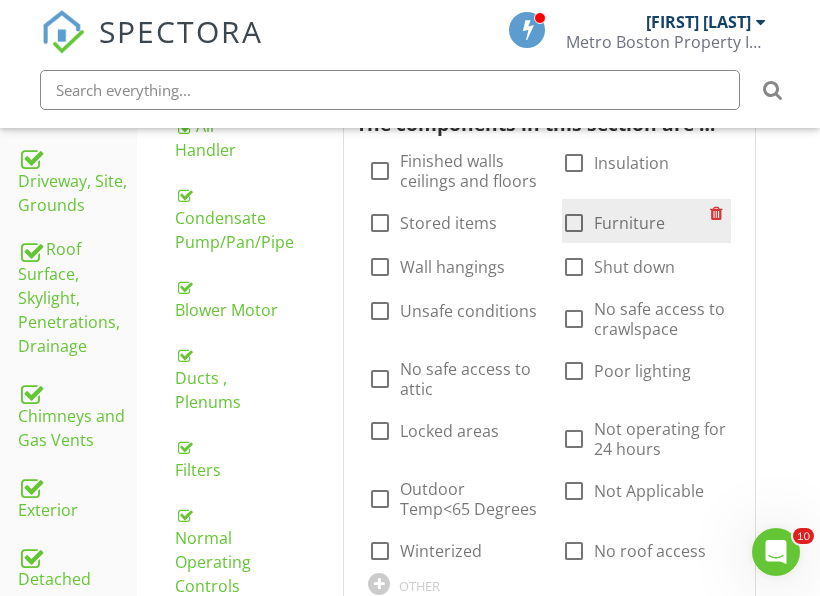 click at bounding box center (574, 223) 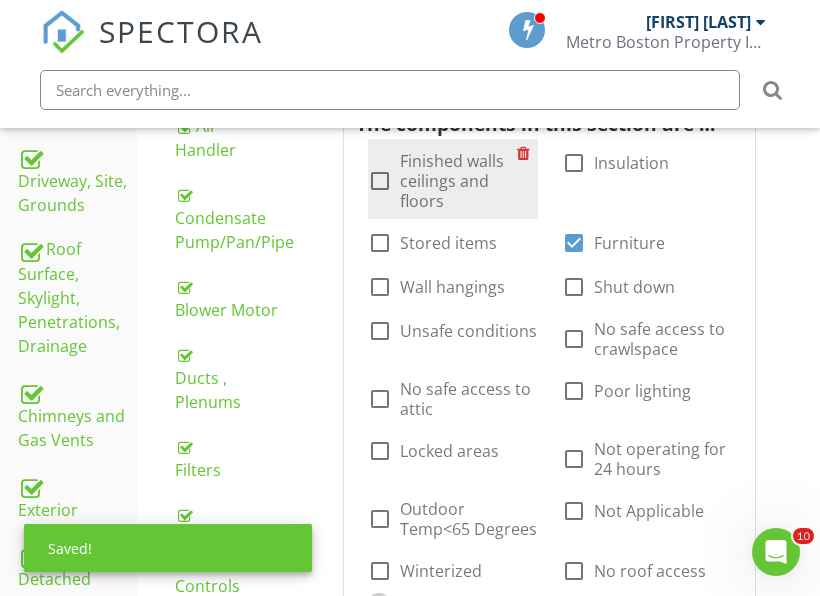 click on "Finished walls ceilings and floors" at bounding box center [458, 181] 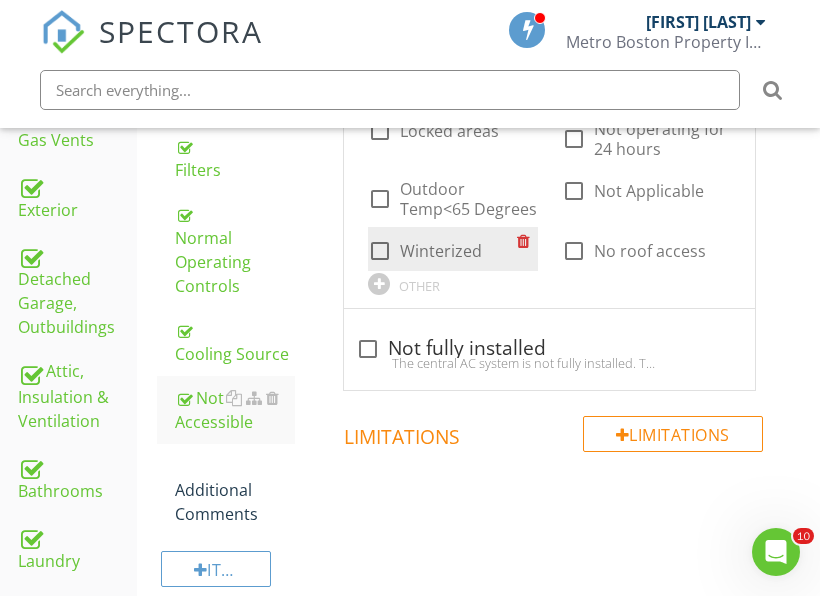 scroll, scrollTop: 1043, scrollLeft: 0, axis: vertical 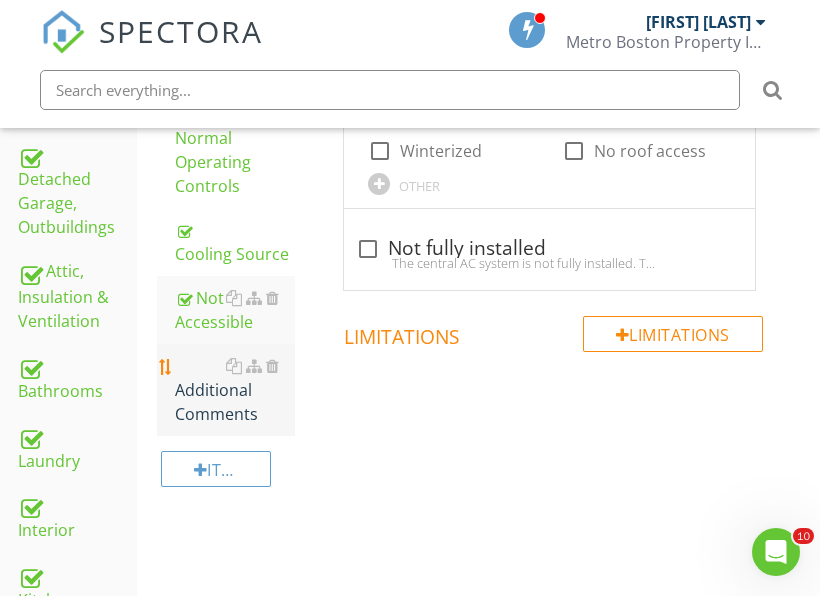 click on "Additional Comments" at bounding box center [235, 390] 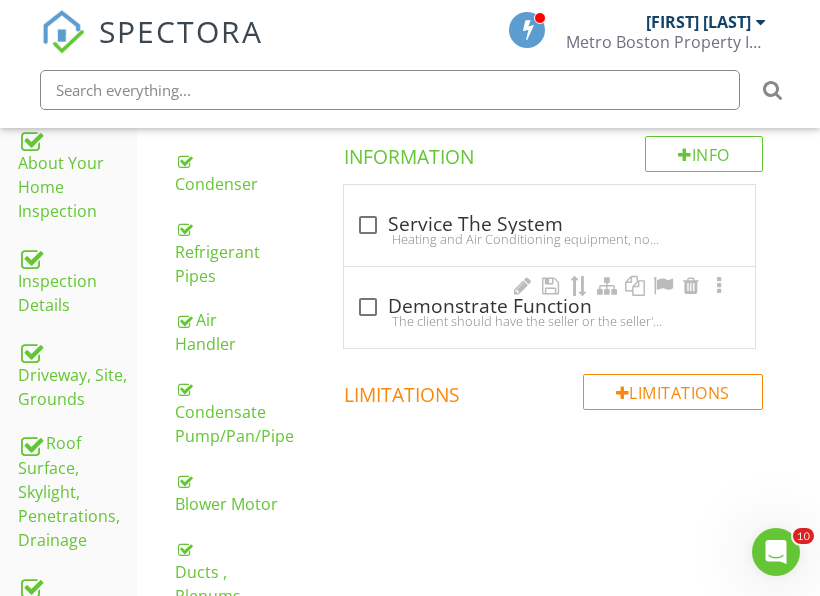 scroll, scrollTop: 243, scrollLeft: 0, axis: vertical 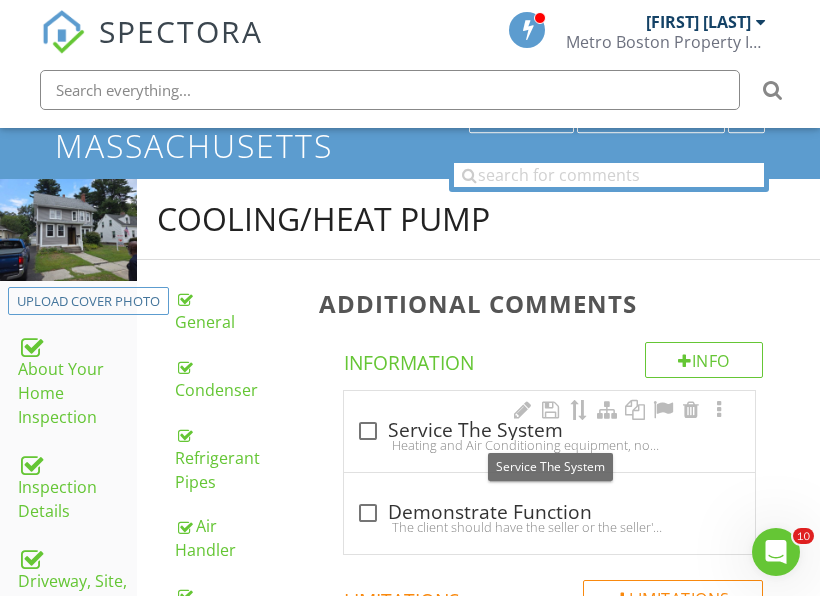 click on "check_box_outline_blank
Service The System" at bounding box center [549, 431] 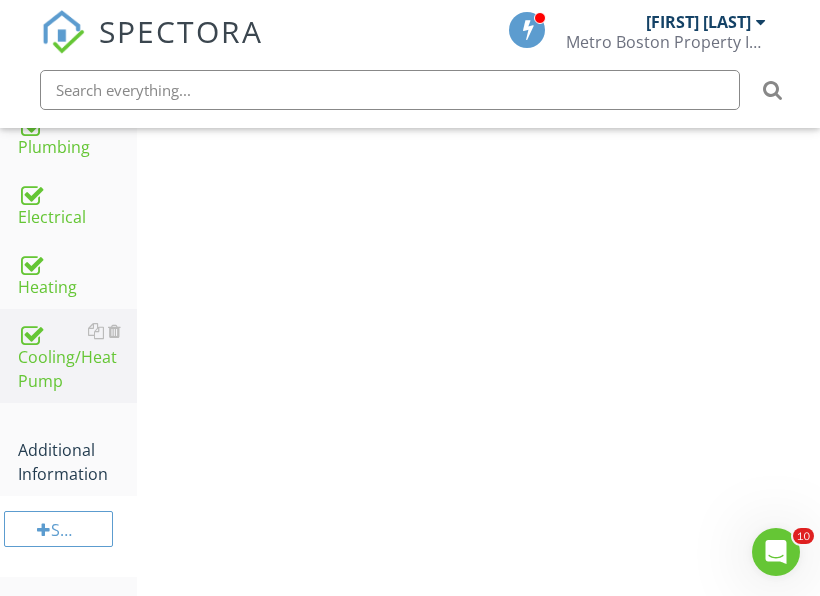 scroll, scrollTop: 1684, scrollLeft: 0, axis: vertical 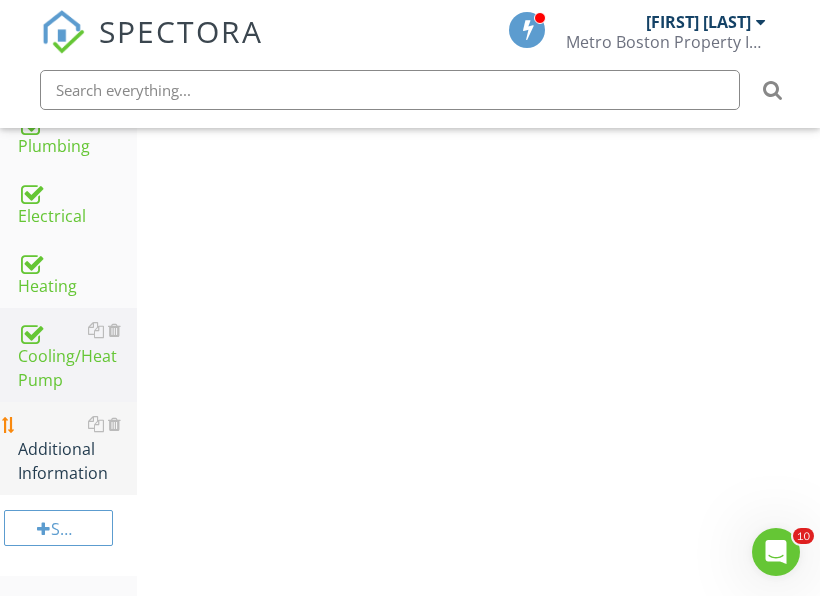click on "Additional Information" at bounding box center (77, 449) 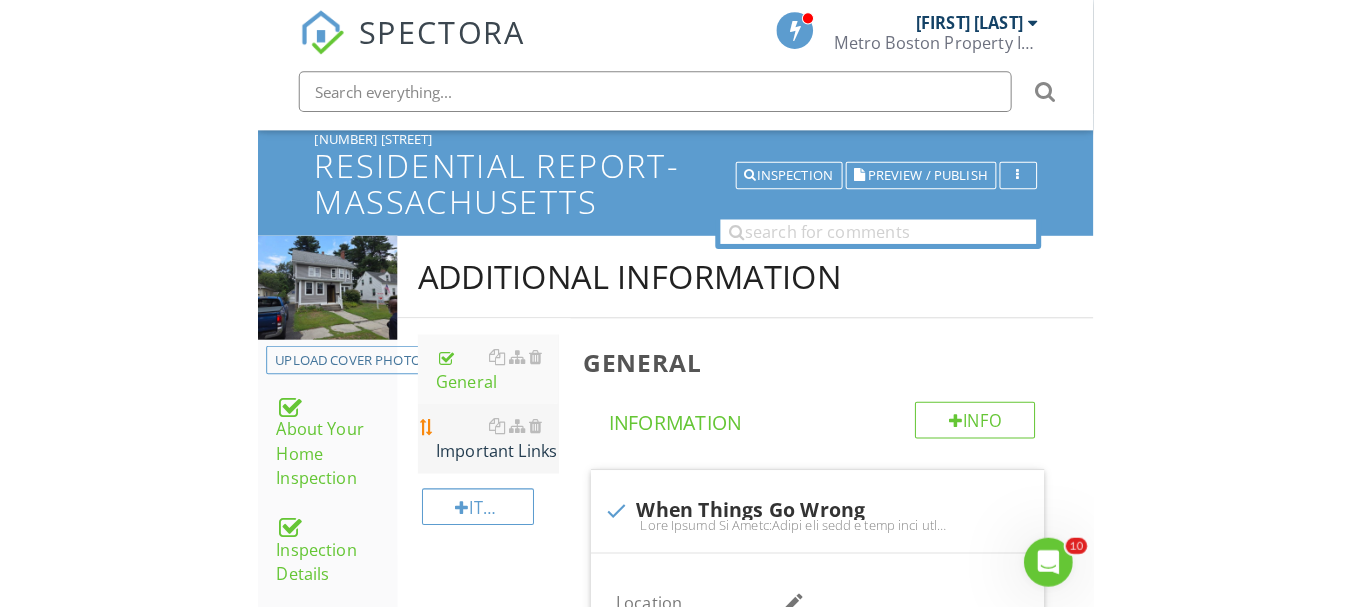 scroll, scrollTop: 184, scrollLeft: 0, axis: vertical 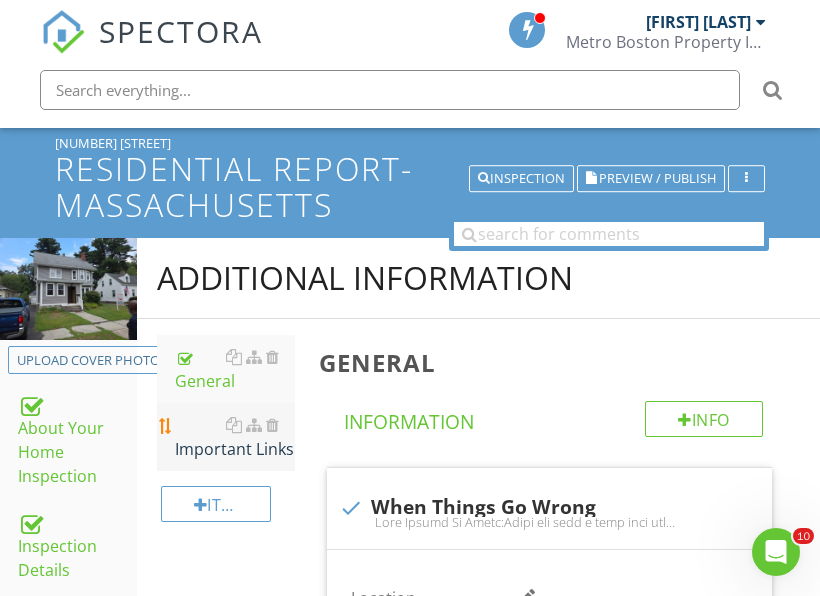 click on "Important Links" at bounding box center [235, 437] 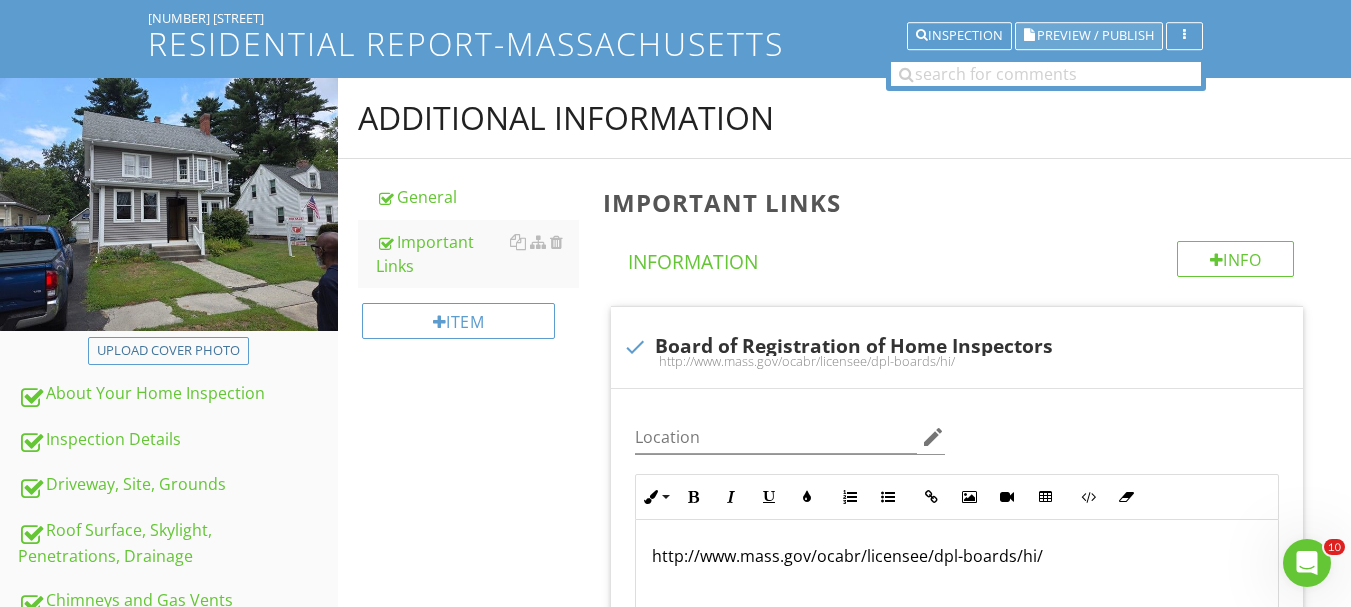click on "Preview / Publish" at bounding box center [1095, 36] 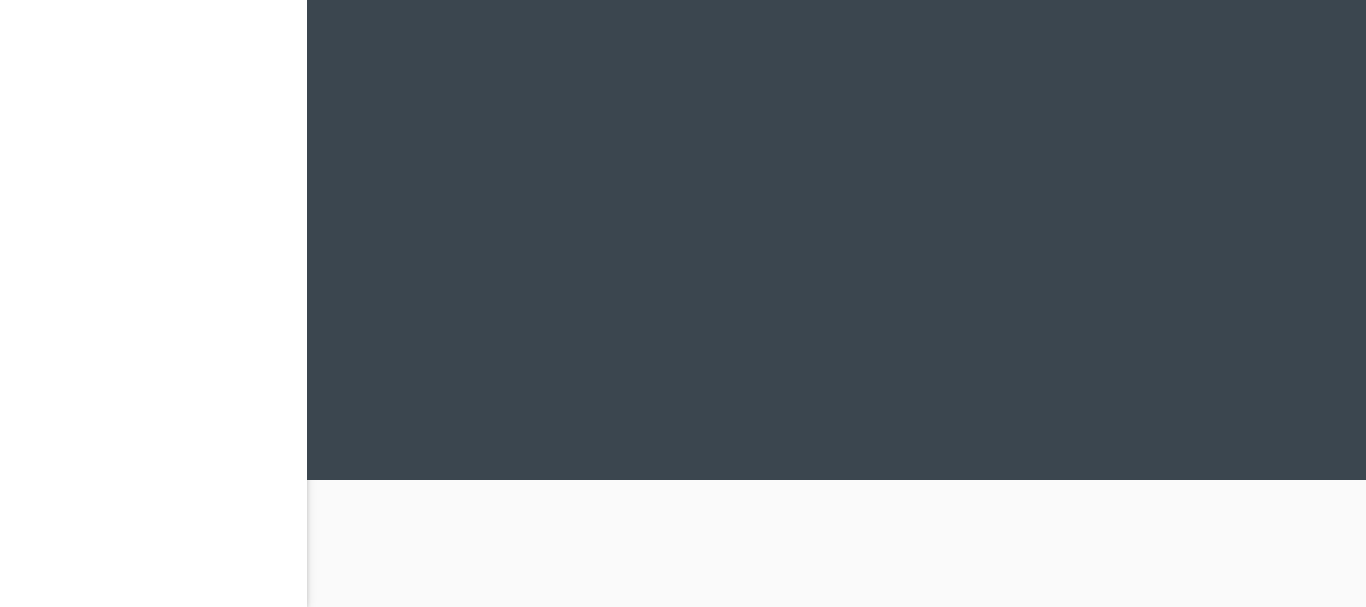 scroll, scrollTop: 0, scrollLeft: 0, axis: both 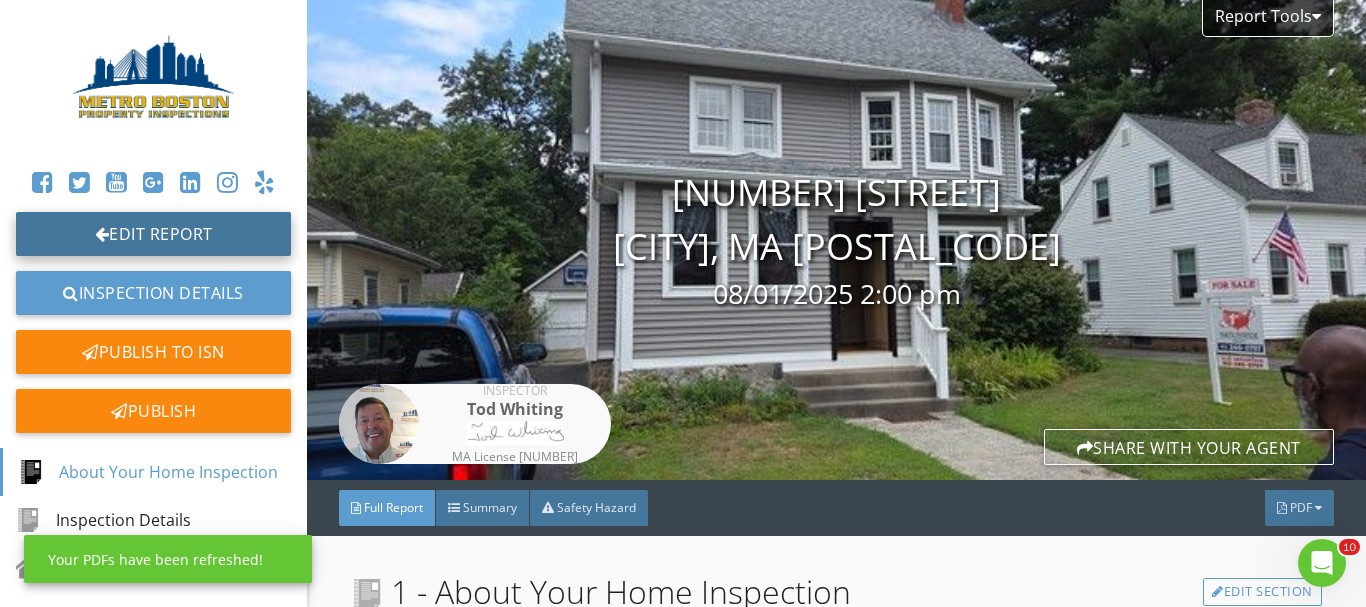 click on "Edit Report" at bounding box center [153, 234] 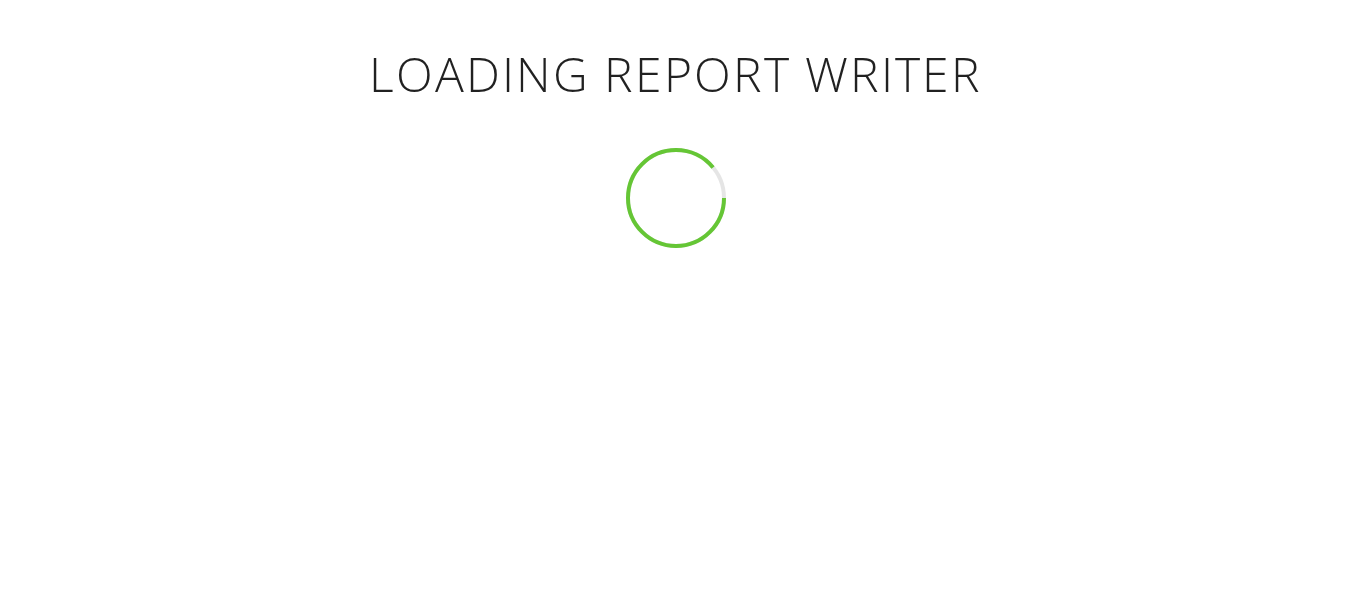 scroll, scrollTop: 178, scrollLeft: 0, axis: vertical 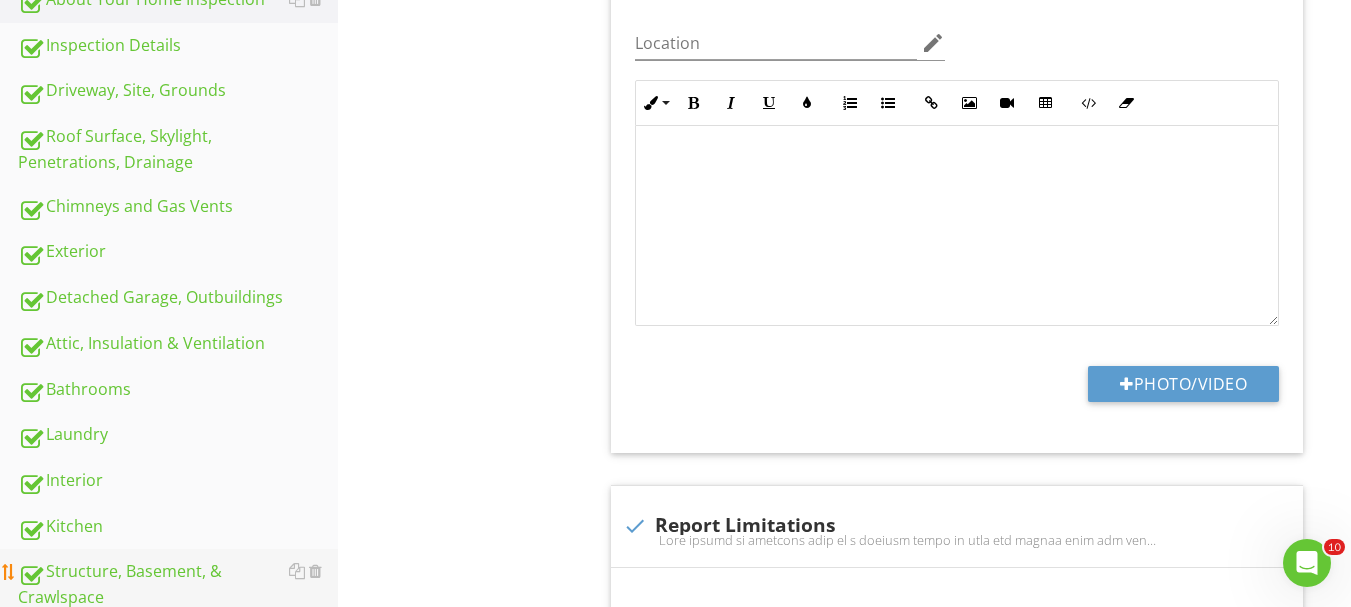 click on "Structure, Basement, & Crawlspace" at bounding box center [178, 584] 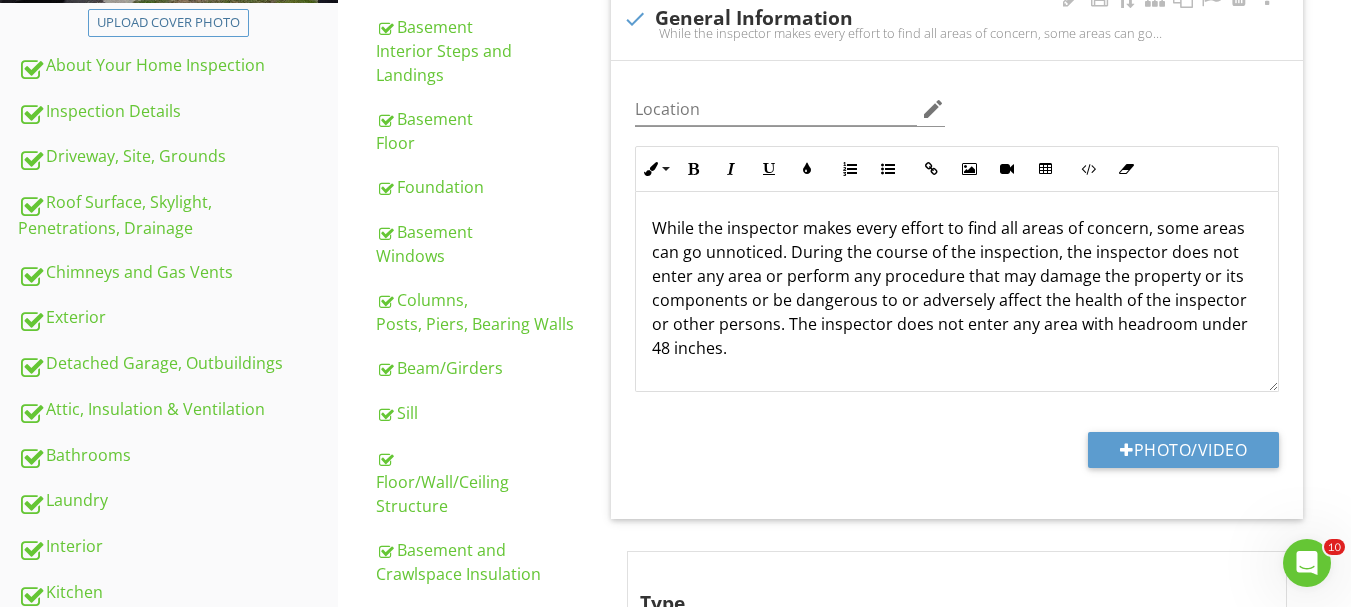 scroll, scrollTop: 478, scrollLeft: 0, axis: vertical 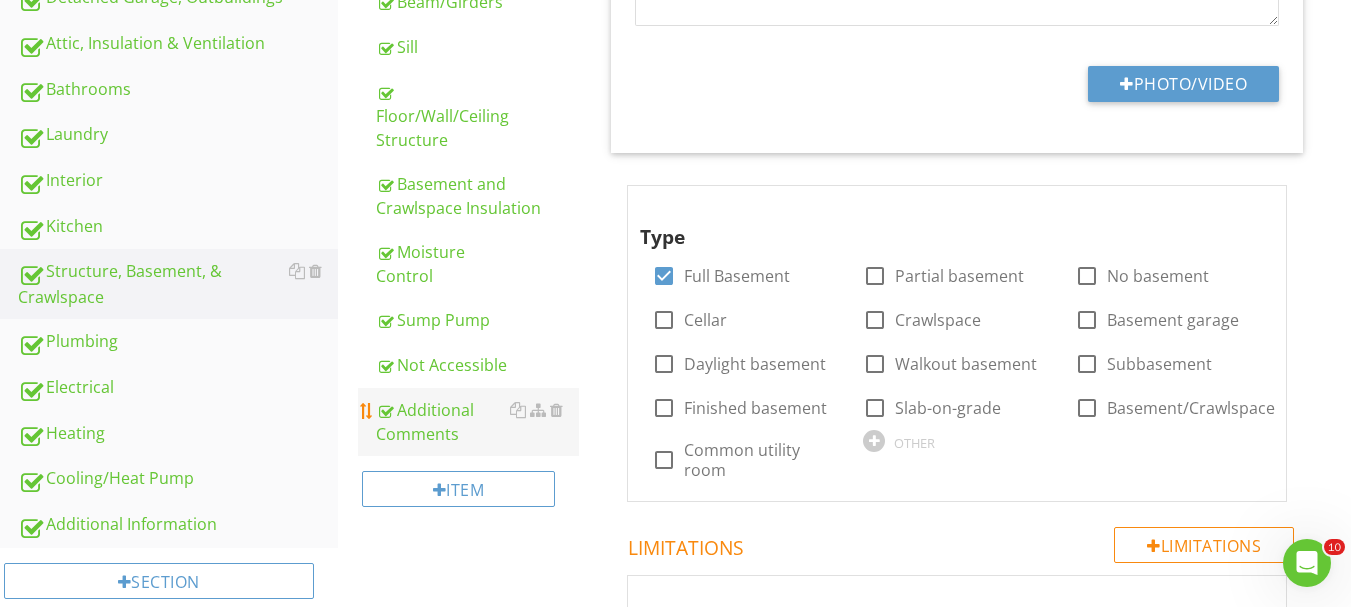 click on "Additional Comments" at bounding box center [477, 422] 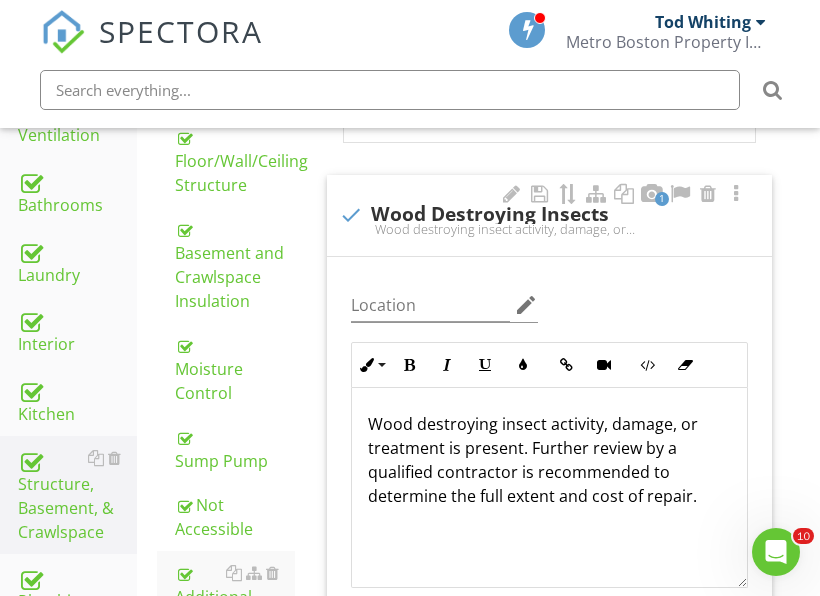 scroll, scrollTop: 1278, scrollLeft: 0, axis: vertical 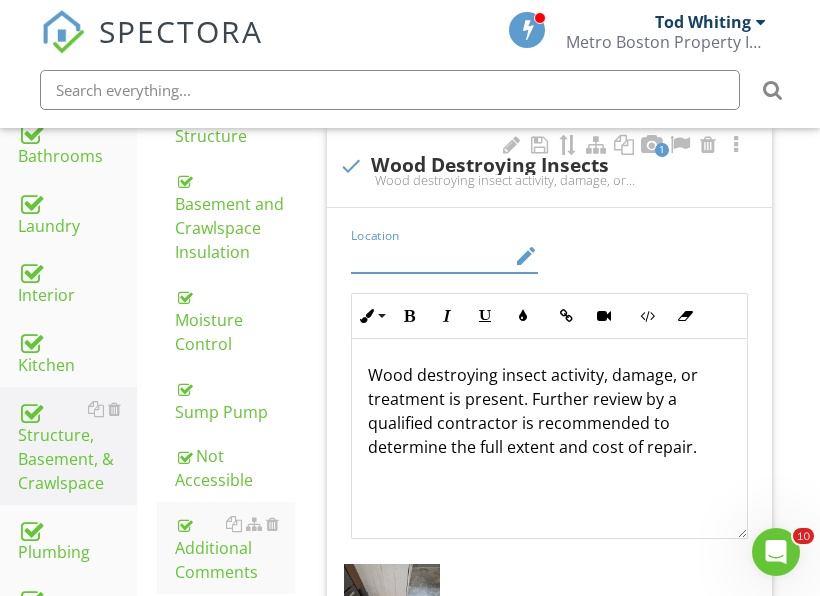 click at bounding box center [430, 256] 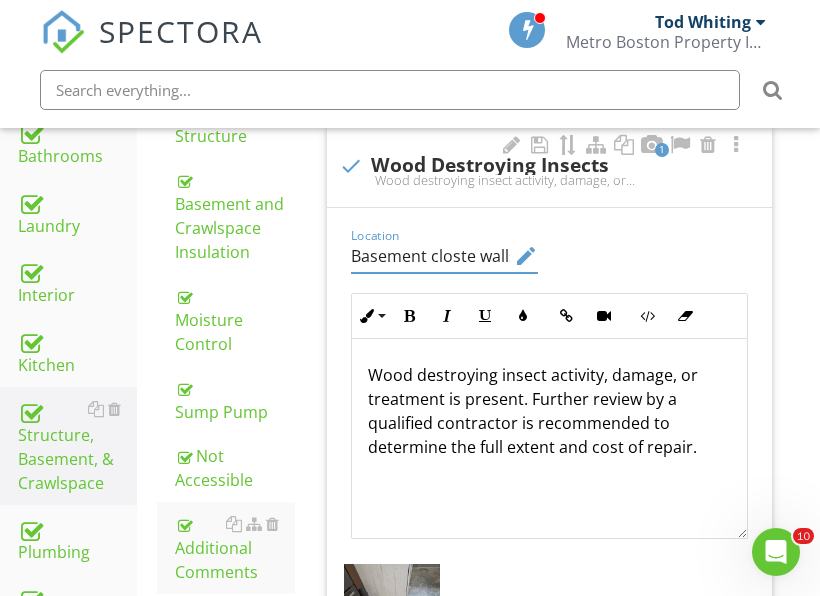 scroll, scrollTop: 0, scrollLeft: 6, axis: horizontal 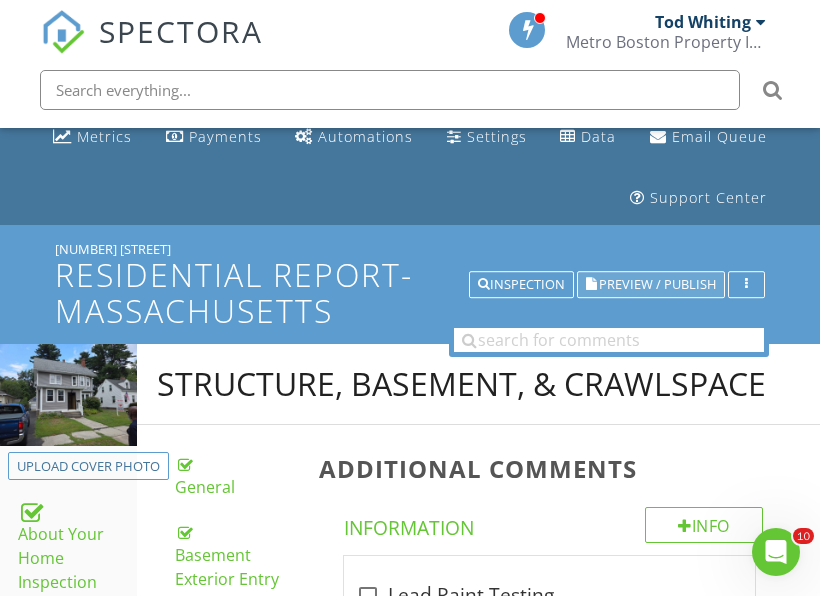 type on "Basement closte walls" 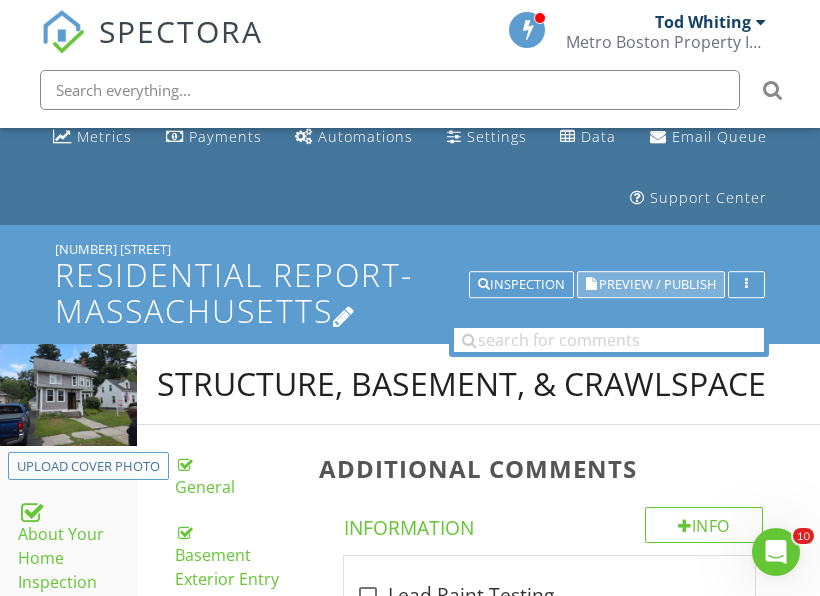 drag, startPoint x: 672, startPoint y: 278, endPoint x: 674, endPoint y: 268, distance: 10.198039 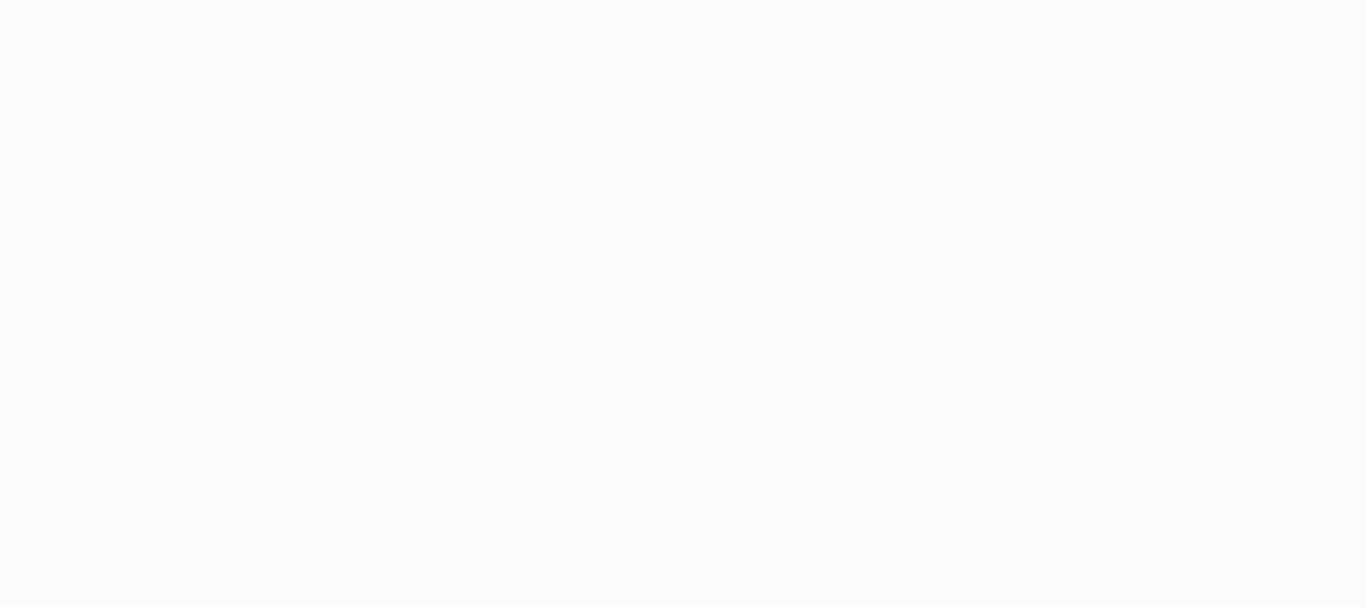 scroll, scrollTop: 0, scrollLeft: 0, axis: both 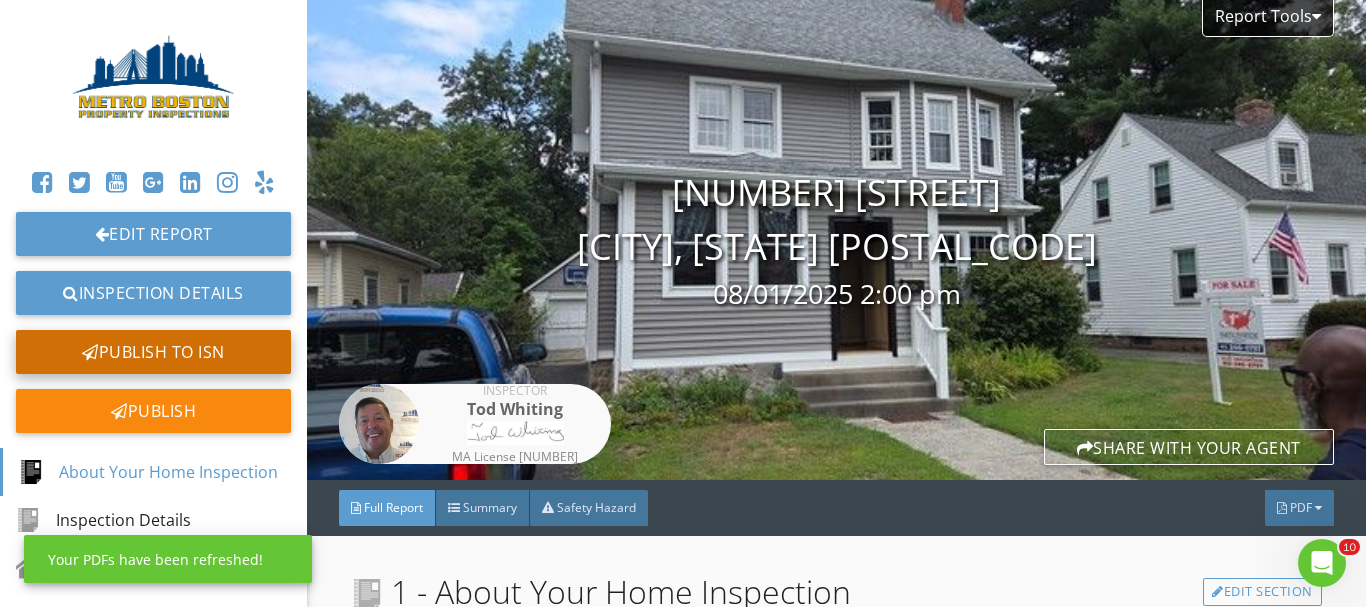 click on "Publish to ISN" at bounding box center (153, 352) 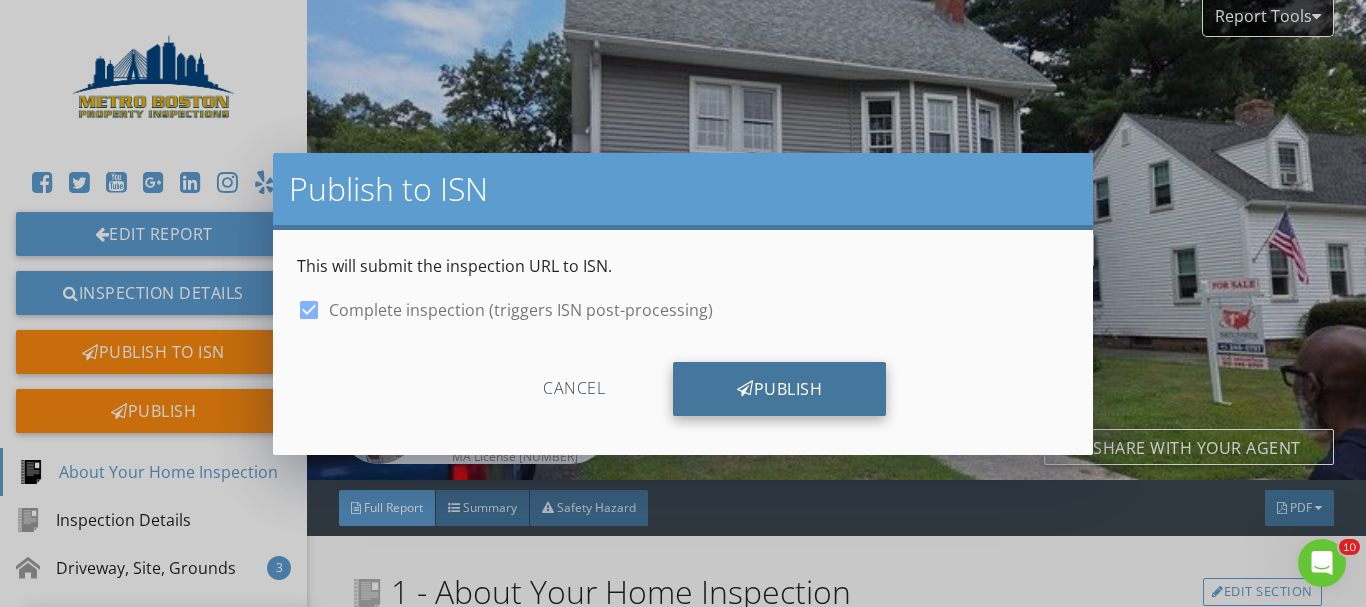 click on "Publish" at bounding box center [779, 389] 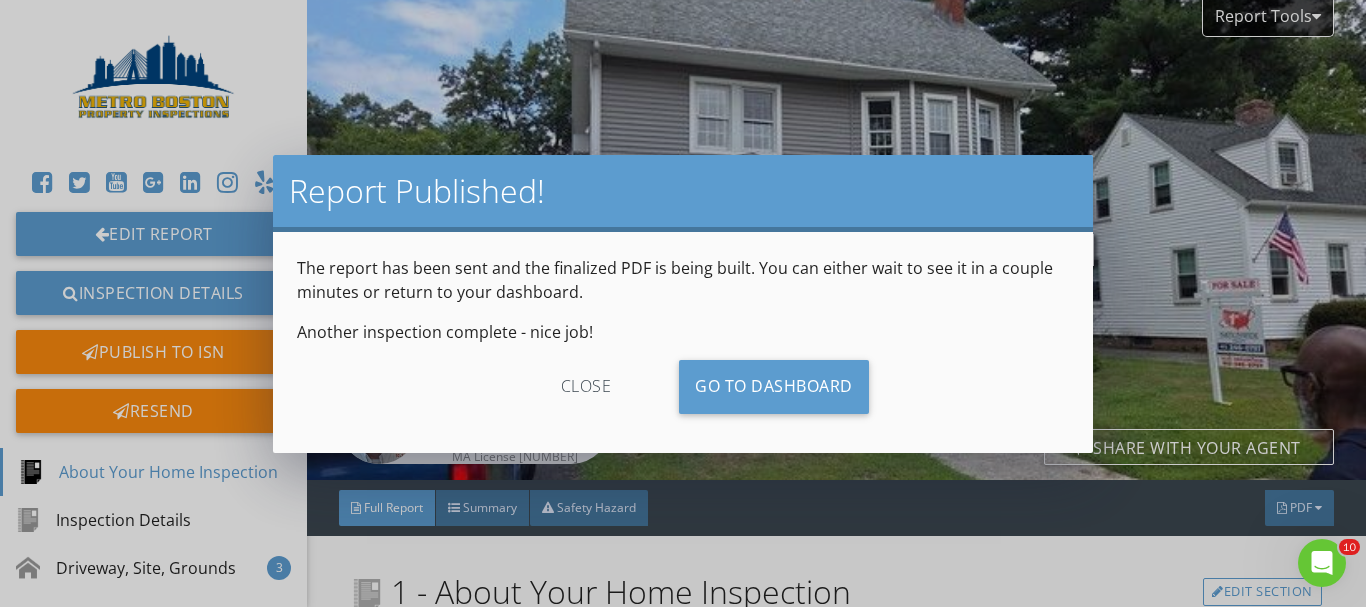 click on "close" at bounding box center (586, 387) 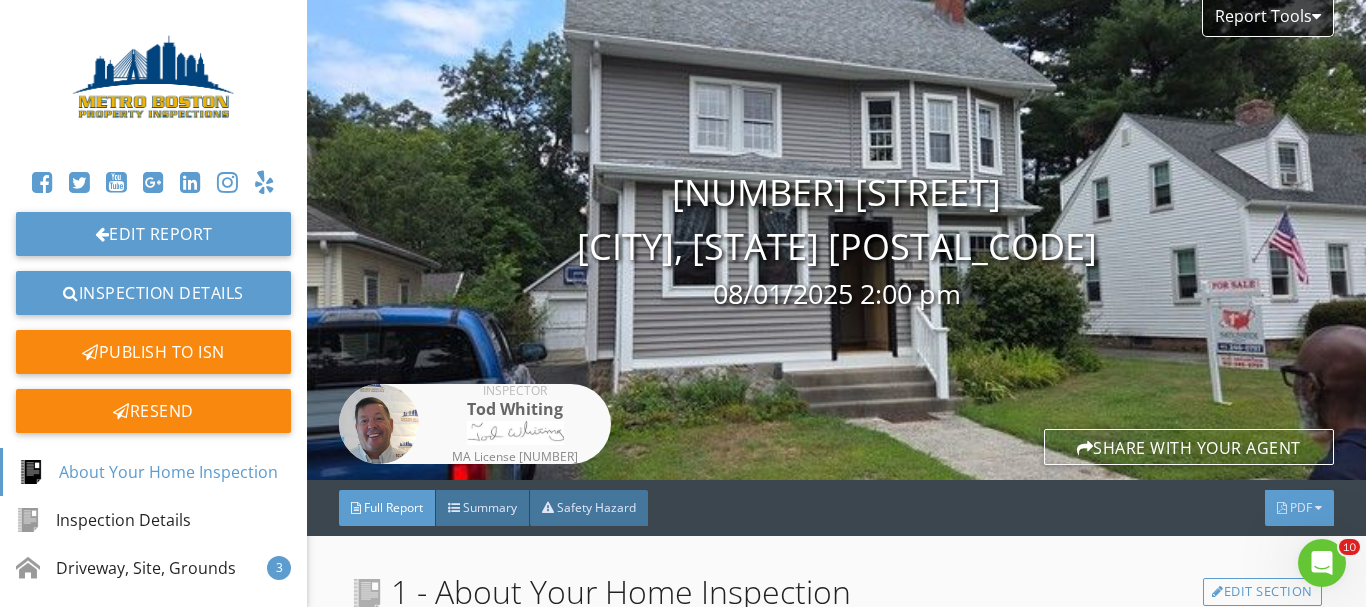 click on "PDF" at bounding box center (1301, 507) 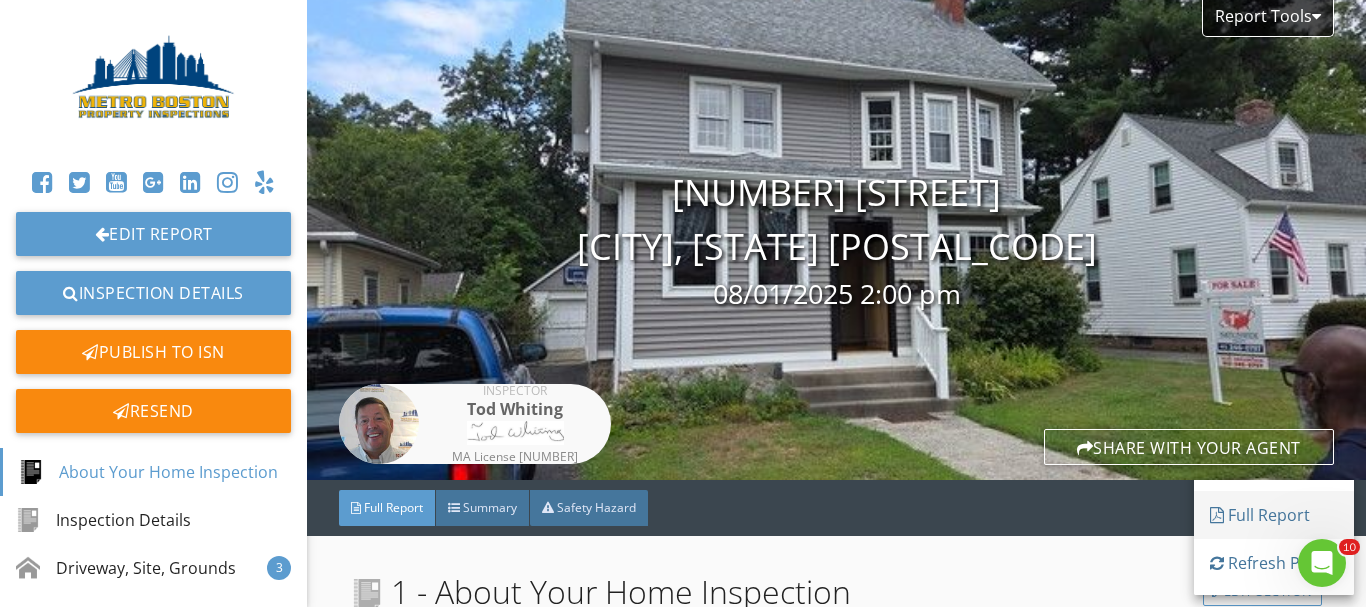 click on "Full Report" at bounding box center [1274, 515] 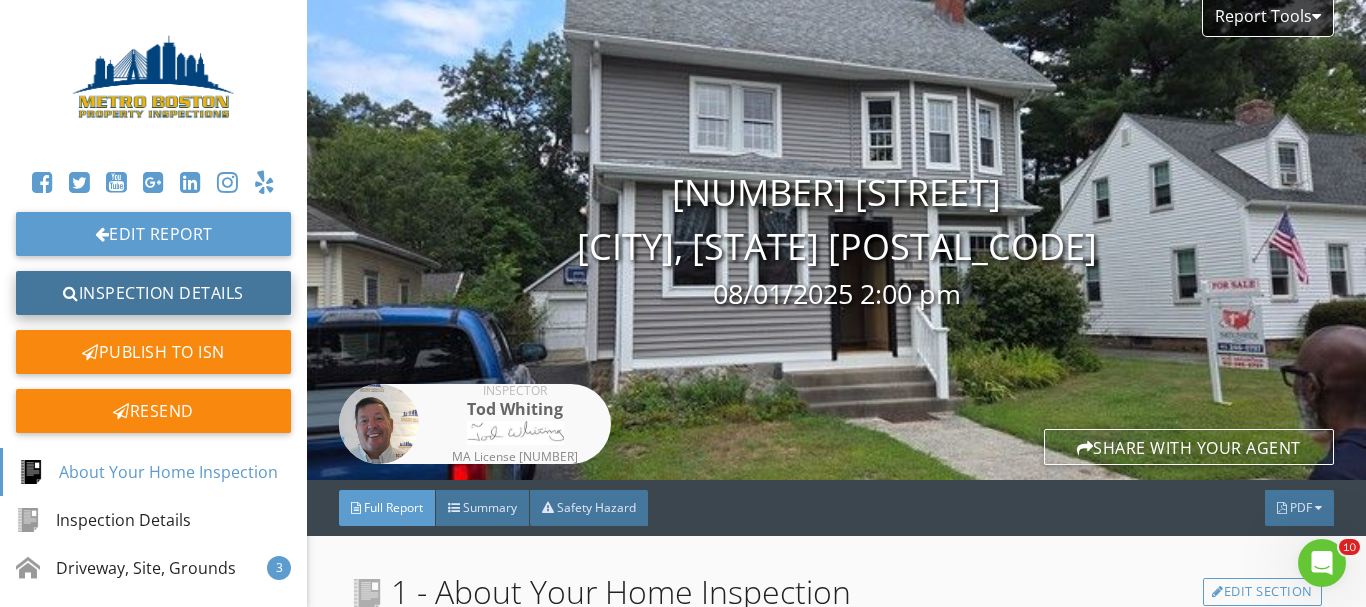 click on "Inspection Details" at bounding box center [153, 293] 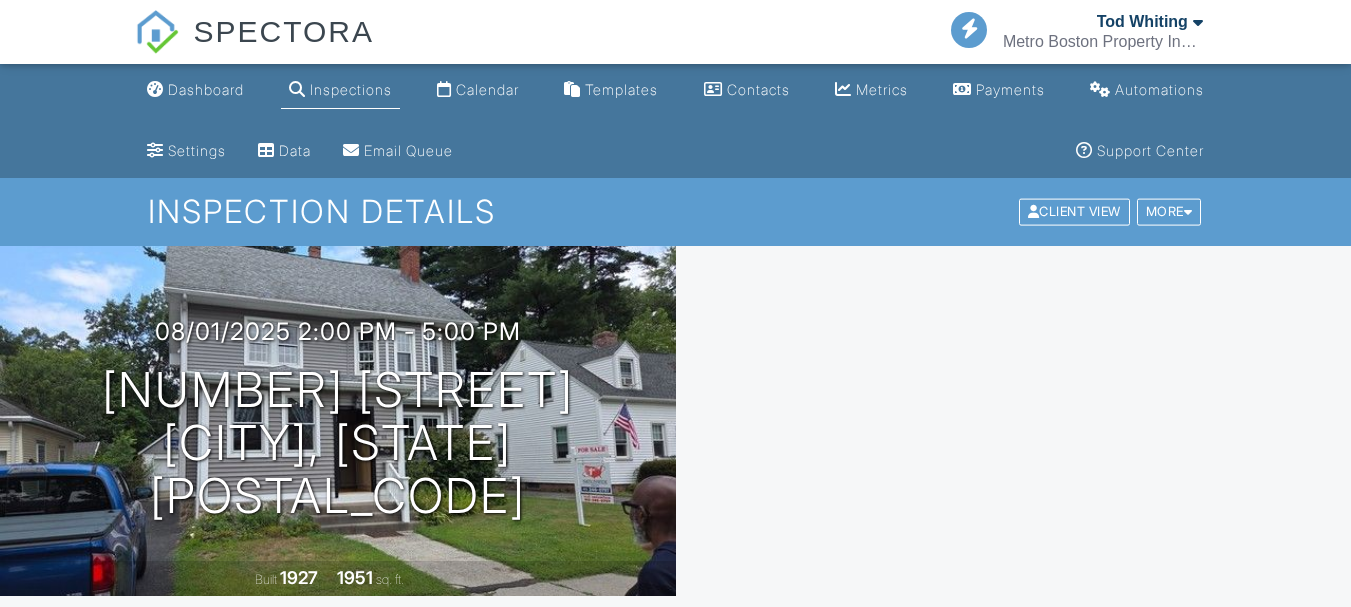 click on "Attach" at bounding box center [926, 677] 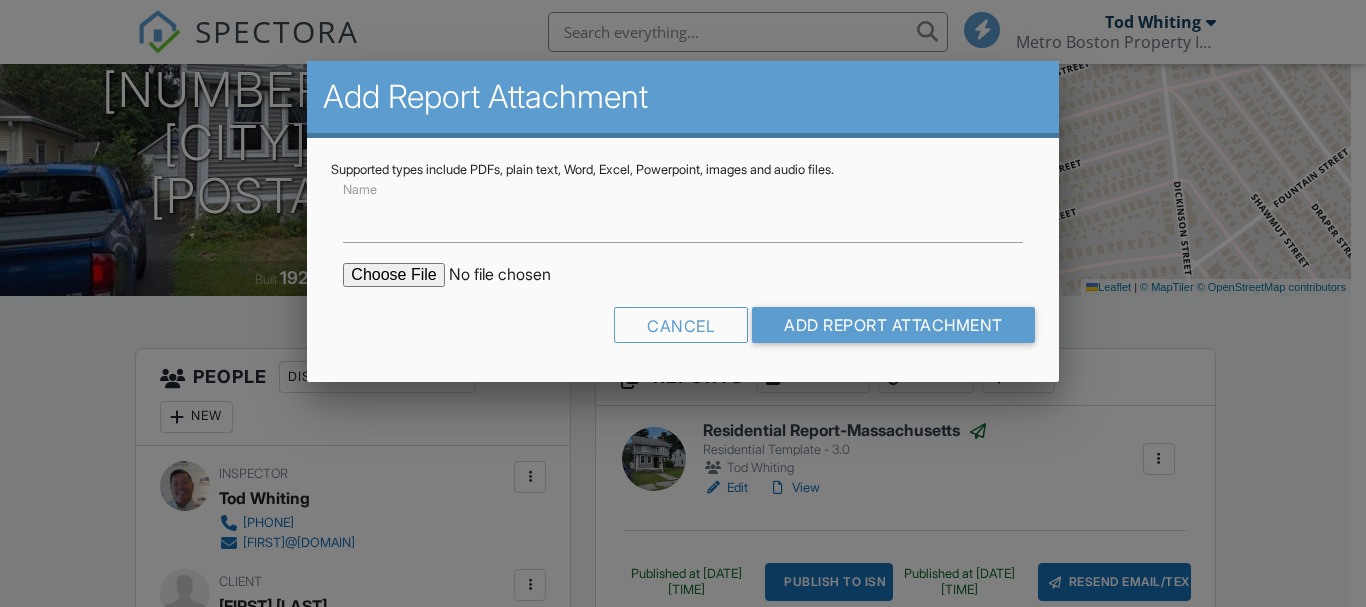 scroll, scrollTop: 0, scrollLeft: 0, axis: both 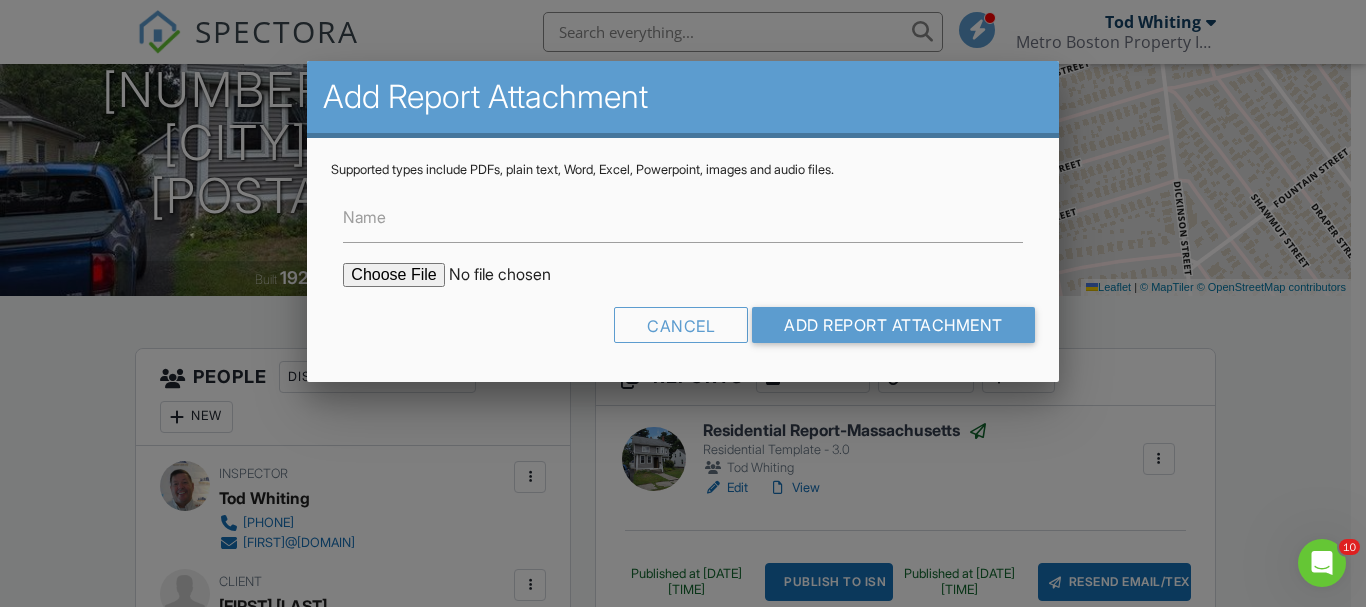 type on "C:\fakepath\Inspection report.pdf" 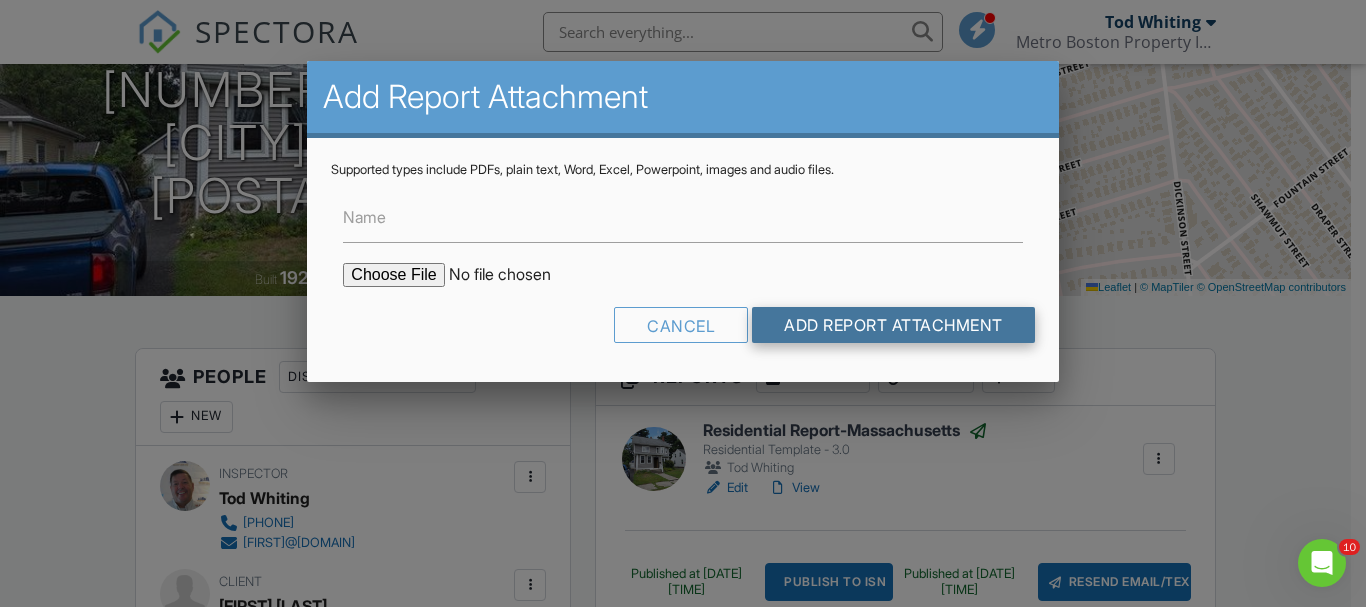 click on "Add Report Attachment" at bounding box center [893, 325] 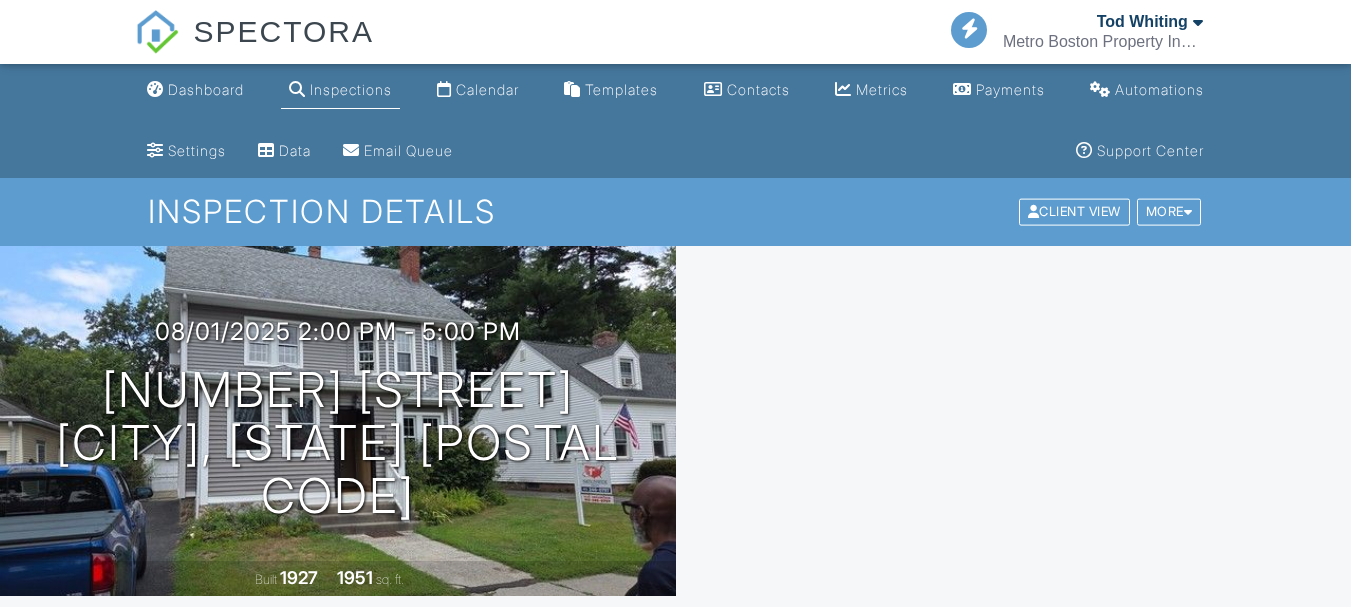 click on "Publish to ISN" at bounding box center (829, 970) 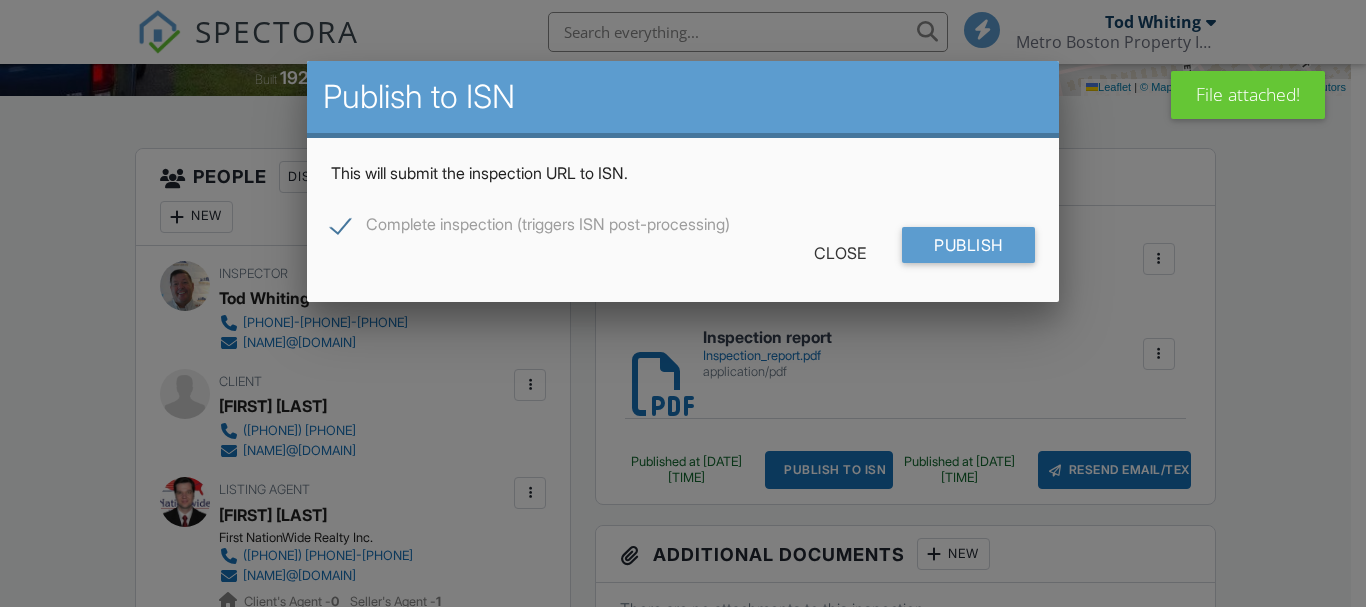 scroll, scrollTop: 500, scrollLeft: 0, axis: vertical 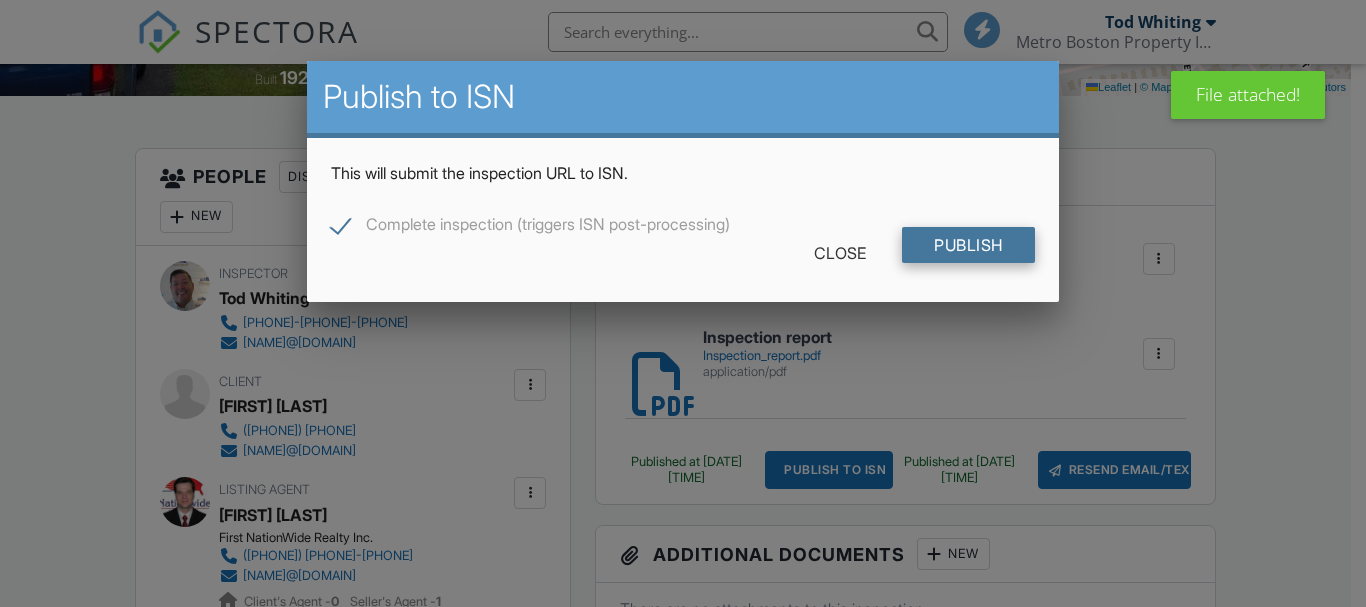 click on "Publish" at bounding box center [968, 245] 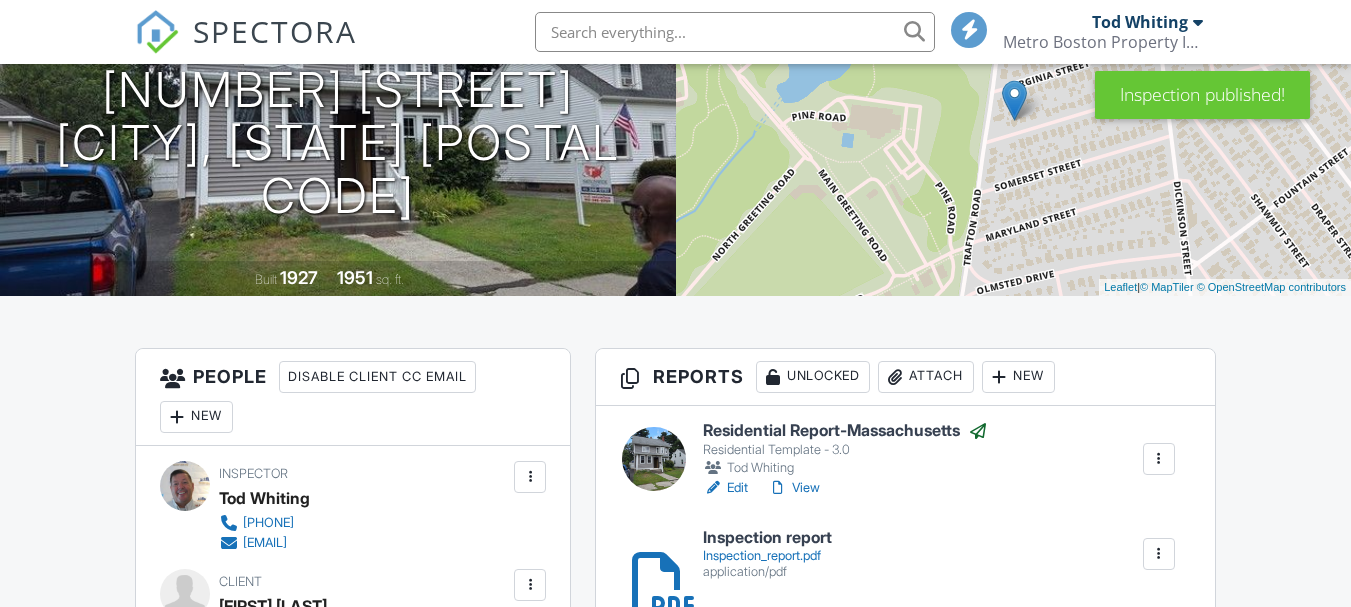 scroll, scrollTop: 300, scrollLeft: 0, axis: vertical 